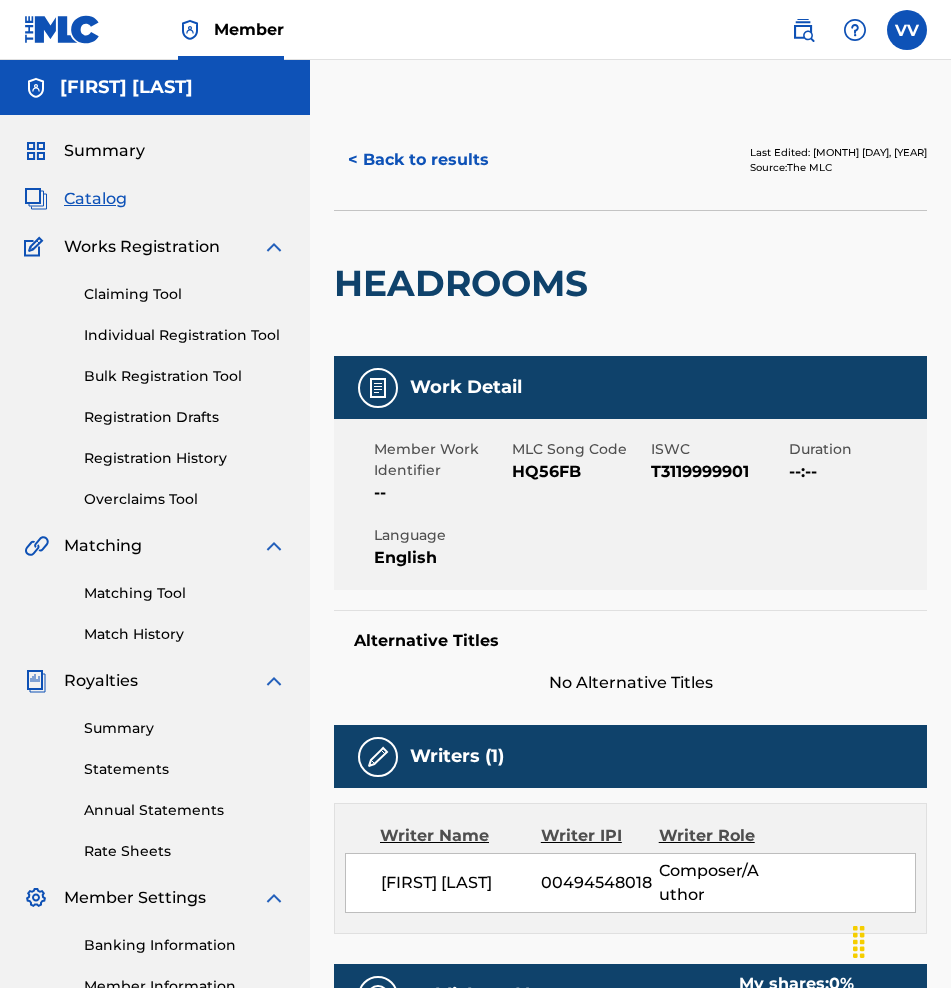 scroll, scrollTop: 638, scrollLeft: 0, axis: vertical 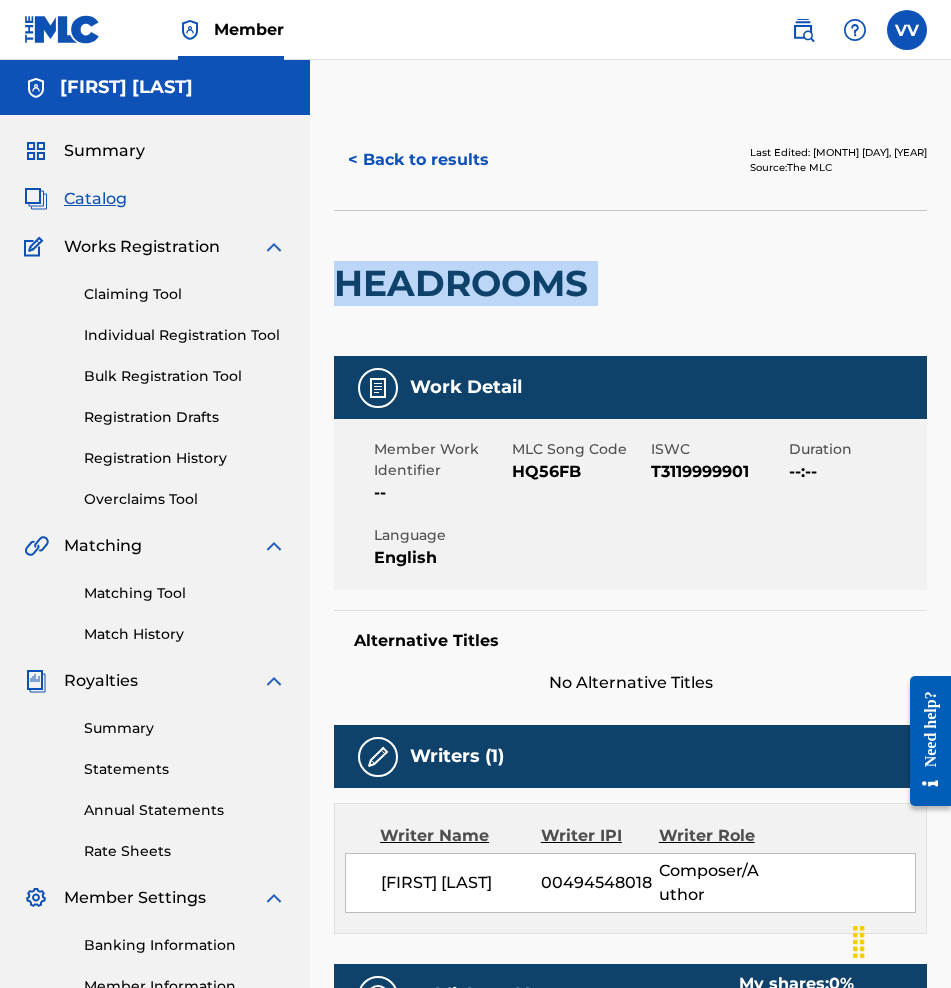 click on "Catalog" at bounding box center (95, 199) 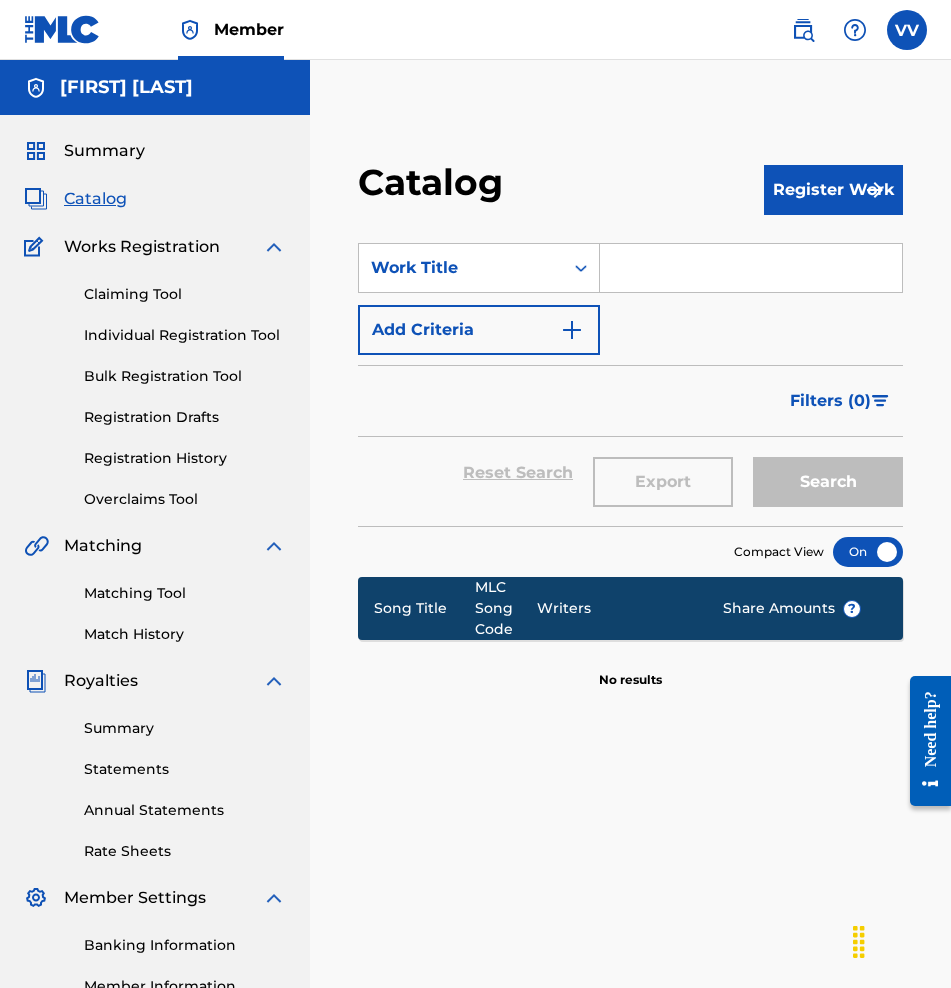 click on "Registration History" at bounding box center [185, 458] 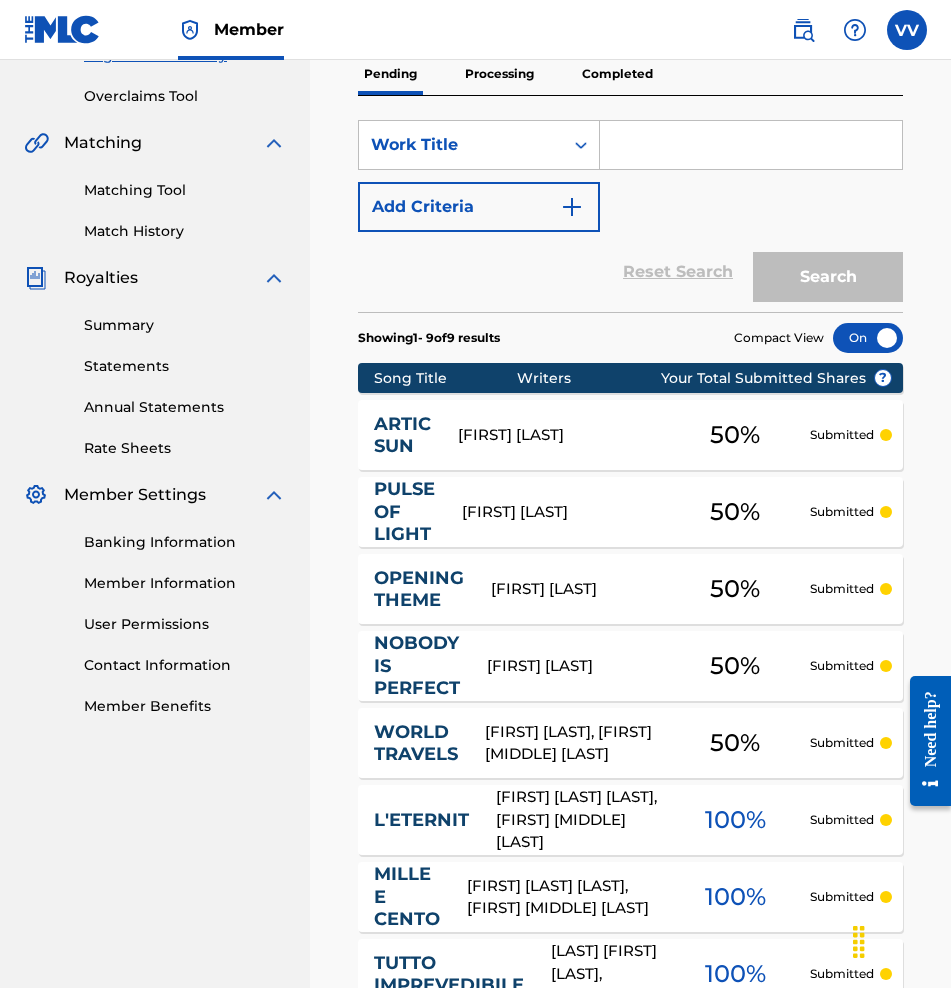 scroll, scrollTop: 336, scrollLeft: 0, axis: vertical 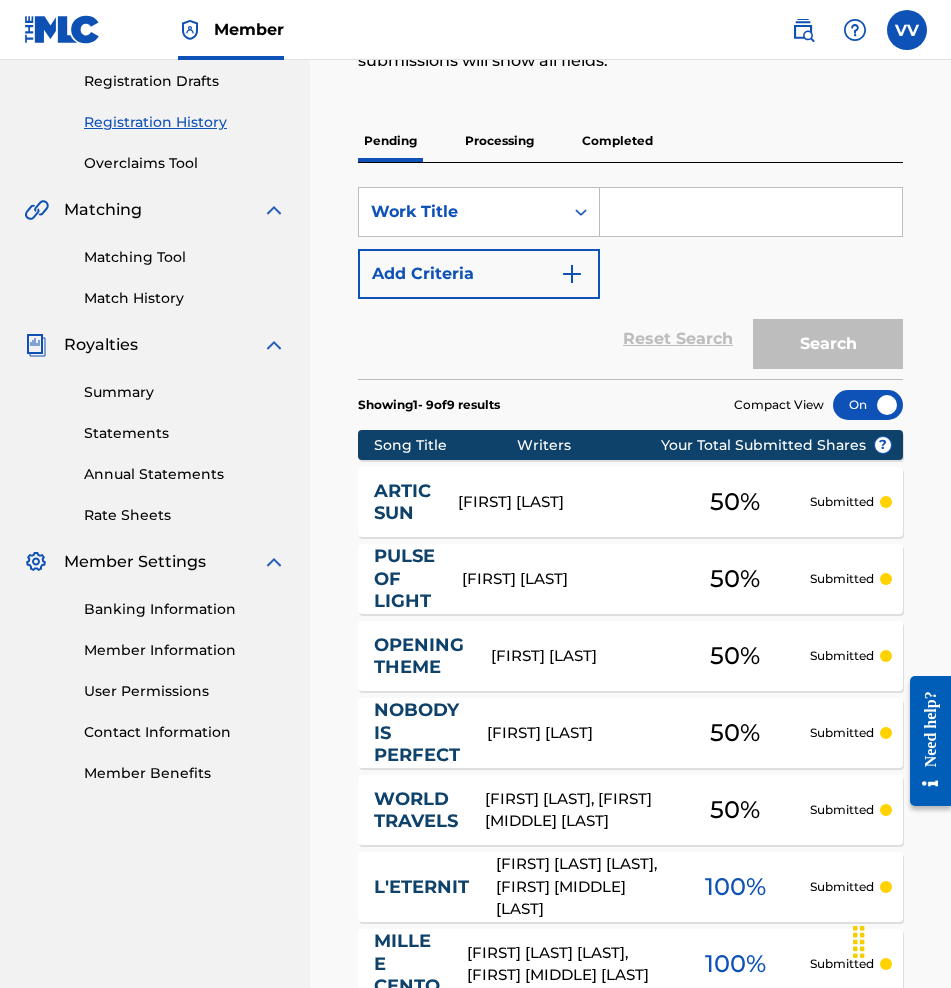 click on "Completed" at bounding box center (617, 141) 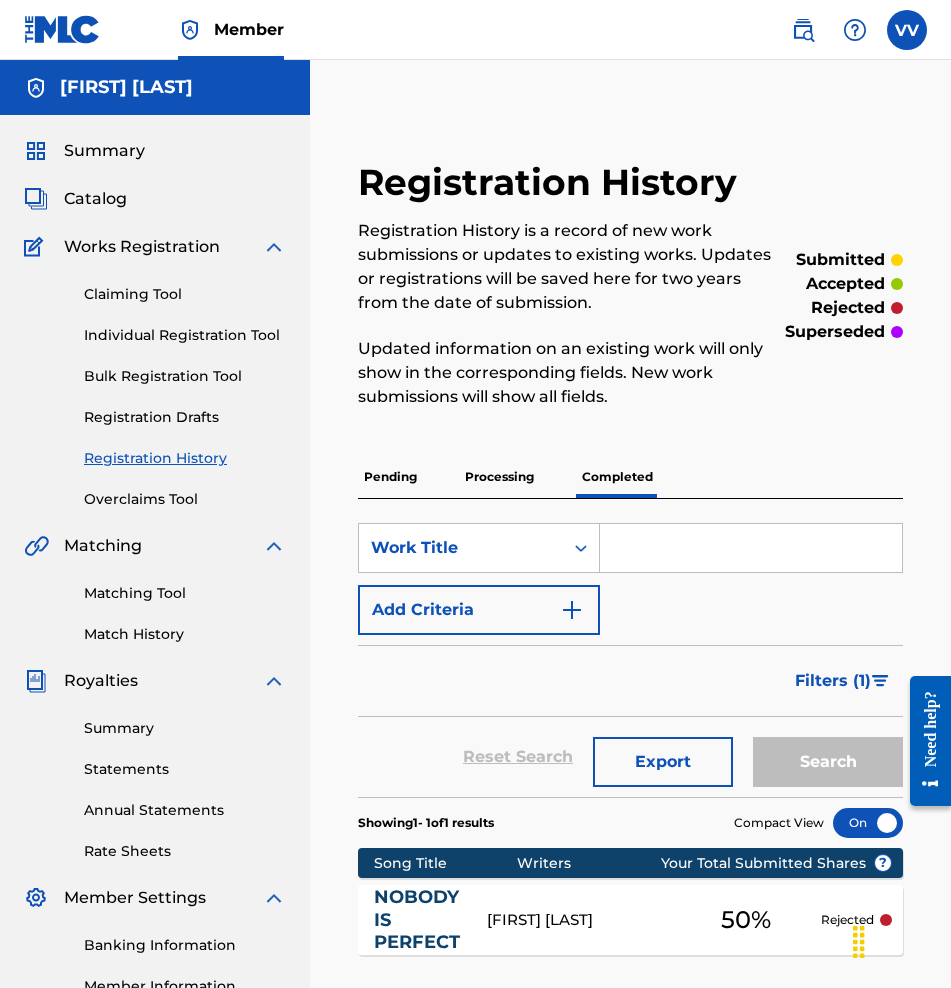 click on "Processing" at bounding box center [499, 477] 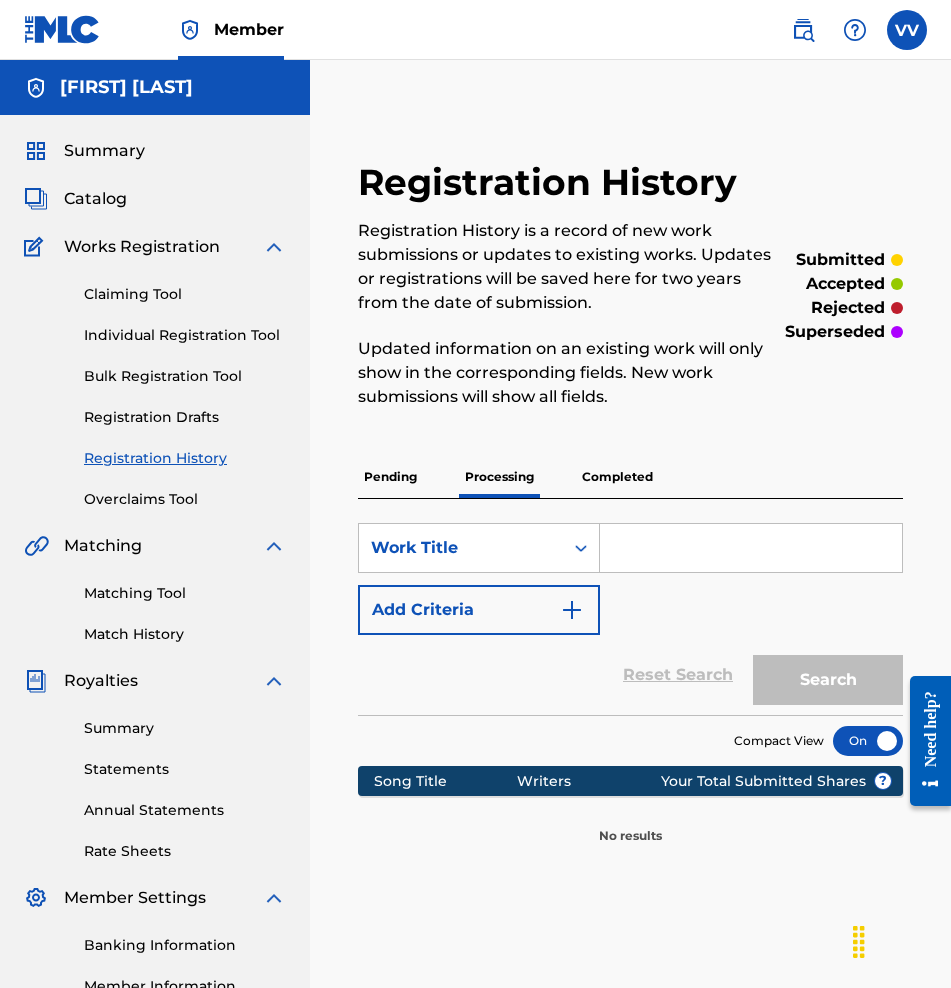 click on "Pending" at bounding box center (390, 477) 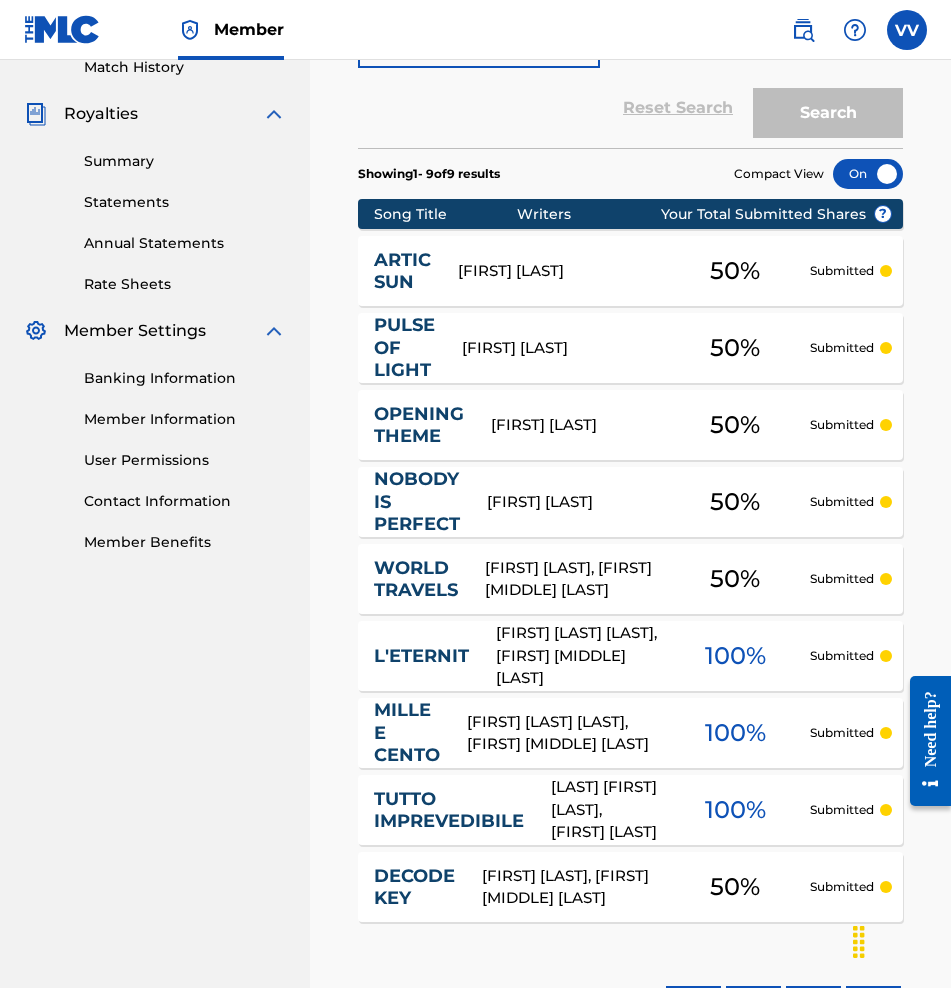 scroll, scrollTop: 723, scrollLeft: 0, axis: vertical 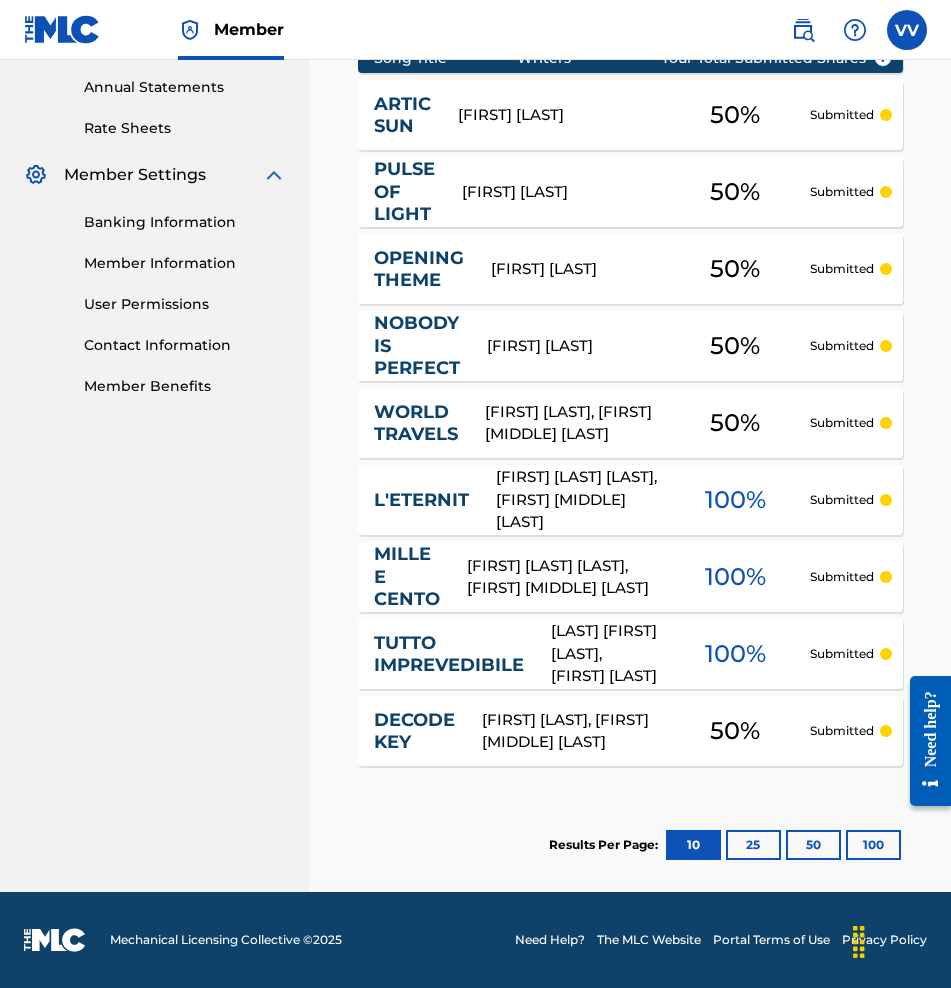 click on "[FIRST] [LAST], [FIRST] [LAST] [LAST]" at bounding box center [571, 731] 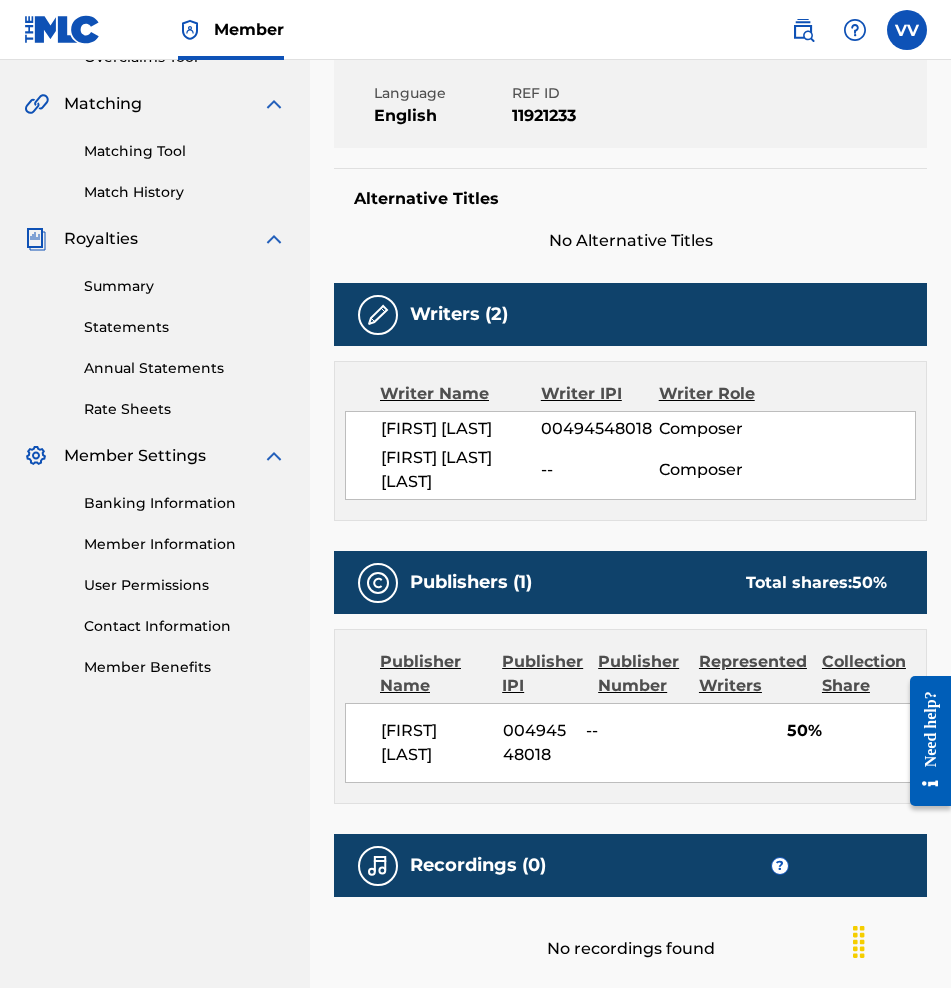 scroll, scrollTop: 0, scrollLeft: 0, axis: both 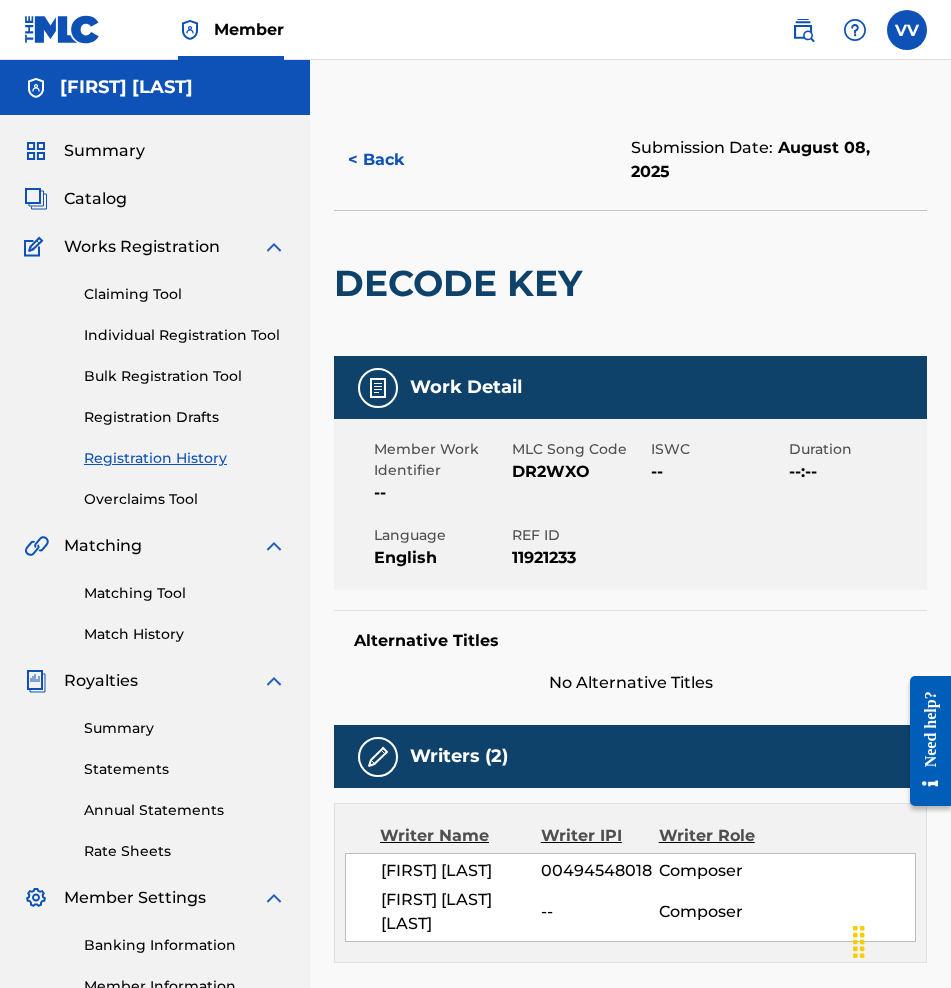 click on "Registration Drafts" at bounding box center [185, 417] 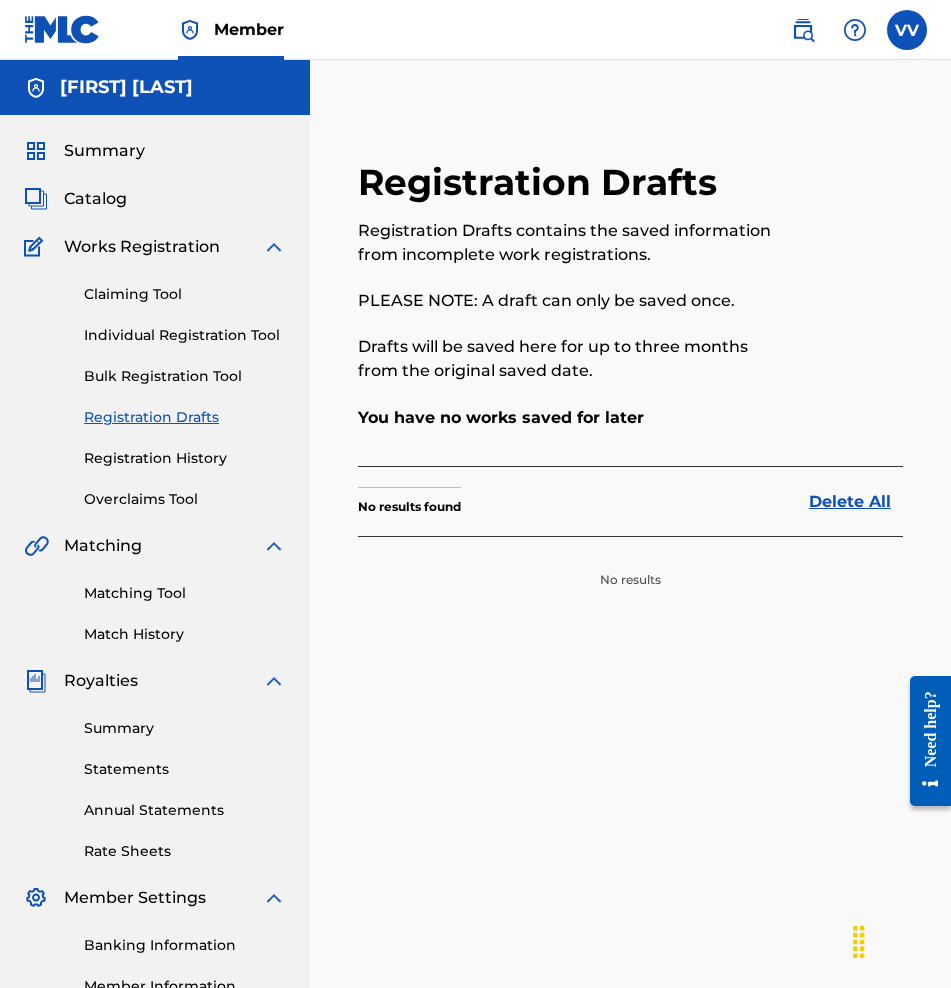click on "Summary Catalog Works Registration Claiming Tool Individual Registration Tool Bulk Registration Tool Registration Drafts Registration History Overclaims Tool Matching Matching Tool Match History Royalties Summary Statements Annual Statements Rate Sheets Member Settings Banking Information Member Information User Permissions Contact Information Member Benefits" at bounding box center [155, 629] 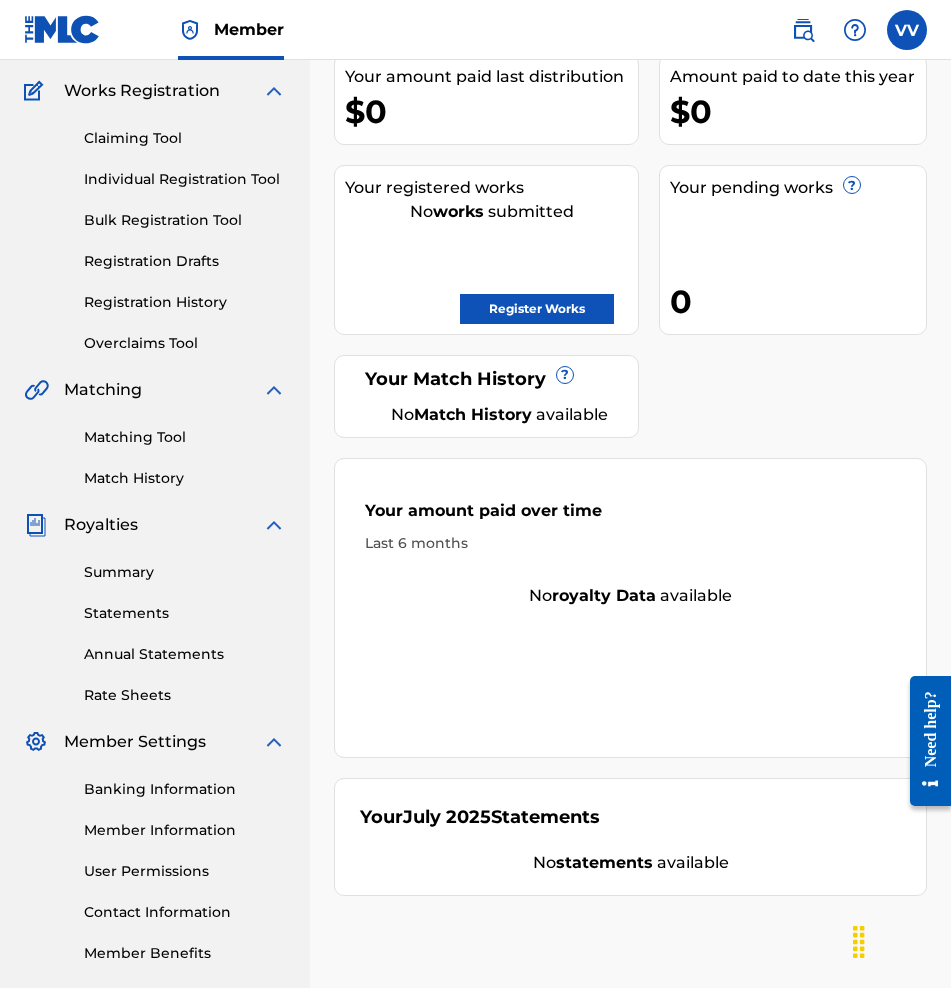 scroll, scrollTop: 252, scrollLeft: 0, axis: vertical 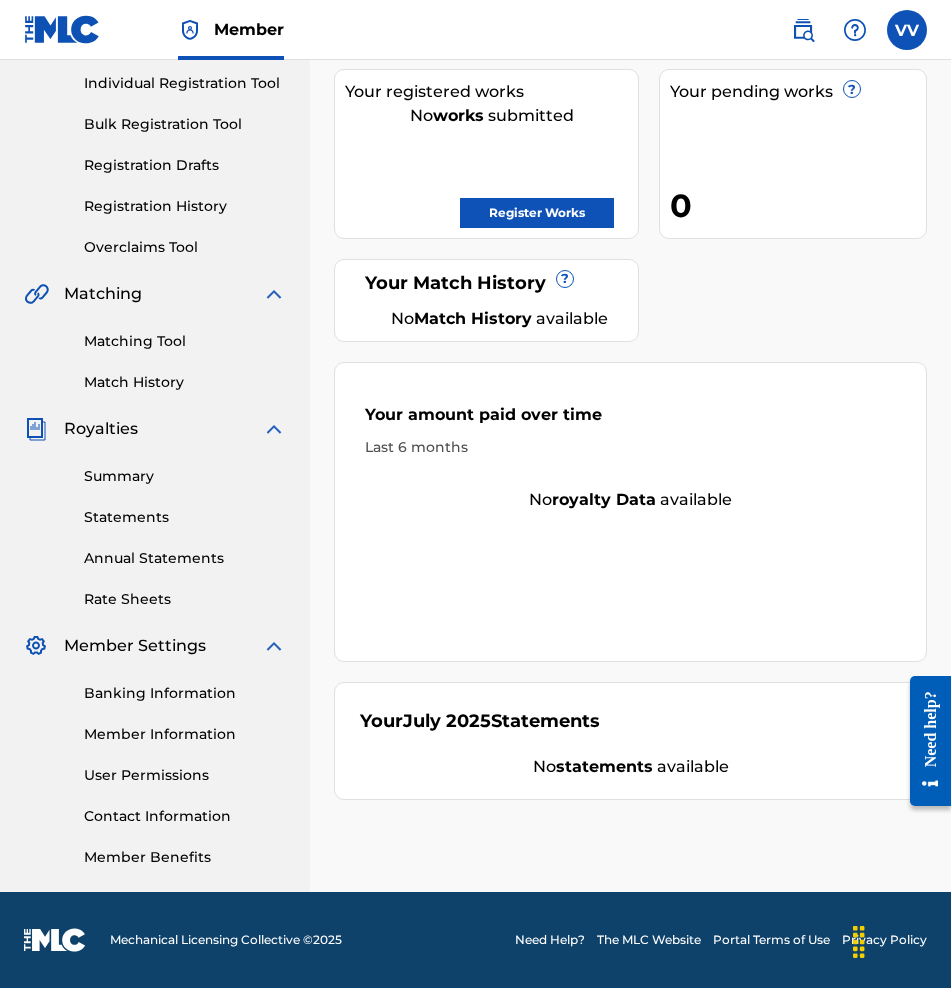 click on "Member Benefits" at bounding box center (185, 857) 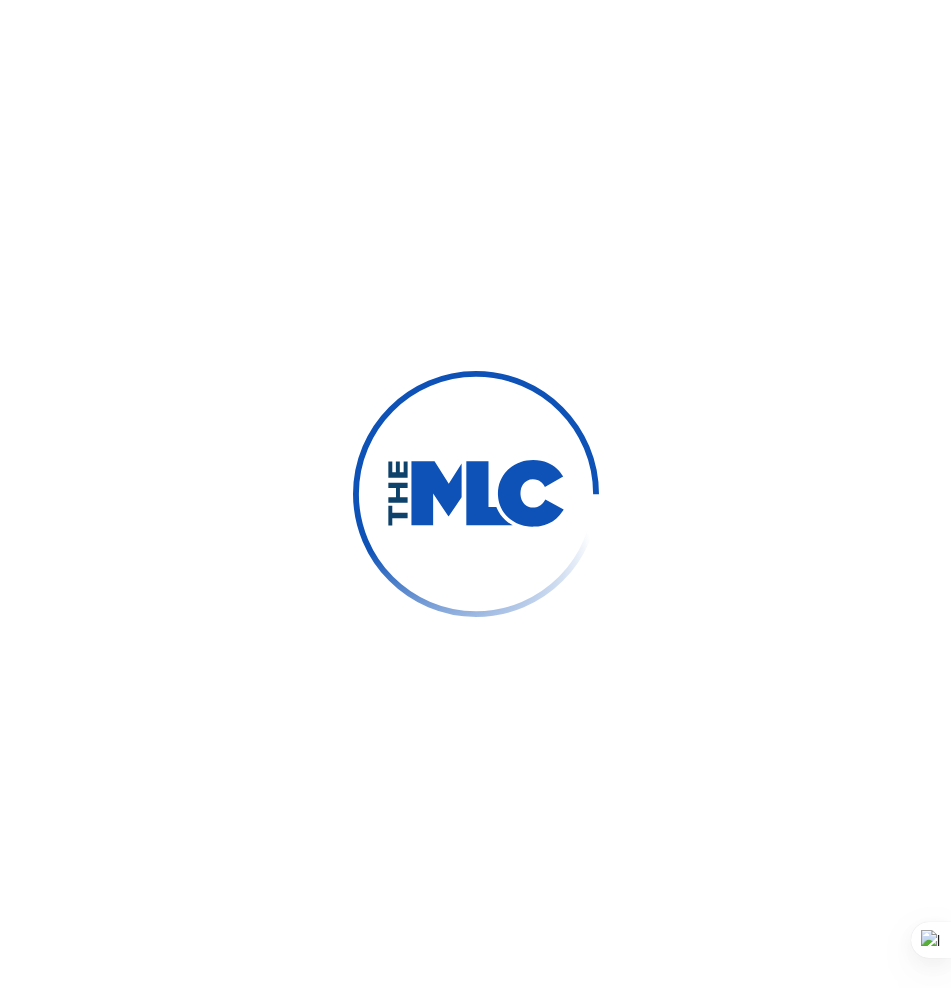 scroll, scrollTop: 0, scrollLeft: 0, axis: both 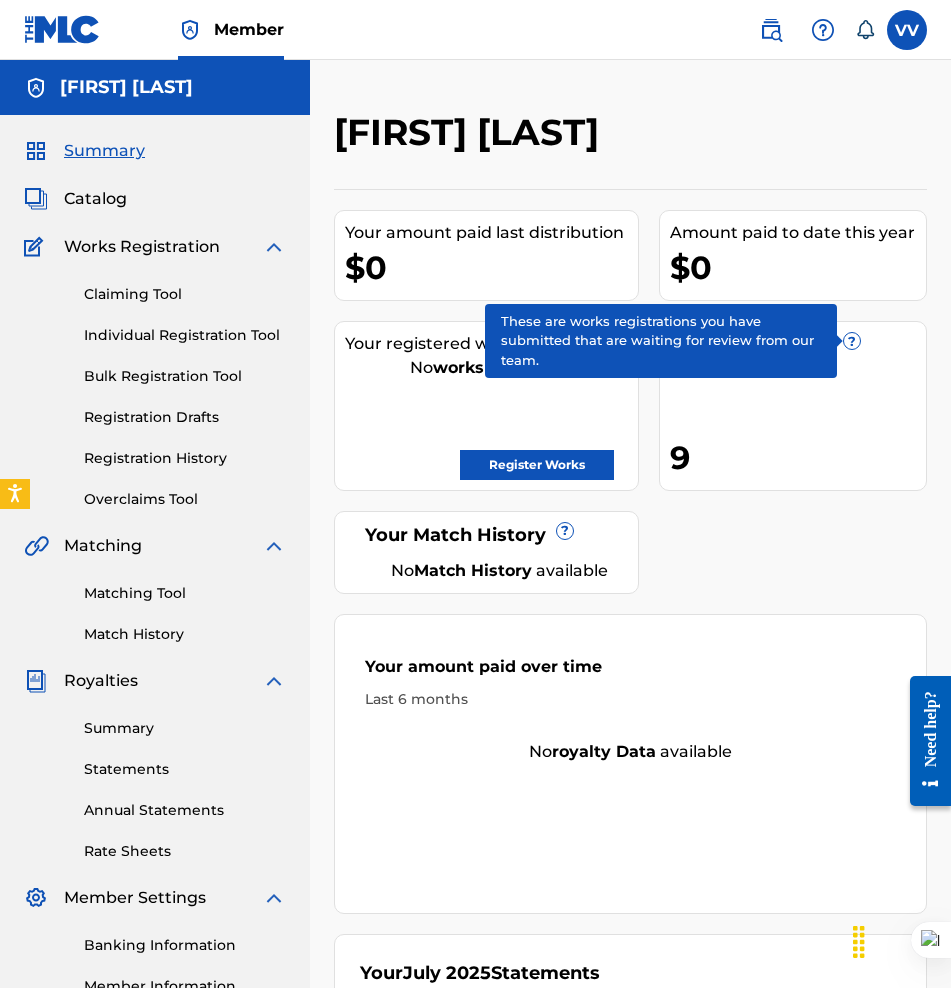 click on "?" at bounding box center [852, 341] 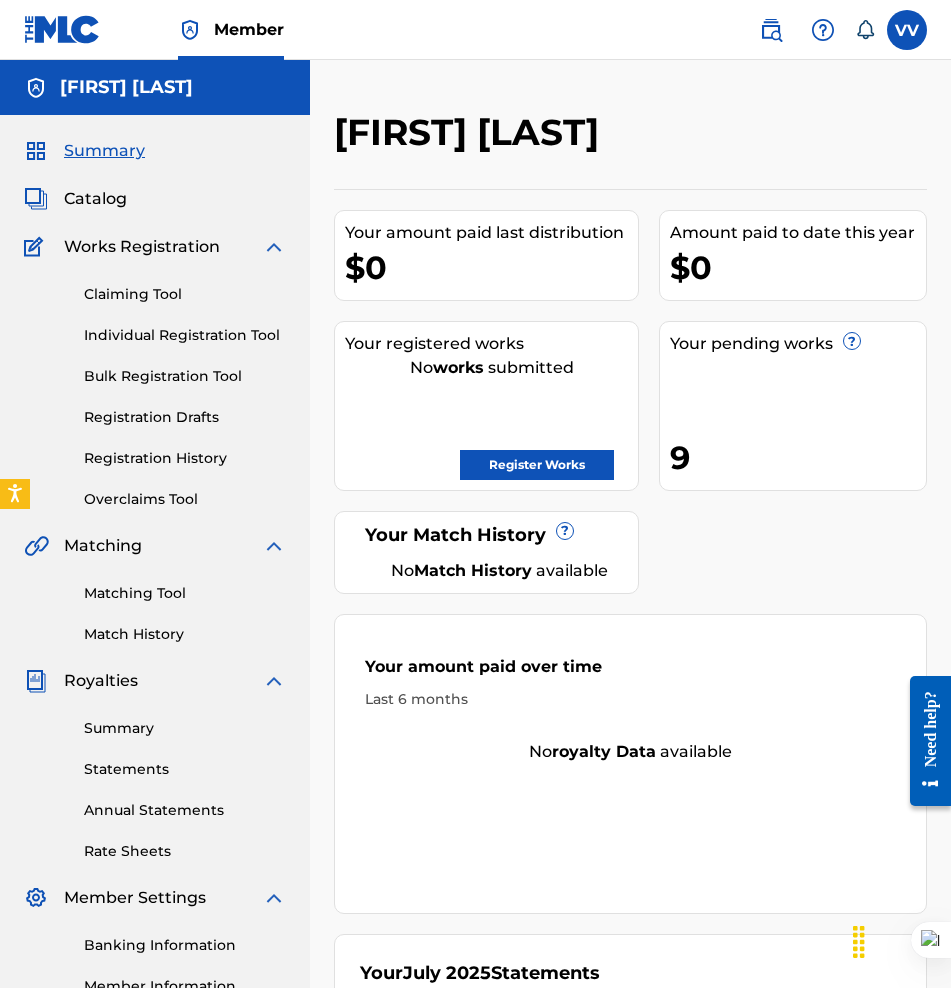 click on "Registration History" at bounding box center [185, 458] 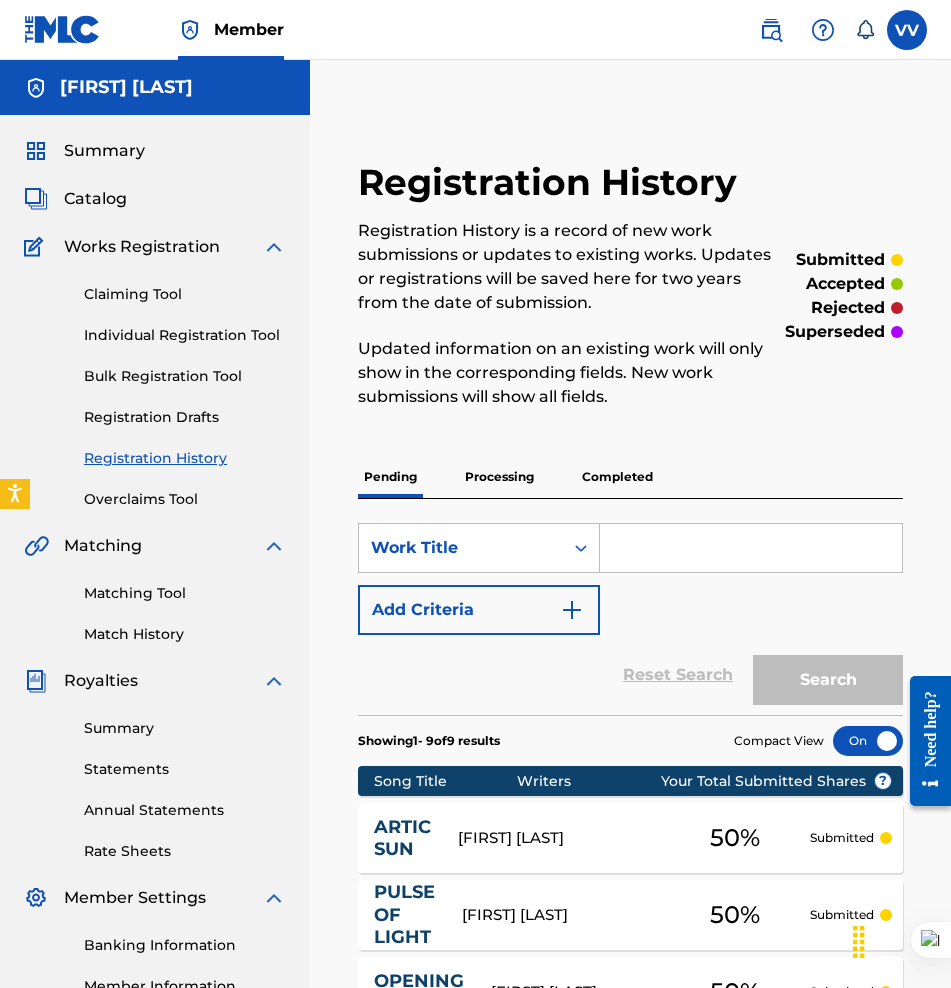 click on "Processing" at bounding box center [499, 477] 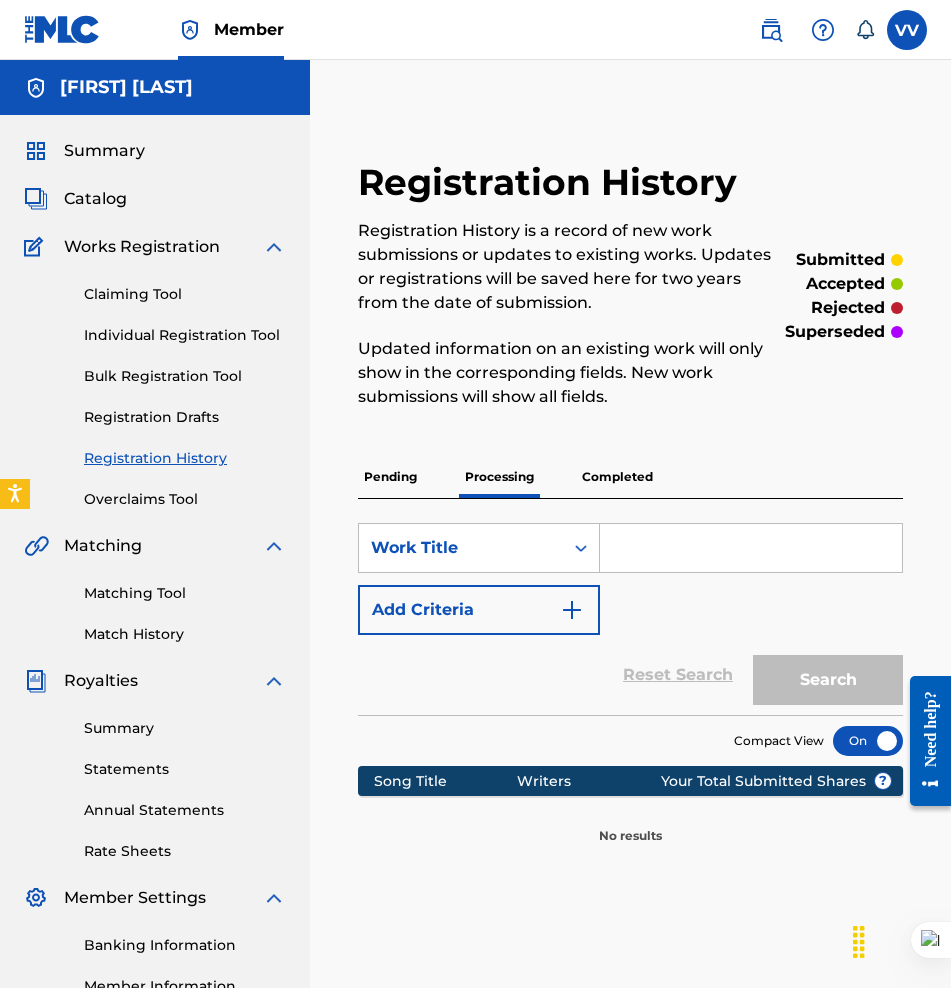 click on "Pending" at bounding box center (390, 477) 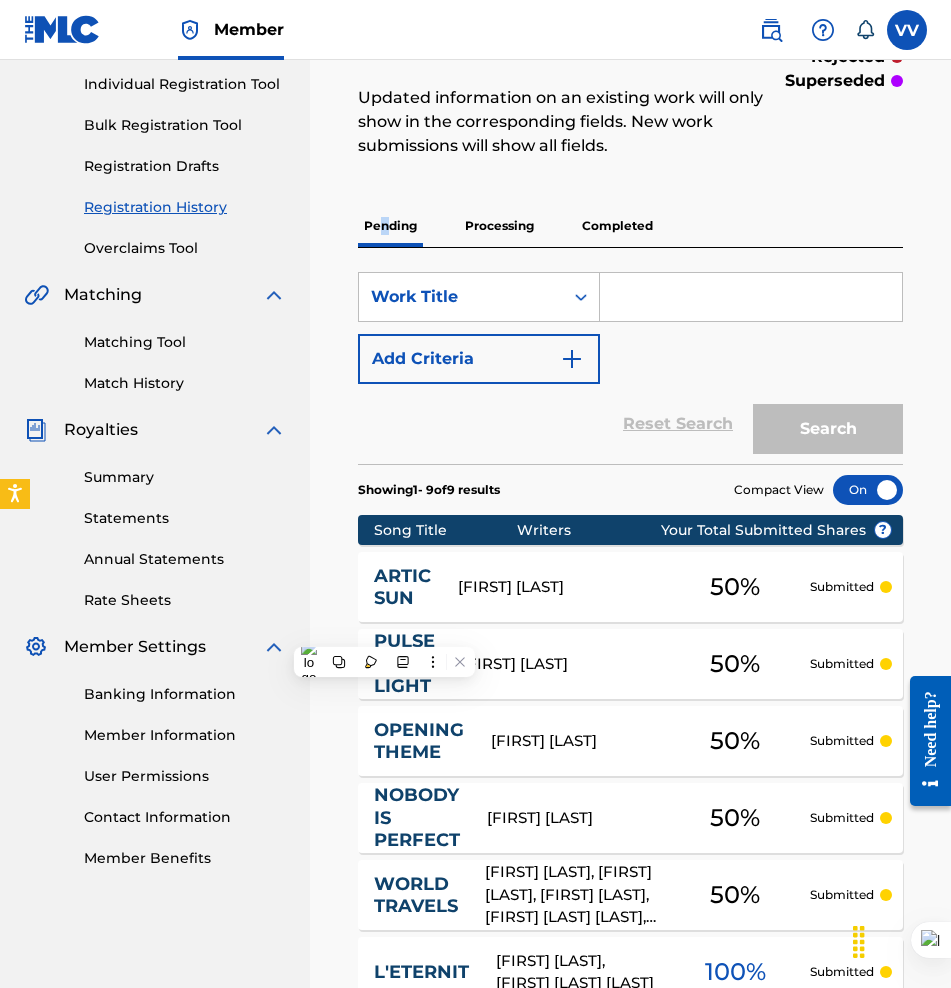 scroll, scrollTop: 250, scrollLeft: 0, axis: vertical 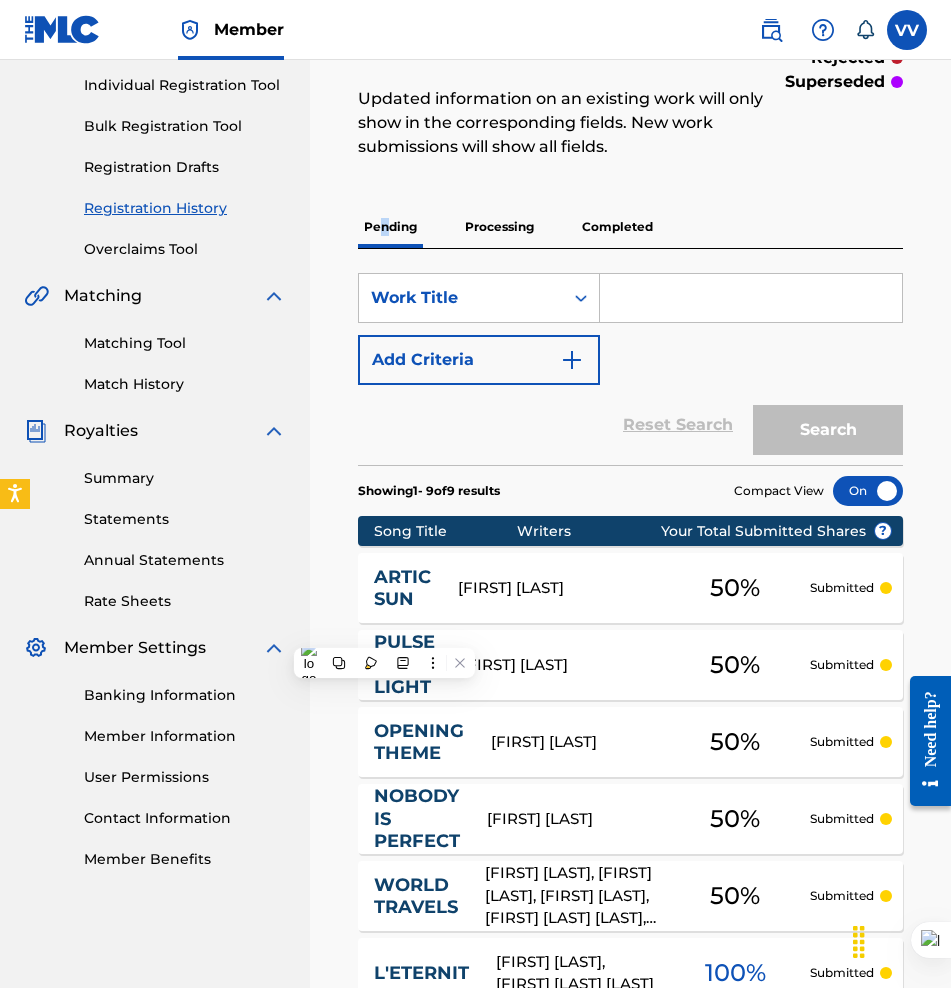 click on "Matching Tool" at bounding box center [185, 343] 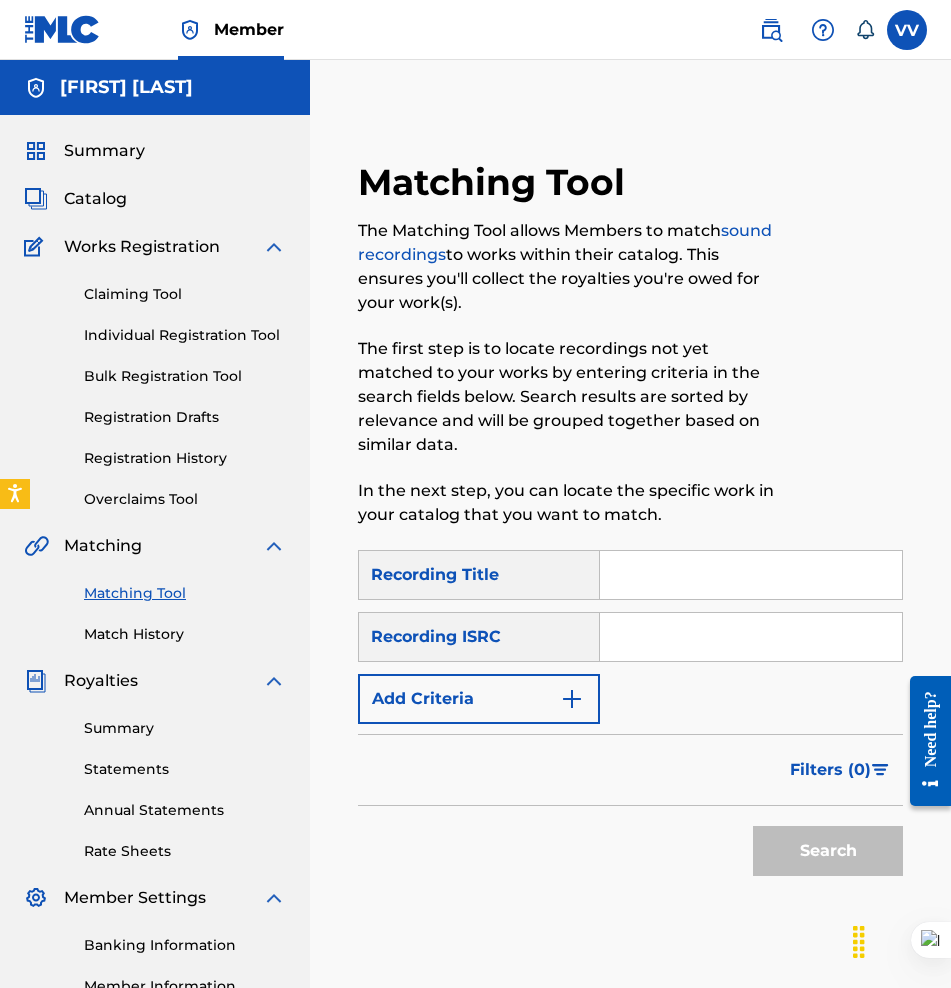 click at bounding box center [751, 575] 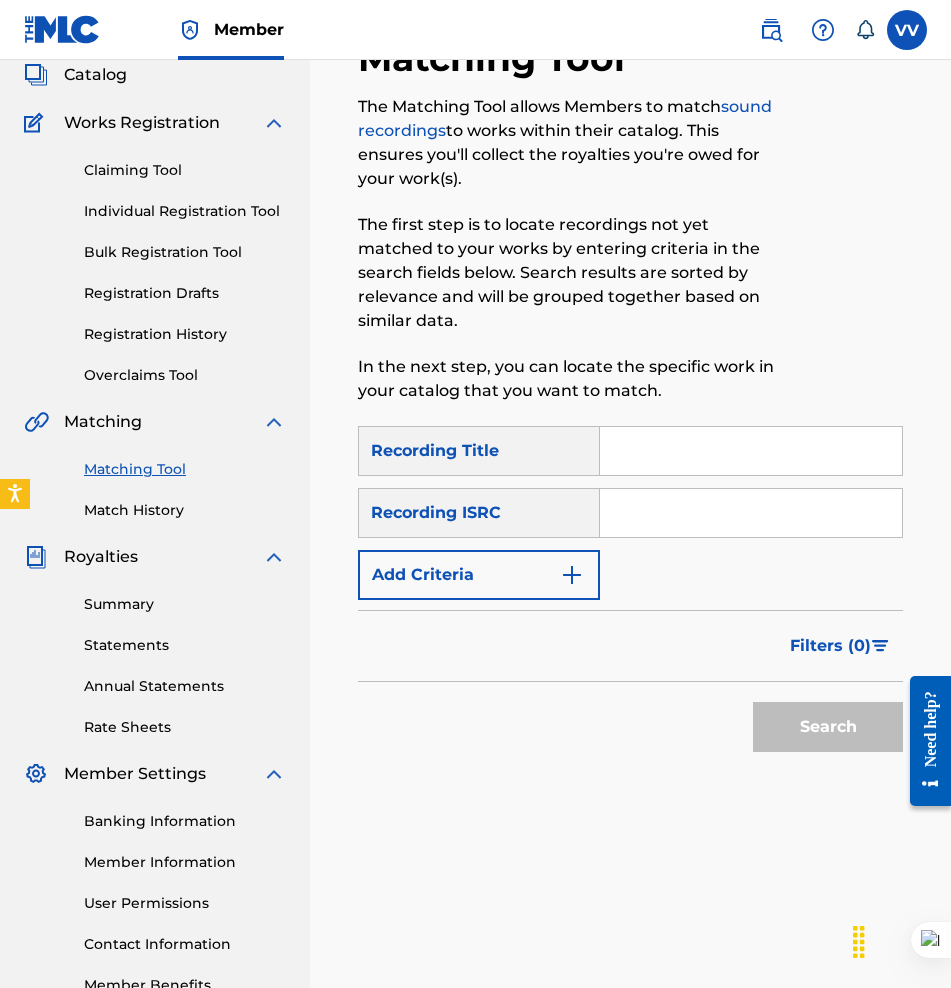 scroll, scrollTop: 123, scrollLeft: 0, axis: vertical 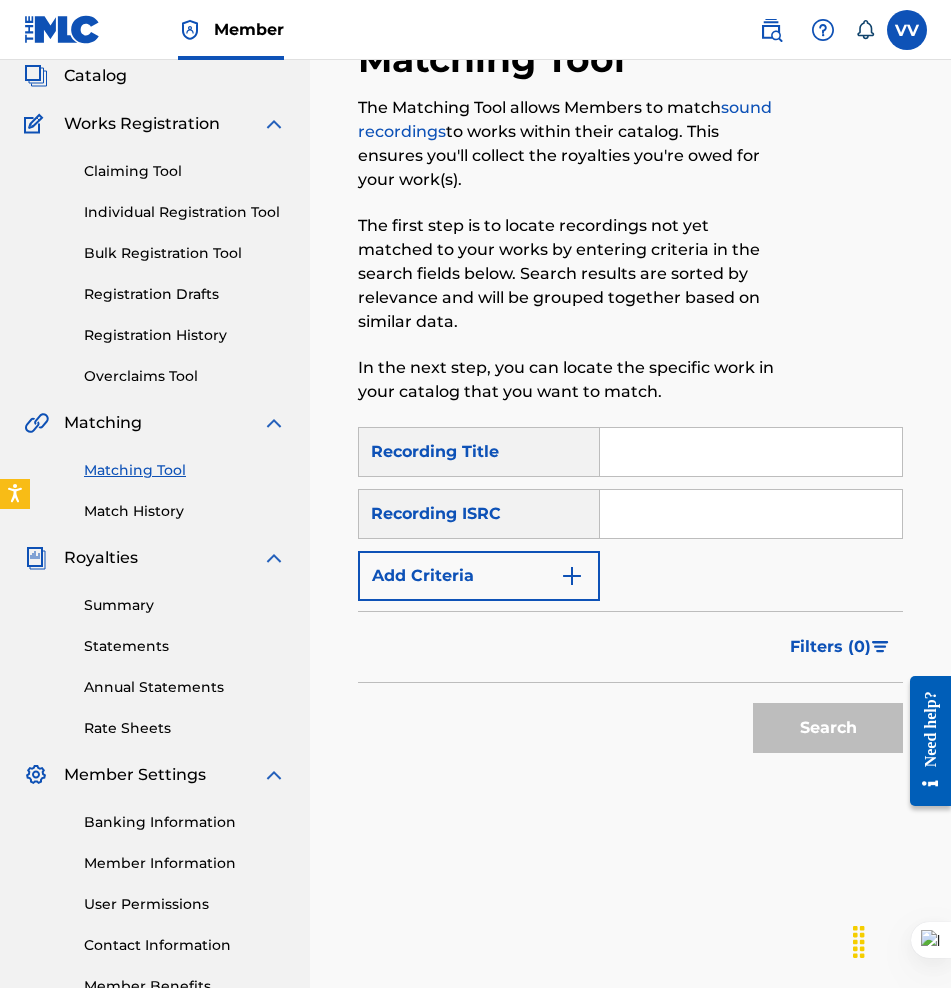 click on "Match History" at bounding box center (185, 511) 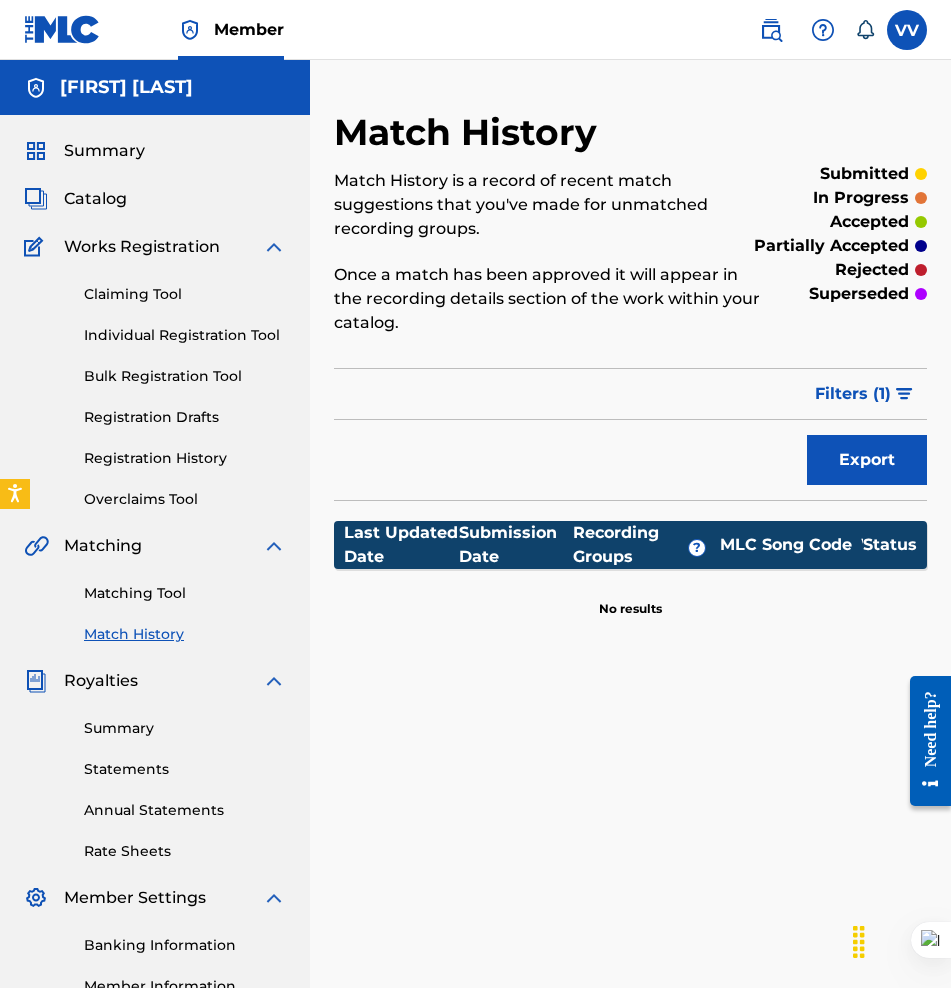 click on "Claiming Tool" at bounding box center [185, 294] 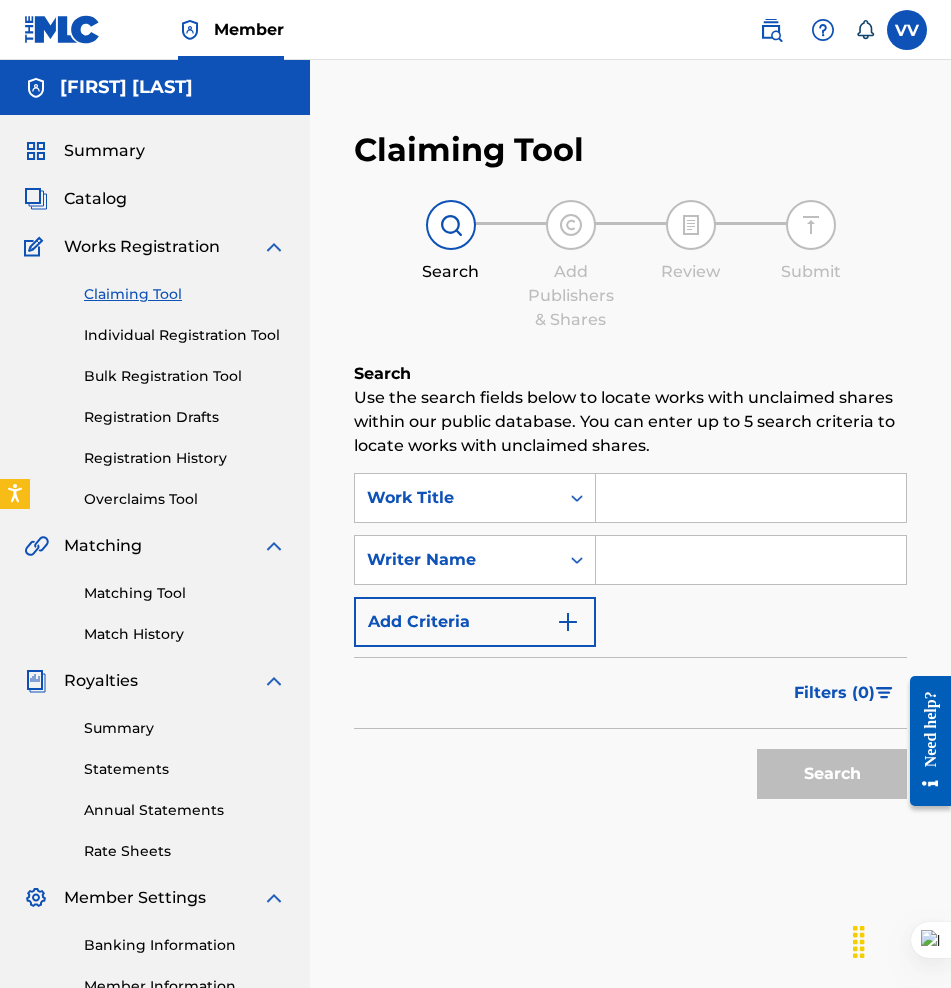 click on "Individual Registration Tool" at bounding box center (185, 335) 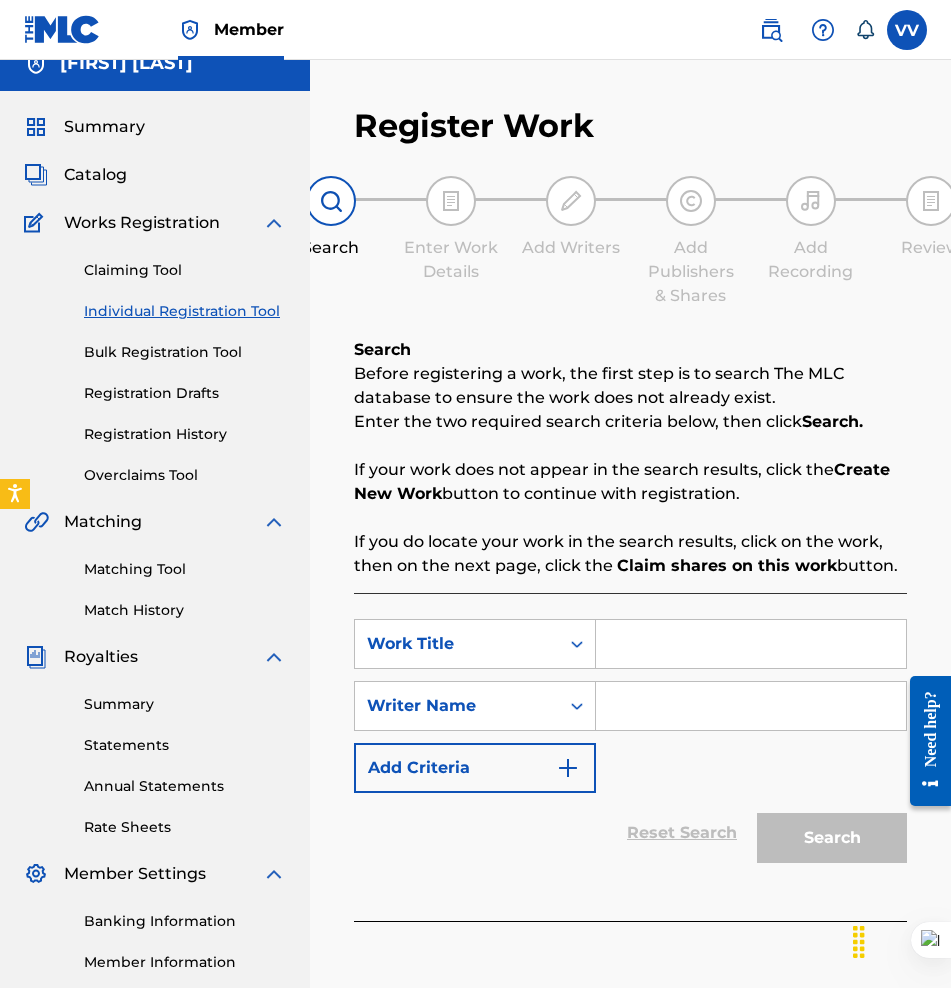 scroll, scrollTop: 25, scrollLeft: 0, axis: vertical 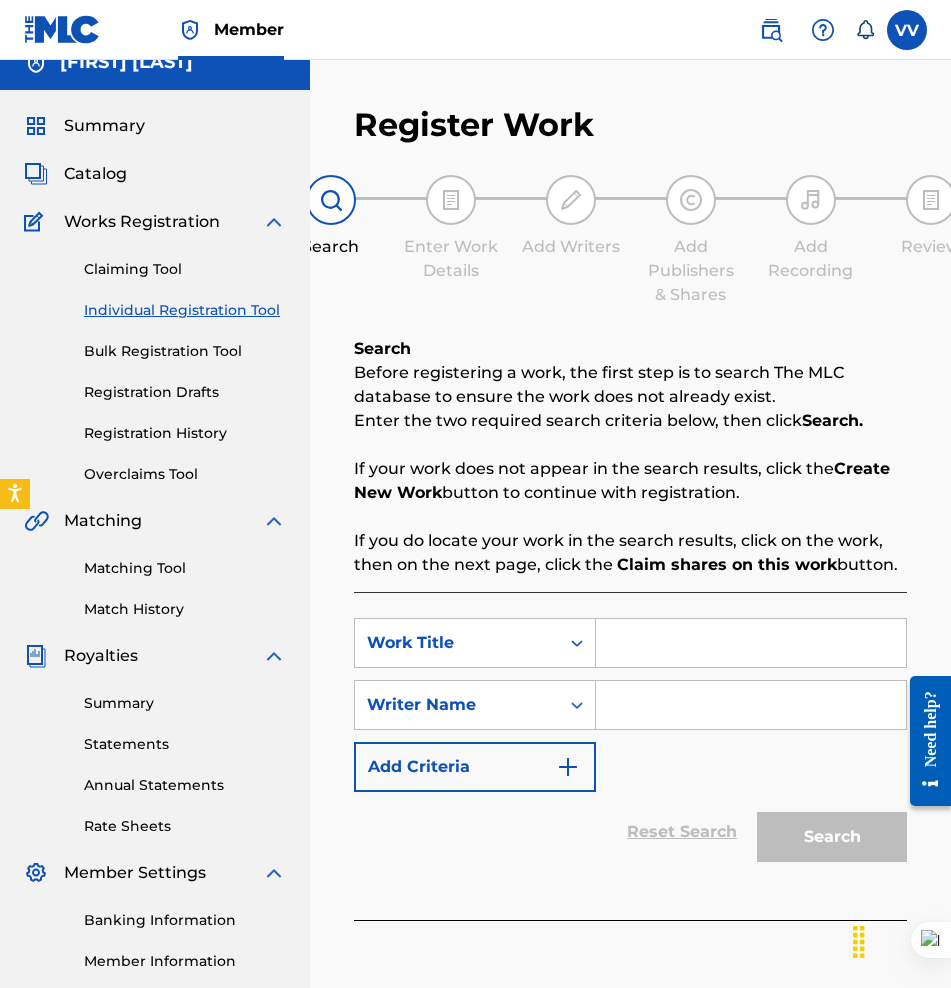 click on "Claiming Tool" at bounding box center [185, 269] 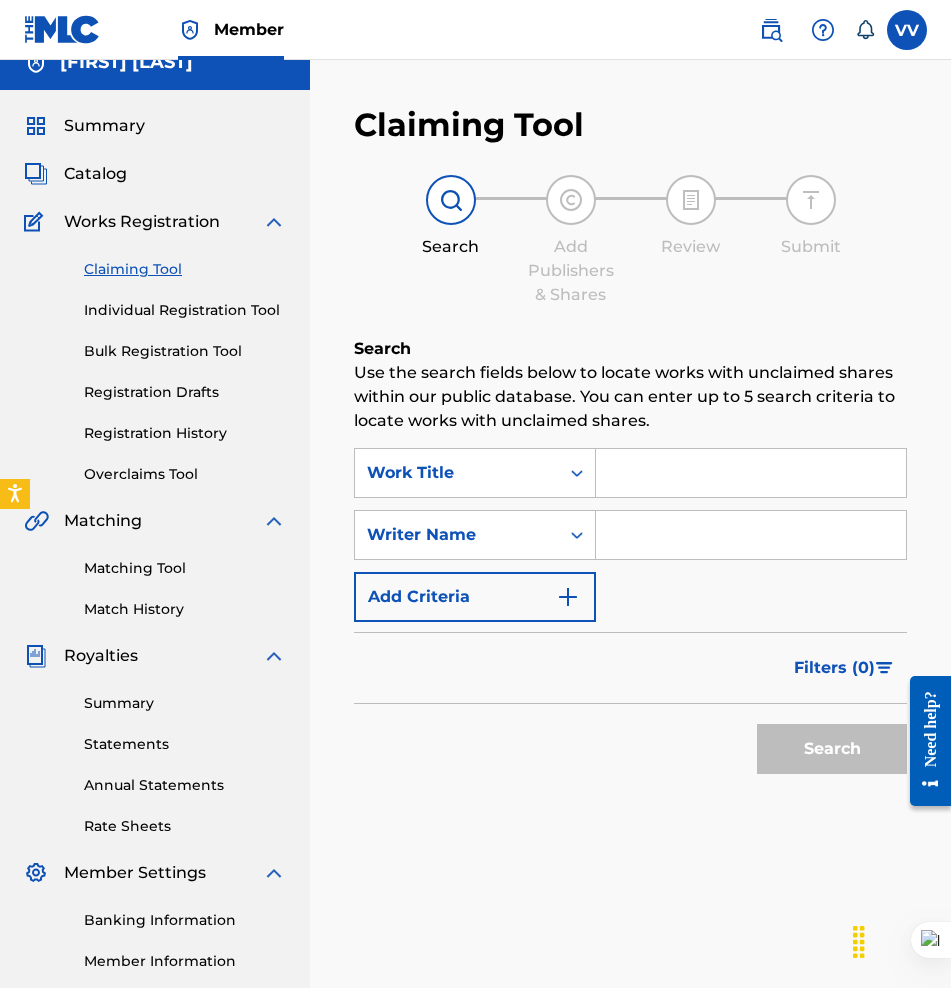 scroll, scrollTop: 0, scrollLeft: 0, axis: both 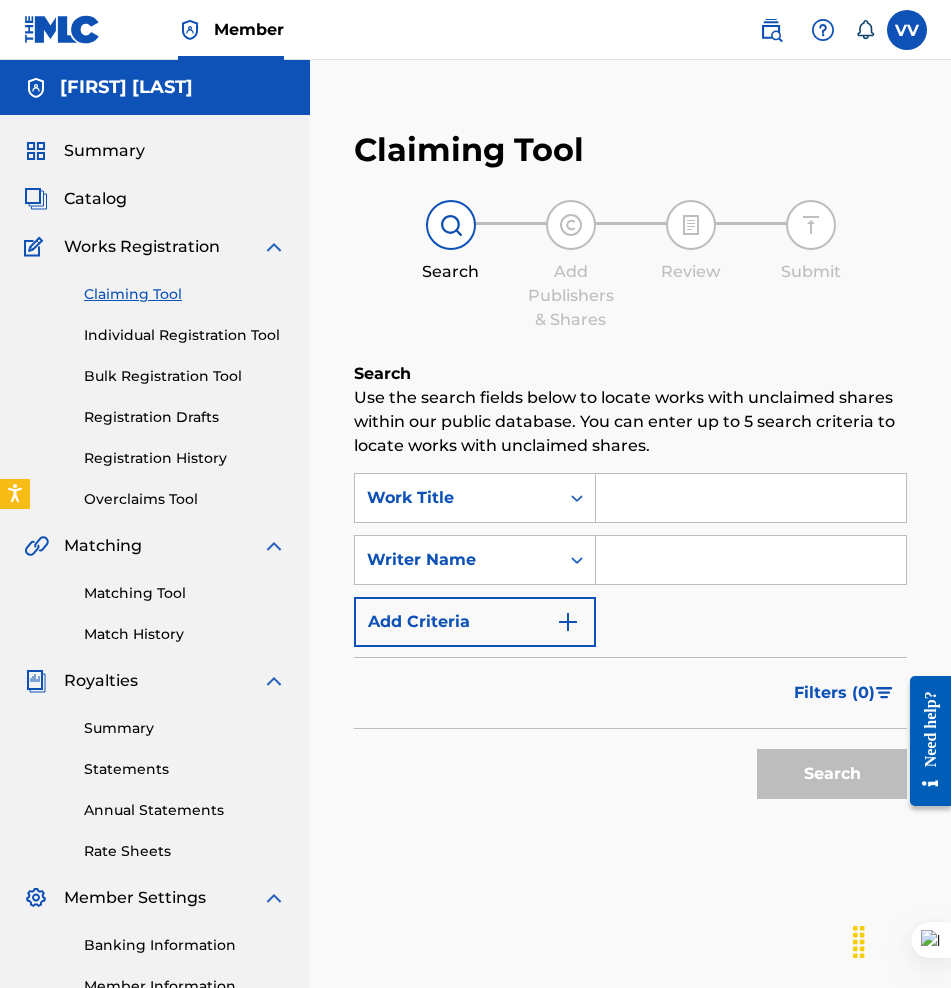 click at bounding box center [751, 560] 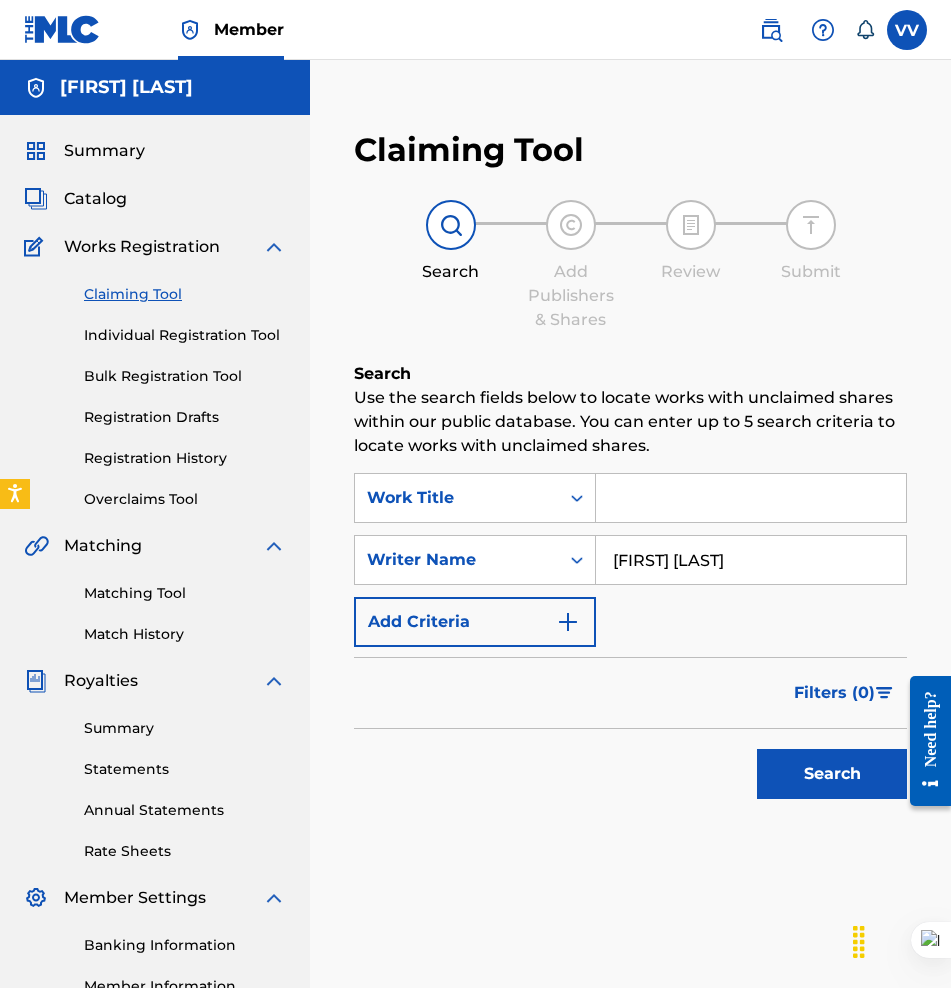 type on "[FIRST] [LAST]" 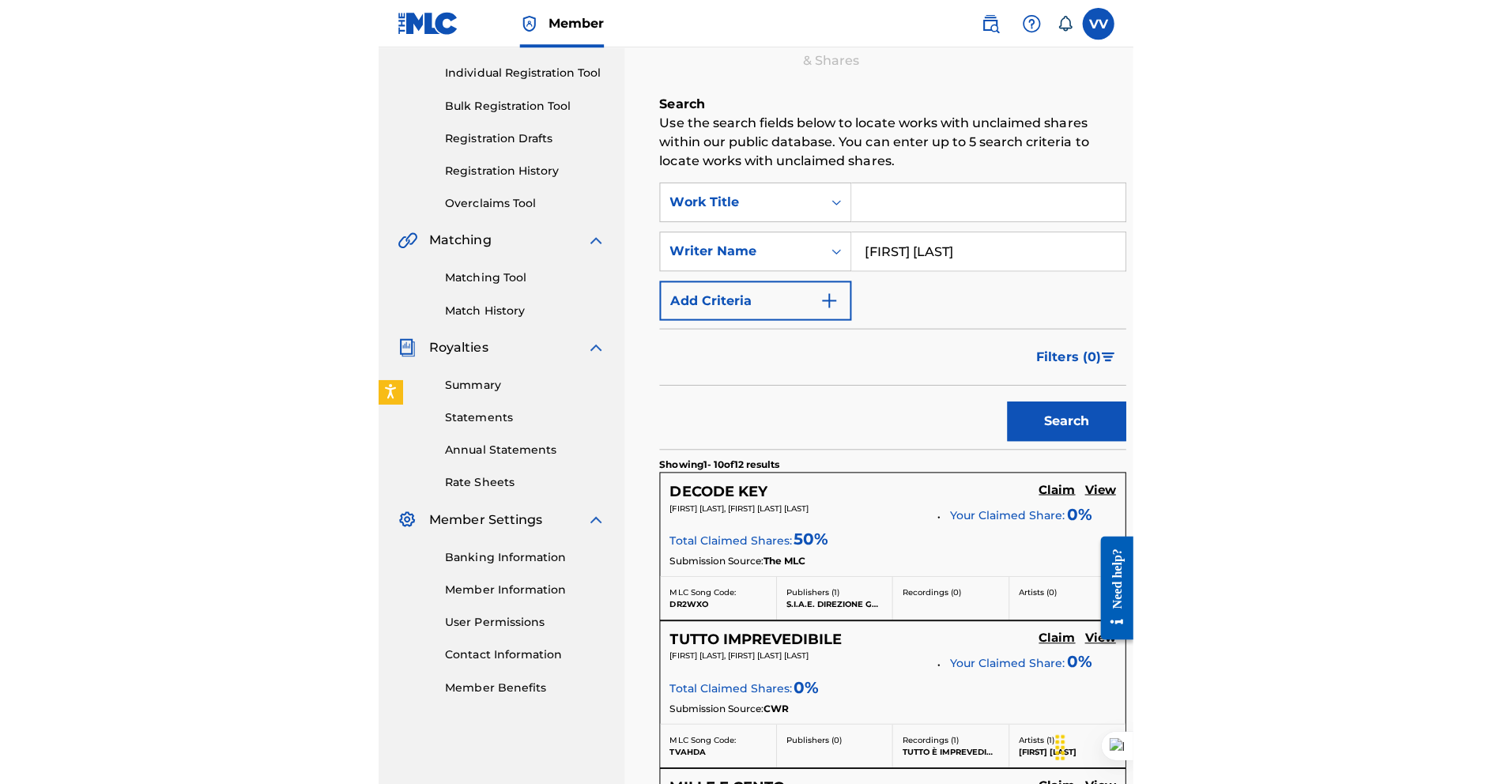 scroll, scrollTop: 176, scrollLeft: 0, axis: vertical 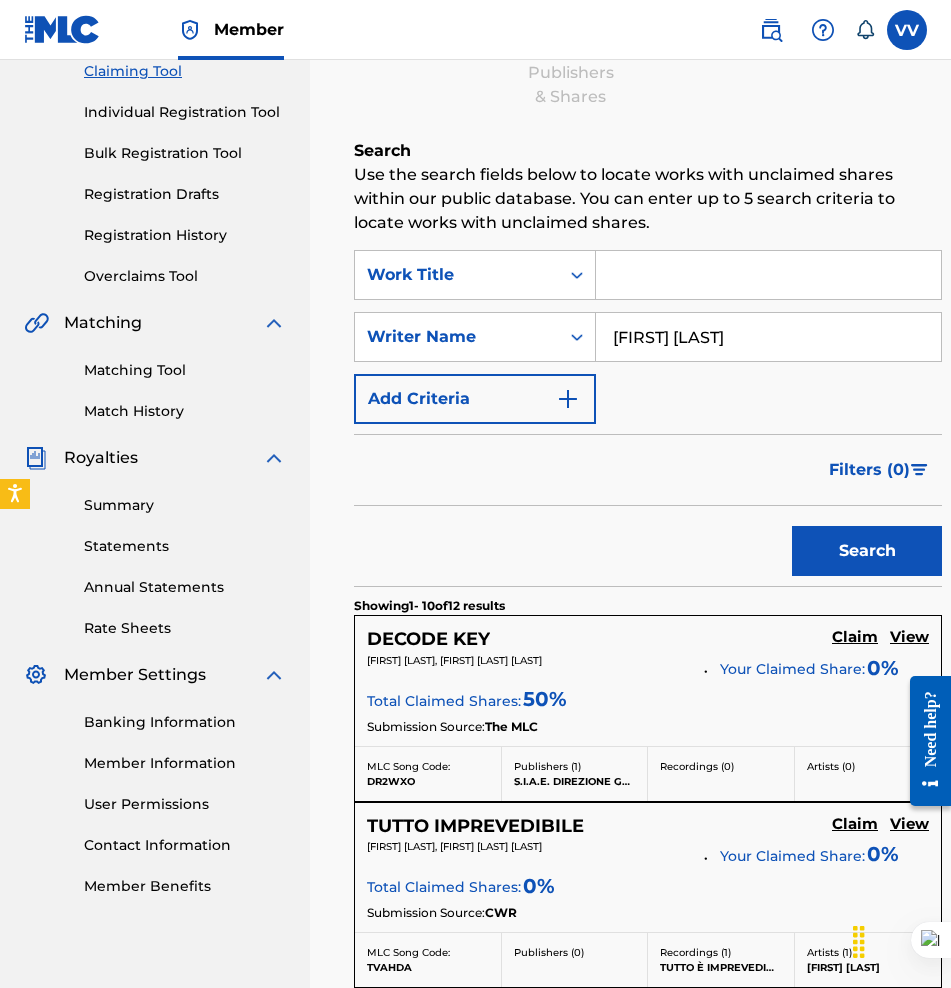 click on "Add Criteria" at bounding box center [475, 399] 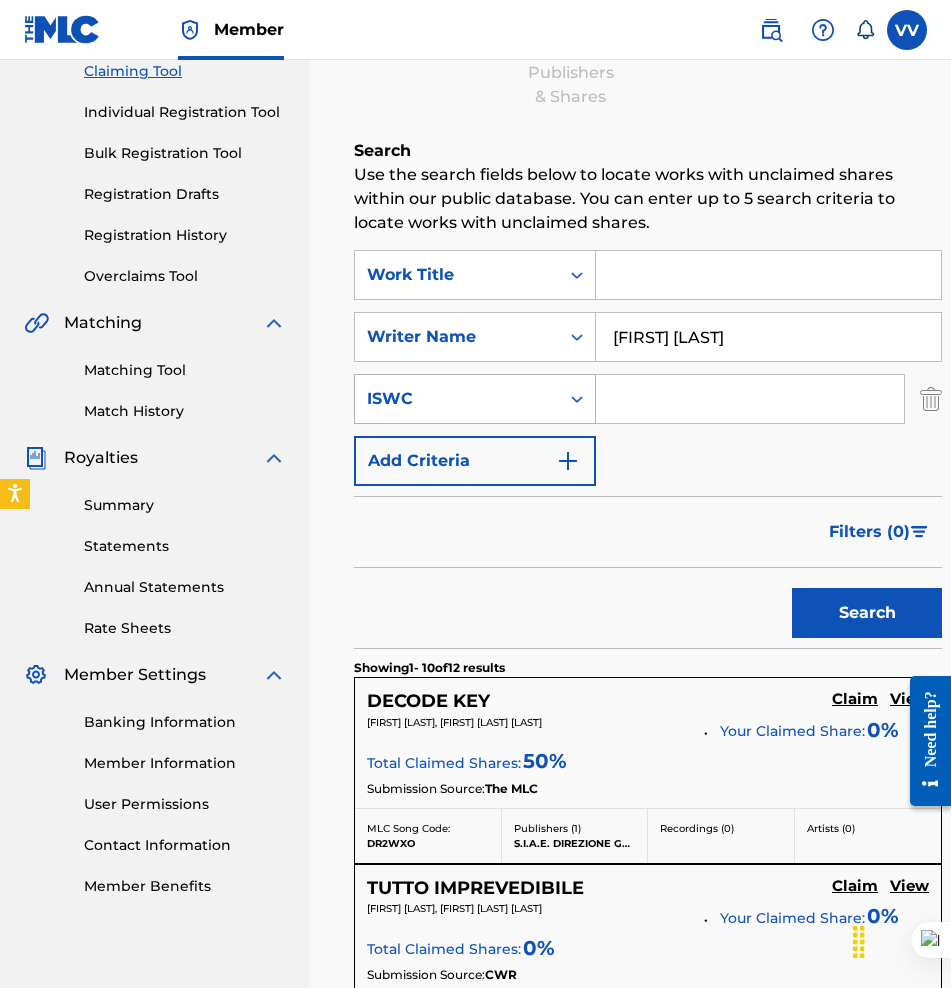 click at bounding box center (577, 399) 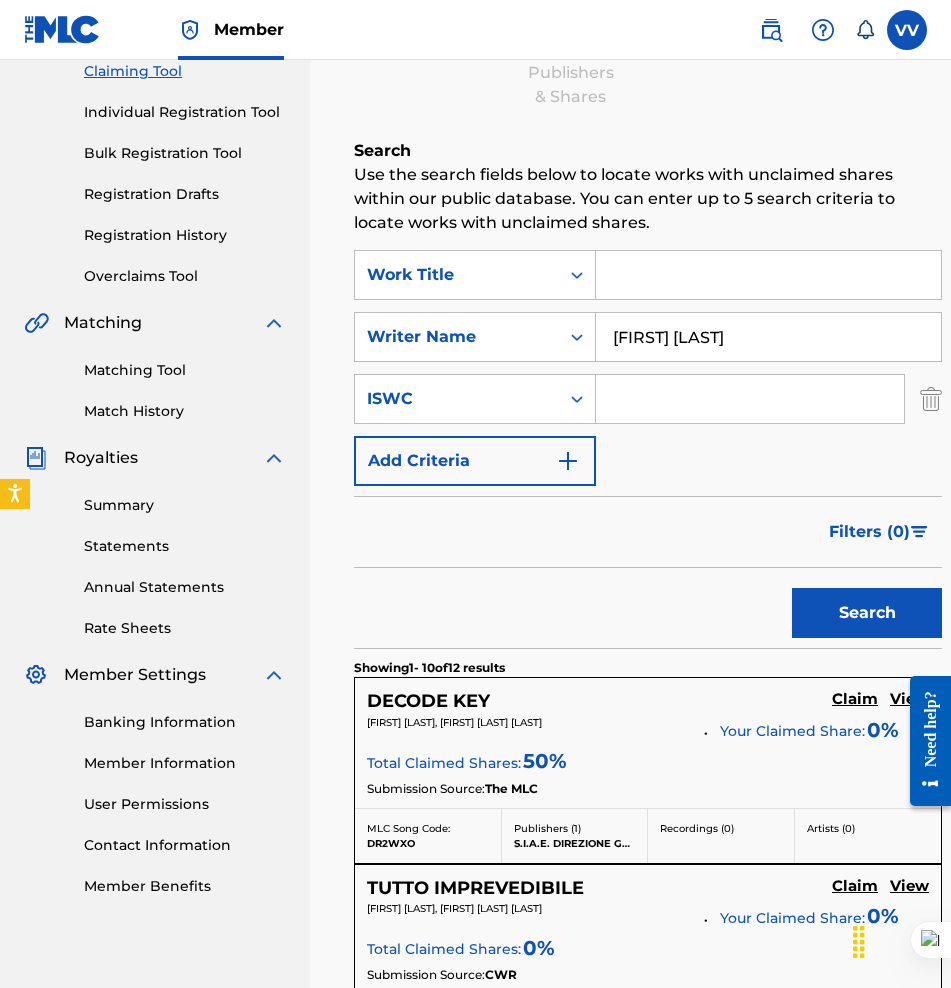 click on "SearchWithCriteria[UUID] Work Title SearchWithCriteria[UUID] Writer Name [FIRST] [LAST] SearchWithCriteriacbb5ac9a-d973-4e43-8606-679f00c62fd1 ISWC Add Criteria" at bounding box center (648, 368) 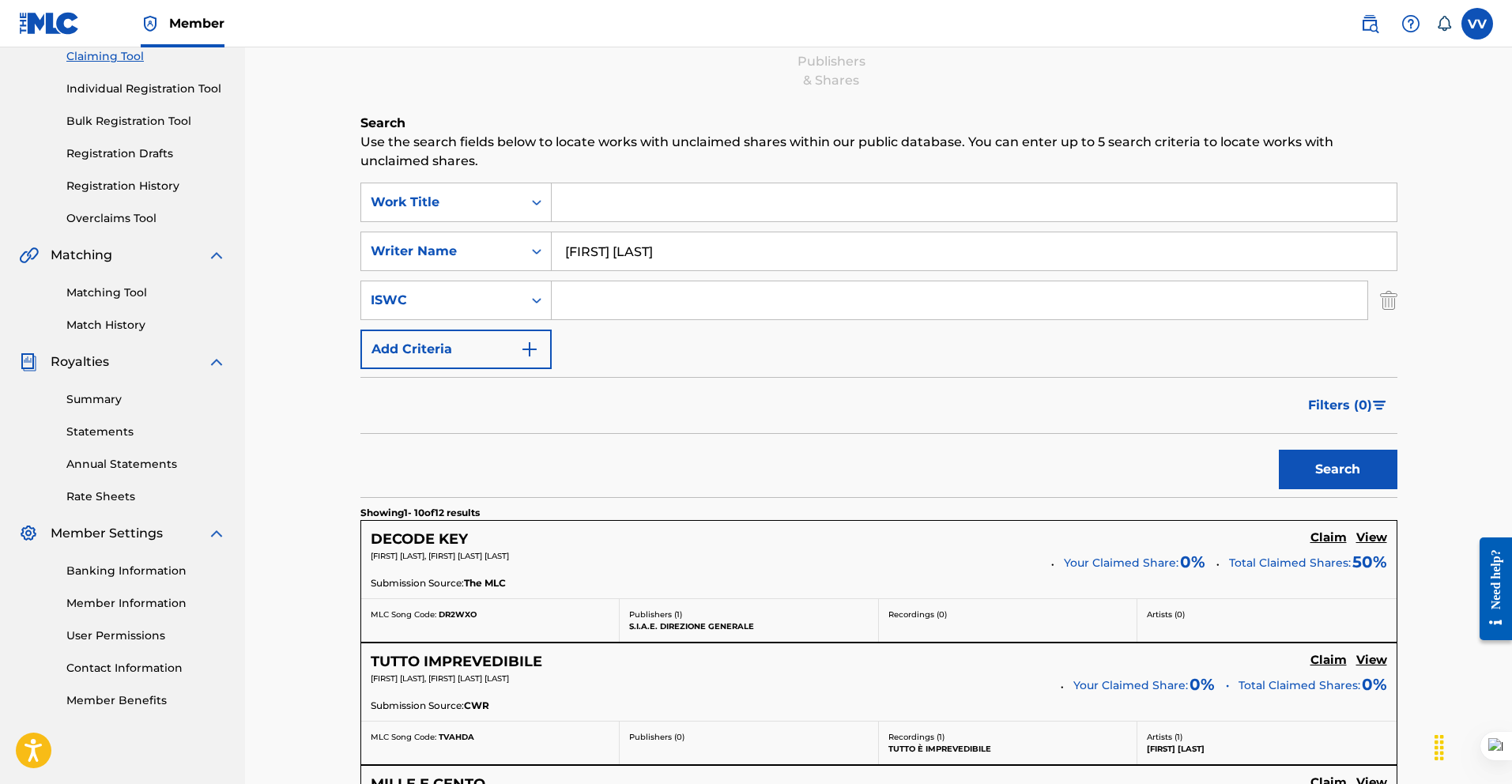 click at bounding box center (1389, 300) 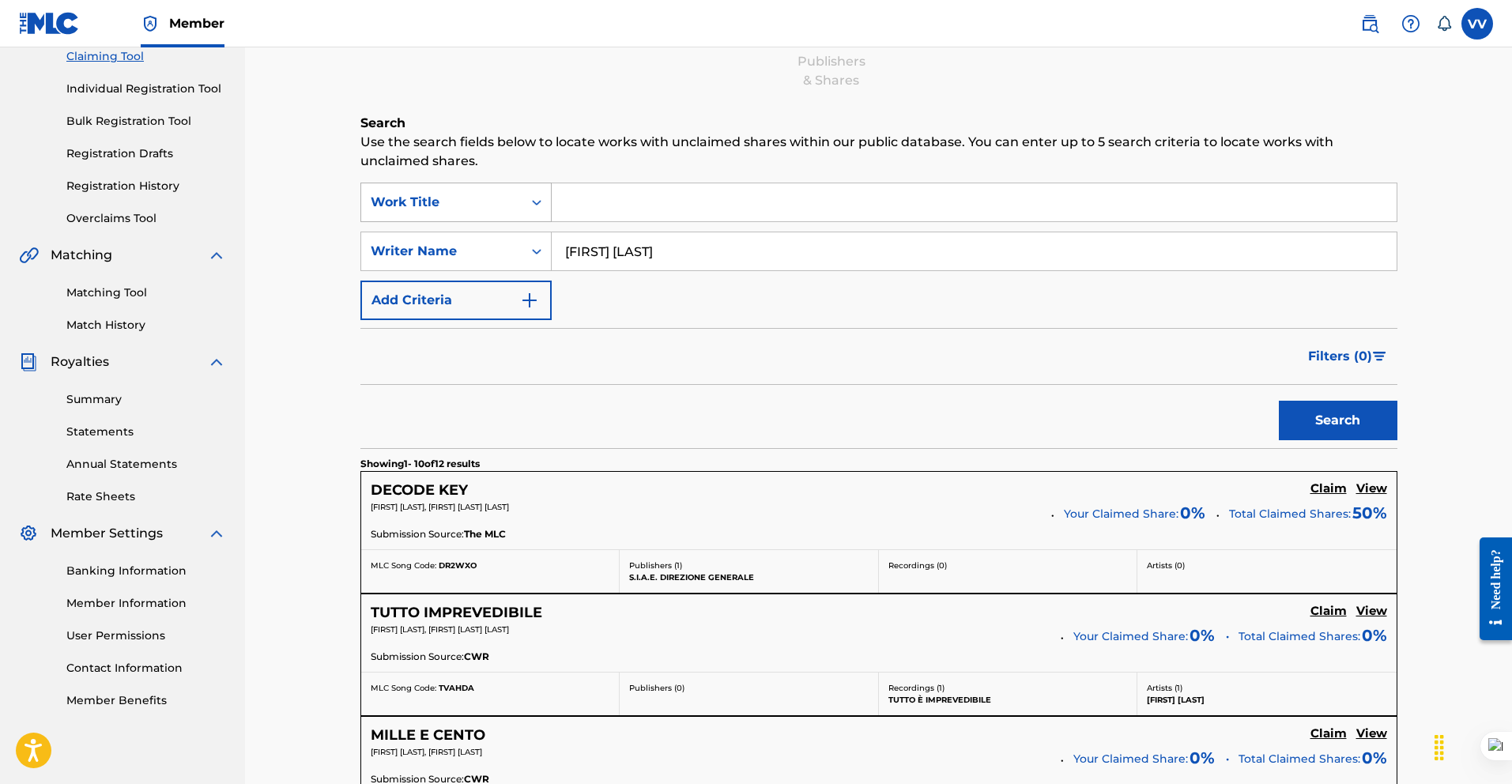 click on "Work Title" at bounding box center (442, 202) 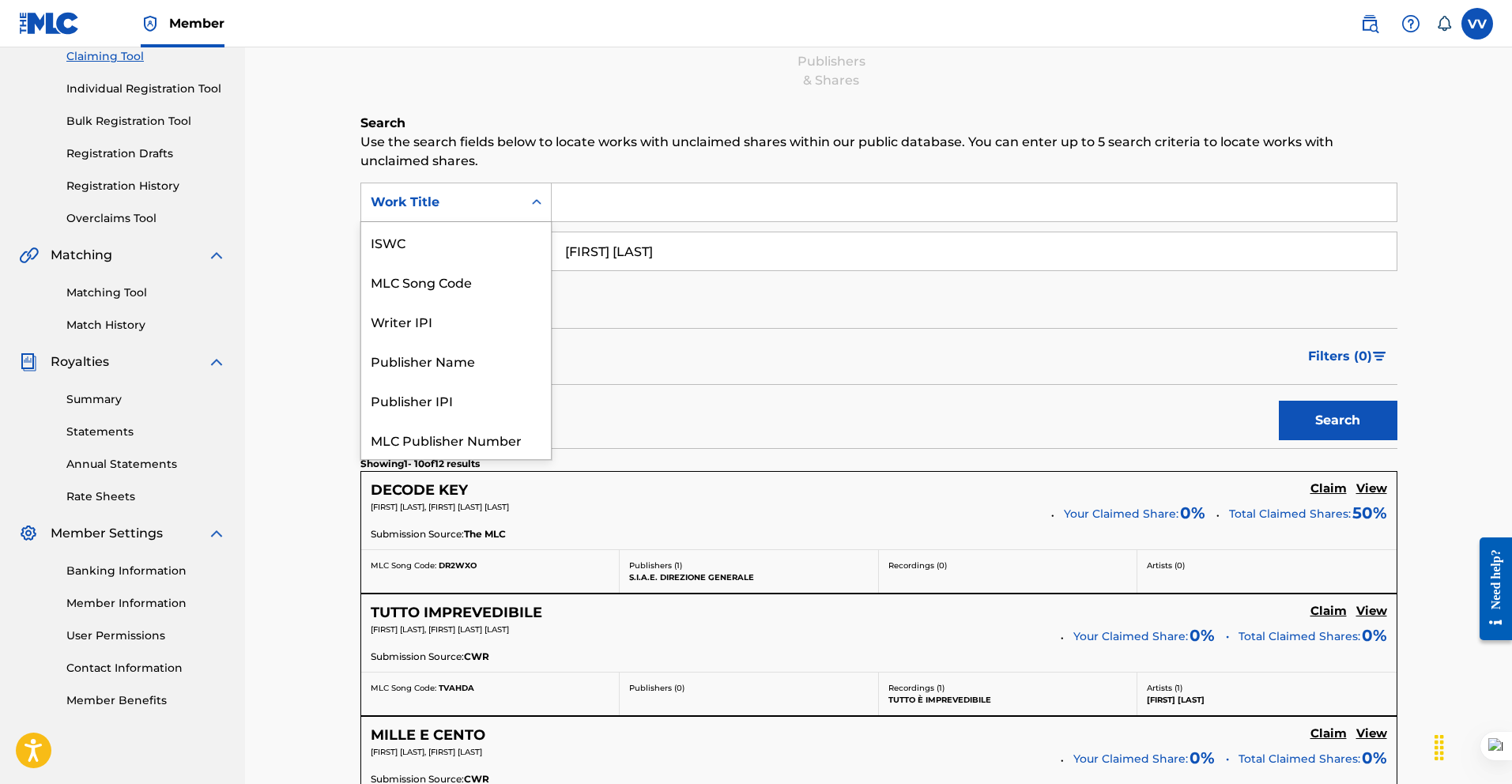scroll, scrollTop: 40, scrollLeft: 0, axis: vertical 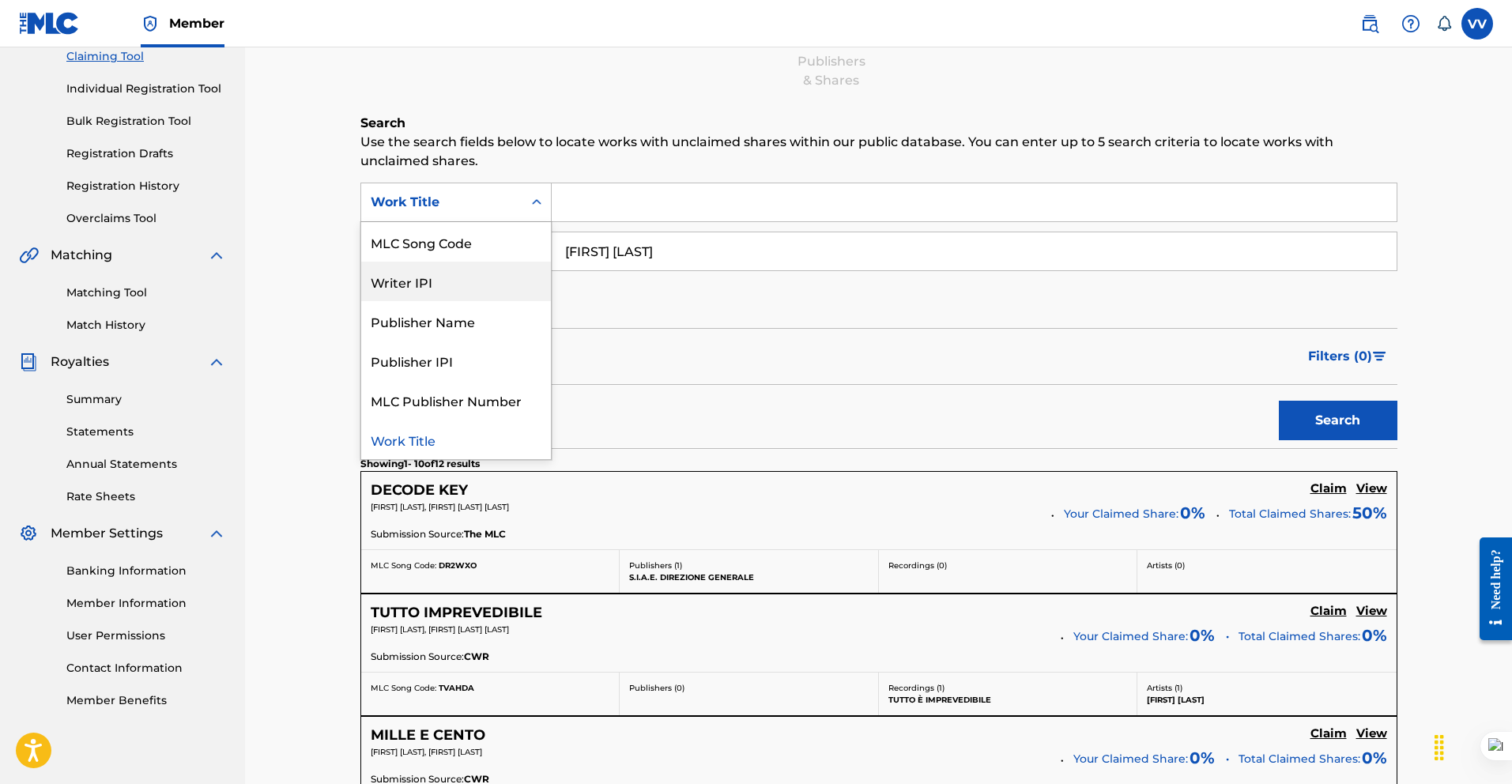 click on "Writer IPI" at bounding box center (456, 281) 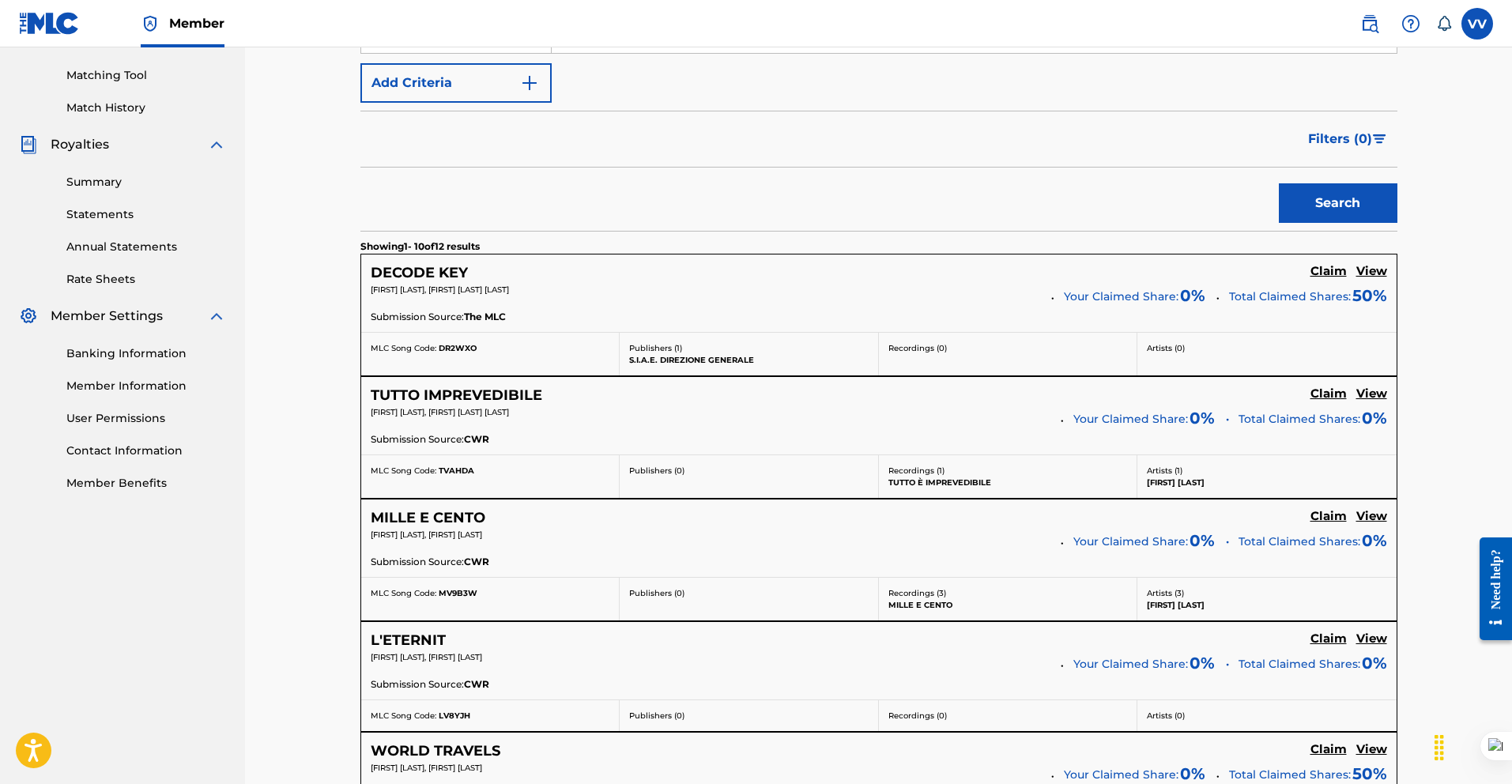 scroll, scrollTop: 393, scrollLeft: 0, axis: vertical 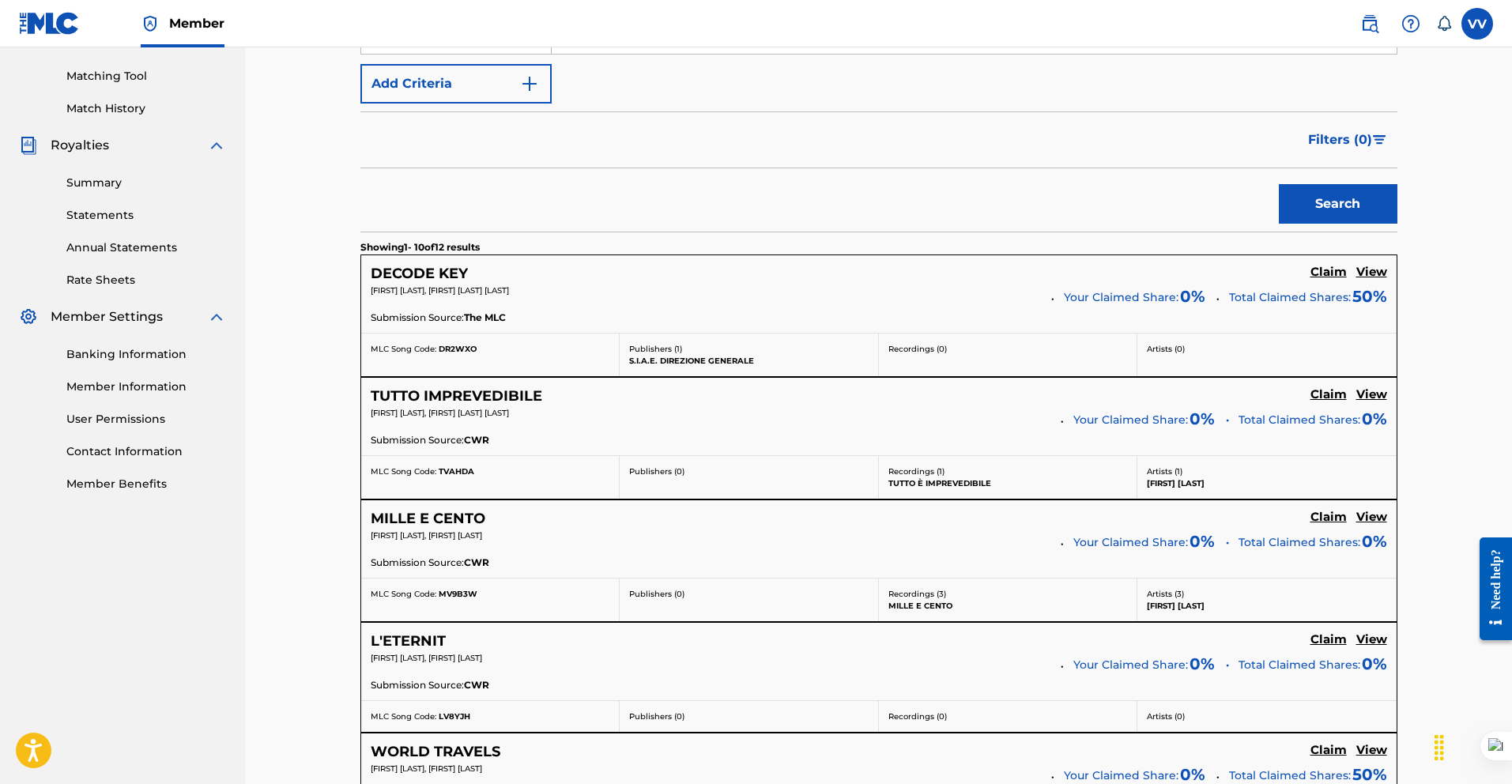 click on "DECODE KEY" at bounding box center (419, 273) 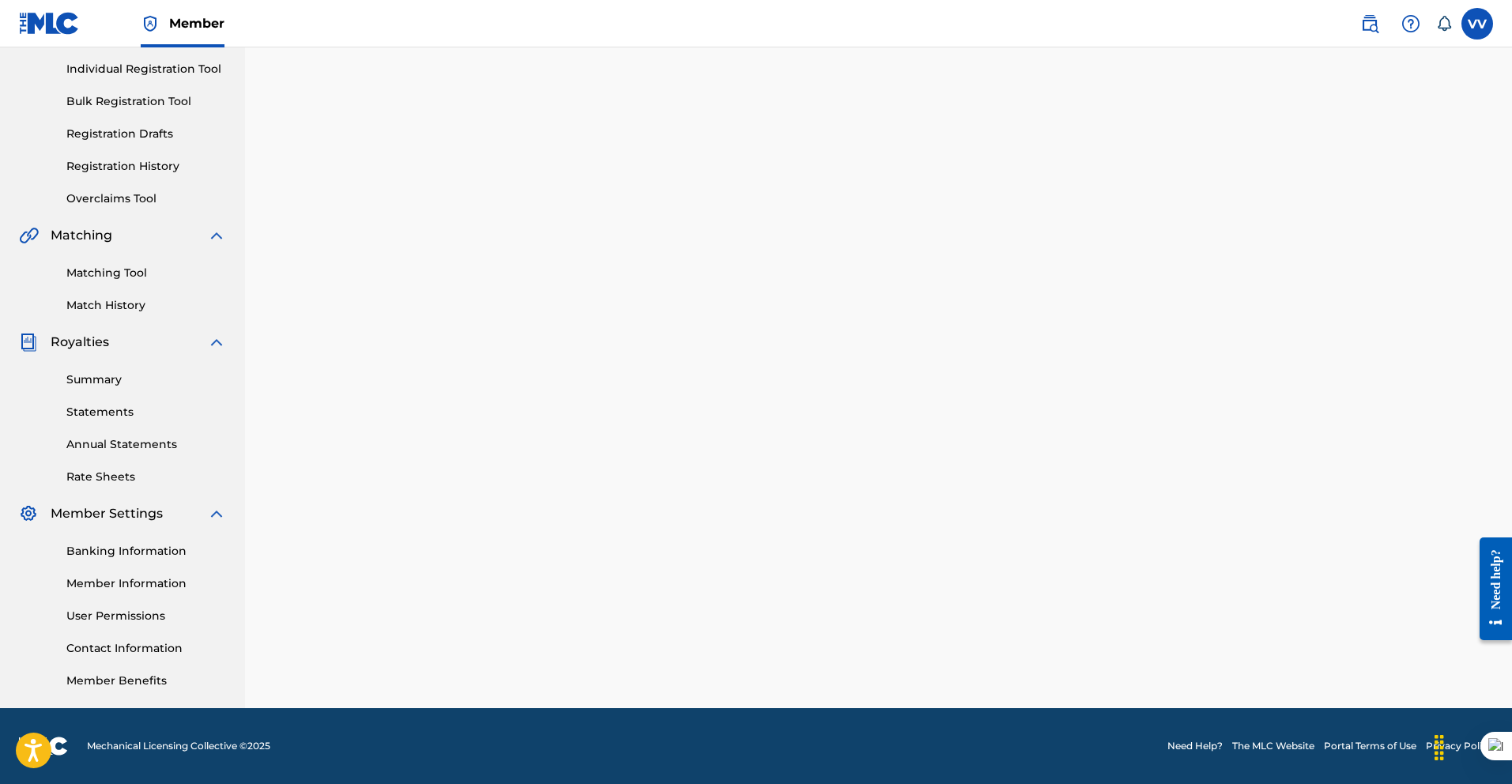 scroll, scrollTop: 0, scrollLeft: 0, axis: both 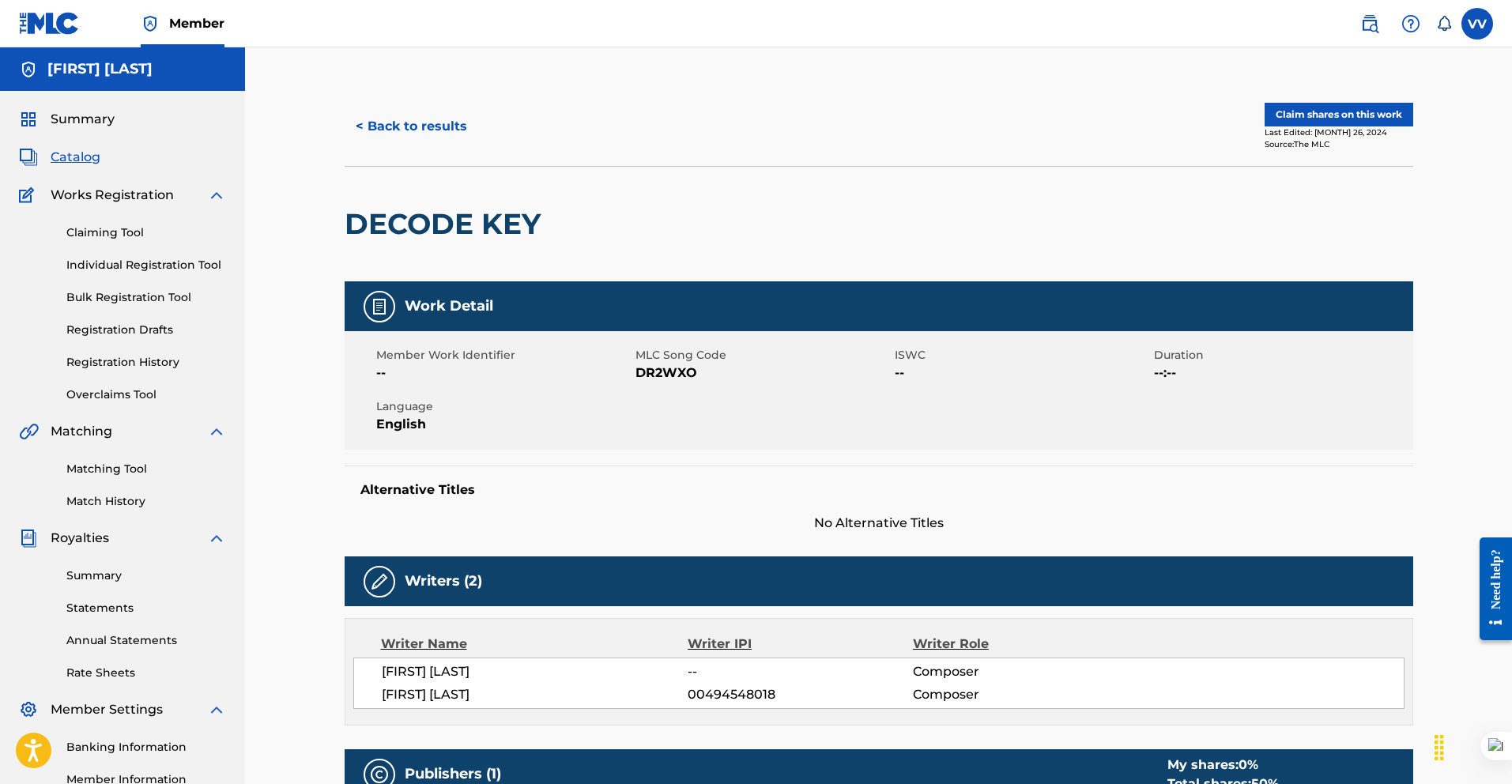 drag, startPoint x: 803, startPoint y: 687, endPoint x: 676, endPoint y: 686, distance: 127.00394 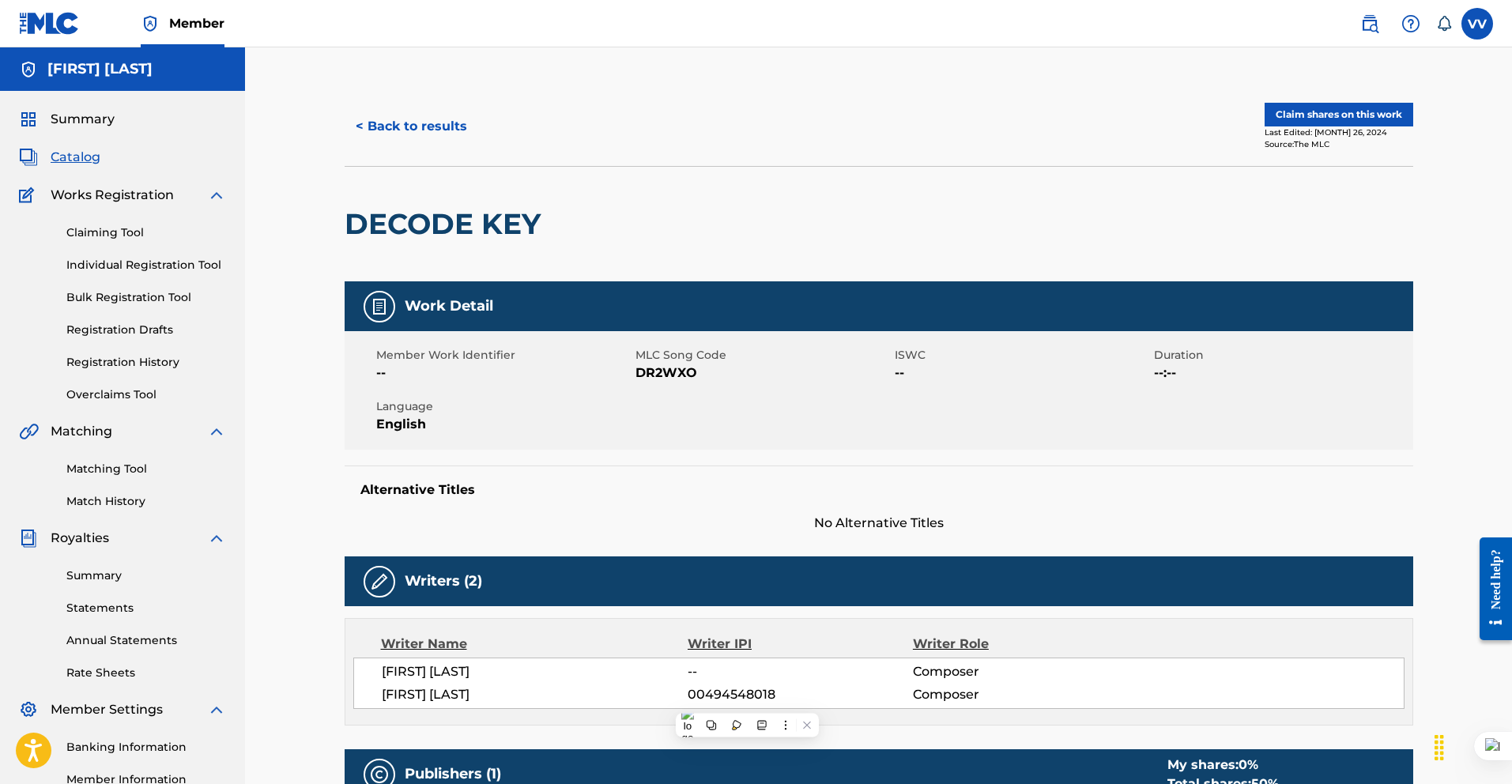 copy on "00494548018" 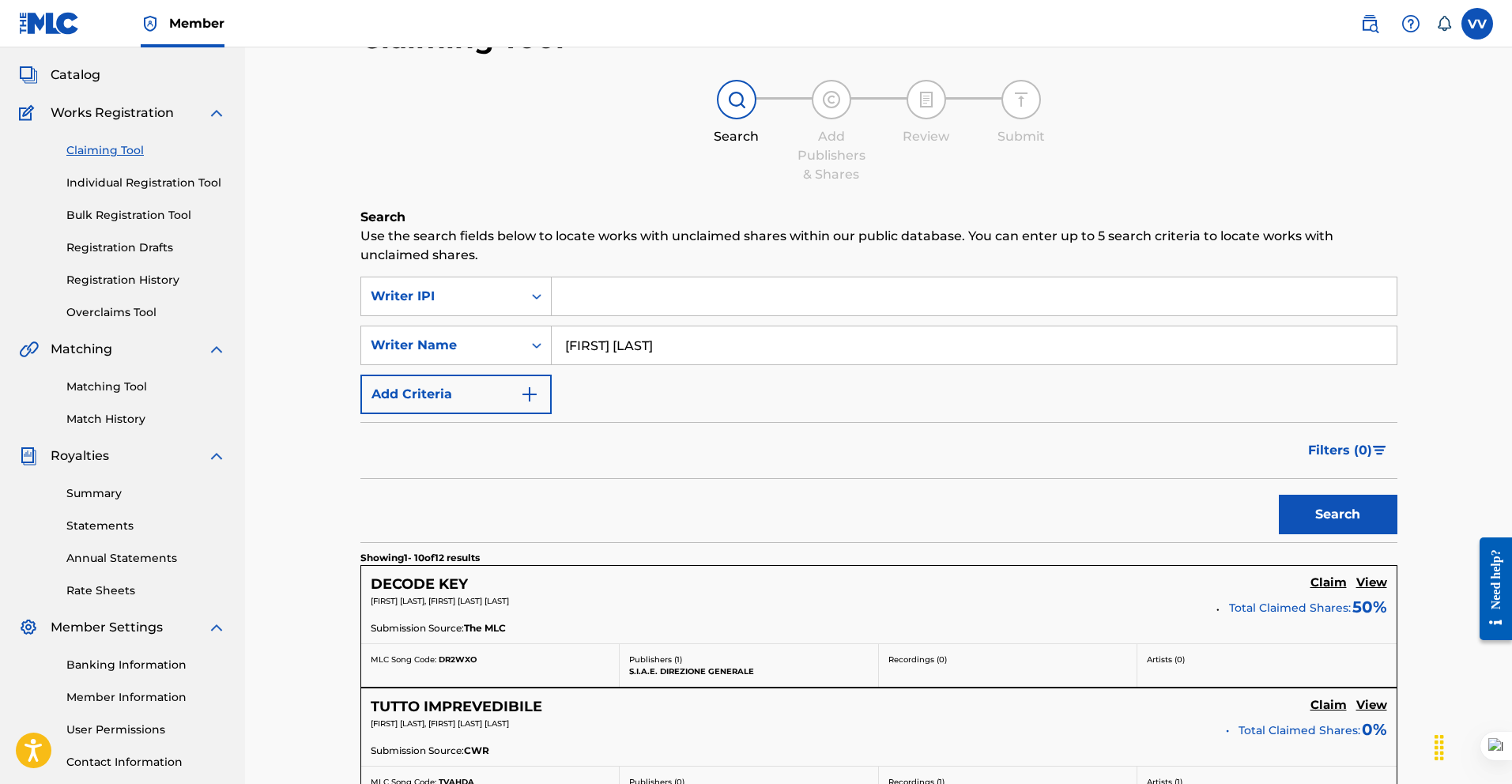 scroll, scrollTop: 75, scrollLeft: 0, axis: vertical 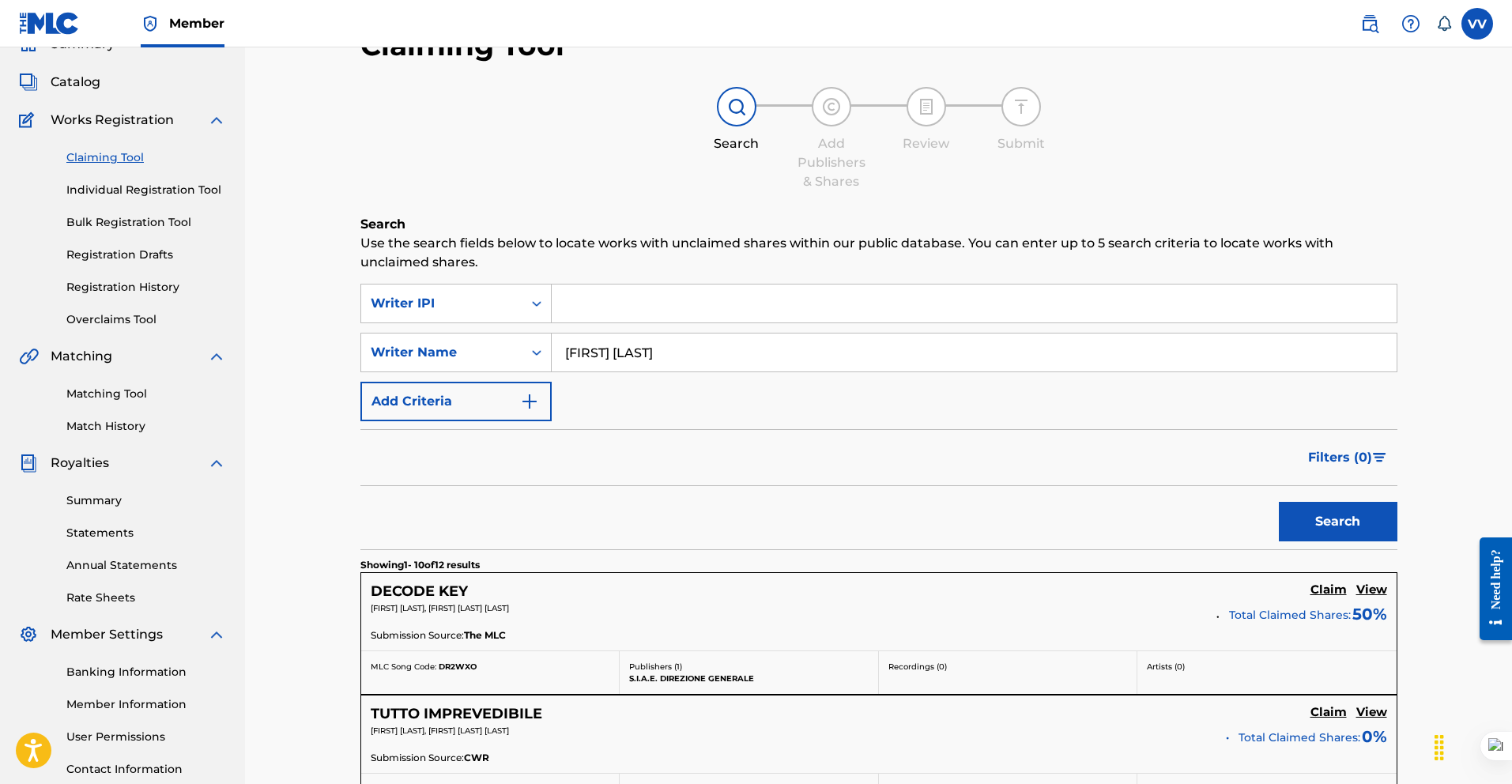 click at bounding box center [974, 303] 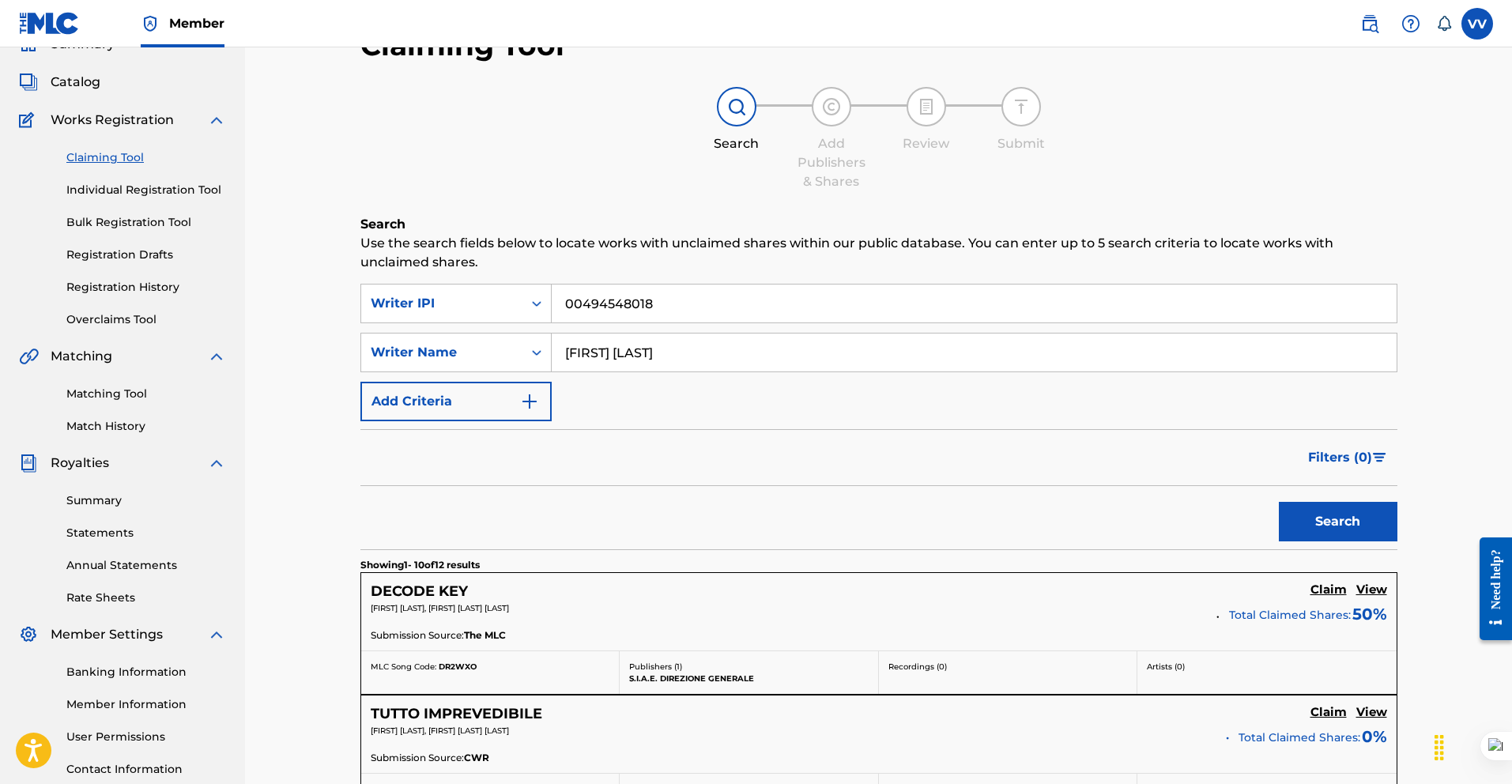 type on "00494548018" 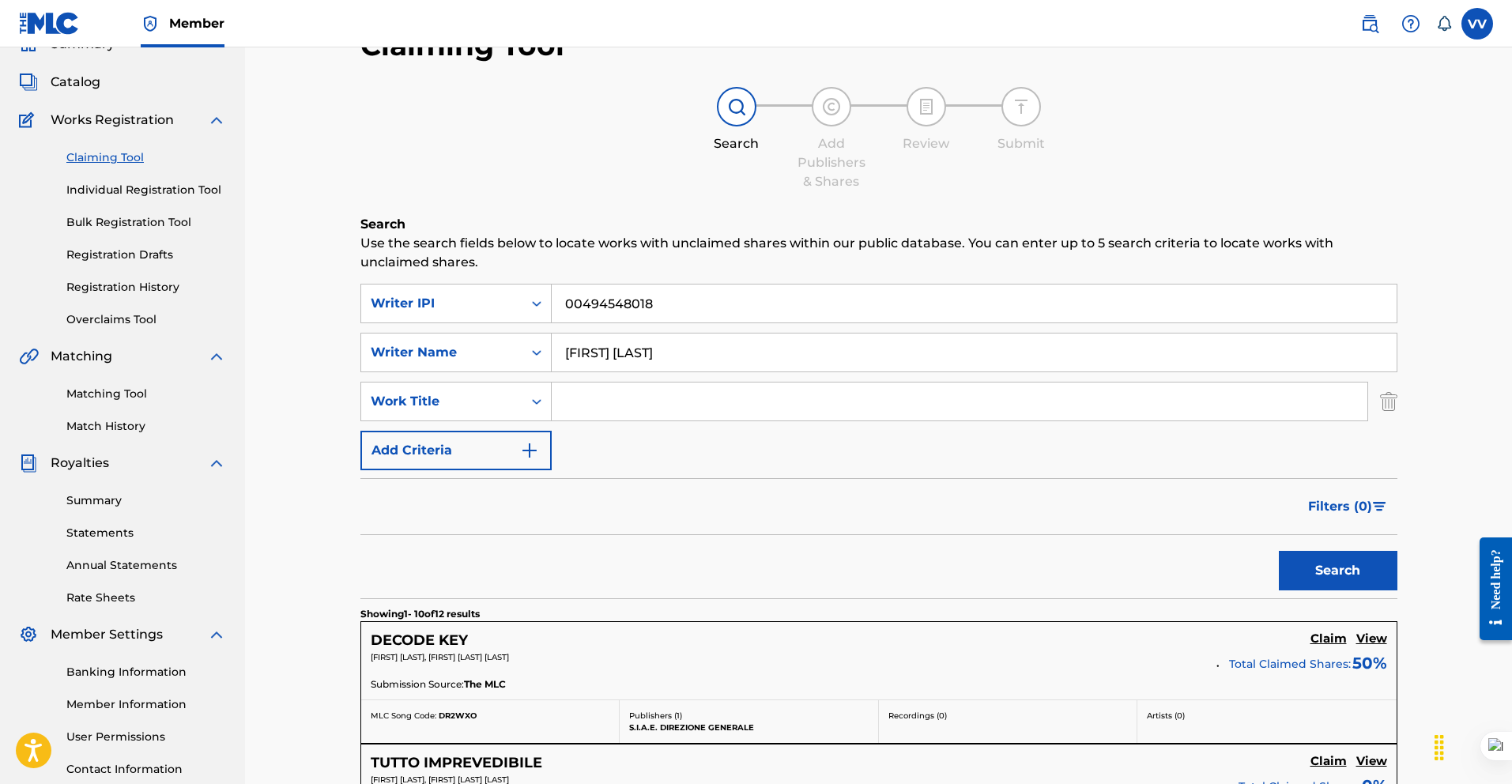drag, startPoint x: 1400, startPoint y: 401, endPoint x: 1394, endPoint y: 407, distance: 8.485281 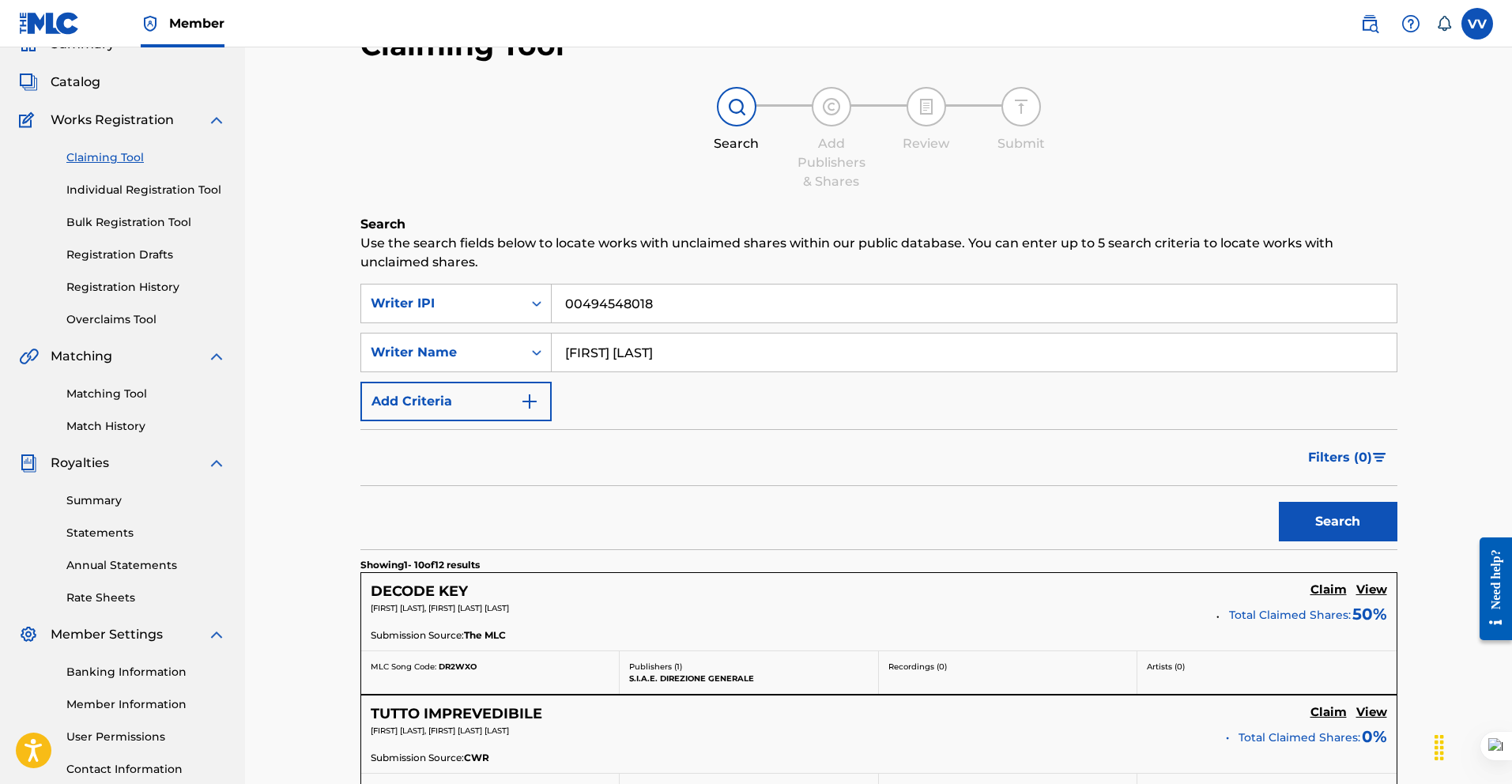 click on "Showing  1  -   10  of  12   results" at bounding box center [879, 560] 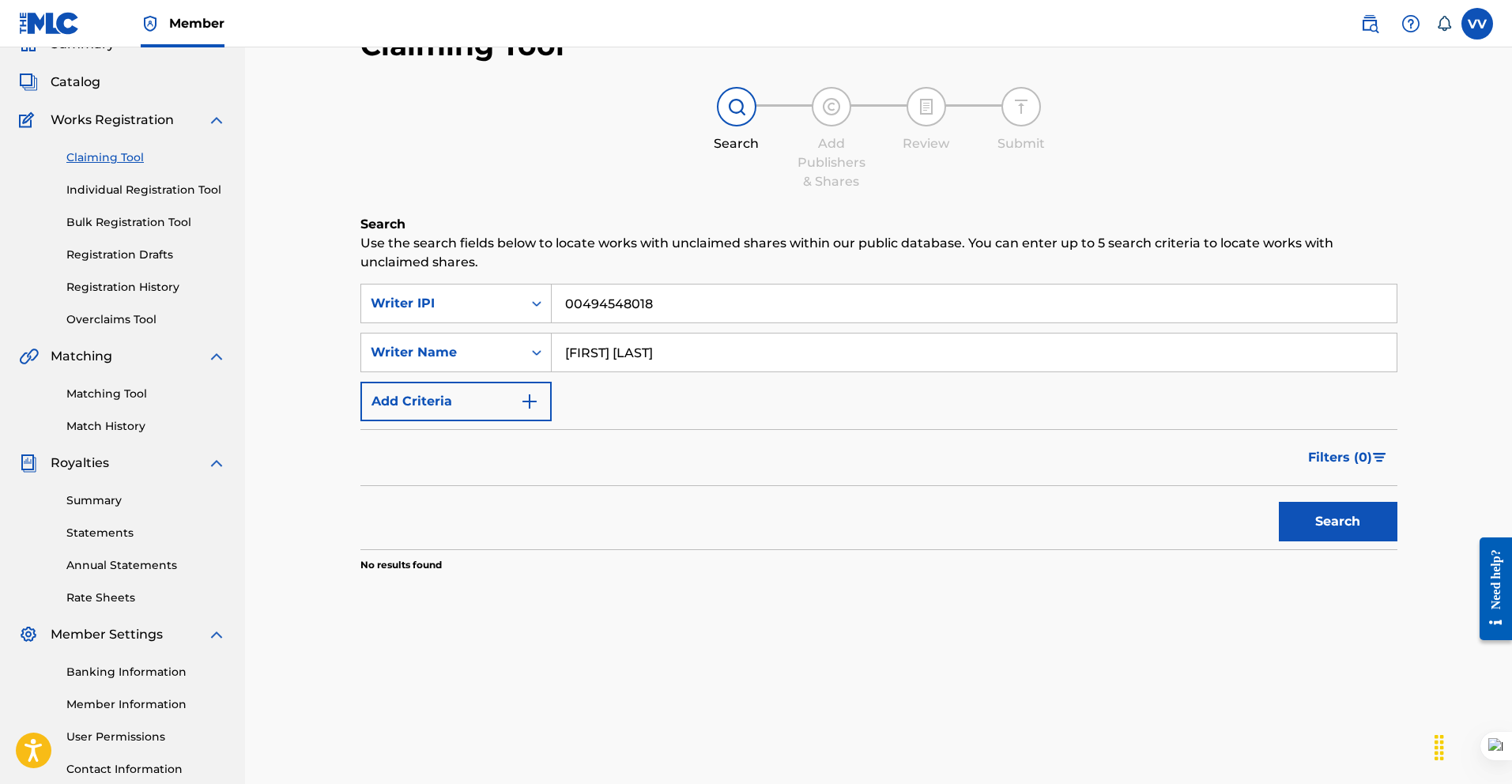 click on "Search" at bounding box center [1338, 522] 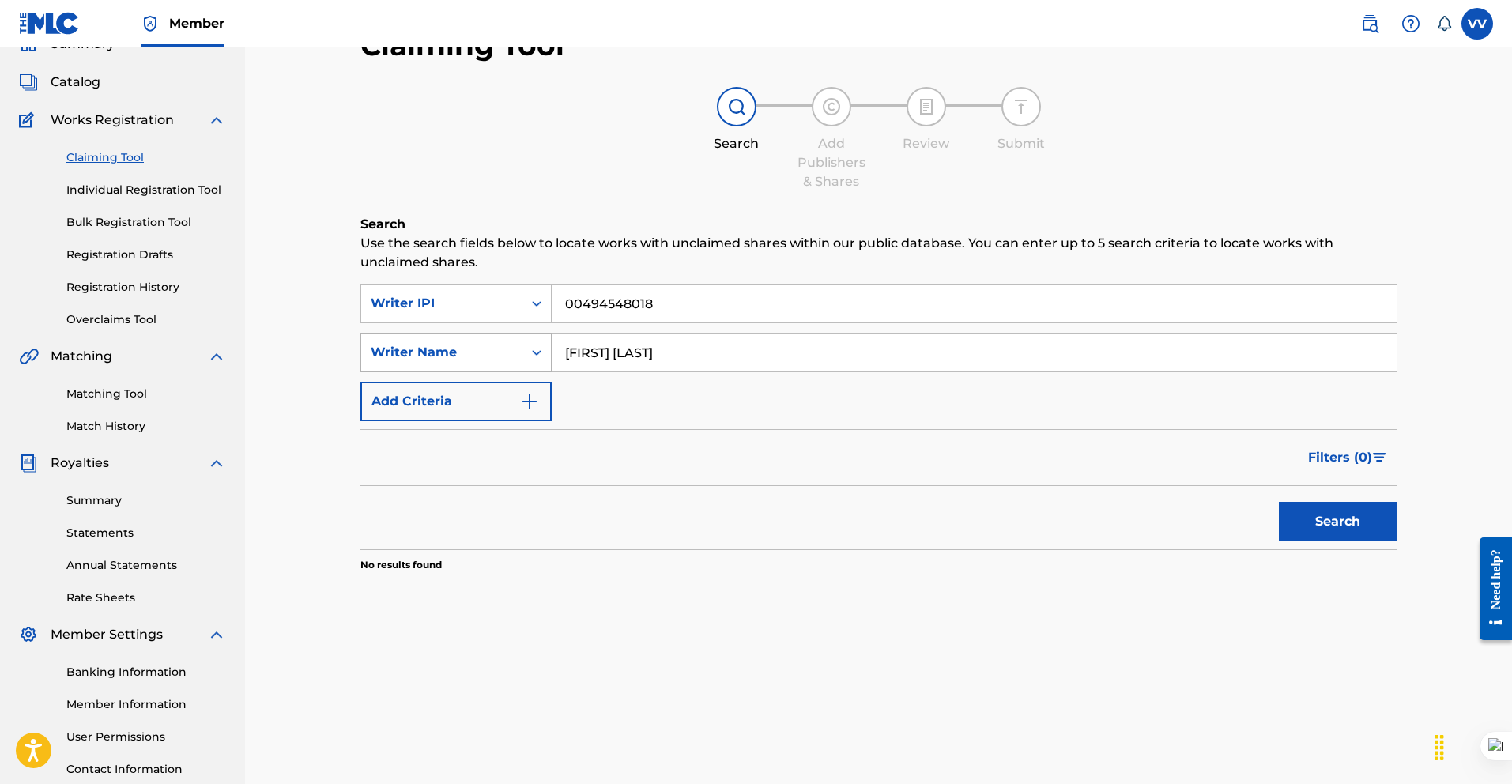 drag, startPoint x: 684, startPoint y: 354, endPoint x: 531, endPoint y: 345, distance: 153.2645 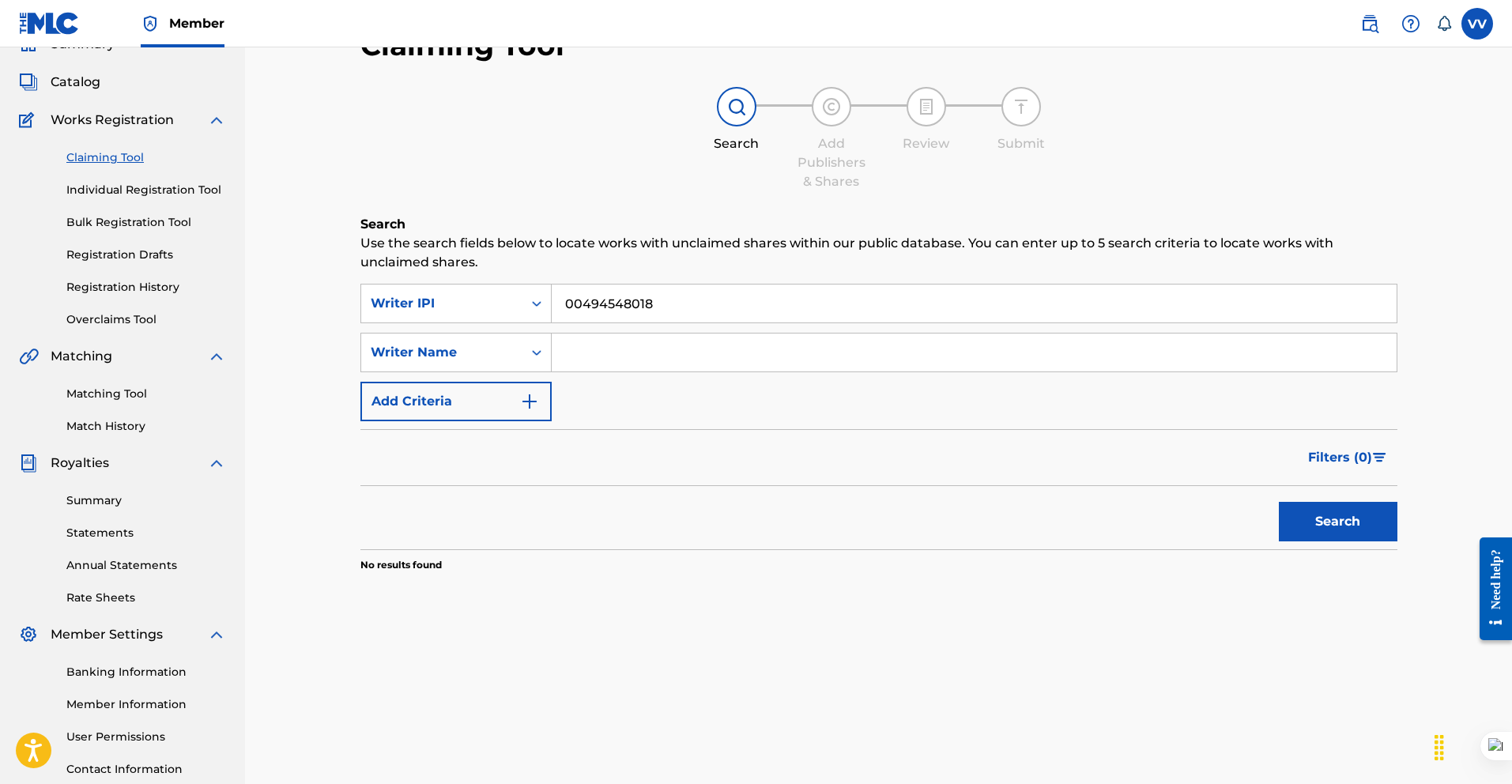 type 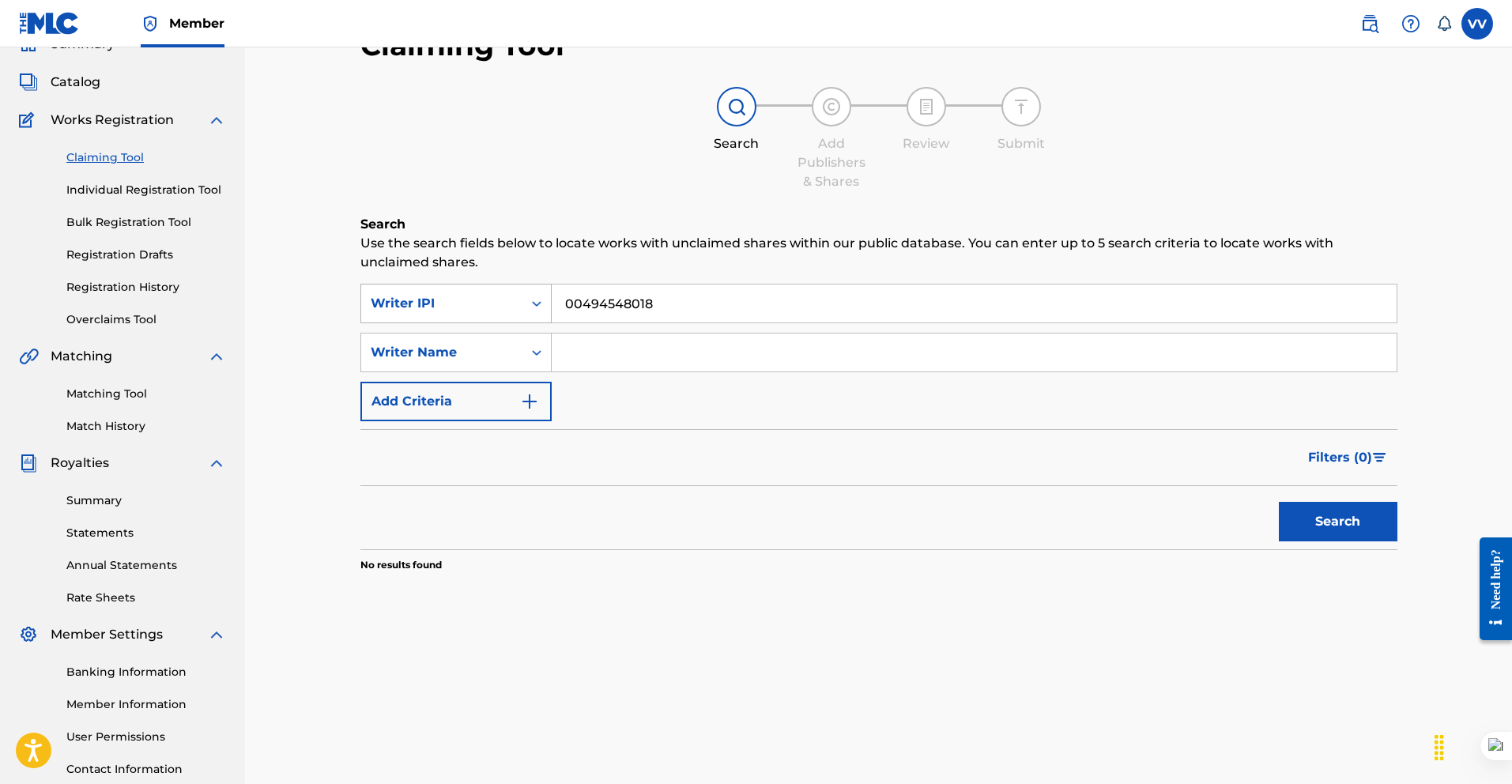 click 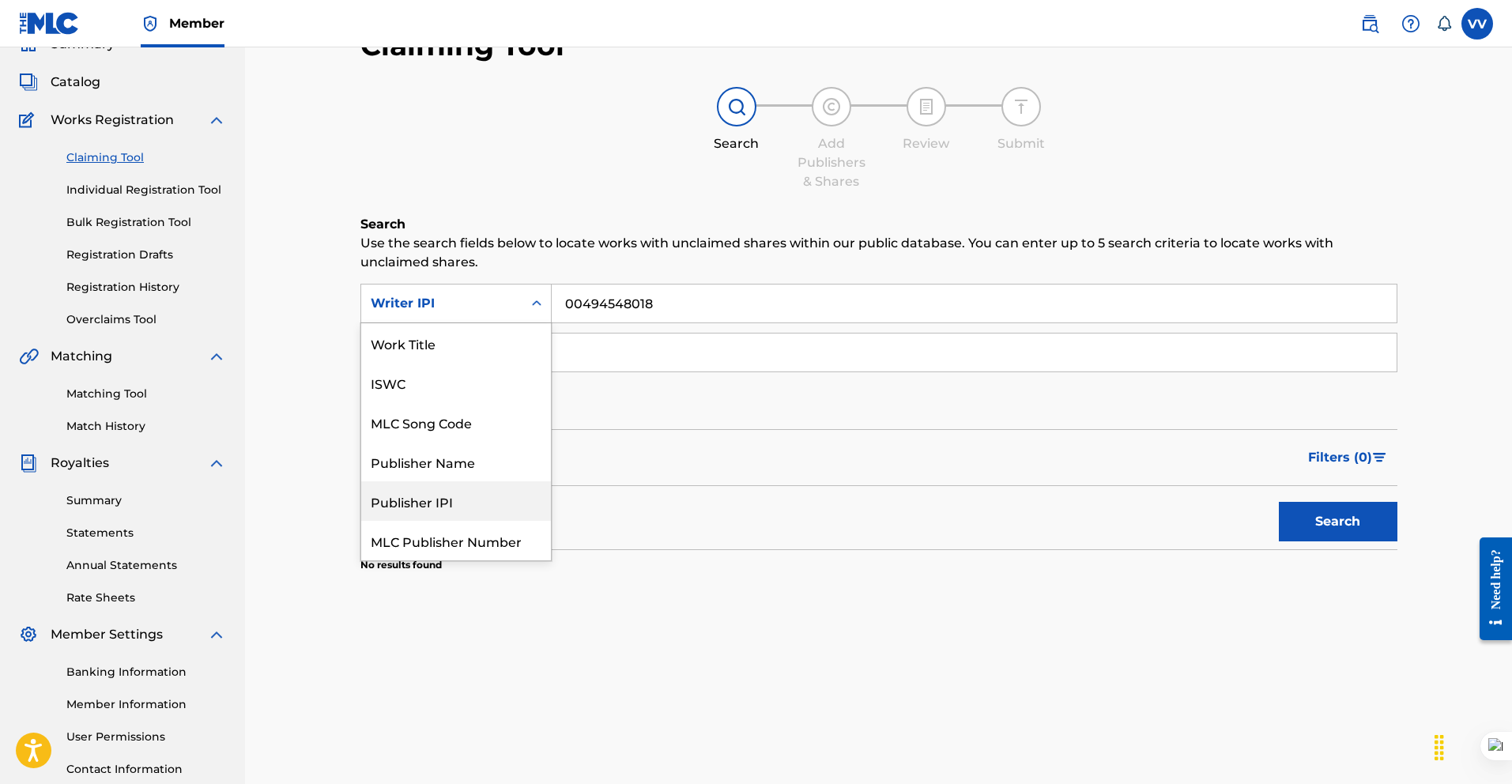 scroll, scrollTop: 40, scrollLeft: 0, axis: vertical 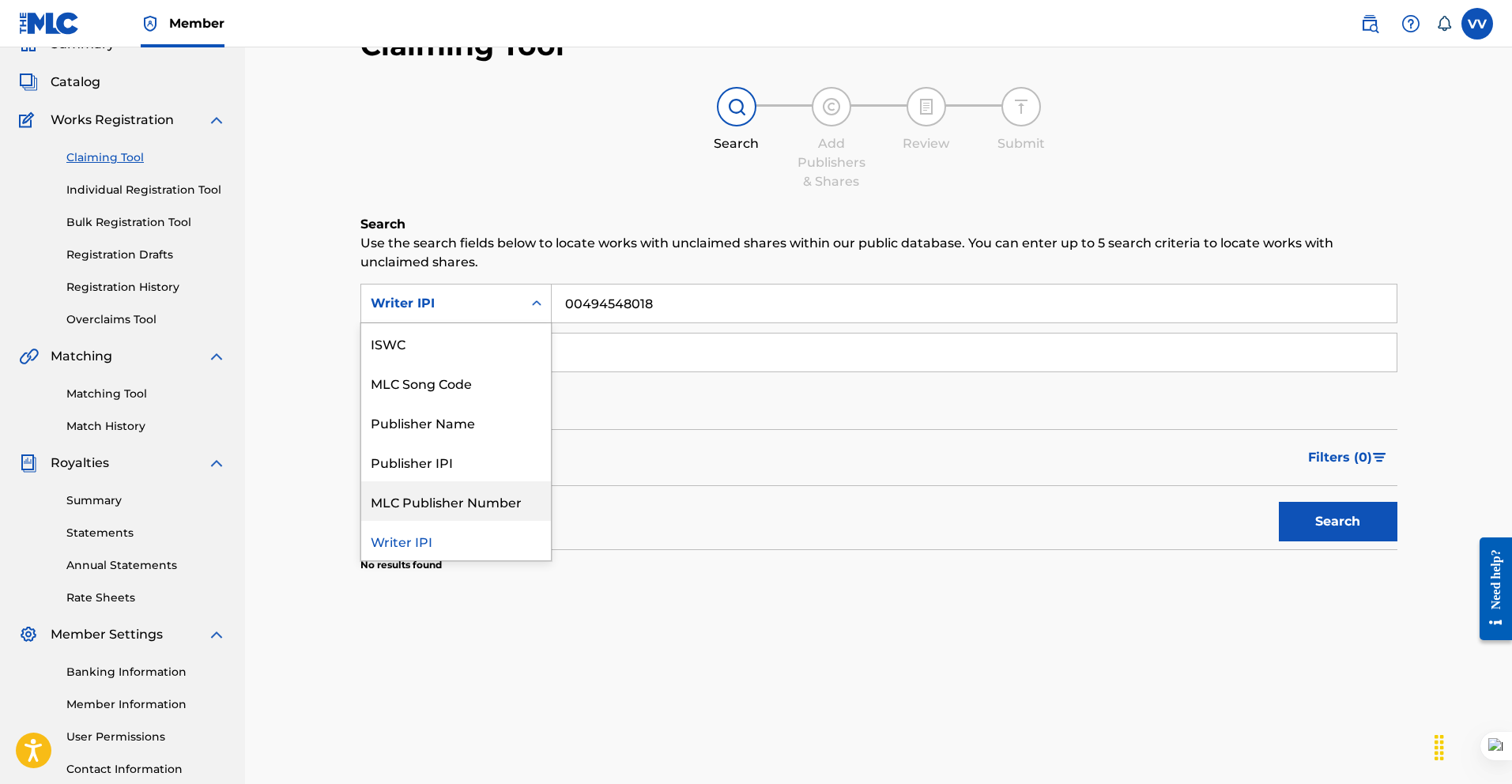 click on "MLC Publisher Number" at bounding box center (456, 501) 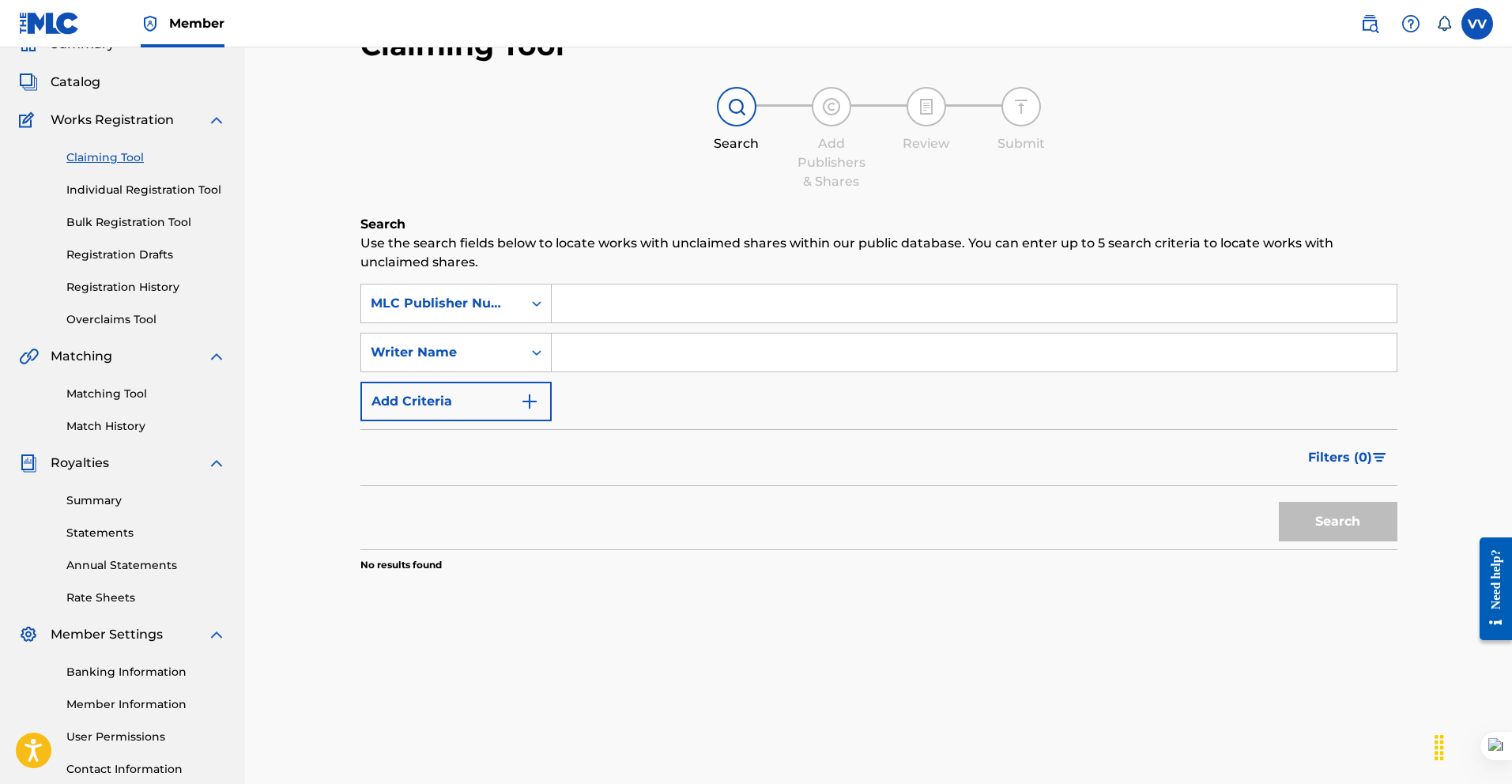 click on "Search Use the search fields below to locate works with unclaimed shares within our public database. You can enter up
to 5 search criteria to locate works with unclaimed shares. SearchWithCriteriab95bb3ff-20a7-43b8-9be1-b9e57d8c7746 MLC Publisher Number SearchWithCriteria039bf41e-84d2-4725-a33e-cc3ce35870fd Writer Name Add Criteria Filter Claim Search Filters Include works claimed by my Member   Remove Filters Apply Filters Filters ( 0 ) Search No results found" at bounding box center (879, 433) 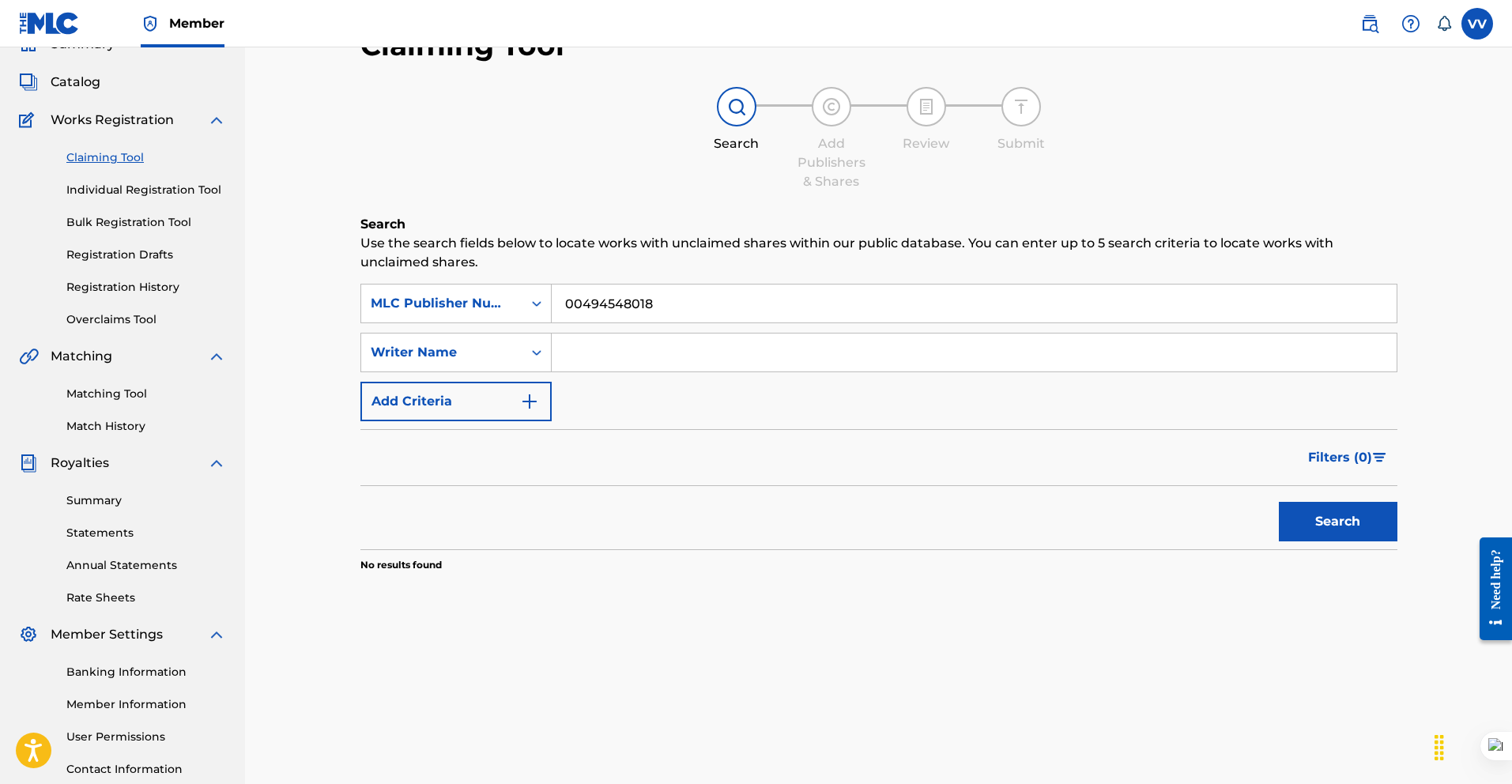 type on "00494548018" 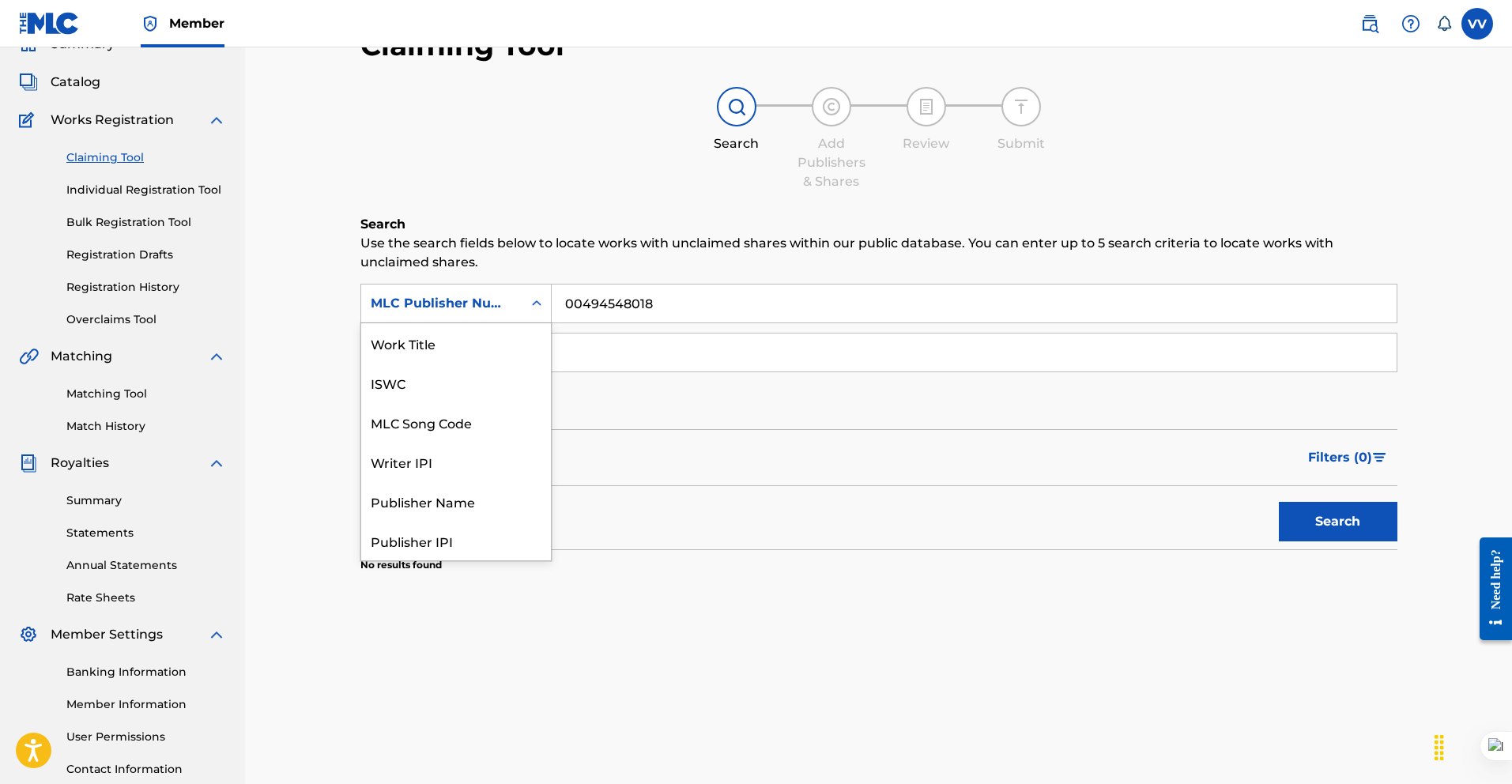 click 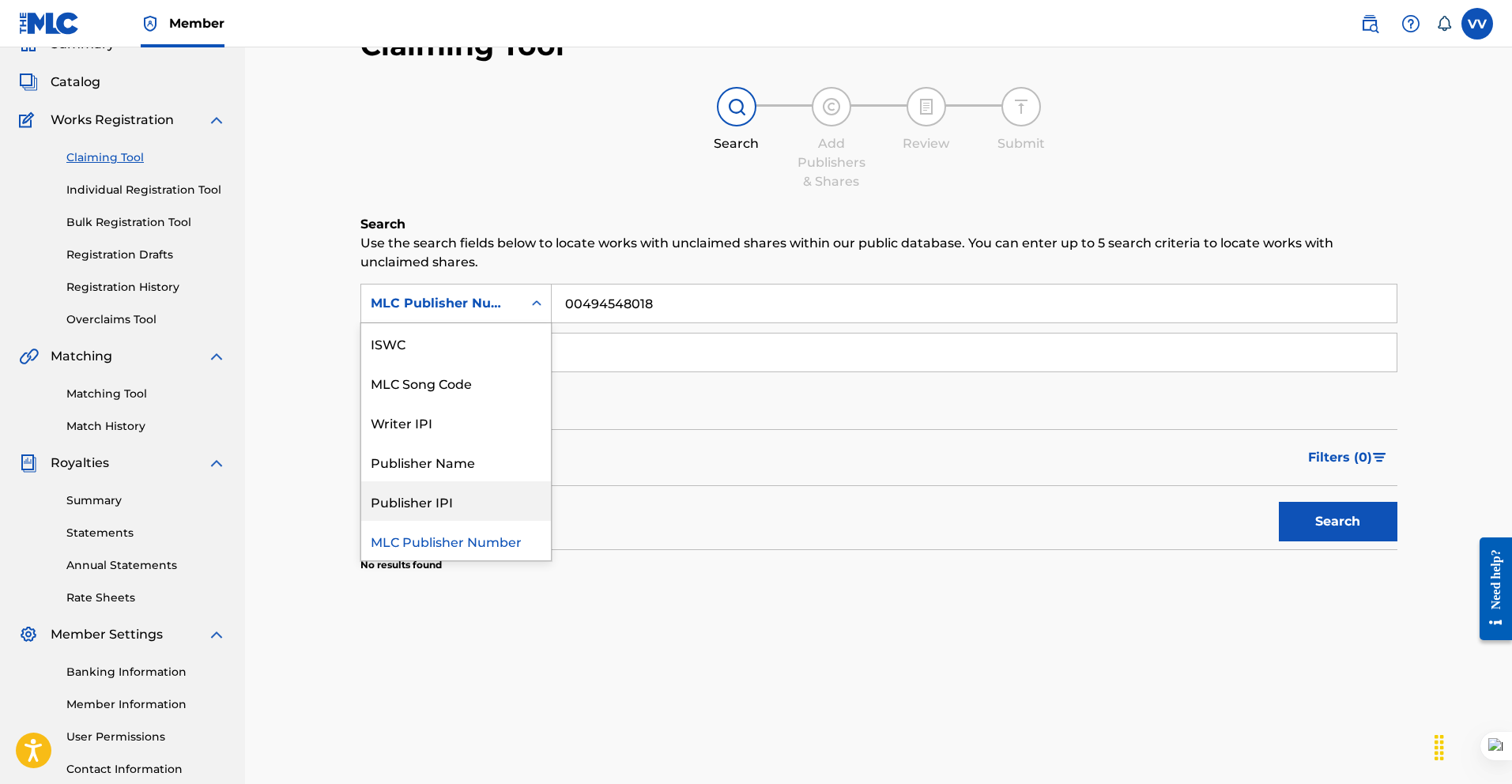 click on "Publisher IPI" at bounding box center (456, 501) 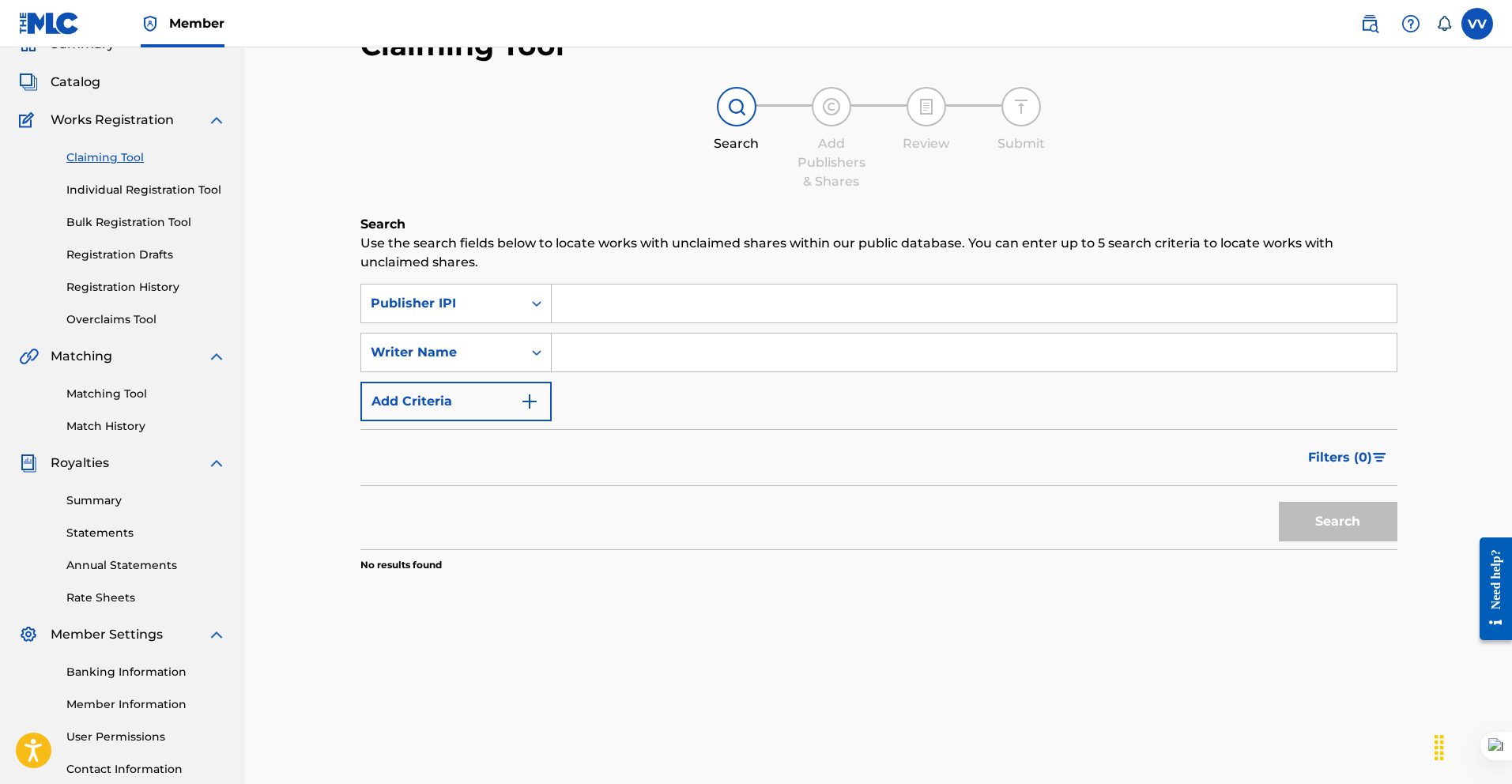 click at bounding box center (974, 303) 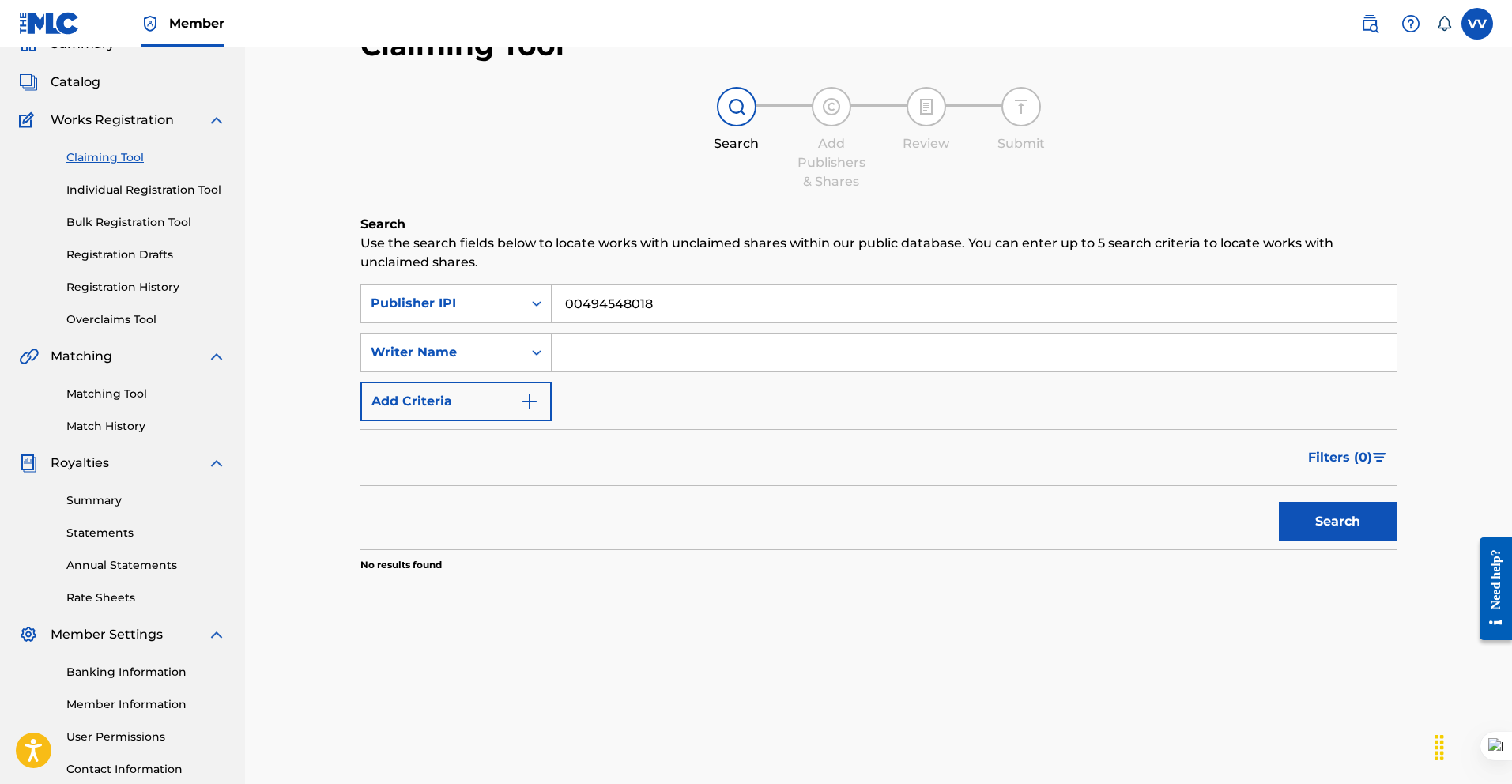 type on "00494548018" 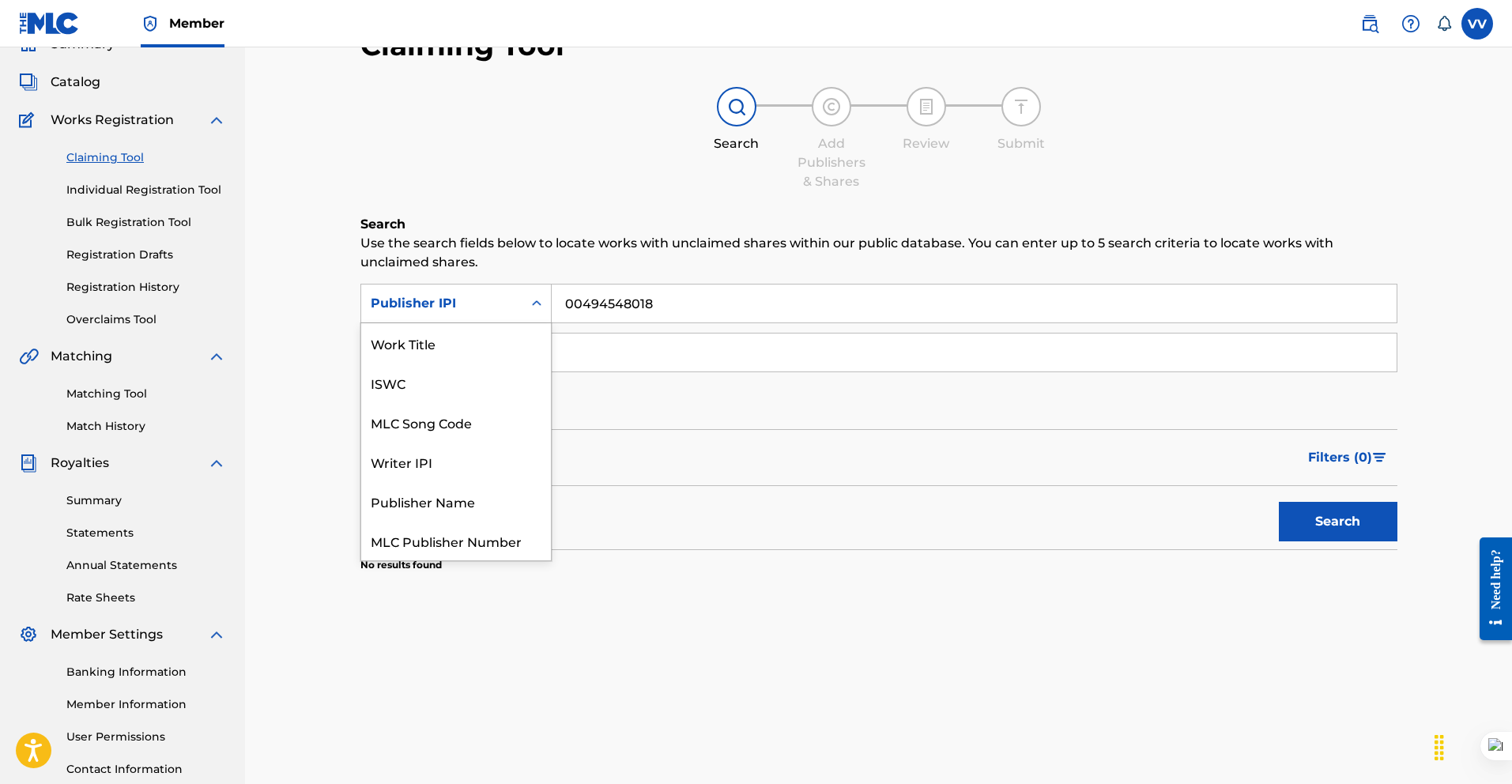 click on "Publisher IPI" at bounding box center [442, 303] 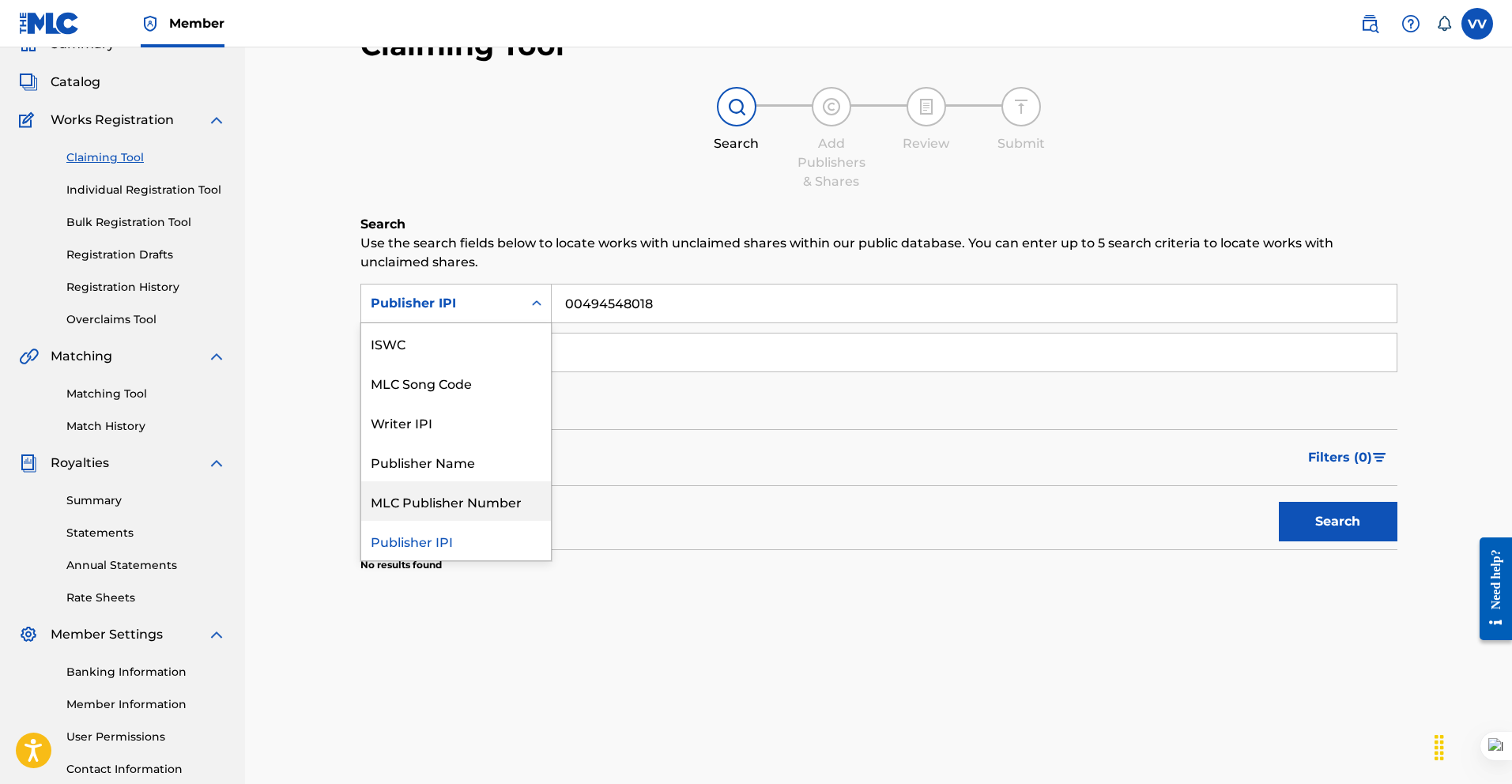 scroll, scrollTop: 0, scrollLeft: 0, axis: both 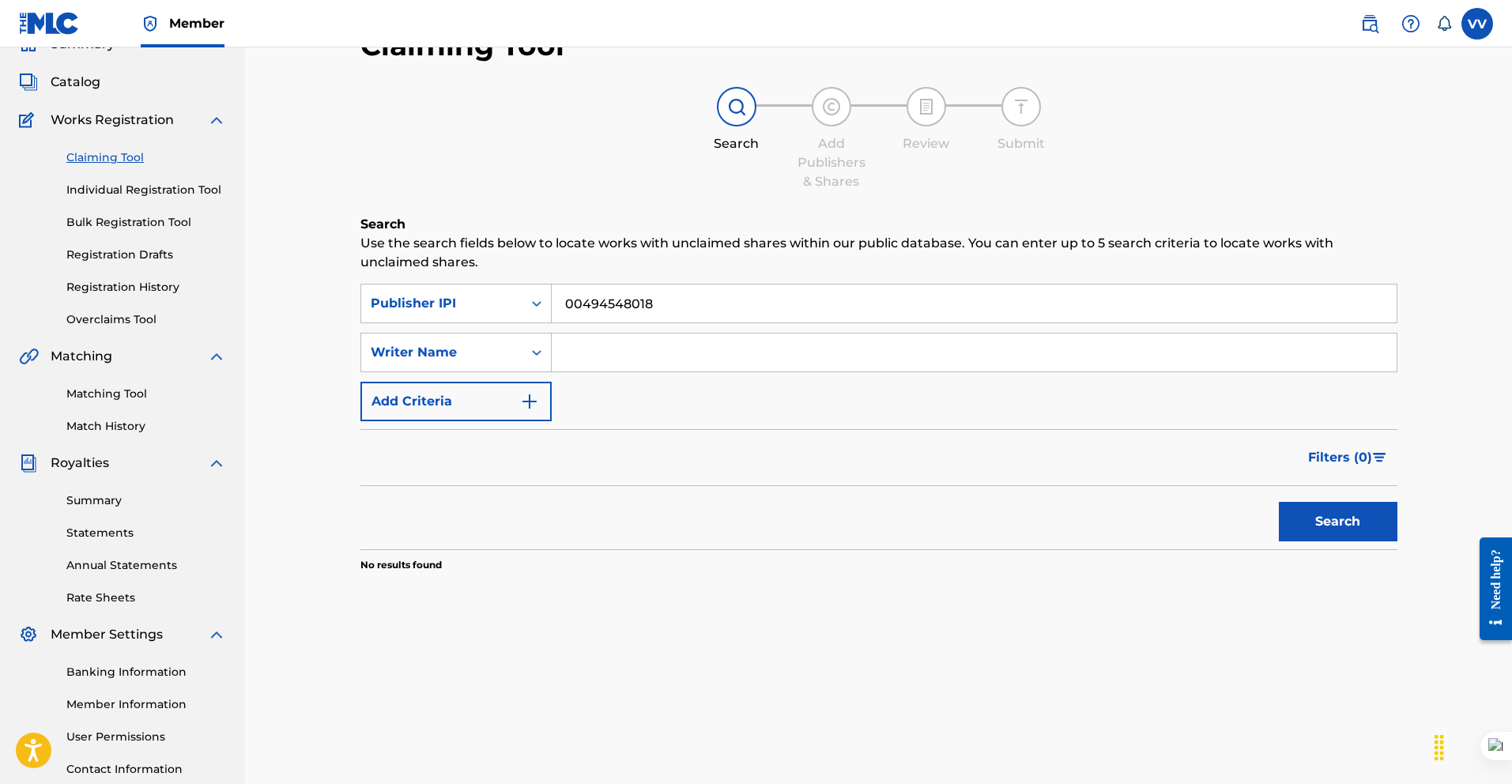 drag, startPoint x: 714, startPoint y: 285, endPoint x: 691, endPoint y: 309, distance: 33.24154 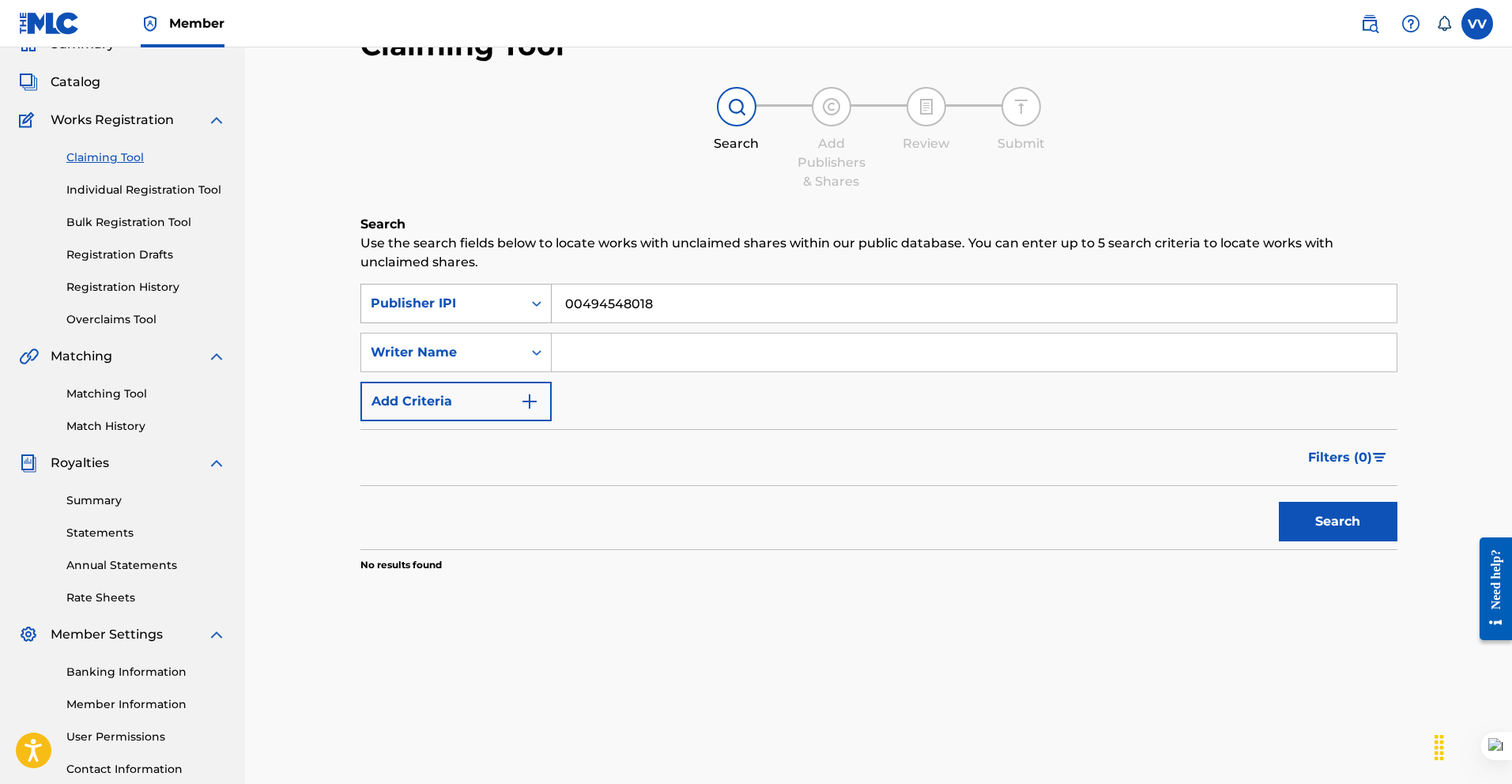drag, startPoint x: 691, startPoint y: 309, endPoint x: 377, endPoint y: 302, distance: 314.078 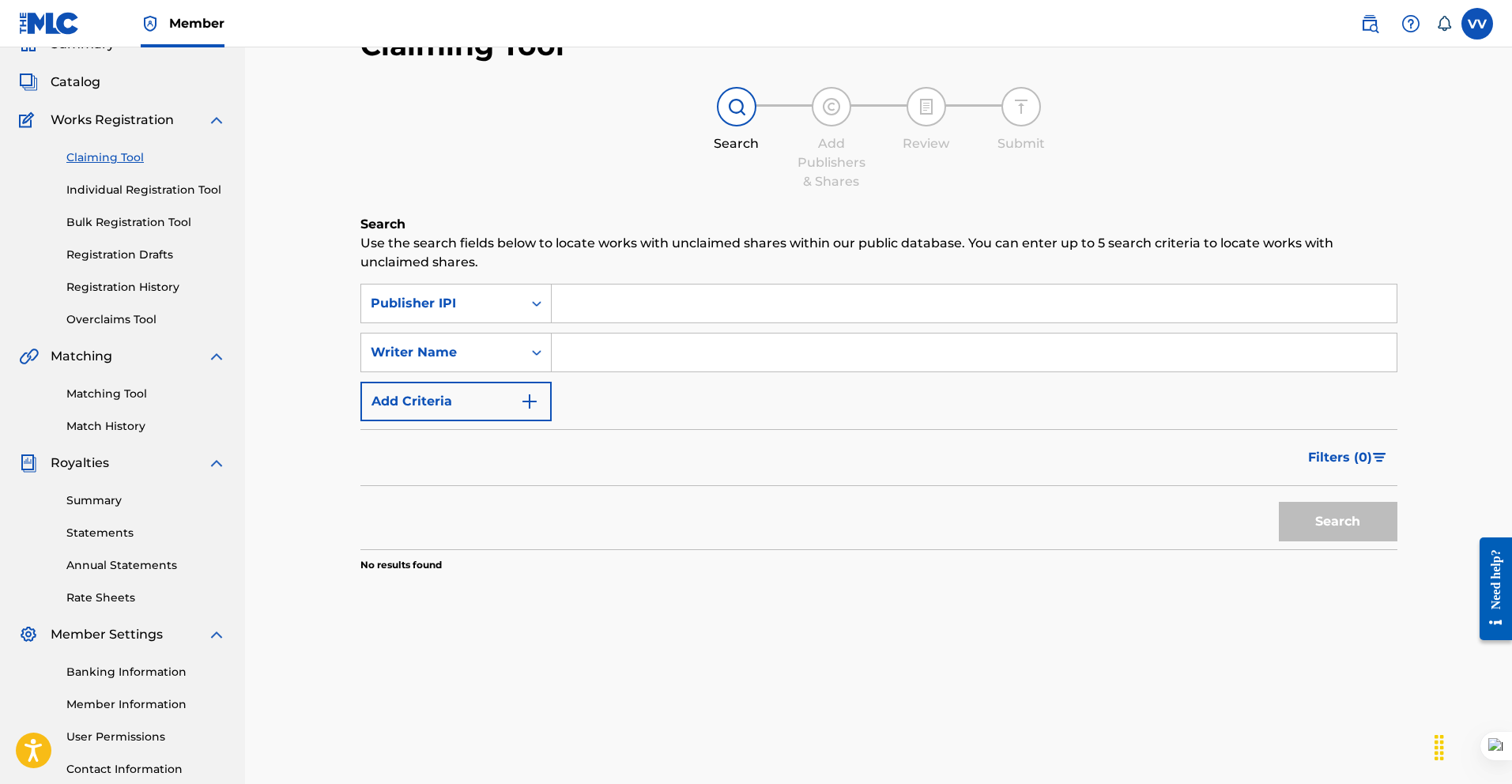 type 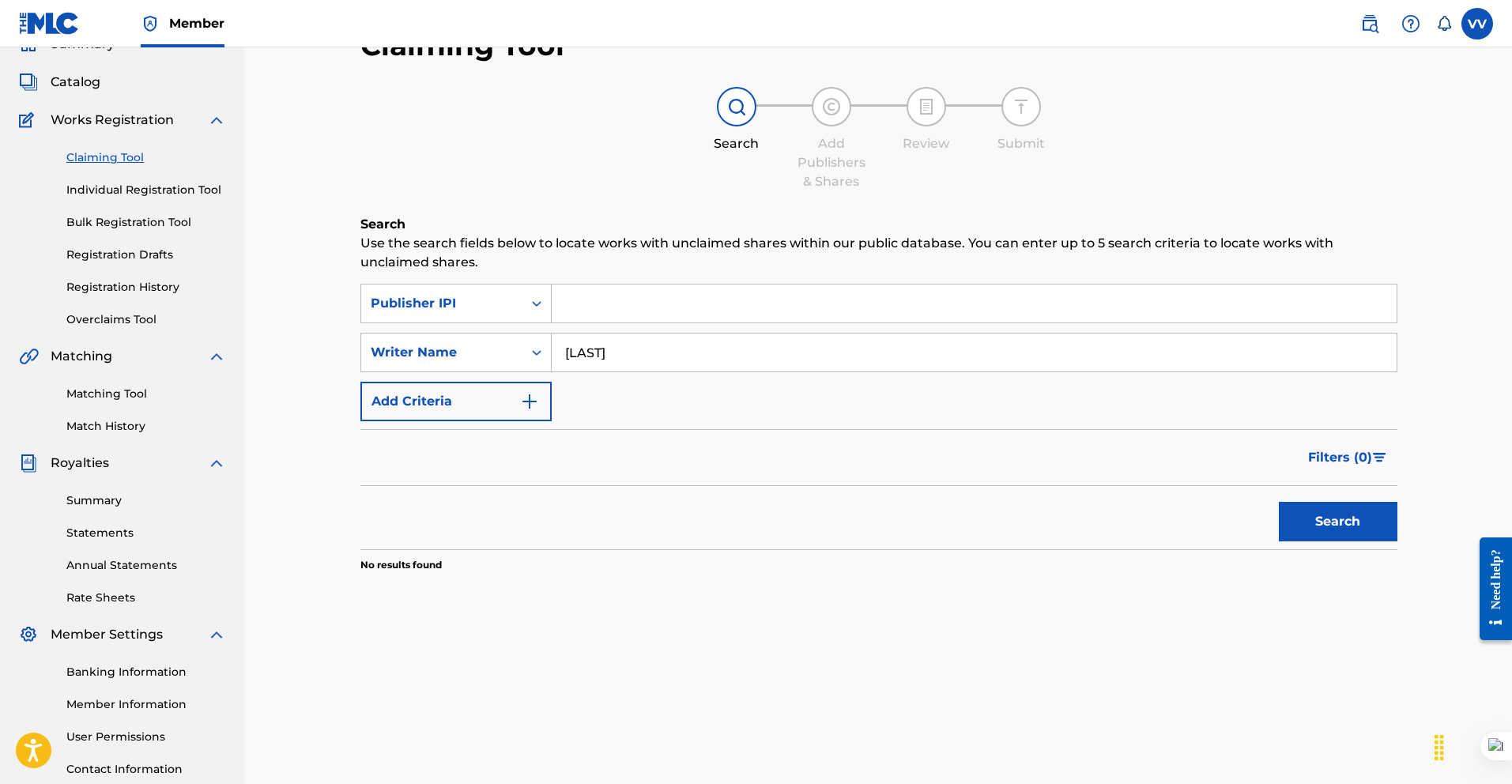 click on "Search" at bounding box center [1338, 522] 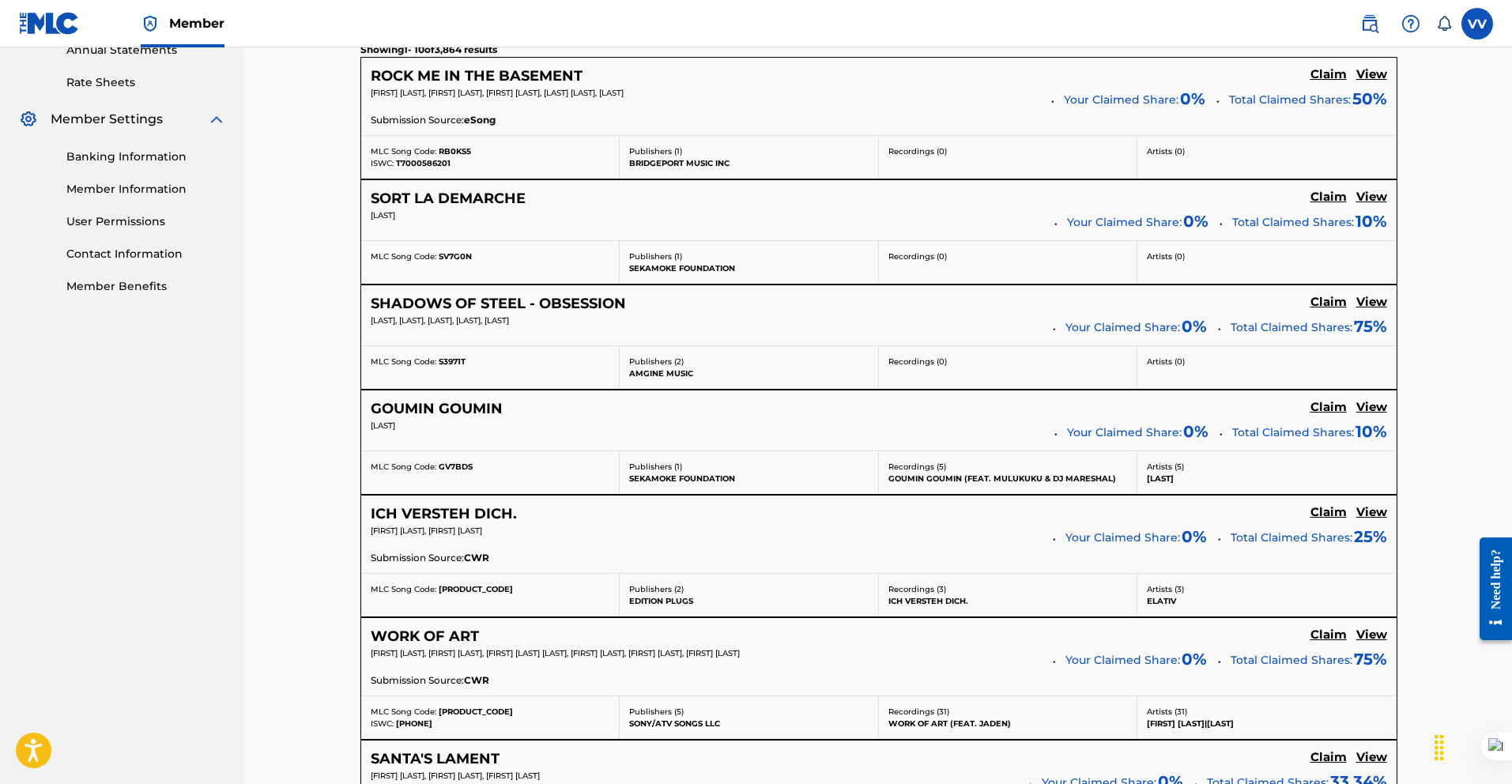 scroll, scrollTop: 0, scrollLeft: 0, axis: both 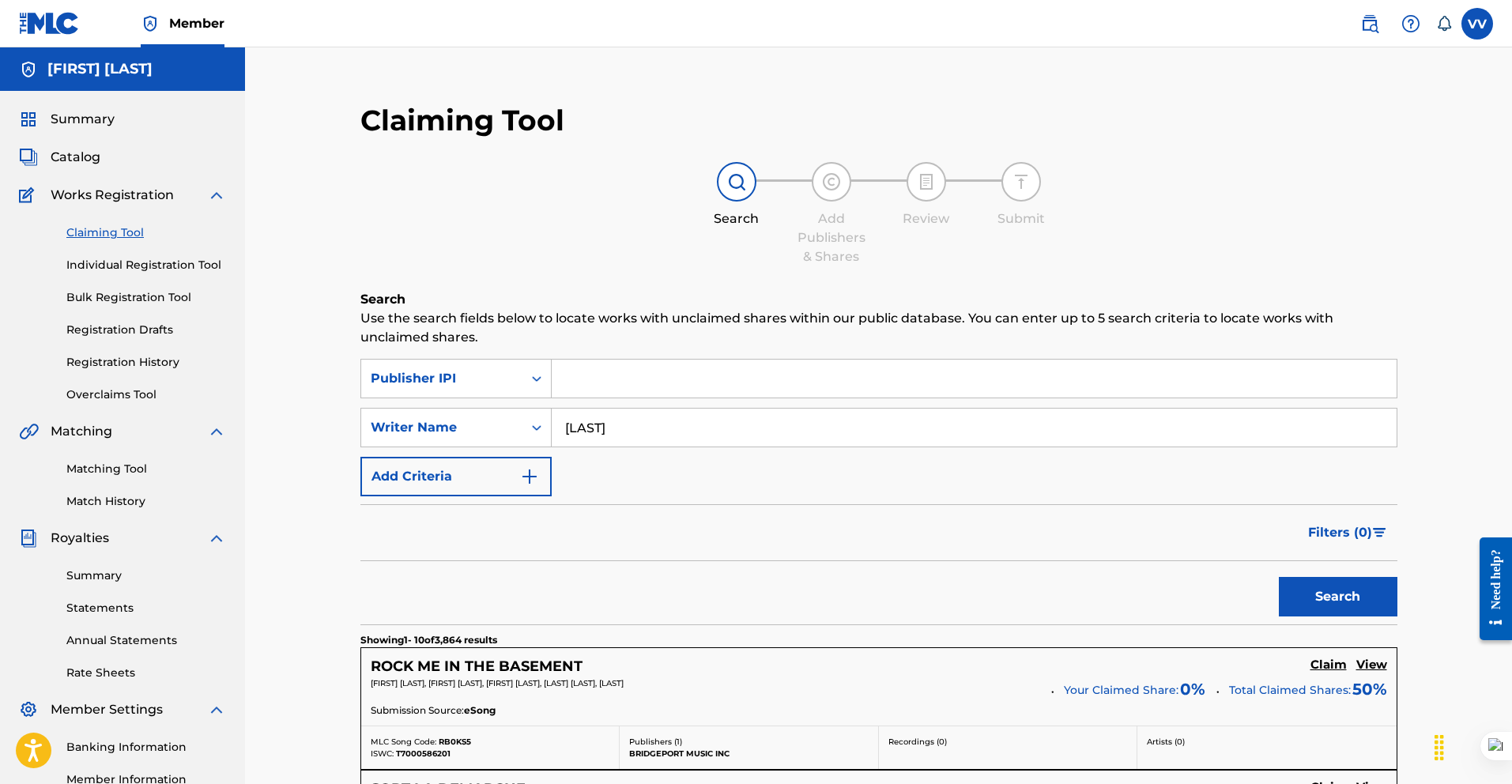 click on "[LAST]" at bounding box center (974, 428) 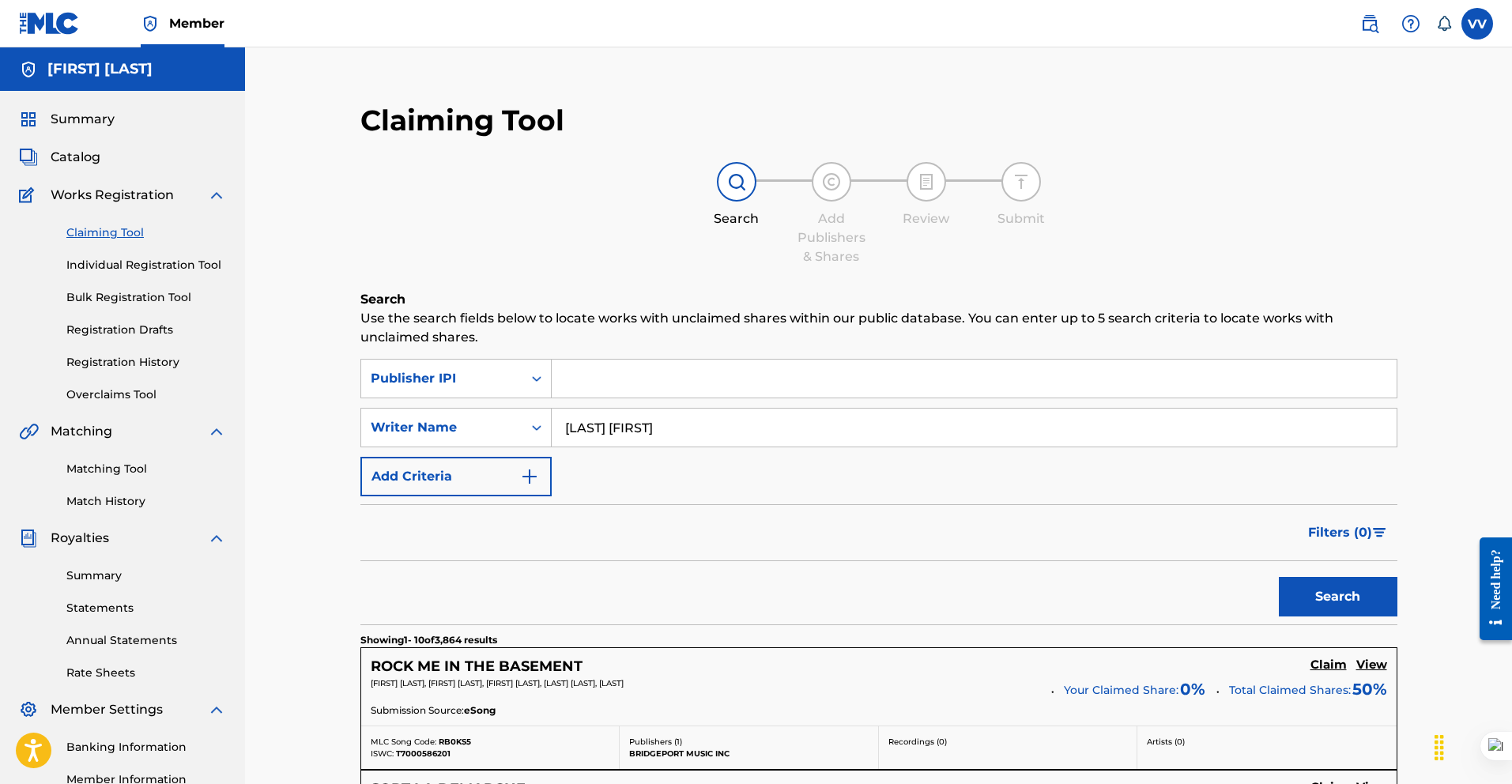 type on "[LAST] [FIRST]" 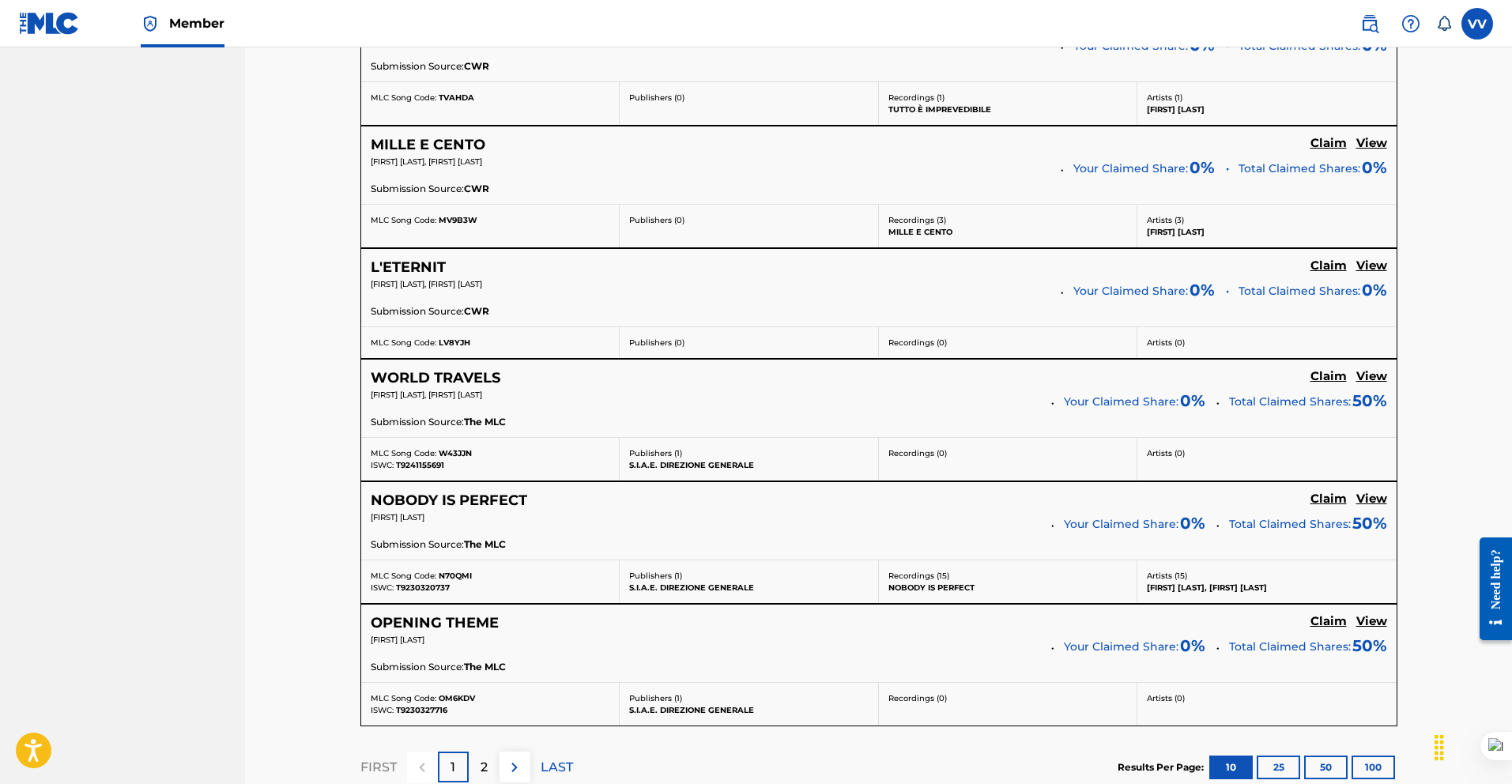 scroll, scrollTop: 1329, scrollLeft: 0, axis: vertical 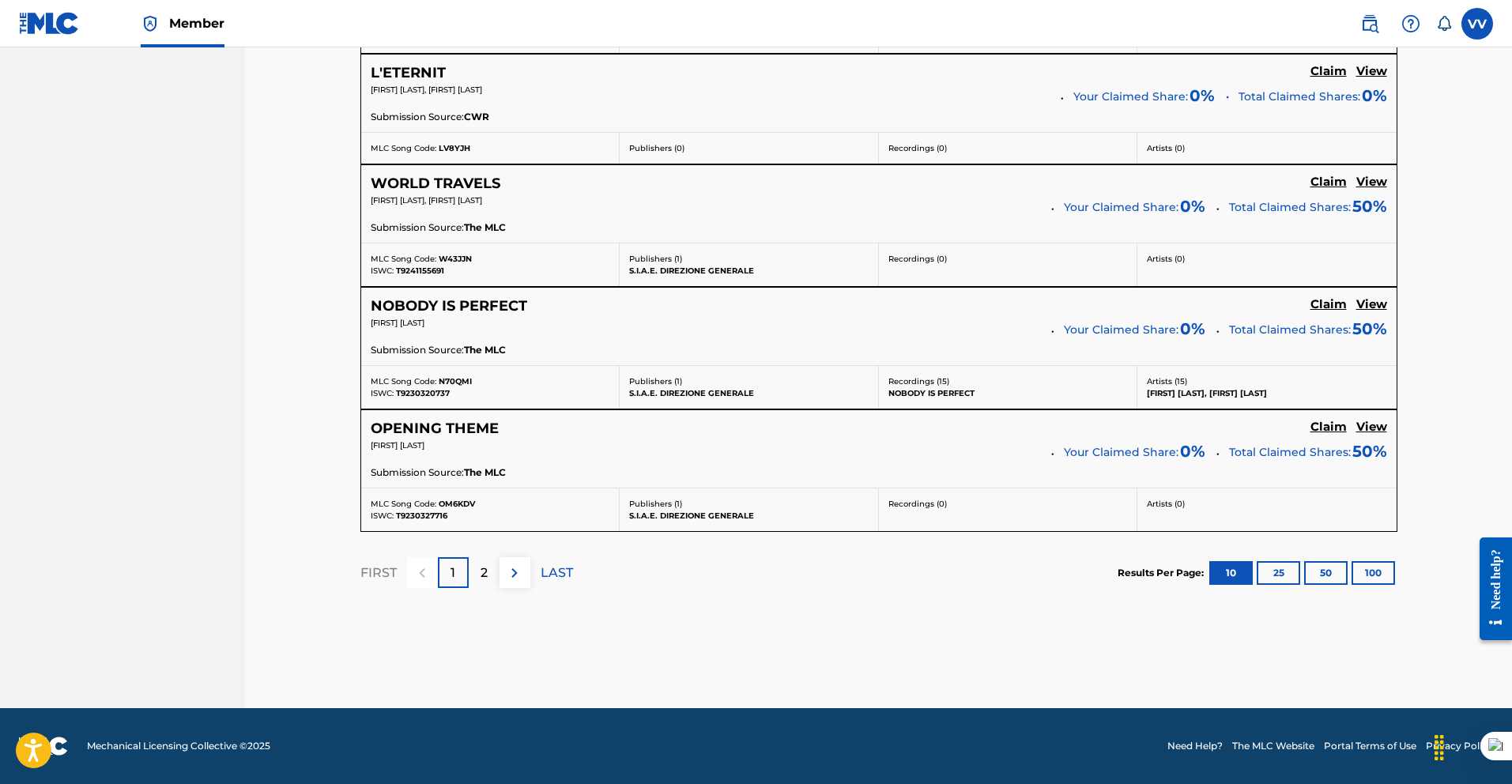 click on "2" at bounding box center (484, 573) 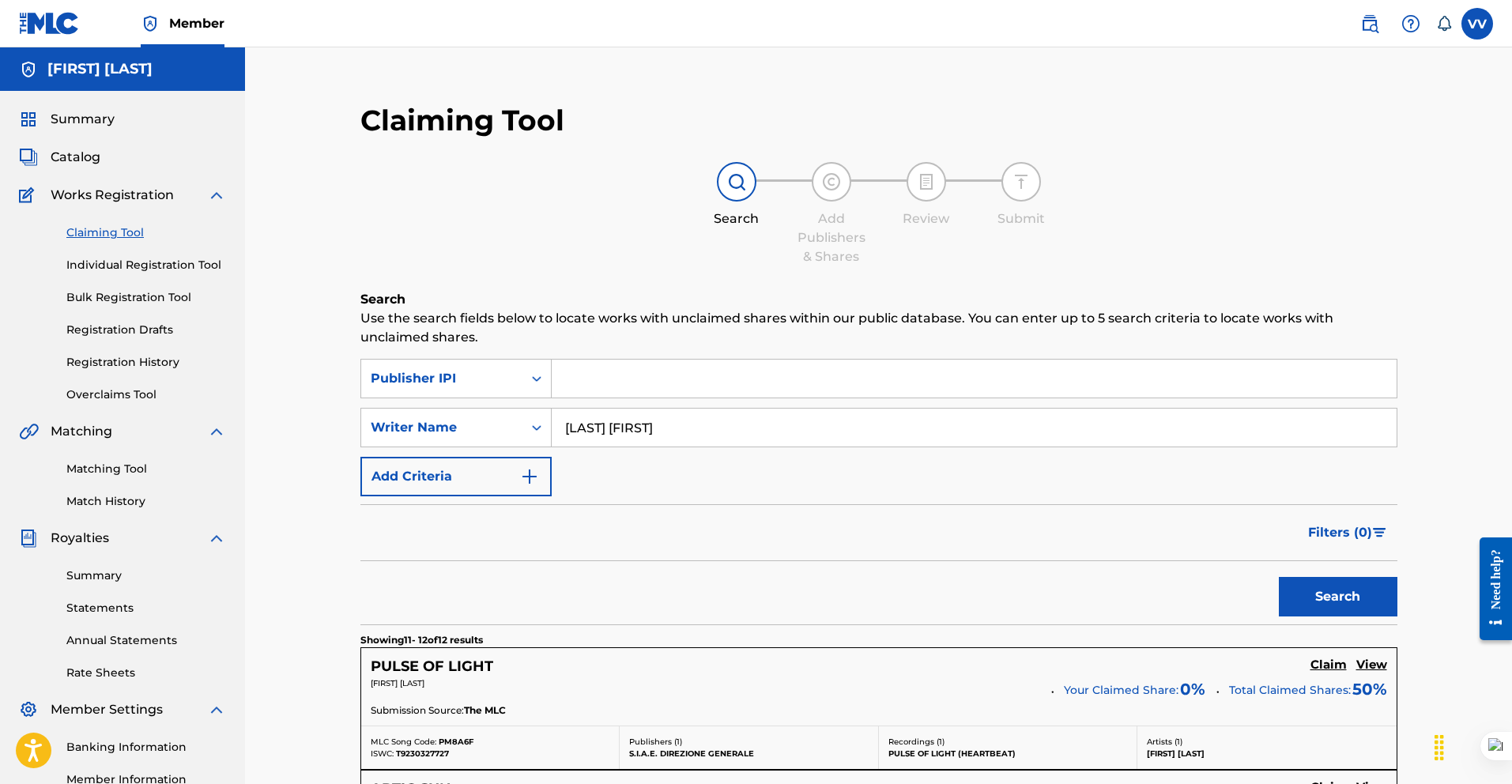 scroll, scrollTop: 29, scrollLeft: 0, axis: vertical 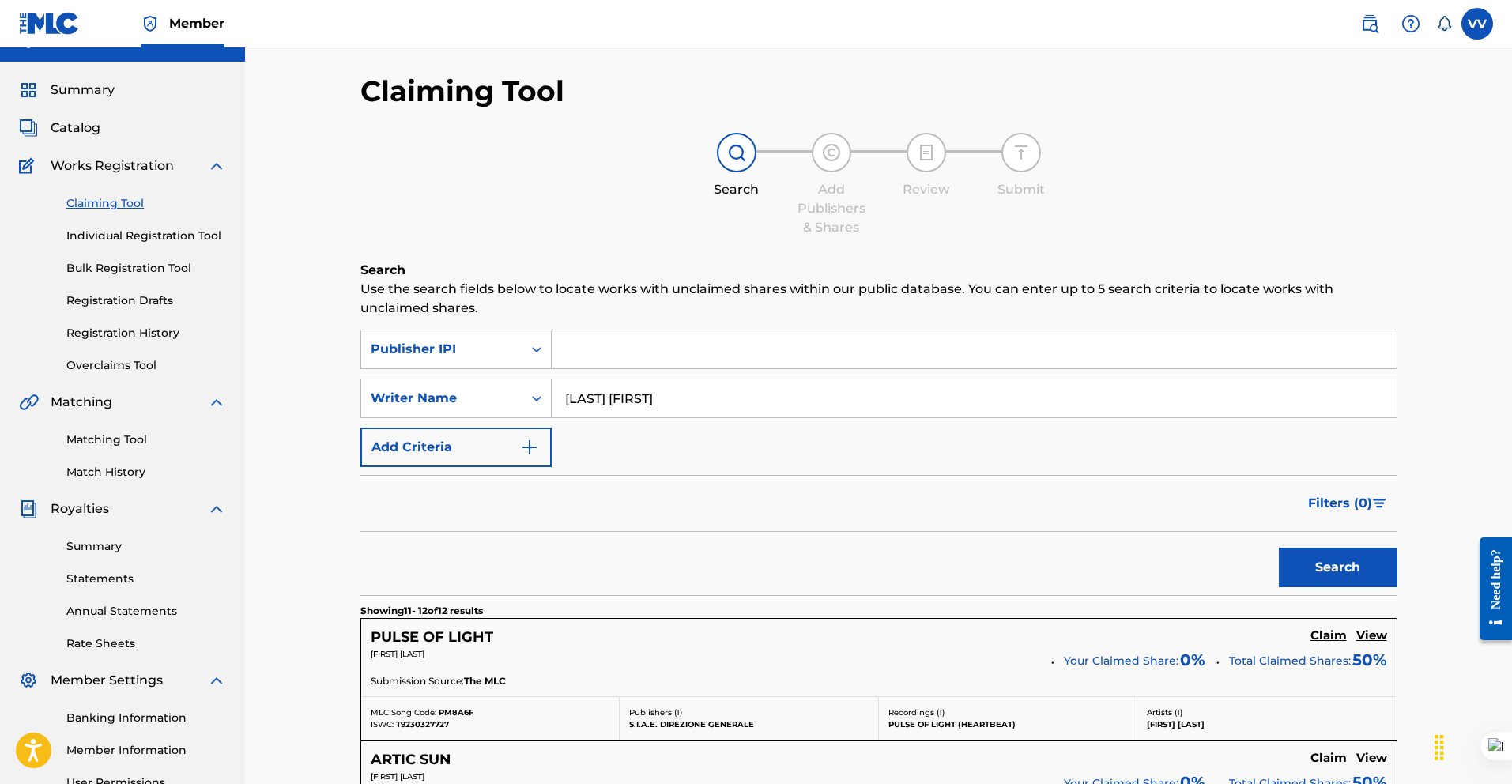 click on "Matching Tool Match History" at bounding box center [123, 446] 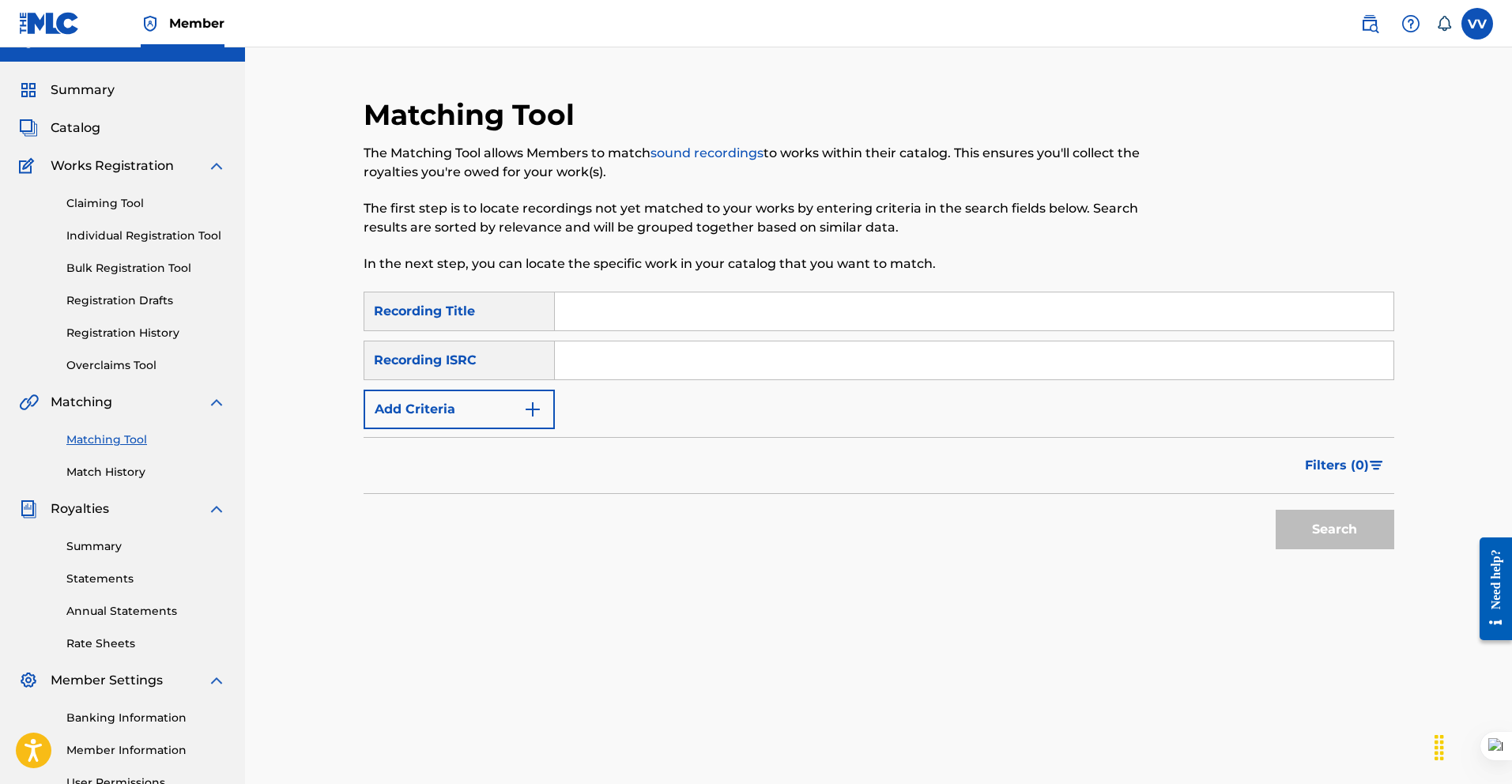 scroll, scrollTop: 0, scrollLeft: 0, axis: both 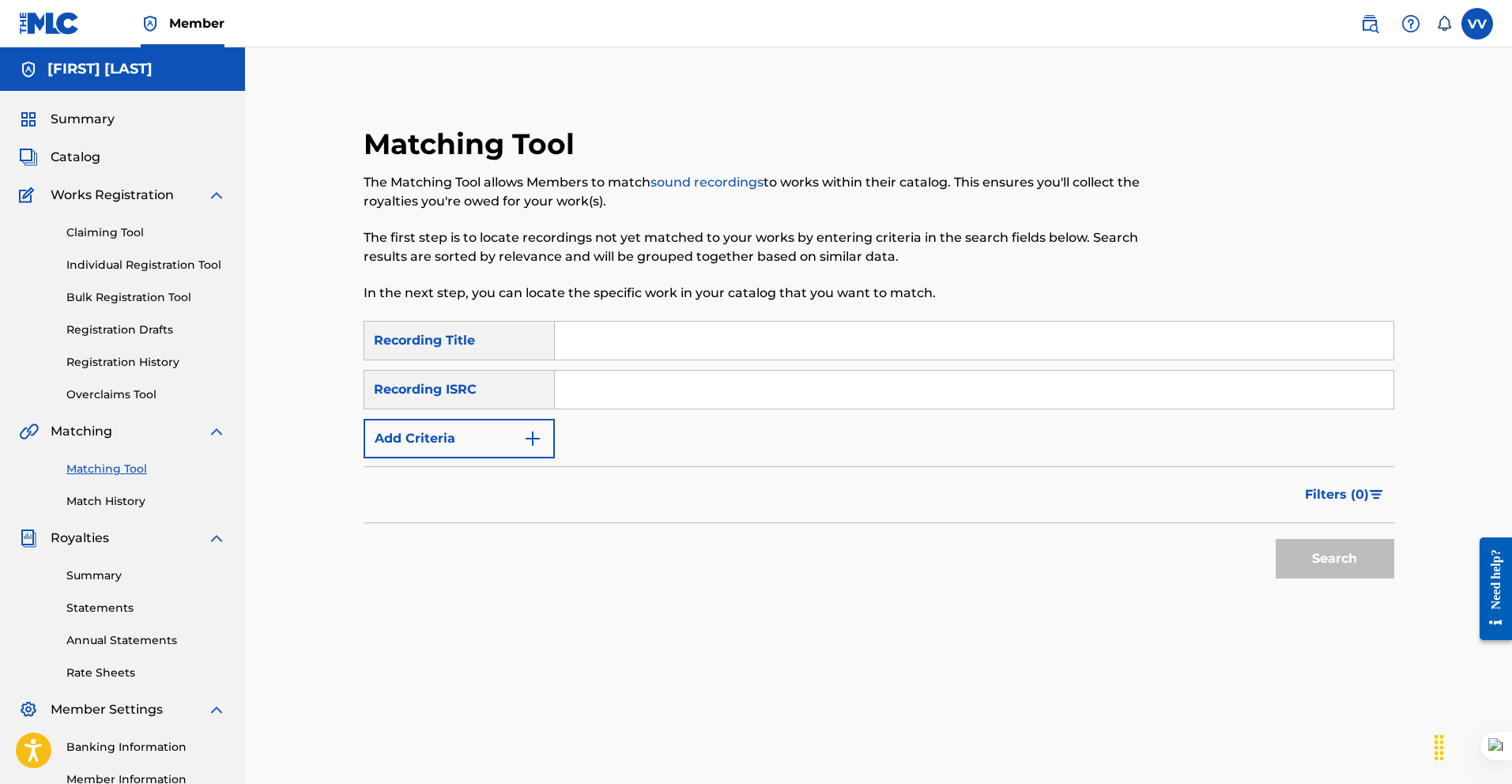 click at bounding box center [974, 341] 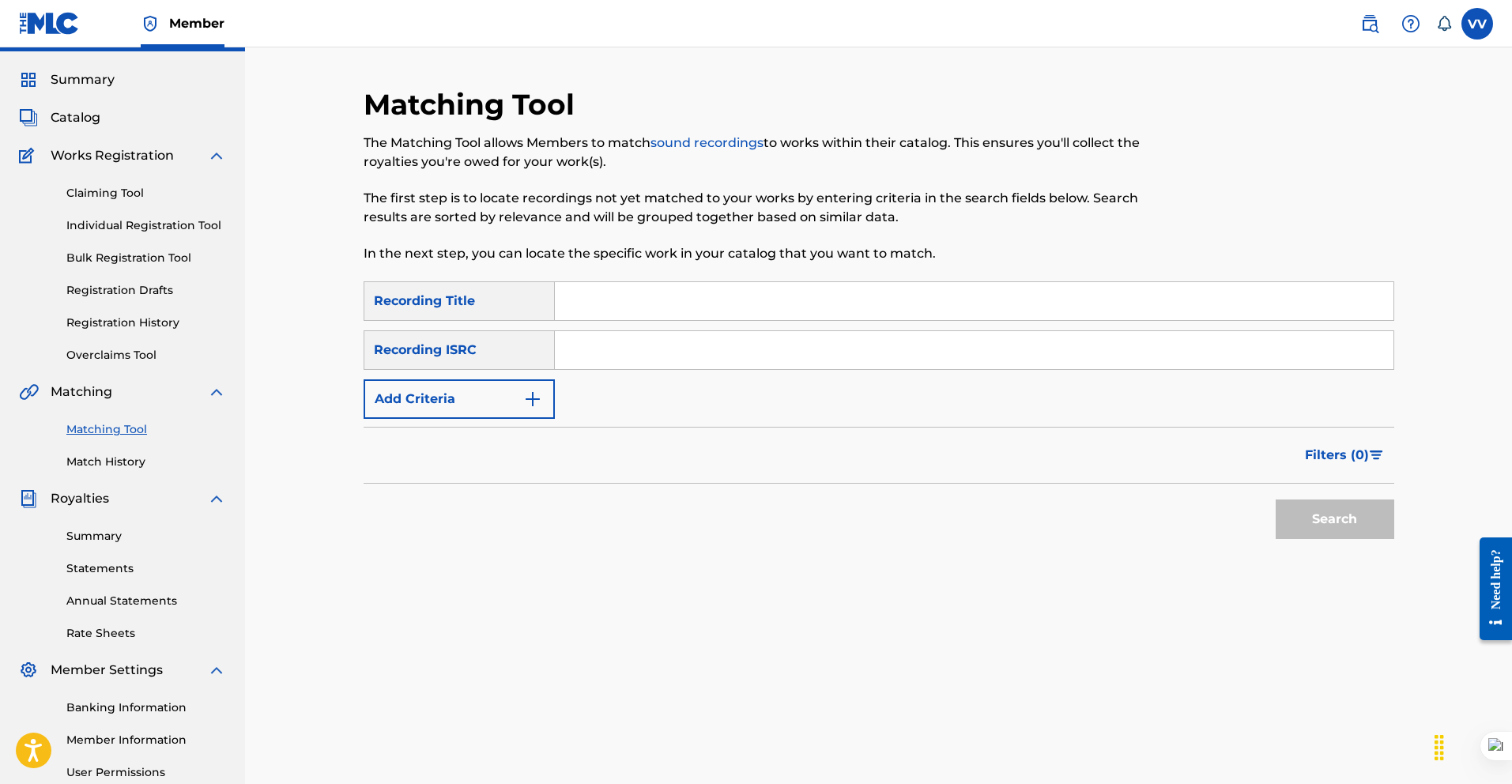 scroll, scrollTop: 41, scrollLeft: 0, axis: vertical 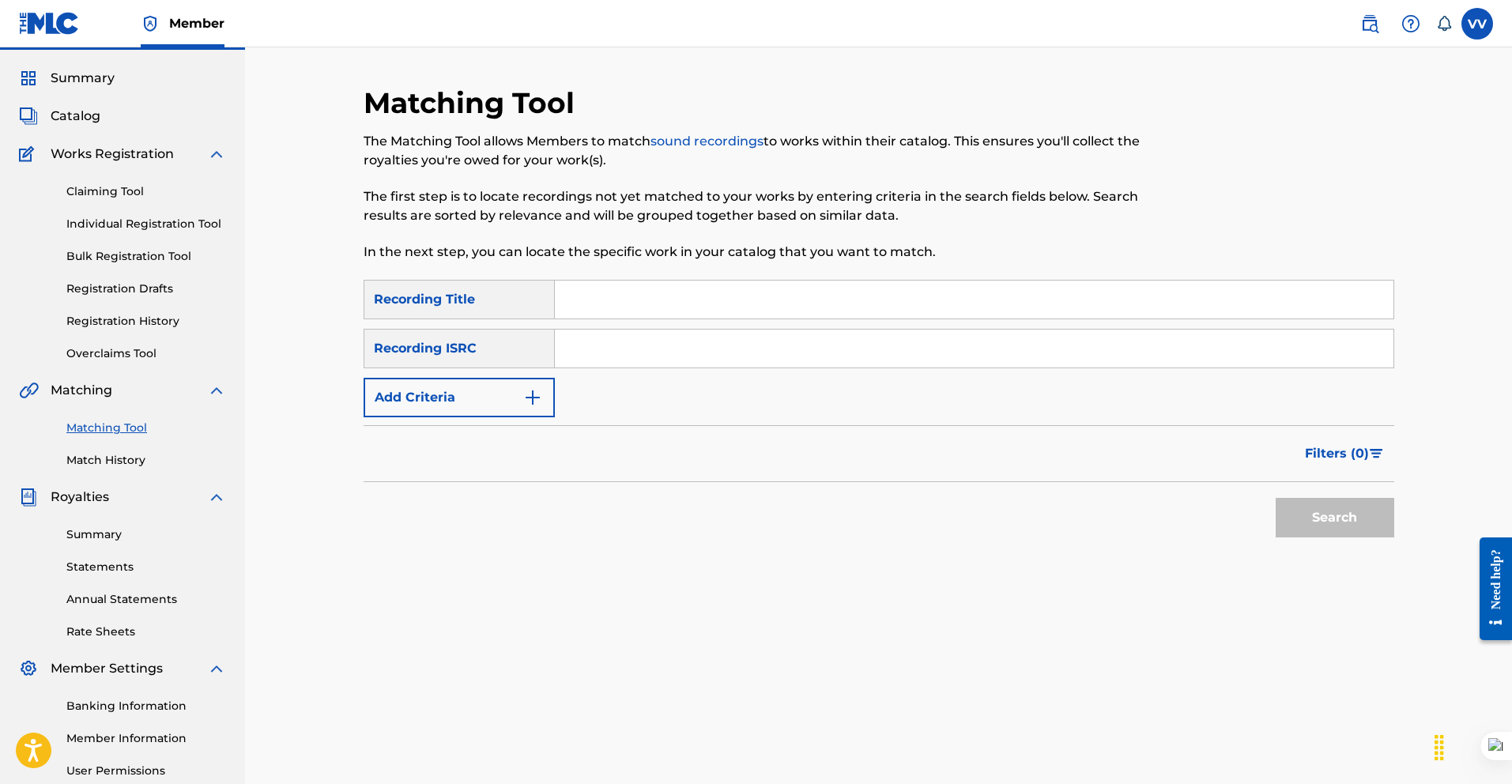 click on "Catalog" at bounding box center [75, 116] 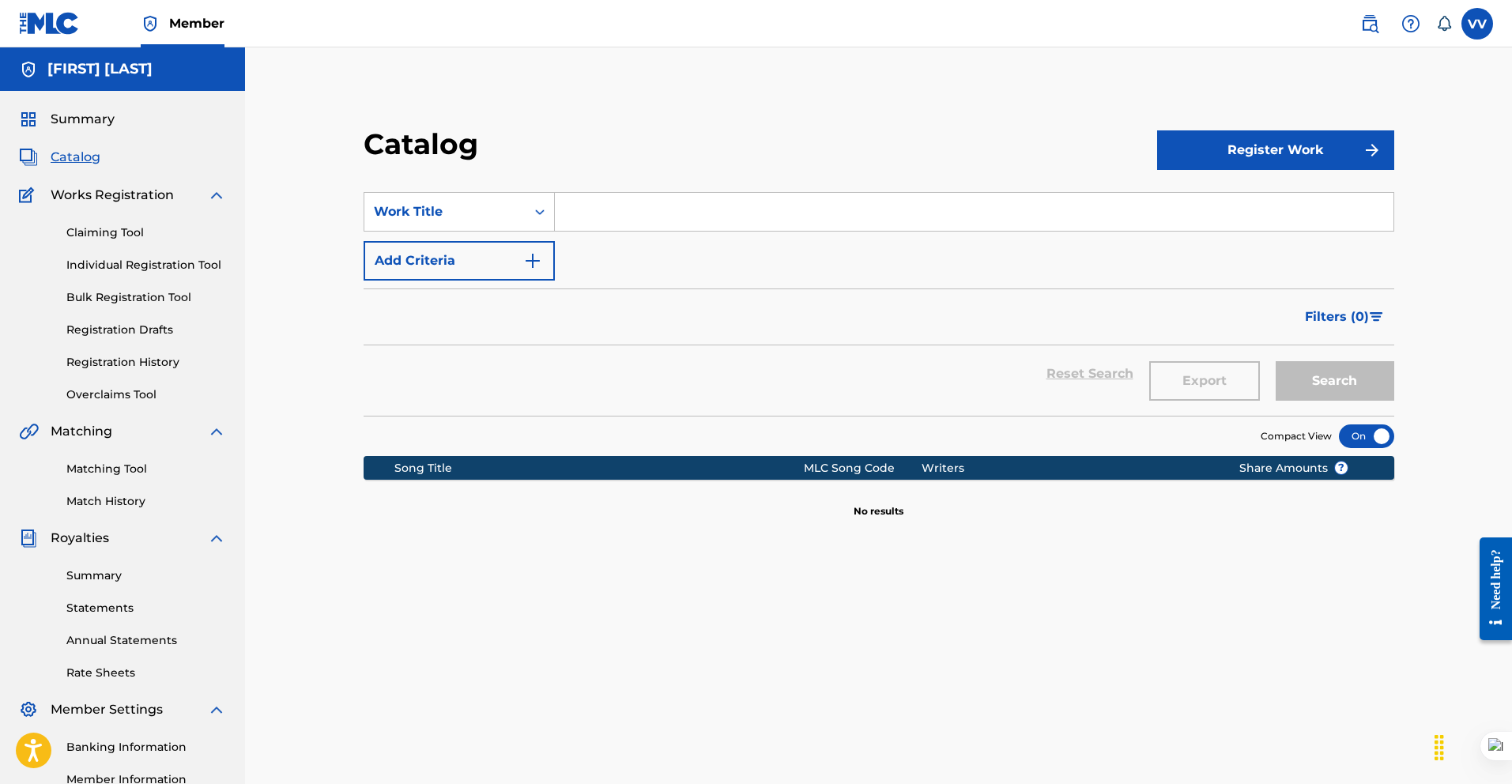 click at bounding box center (974, 212) 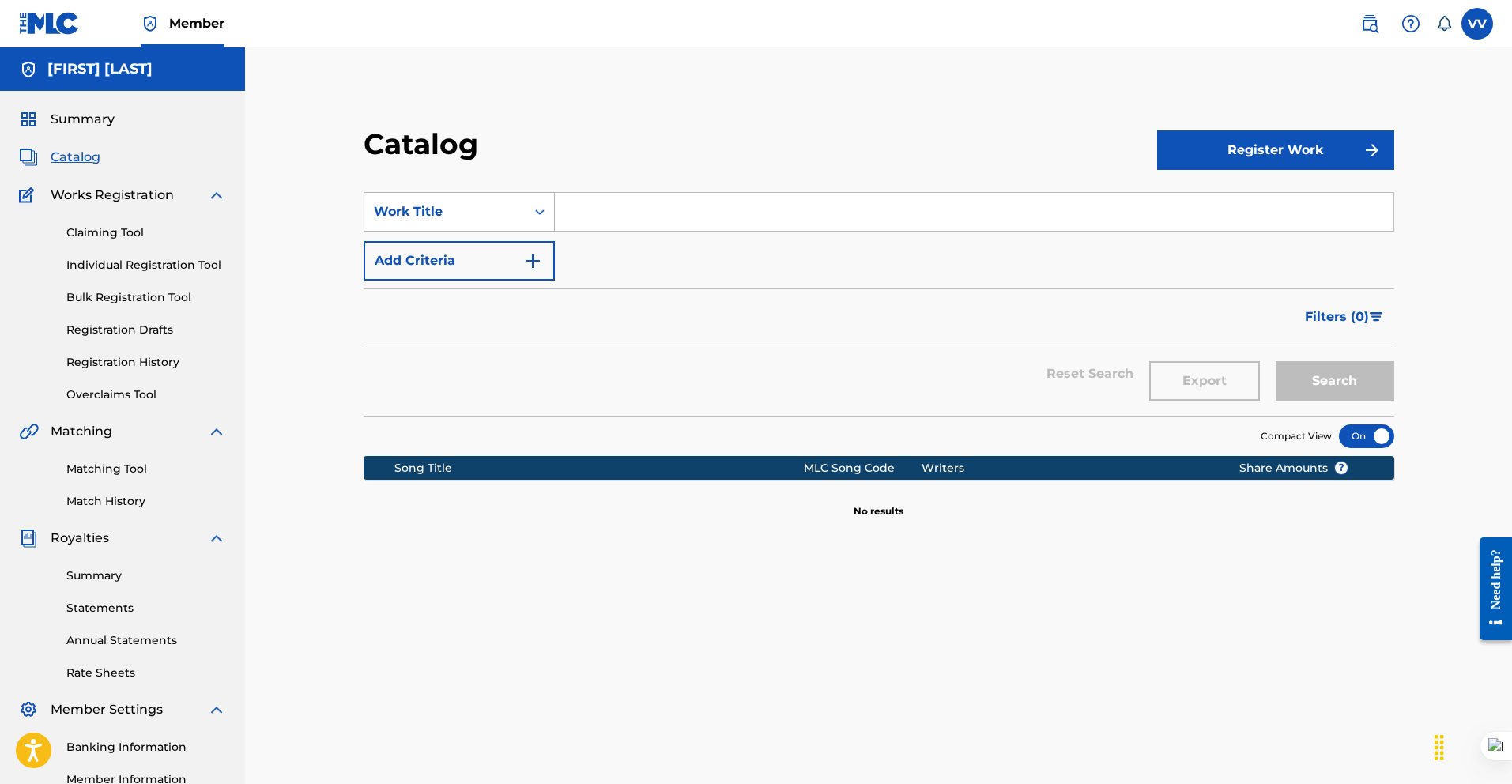 click on "Work Title" at bounding box center [445, 212] 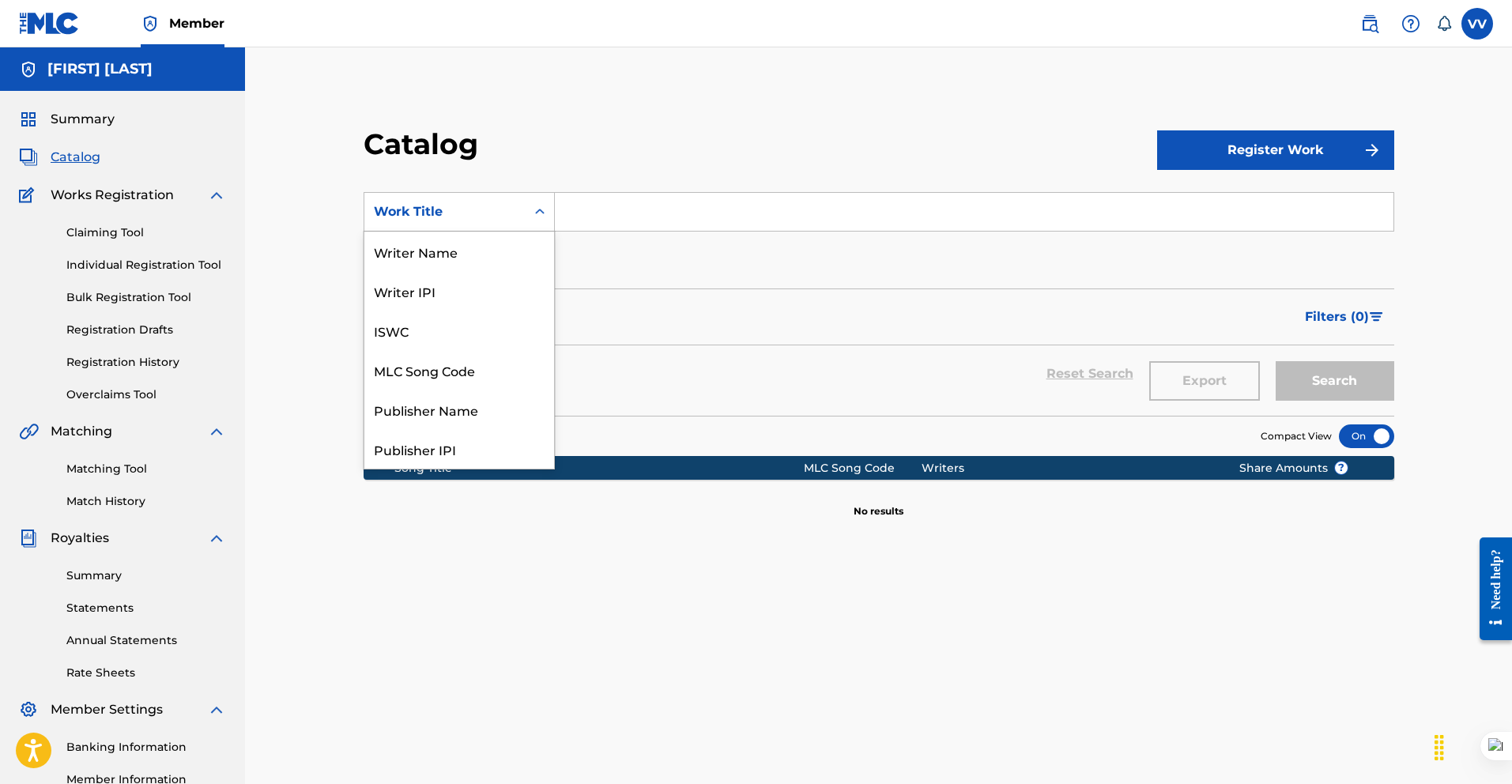 scroll, scrollTop: 237, scrollLeft: 0, axis: vertical 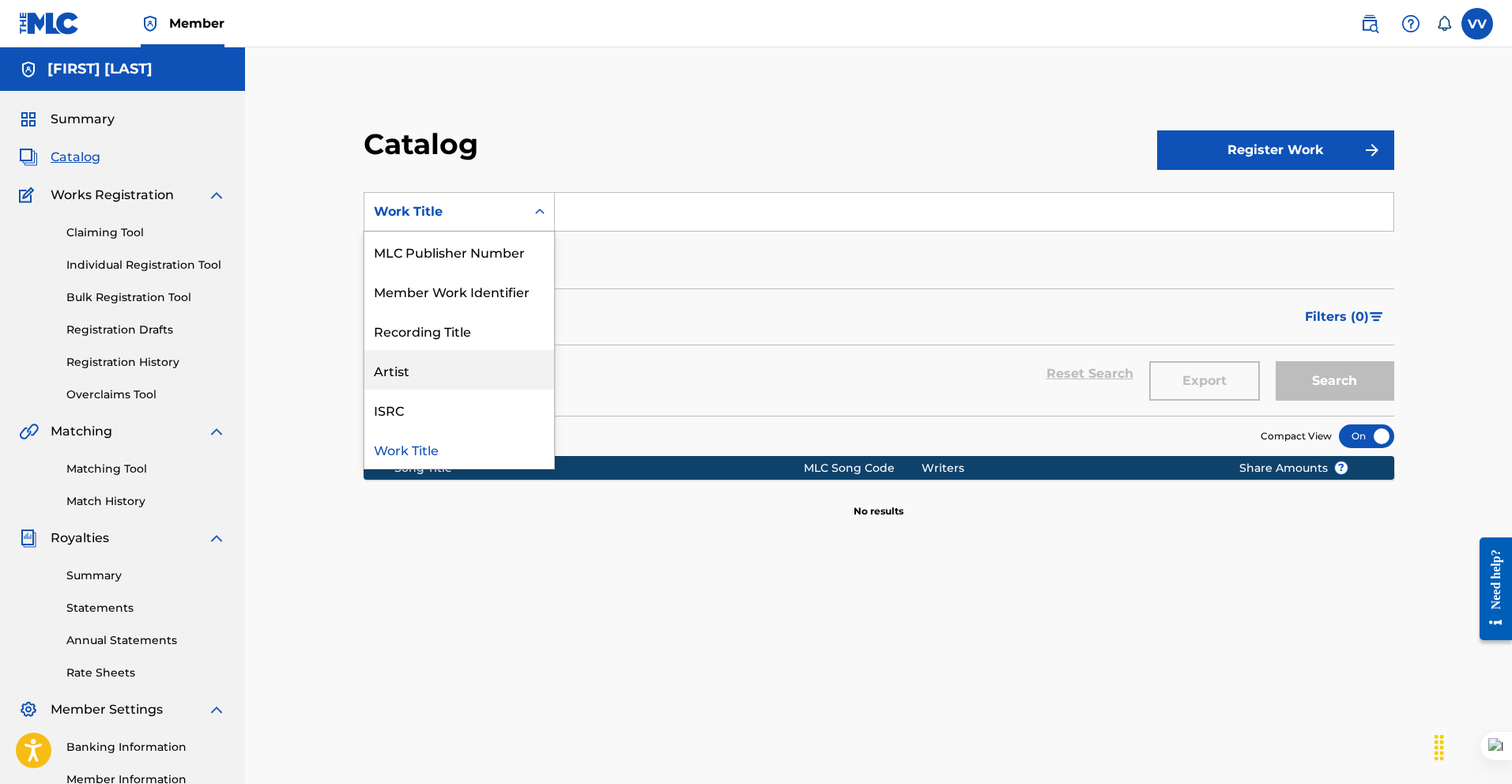 click on "Artist" at bounding box center [459, 370] 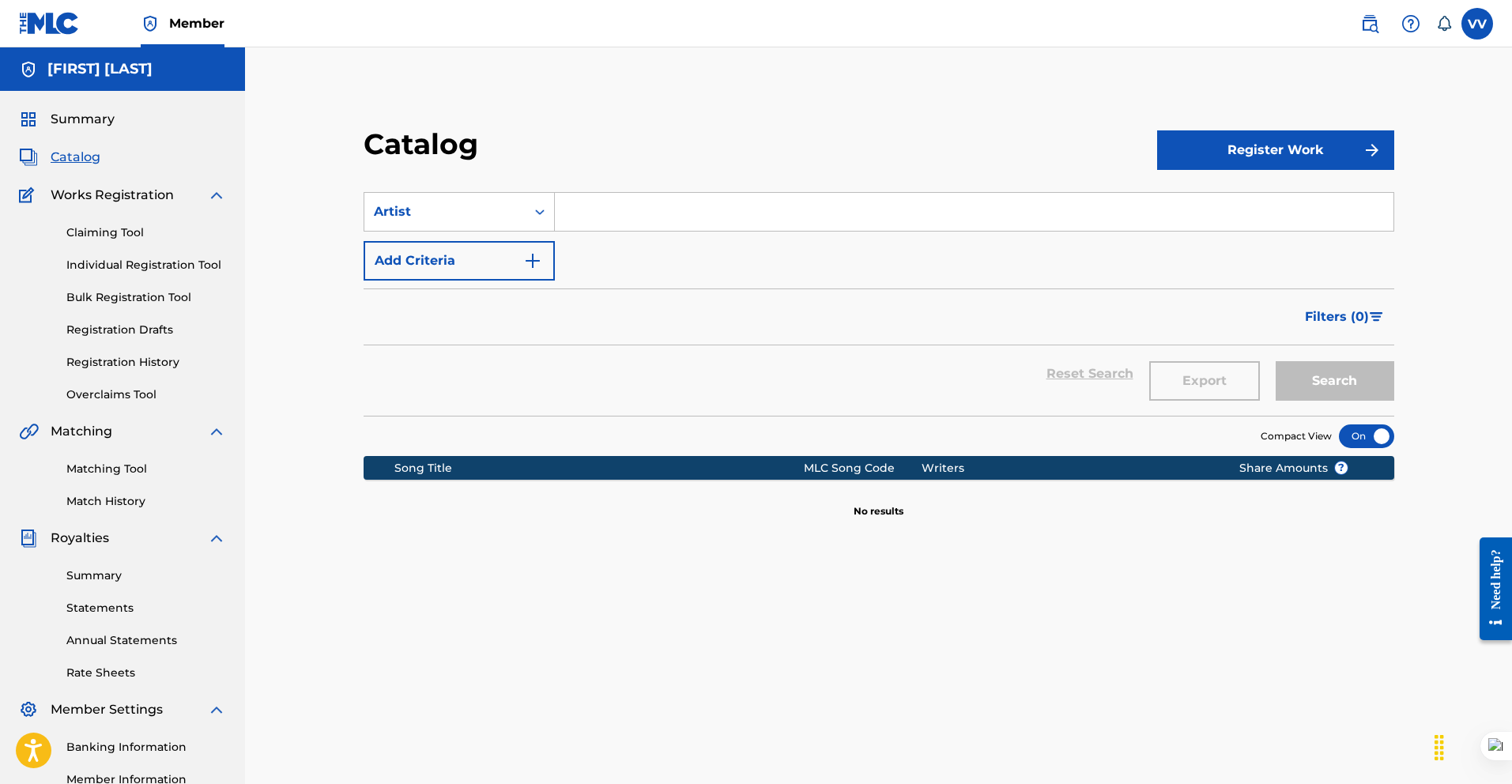 click at bounding box center (974, 212) 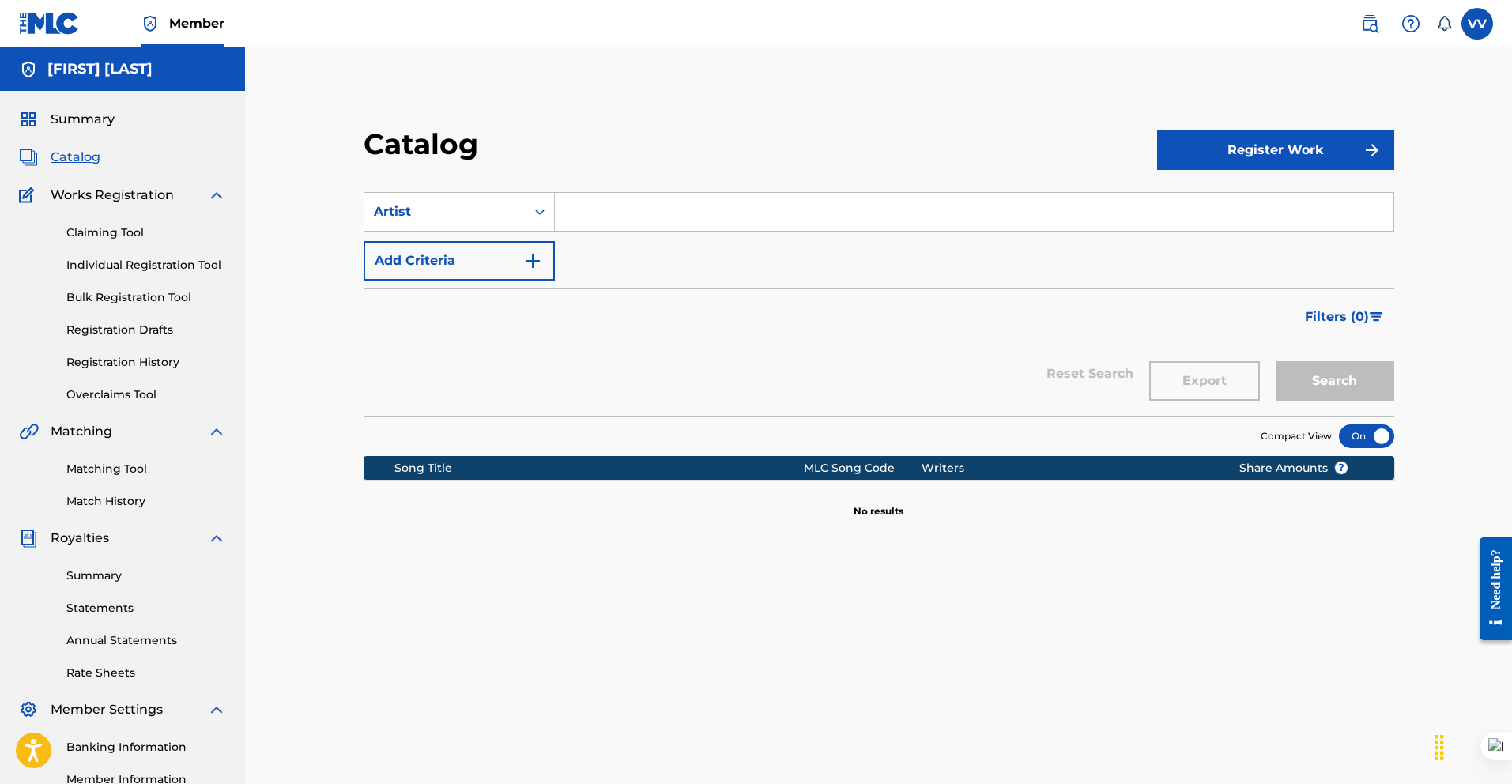 type on "[FIRST] [LAST]" 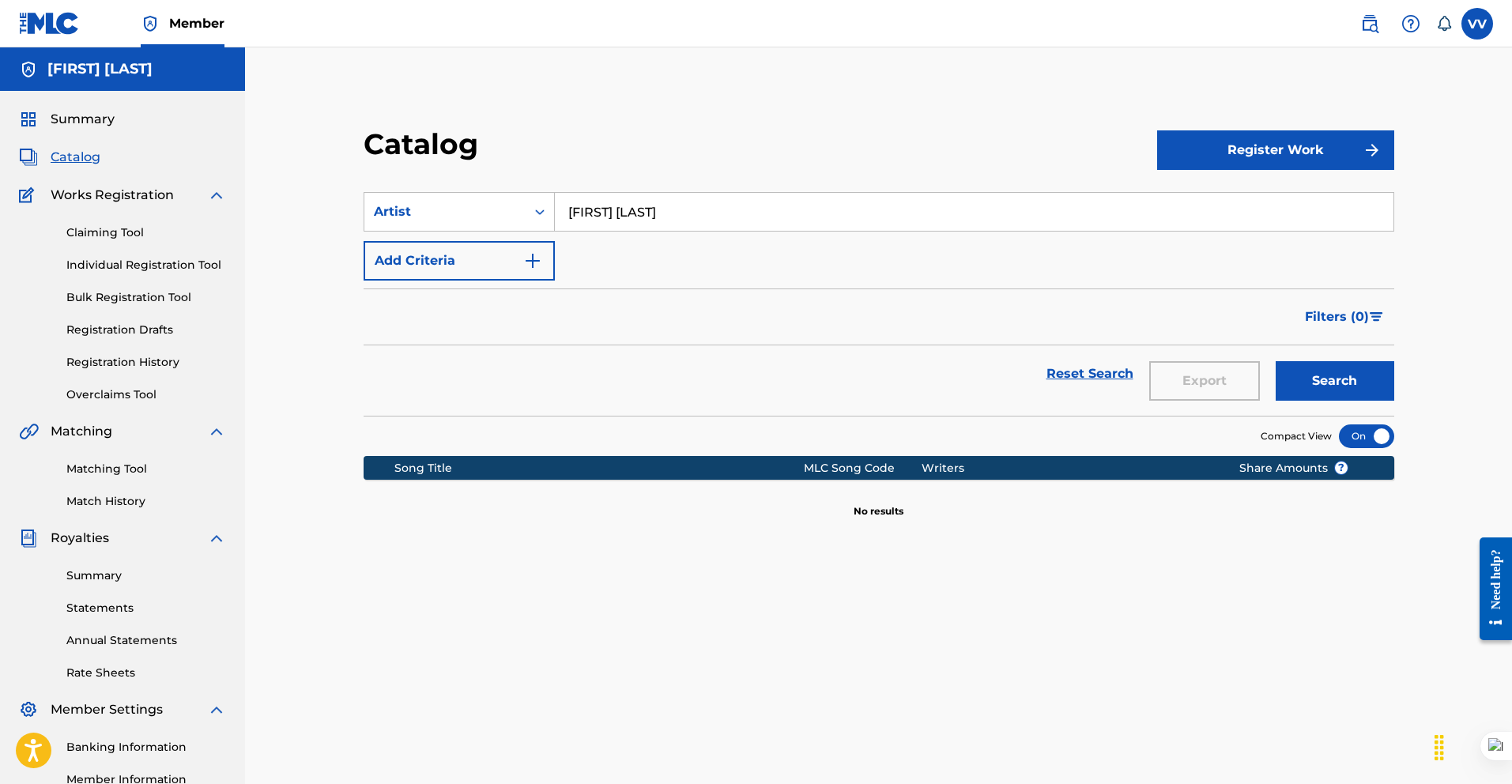 click on "Search" at bounding box center (1335, 381) 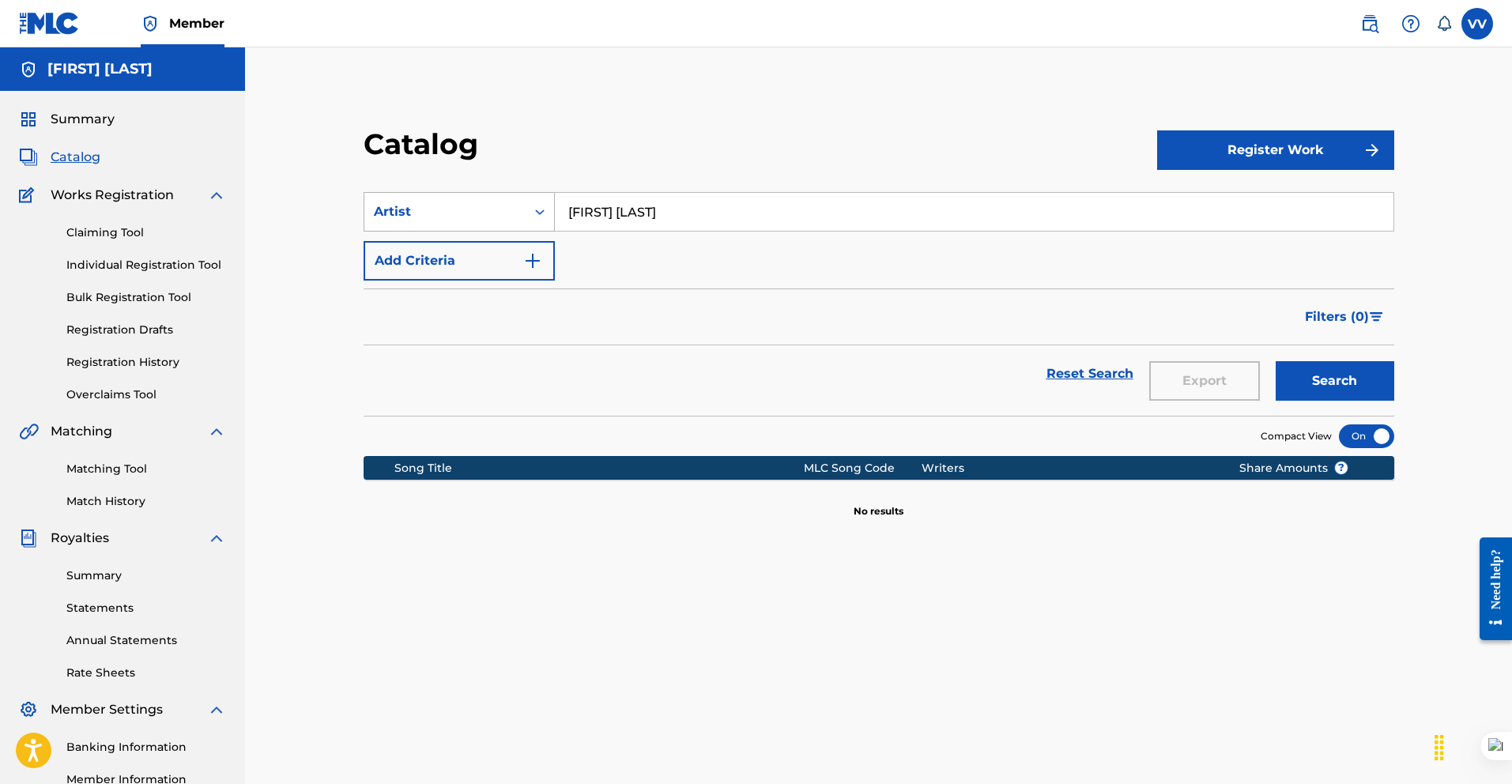 click at bounding box center [540, 212] 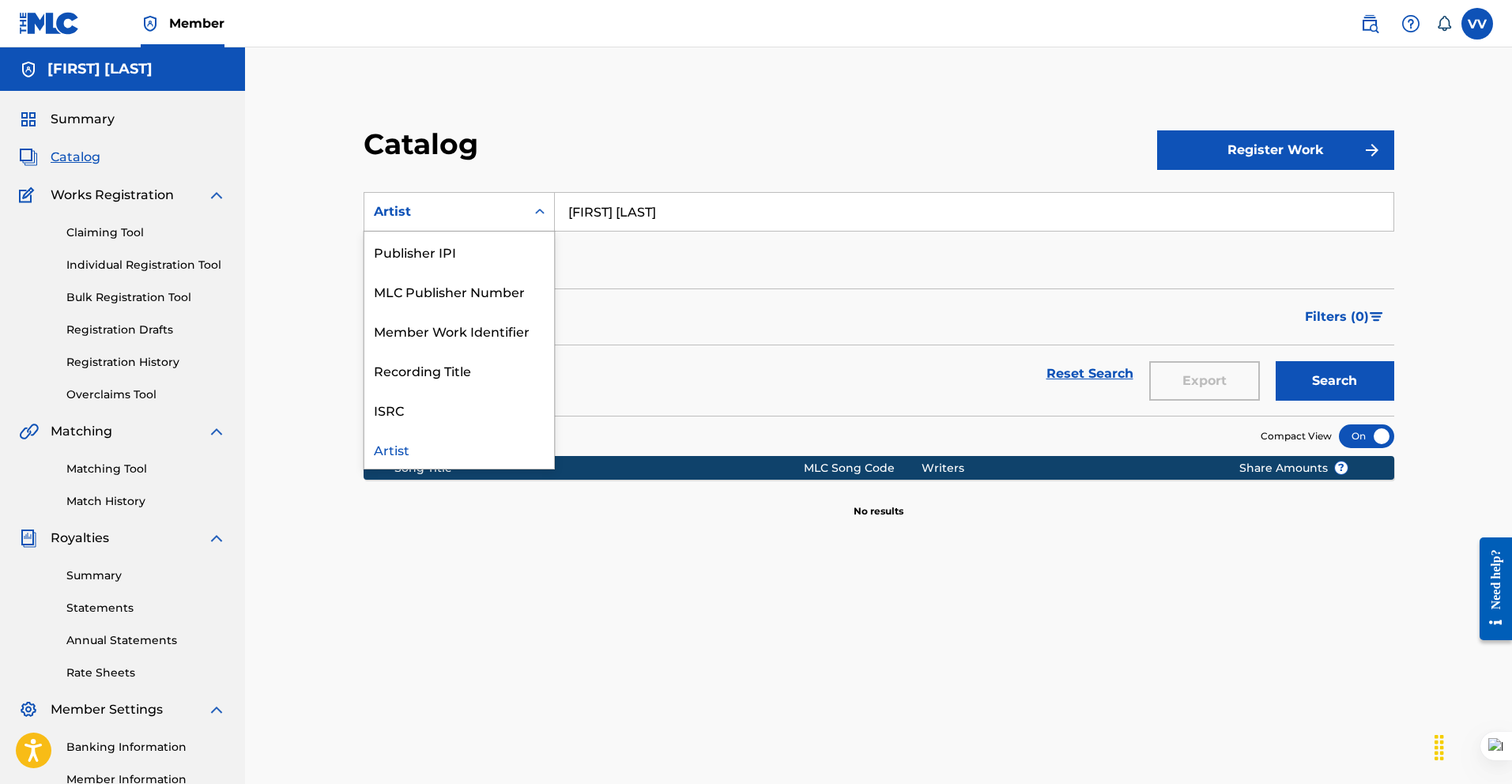 scroll, scrollTop: 0, scrollLeft: 0, axis: both 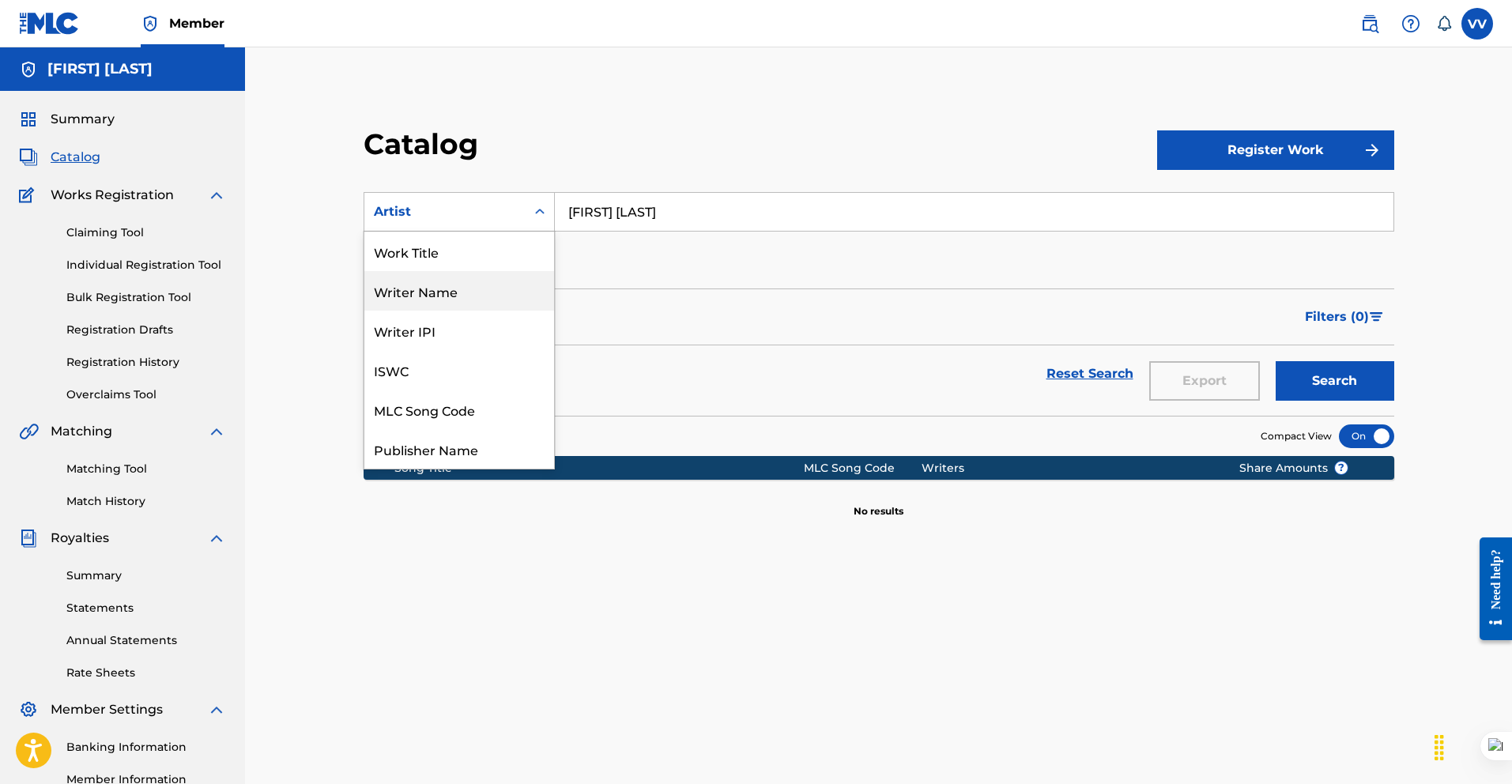 click on "Writer Name" at bounding box center (459, 291) 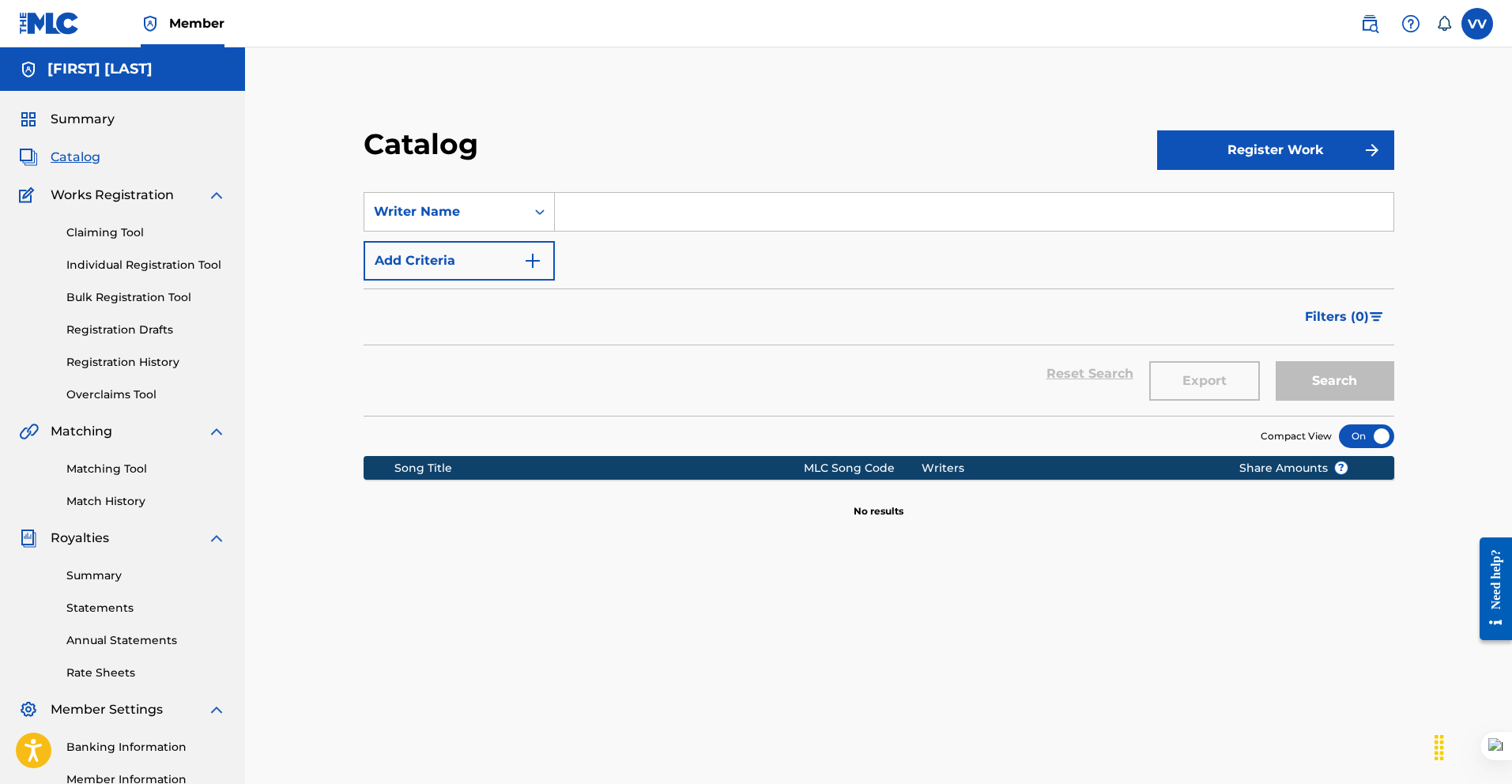 click at bounding box center (974, 212) 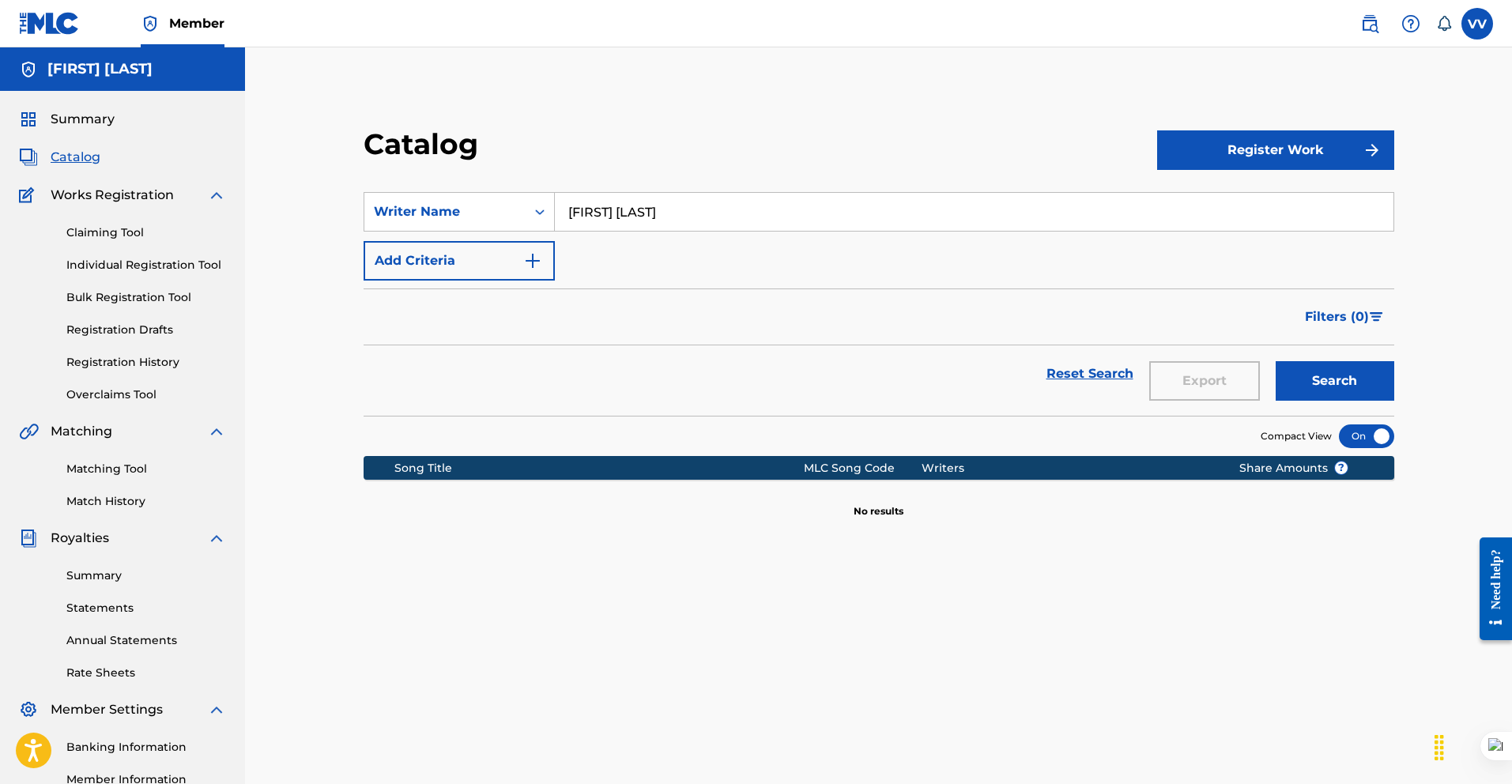 click on "Search" at bounding box center [1335, 381] 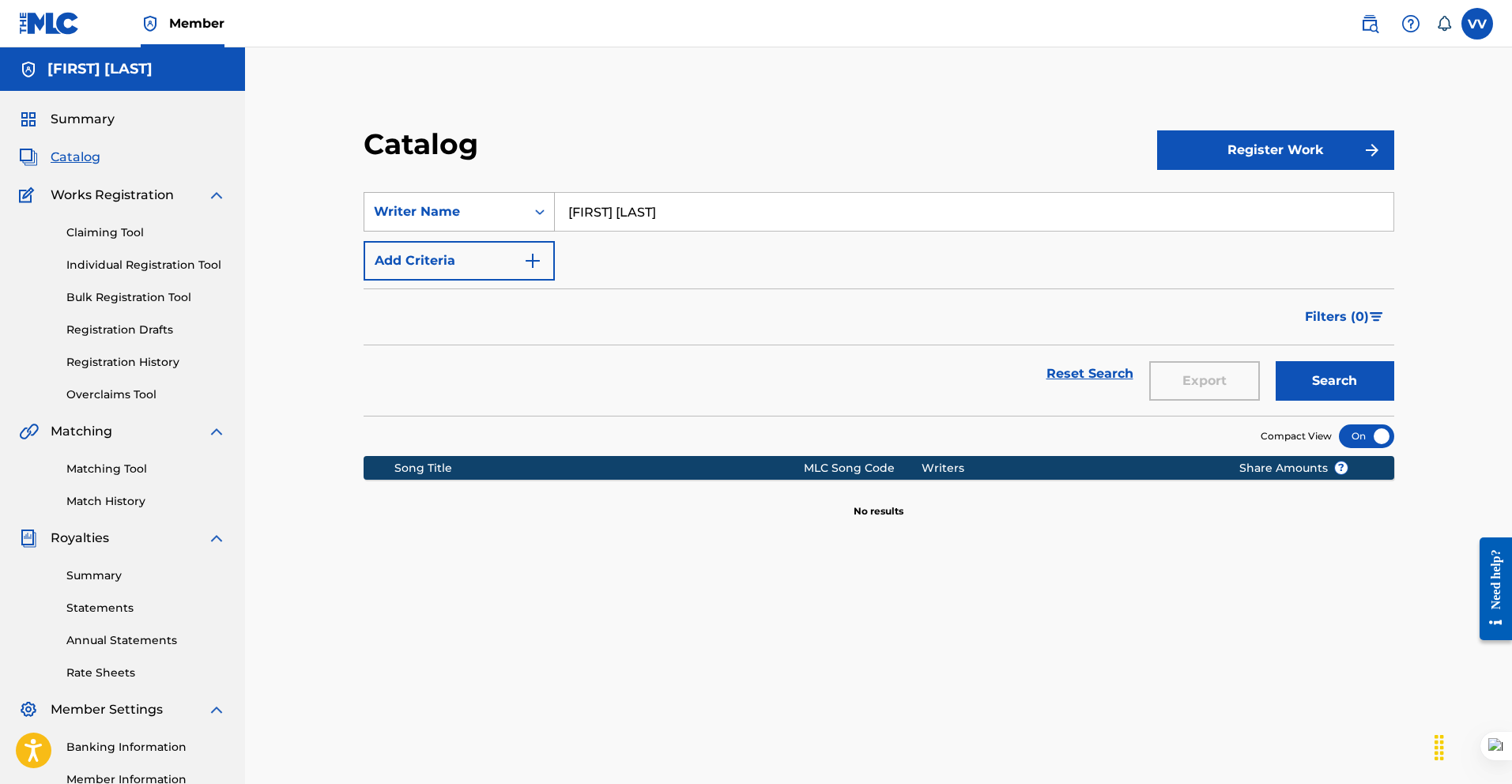 drag, startPoint x: 685, startPoint y: 214, endPoint x: 473, endPoint y: 223, distance: 212.19095 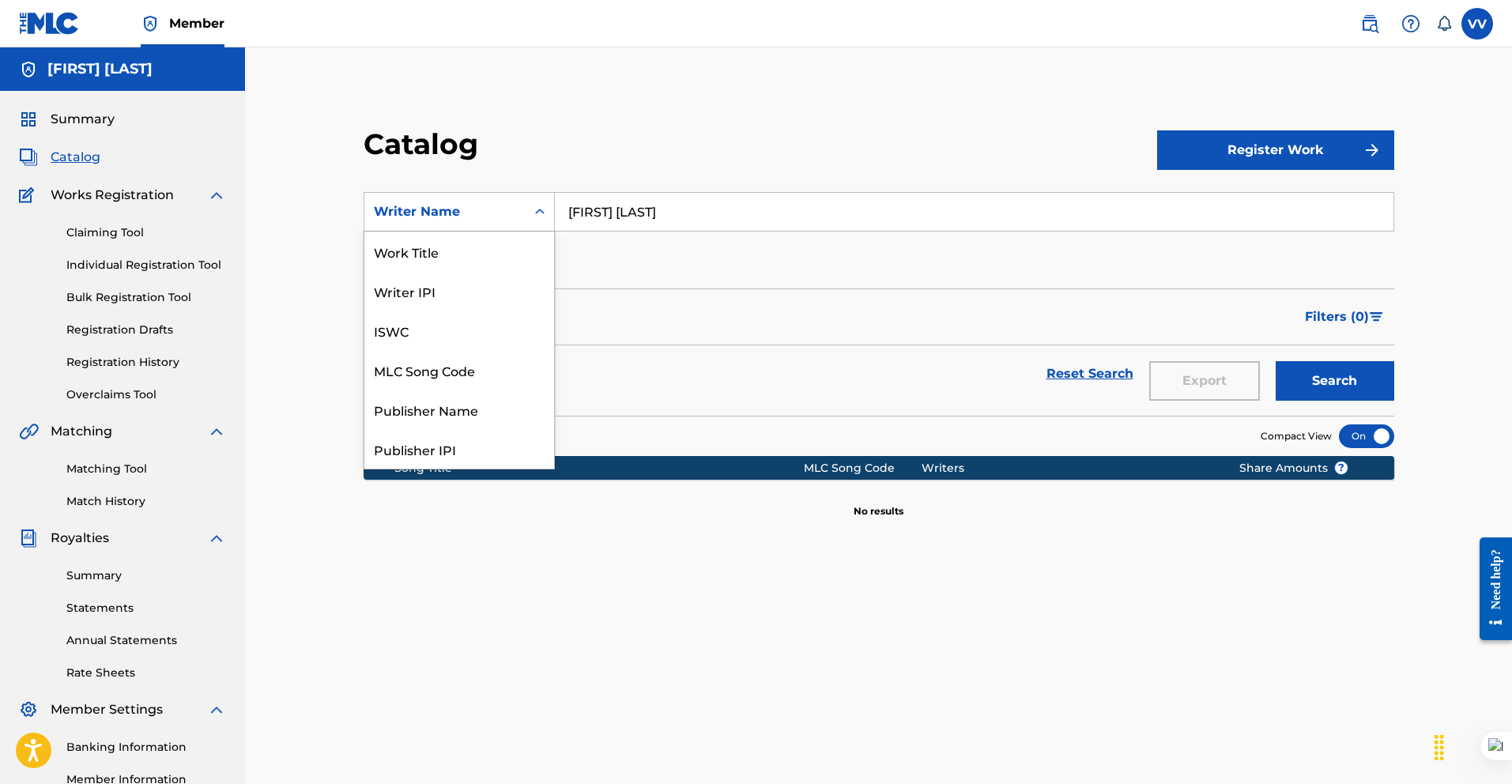 click on "Writer Name" at bounding box center (445, 212) 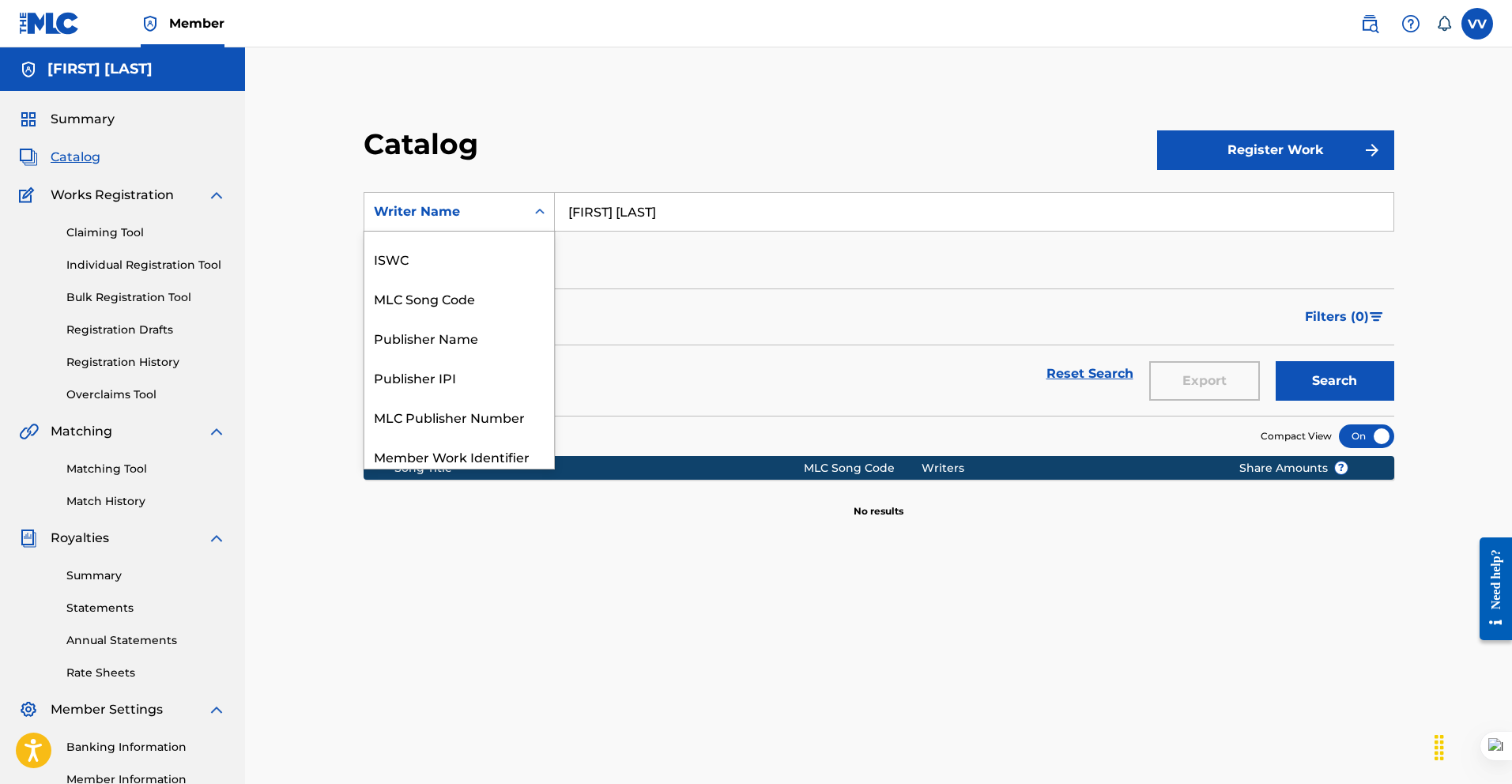 scroll, scrollTop: 0, scrollLeft: 0, axis: both 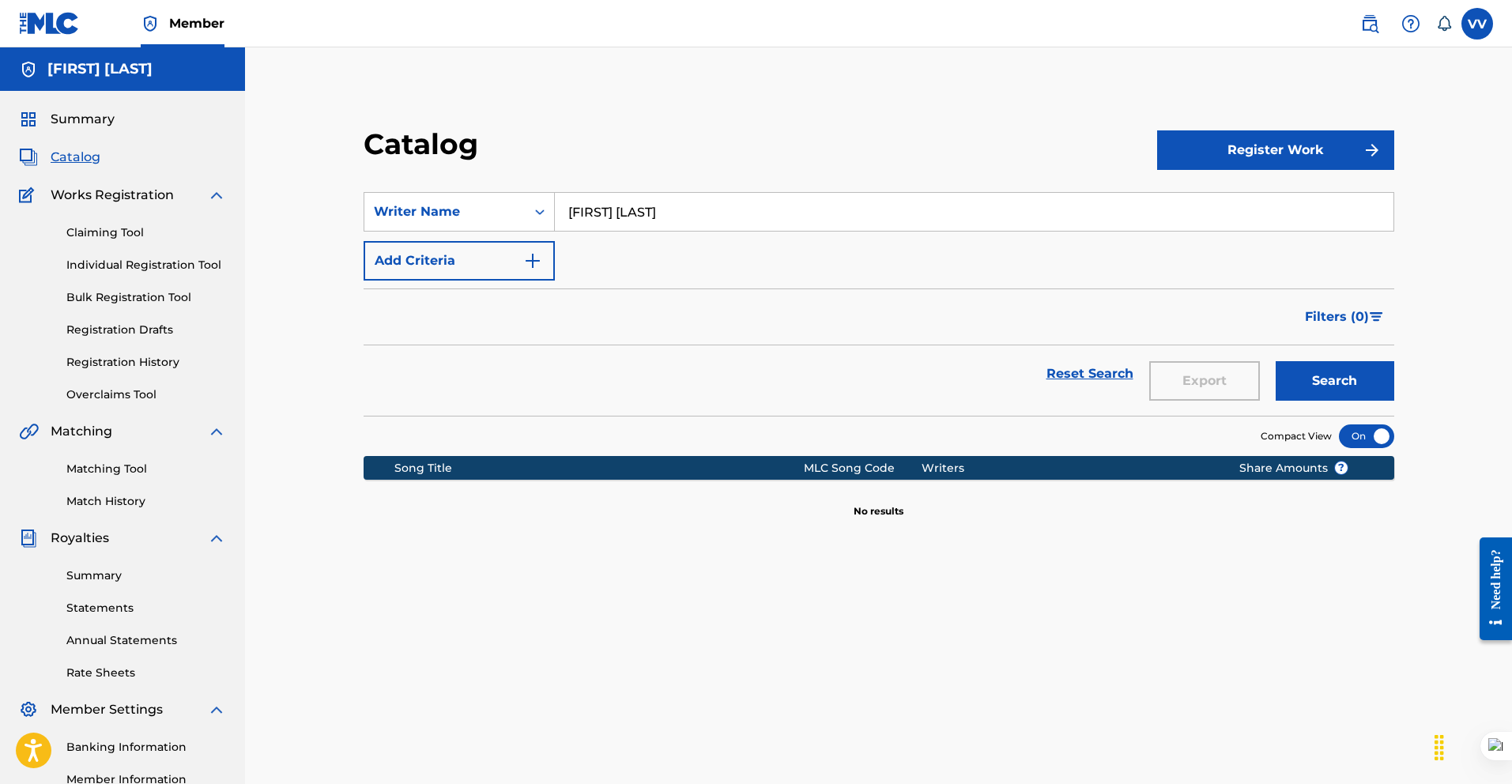 click on "Claiming Tool" at bounding box center [146, 232] 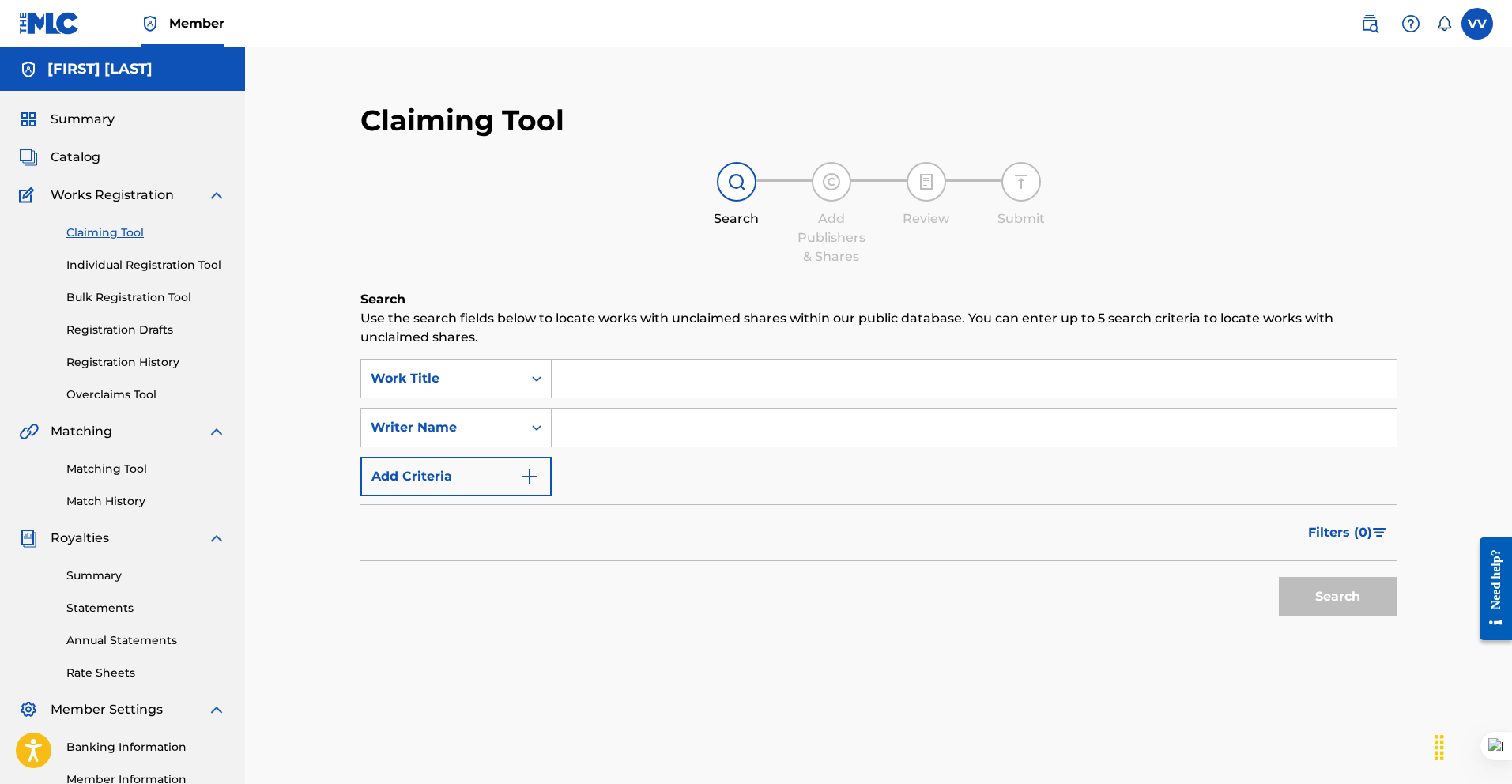 click on "Works Registration" at bounding box center [112, 195] 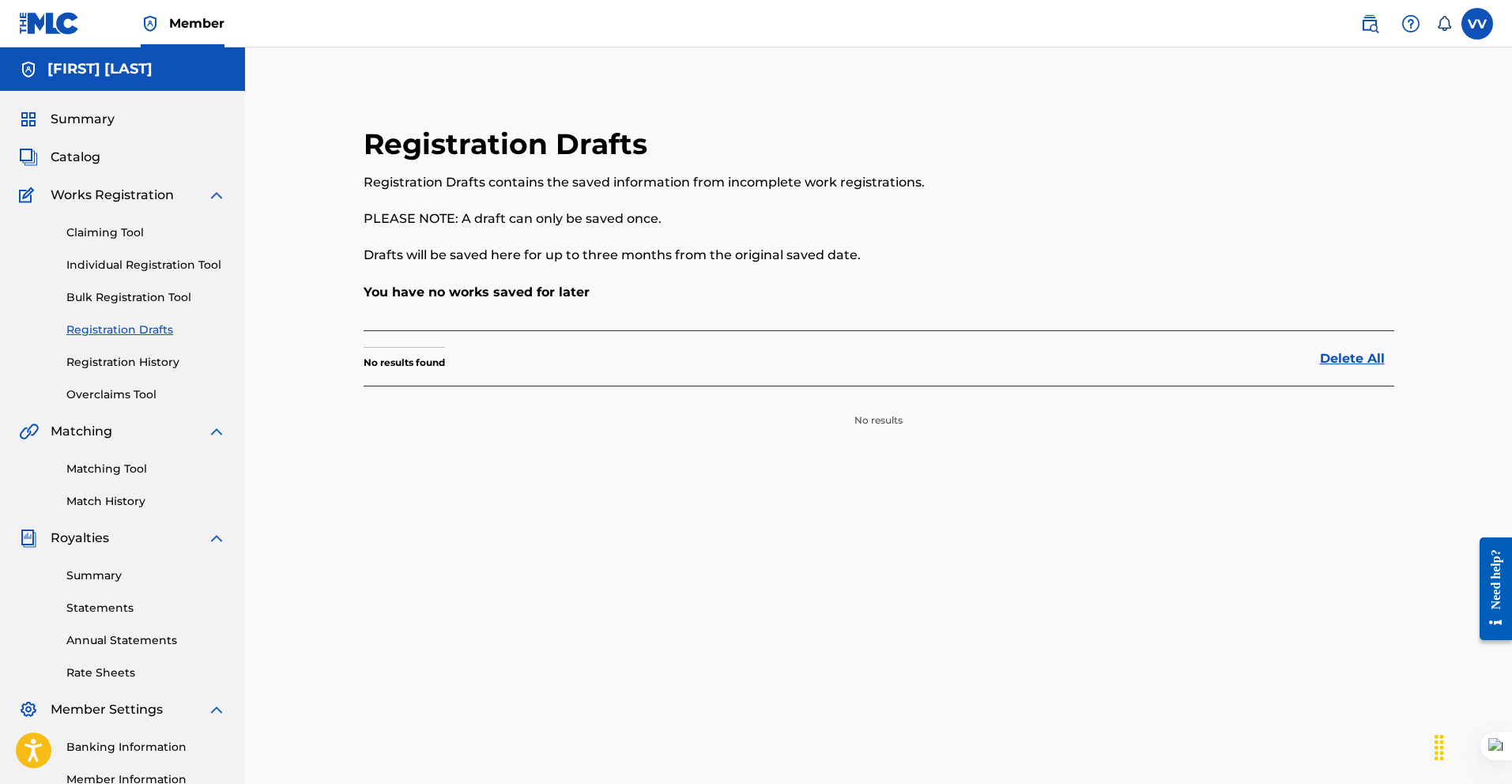 click on "Individual Registration Tool" at bounding box center [146, 265] 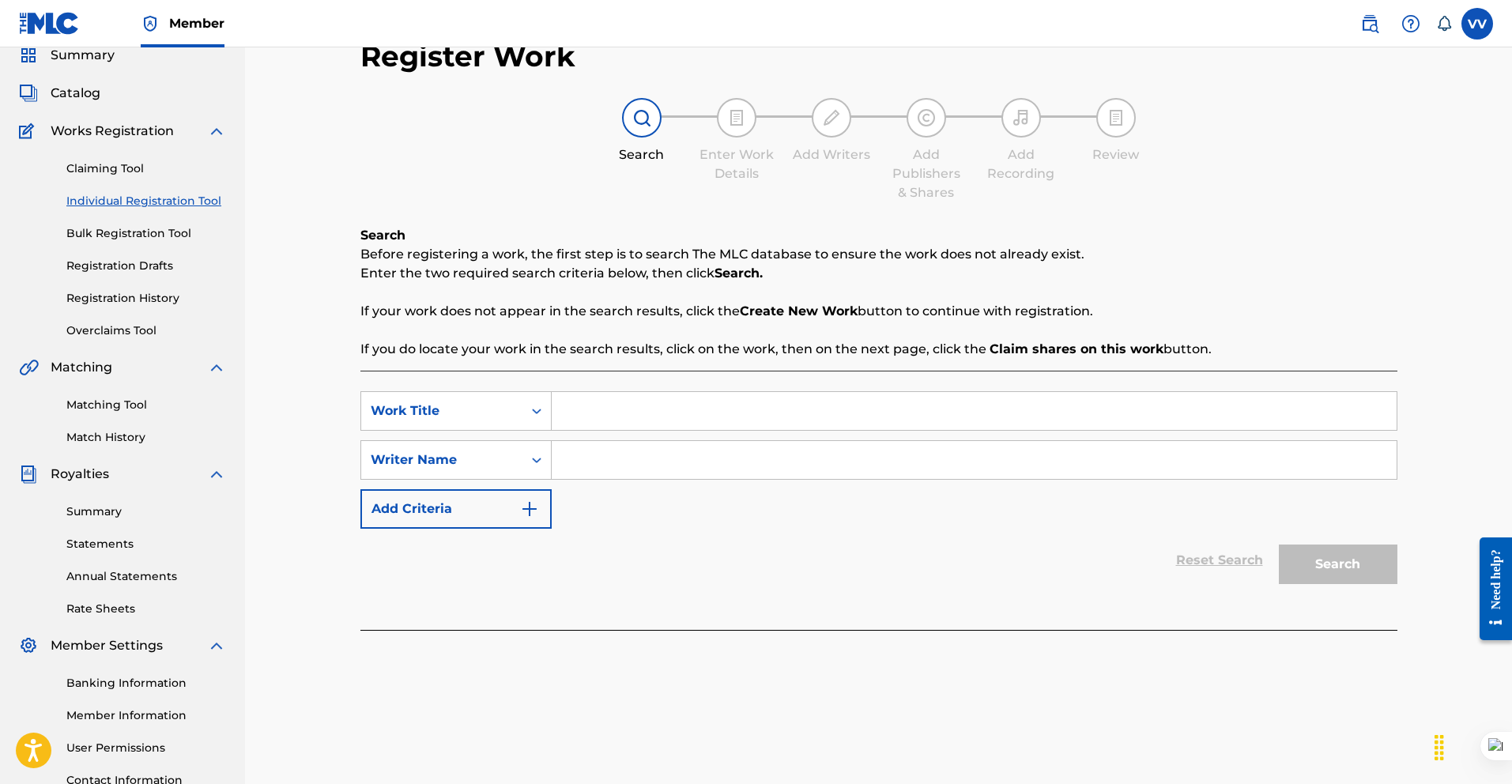 scroll, scrollTop: 196, scrollLeft: 0, axis: vertical 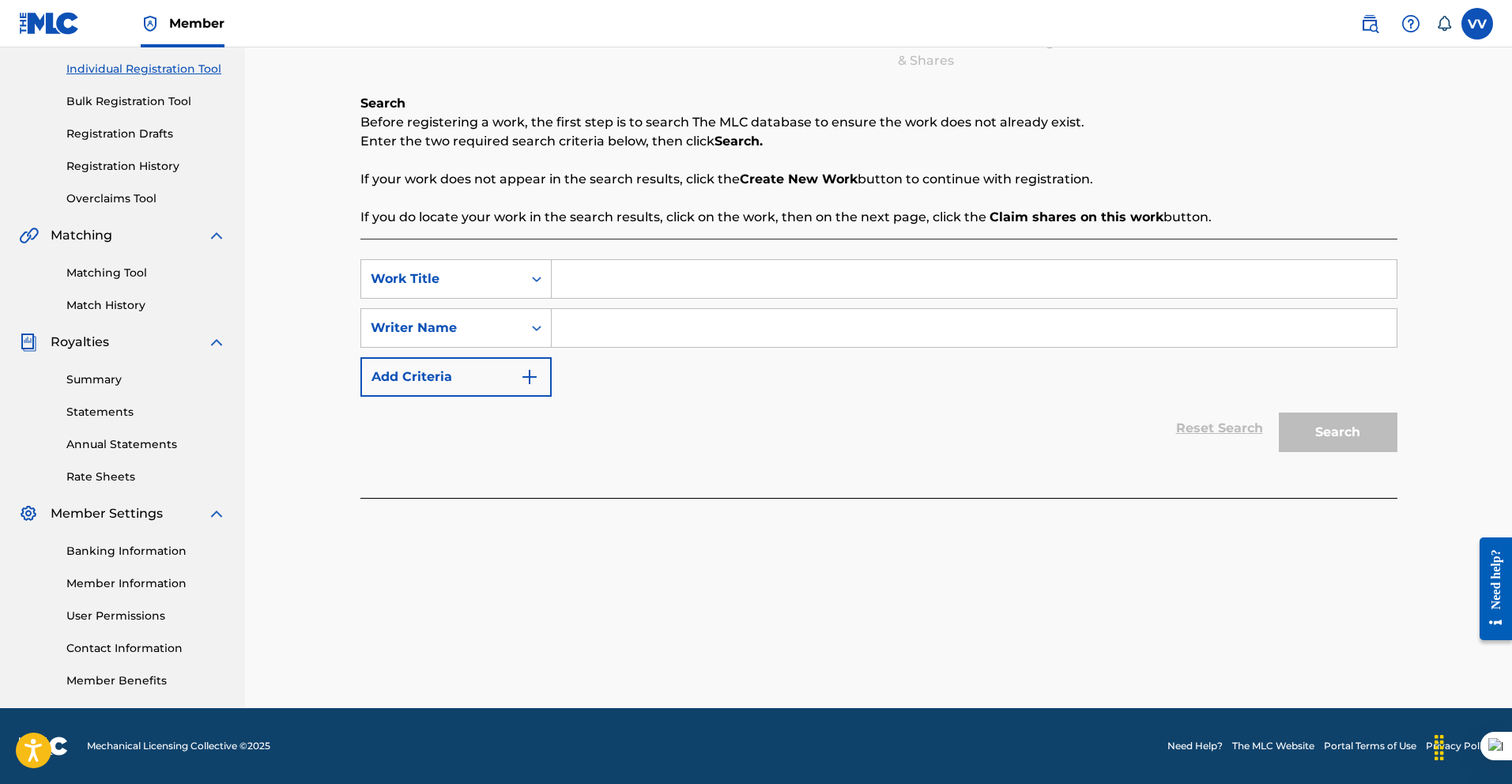 click at bounding box center [974, 279] 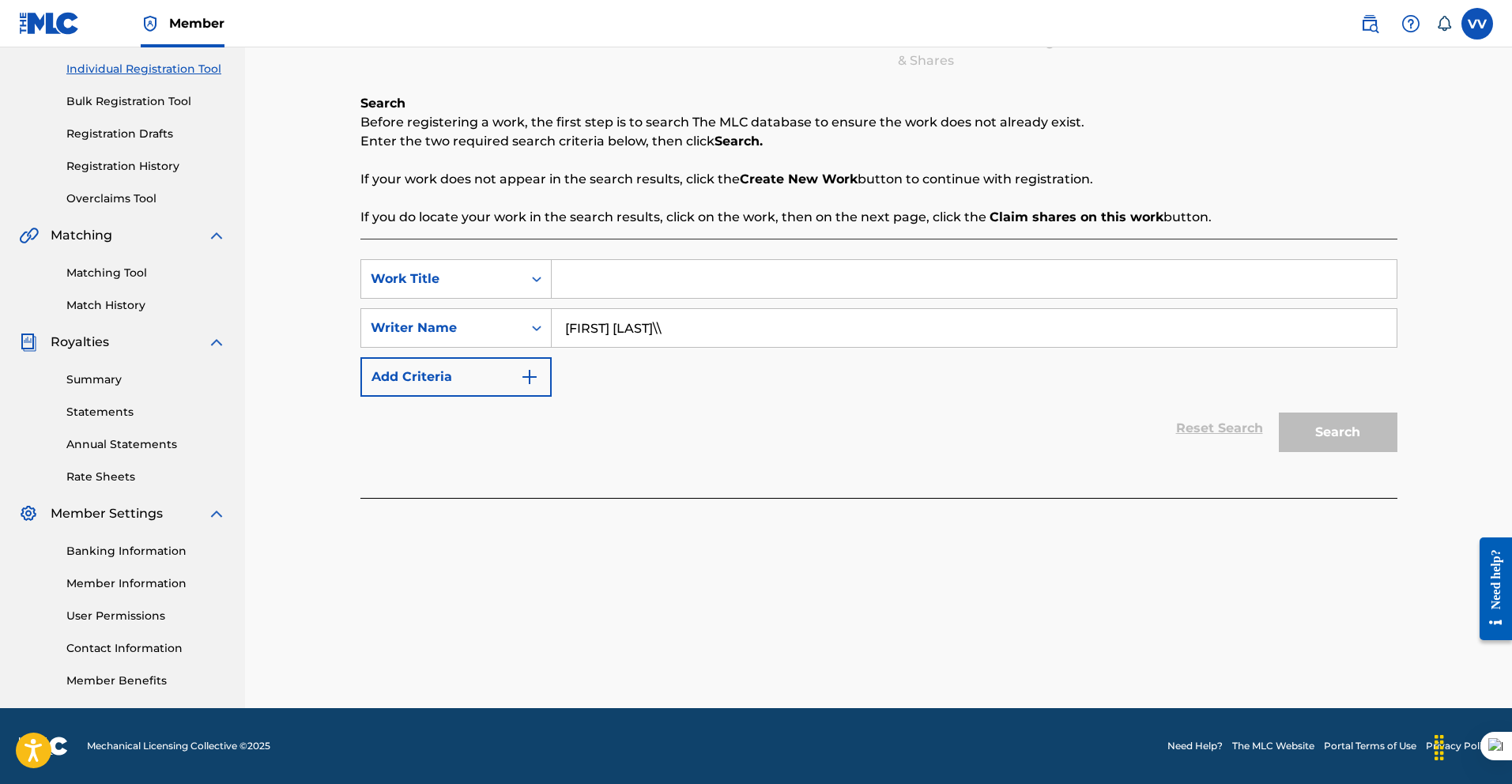 type on "[FIRST] [LAST]" 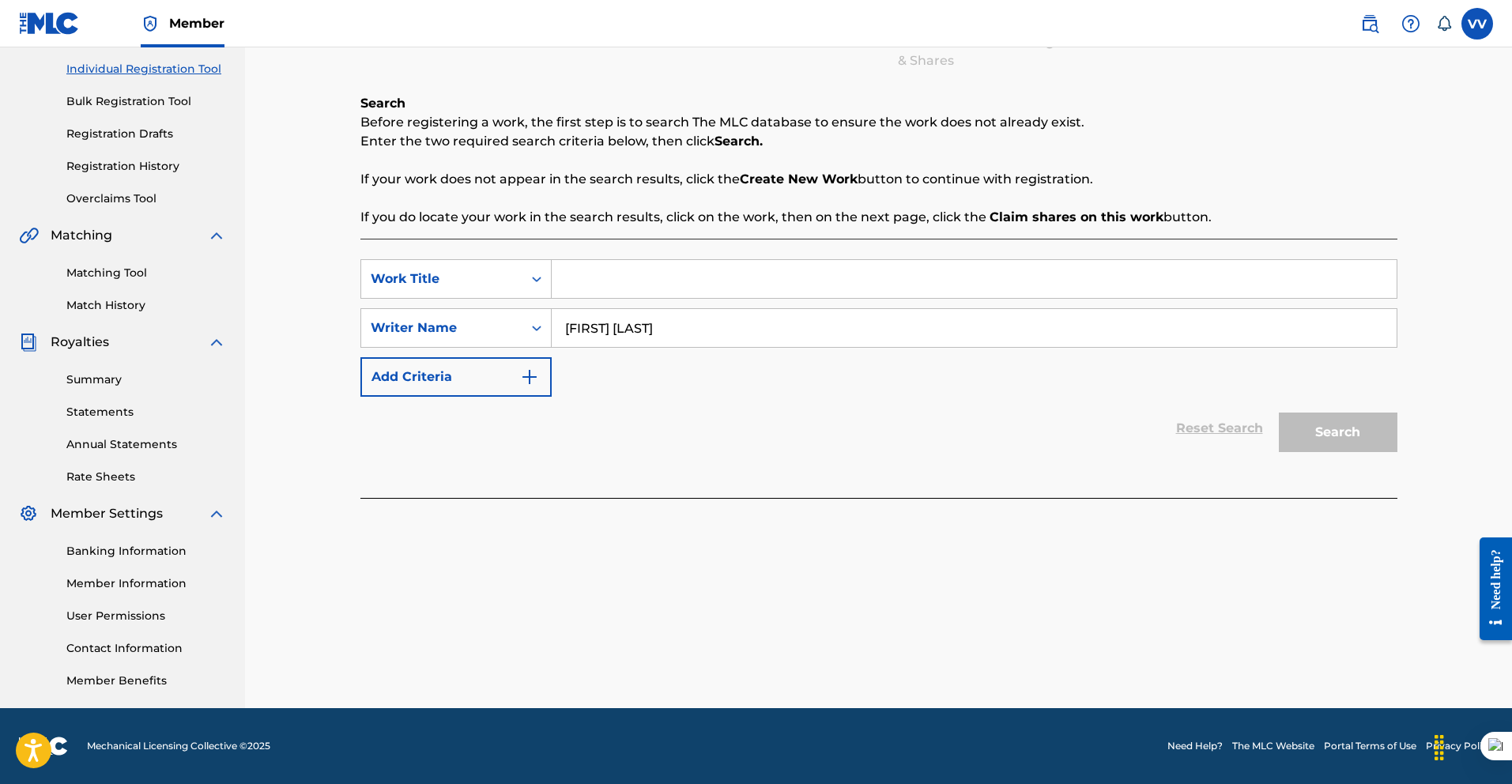 click on "SearchWithCriteria431b45d8-66dd-4cf2-a59f-c8f389e7de08 Work Title SearchWithCriteria039bf41e-84d2-4725-a33e-cc3ce35870fd Writer Name [FIRST] [LAST] Add Criteria" at bounding box center [879, 328] 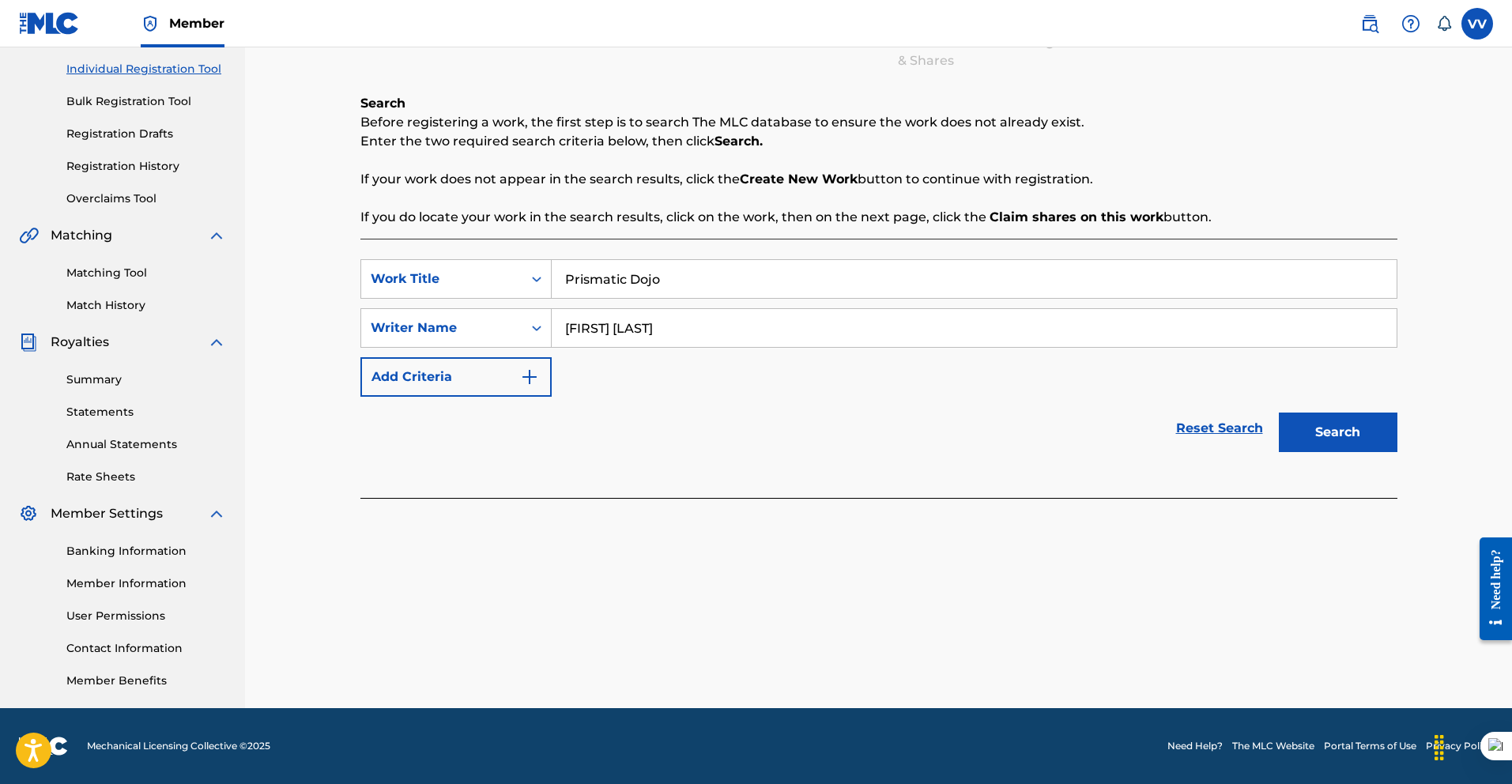 type on "Prismatic Dojo" 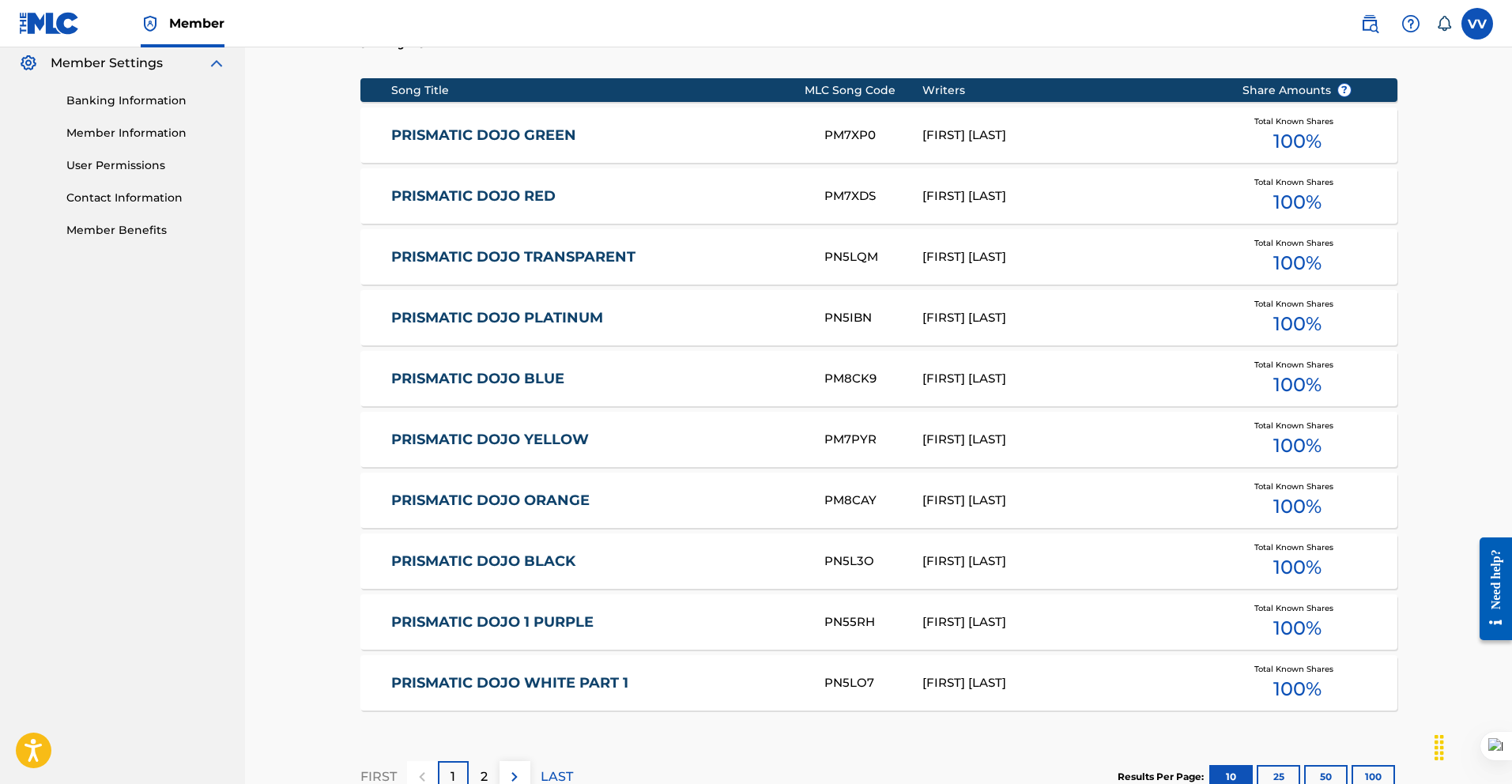 scroll, scrollTop: 647, scrollLeft: 0, axis: vertical 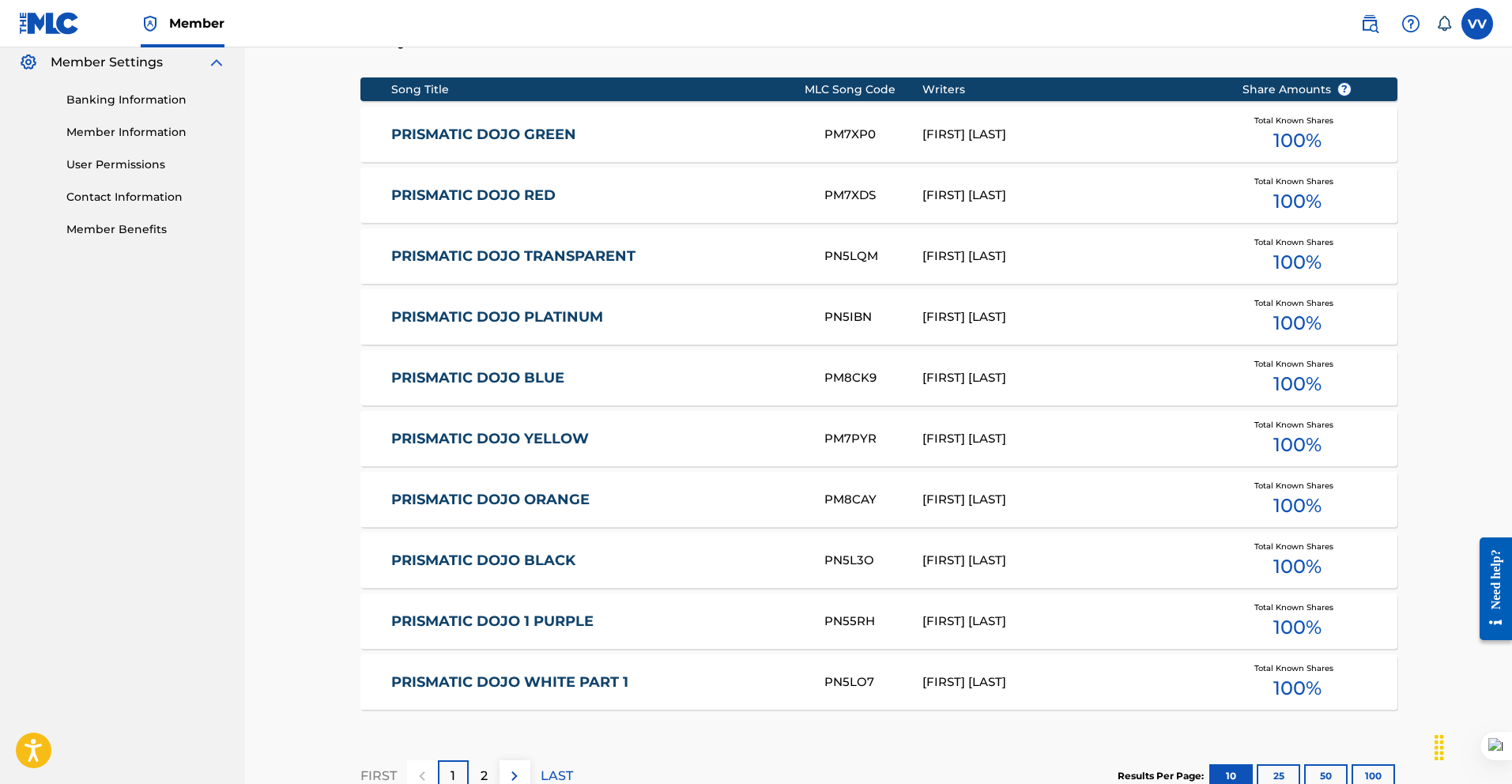 click on "PRISMATIC DOJO GREEN PM7XP0 [FIRST] [LAST] Total Known Shares 100 %" at bounding box center (879, 134) 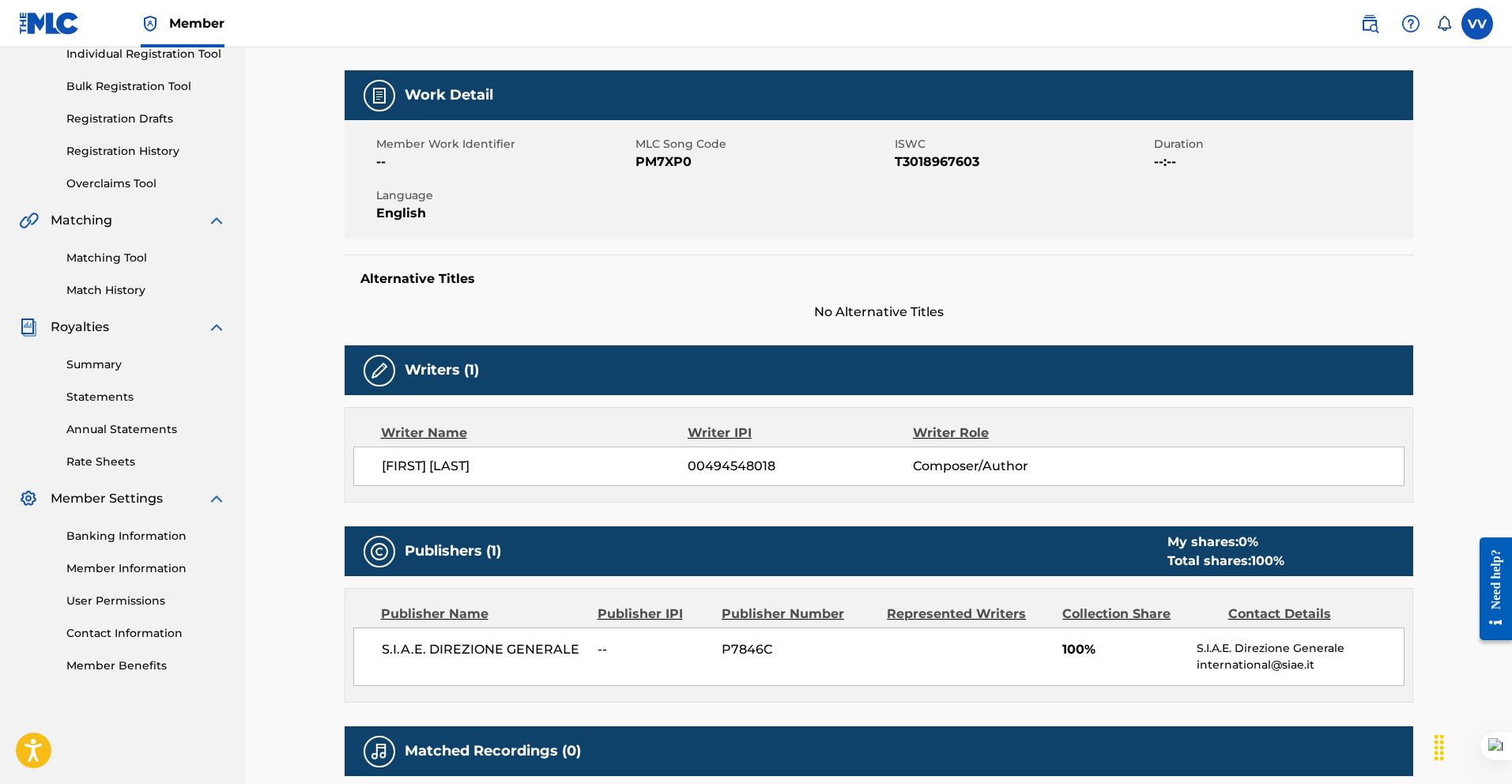 scroll, scrollTop: 0, scrollLeft: 0, axis: both 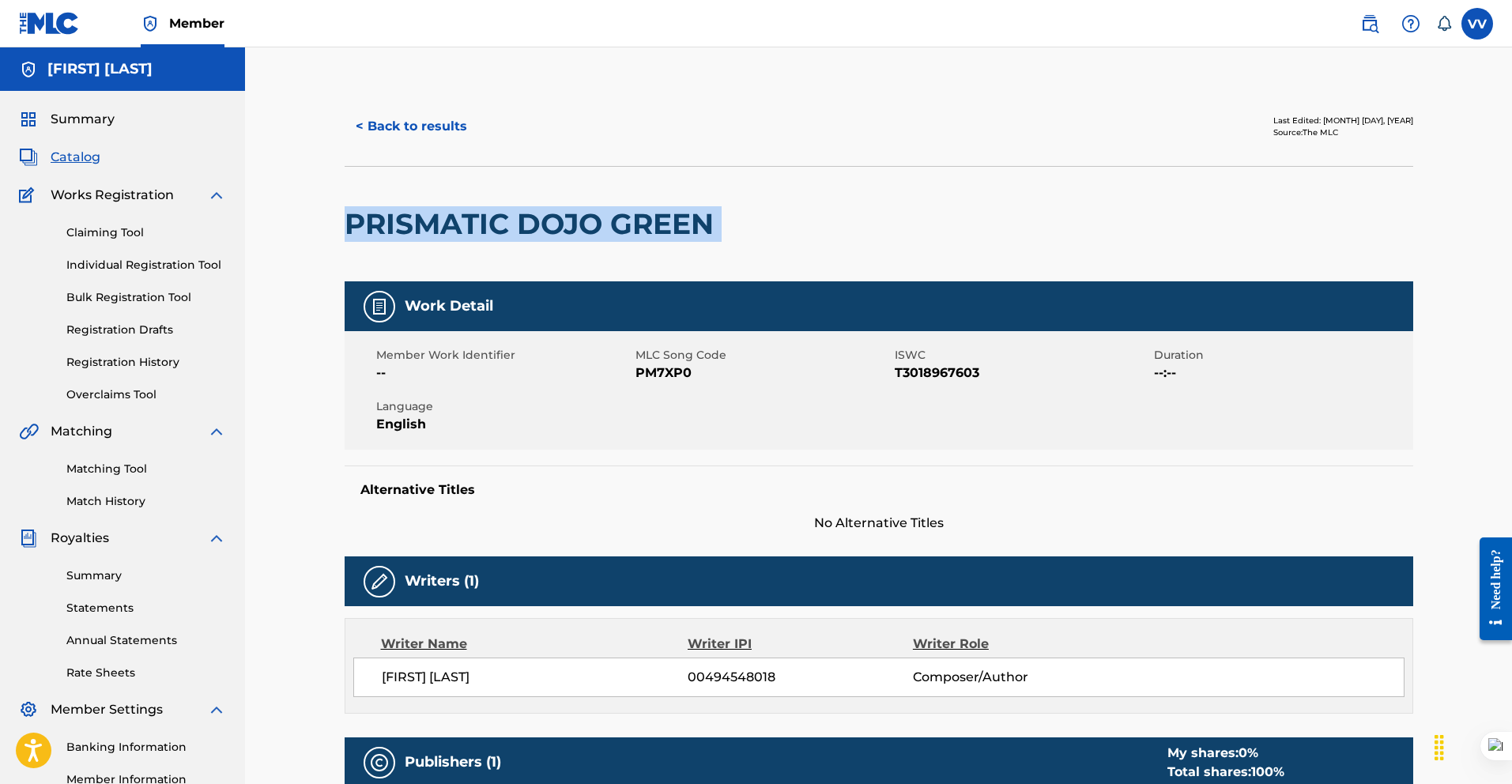 drag, startPoint x: 741, startPoint y: 229, endPoint x: 319, endPoint y: 221, distance: 422.07582 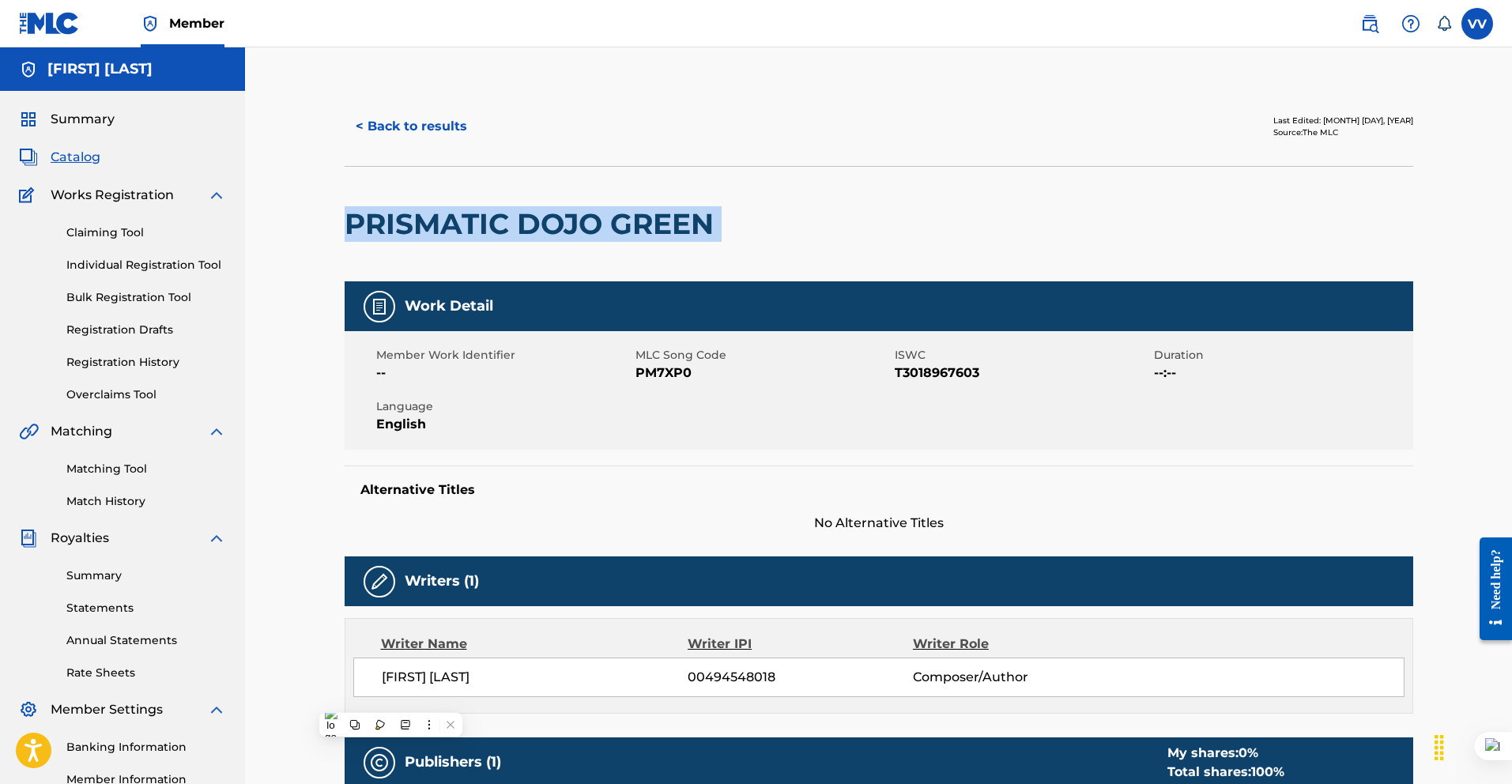 copy on "PRISMATIC DOJO GREEN" 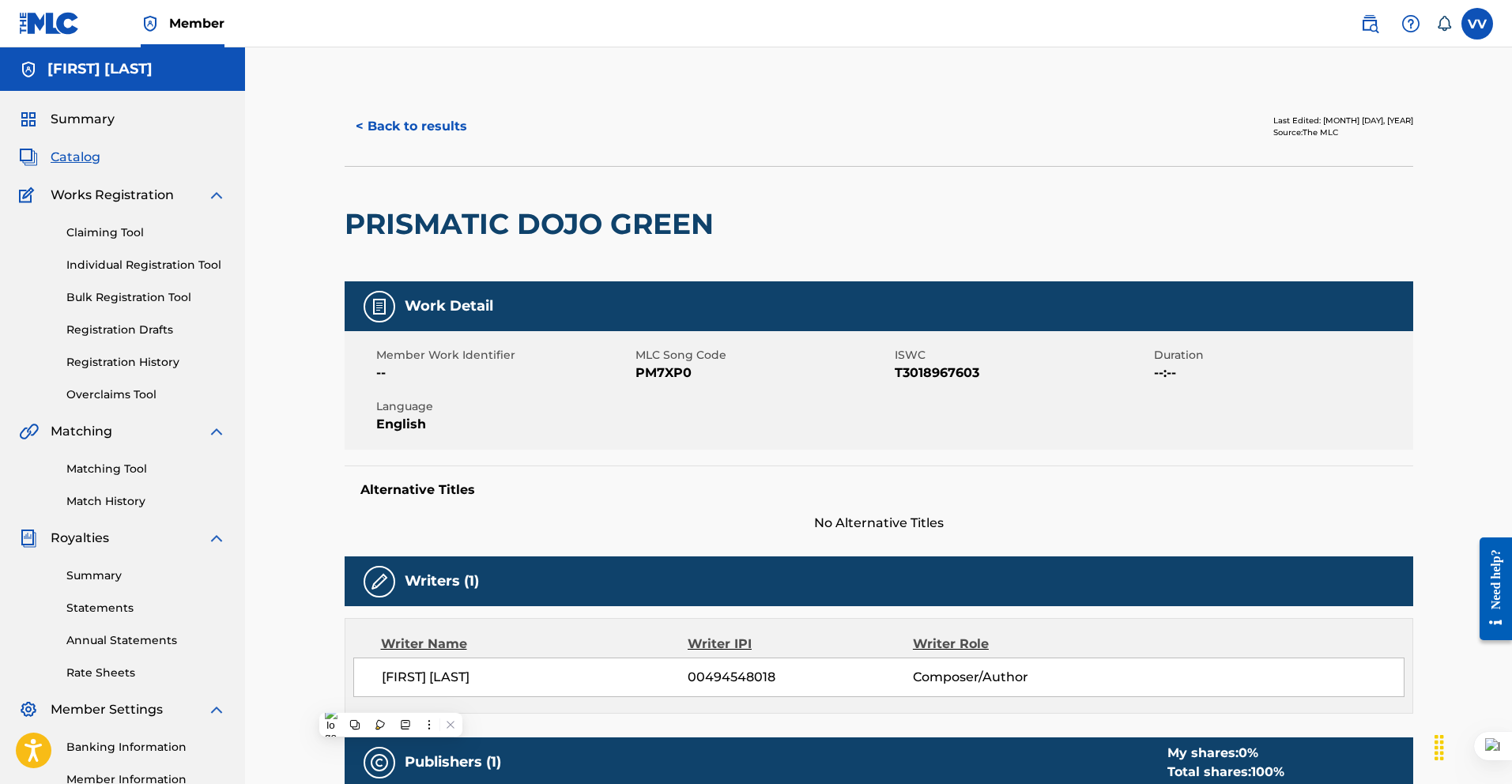 click on "Claiming Tool Individual Registration Tool Bulk Registration Tool Registration Drafts Registration History Overclaims Tool" at bounding box center [123, 303] 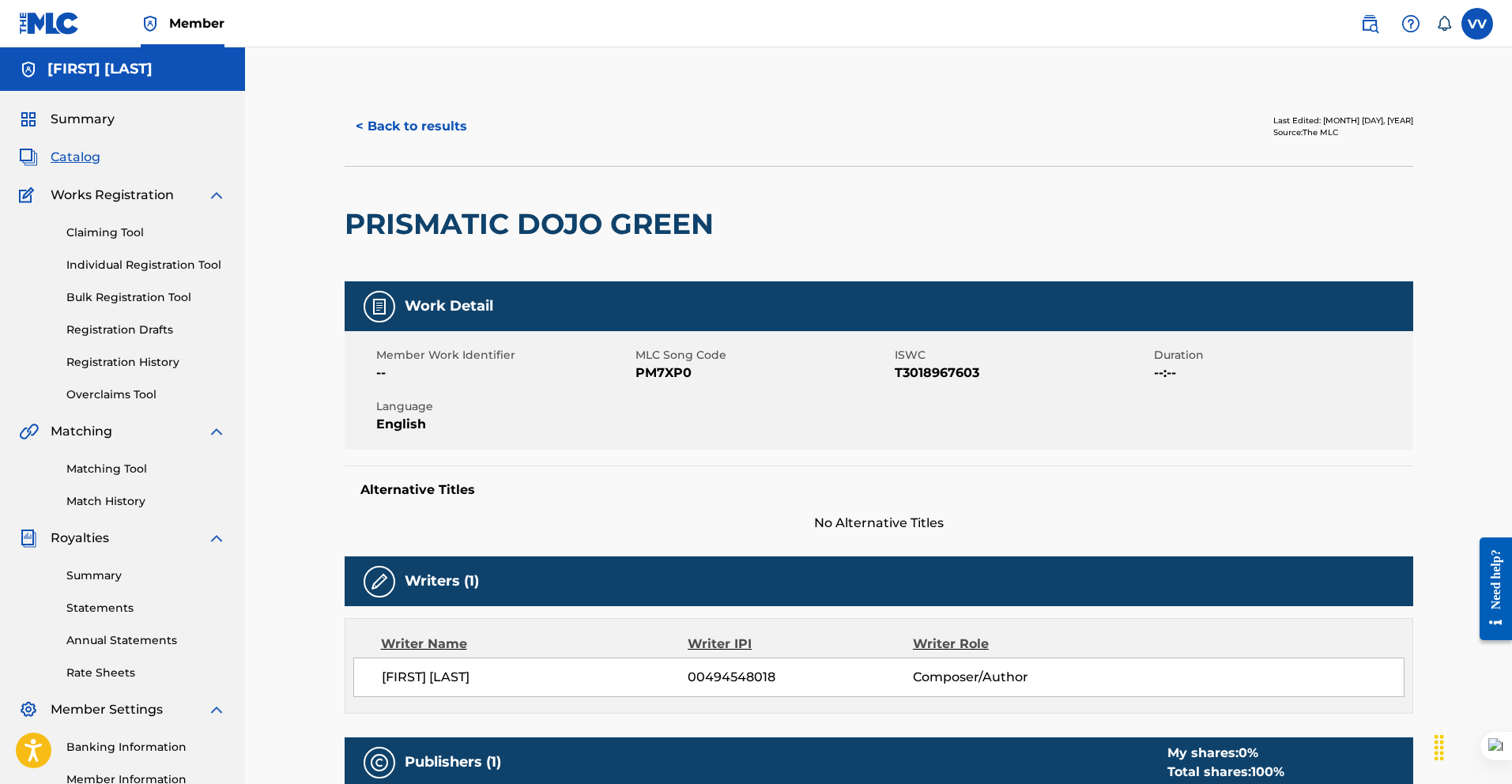 click on "Claiming Tool" at bounding box center [146, 232] 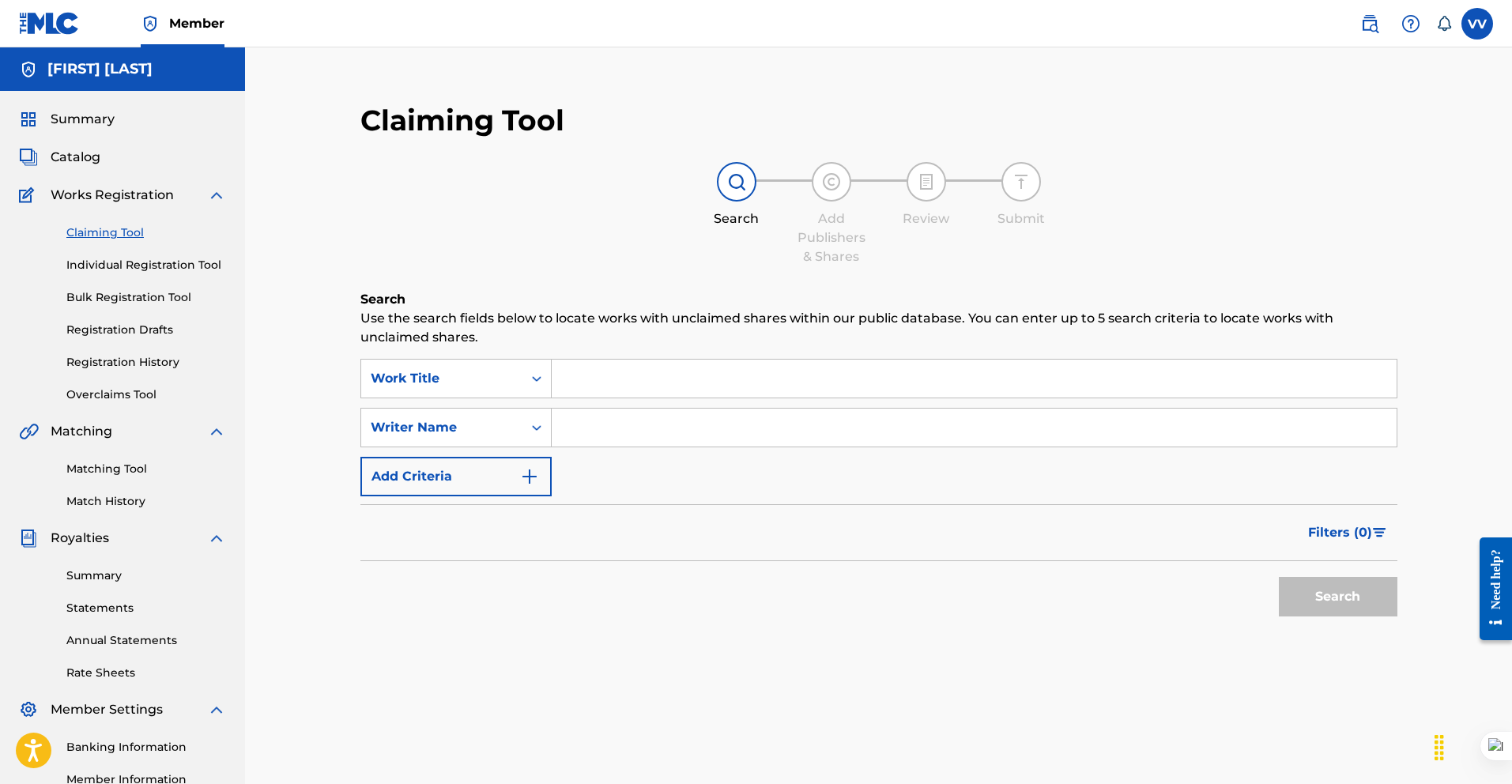 click at bounding box center (974, 379) 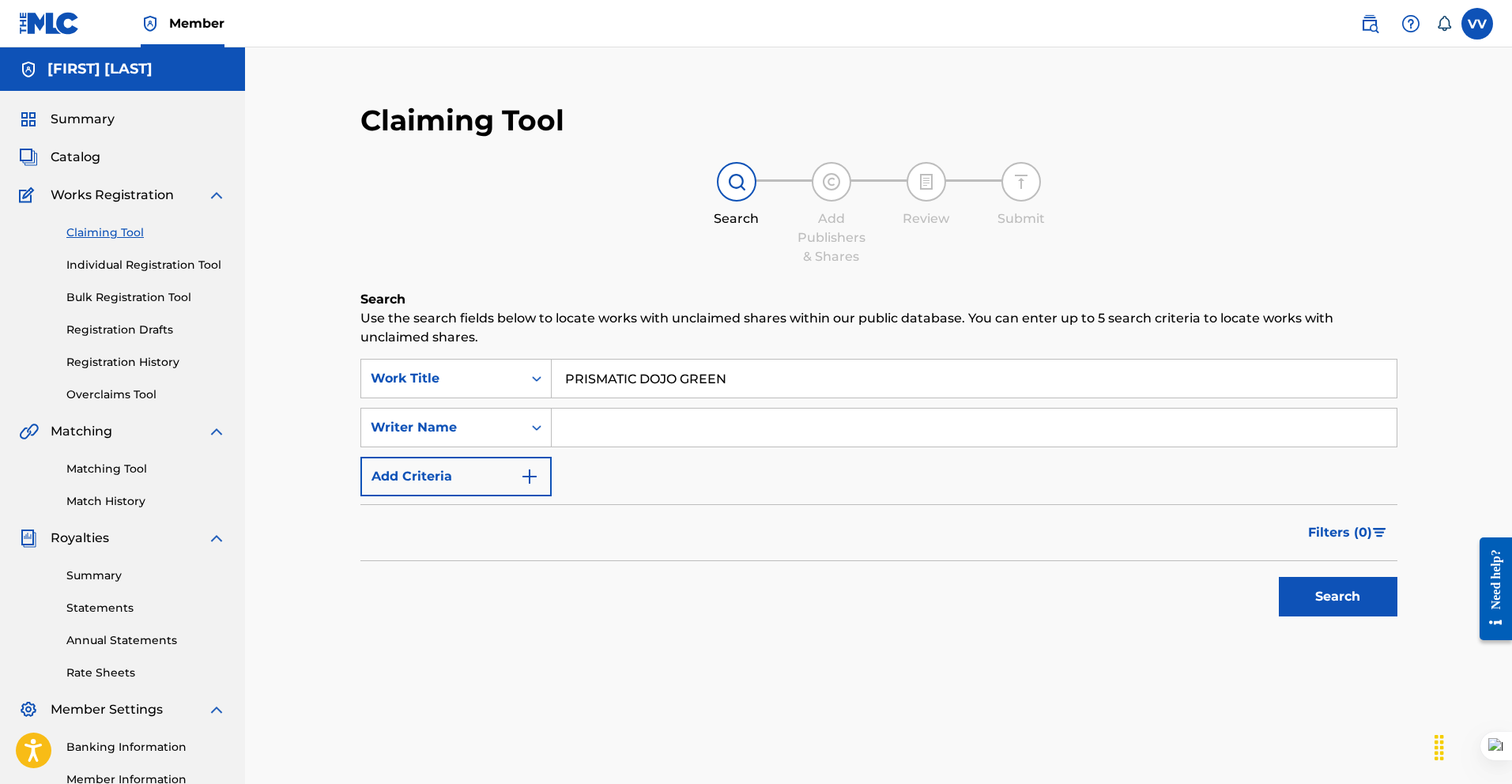 type on "PRISMATIC DOJO GREEN" 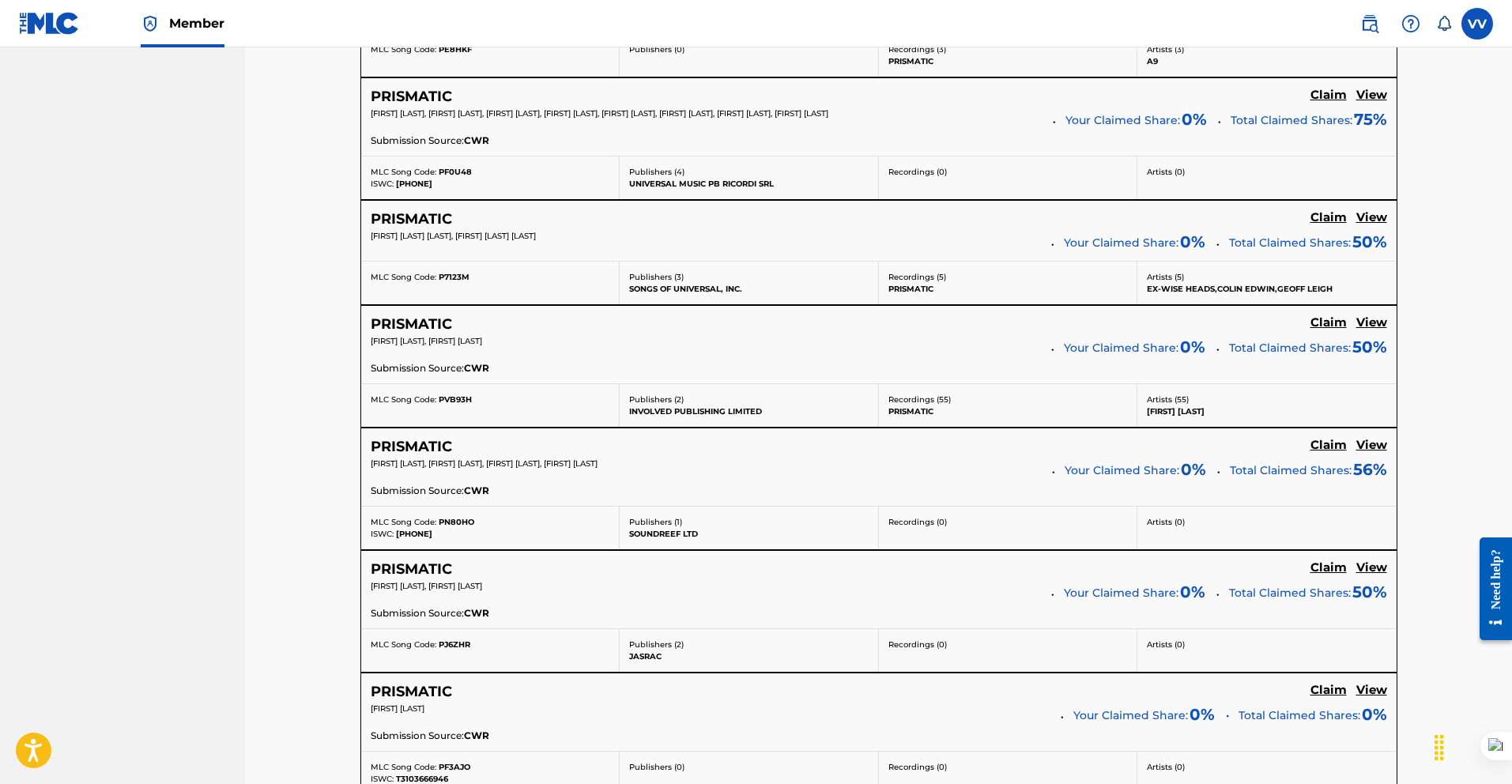 scroll, scrollTop: 1323, scrollLeft: 0, axis: vertical 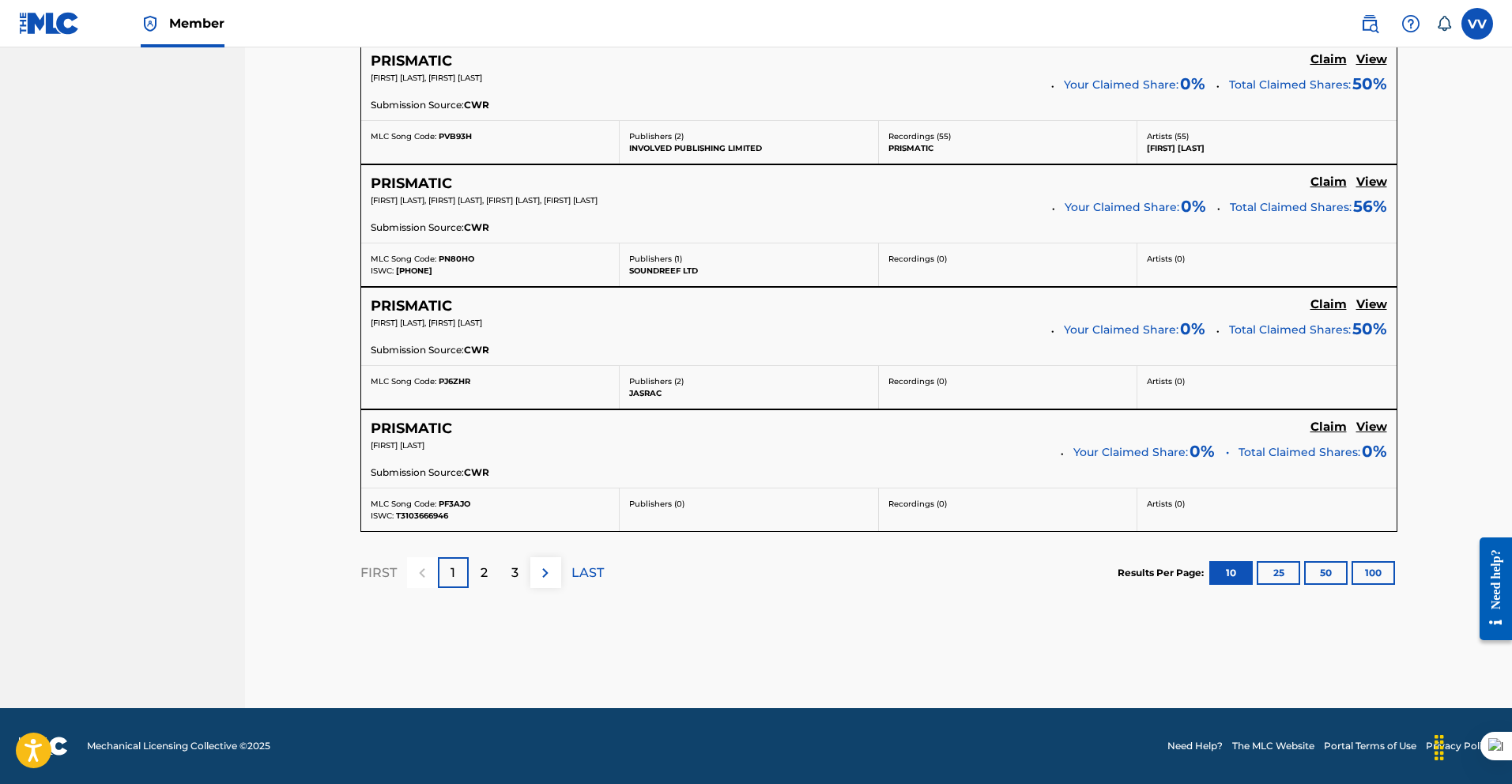 click on "Claiming Tool Search Add Publishers & Shares Review Submit Search Use the search fields below to locate works with unclaimed shares within our public database. You can enter up to 5 search criteria to locate works with unclaimed shares. SearchWithCriteria[UUID] Work Title [BRAND] [BRAND] SearchWithCriteria[UUID] Writer Name Add Criteria Filter Claim Search Filters Include works claimed by my Member Remove Filters Apply Filters Filters ( 0 ) Search Showing 1 - 10 of 9,638 results [BRAND] Claim View [FIRST] [MIDDLE] [LAST], [FIRST] [LAST] Your Claimed Share: 0 % Total Claimed Shares: 75 % Submission Source: CWR MLC Song Code: [PRODUCT_CODE] ISWC: [PHONE] Publishers (2) [BRAND] AB Recordings (1) [BRAND] Artists (1) [BRAND] [BRAND] Claim View [FIRST] [LAST] Your Claimed Share: 0 % Total Claimed Shares: 70 % Submission Source: The MLC MLC Song Code: [PRODUCT_CODE] ISWC: [PHONE] Publishers (1) Recordings (0) 0 ) 0" at bounding box center (879, -264) 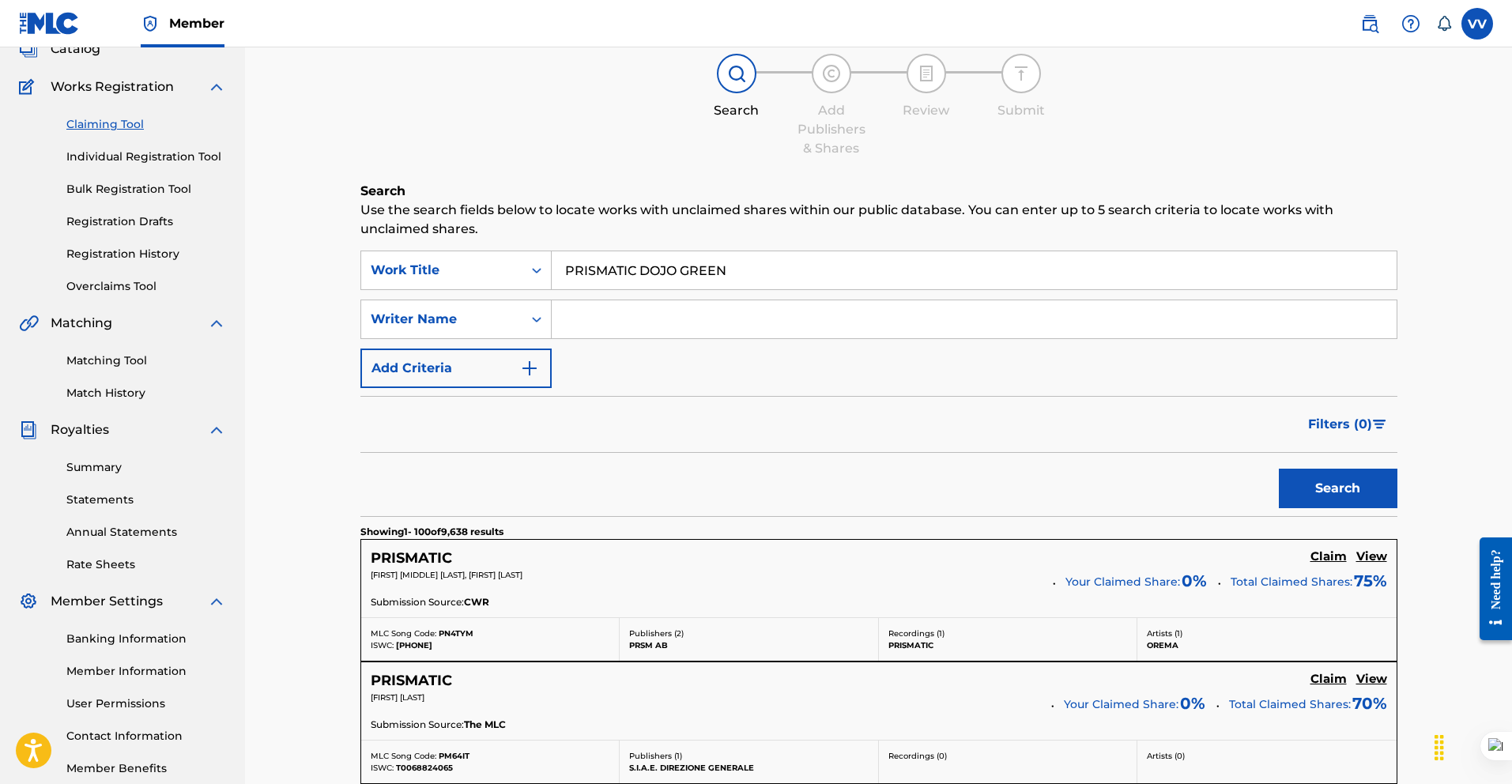 scroll, scrollTop: 0, scrollLeft: 0, axis: both 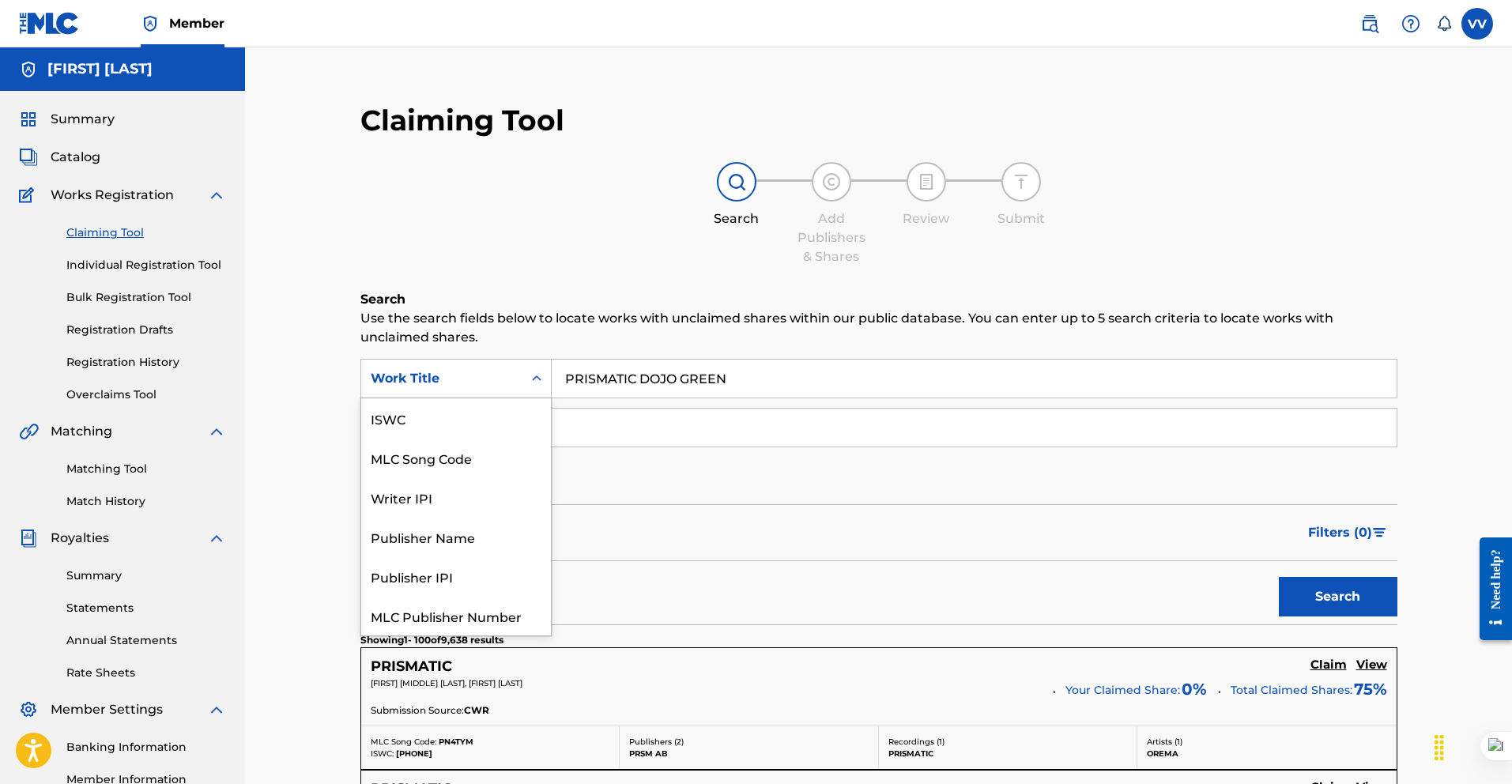 click on "Work Title" at bounding box center (442, 379) 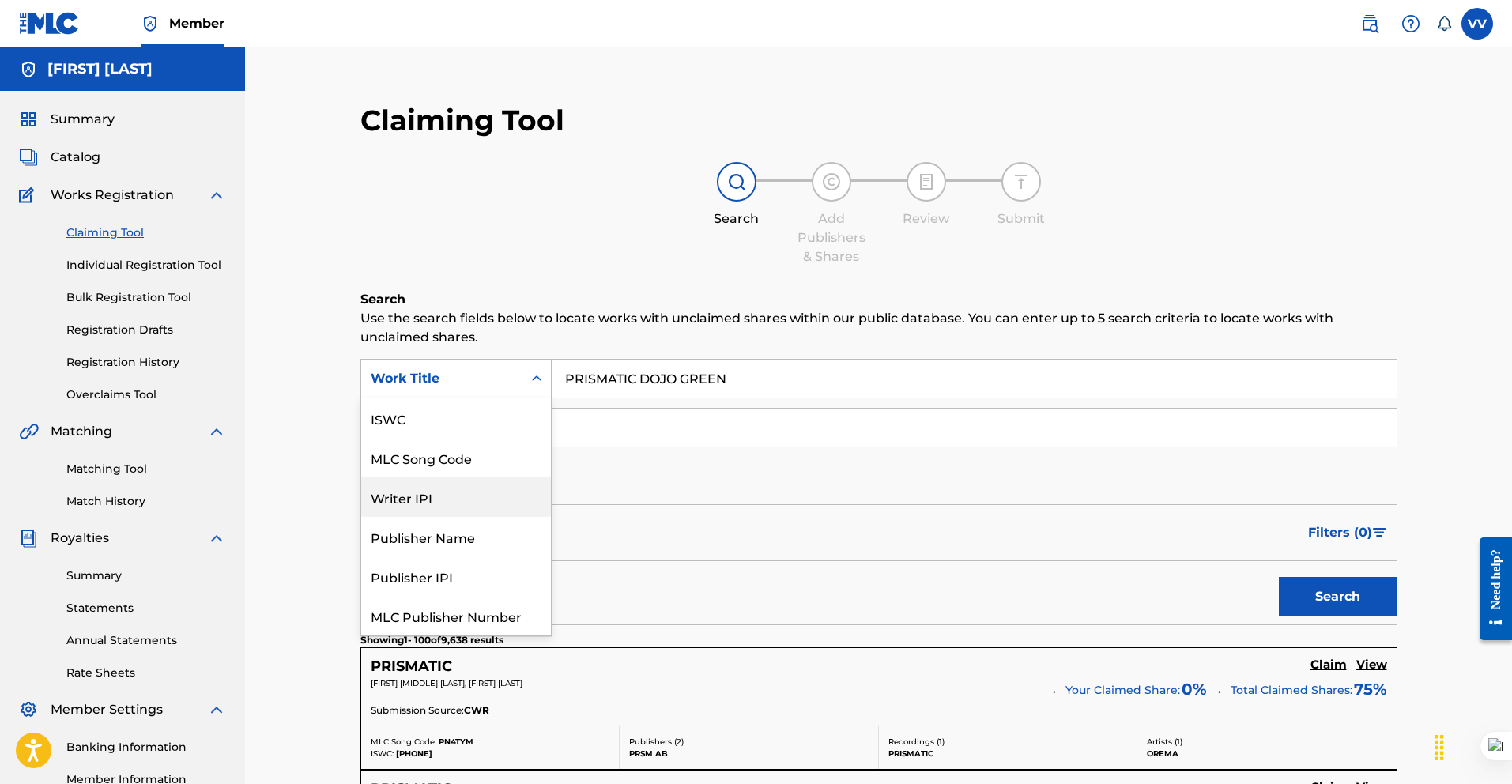 scroll, scrollTop: 40, scrollLeft: 0, axis: vertical 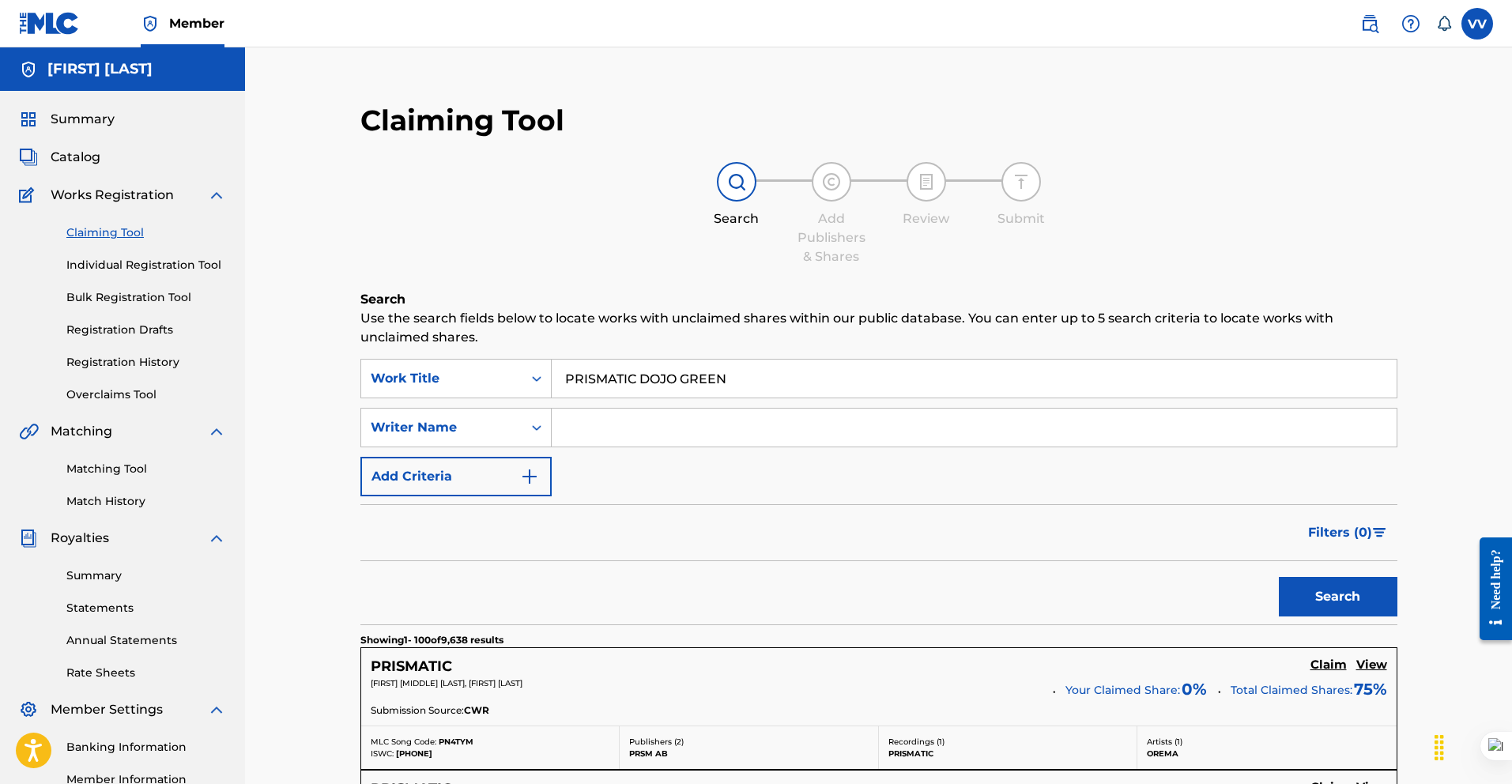 click at bounding box center (974, 428) 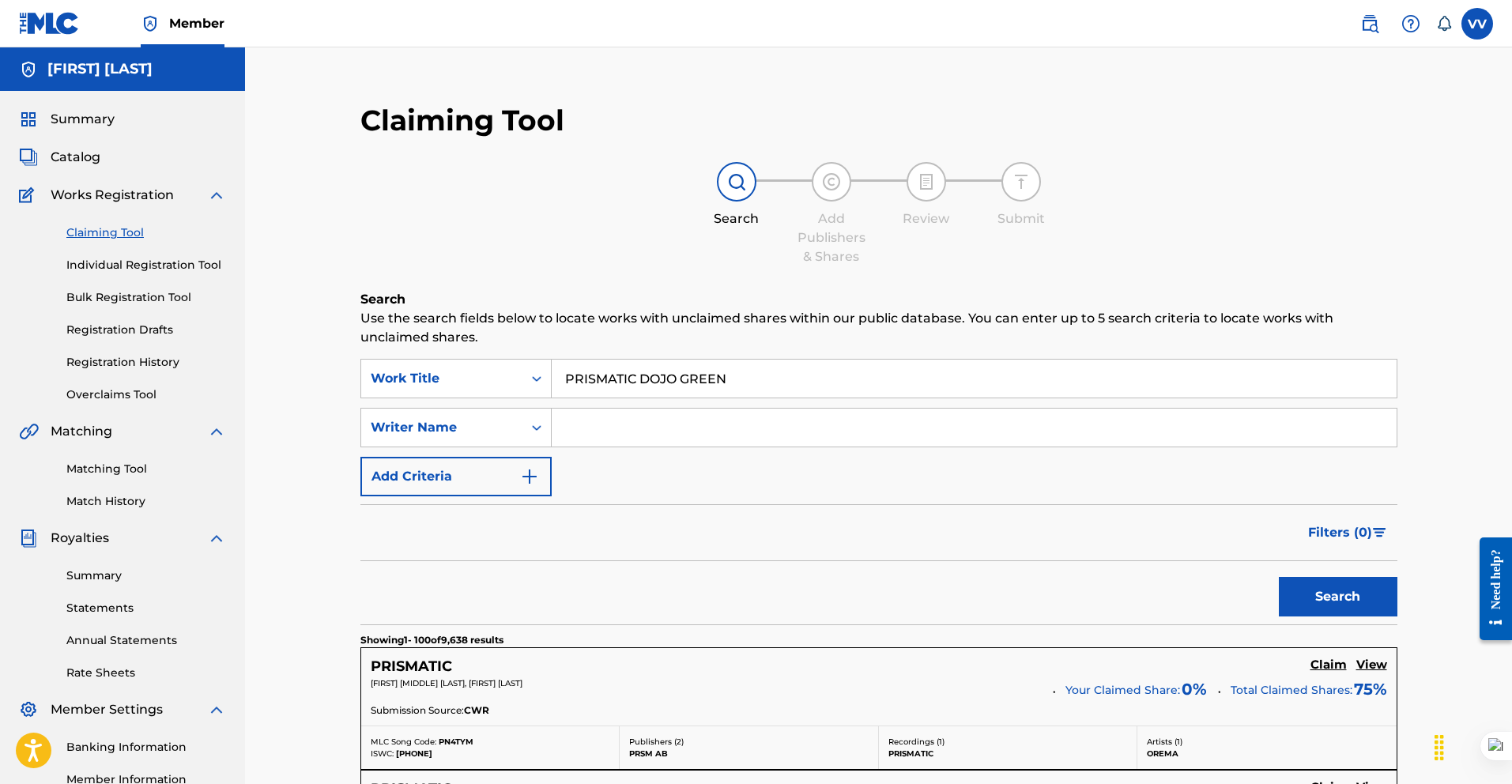 type on "[FIRST] [LAST]" 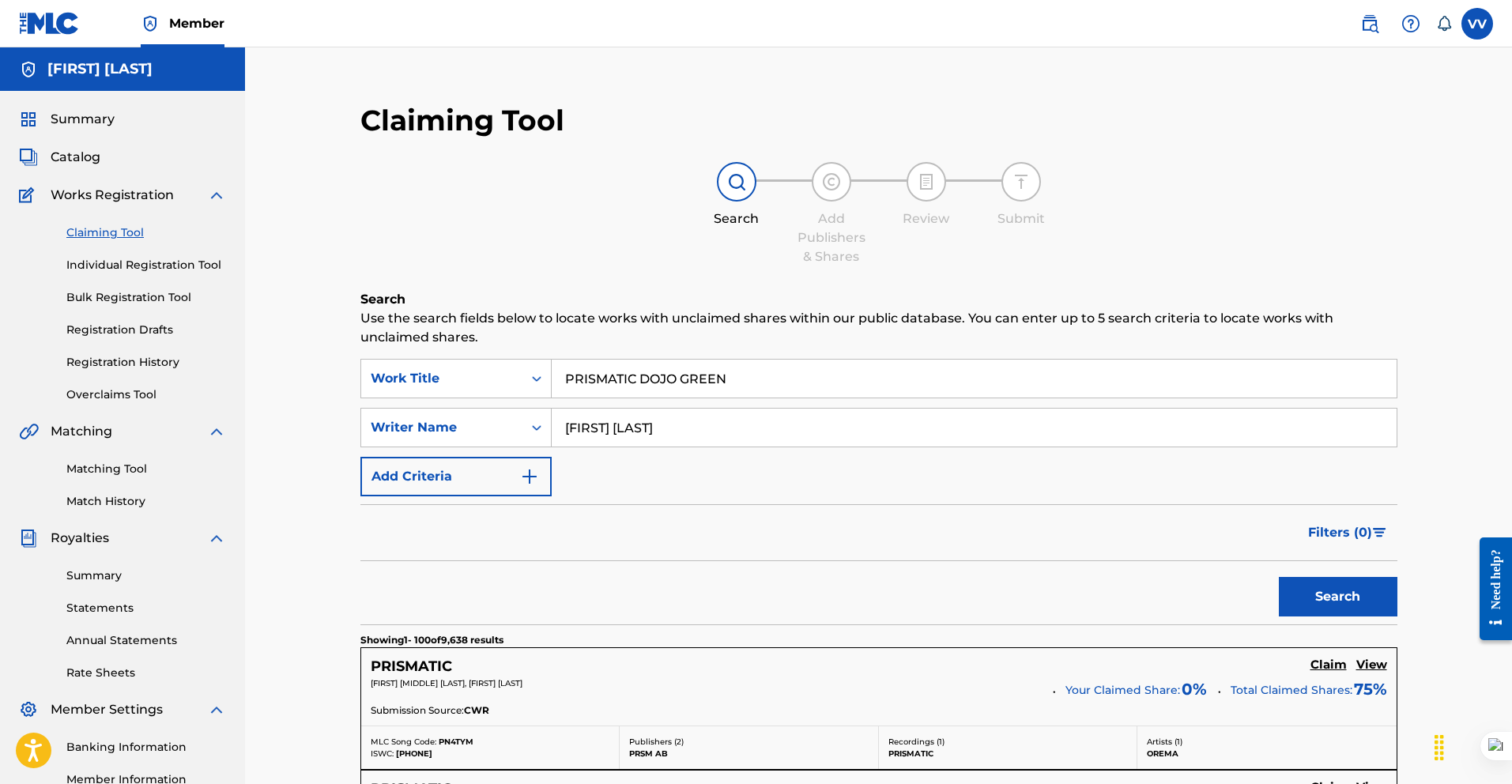click on "Search" at bounding box center (1338, 597) 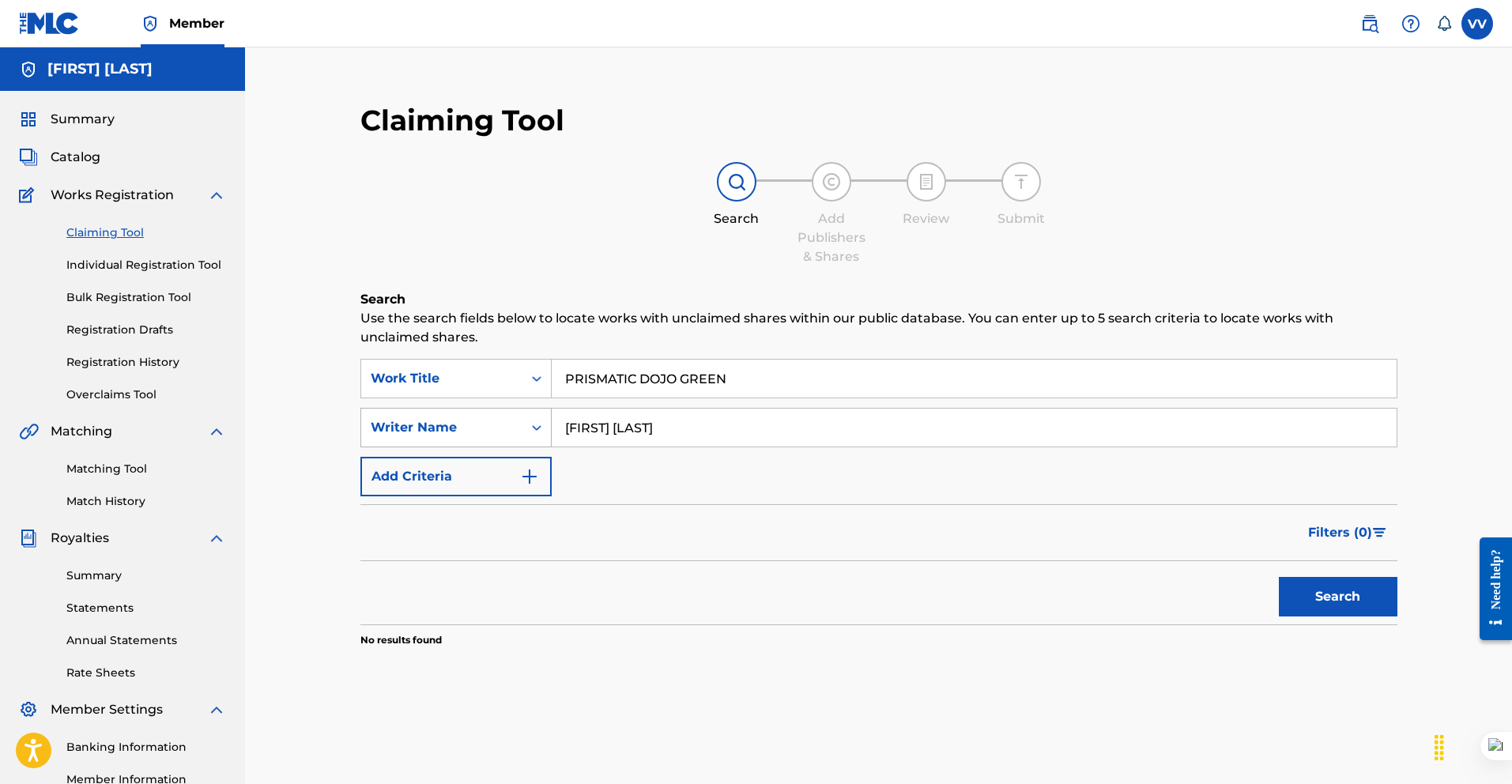 drag, startPoint x: 730, startPoint y: 426, endPoint x: 426, endPoint y: 412, distance: 304.3222 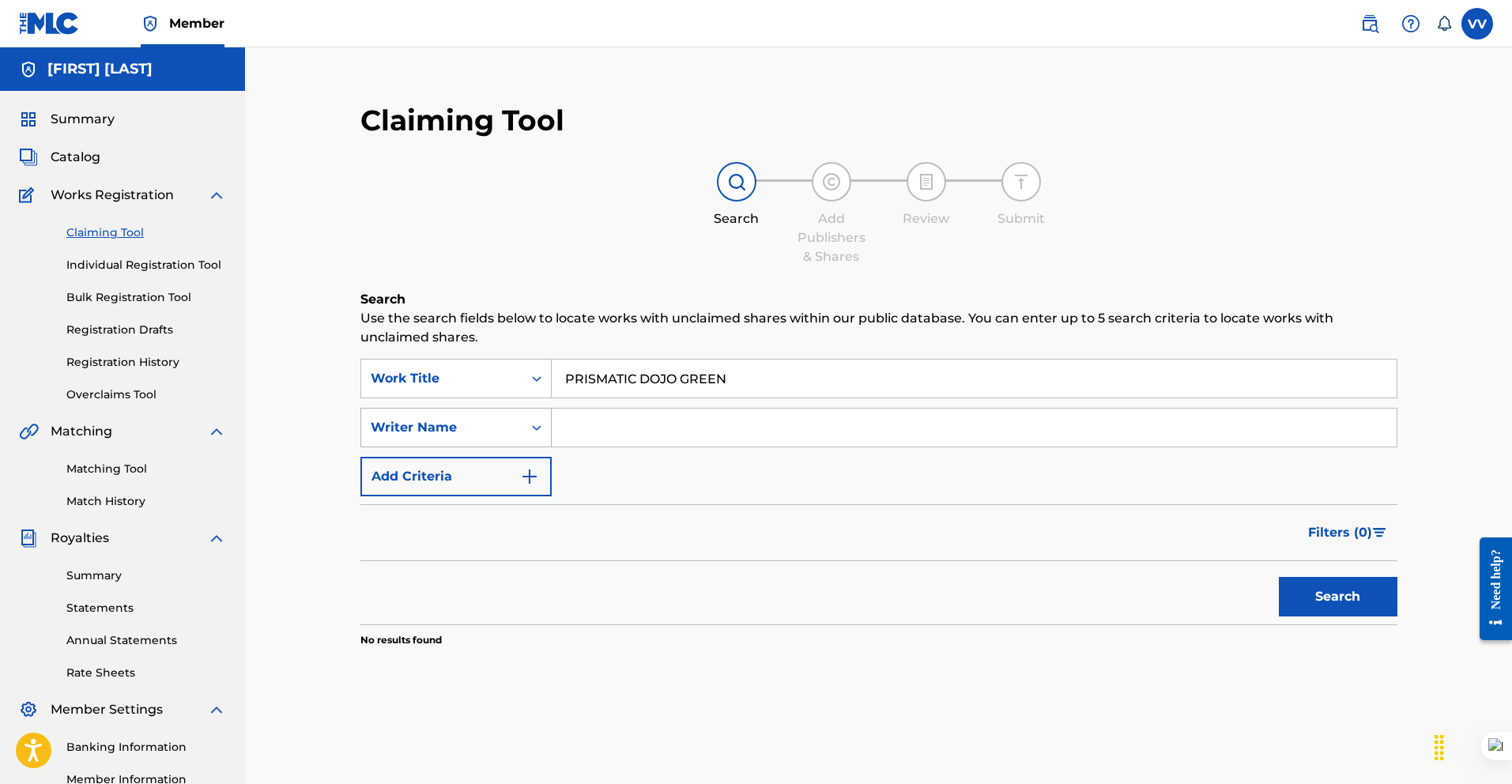 type 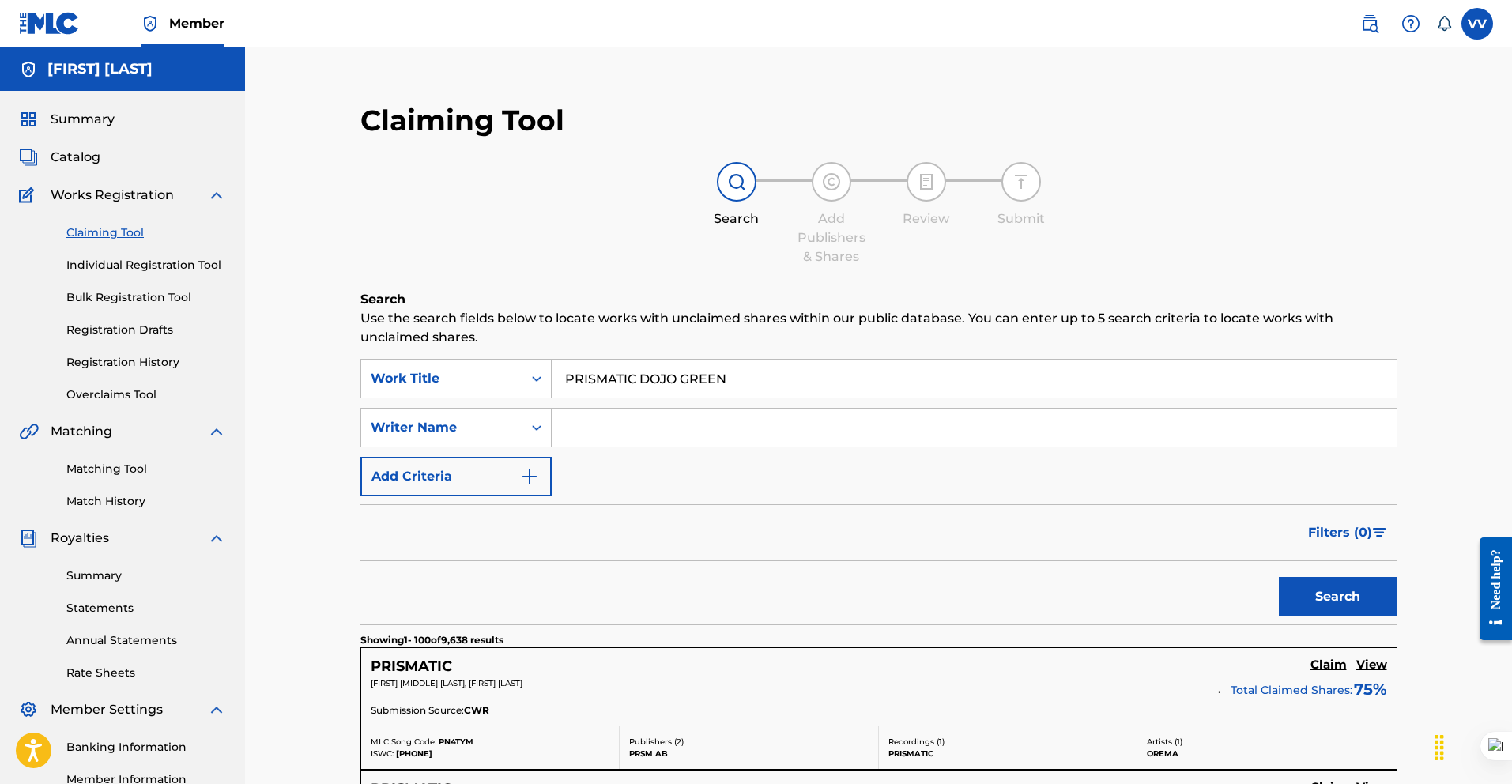drag, startPoint x: 686, startPoint y: 383, endPoint x: 894, endPoint y: 389, distance: 208.08652 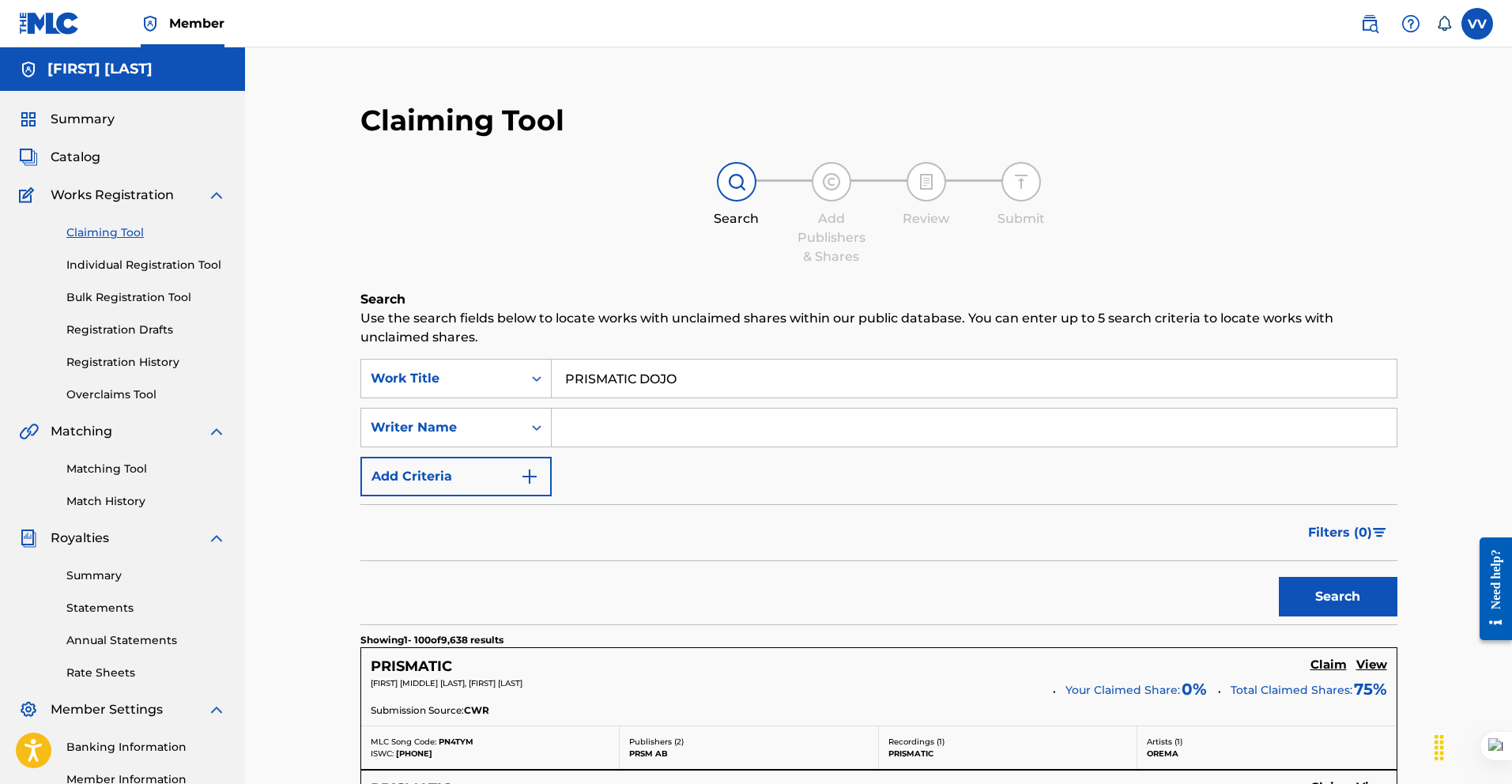 click on "Search" at bounding box center (1338, 597) 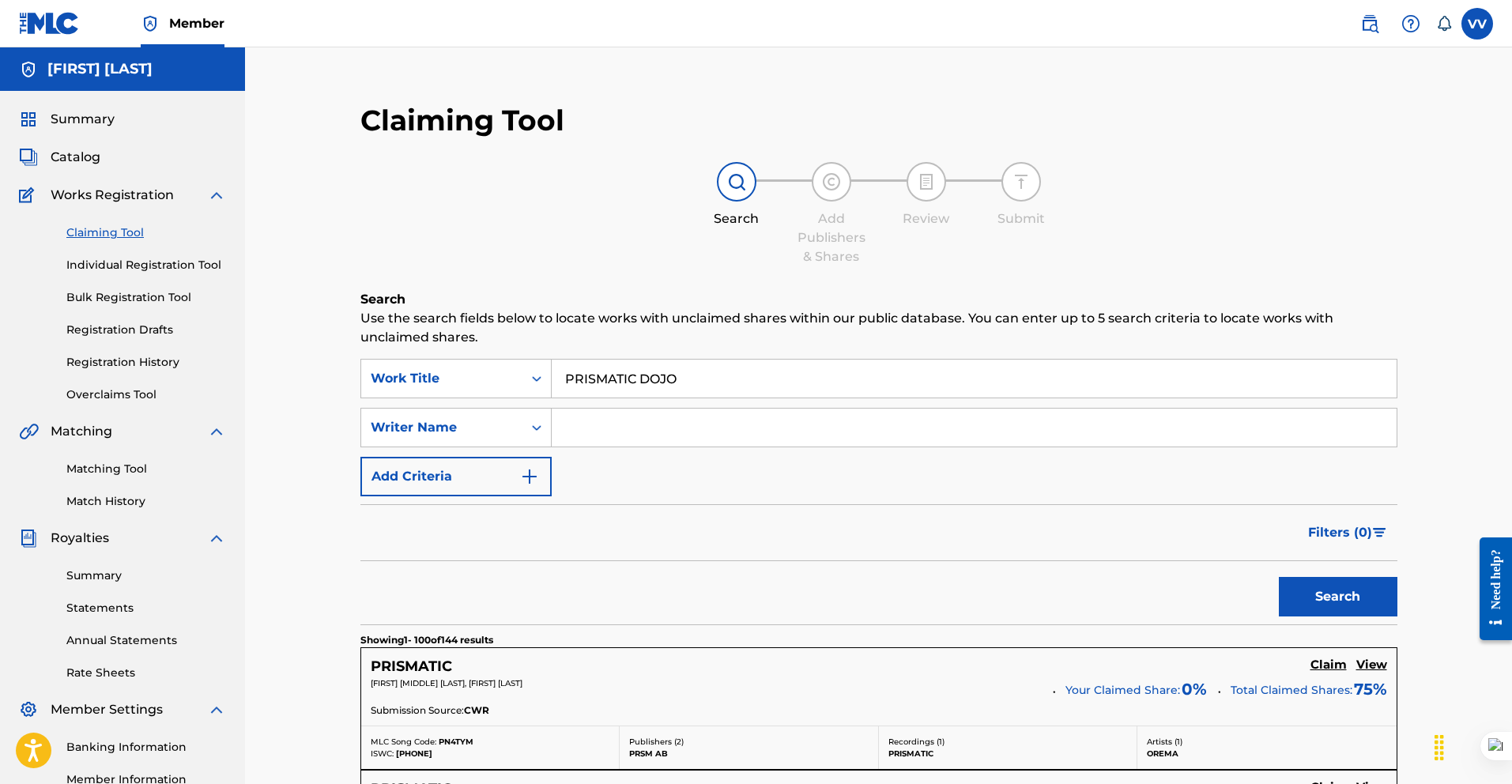 click on "PRISMATIC DOJO" at bounding box center [974, 379] 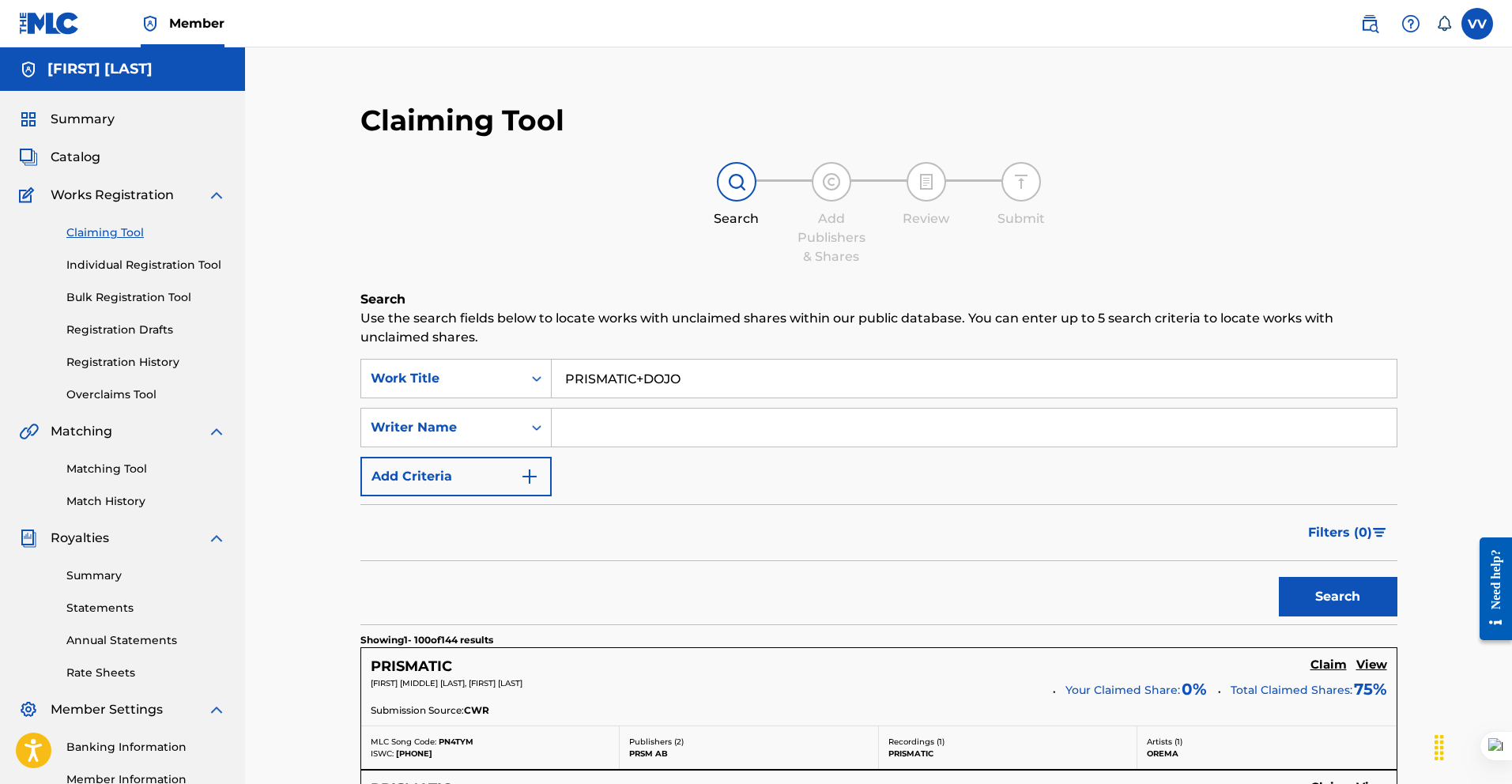 type on "PRISMATIC+DOJO" 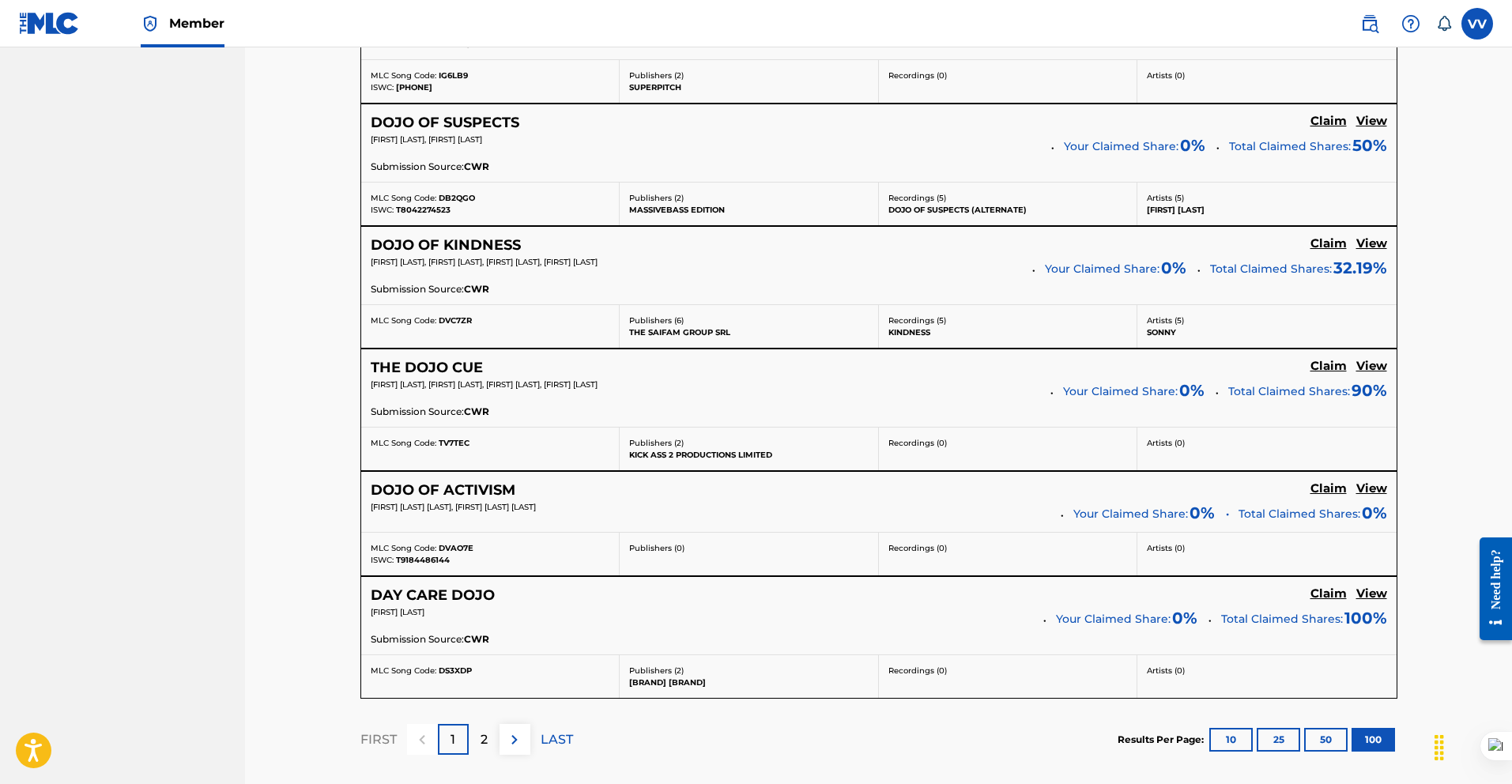 scroll, scrollTop: 12145, scrollLeft: 0, axis: vertical 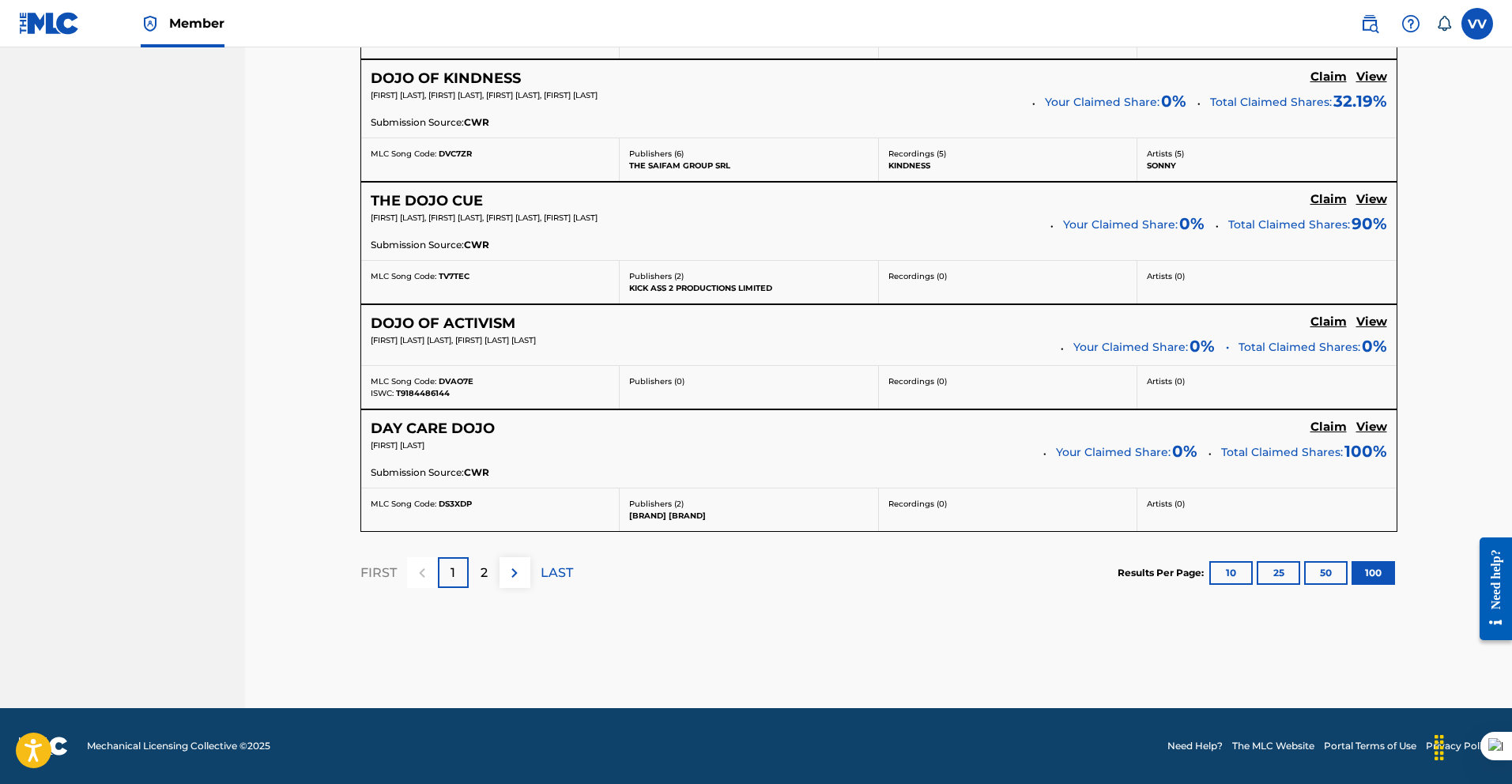 click at bounding box center (515, 572) 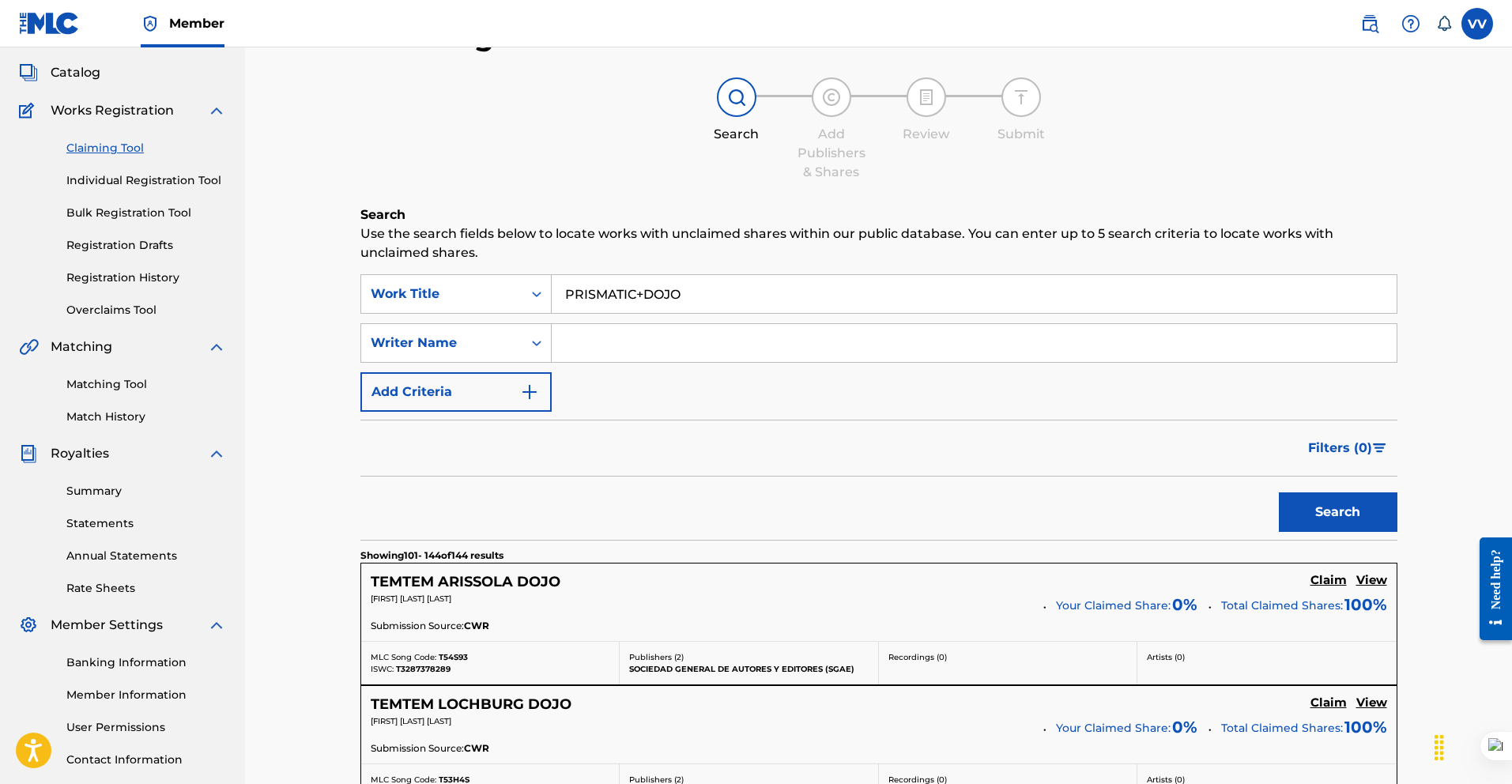 scroll, scrollTop: 0, scrollLeft: 0, axis: both 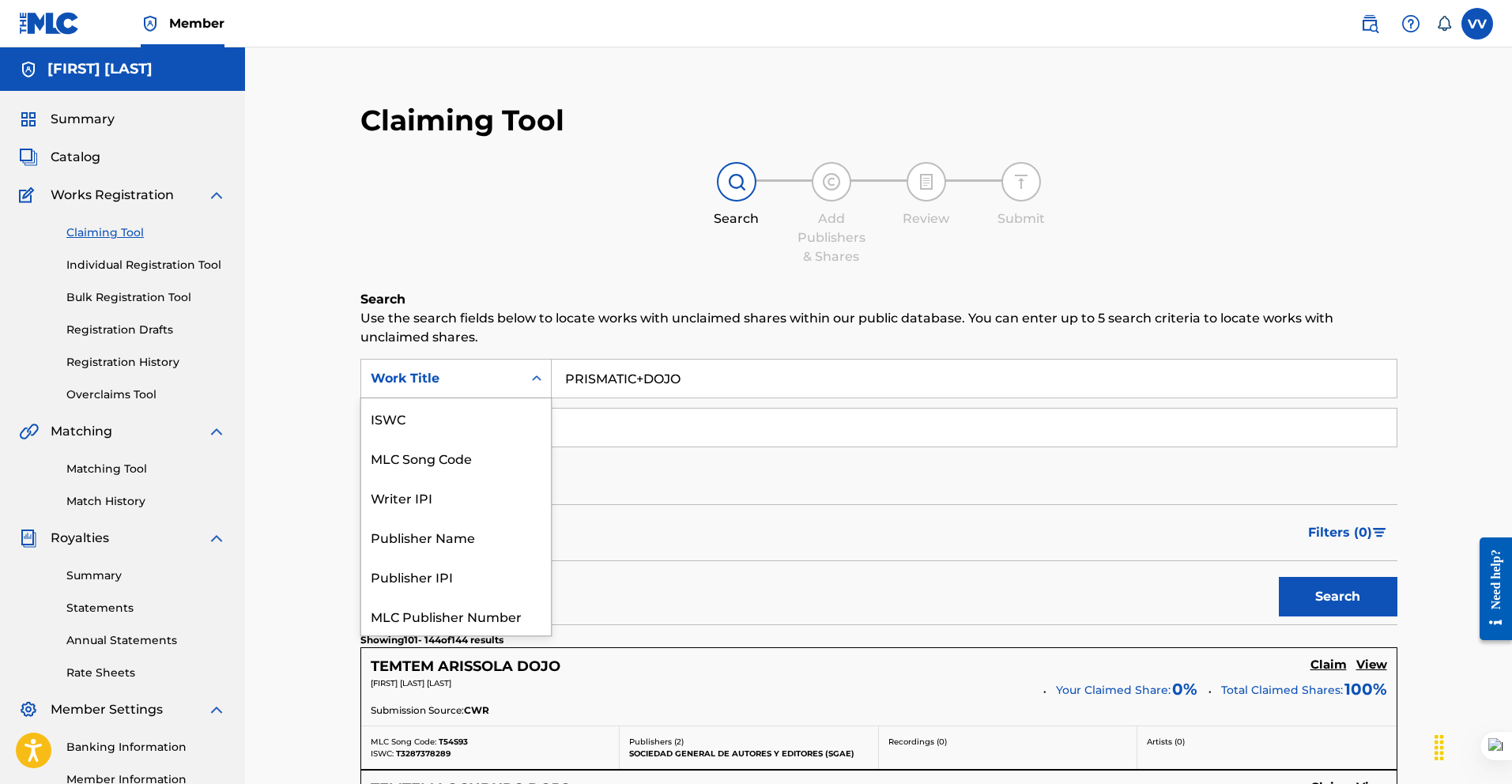 click at bounding box center [537, 379] 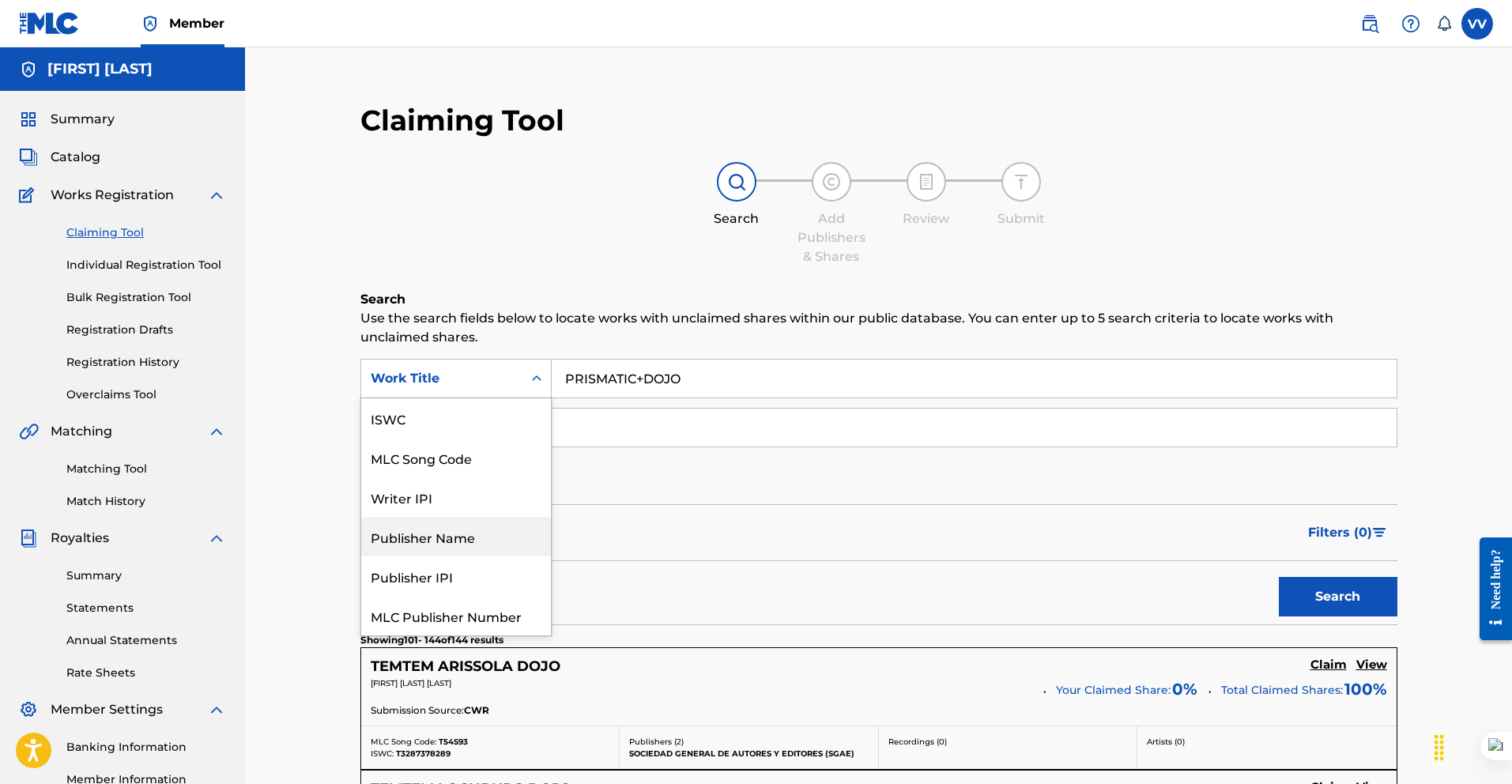 scroll, scrollTop: 40, scrollLeft: 0, axis: vertical 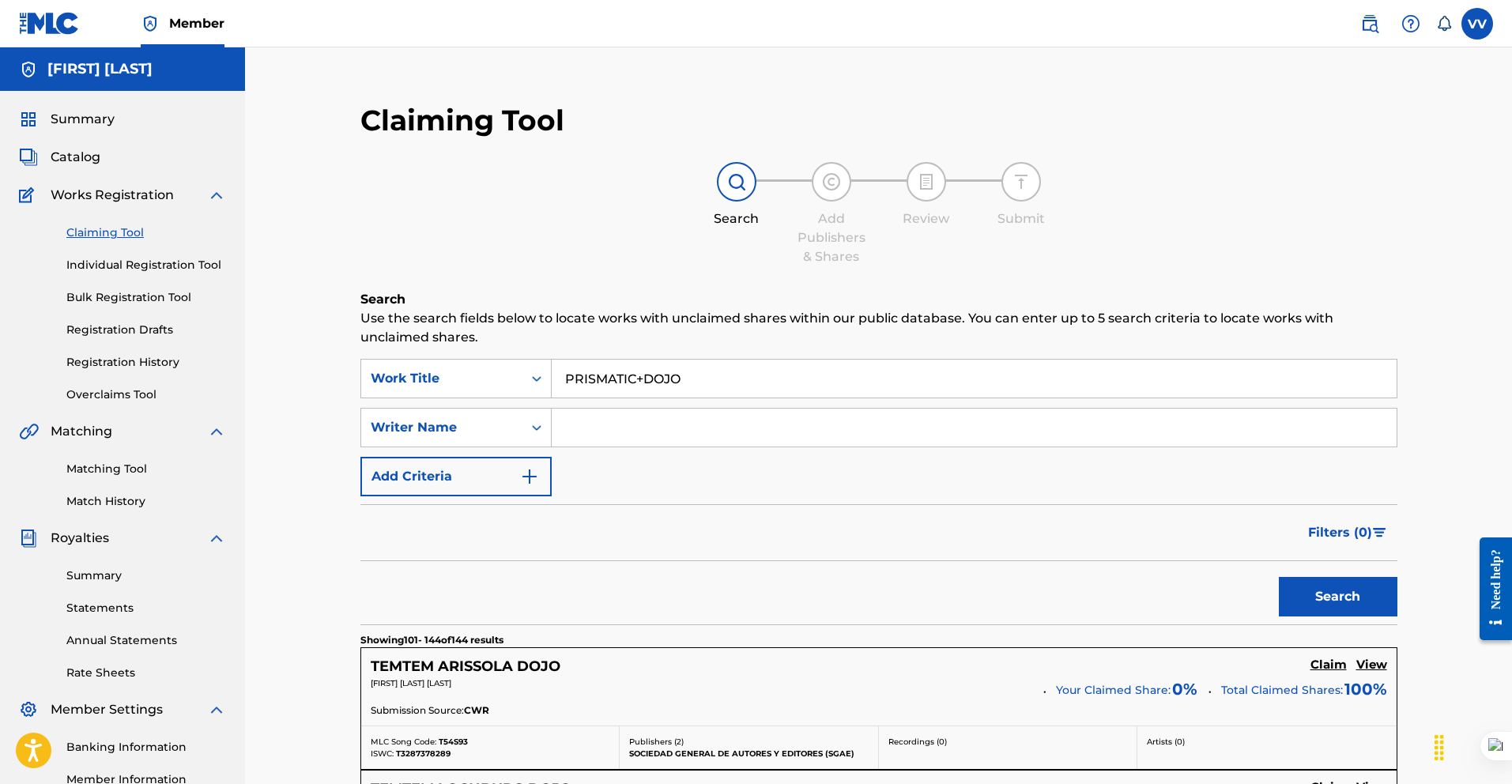 drag, startPoint x: 713, startPoint y: 367, endPoint x: 707, endPoint y: 379, distance: 13.416408 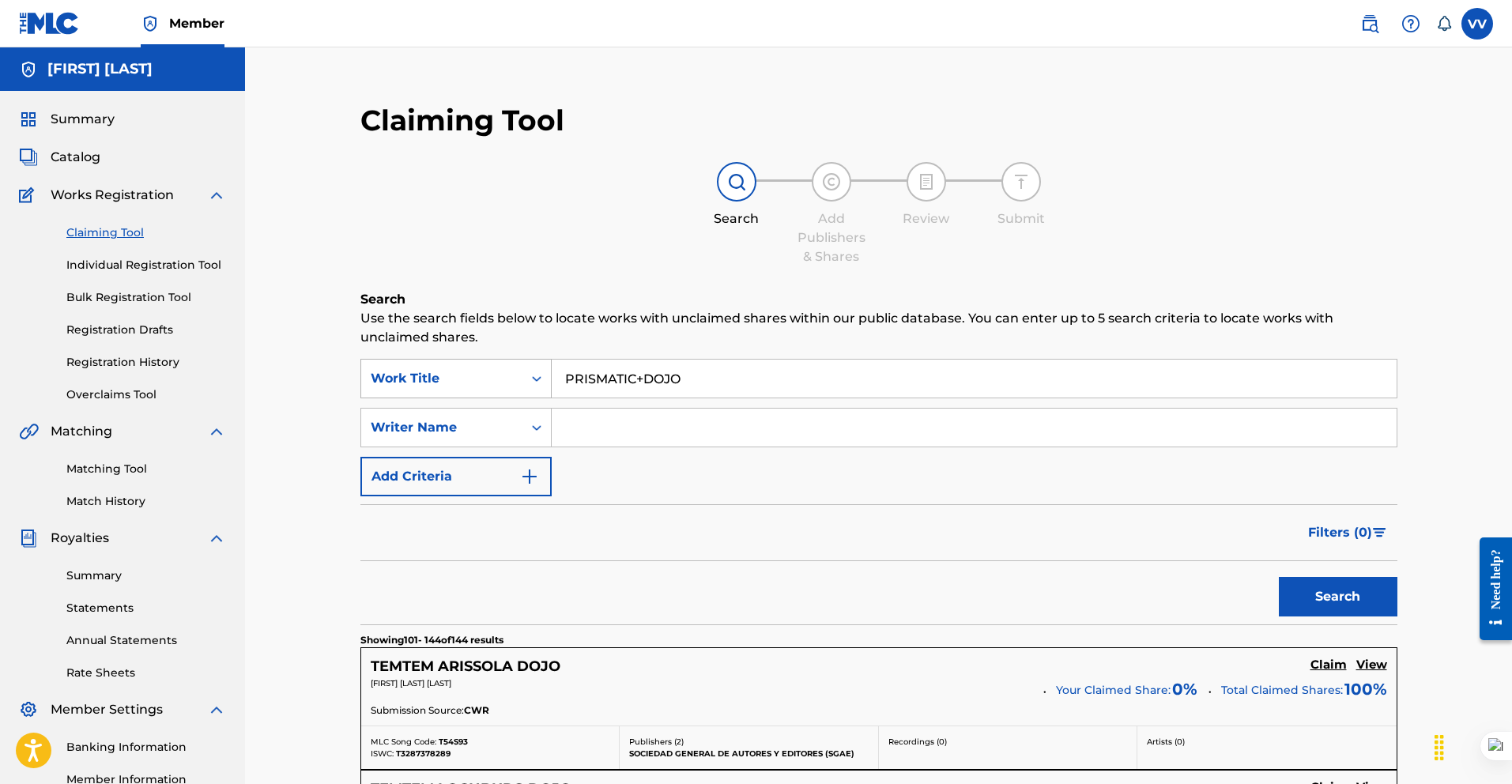 drag, startPoint x: 701, startPoint y: 380, endPoint x: 401, endPoint y: 390, distance: 300.1666 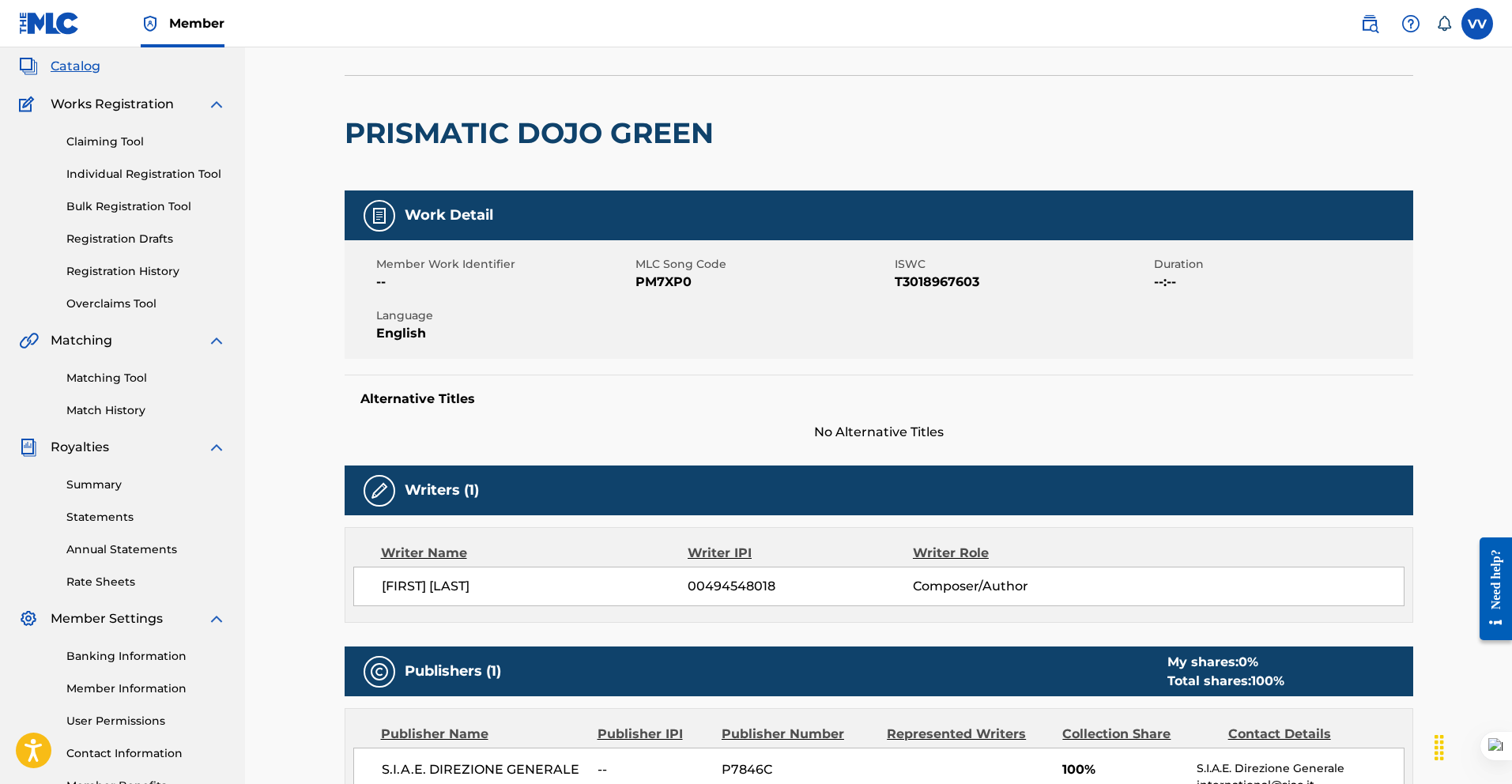scroll, scrollTop: 90, scrollLeft: 0, axis: vertical 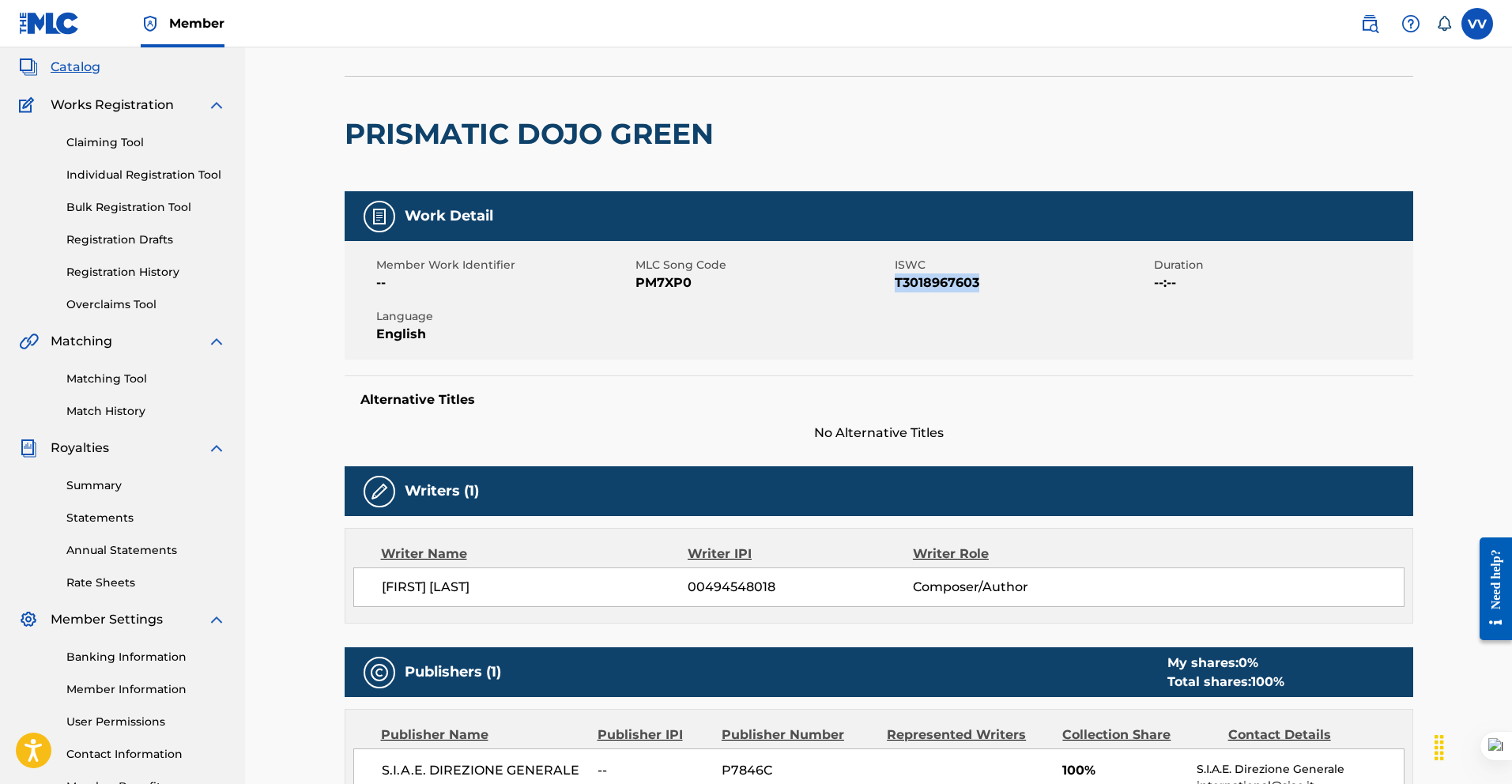 drag, startPoint x: 988, startPoint y: 282, endPoint x: 894, endPoint y: 288, distance: 94.1913 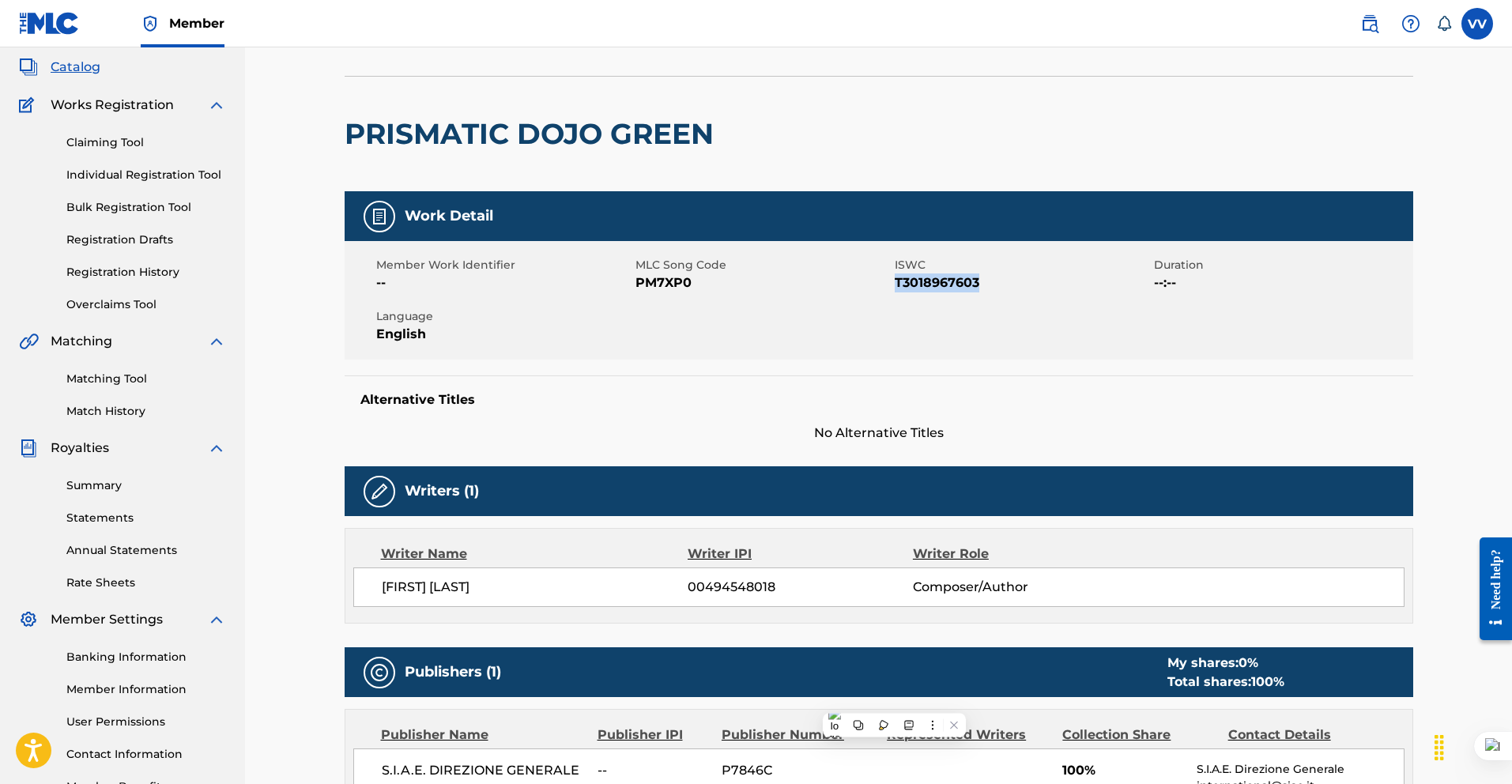 copy on "T3018967603" 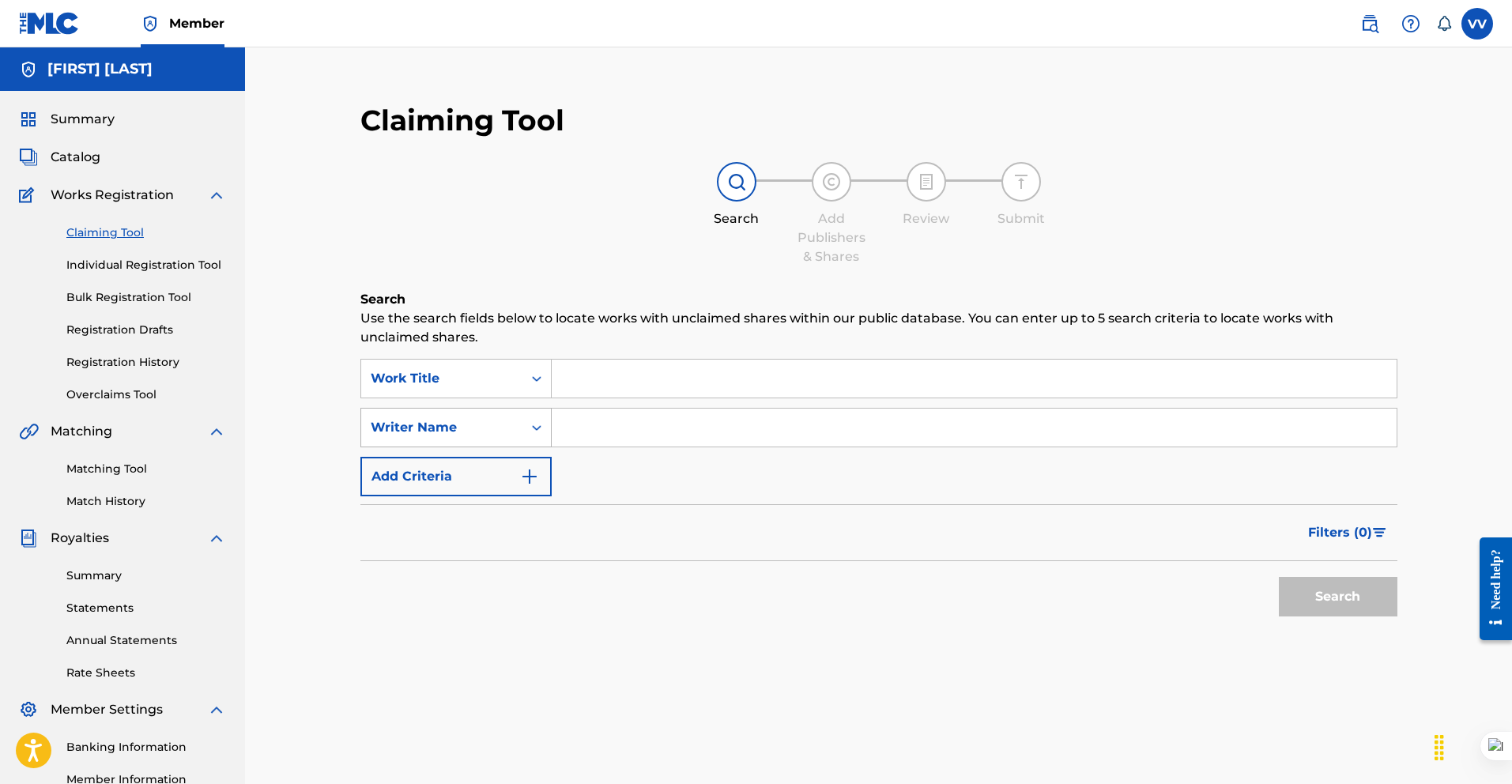 click on "Writer Name" at bounding box center [442, 428] 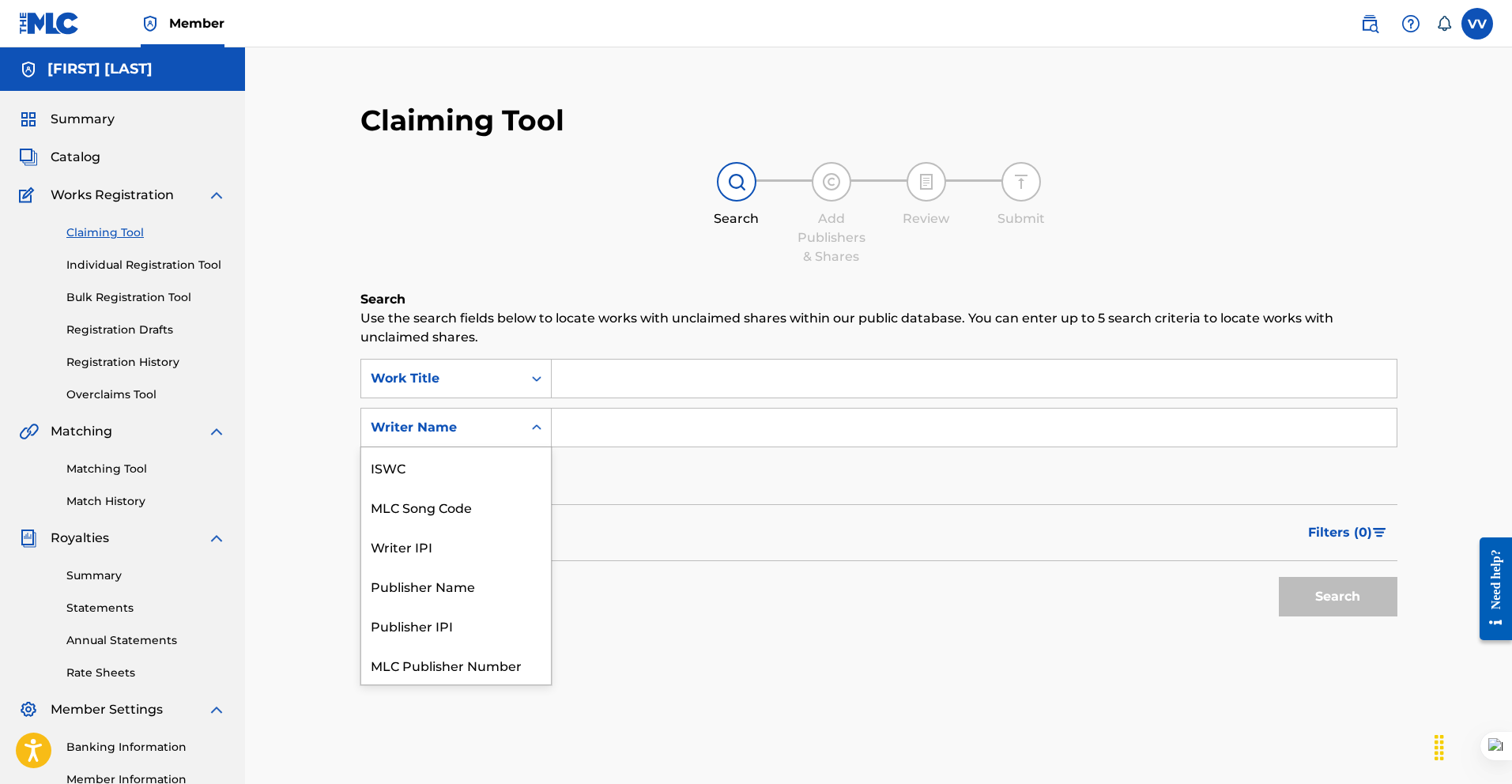 scroll, scrollTop: 40, scrollLeft: 0, axis: vertical 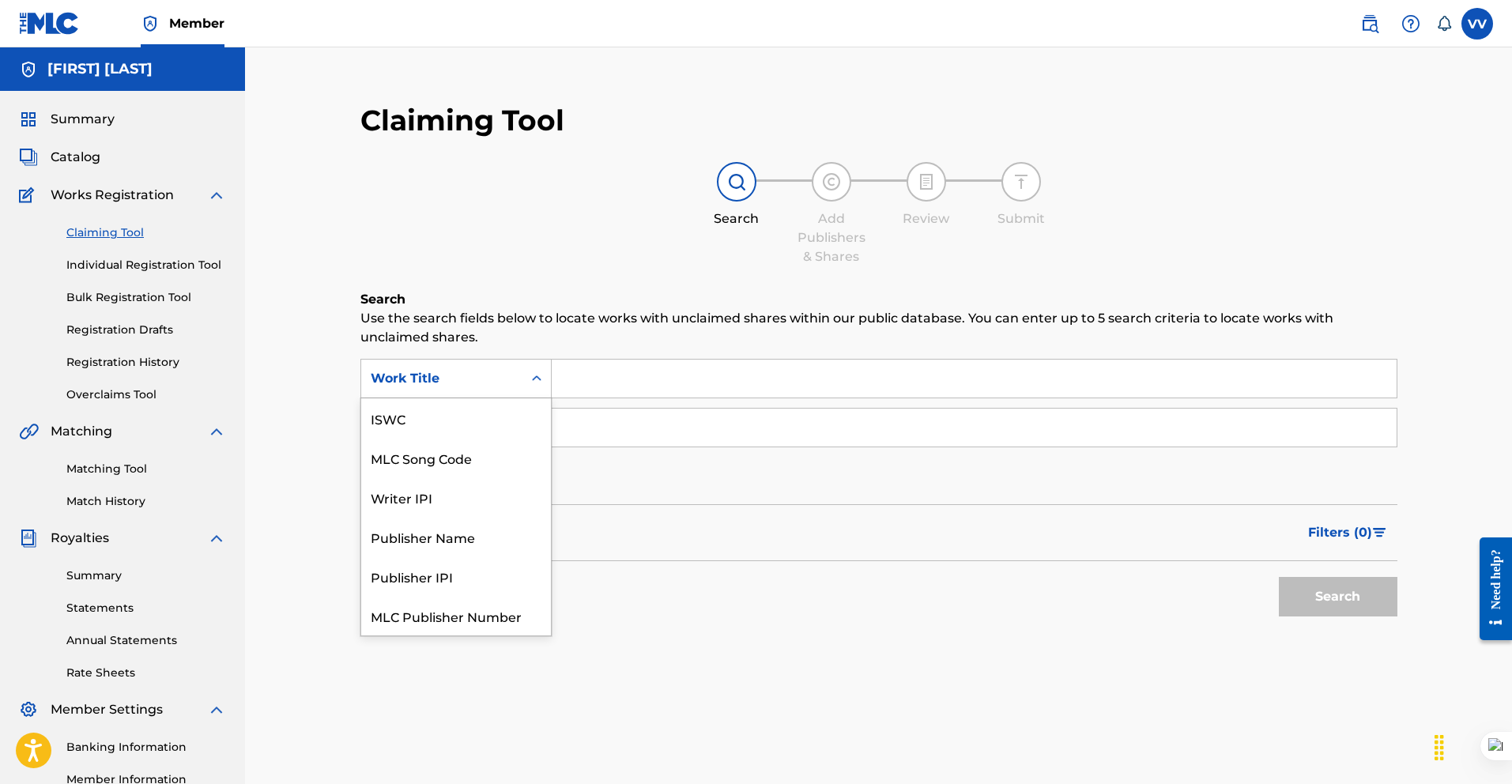 click at bounding box center [537, 379] 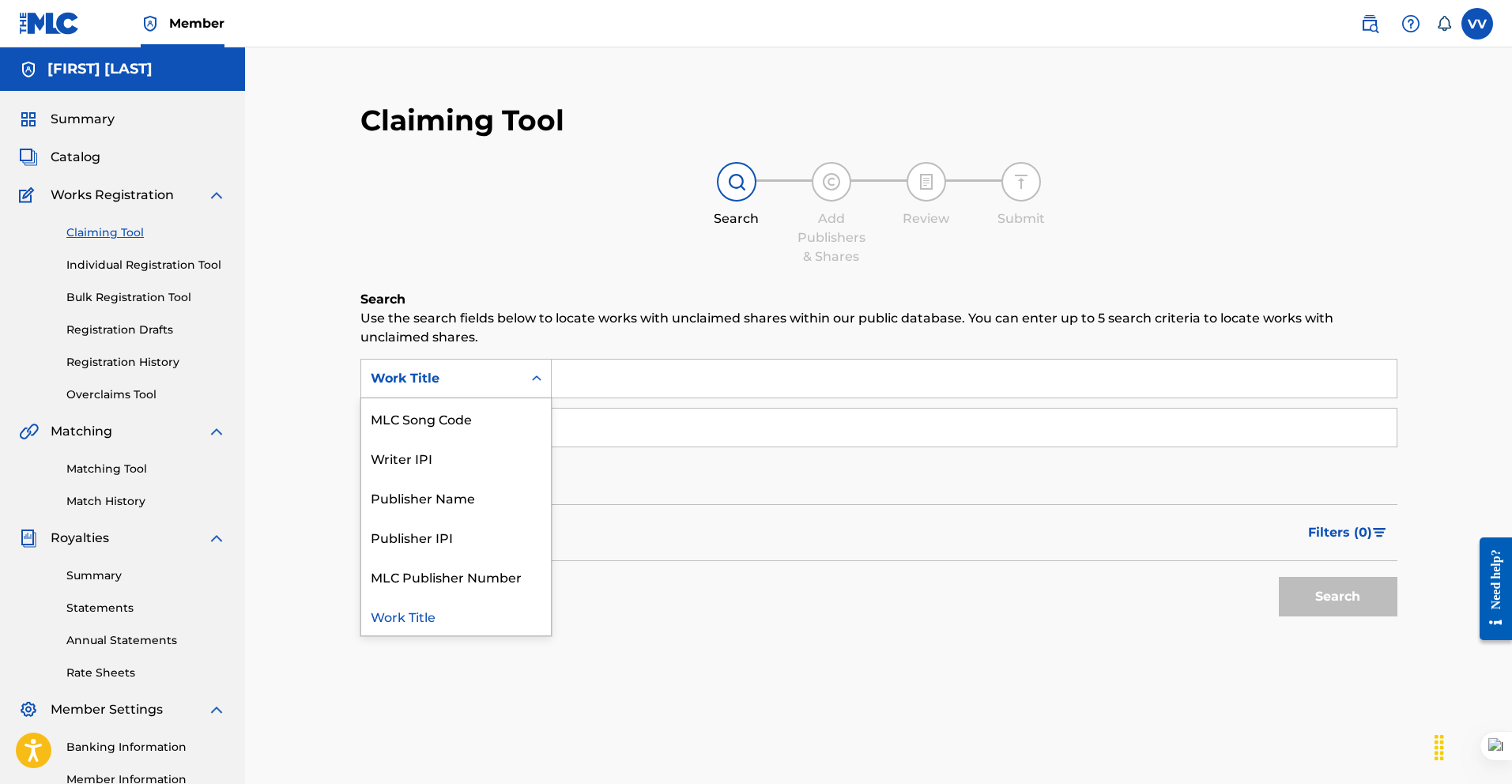 click at bounding box center [537, 379] 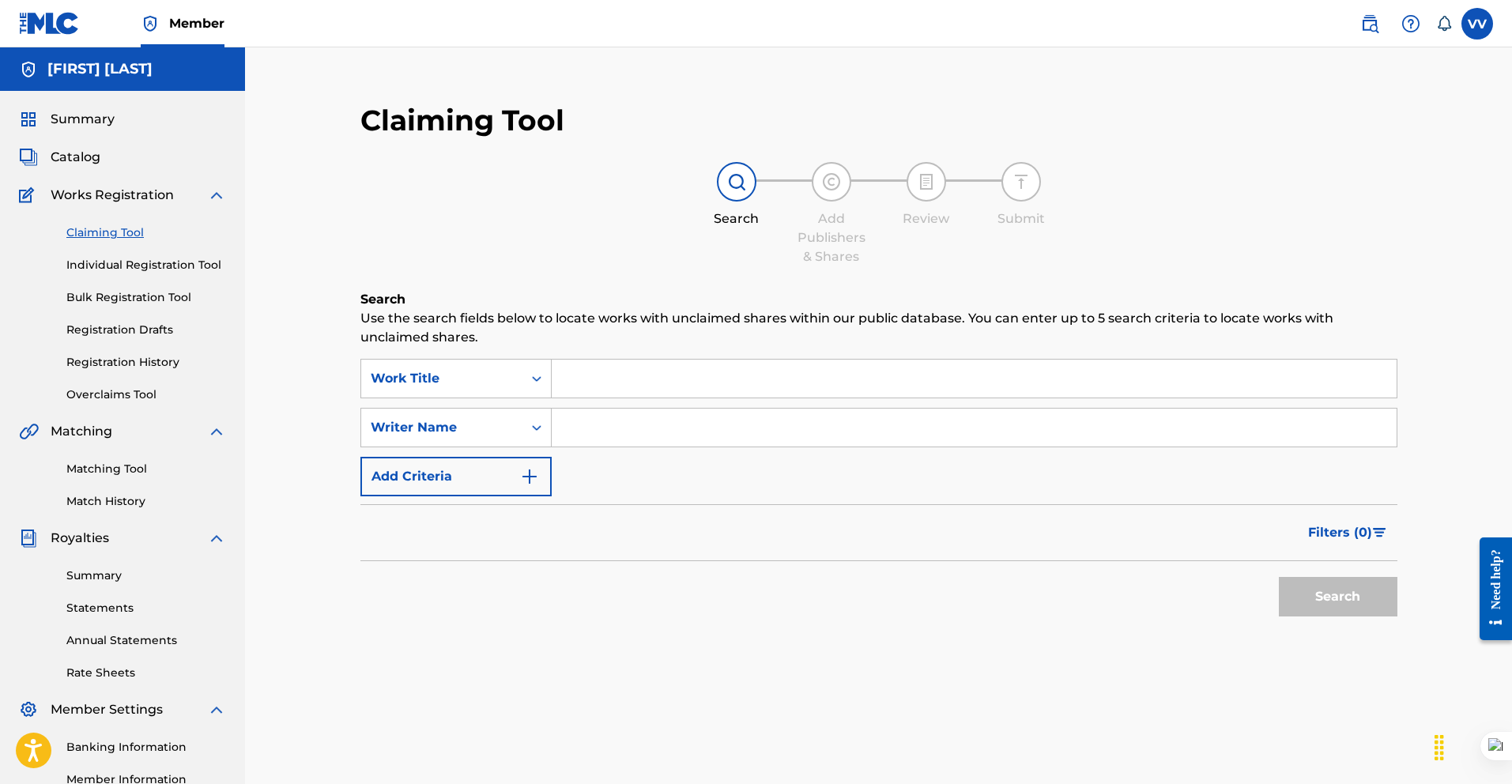 click 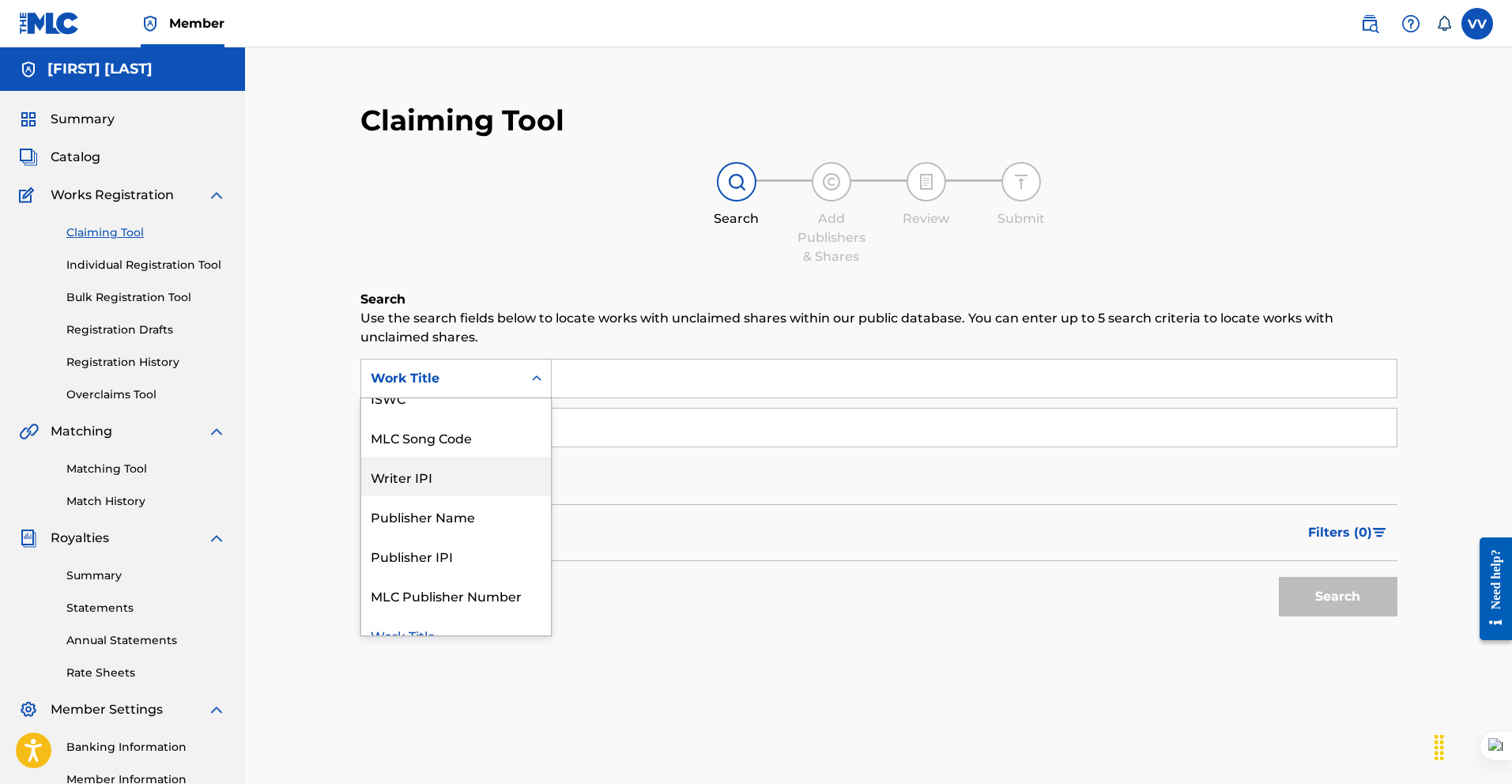 scroll, scrollTop: 0, scrollLeft: 0, axis: both 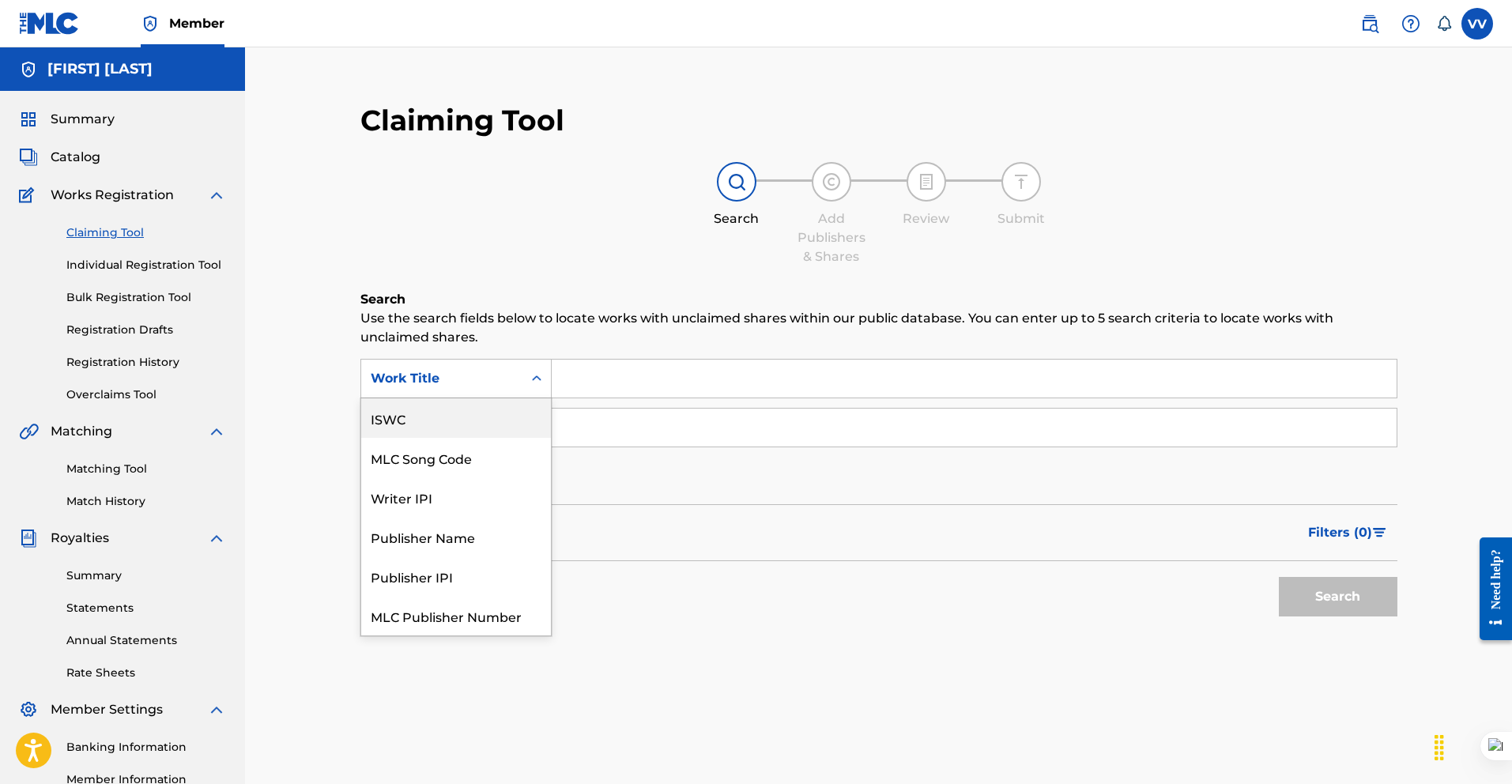 drag, startPoint x: 474, startPoint y: 429, endPoint x: 565, endPoint y: 399, distance: 95.81753 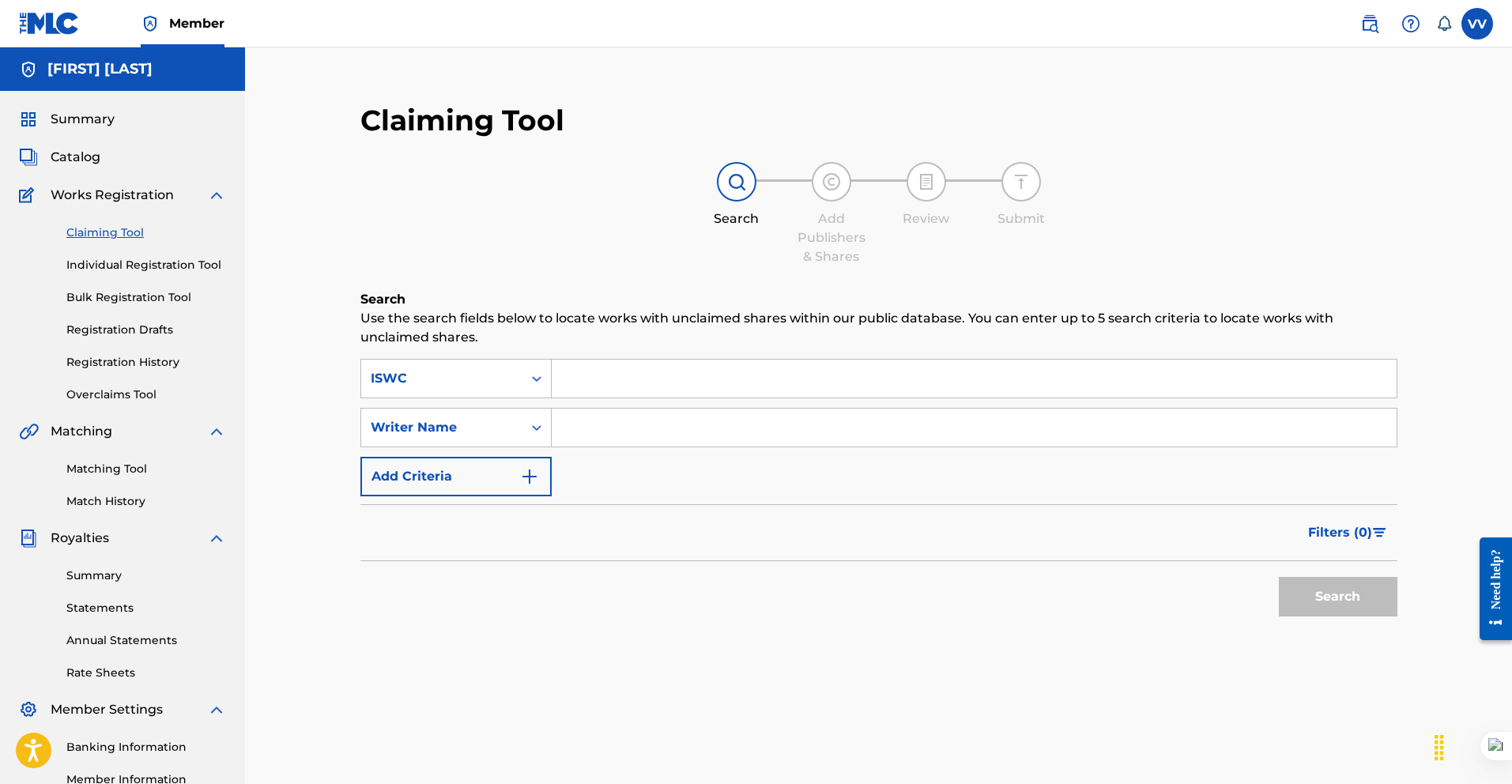 click at bounding box center (974, 379) 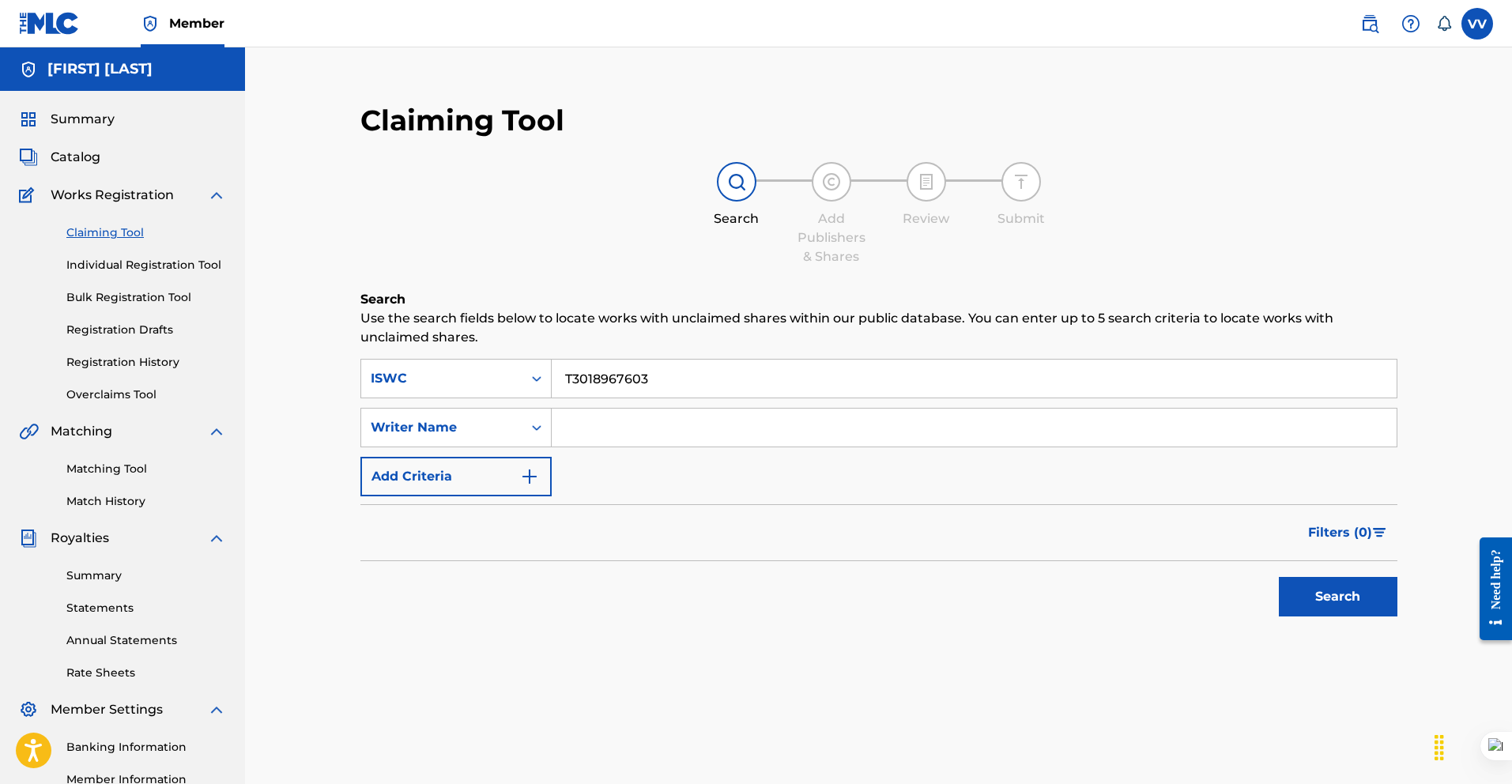 type on "T3018967603" 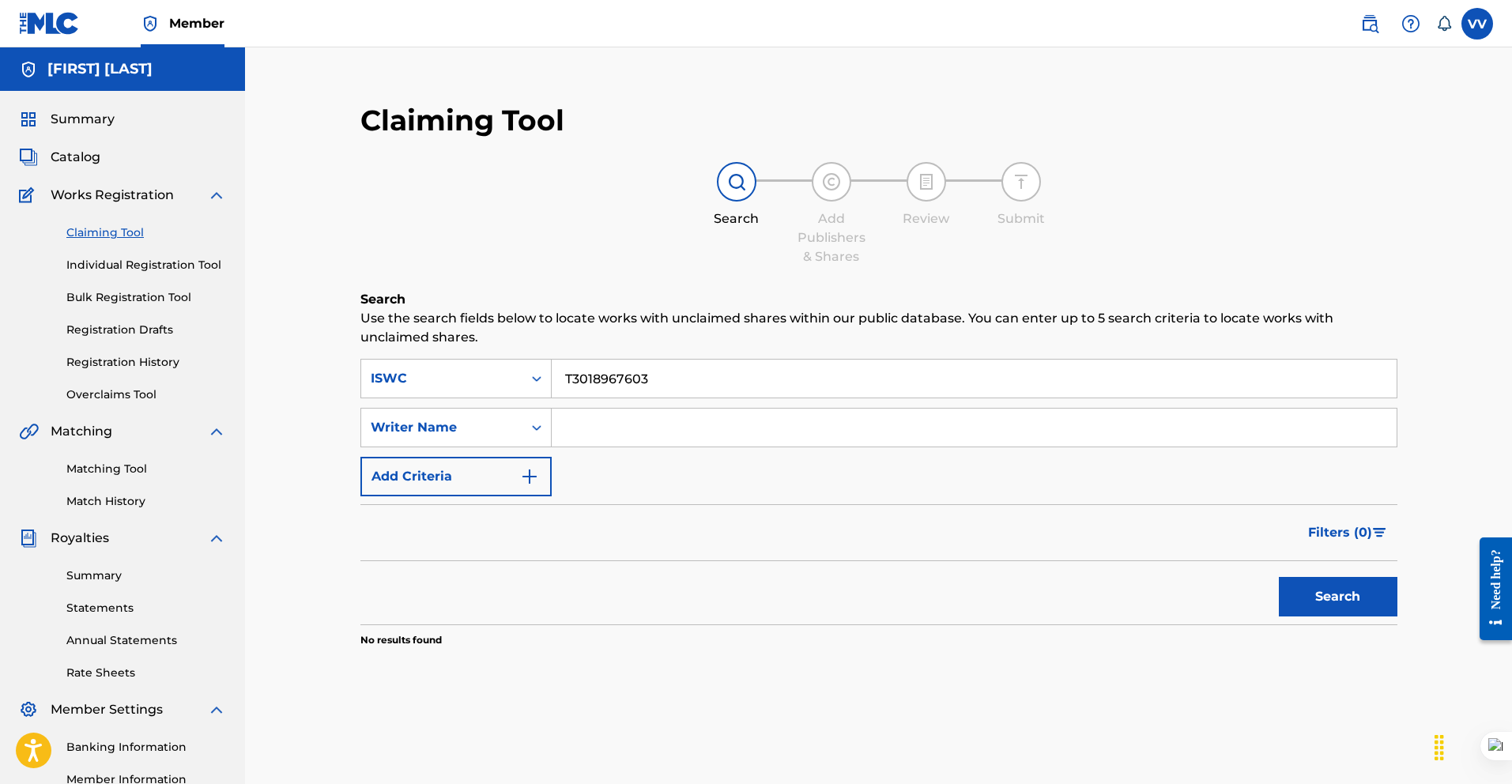 click on "Individual Registration Tool" at bounding box center (146, 265) 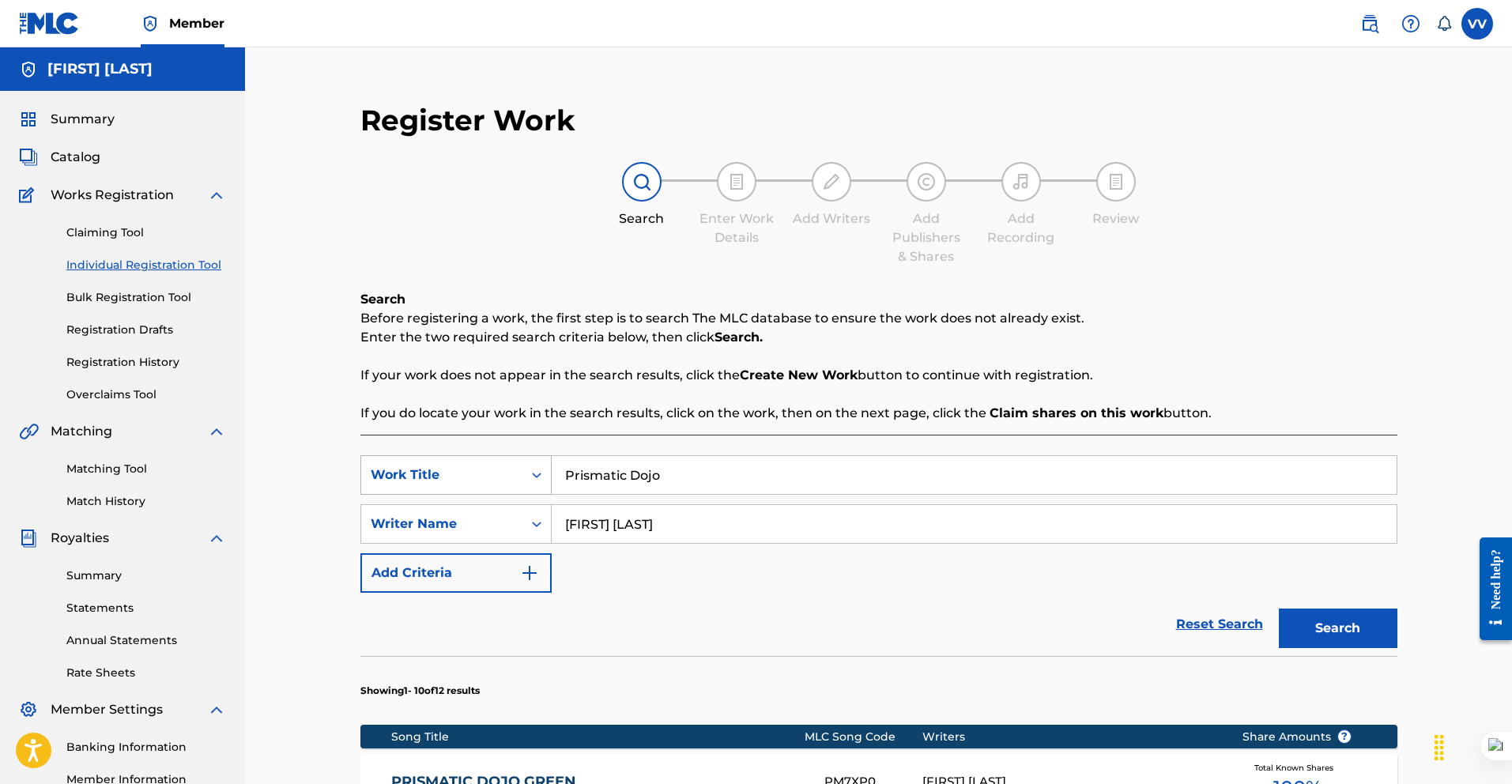 click 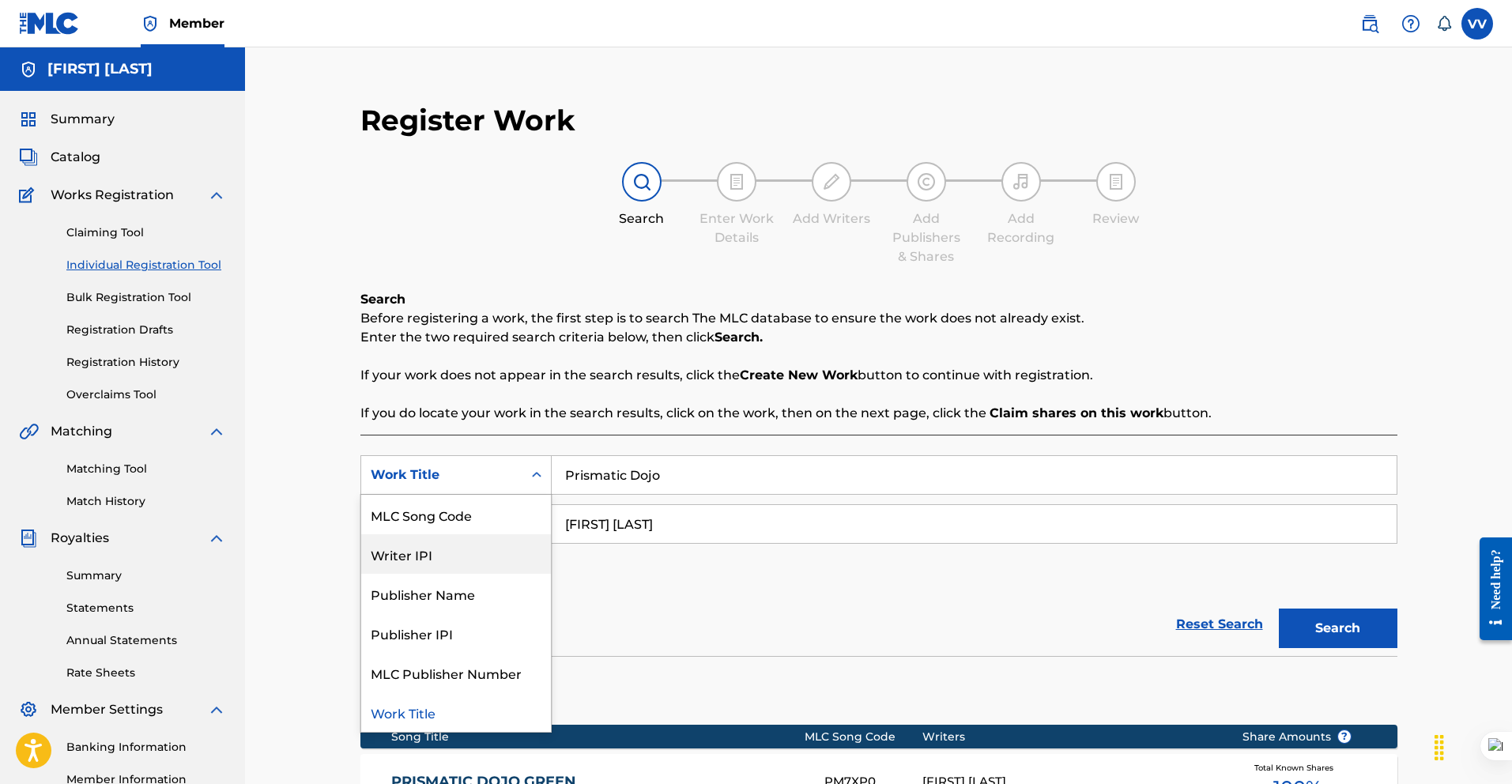 scroll, scrollTop: 0, scrollLeft: 0, axis: both 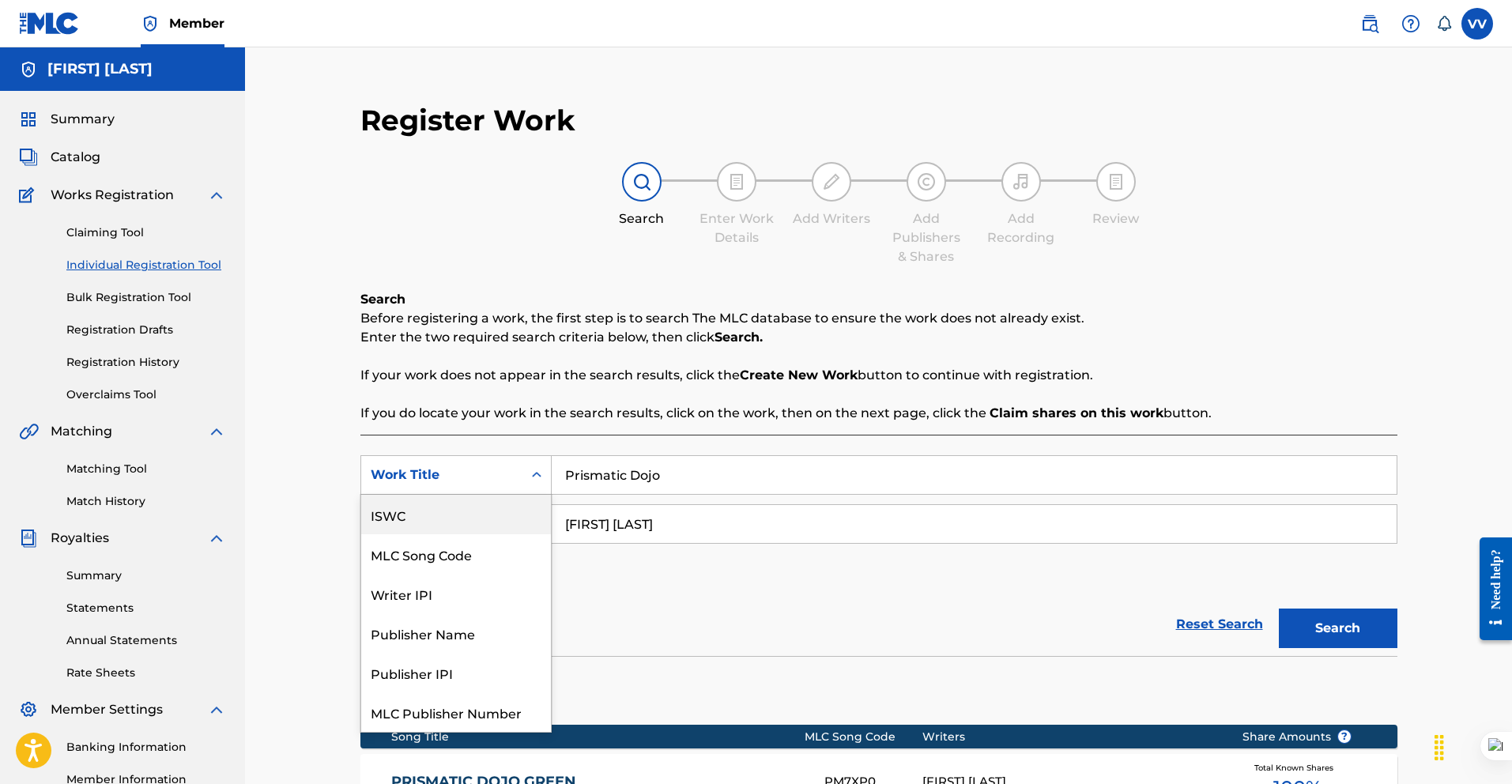 drag, startPoint x: 494, startPoint y: 510, endPoint x: 506, endPoint y: 509, distance: 12.041595 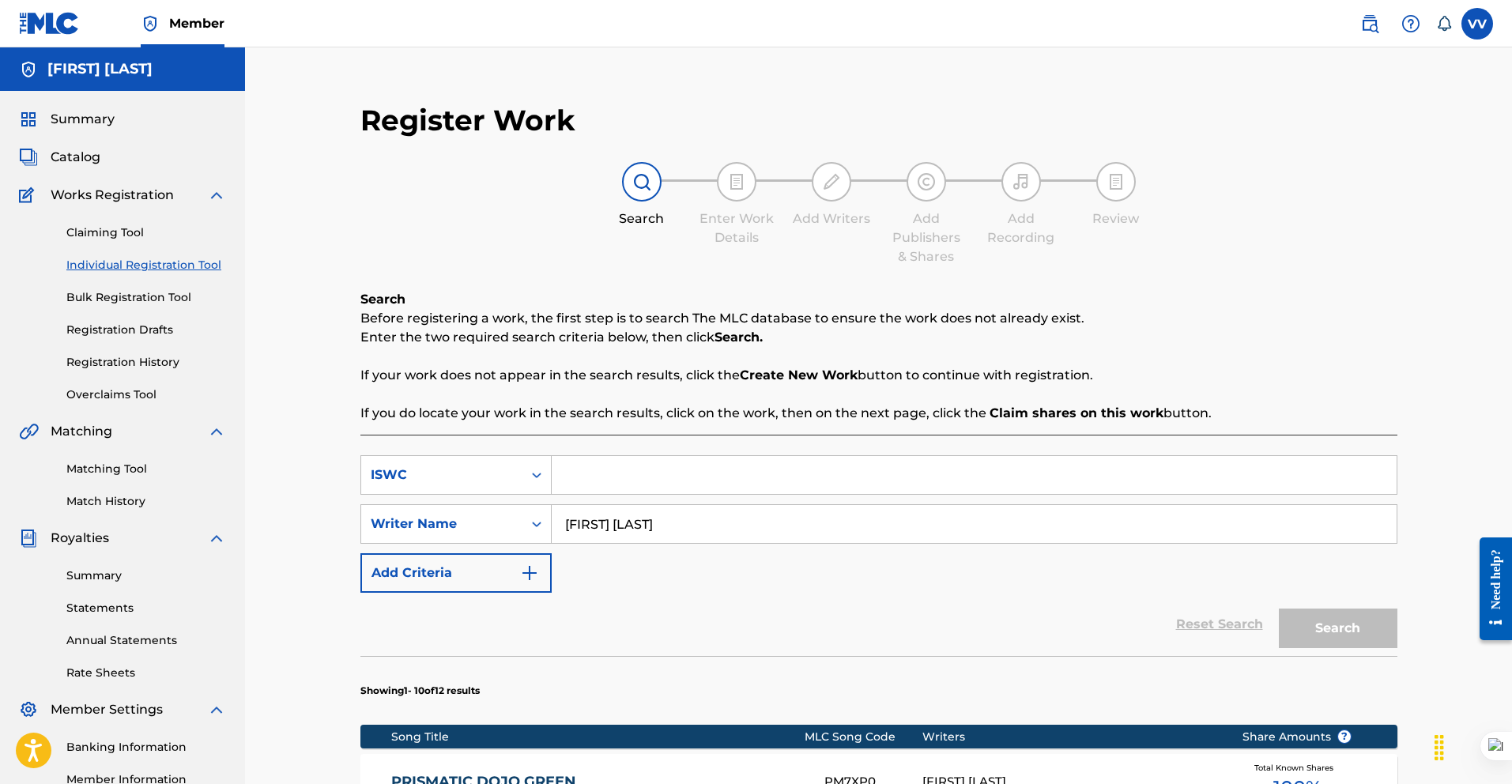 click at bounding box center [974, 475] 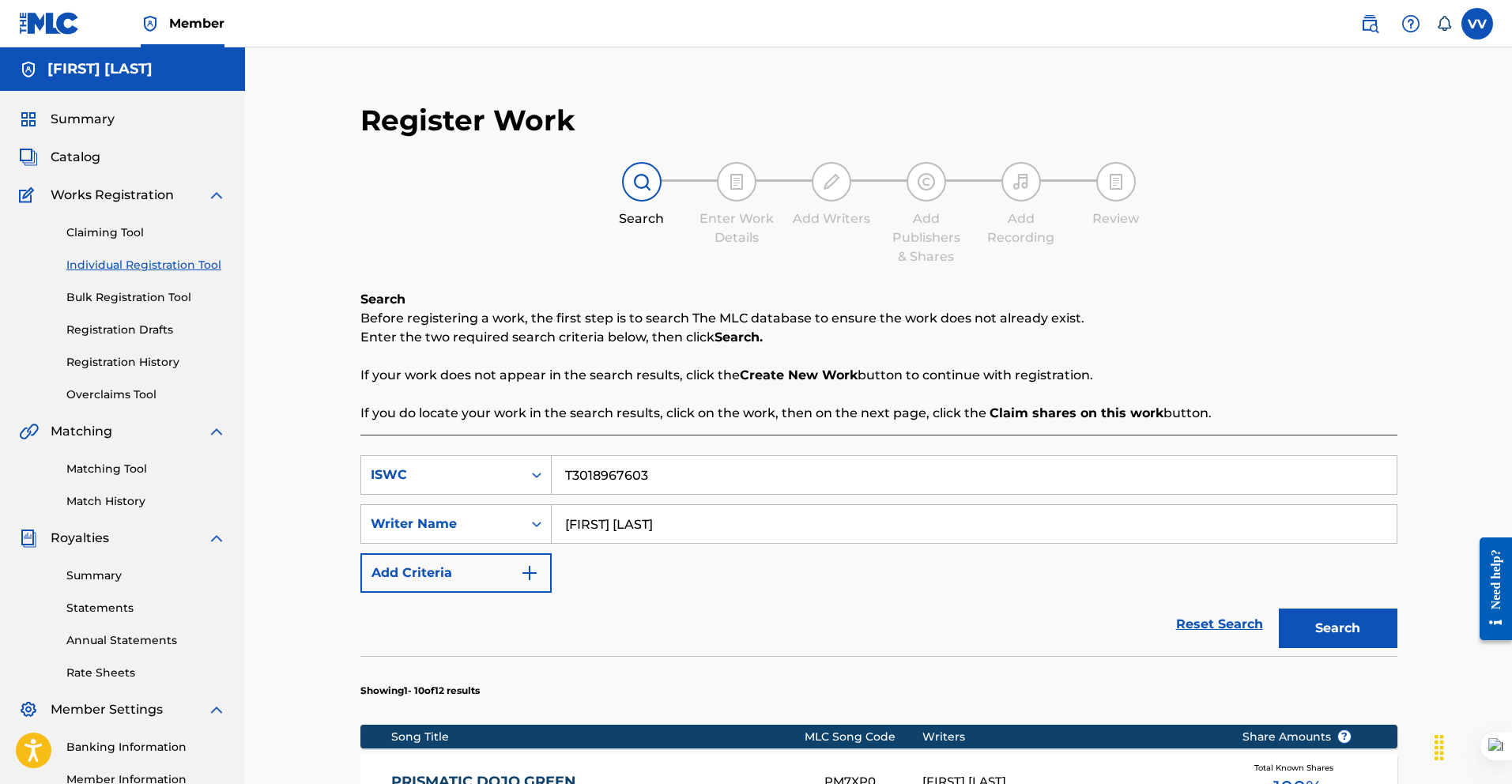 type on "T3018967603" 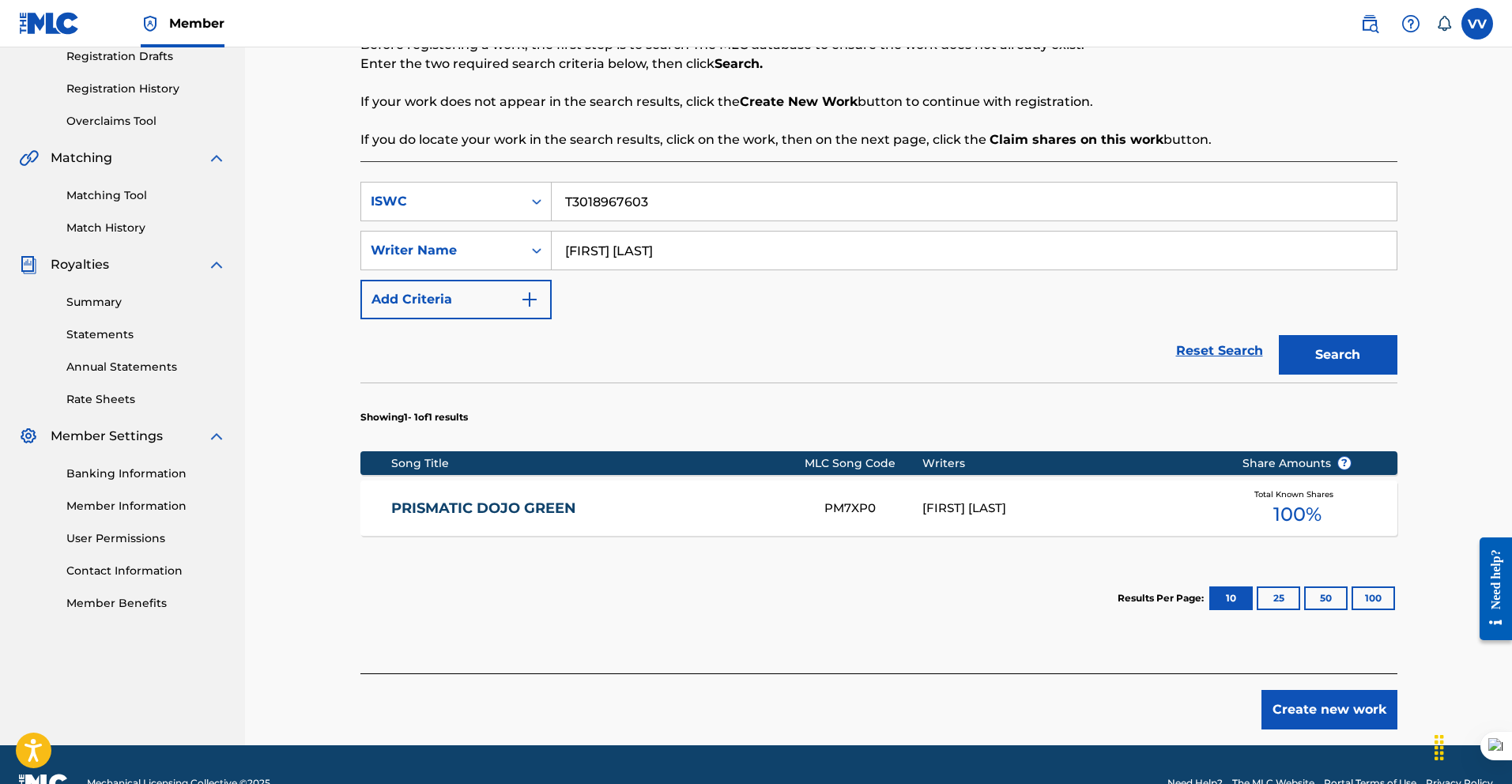 scroll, scrollTop: 277, scrollLeft: 0, axis: vertical 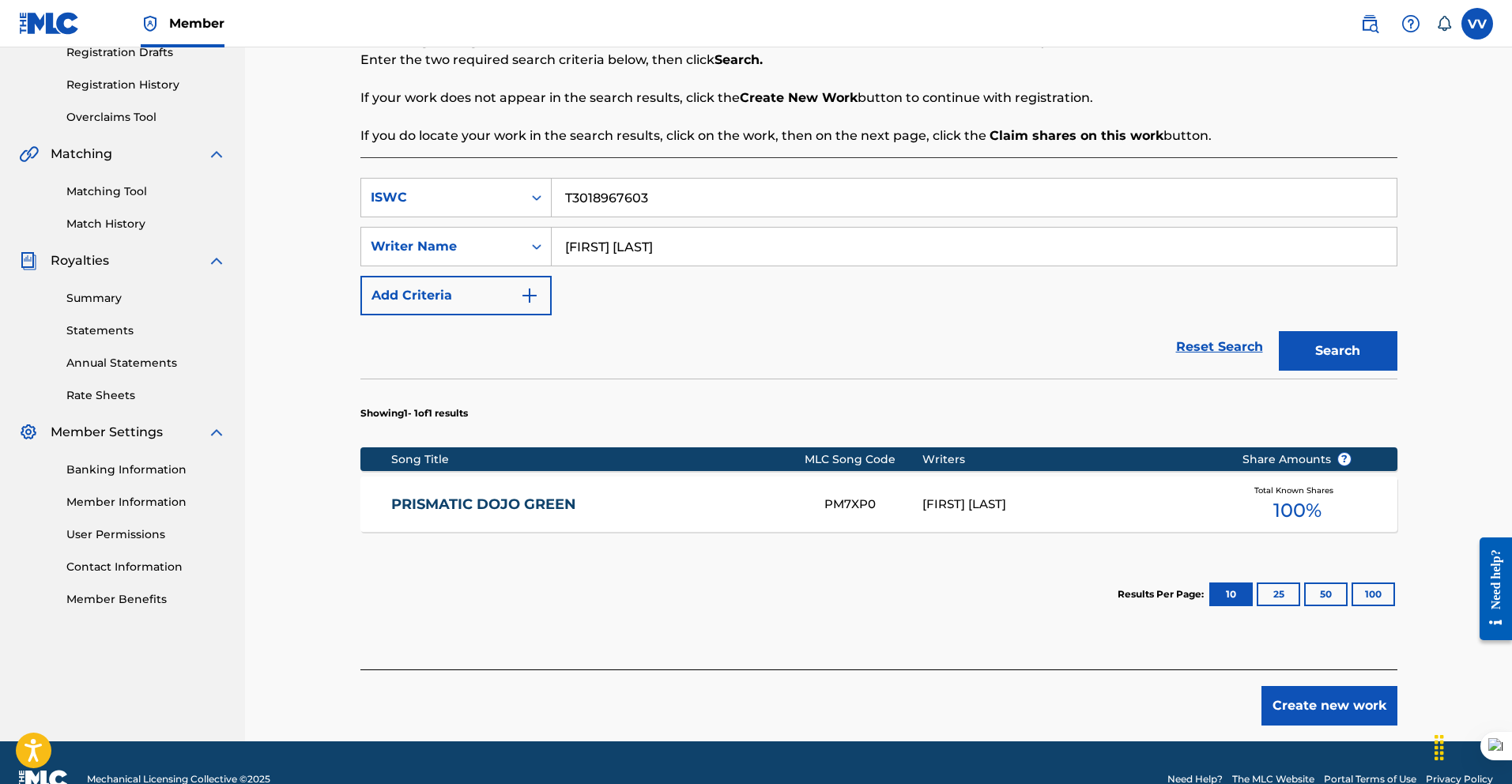 click on "[FIRST] [LAST]" at bounding box center [1070, 504] 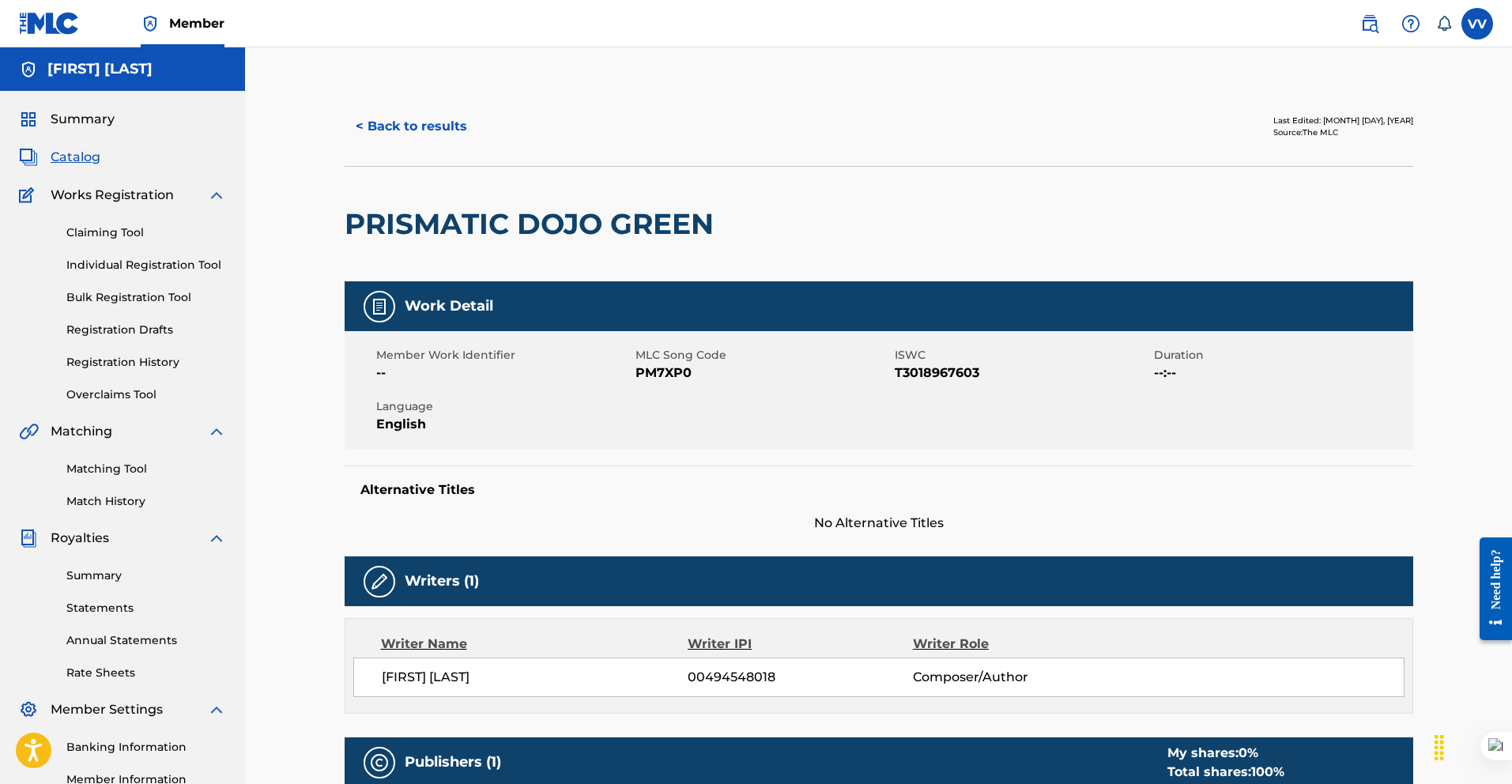 scroll, scrollTop: 392, scrollLeft: 0, axis: vertical 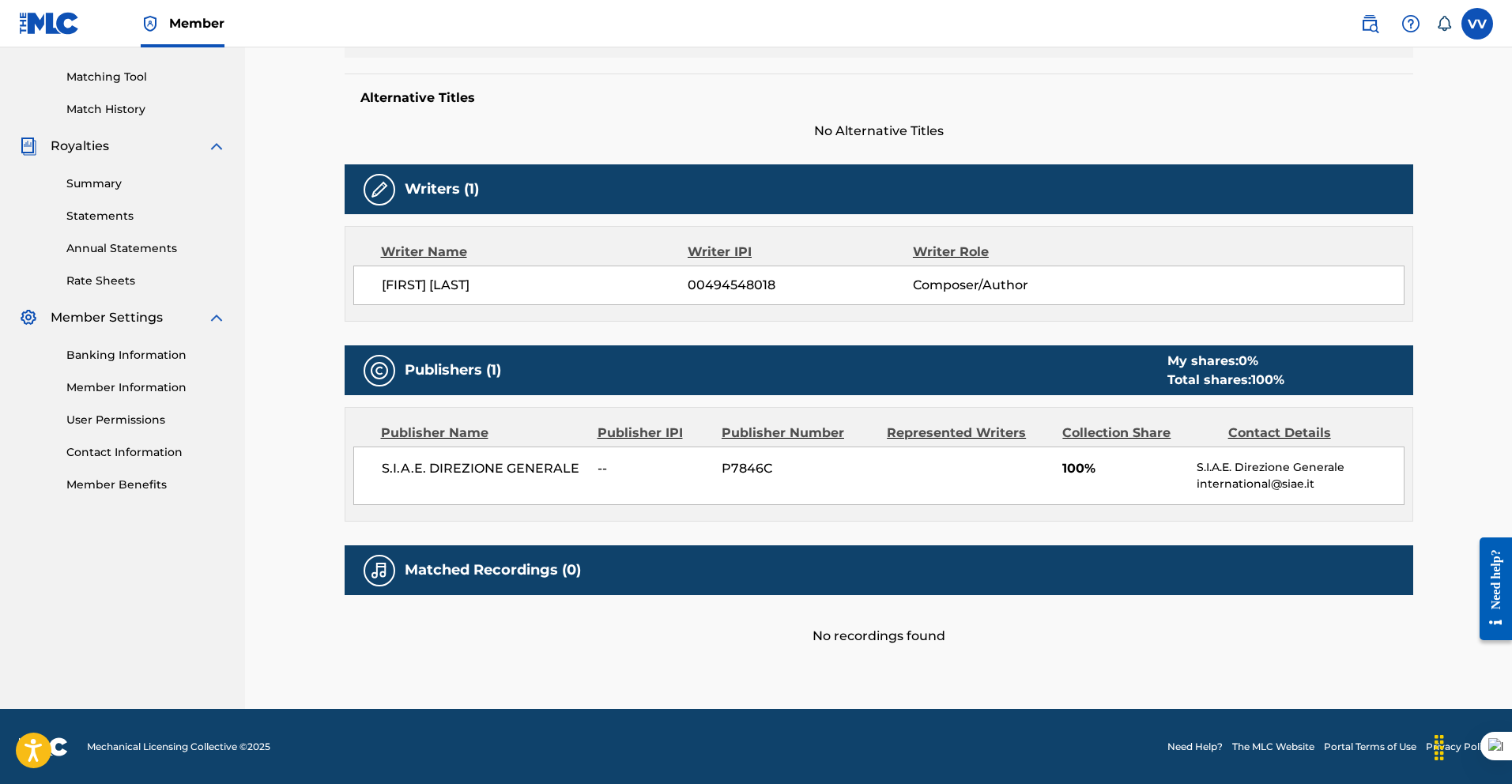 click on "P7846C" at bounding box center [798, 469] 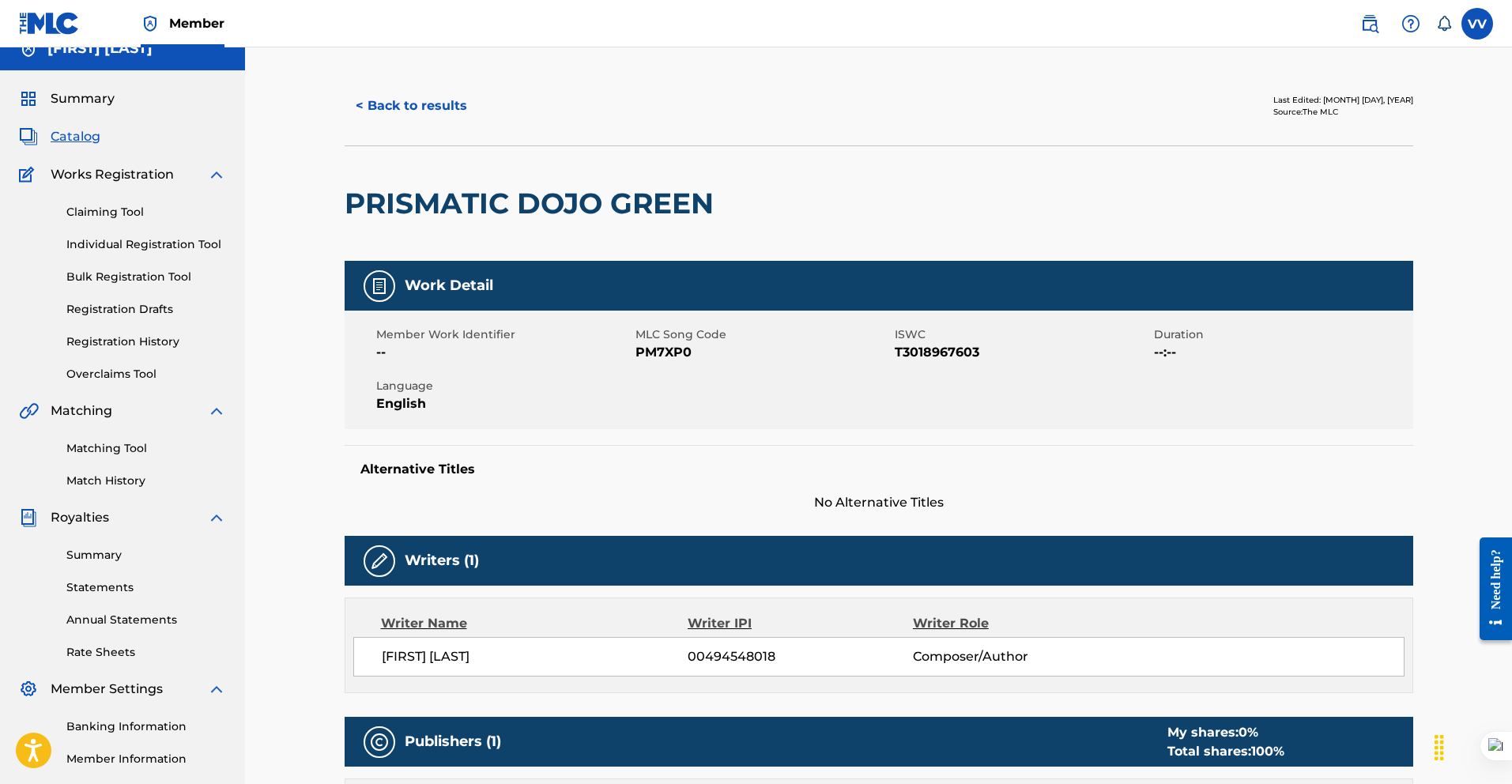 scroll, scrollTop: 0, scrollLeft: 0, axis: both 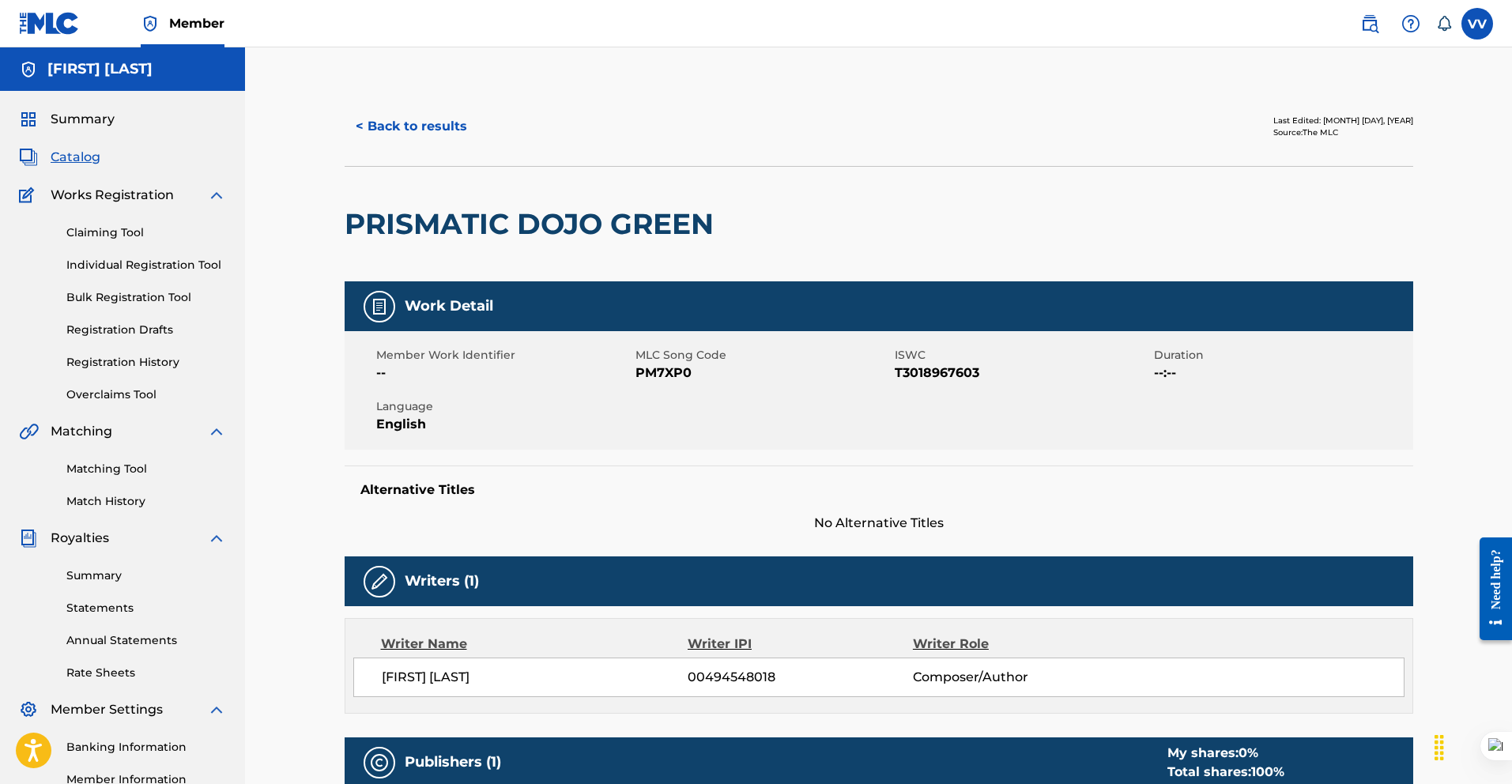 click on "< Back to results" at bounding box center (411, 126) 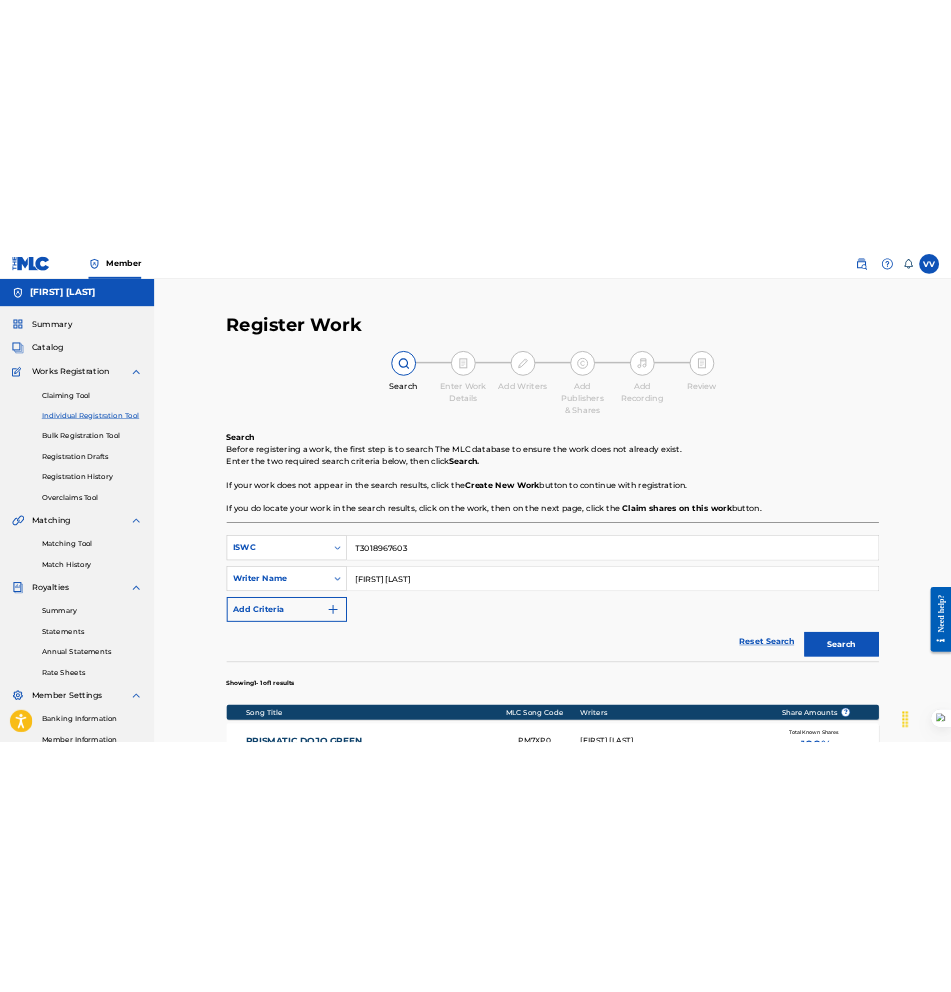 scroll, scrollTop: 248, scrollLeft: 0, axis: vertical 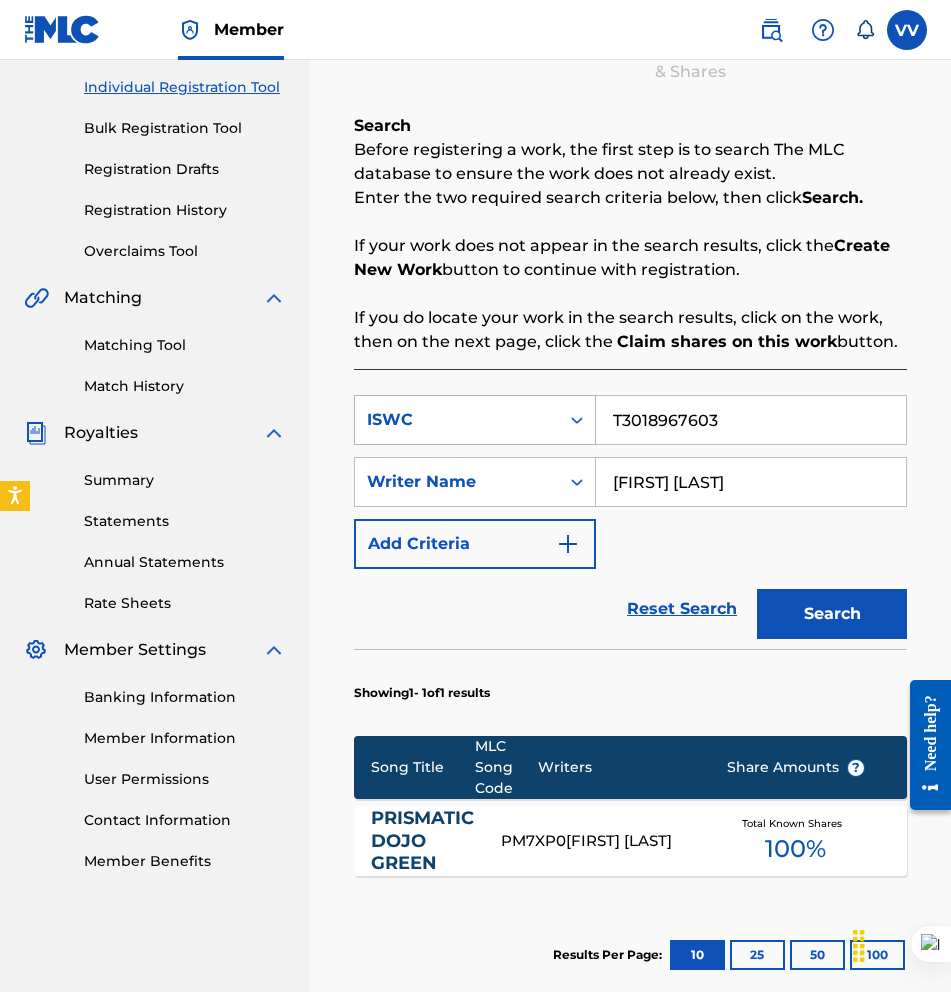drag, startPoint x: 745, startPoint y: 429, endPoint x: 567, endPoint y: 431, distance: 178.01123 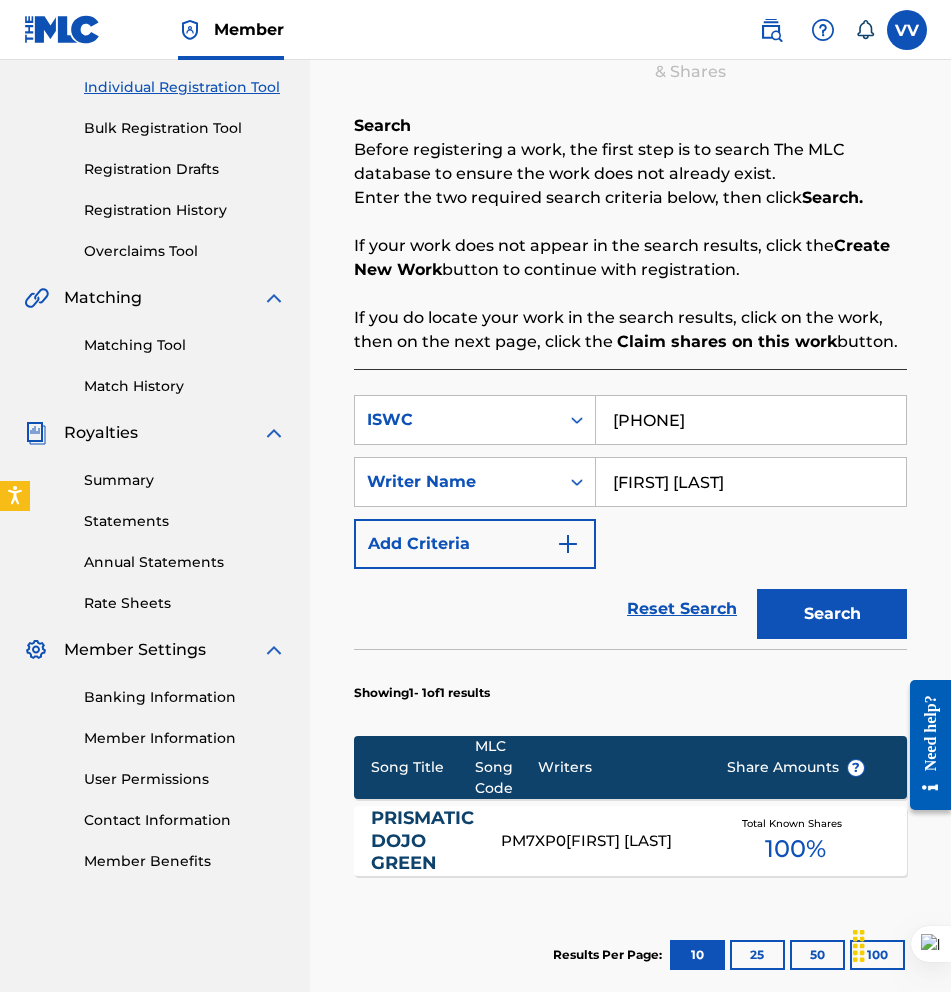 type on "[PHONE]" 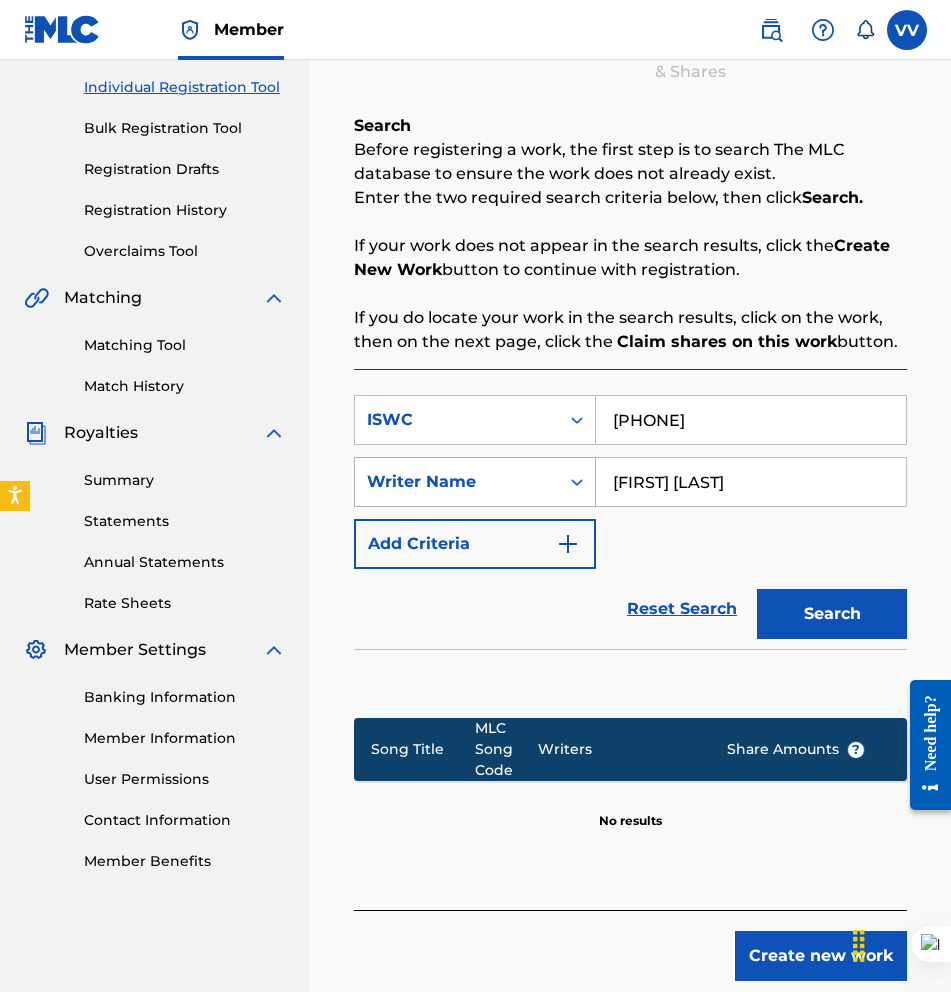drag, startPoint x: 763, startPoint y: 482, endPoint x: 485, endPoint y: 488, distance: 278.06473 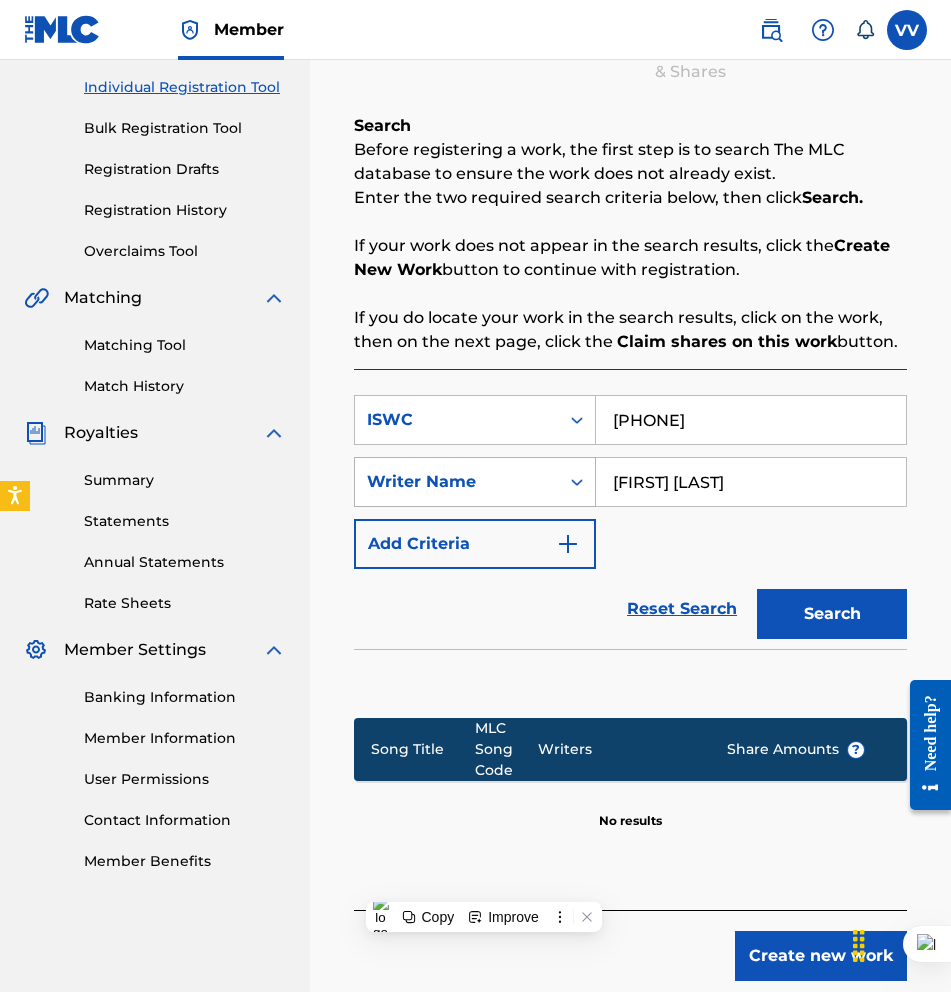 type on "\" 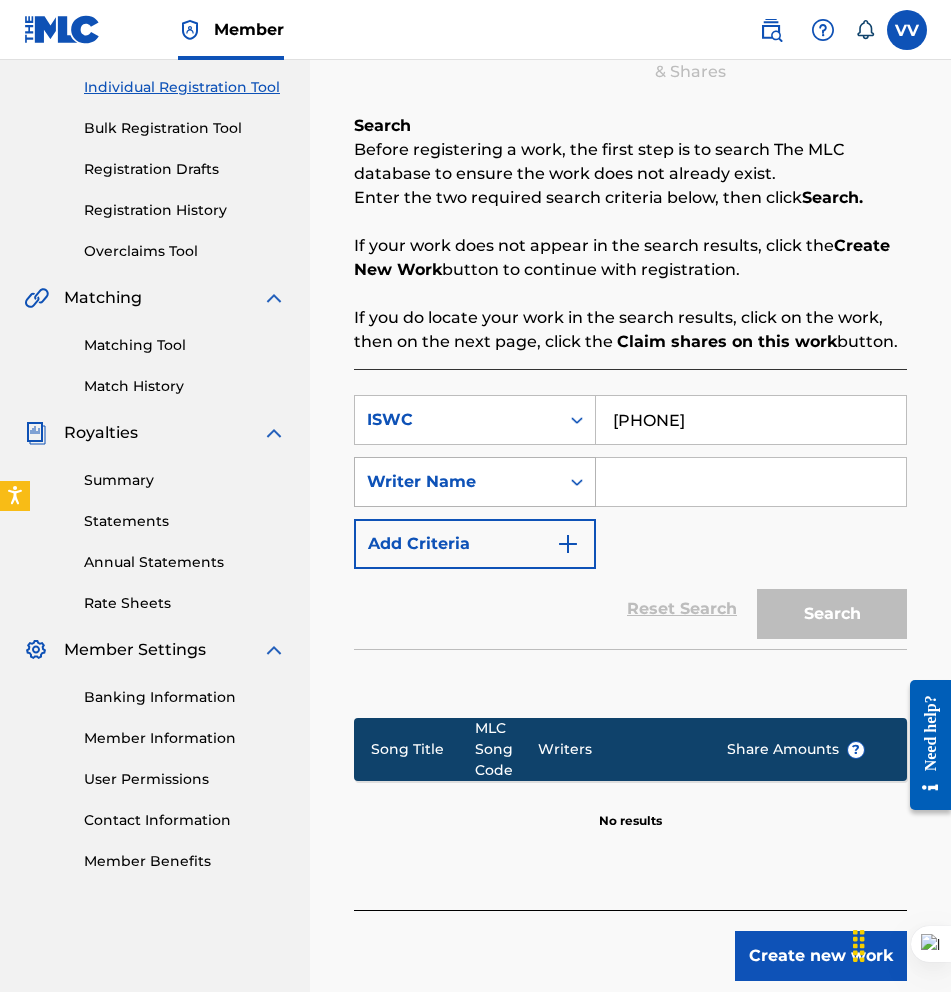 type 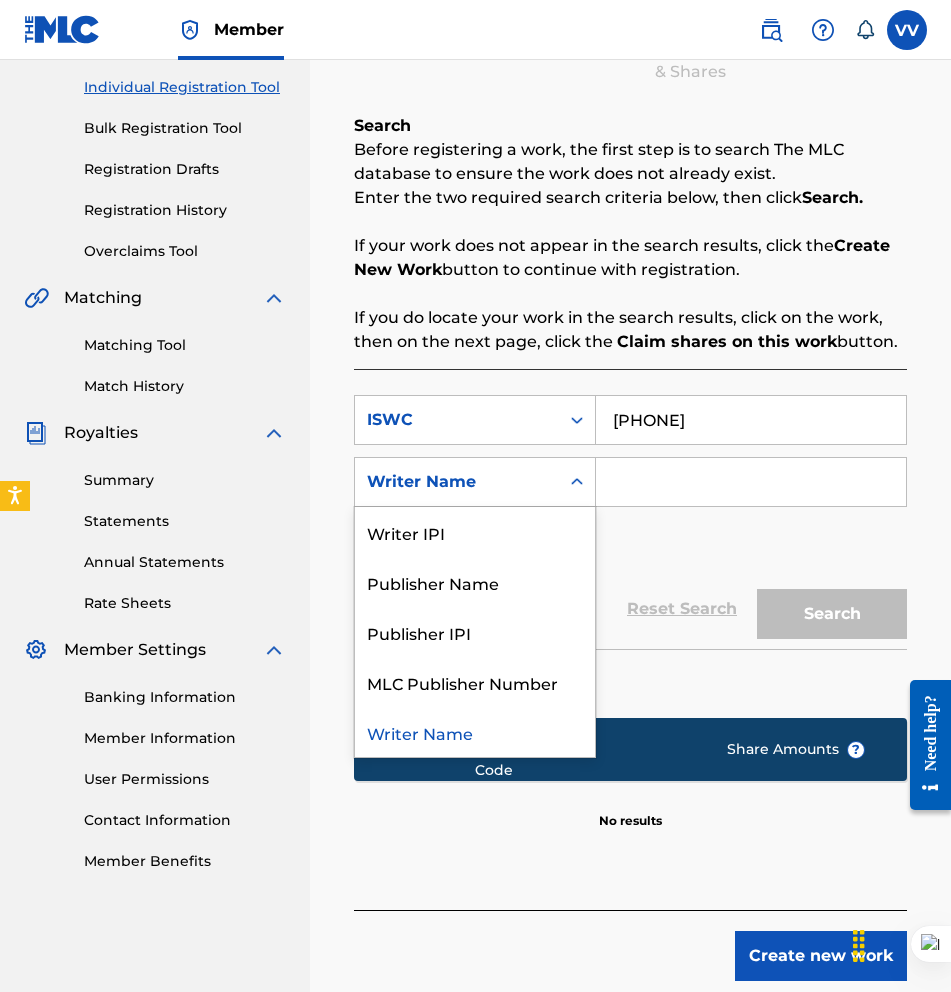click on "Writer Name" at bounding box center (457, 482) 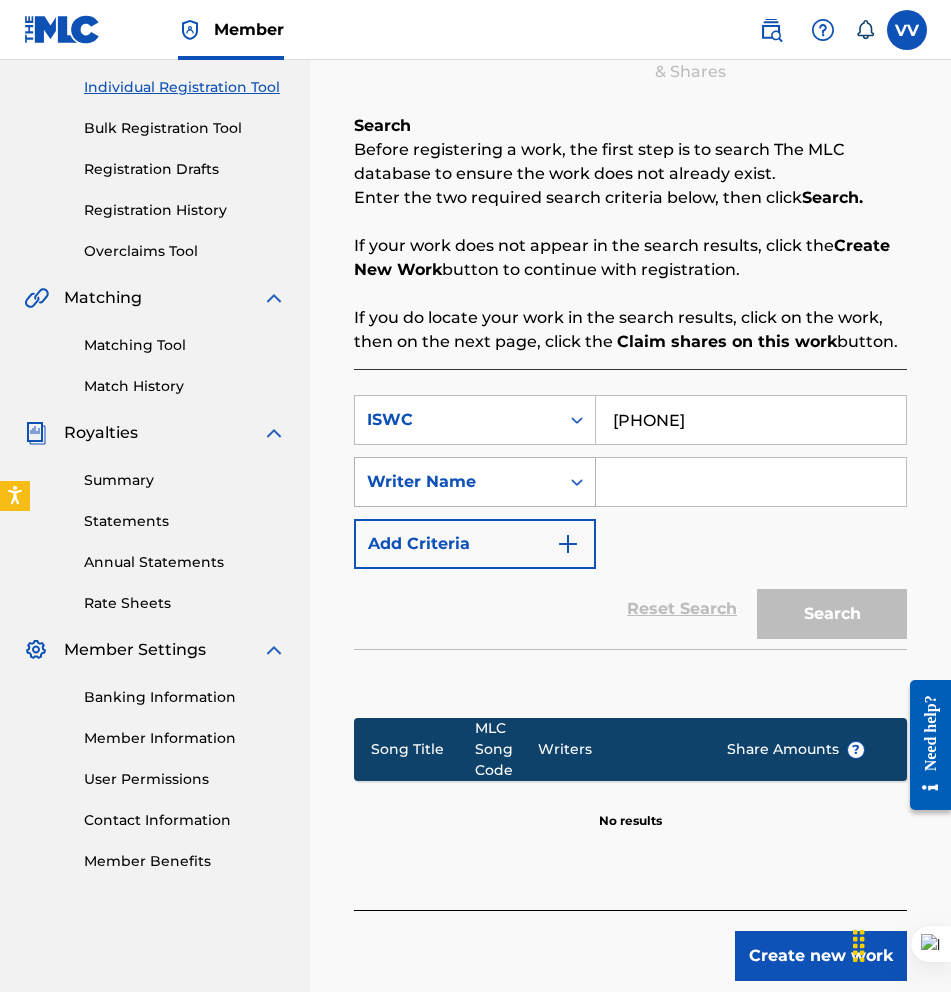 click on "Writer Name" at bounding box center [457, 482] 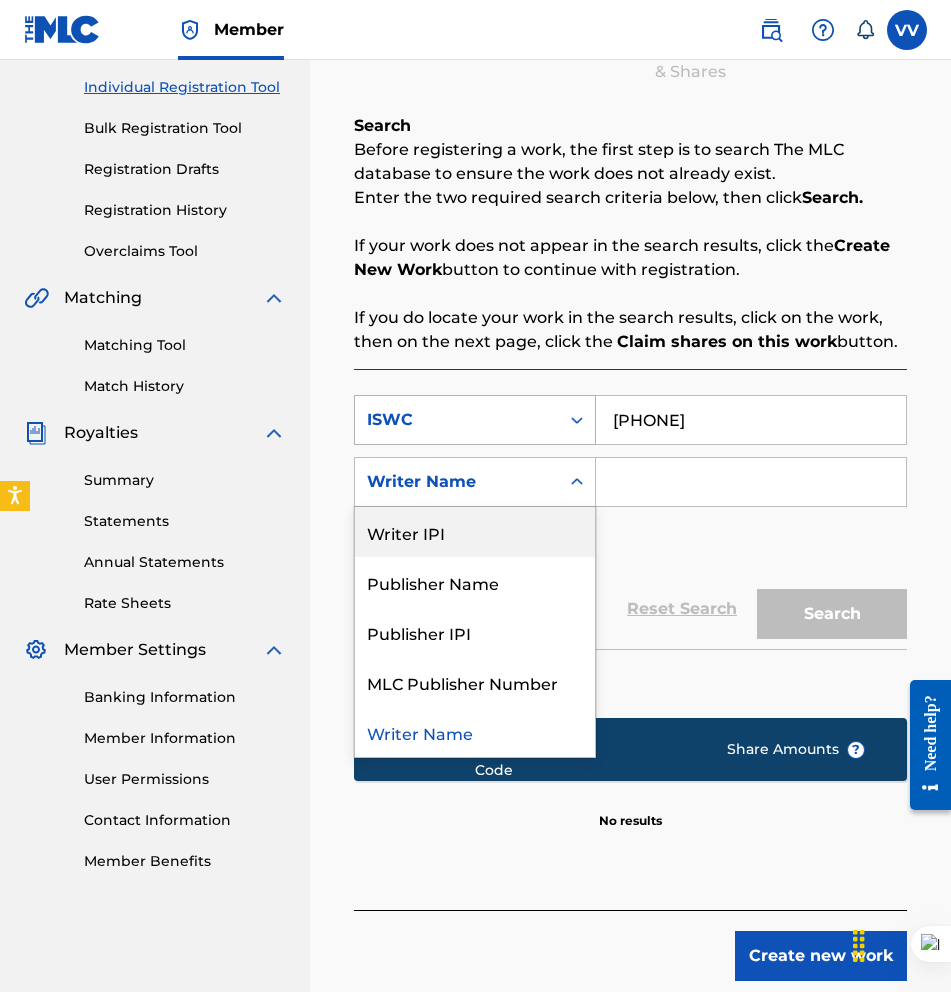 click on "ISWC" at bounding box center [457, 420] 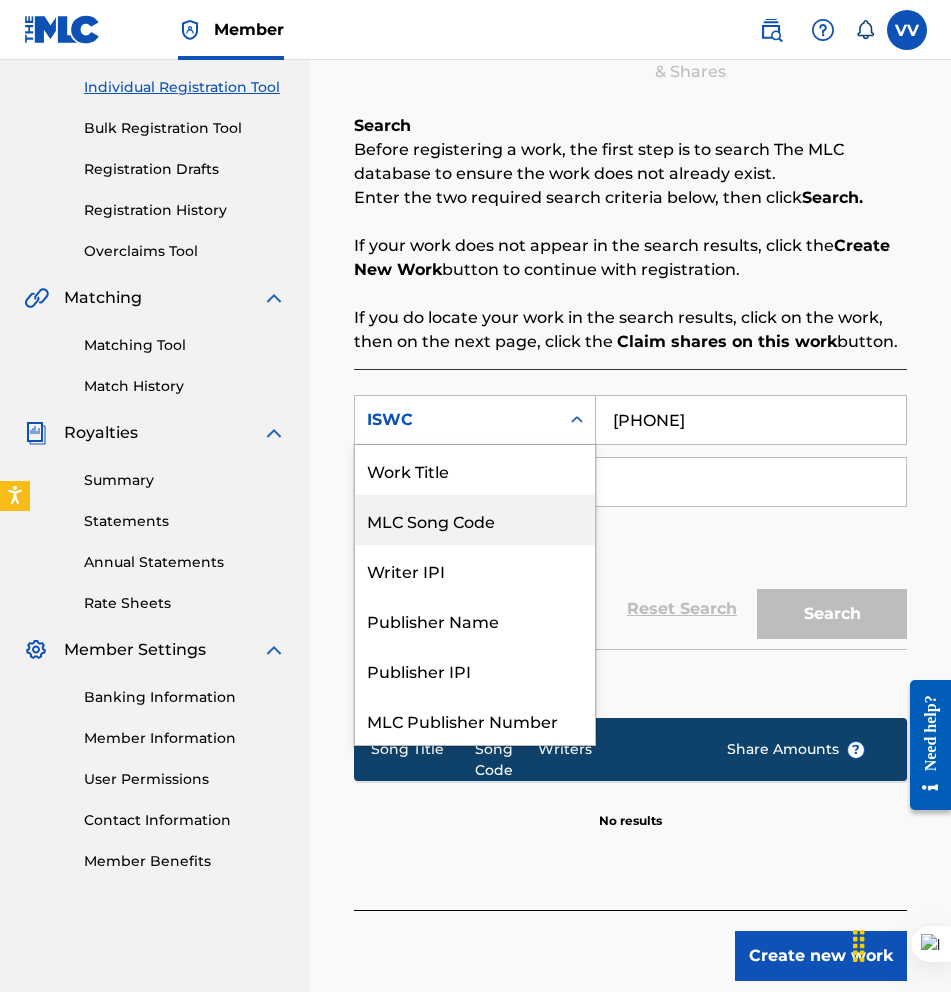 scroll, scrollTop: 50, scrollLeft: 0, axis: vertical 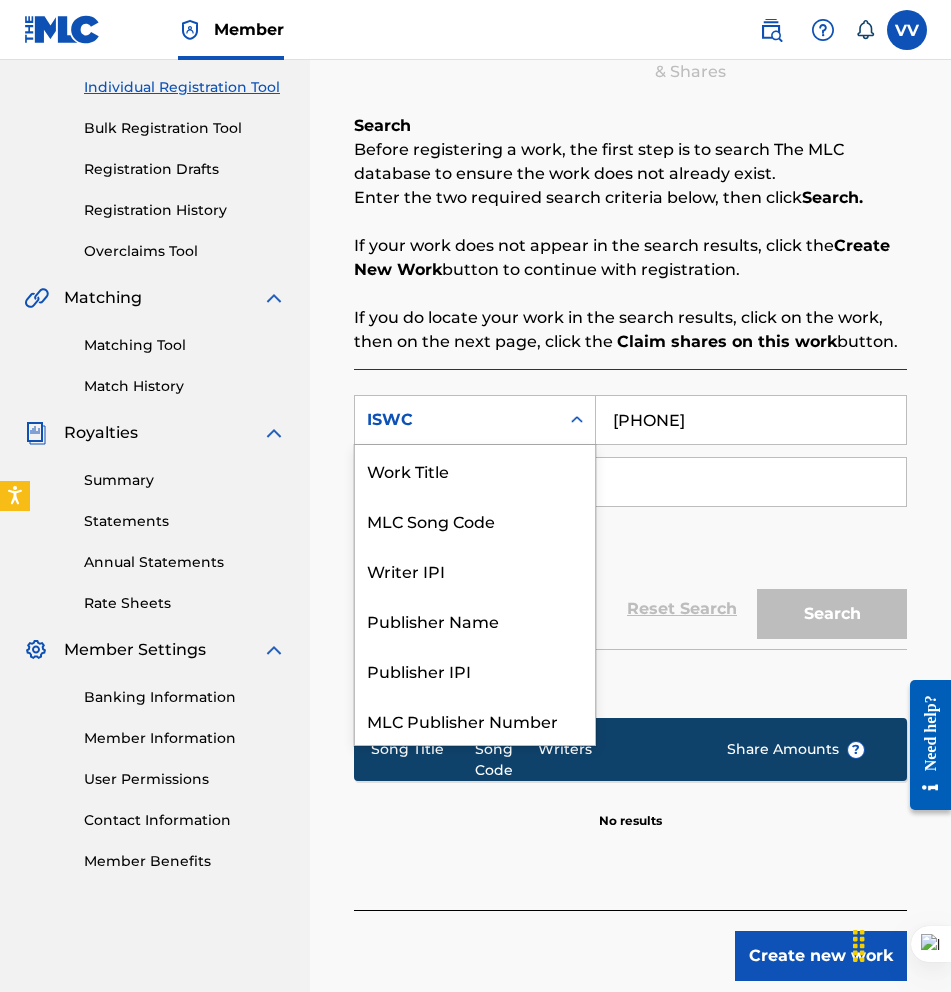 click 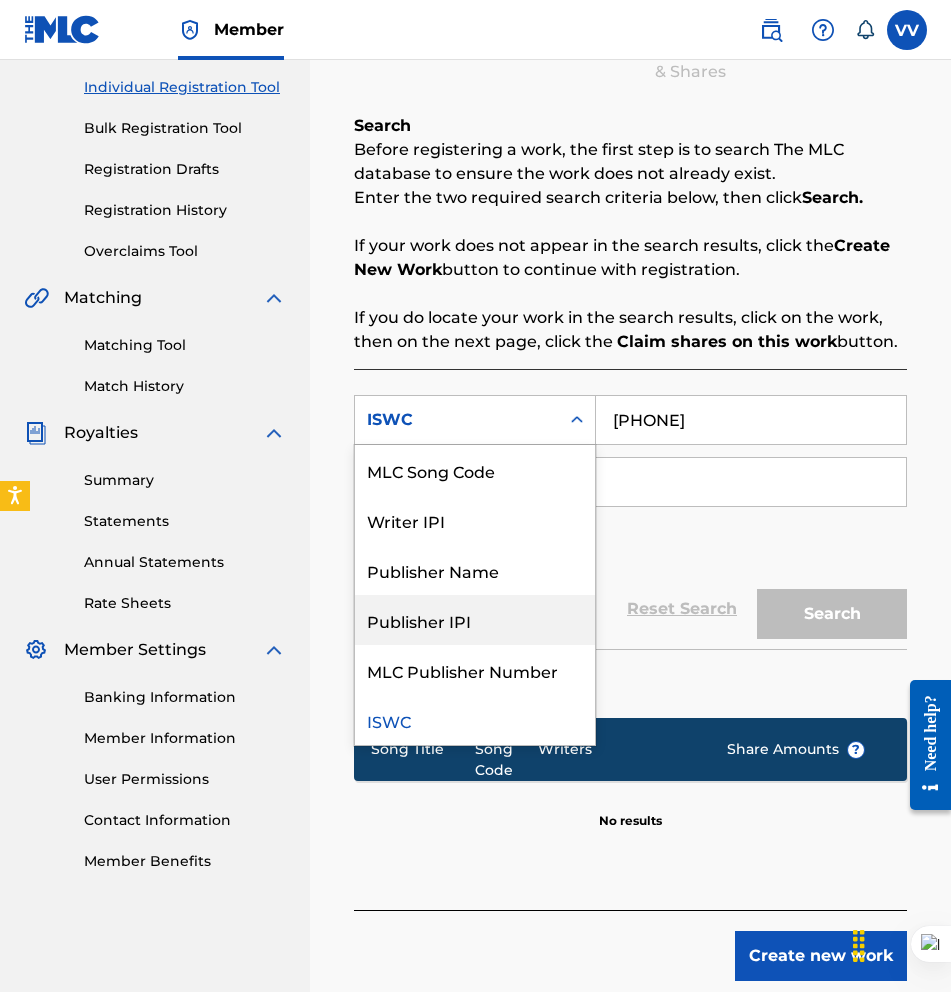 click on "Publisher IPI" at bounding box center (475, 620) 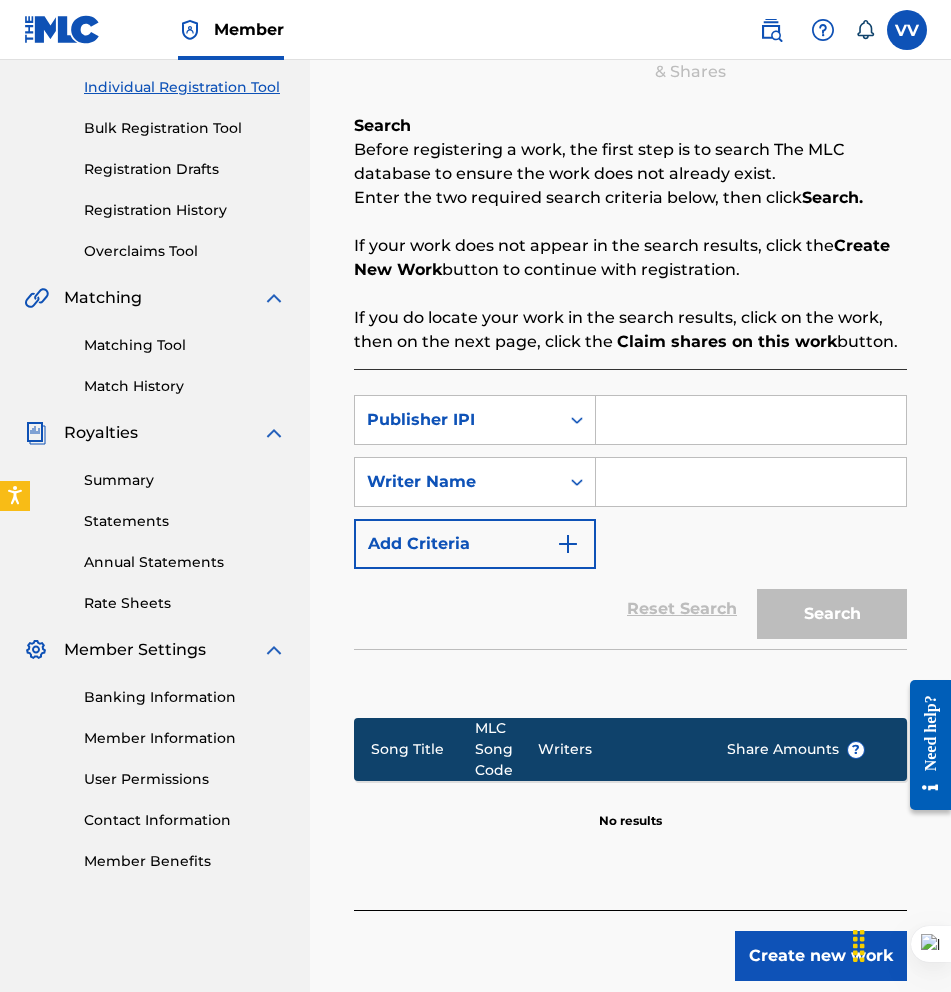 click at bounding box center (751, 420) 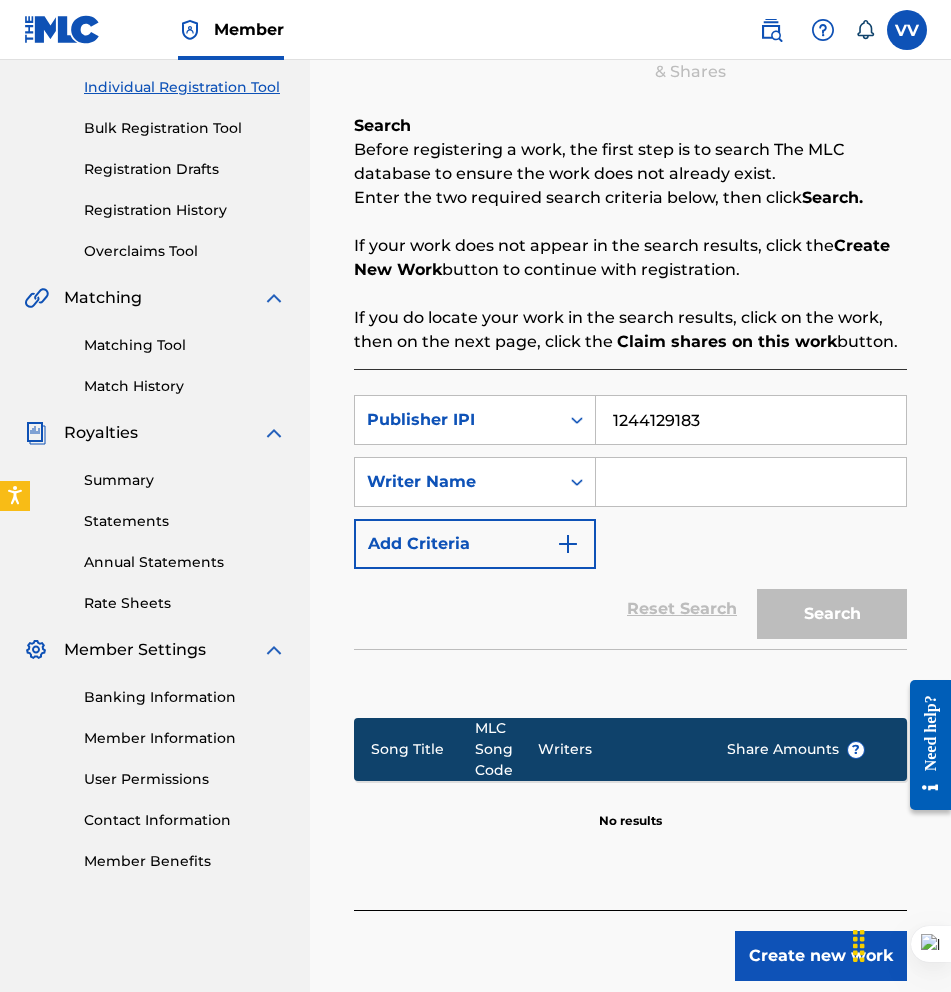 click on "1244129183" at bounding box center [751, 420] 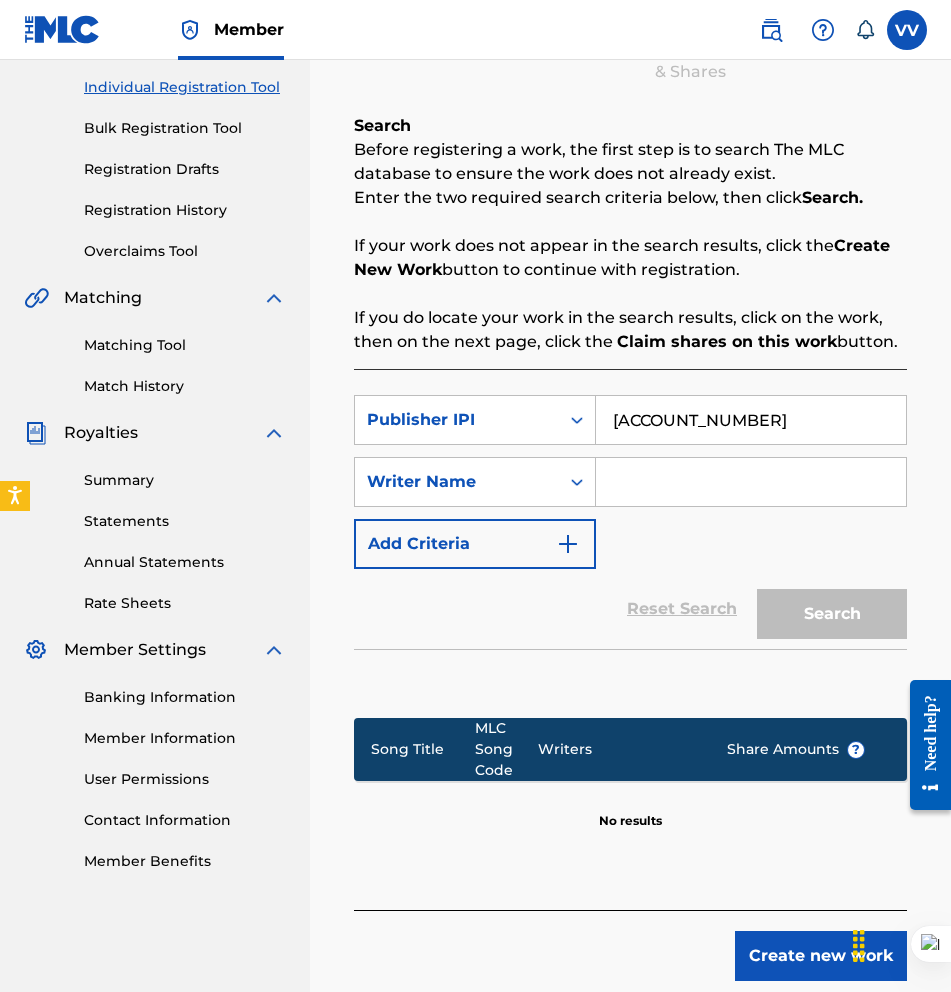 type on "[ACCOUNT_NUMBER]" 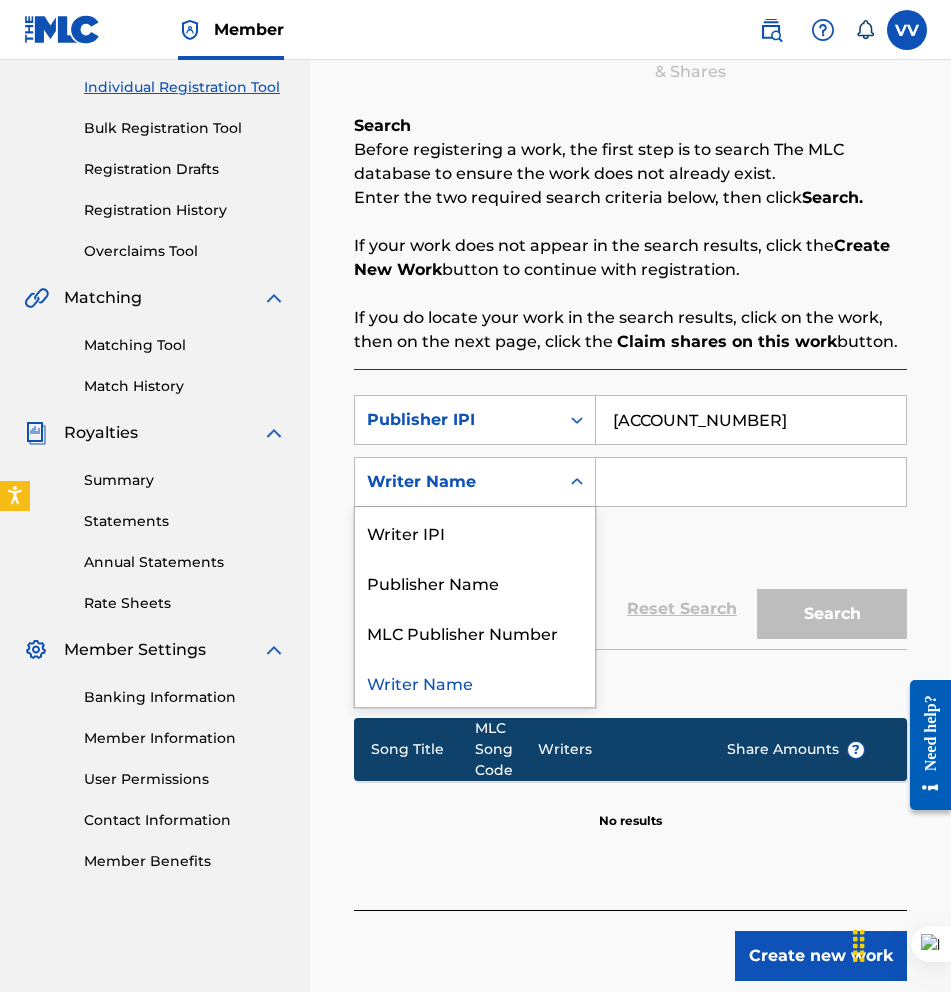 click on "Writer Name" at bounding box center (457, 482) 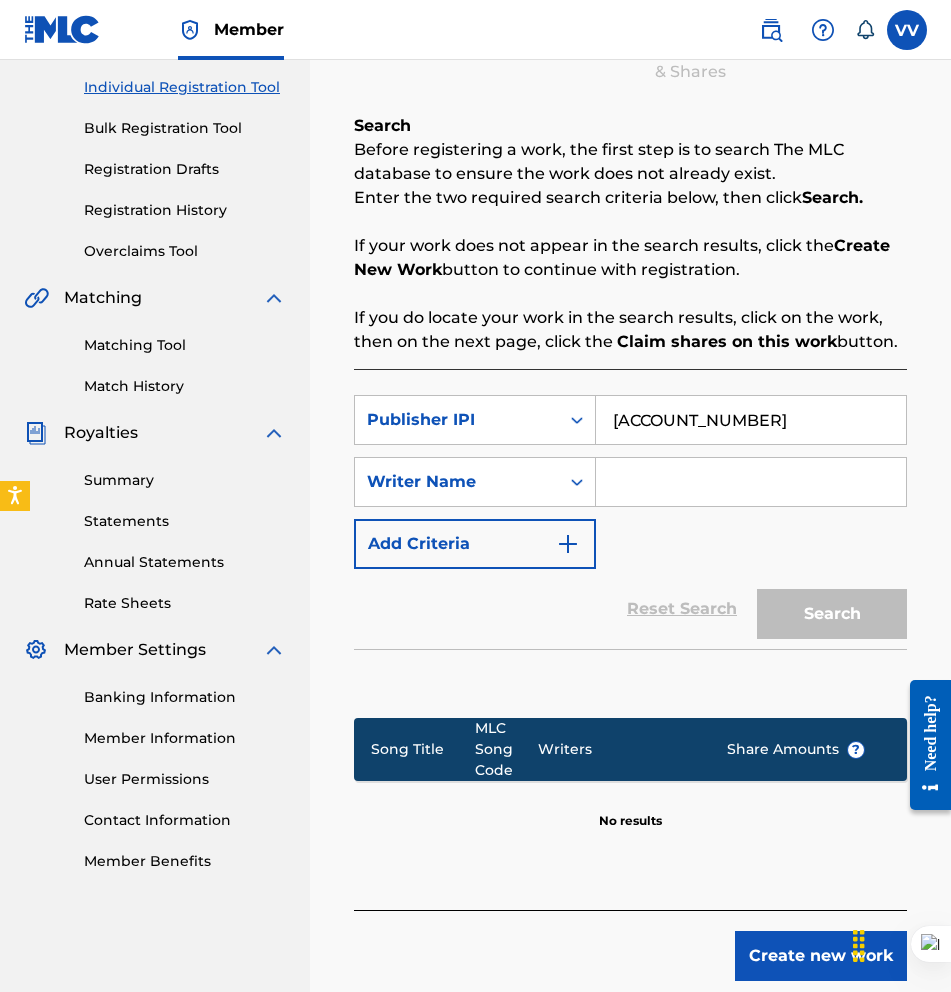 click at bounding box center [751, 482] 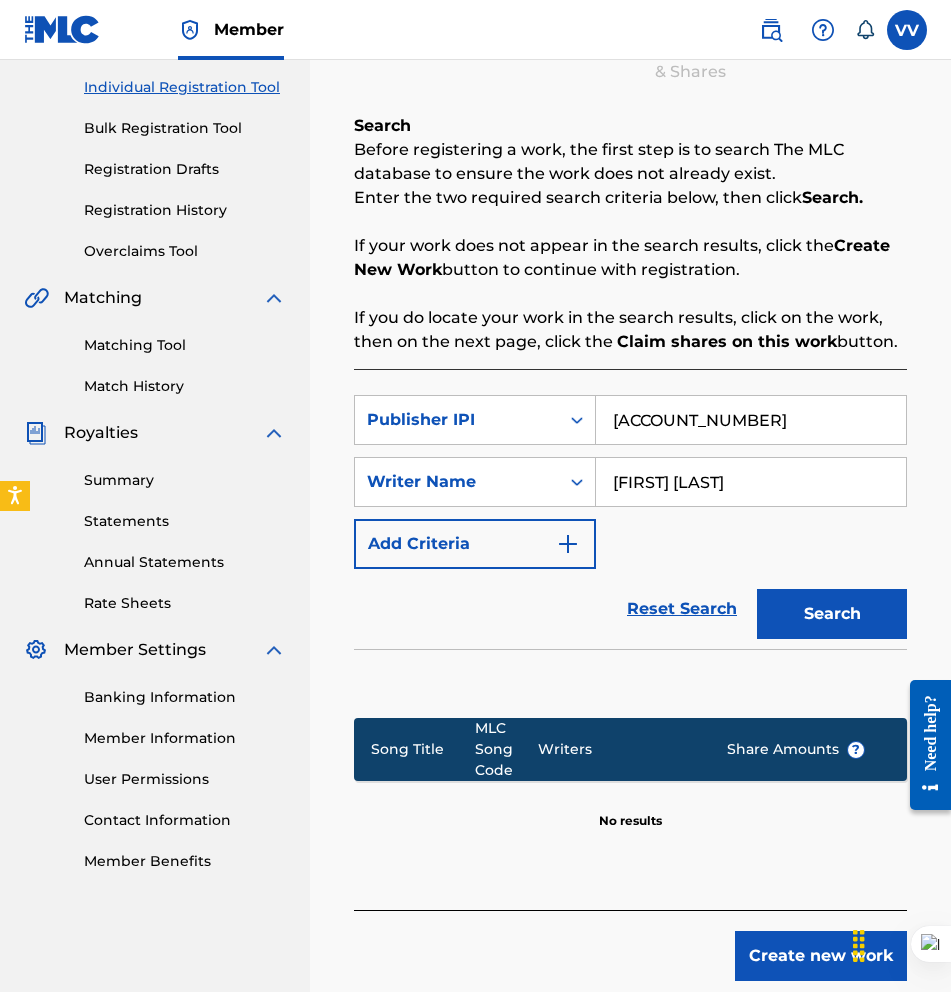 click on "Search" at bounding box center (832, 614) 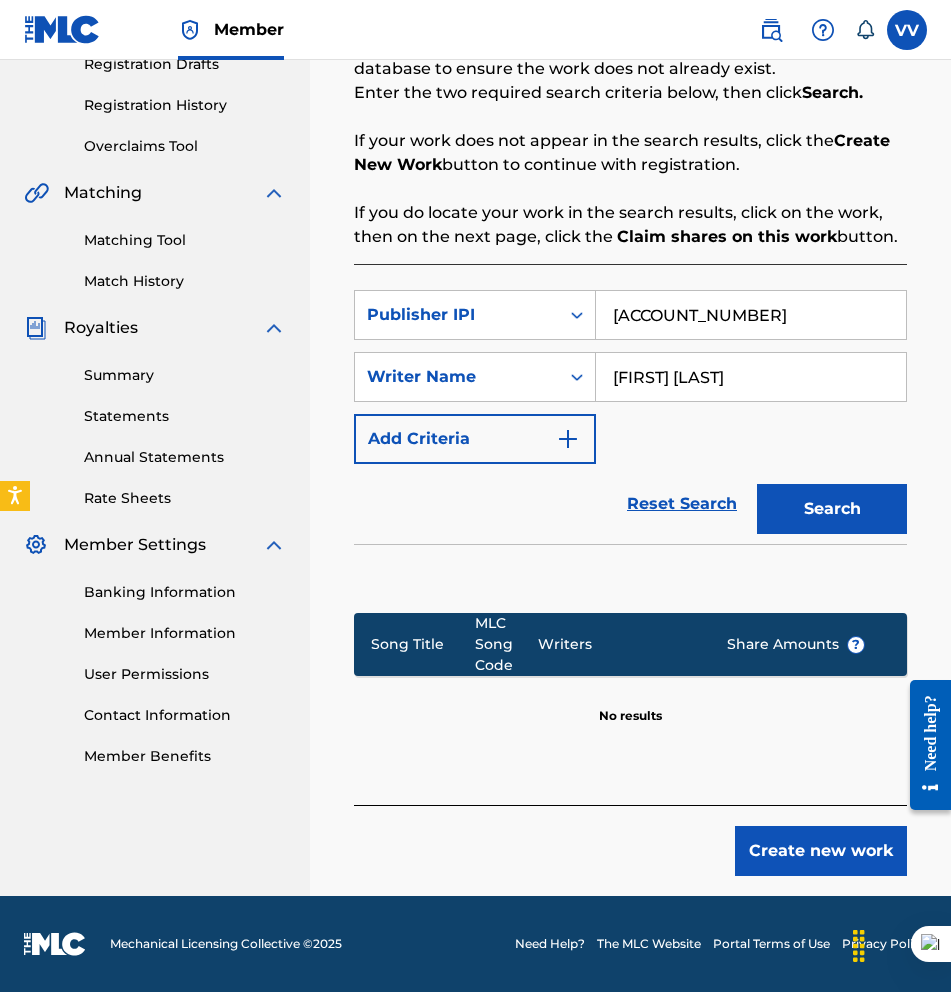 click on "Create new work" at bounding box center (821, 851) 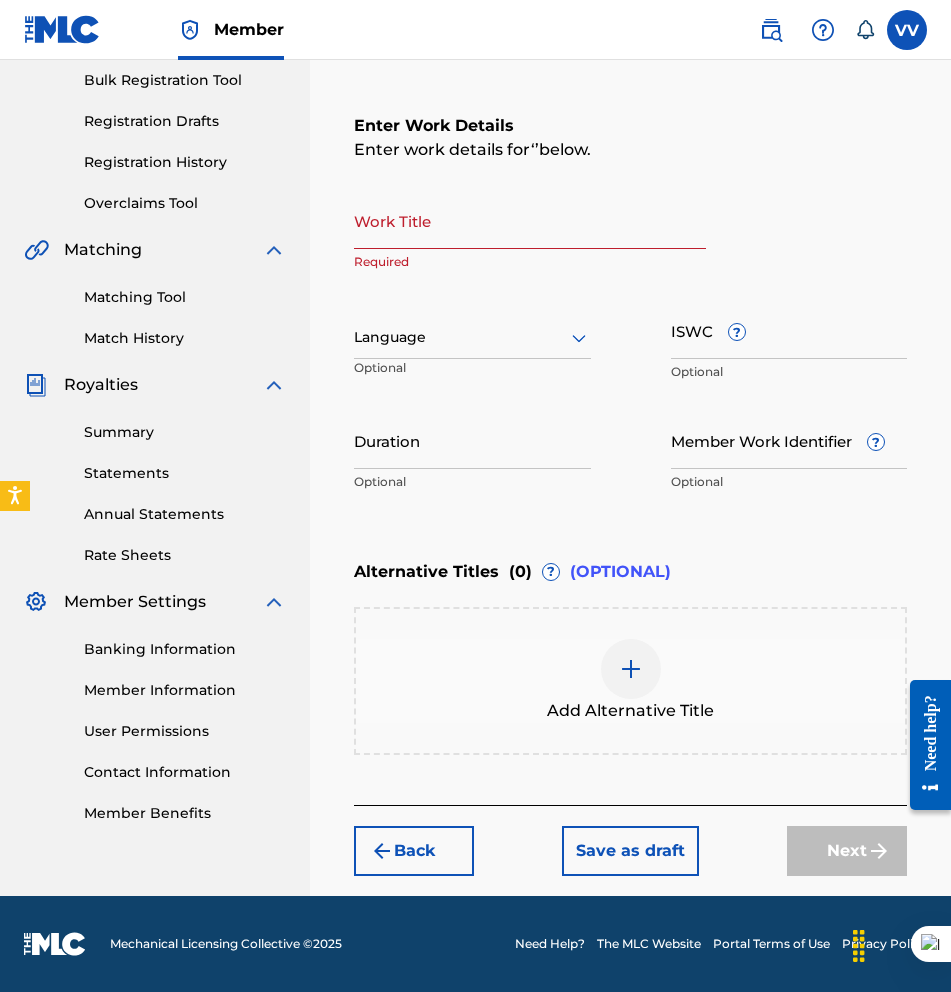scroll, scrollTop: 295, scrollLeft: 0, axis: vertical 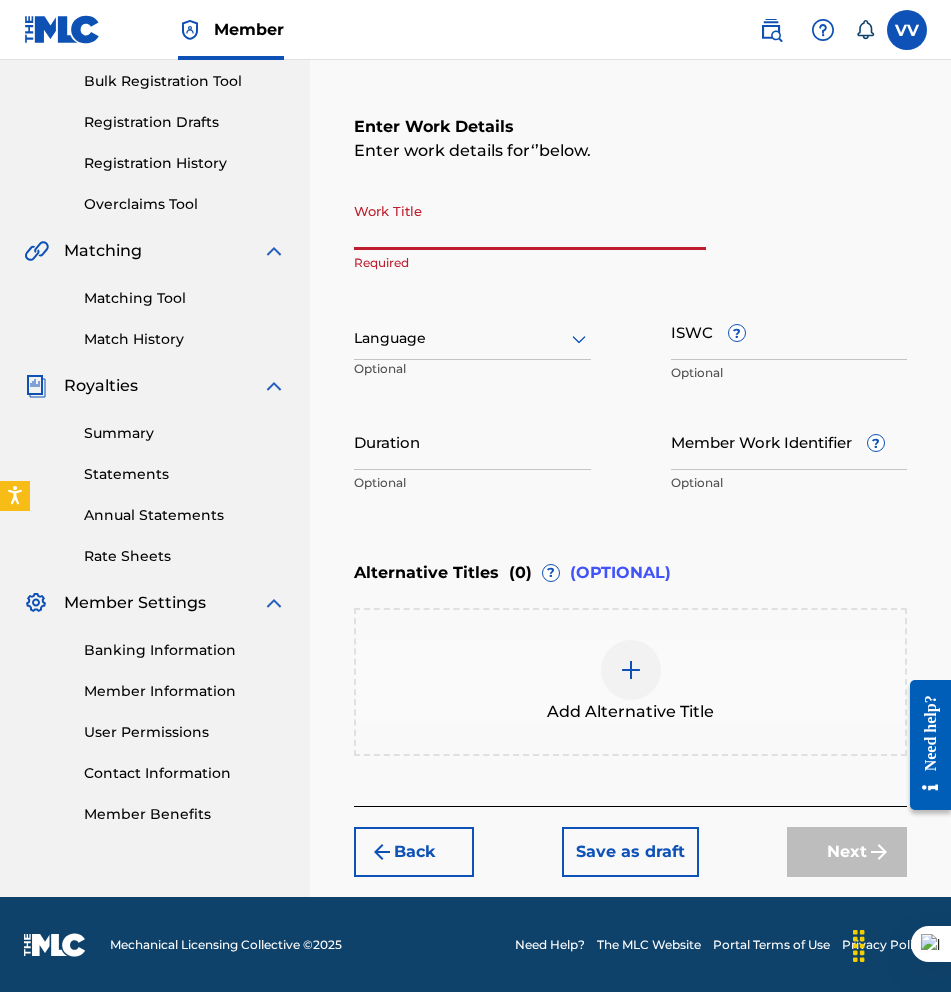 click on "Work Title" at bounding box center [530, 221] 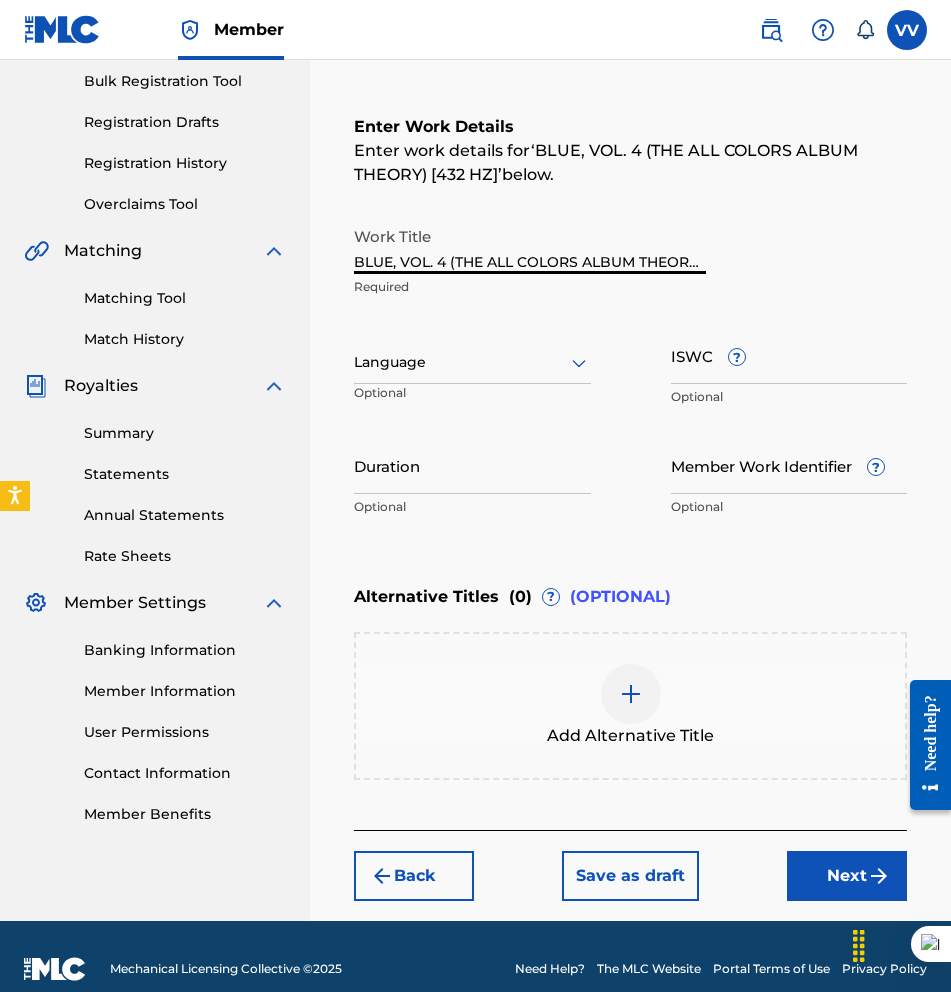 scroll, scrollTop: 0, scrollLeft: 60, axis: horizontal 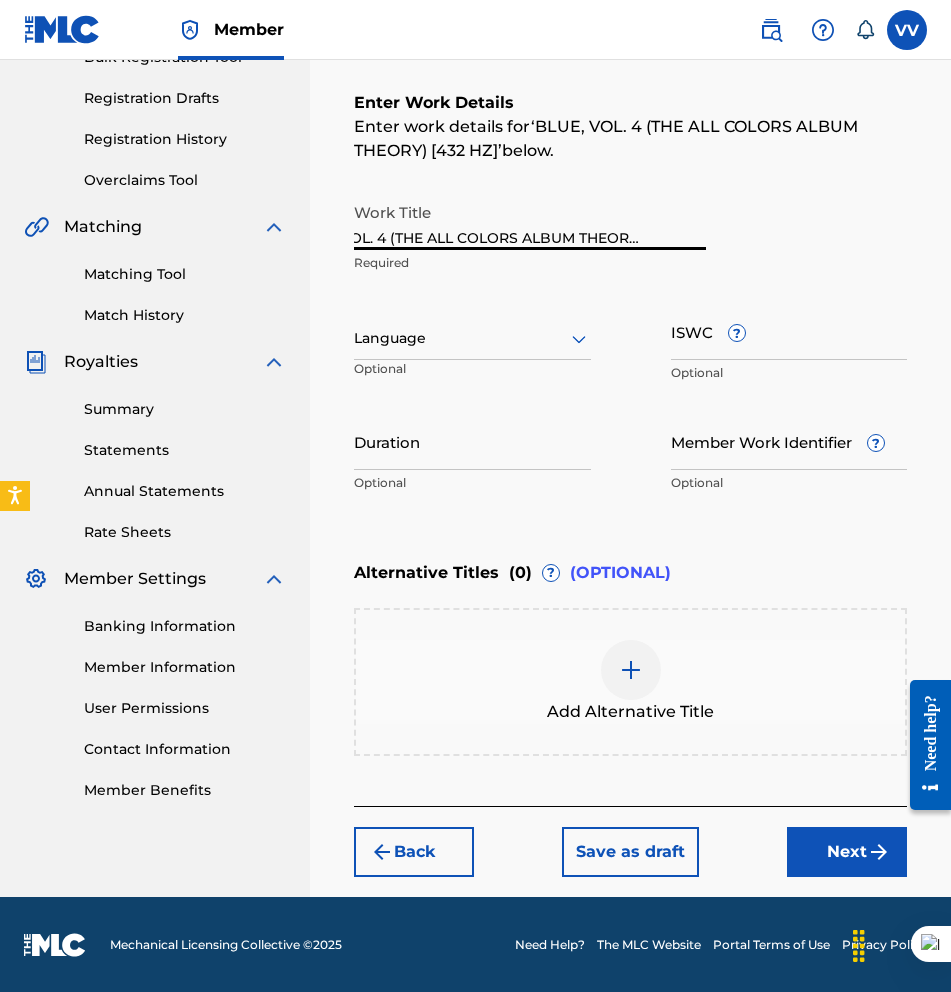 type on "BLUE, VOL. 4 (THE ALL COLORS ALBUM THEORY) [432 HZ]" 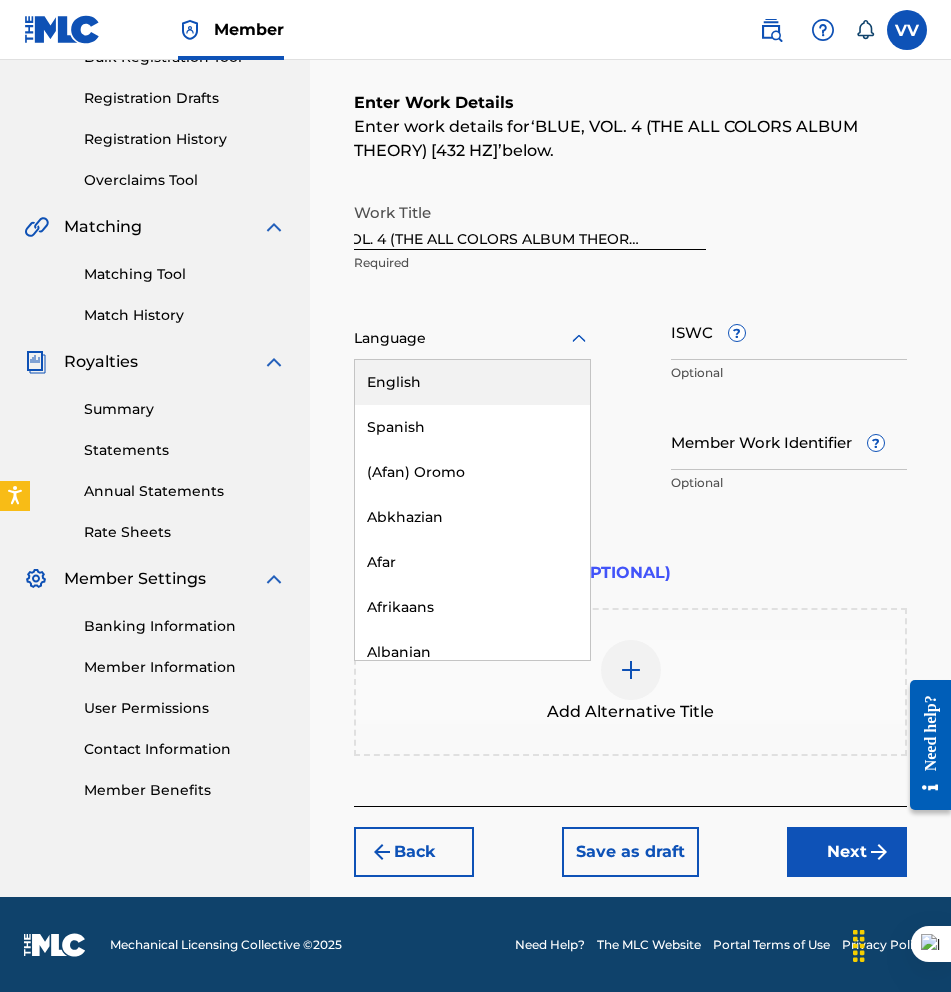click at bounding box center (472, 338) 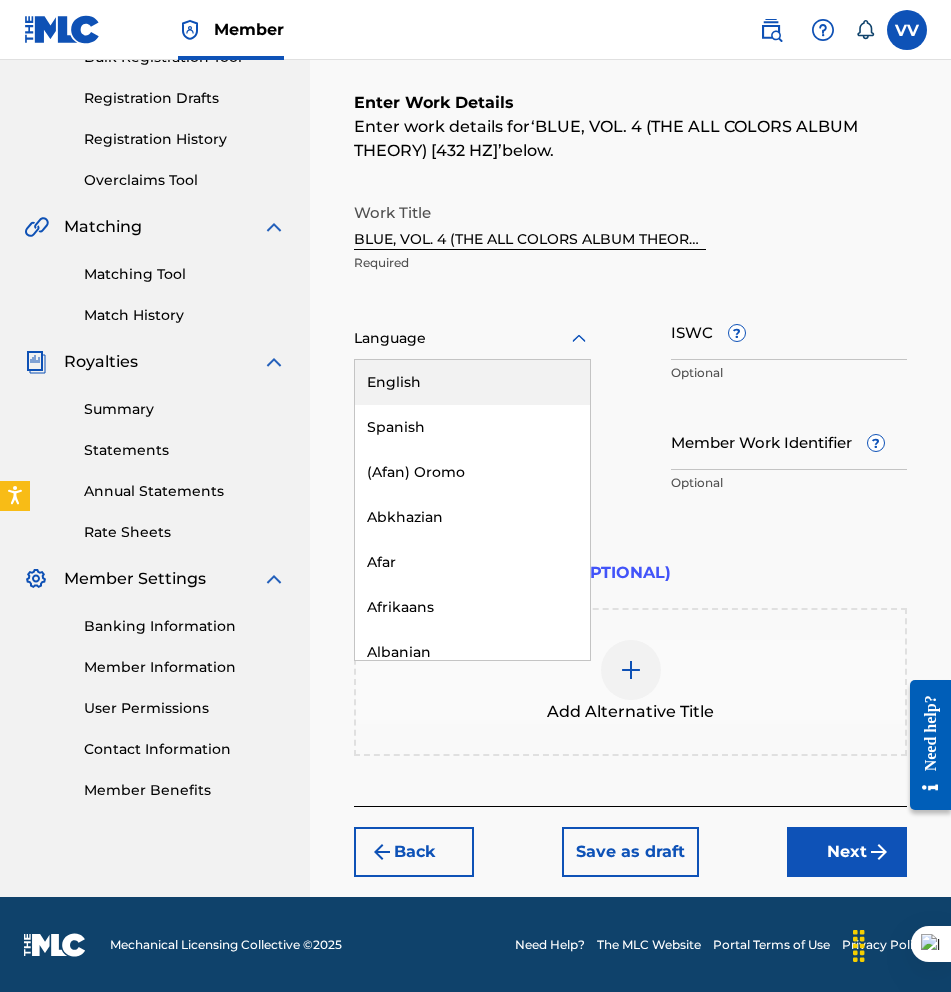 click on "English" at bounding box center [472, 382] 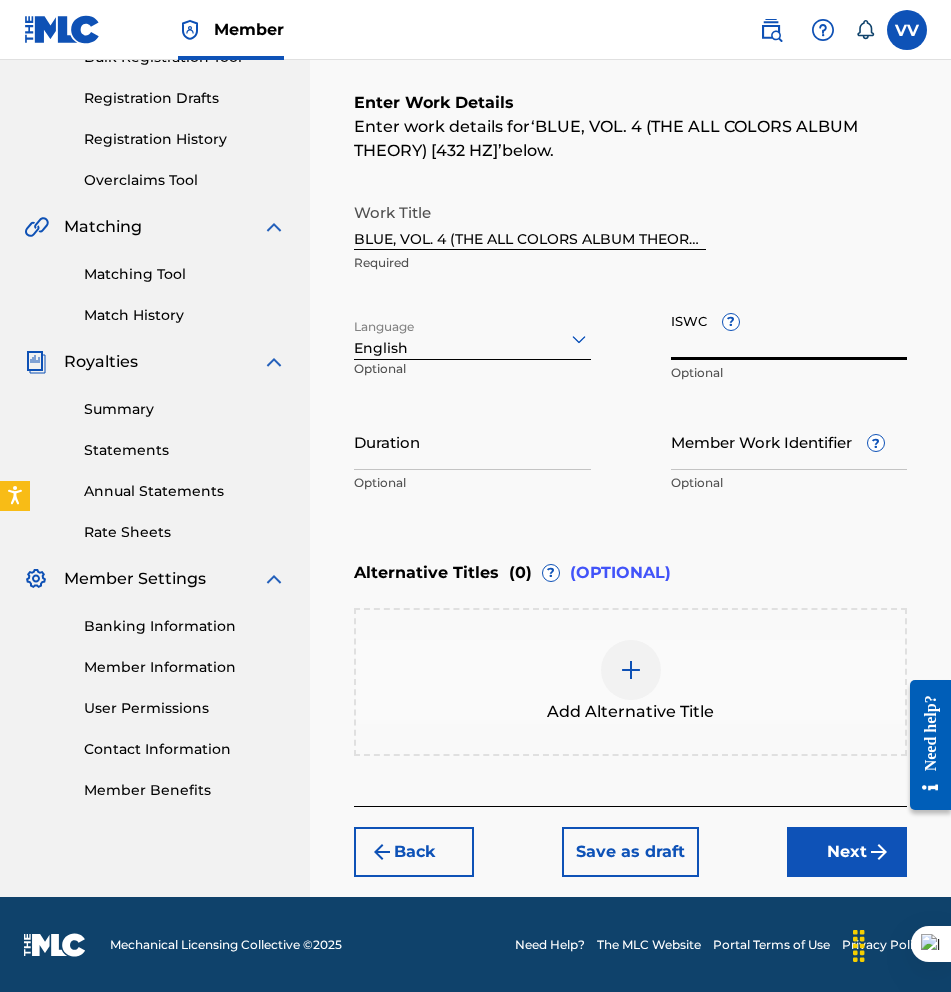 click on "ISWC   ?" at bounding box center [789, 331] 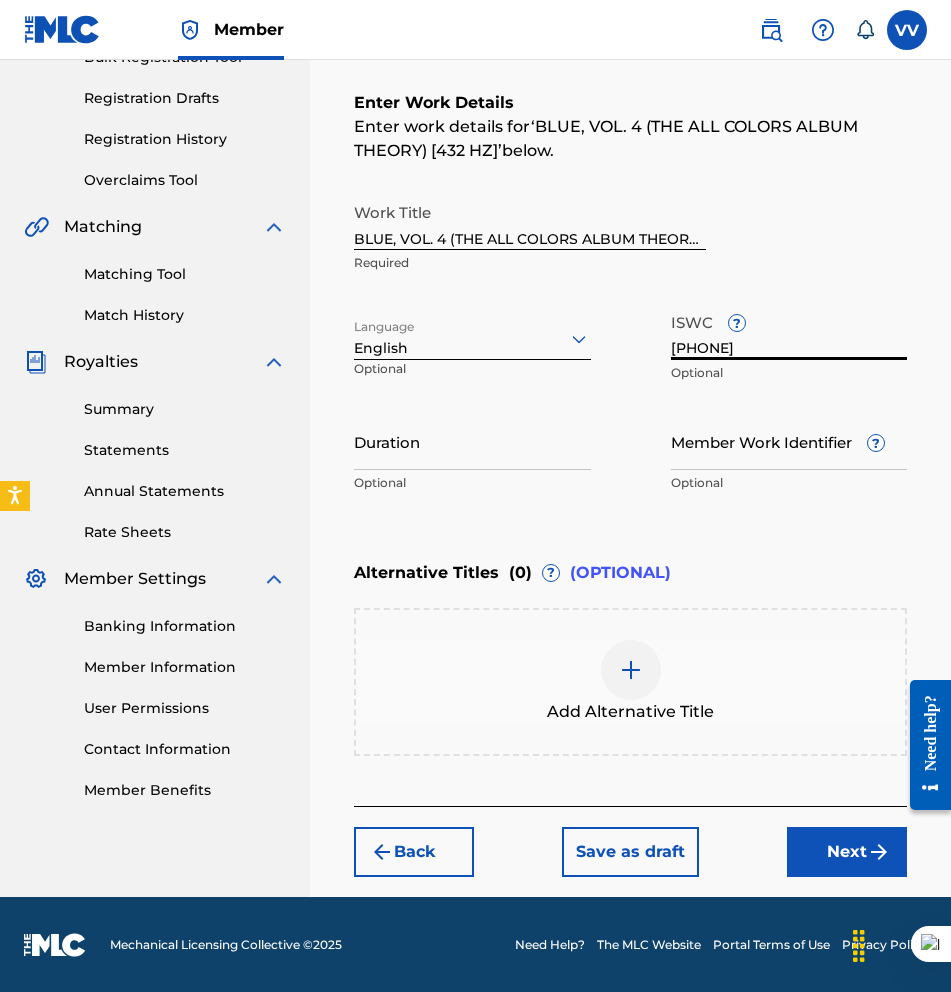 type on "[PHONE]" 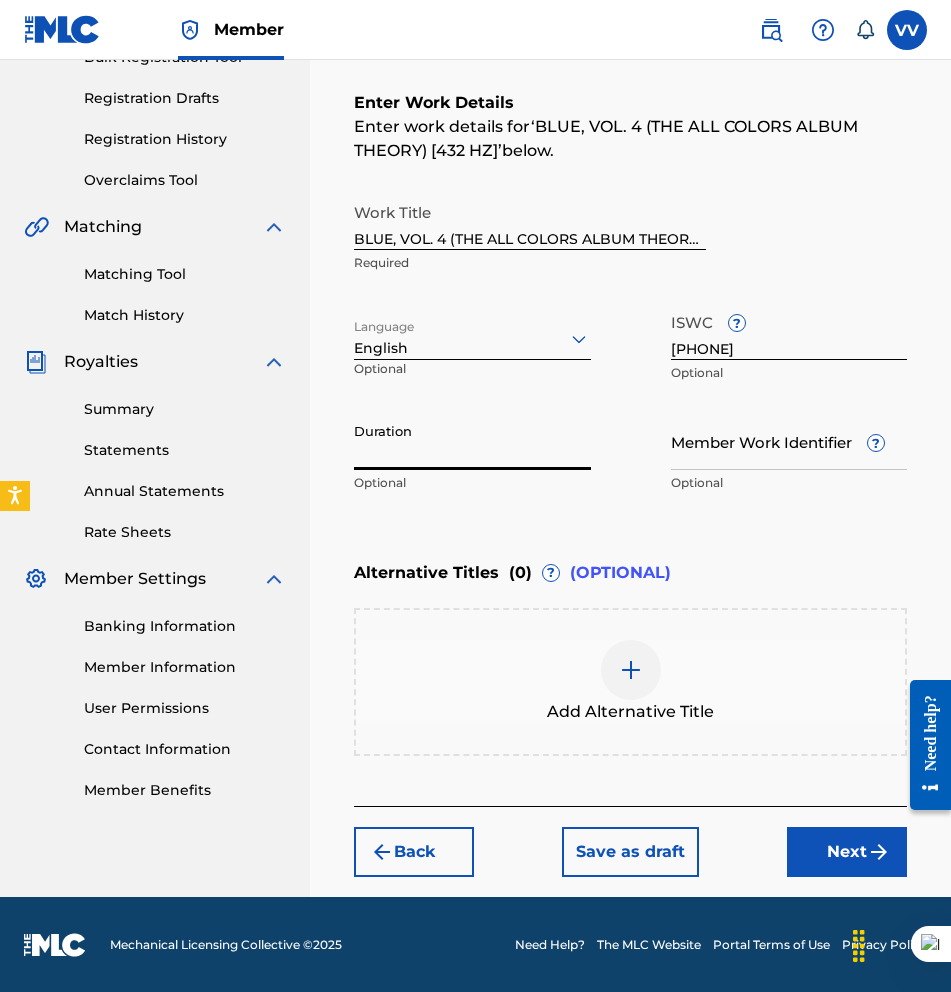 click on "Duration" at bounding box center [472, 441] 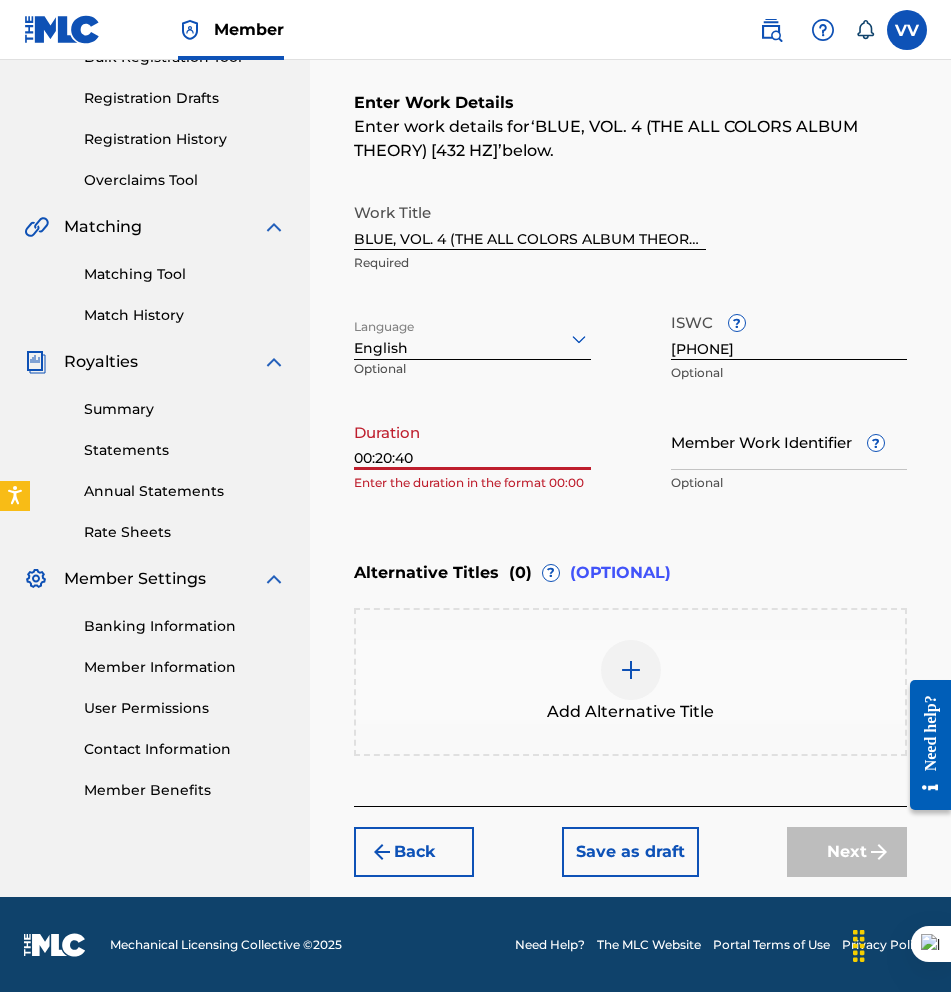 type on "00:20:40" 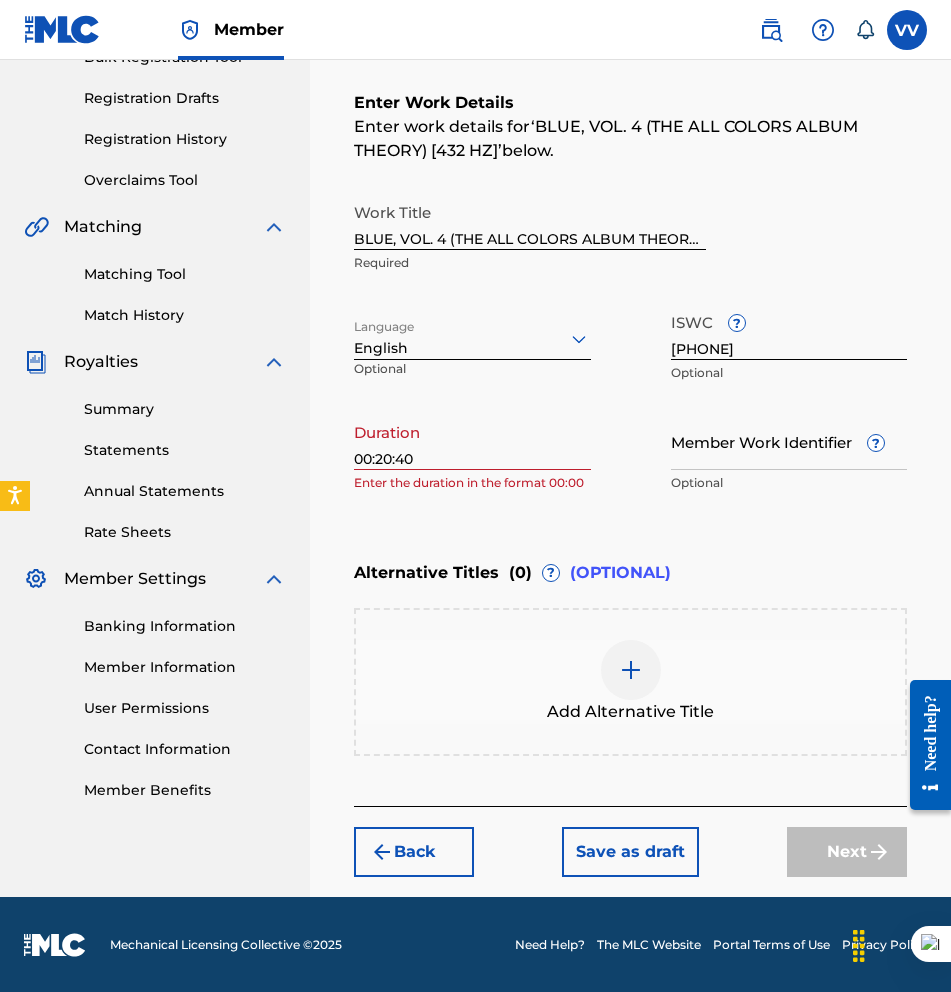 click on "Member Work Identifier   ? Optional" at bounding box center (789, 458) 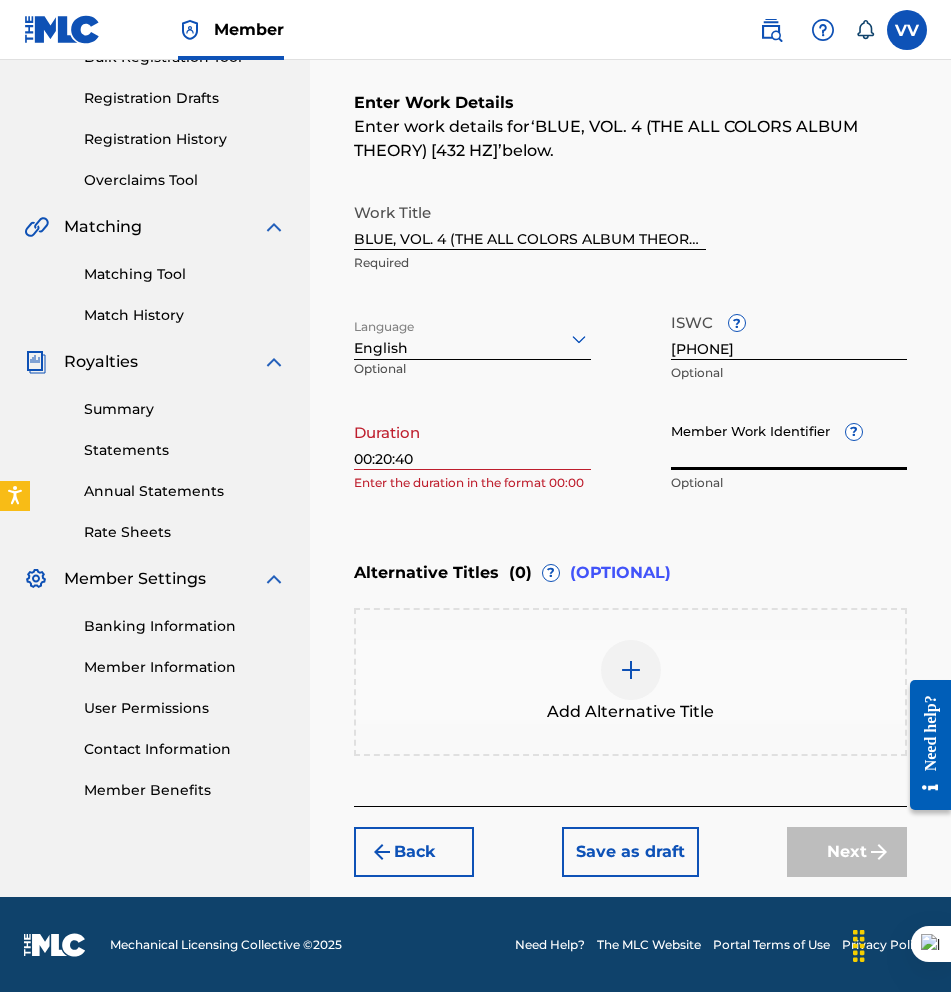 click on "Member Work Identifier   ?" at bounding box center (789, 441) 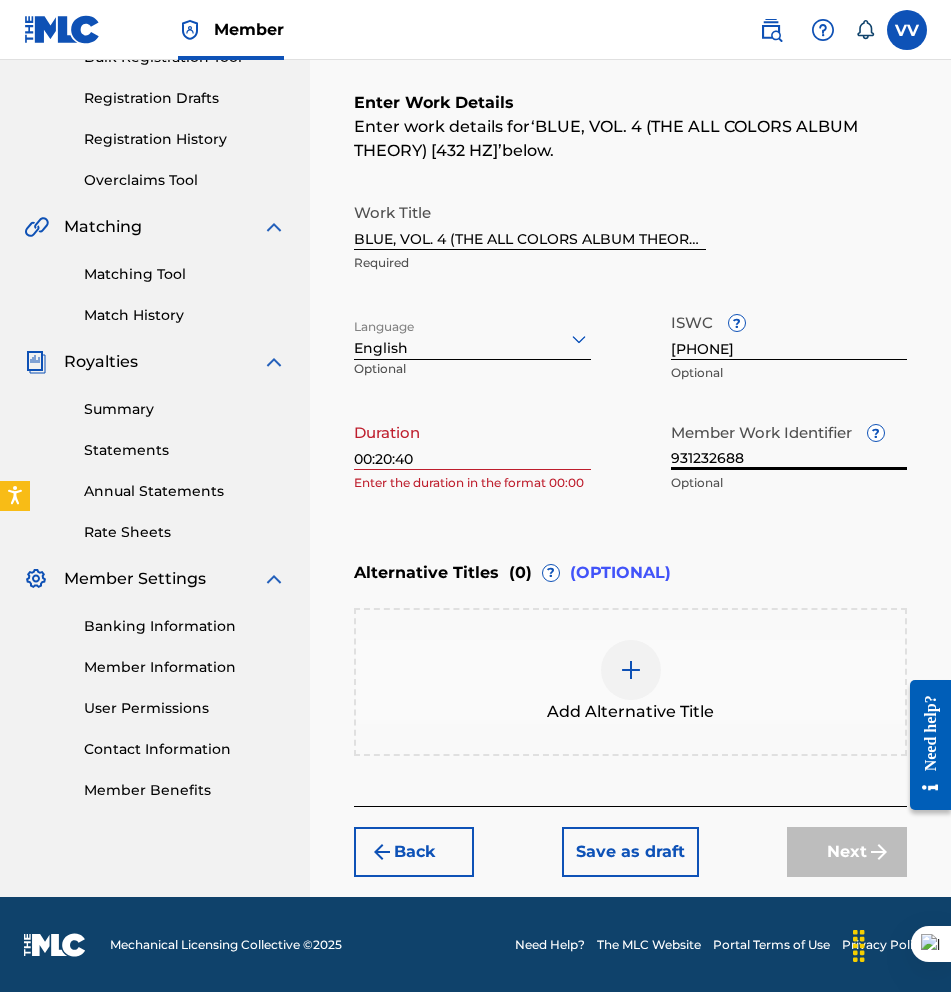 type on "931232688" 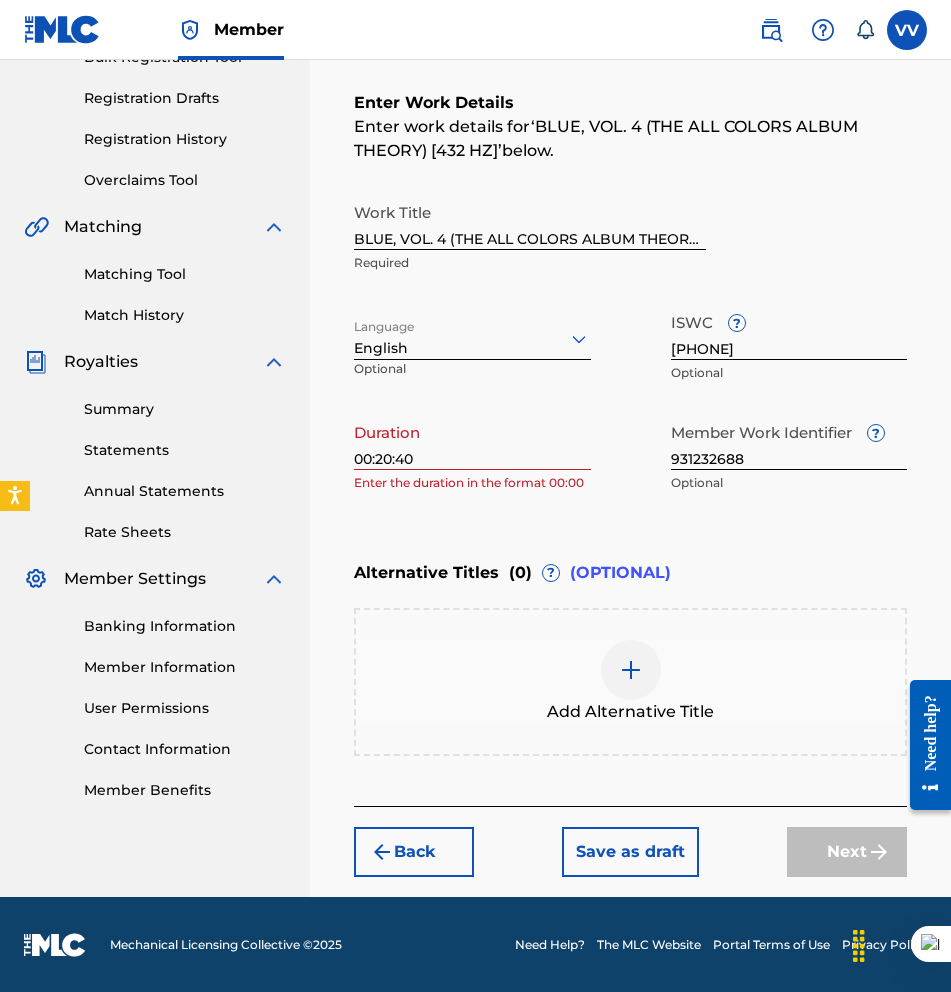 click on "Back Save as draft Next" at bounding box center [630, 841] 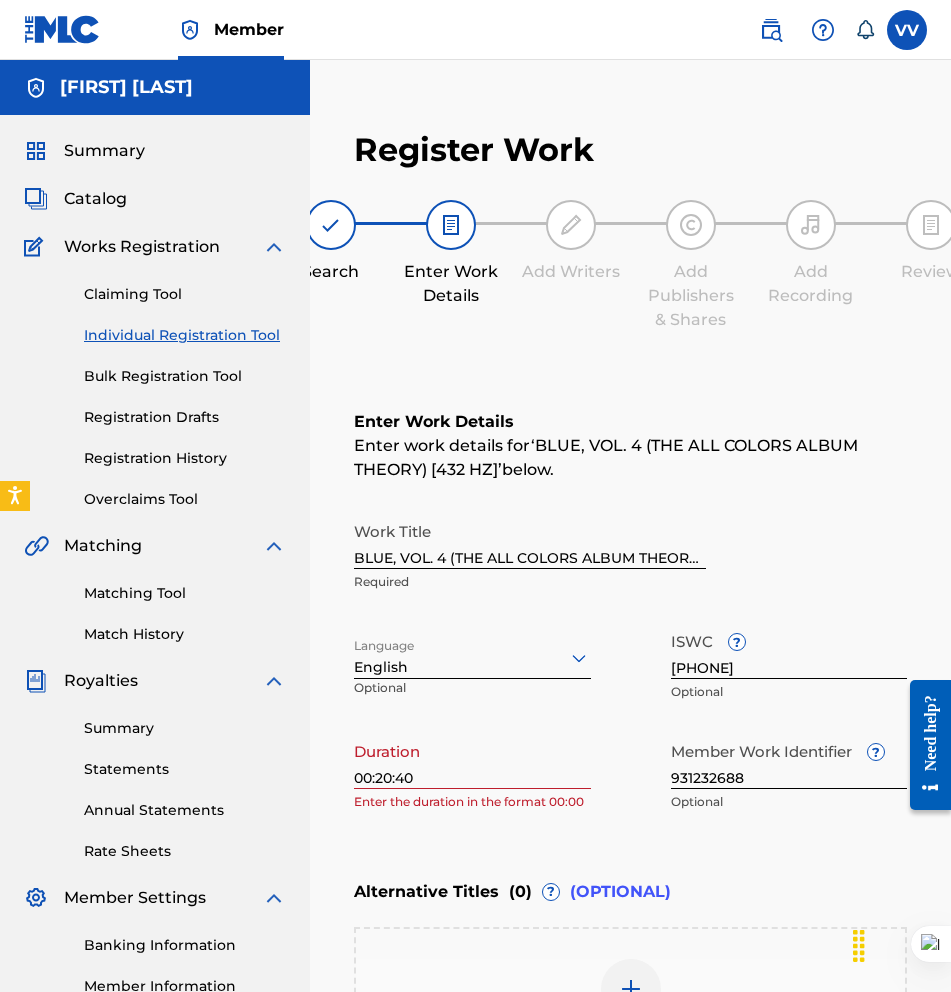 scroll, scrollTop: 319, scrollLeft: 0, axis: vertical 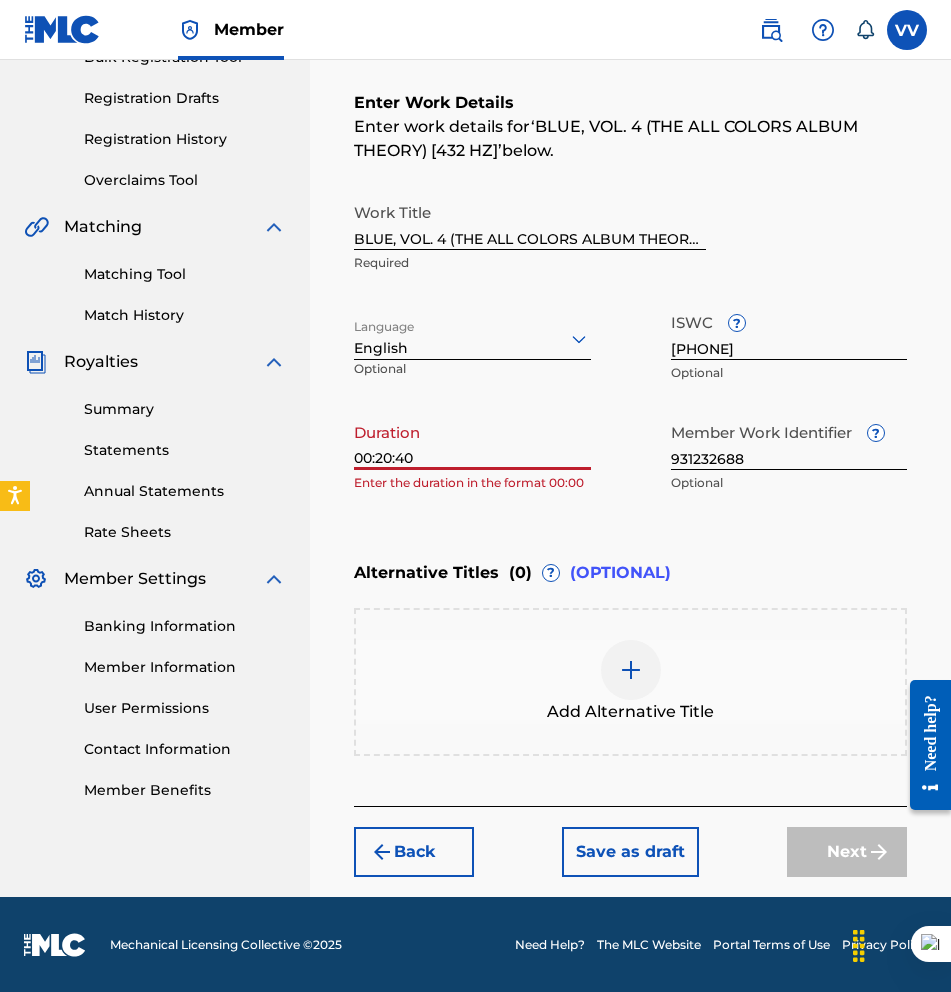 drag, startPoint x: 380, startPoint y: 456, endPoint x: 299, endPoint y: 460, distance: 81.09871 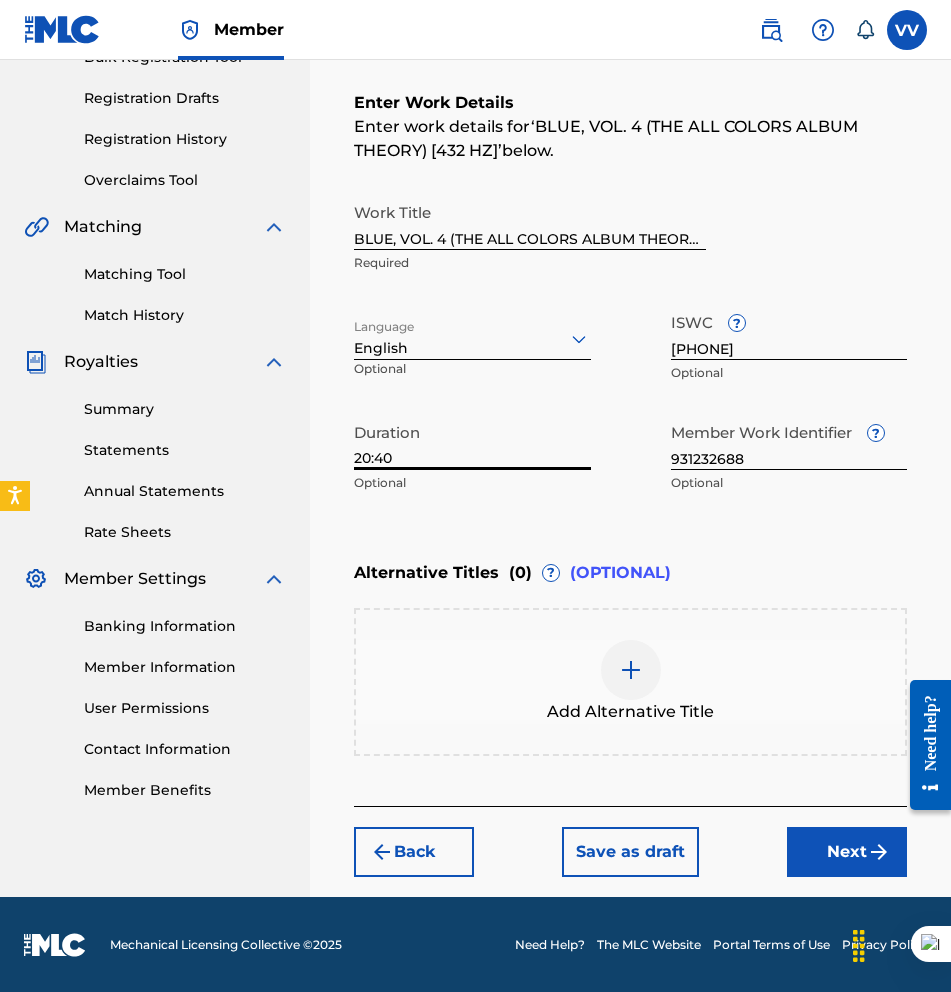 type on "20:40" 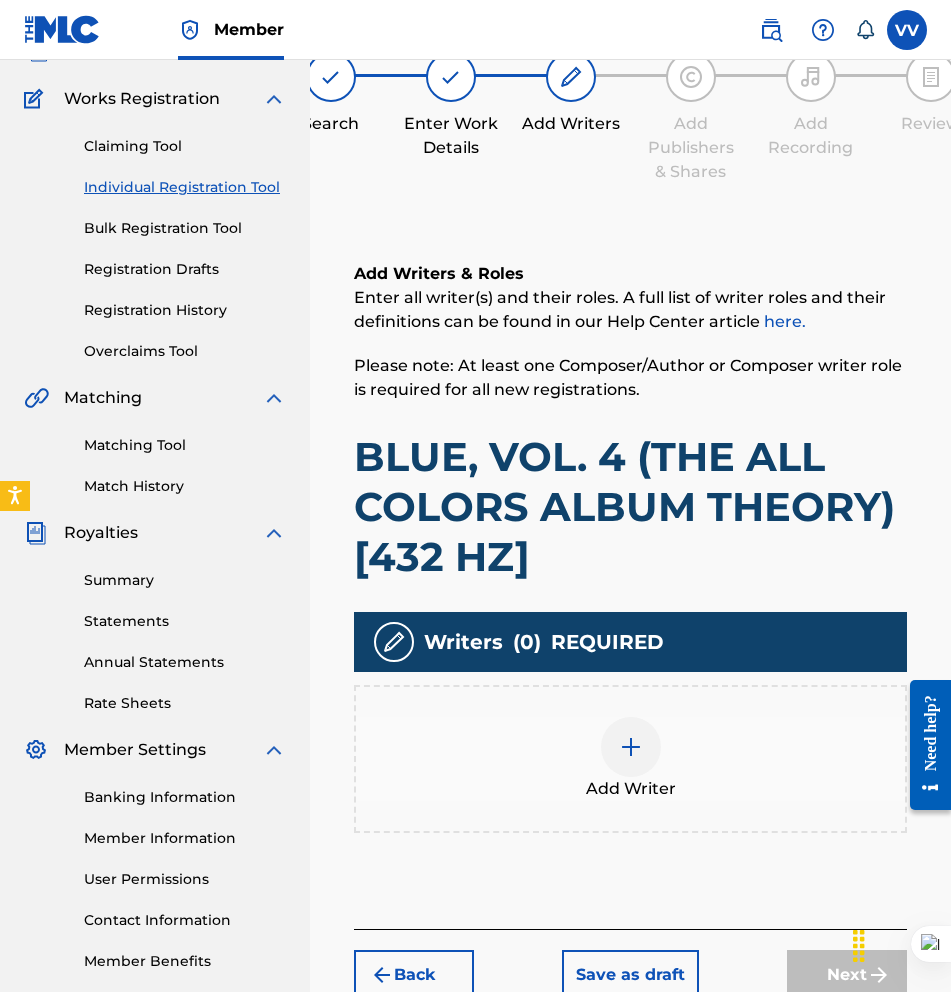 scroll, scrollTop: 150, scrollLeft: 0, axis: vertical 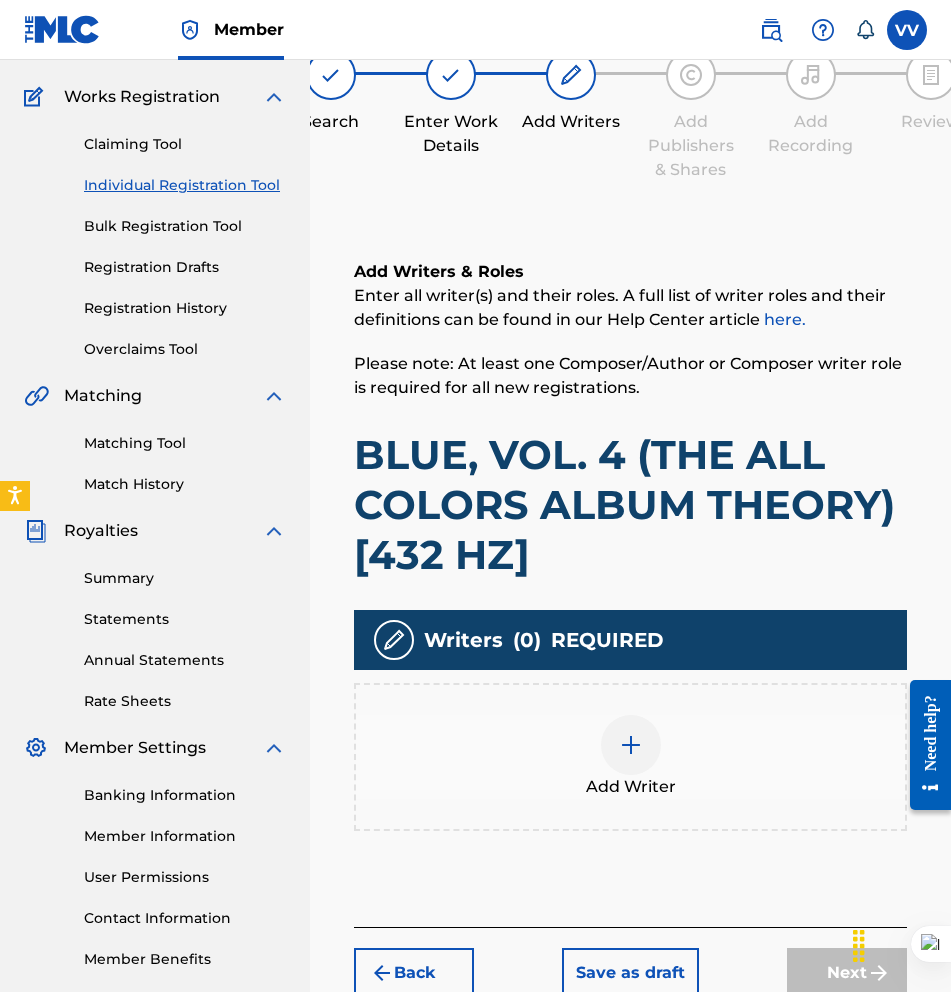 click at bounding box center (631, 745) 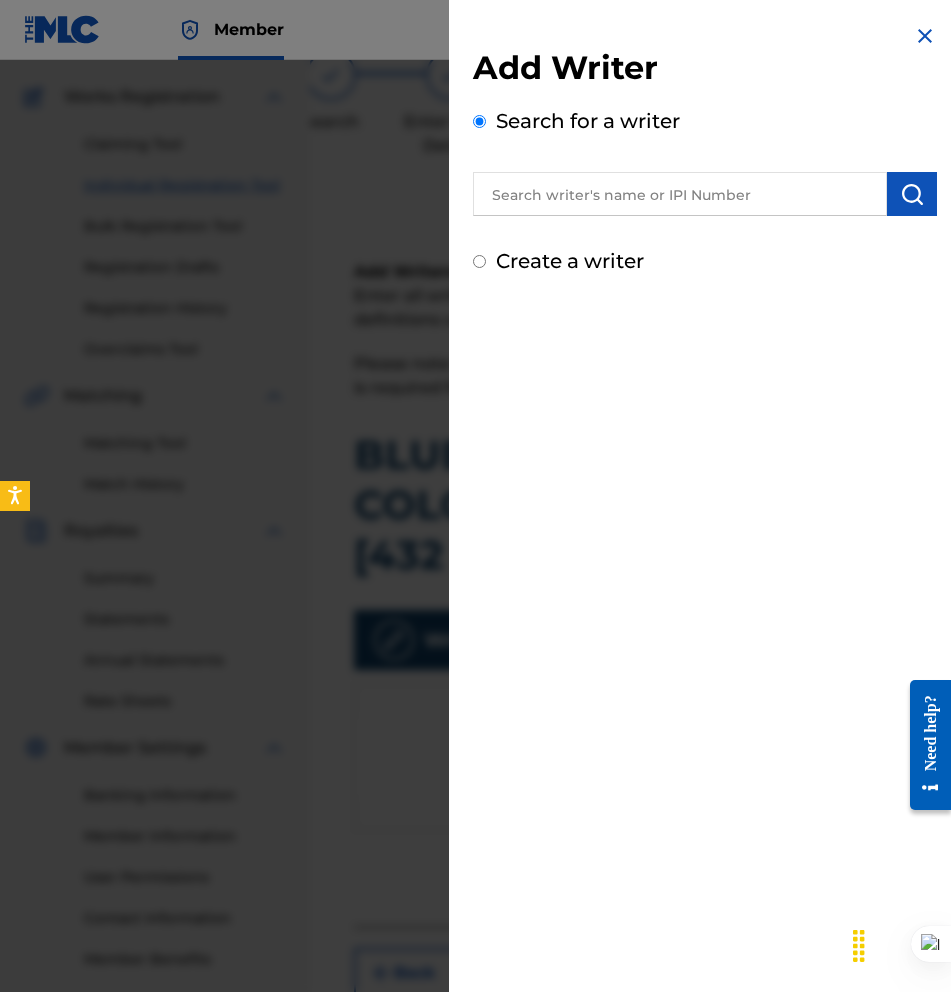 click at bounding box center (705, 191) 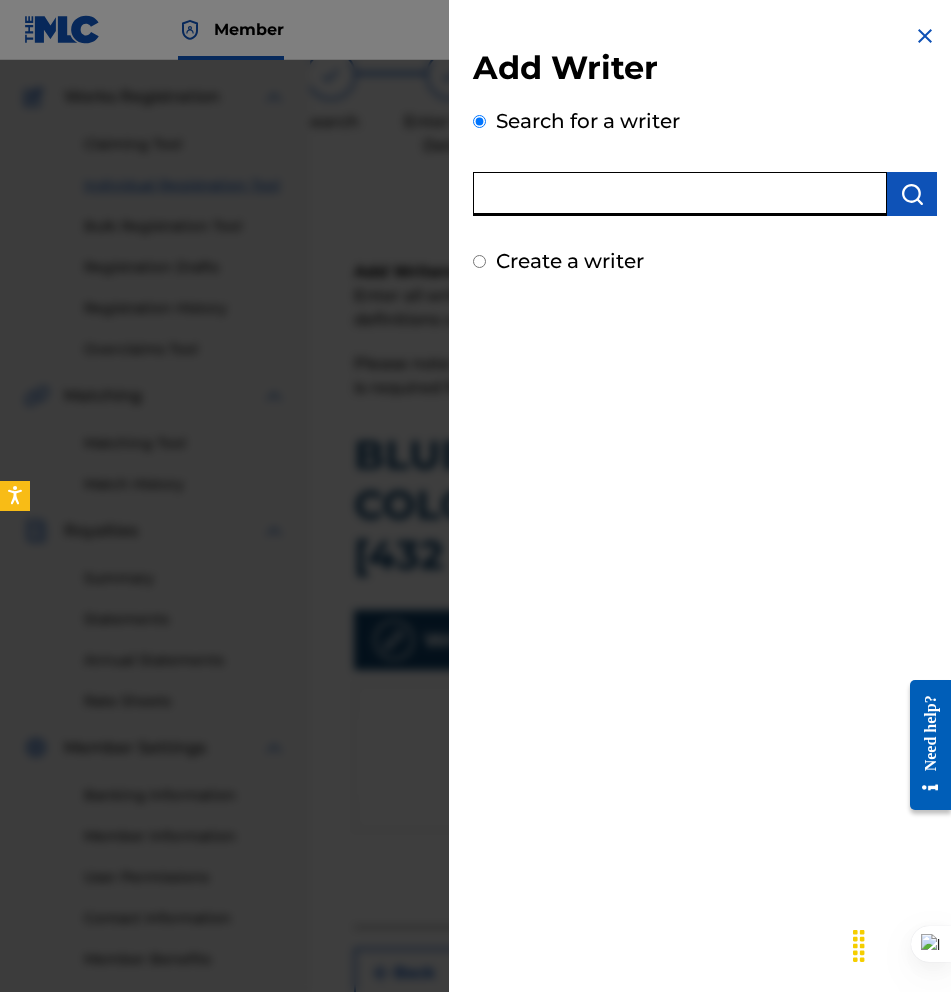 click at bounding box center [680, 194] 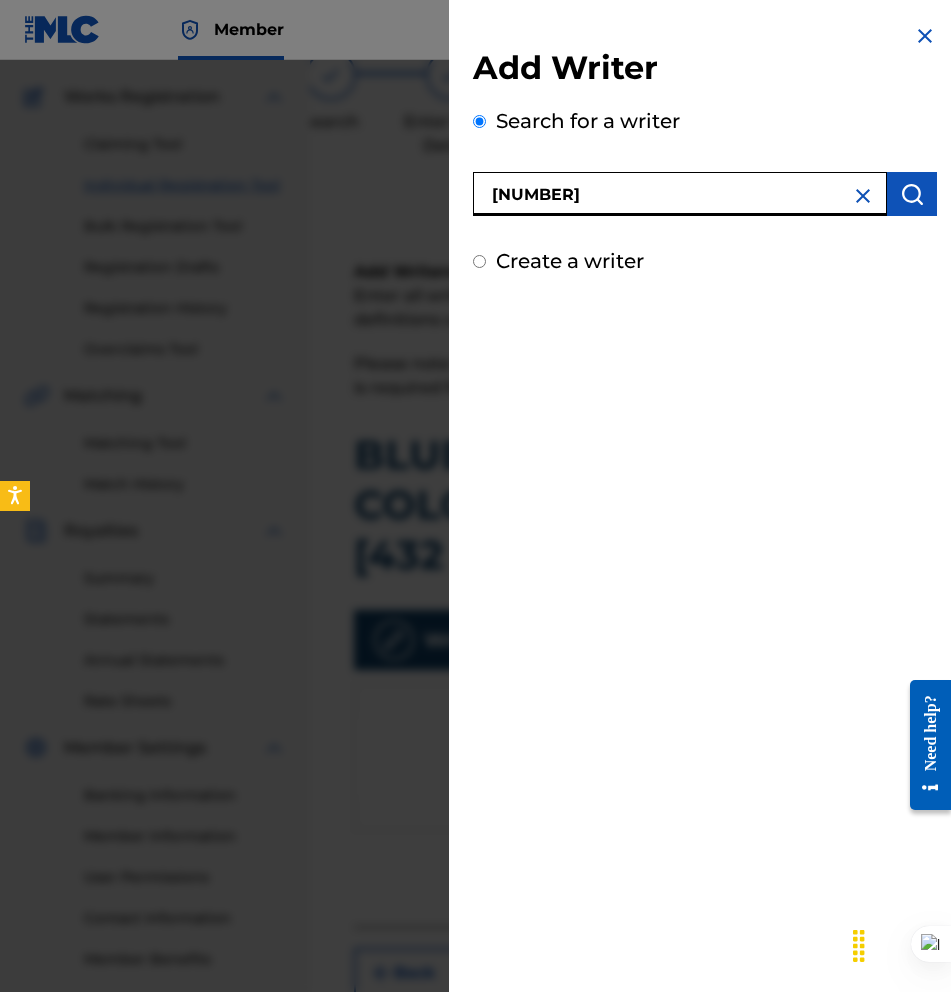 click on "[NUMBER]" at bounding box center [680, 194] 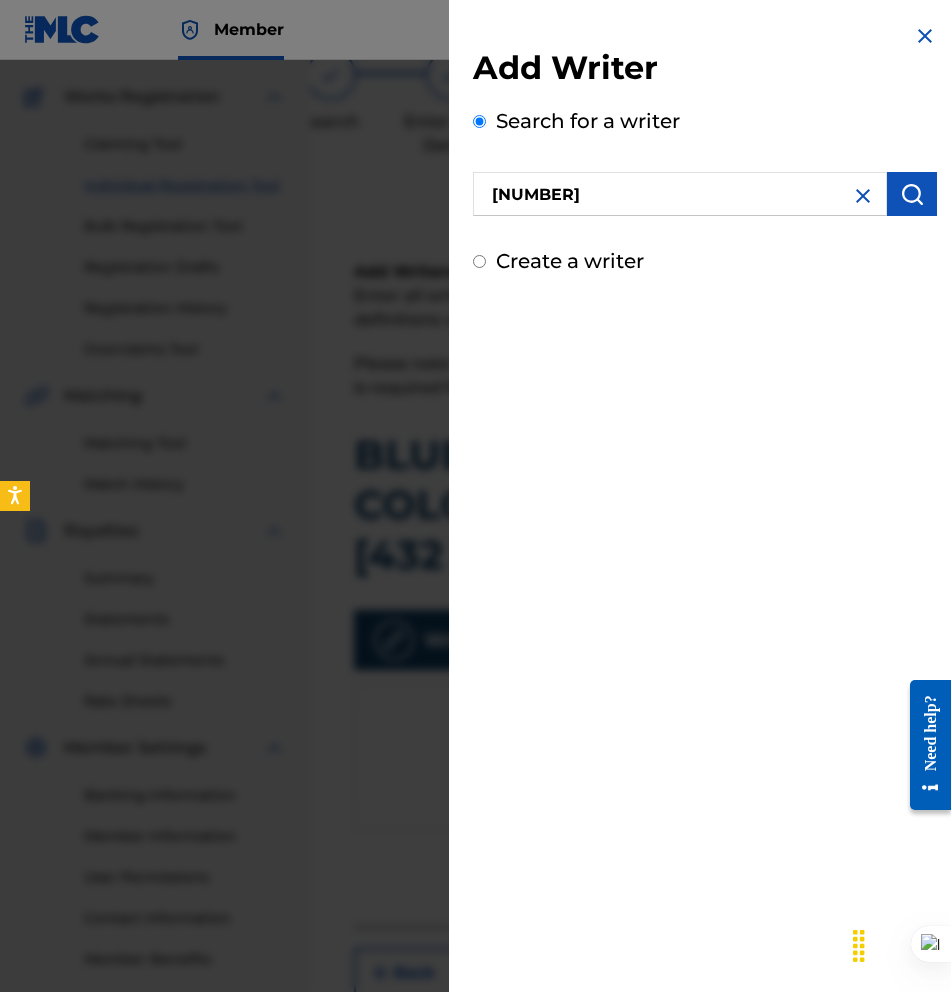 click at bounding box center [912, 194] 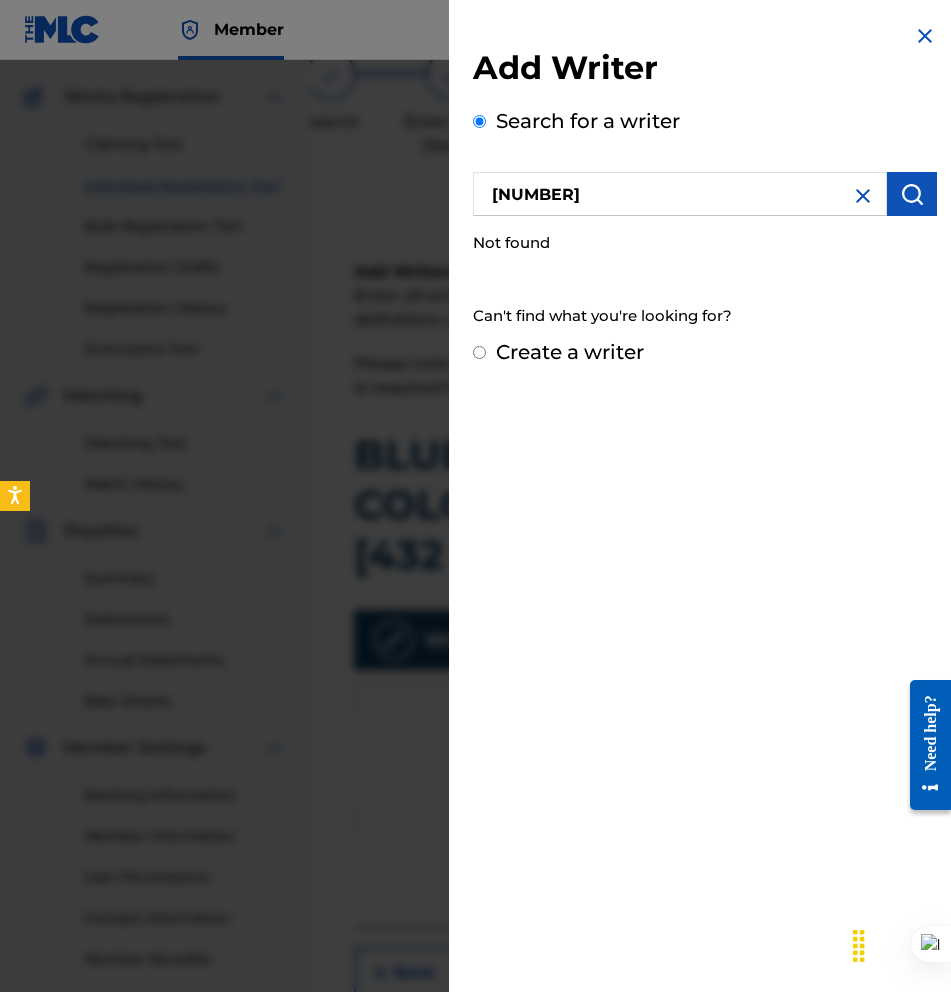 click on "Add Writer Search for a writer [NUMBER] Not found Can't find what you're looking for? Create a writer" at bounding box center (705, 195) 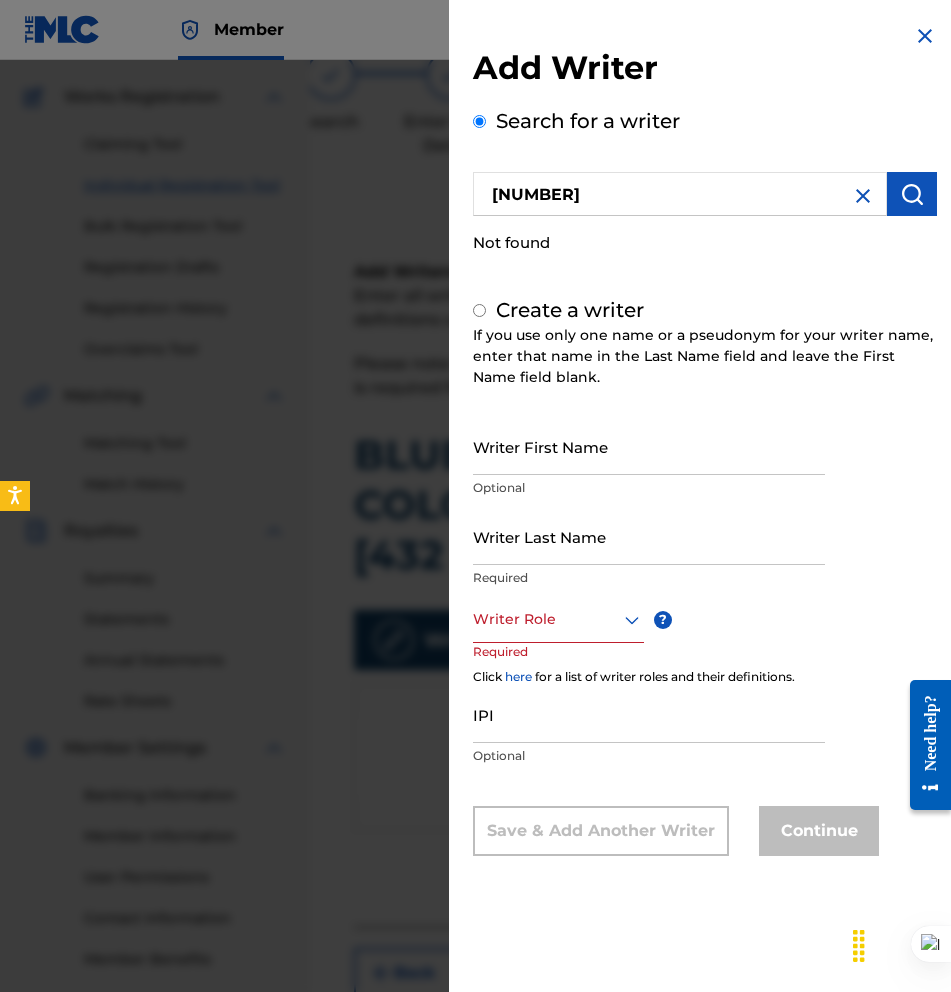 radio on "false" 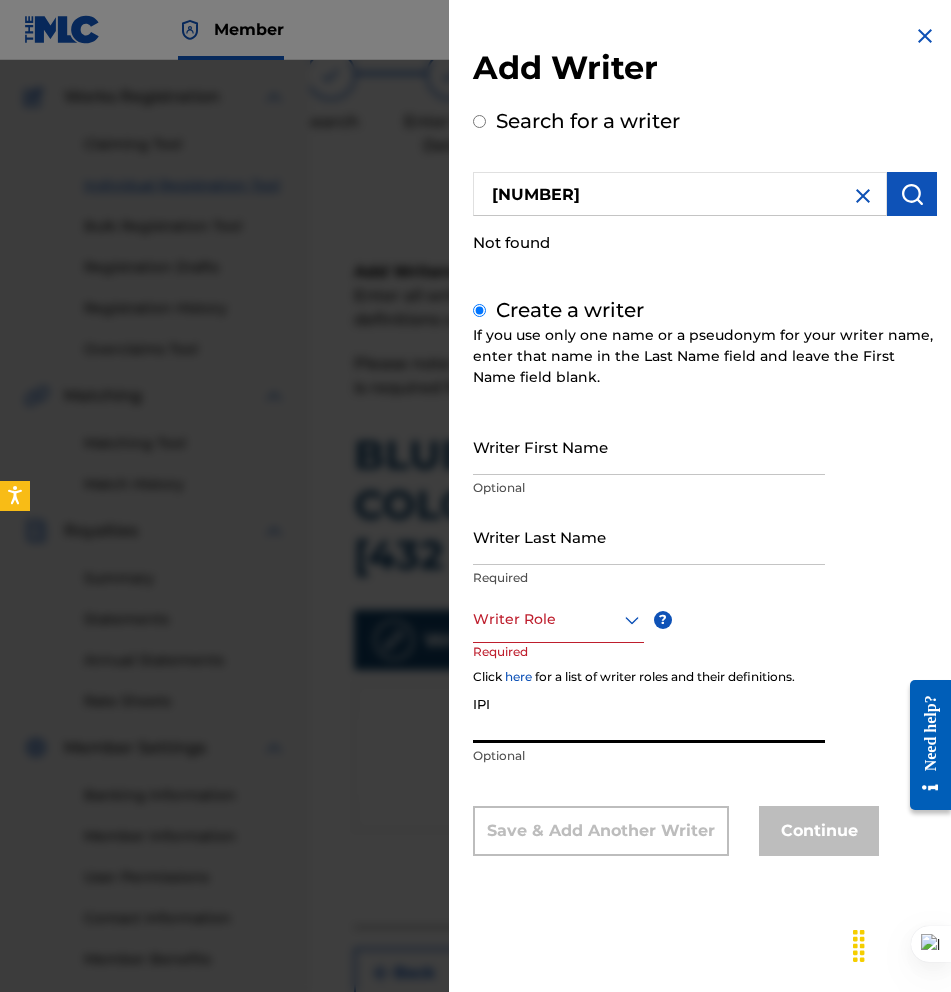 click on "IPI" at bounding box center (649, 714) 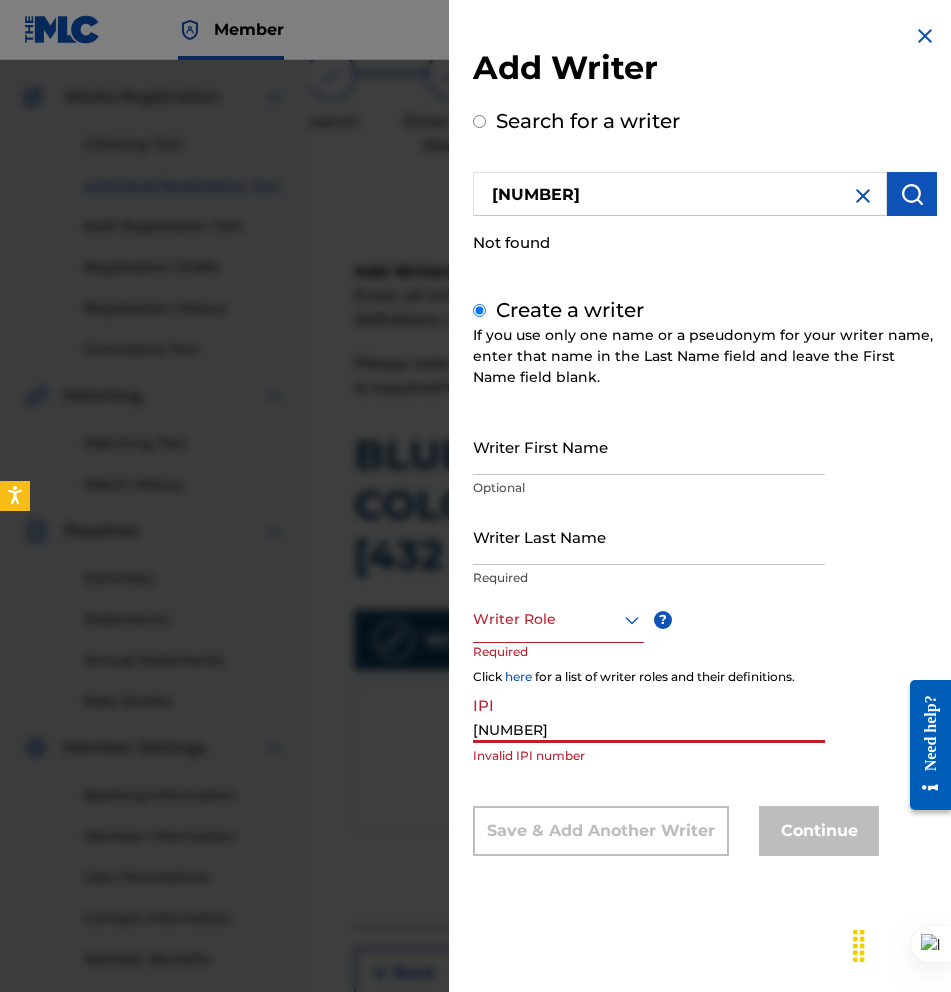 click on "Add Writer Search for a writer [ACCOUNT_NUMBER] Not found Create a writer If you use only one name or a pseudonym for your writer name, enter that name in the Last Name field and leave the First Name field blank. Writer First Name Optional Writer Last Name Required Writer Role ? Required Click here for a list of writer roles and their definitions. IPI [ACCOUNT_NUMBER] Invalid IPI number Save & Add Another Writer Continue" at bounding box center [705, 455] 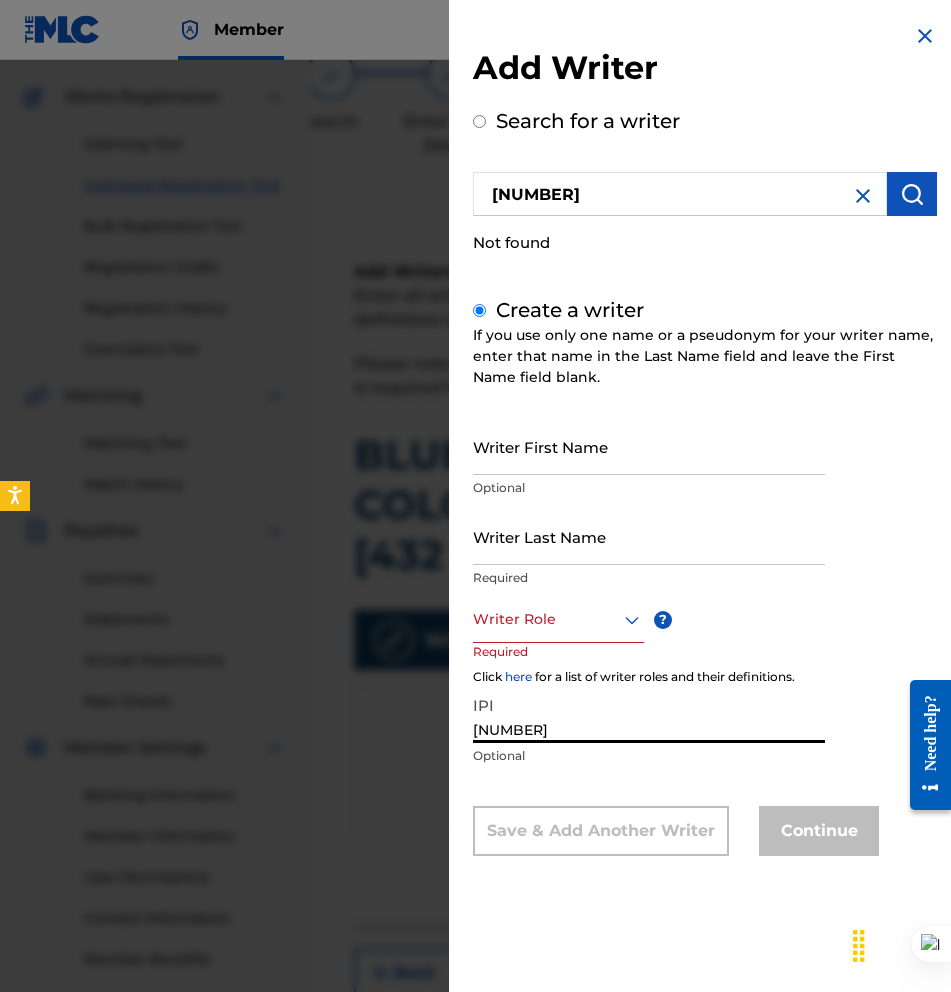 type on "[NUMBER]" 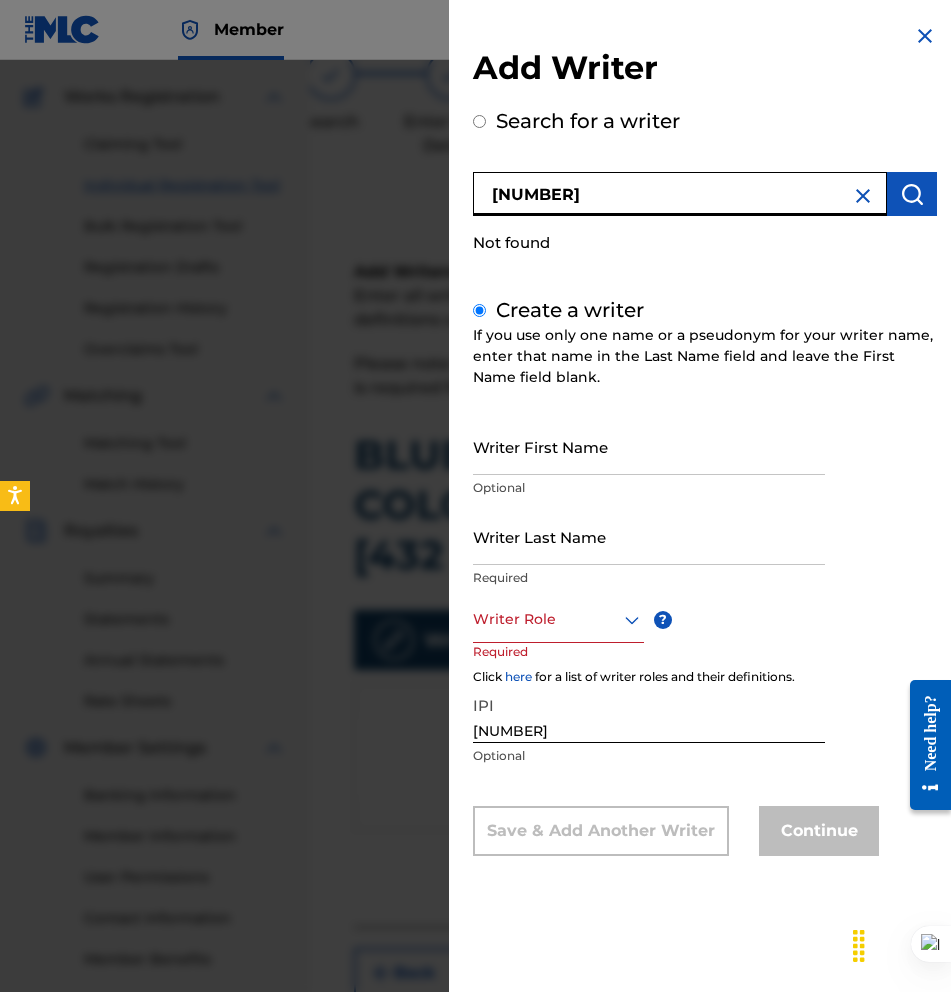 drag, startPoint x: 496, startPoint y: 193, endPoint x: 430, endPoint y: 205, distance: 67.08204 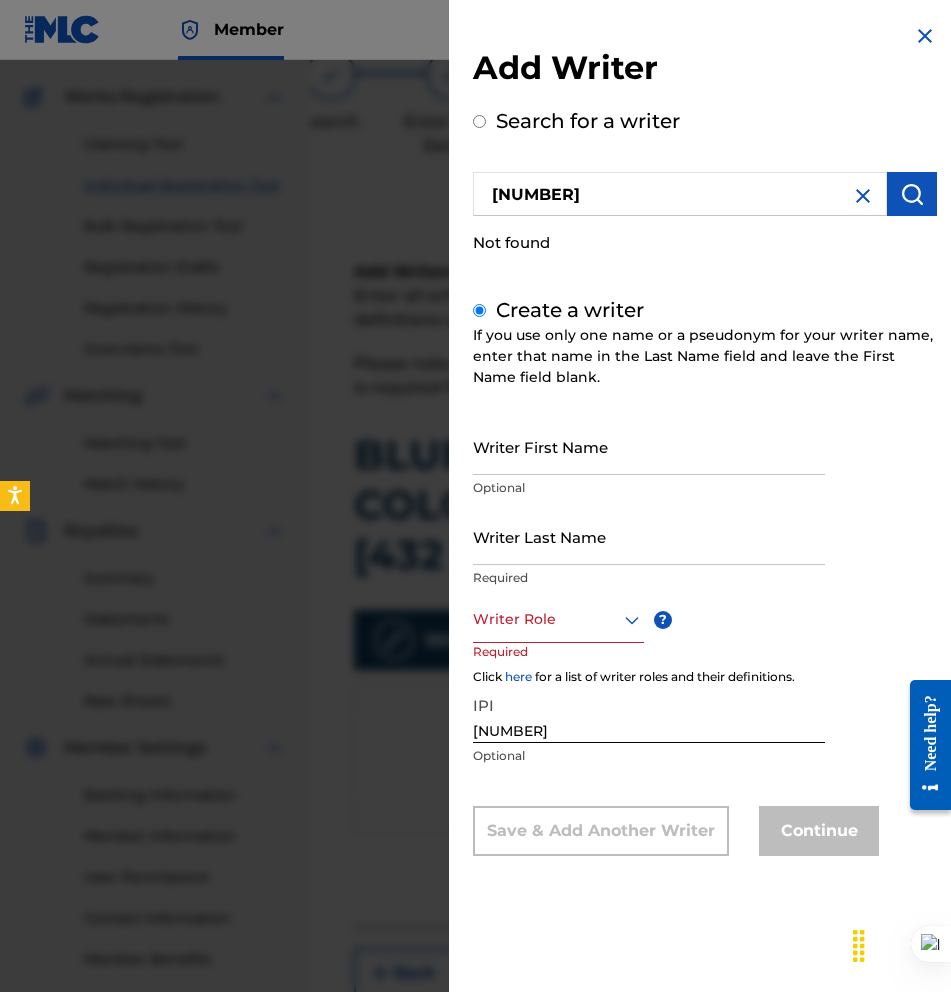 click at bounding box center (912, 194) 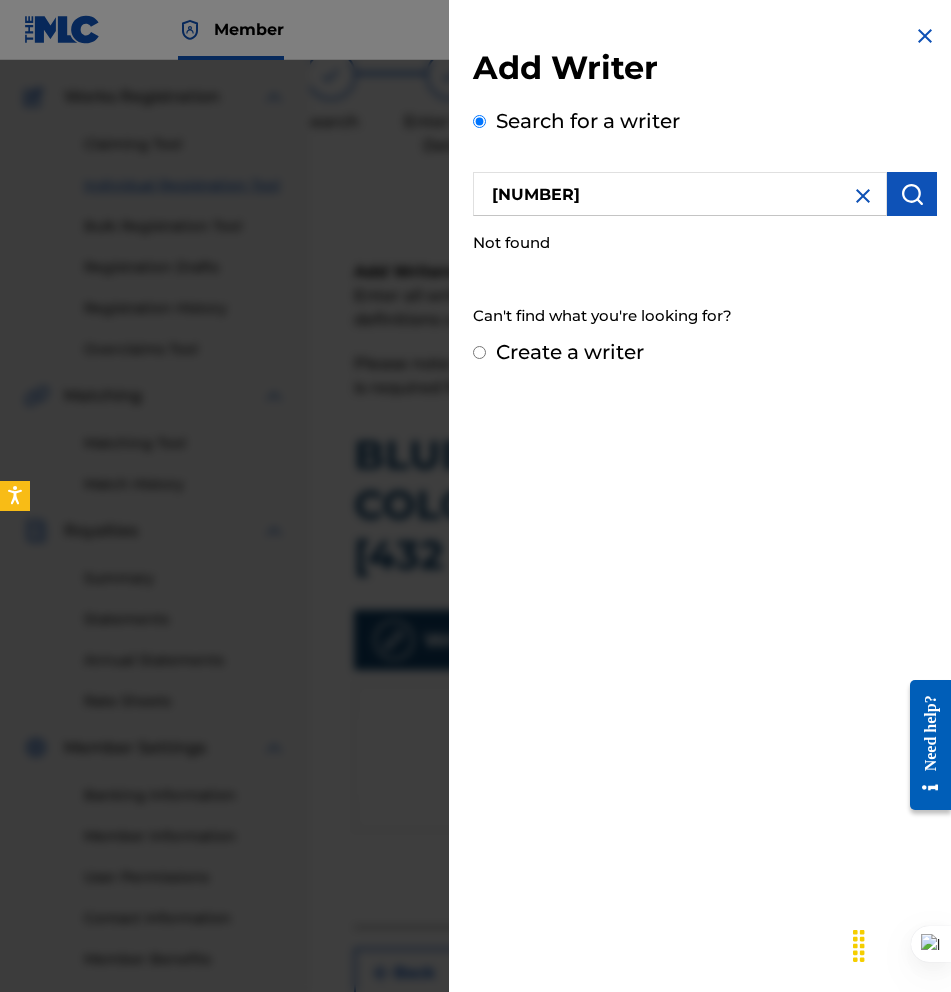 click on "Create a writer" at bounding box center [570, 352] 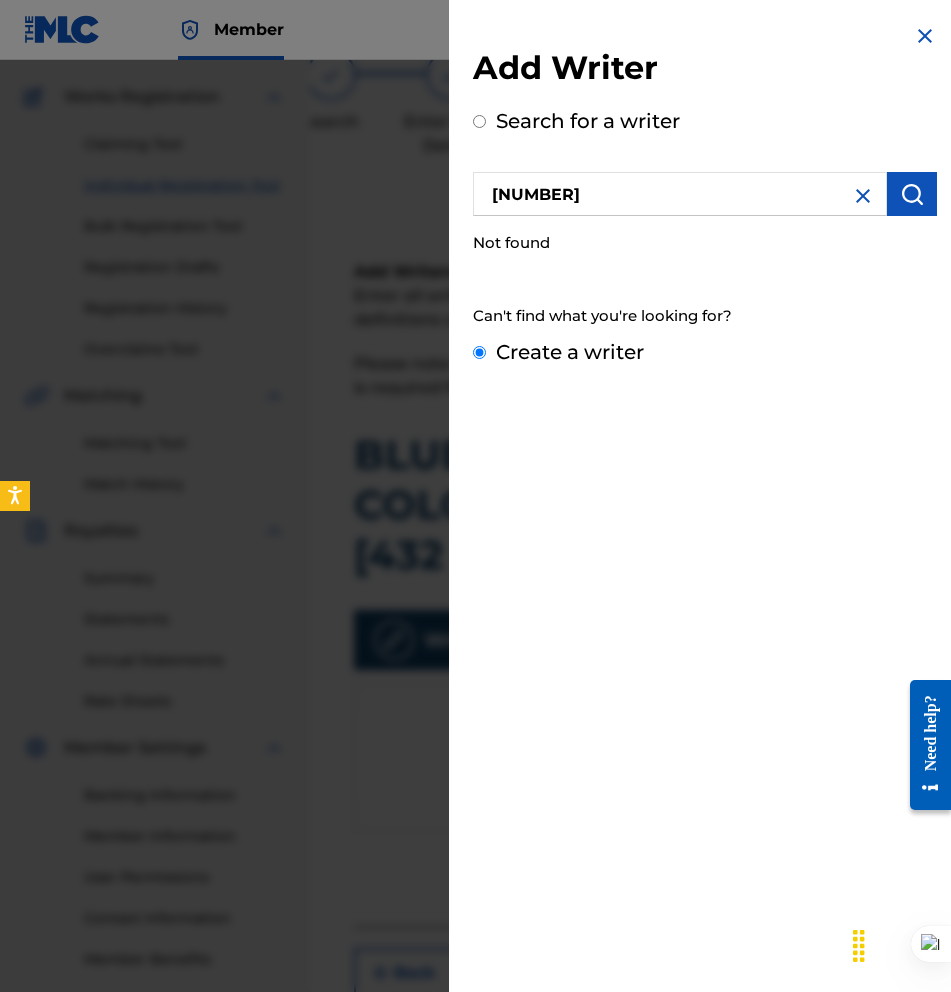 click on "Create a writer" at bounding box center (479, 352) 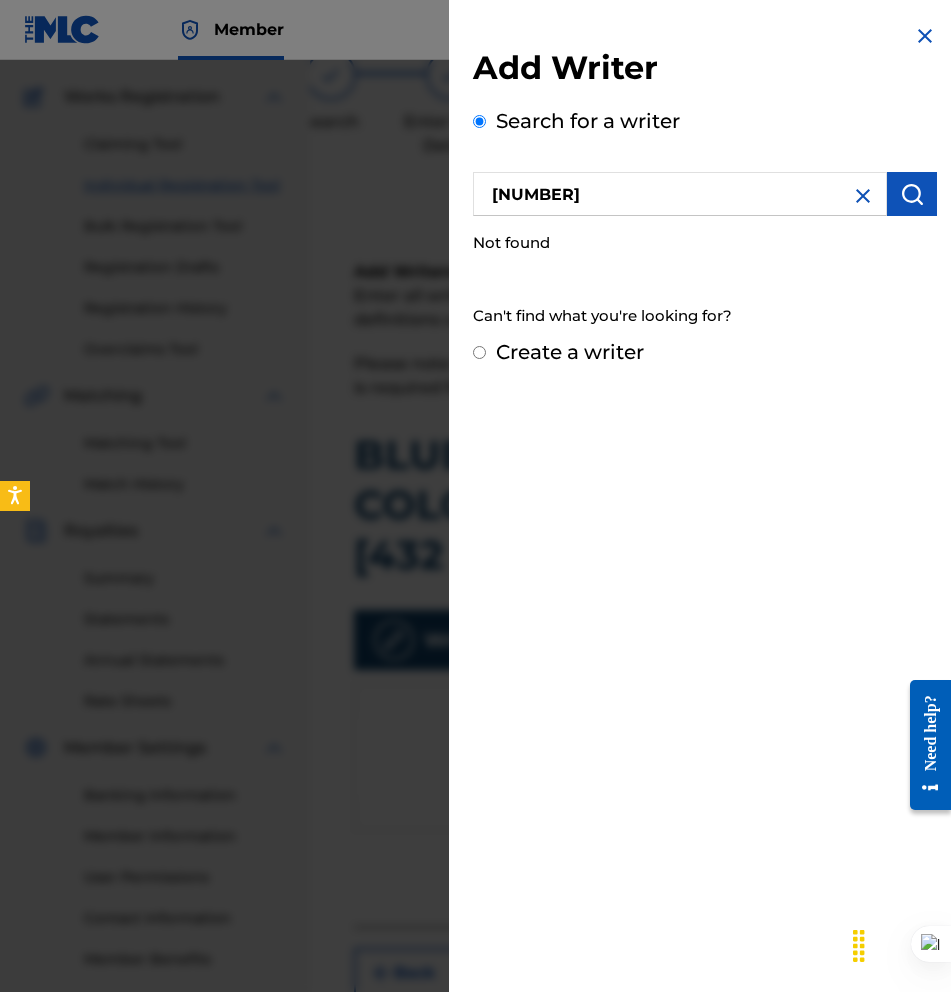 radio on "false" 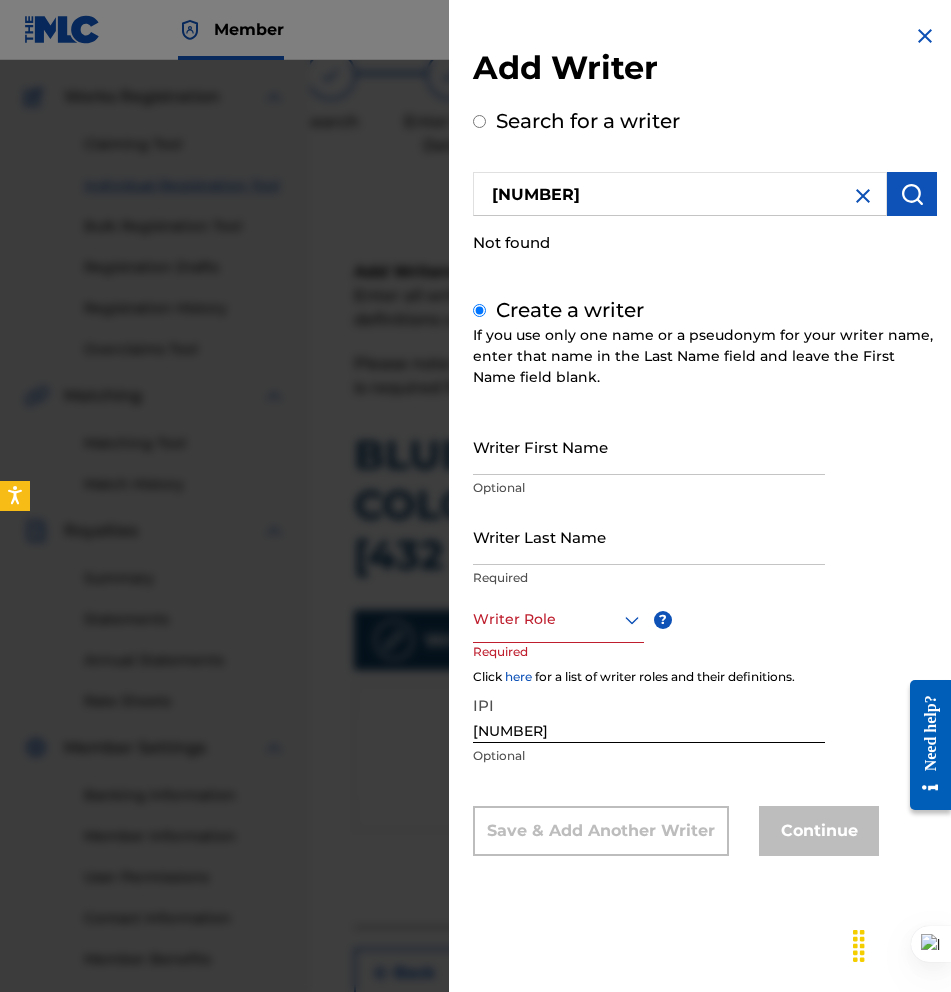 click on "Writer First Name" at bounding box center [649, 446] 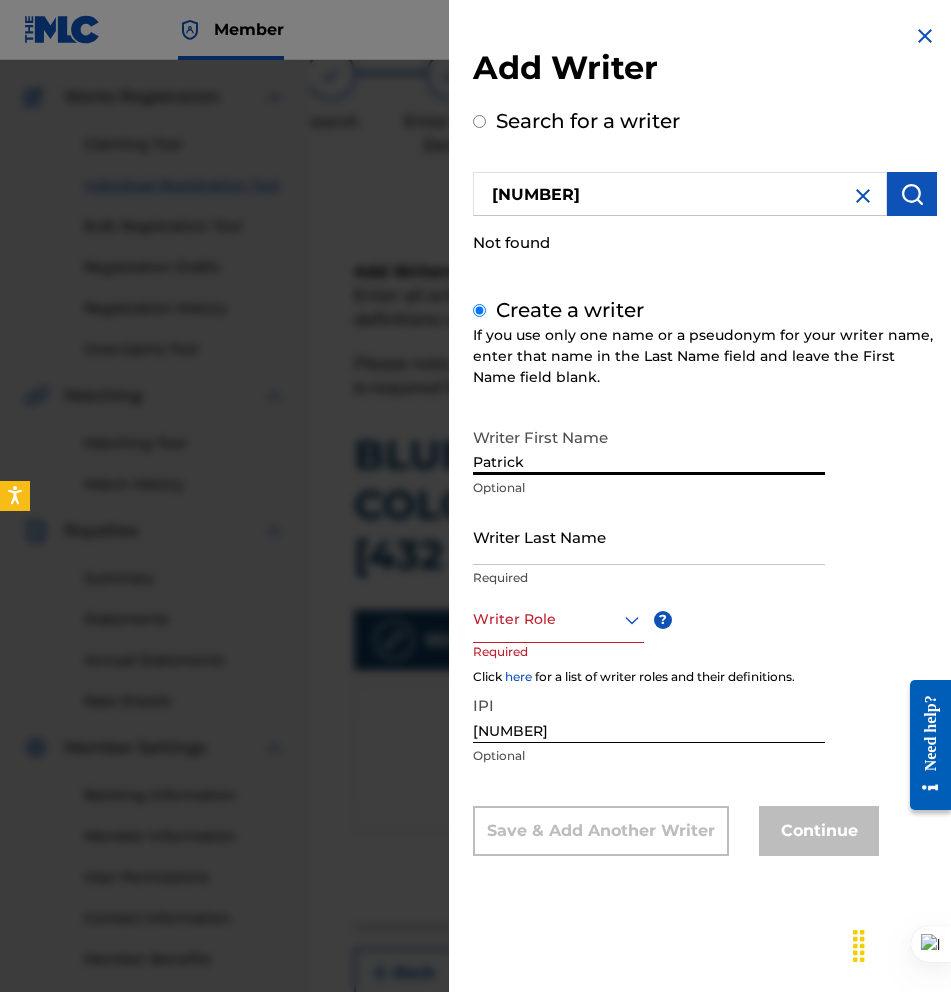 type on "Patrick" 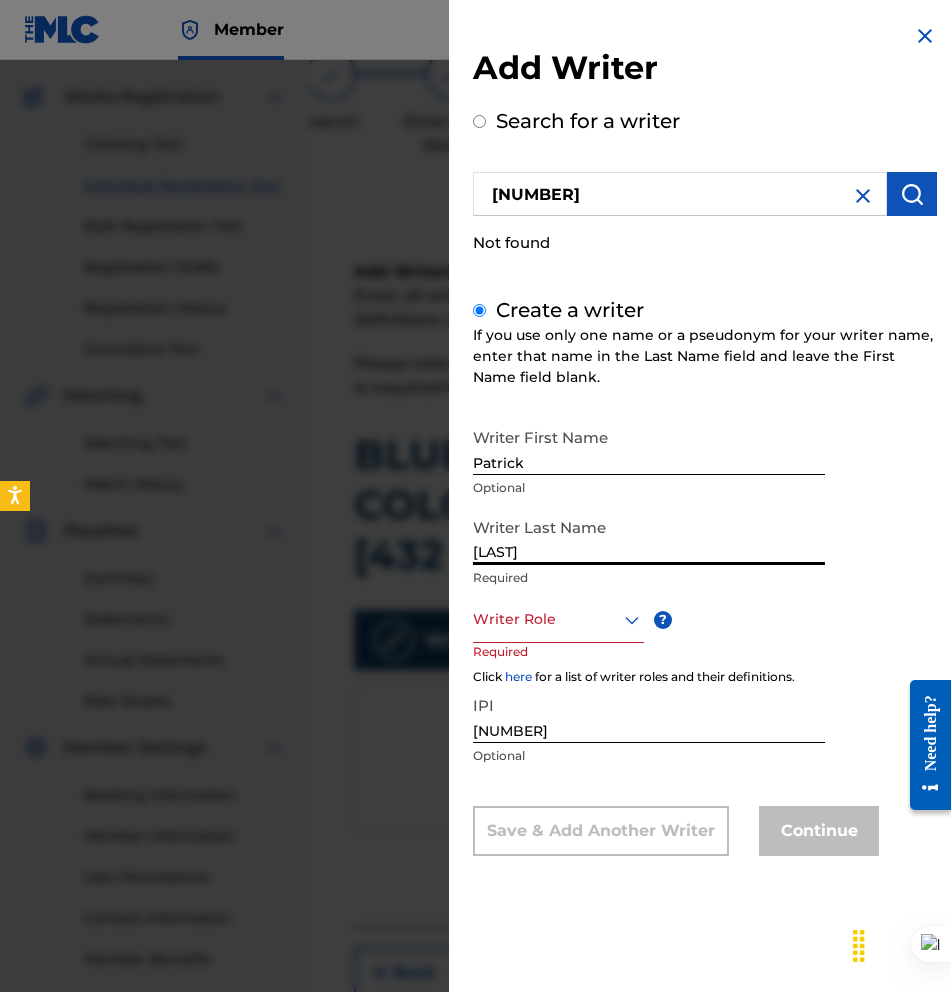 type on "[LAST]" 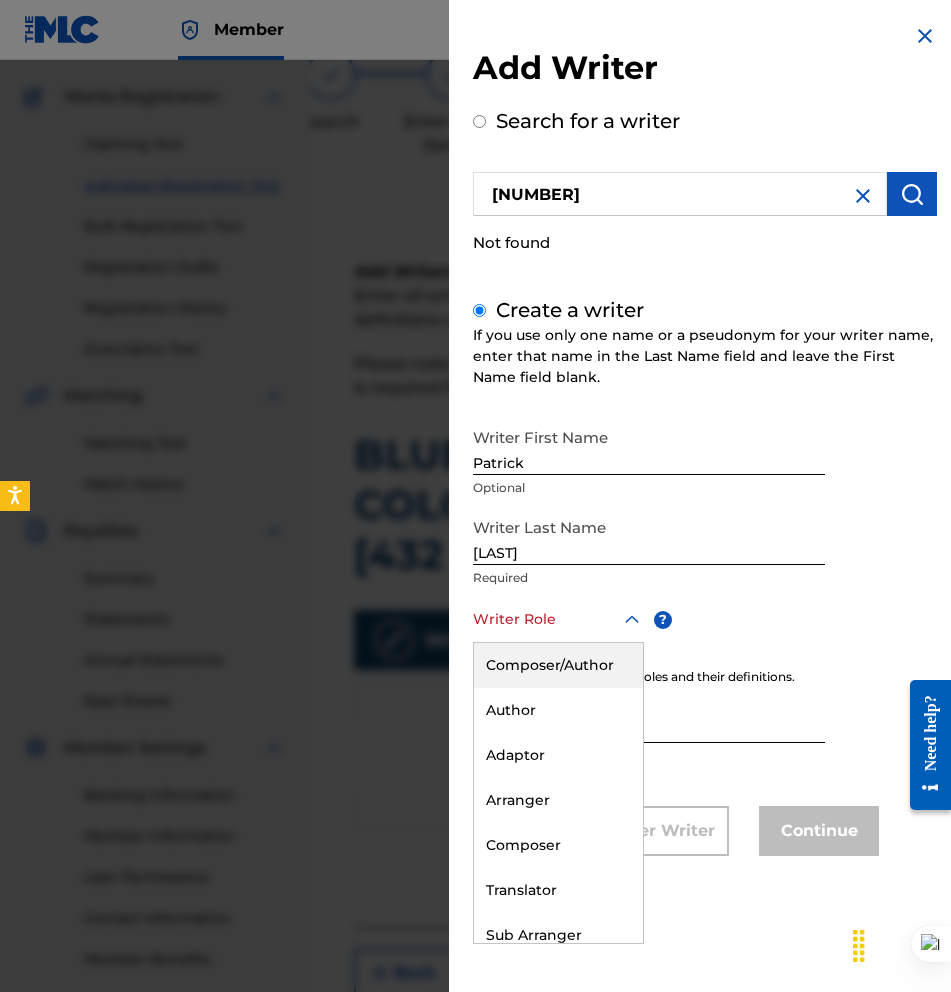 click on "Composer/Author" at bounding box center (558, 665) 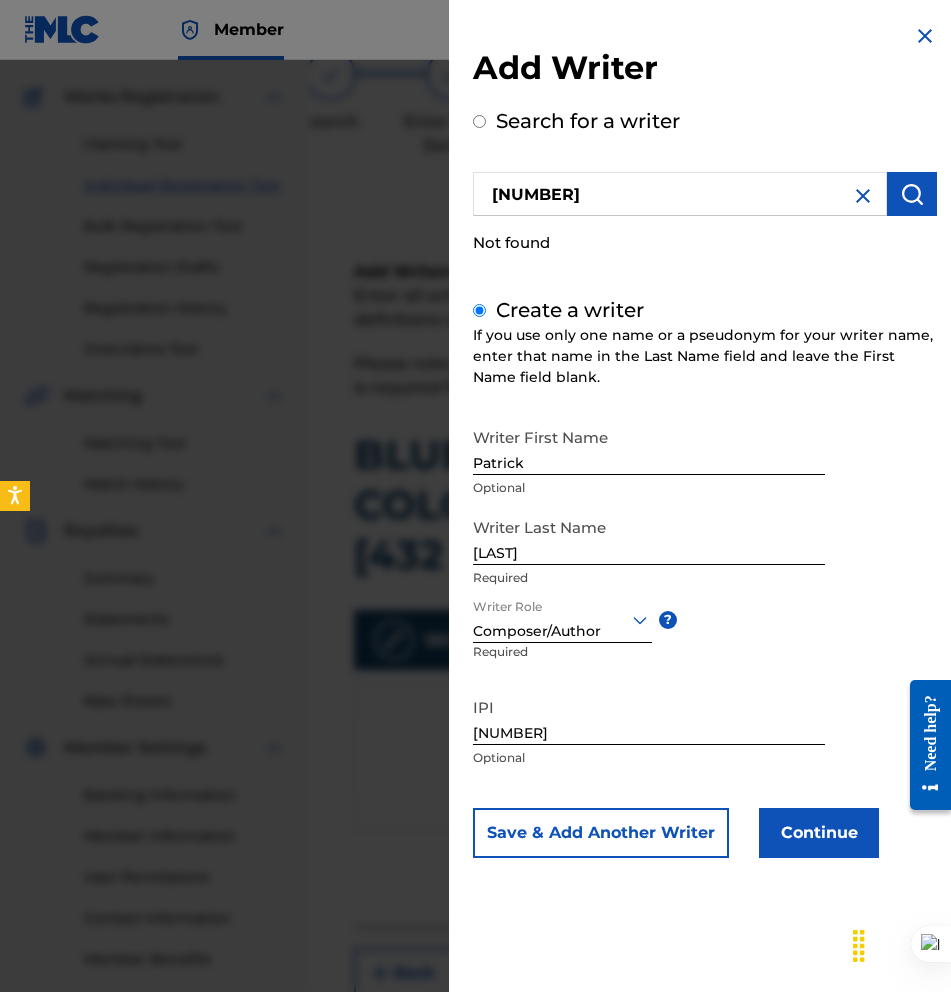 click on "Continue" at bounding box center [819, 833] 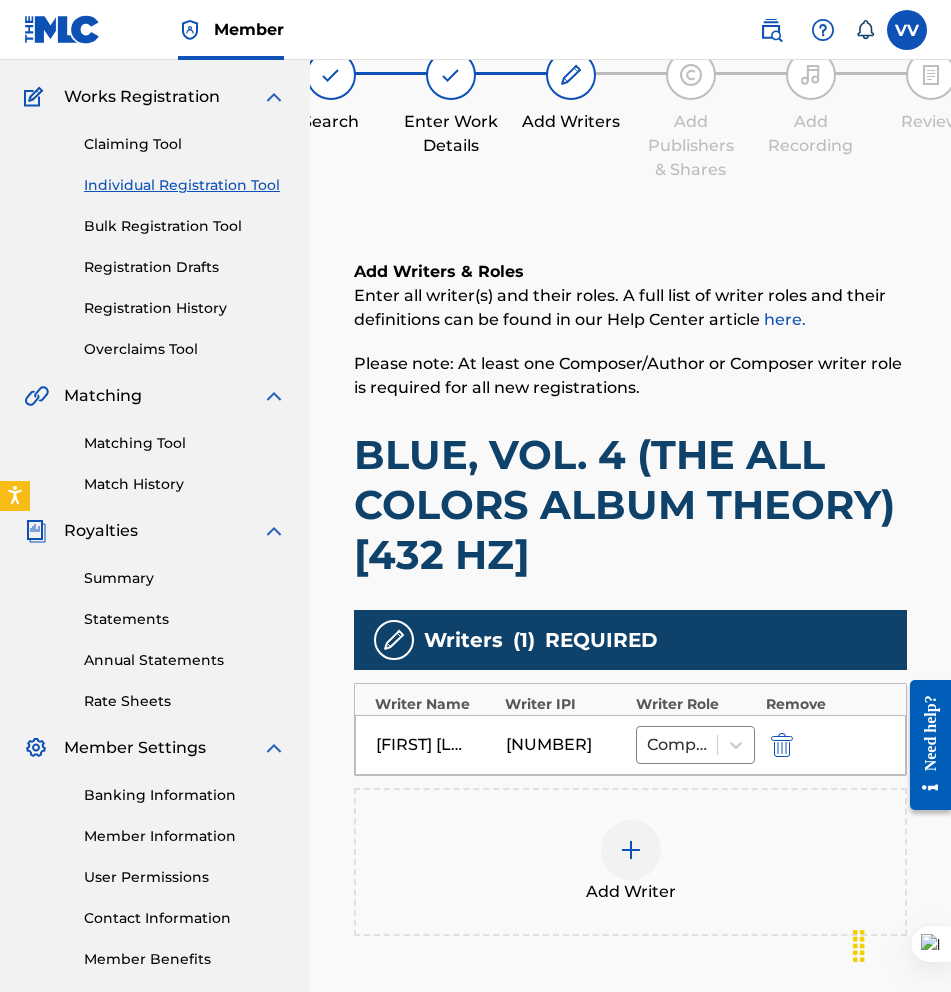 click at bounding box center [631, 850] 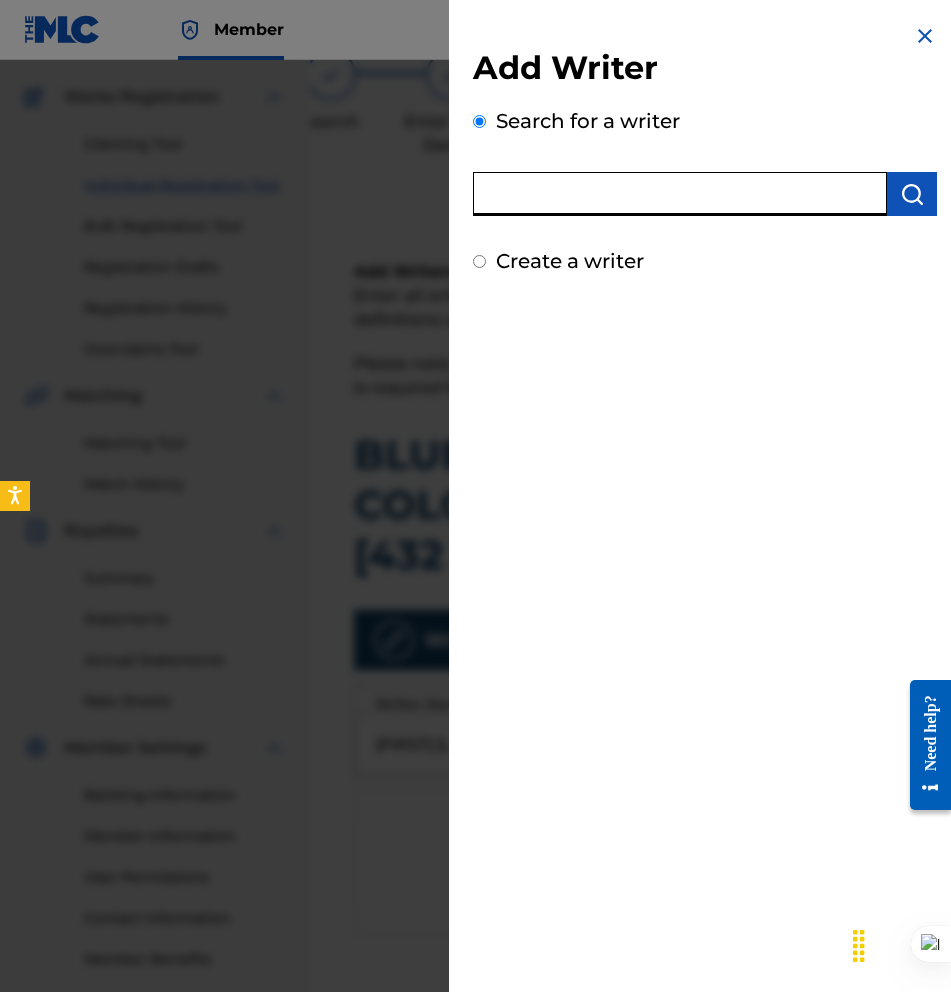 click at bounding box center [680, 194] 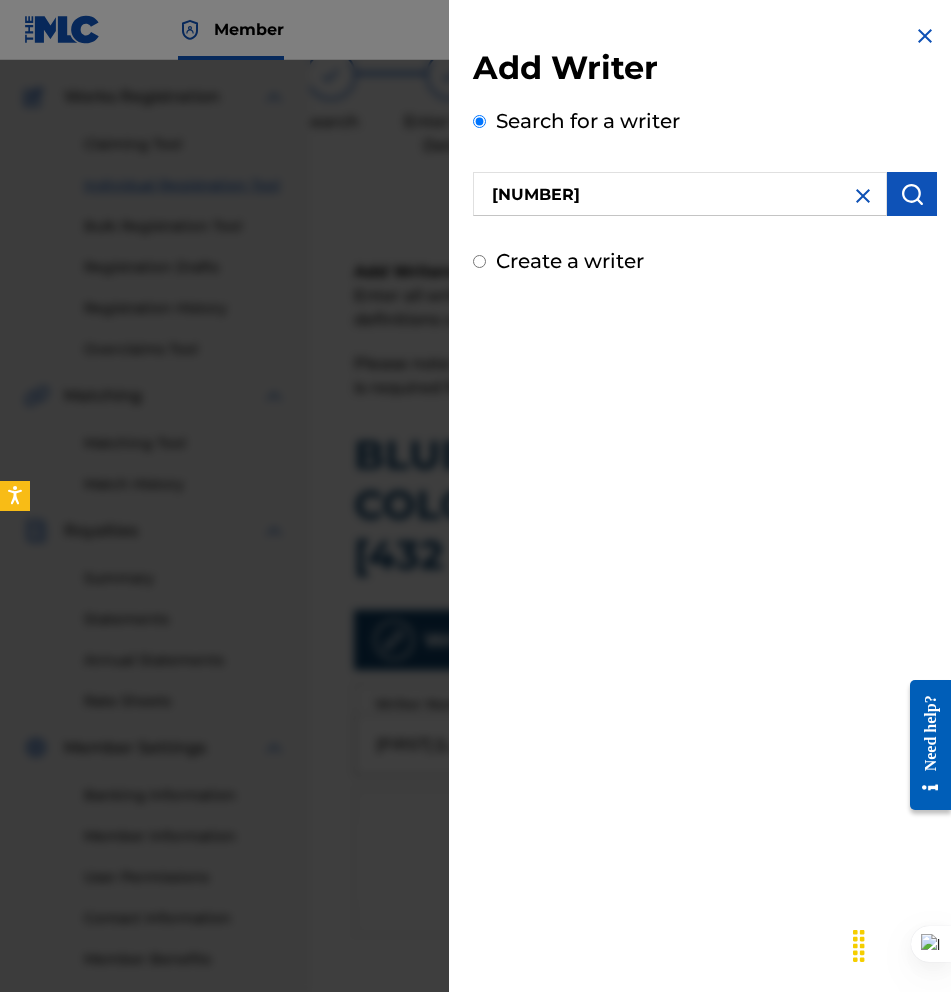 click at bounding box center (912, 194) 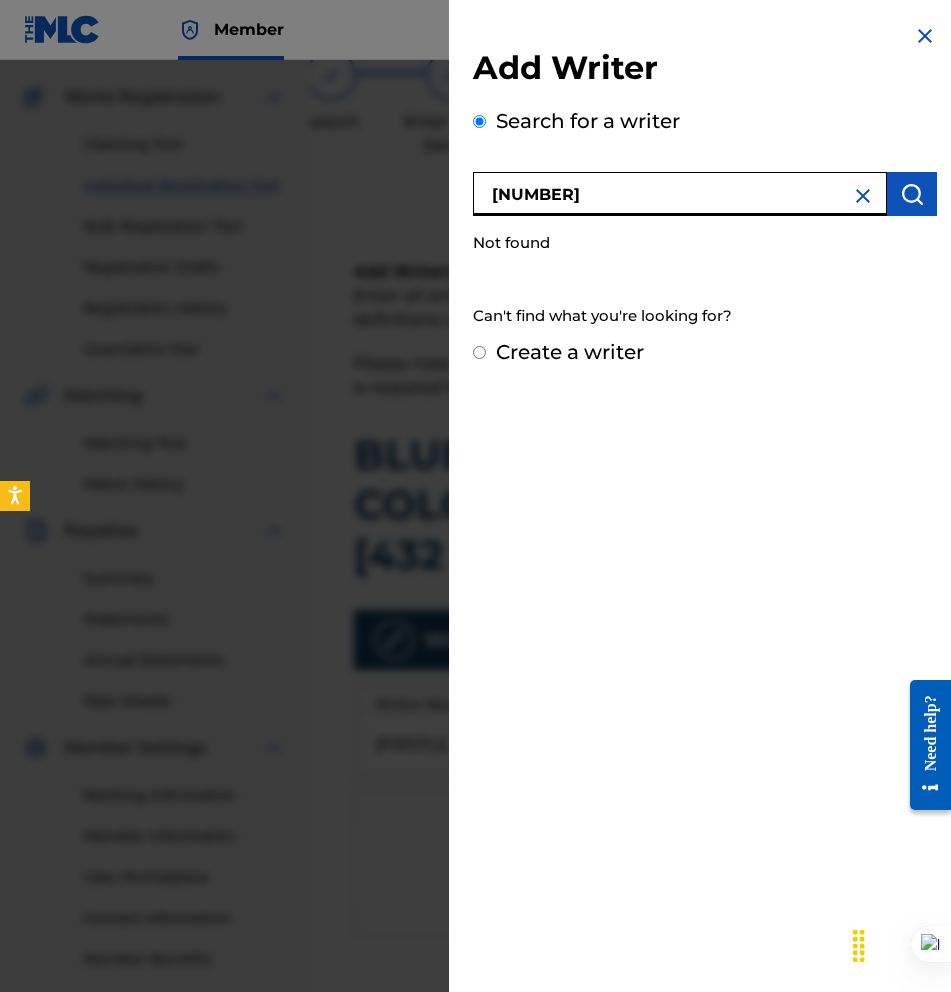 click on "[NUMBER]" at bounding box center [680, 194] 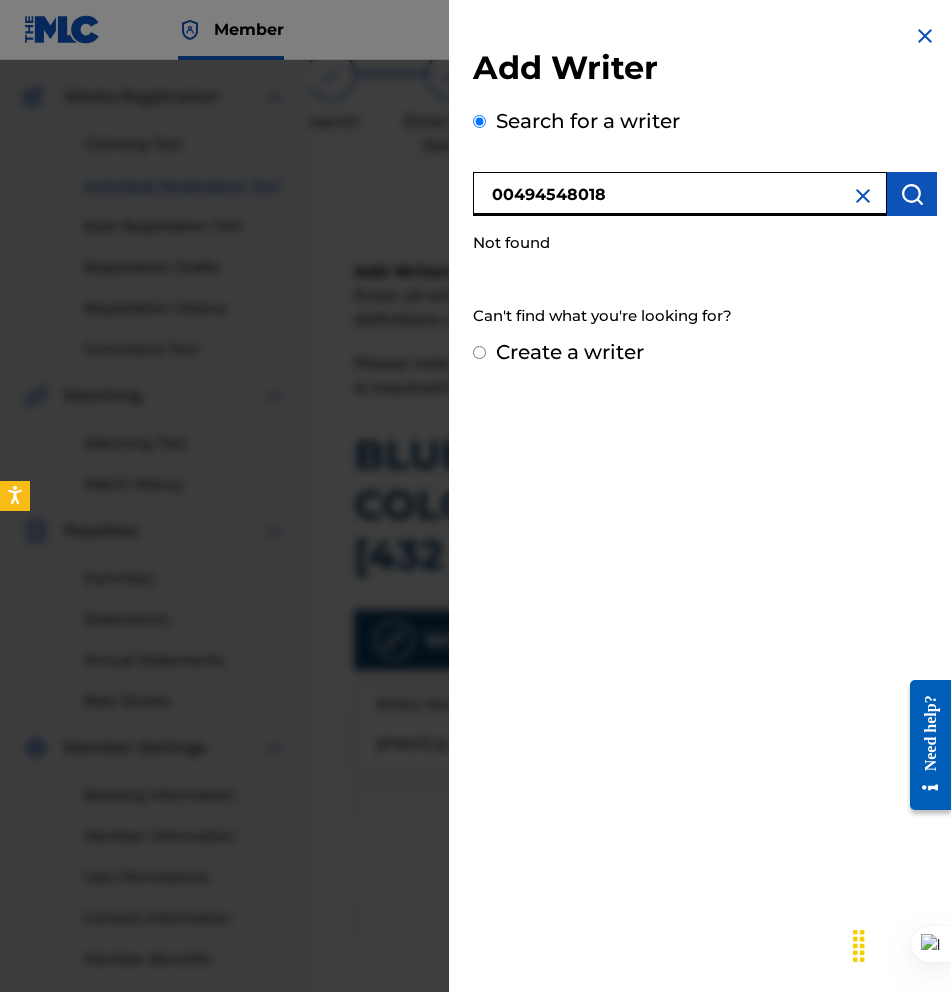 type on "00494548018" 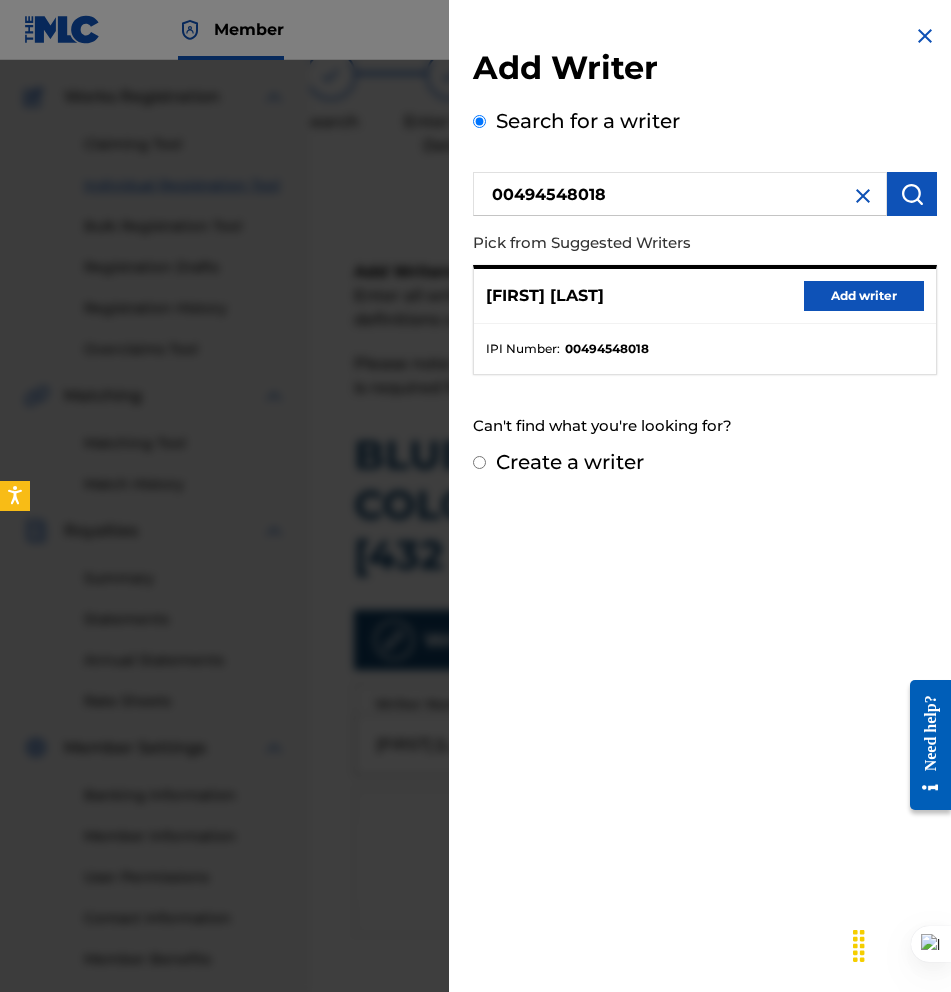 click on "Add writer" at bounding box center (864, 296) 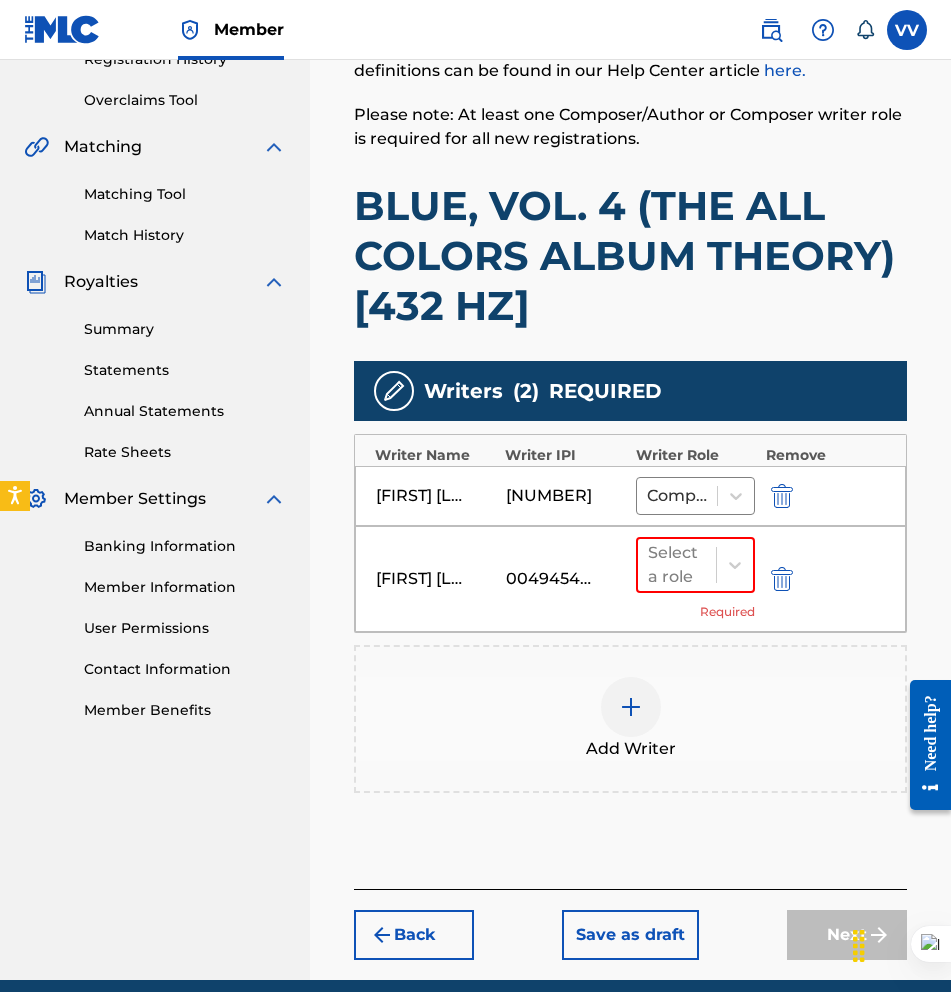 scroll, scrollTop: 483, scrollLeft: 0, axis: vertical 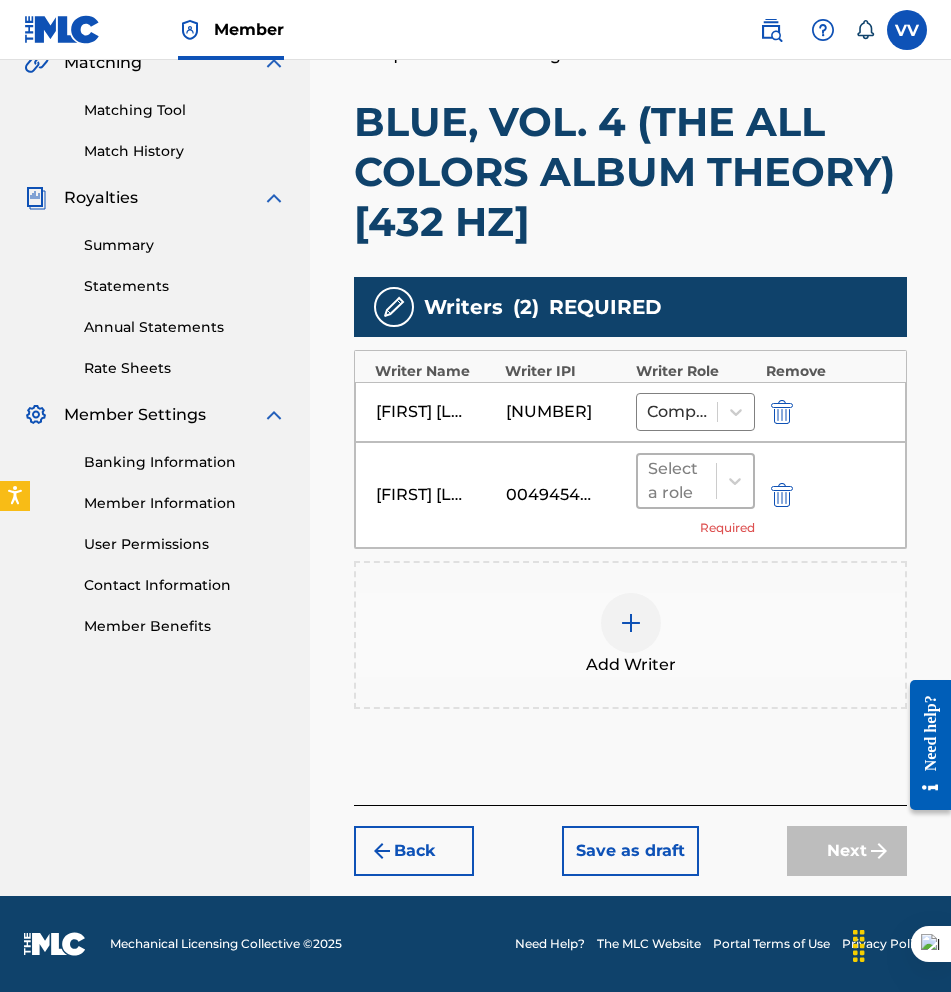 click at bounding box center [734, 481] 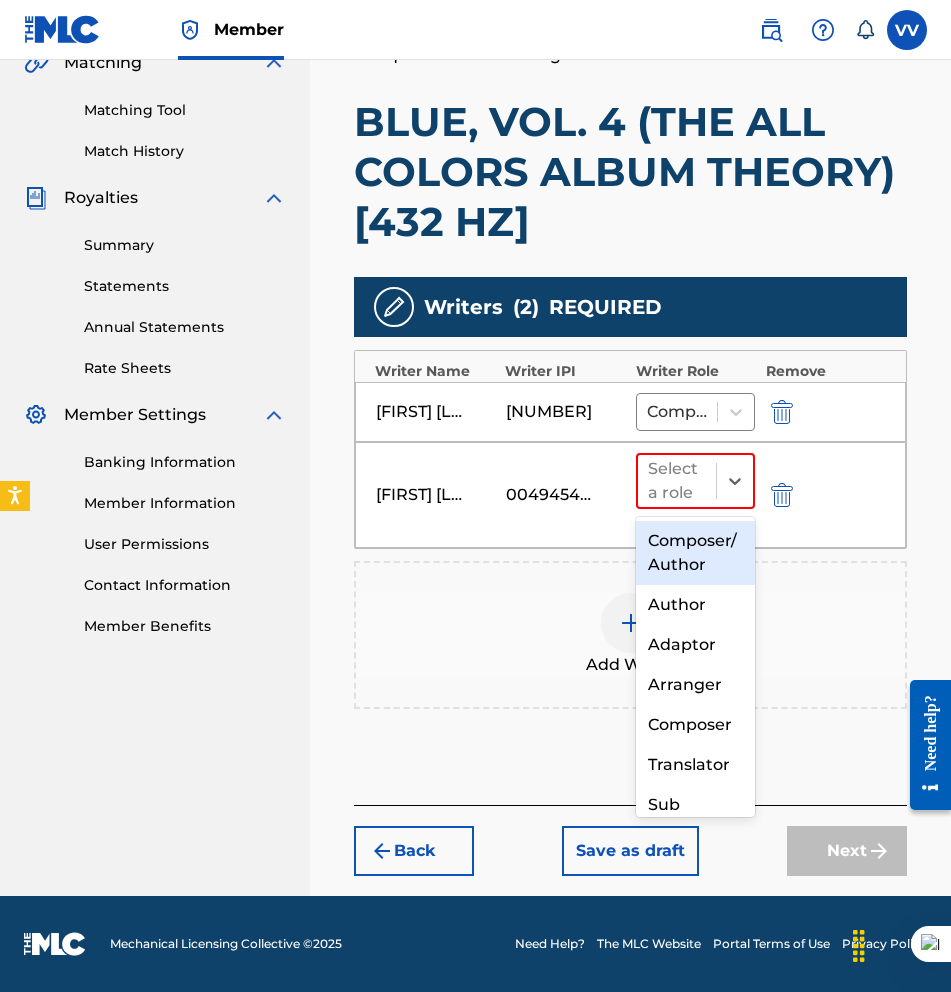 click on "Composer/Author" at bounding box center [696, 553] 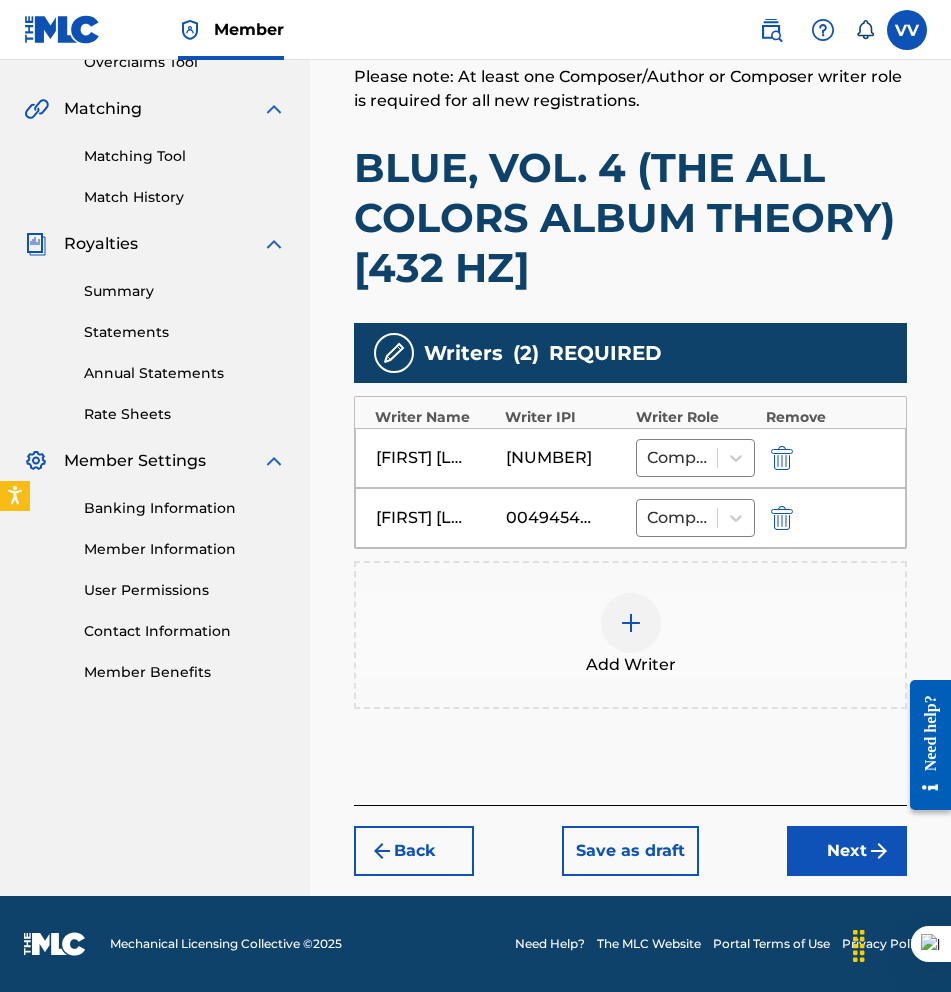 click on "Next" at bounding box center (847, 851) 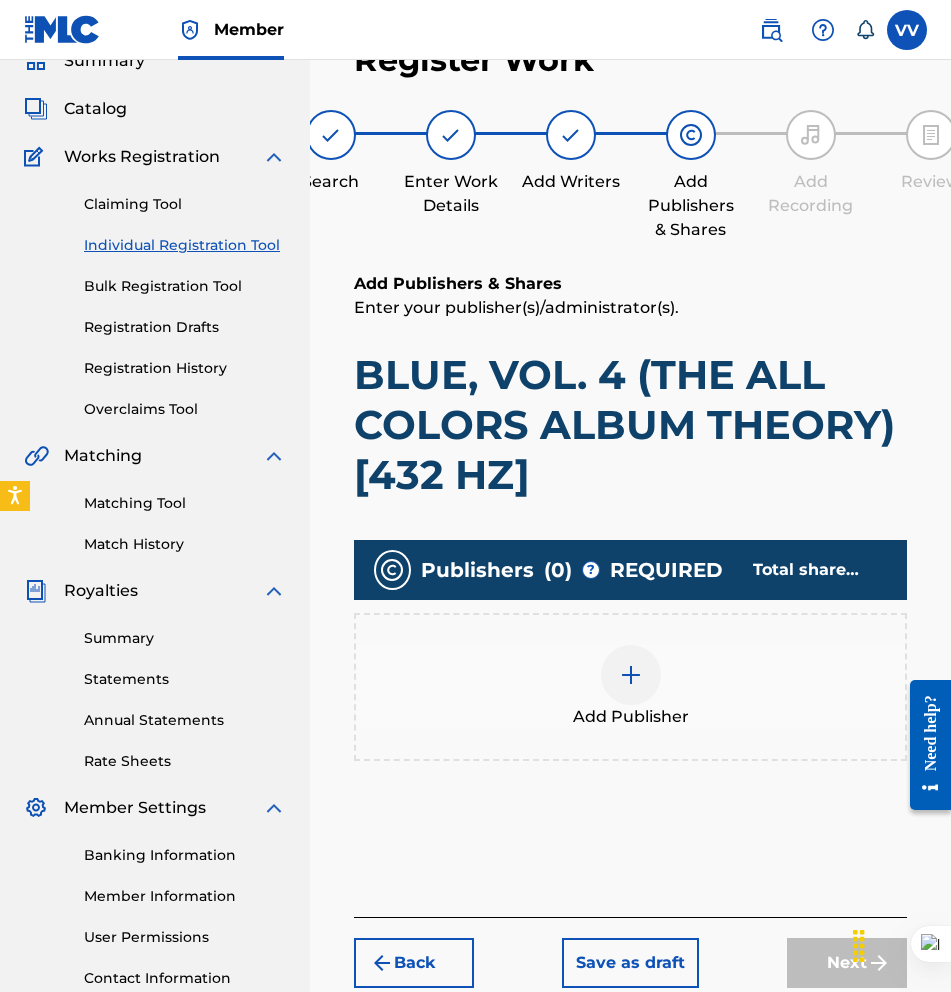 scroll, scrollTop: 248, scrollLeft: 0, axis: vertical 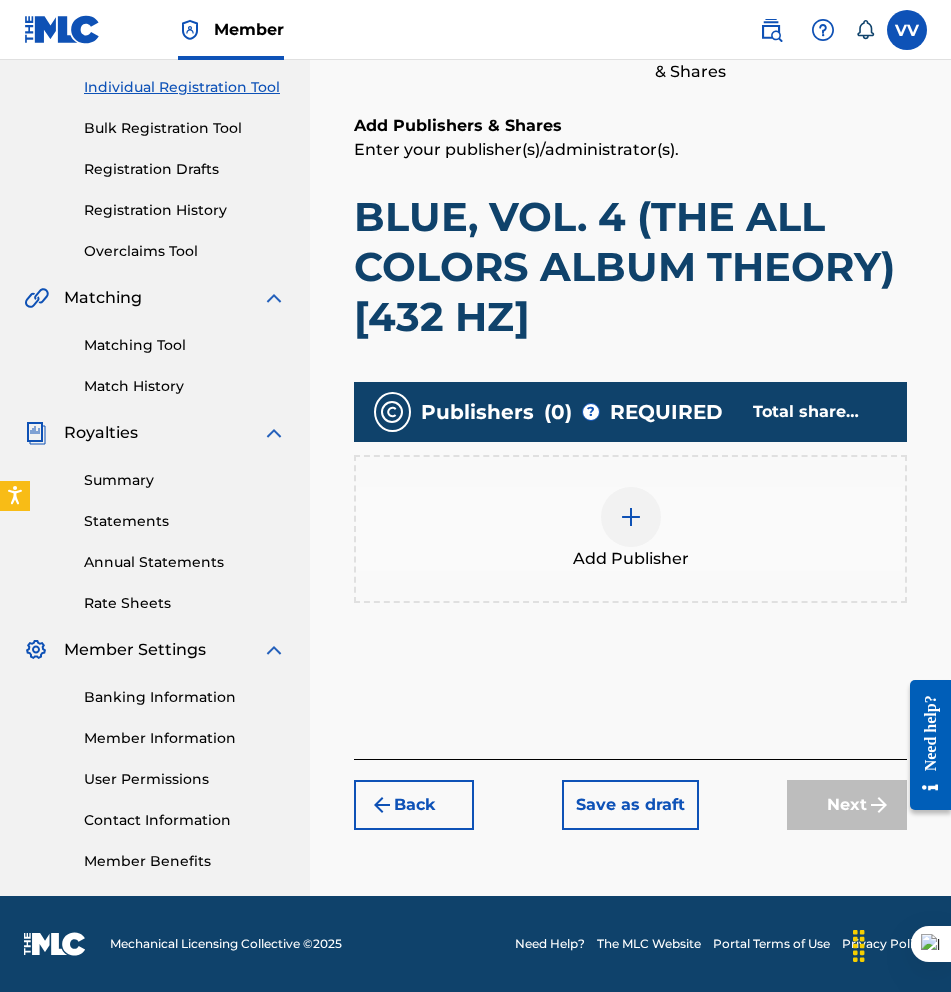 click at bounding box center [631, 517] 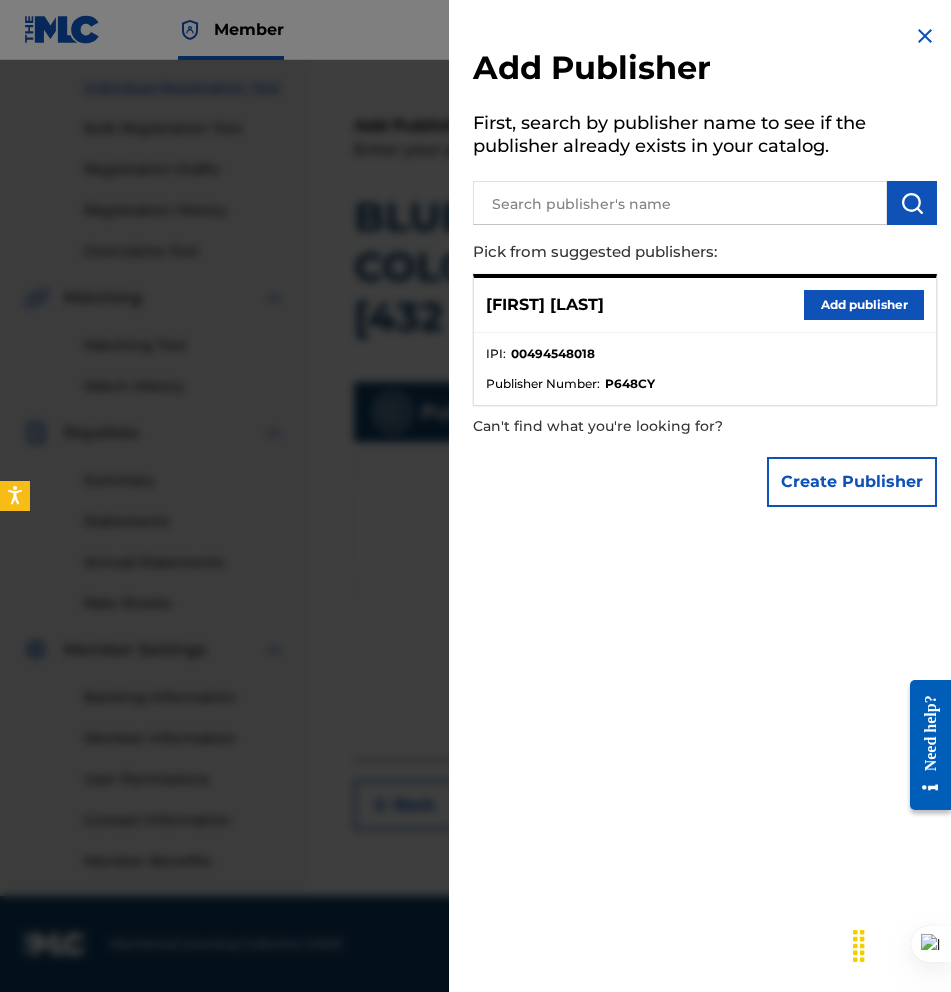 click at bounding box center (680, 203) 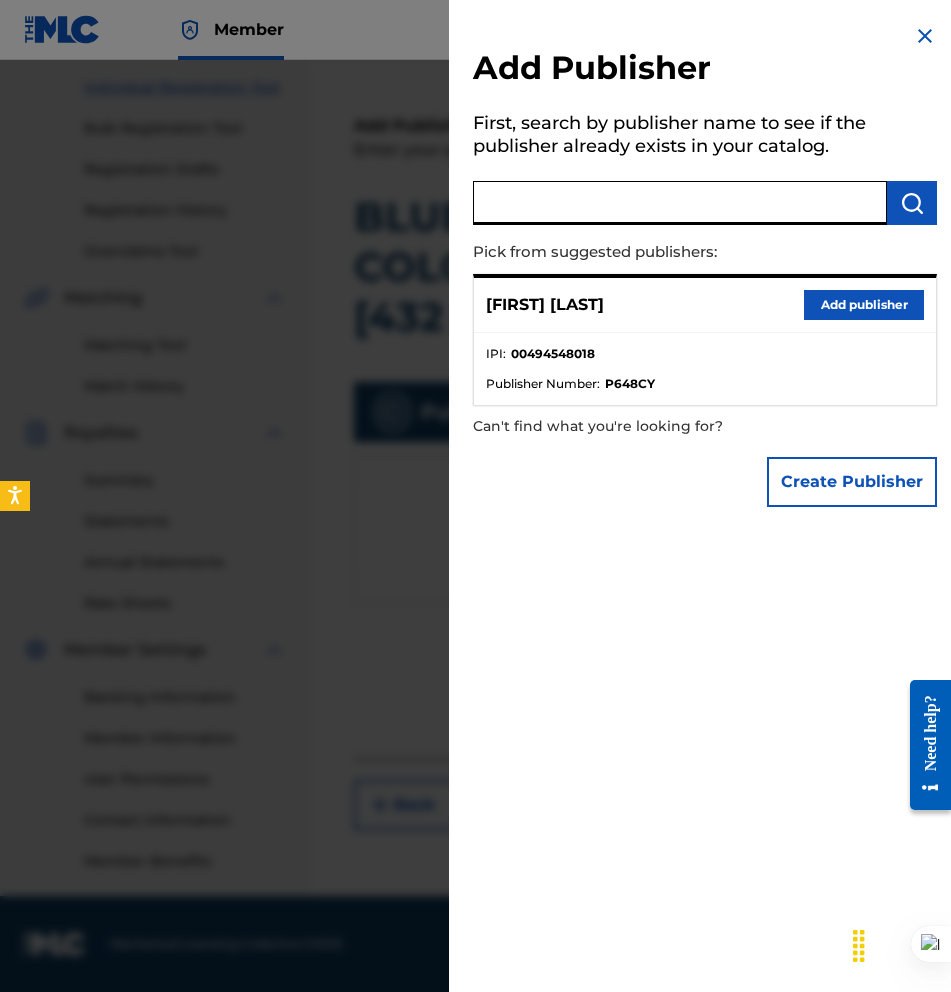 paste on "1244129183" 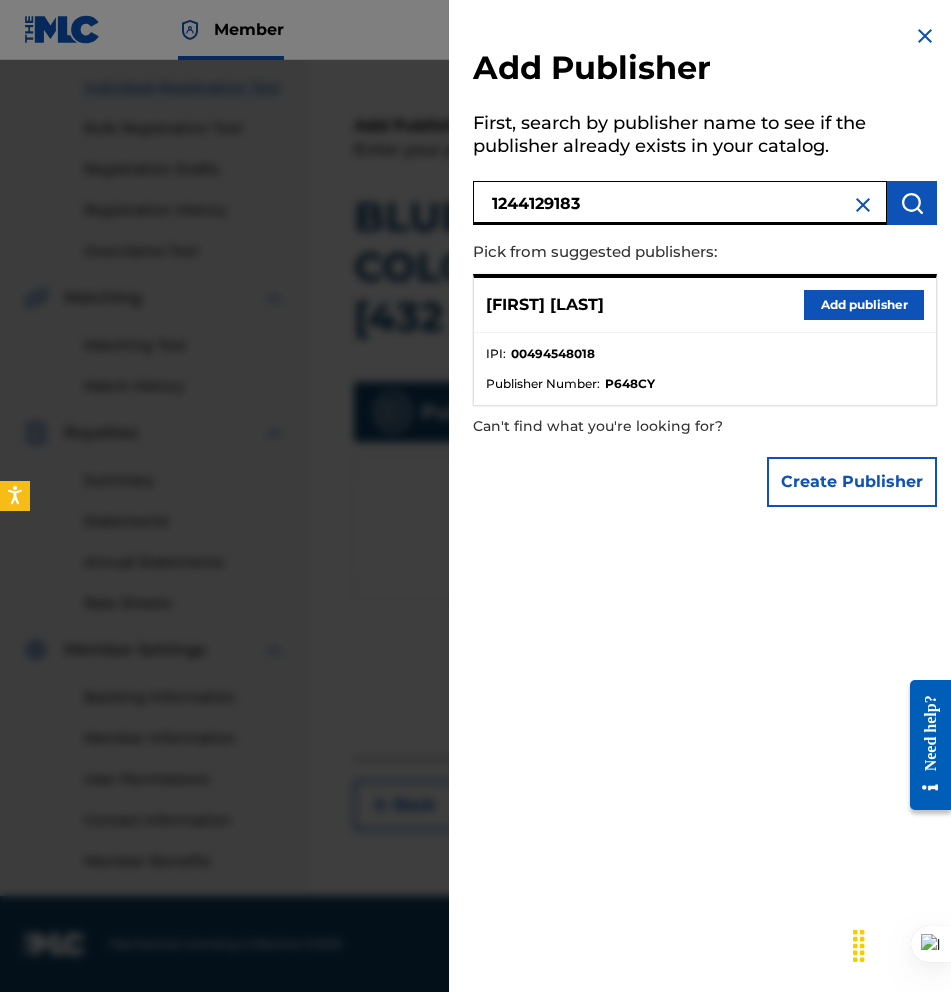 type on "1244129183" 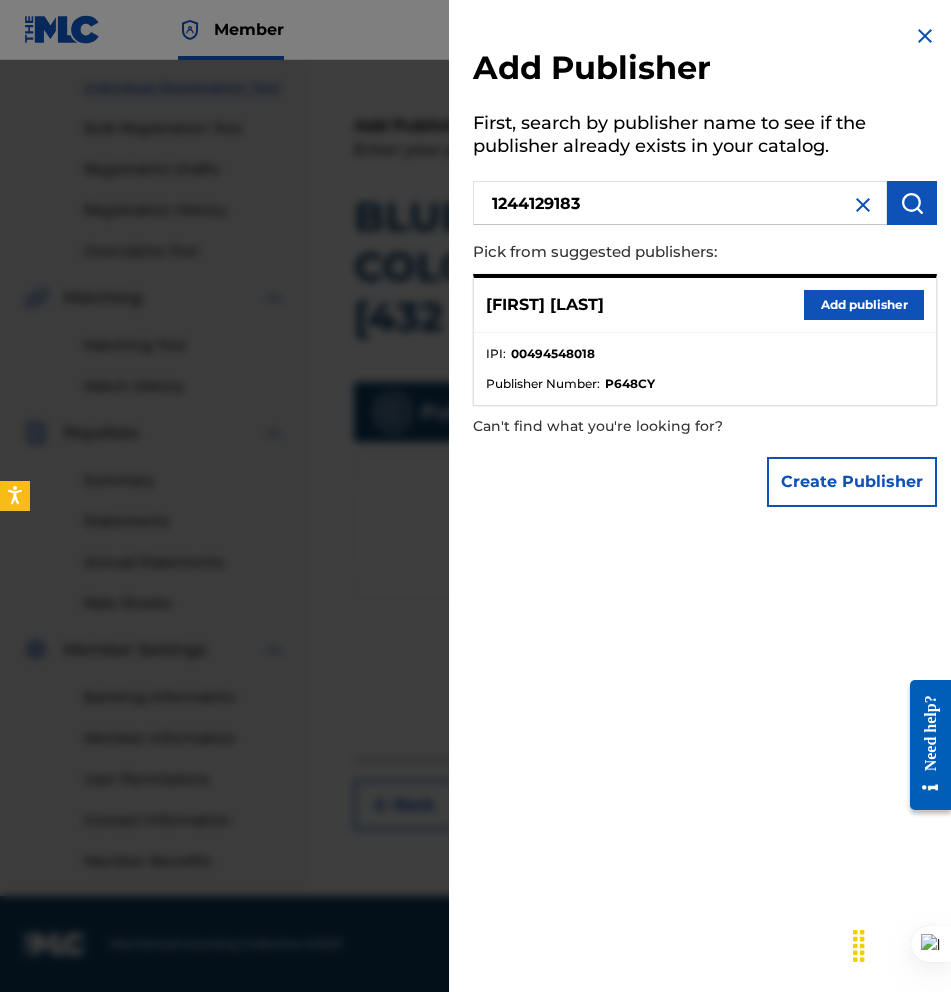 click at bounding box center (912, 203) 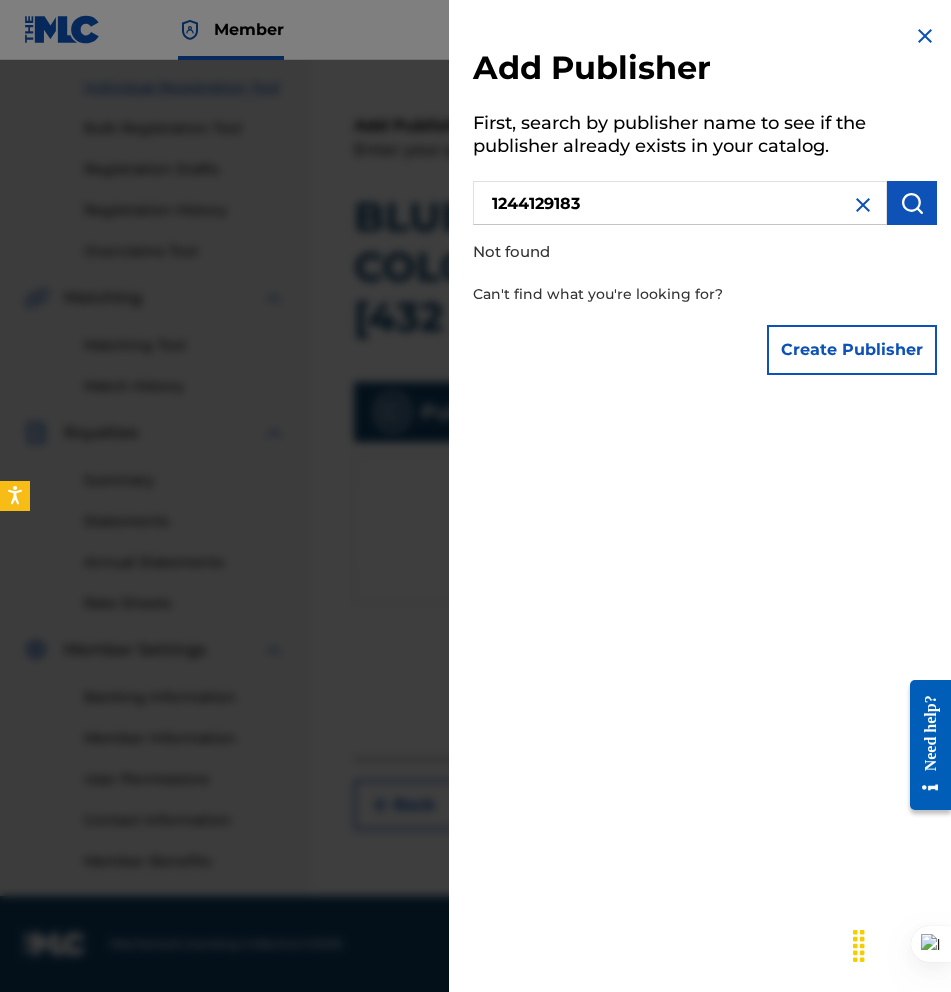 click on "Create Publisher" at bounding box center [852, 350] 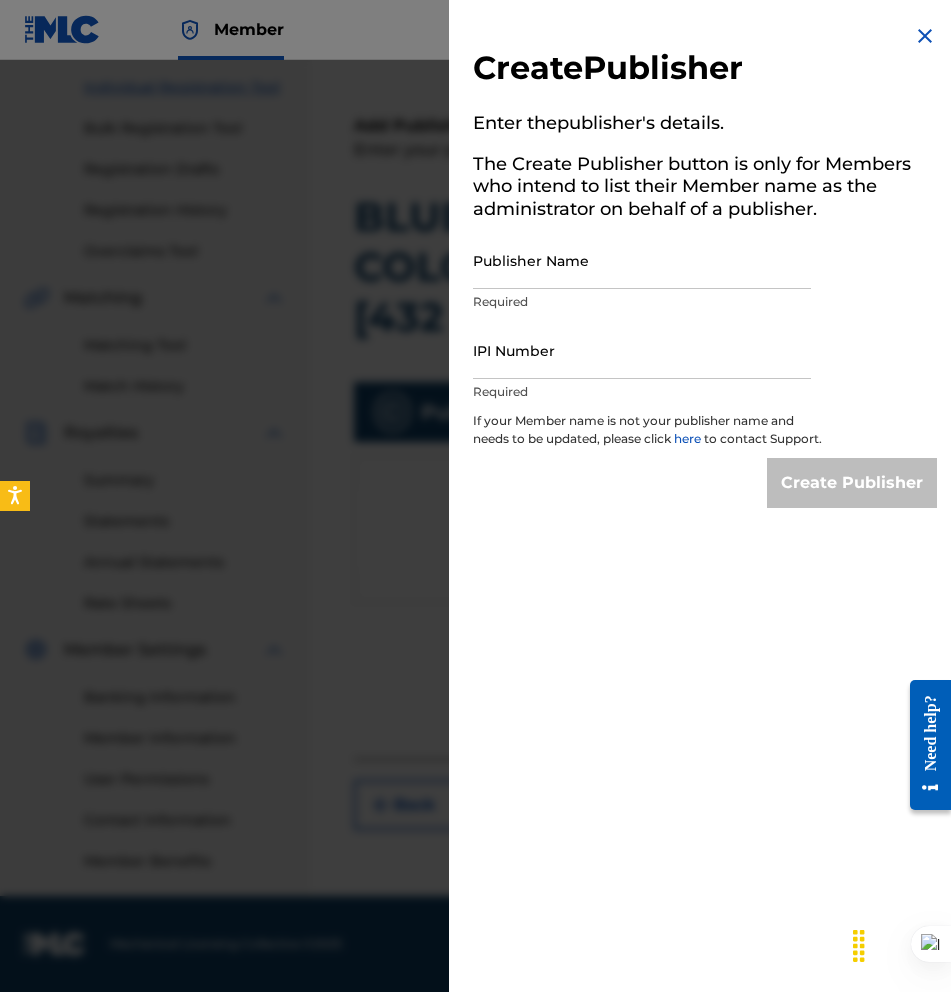 click on "Publisher Name" at bounding box center (642, 260) 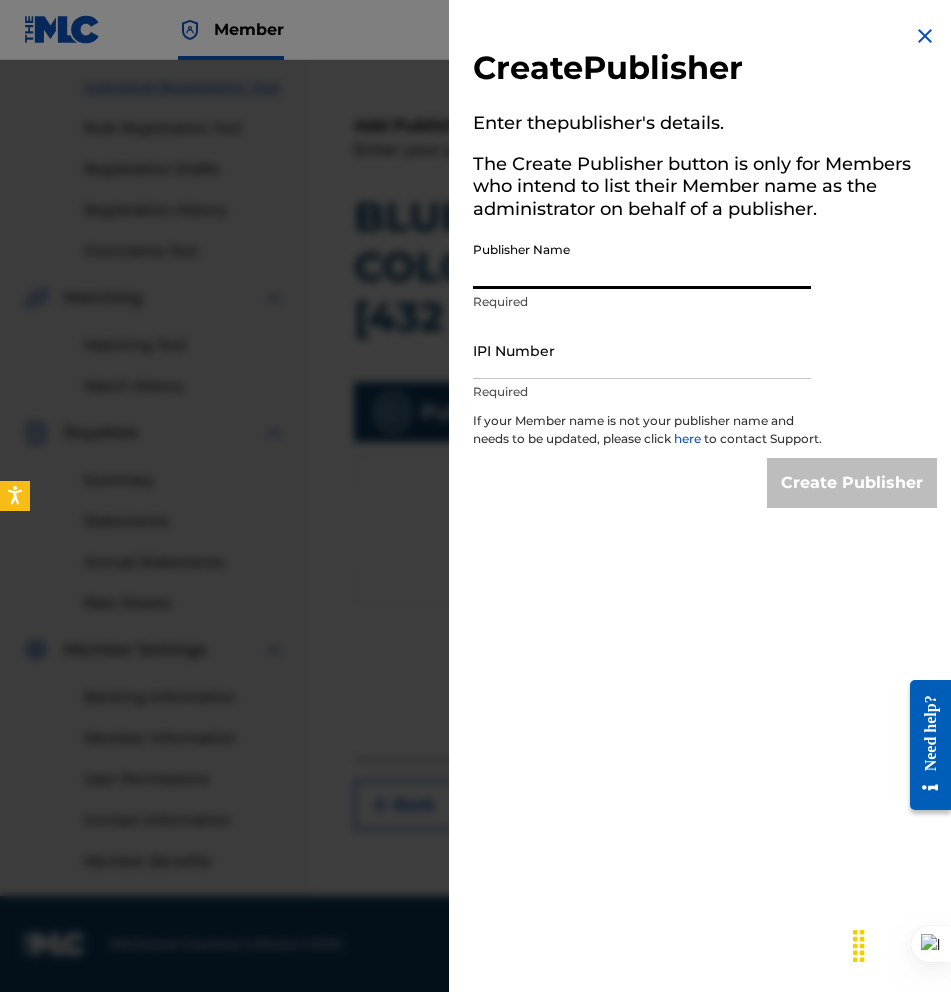 click on "IPI Number" at bounding box center [642, 350] 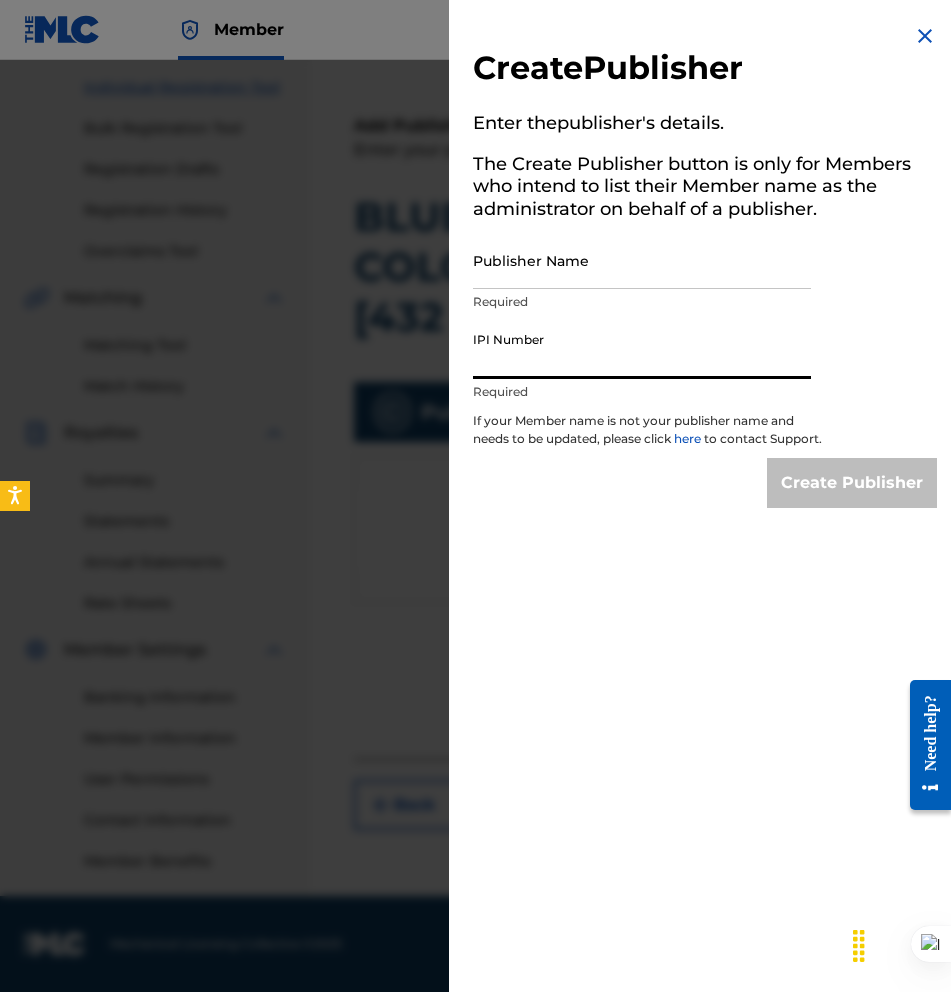 paste on "1244129183" 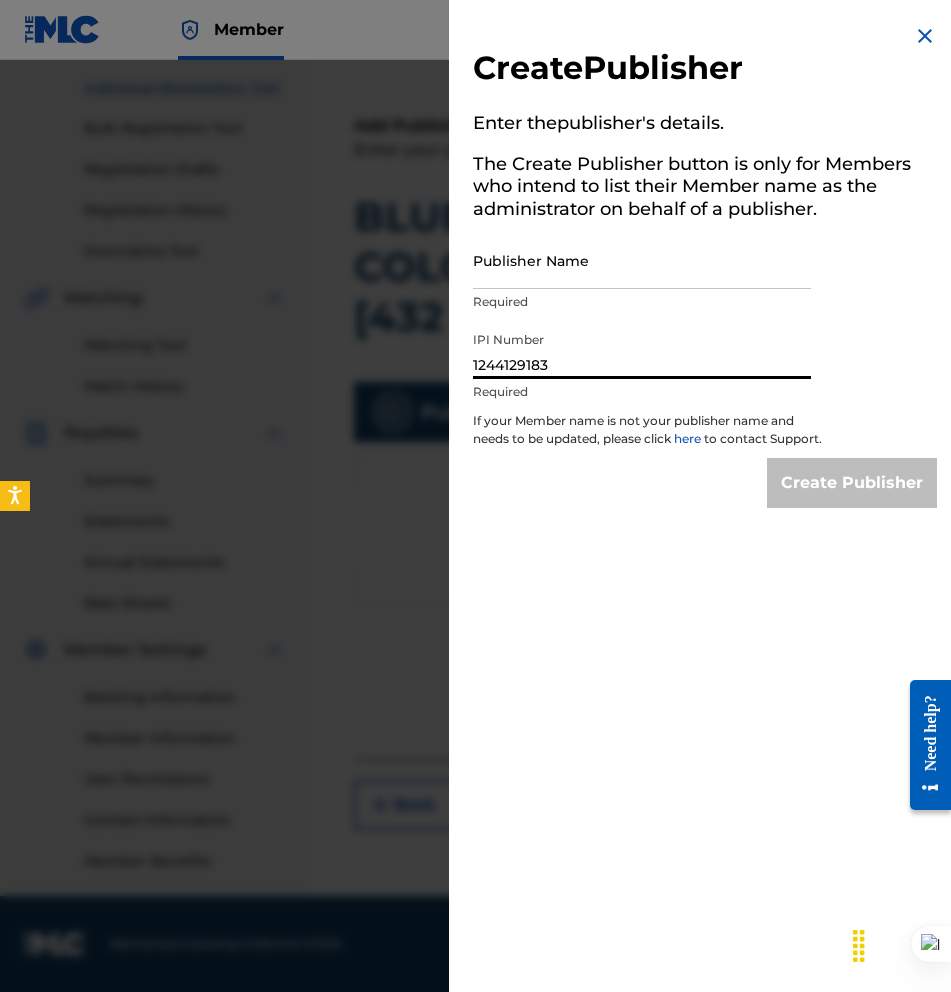 type on "1244129183" 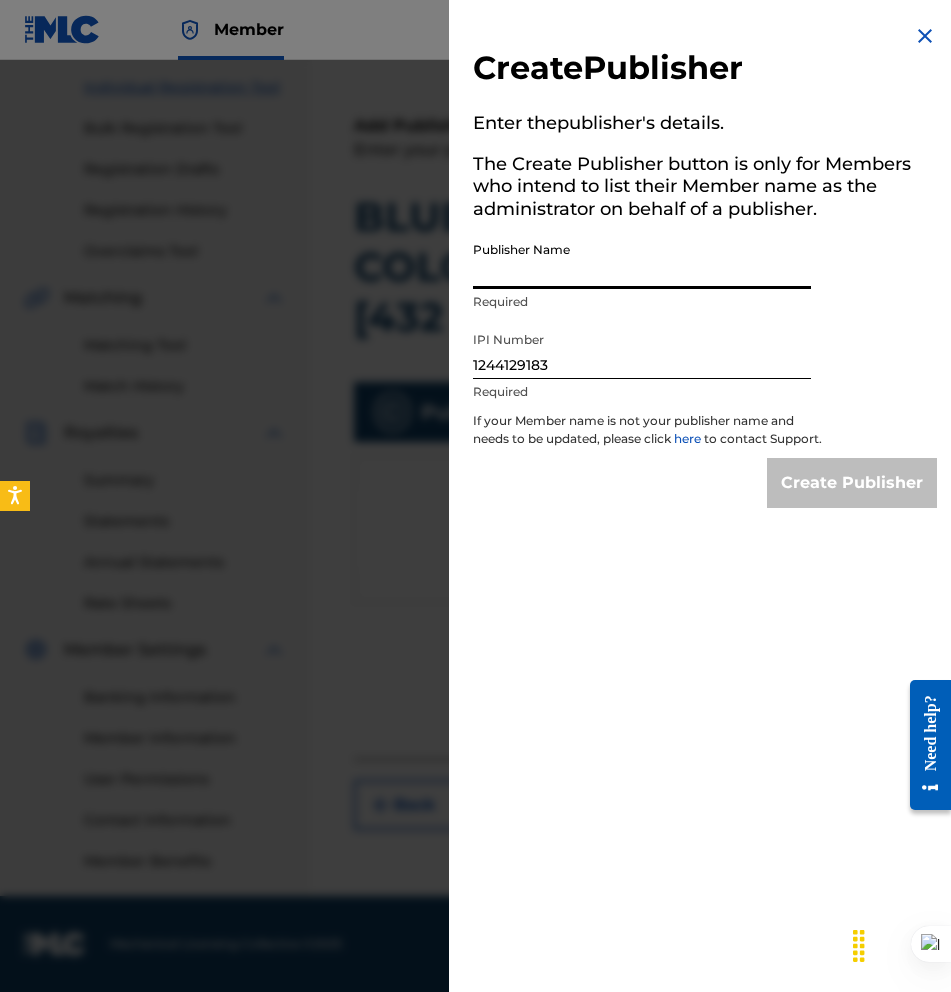 click on "Publisher Name" at bounding box center [642, 260] 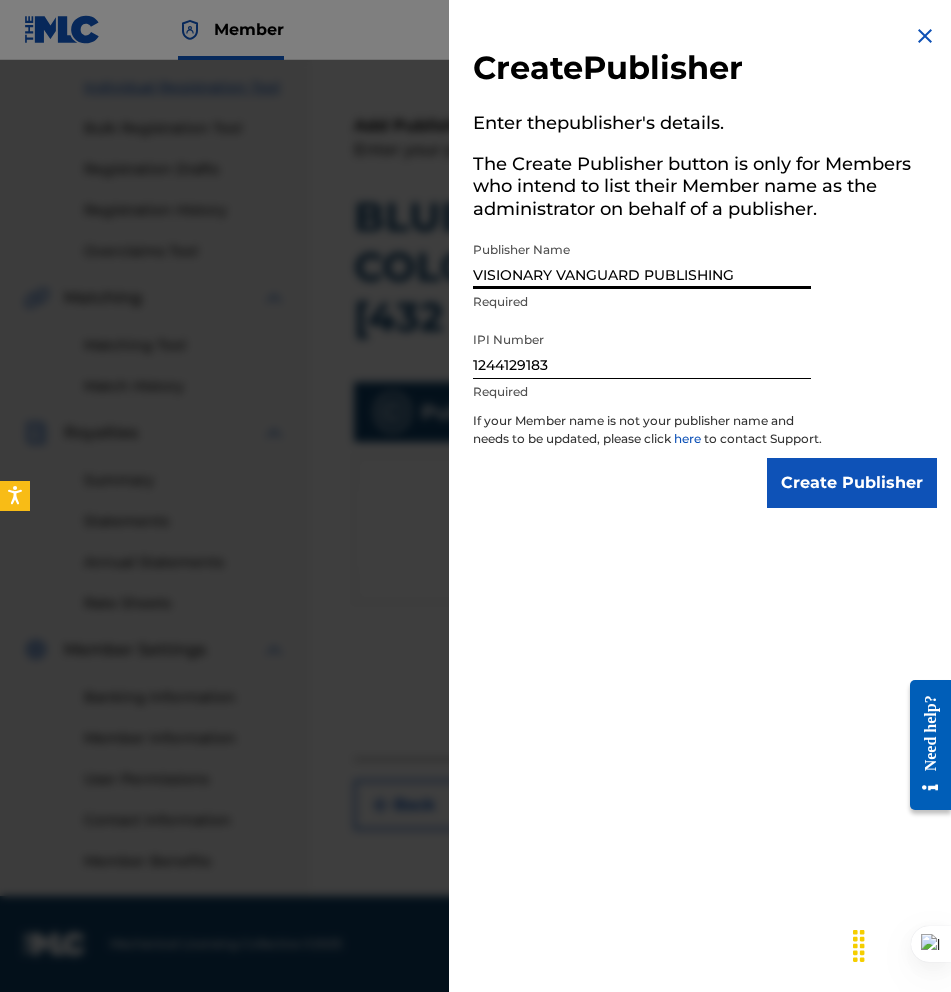 type on "VISIONARY VANGUARD PUBLISHING" 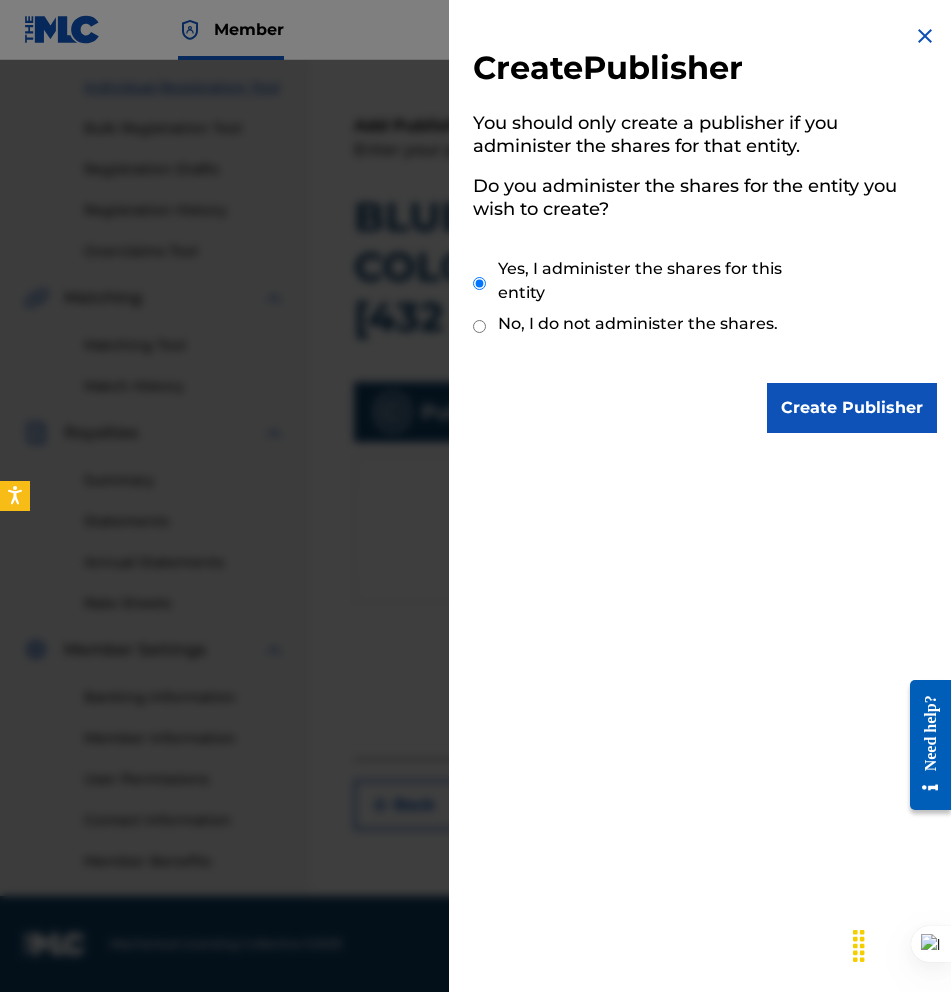 click on "Create Publisher" at bounding box center [852, 408] 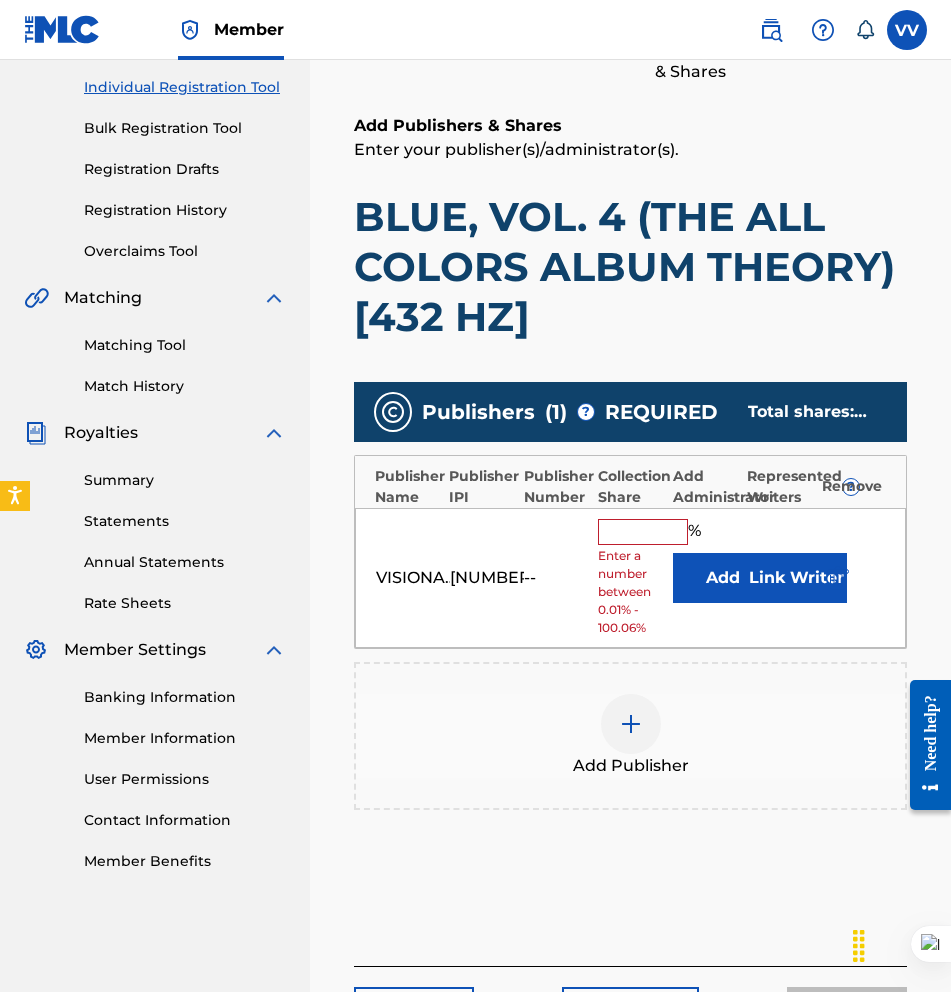 click at bounding box center (643, 532) 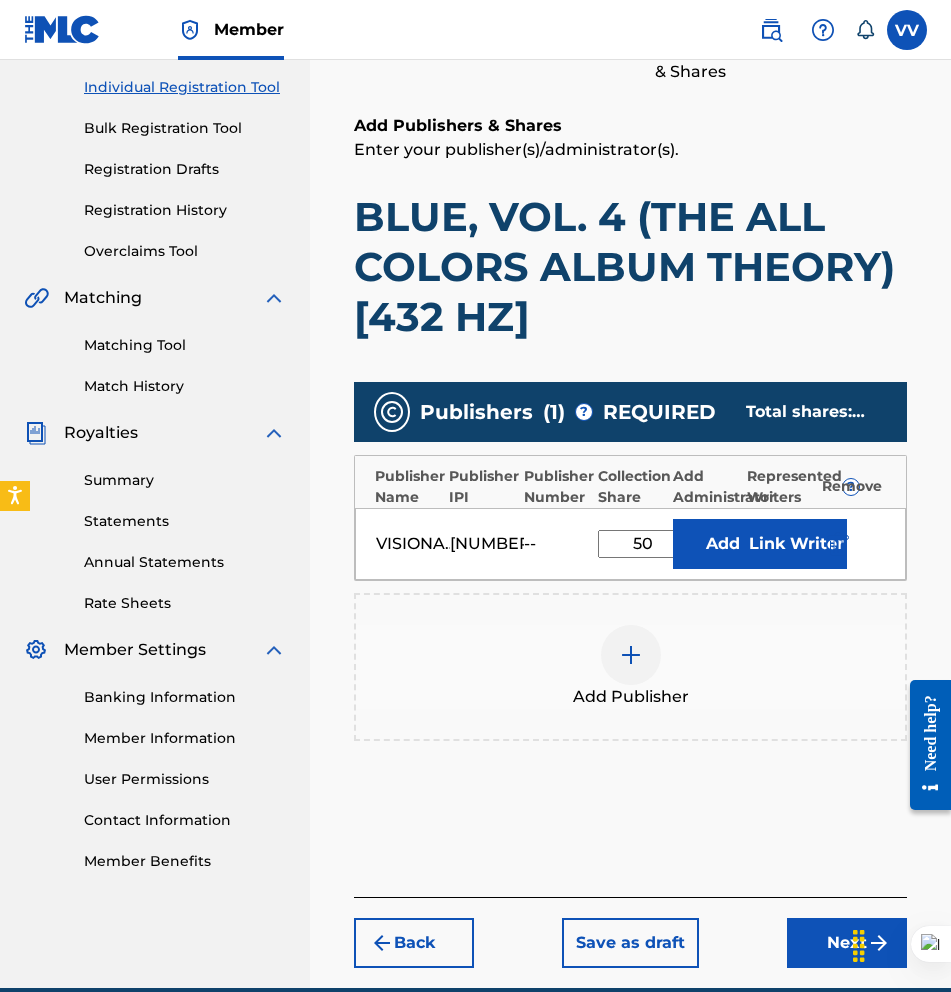 click on "Add Publisher" at bounding box center (630, 667) 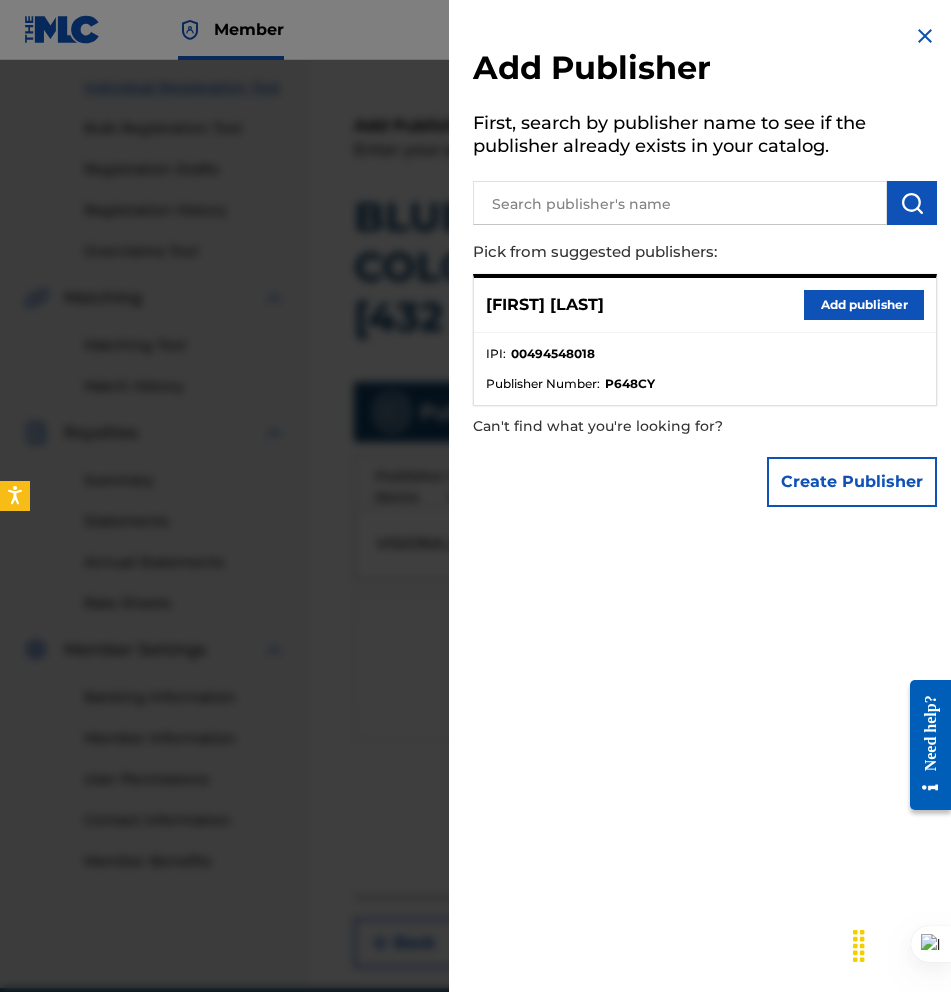click at bounding box center [925, 36] 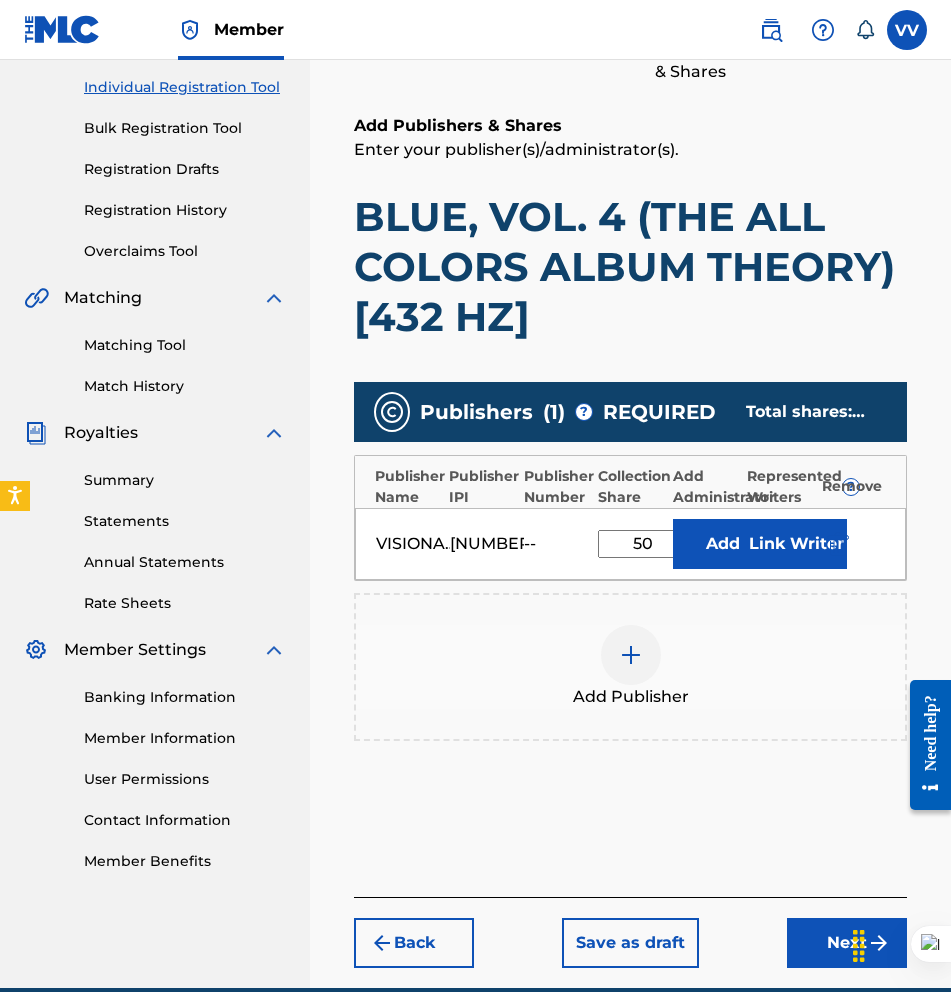 click on "Link Writer" at bounding box center [797, 544] 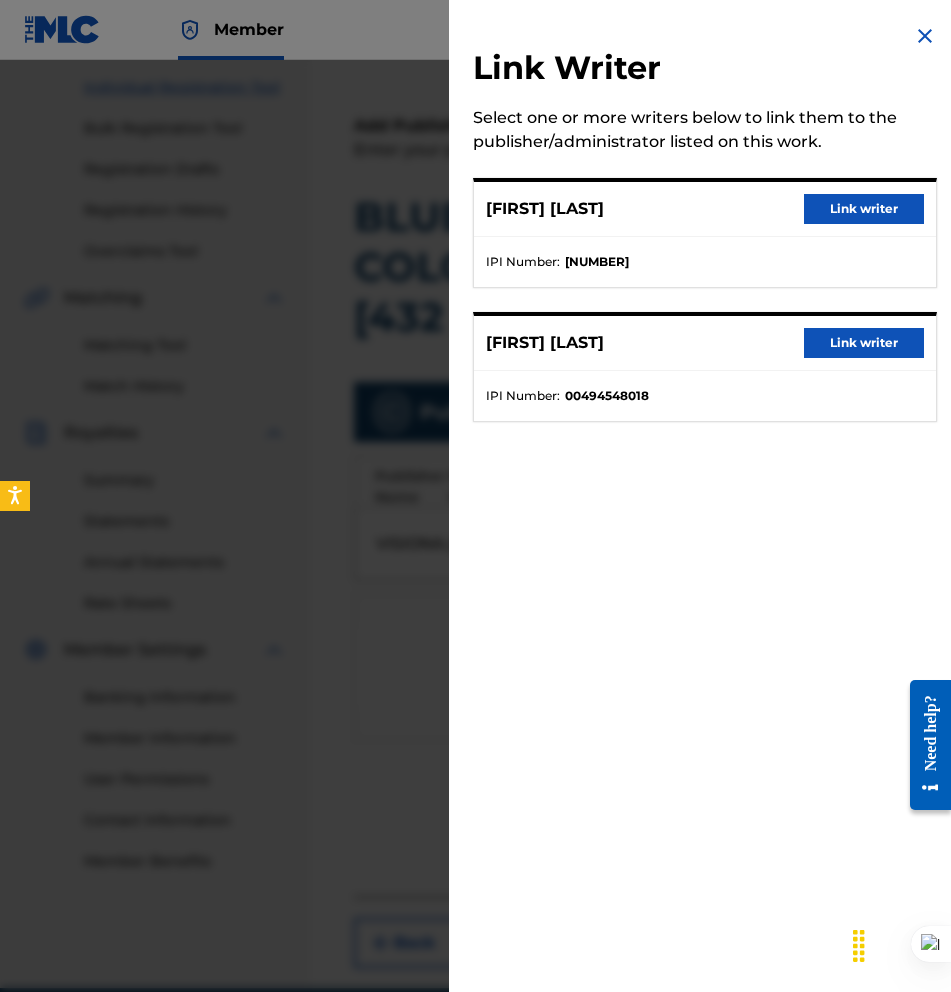 click on "Link writer" at bounding box center [864, 209] 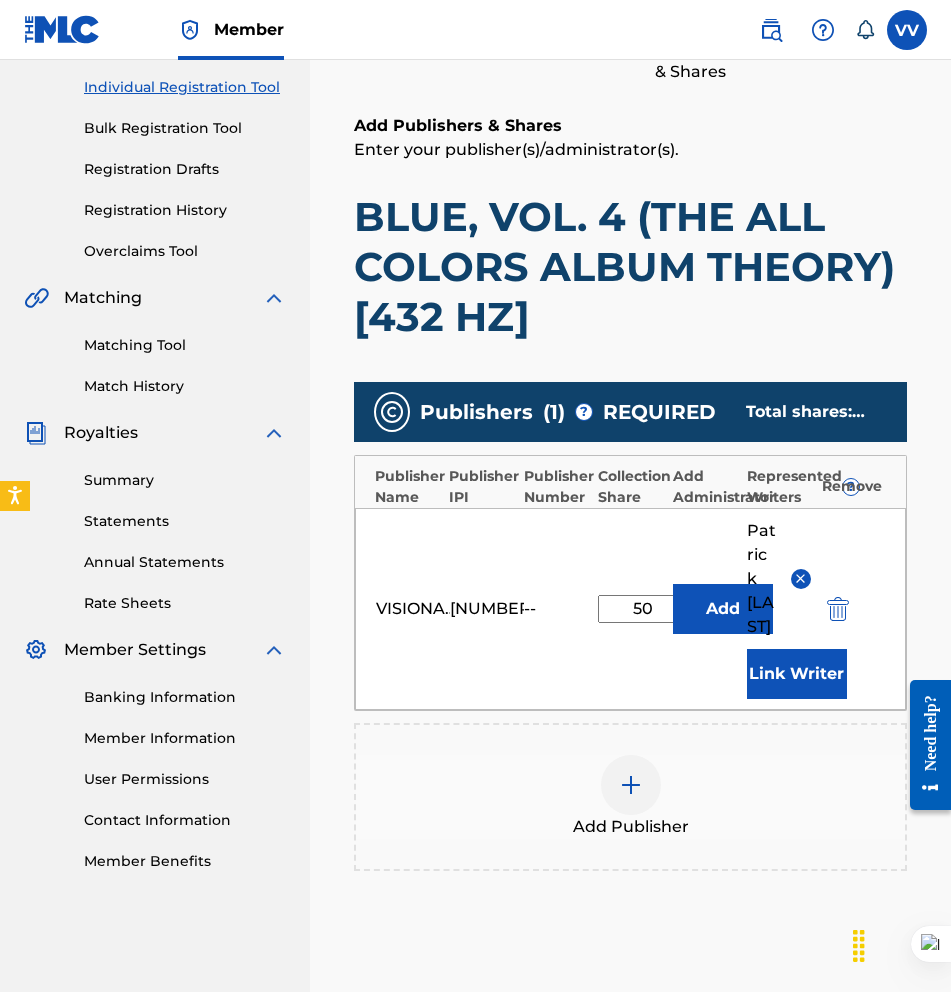click on "Link Writer" at bounding box center [797, 674] 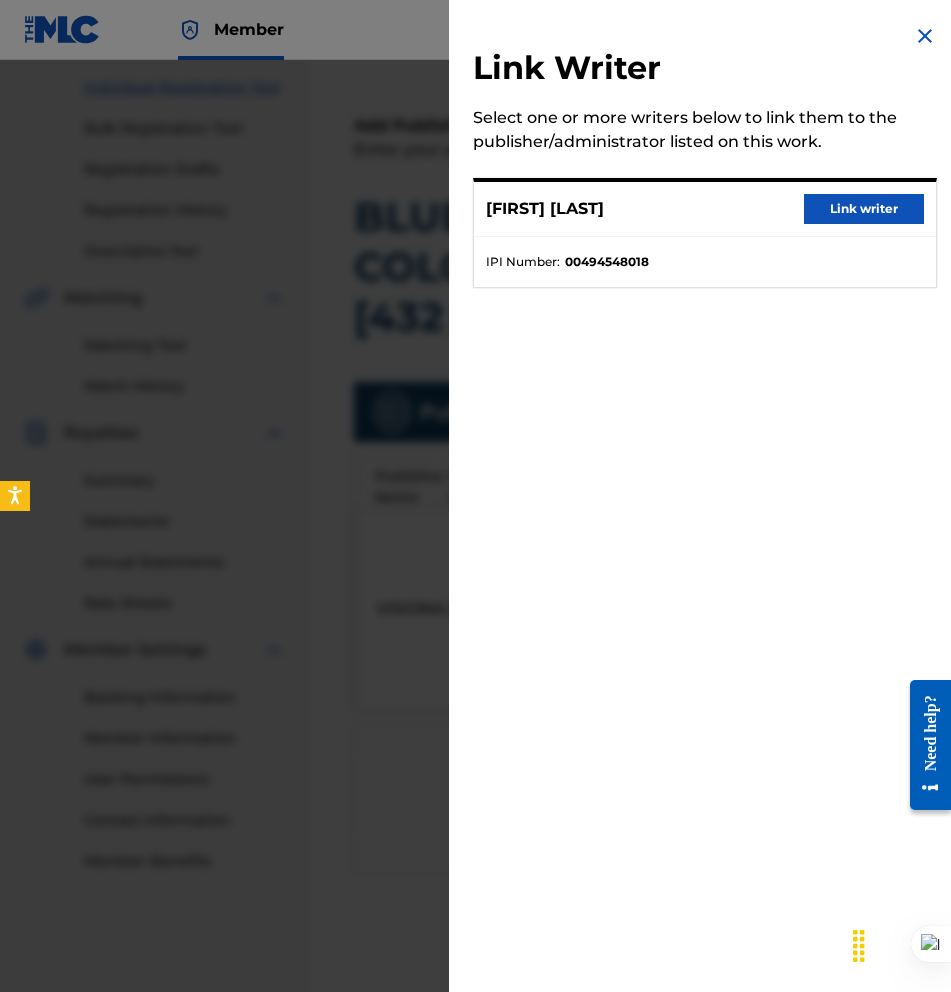 click on "Link writer" at bounding box center (864, 209) 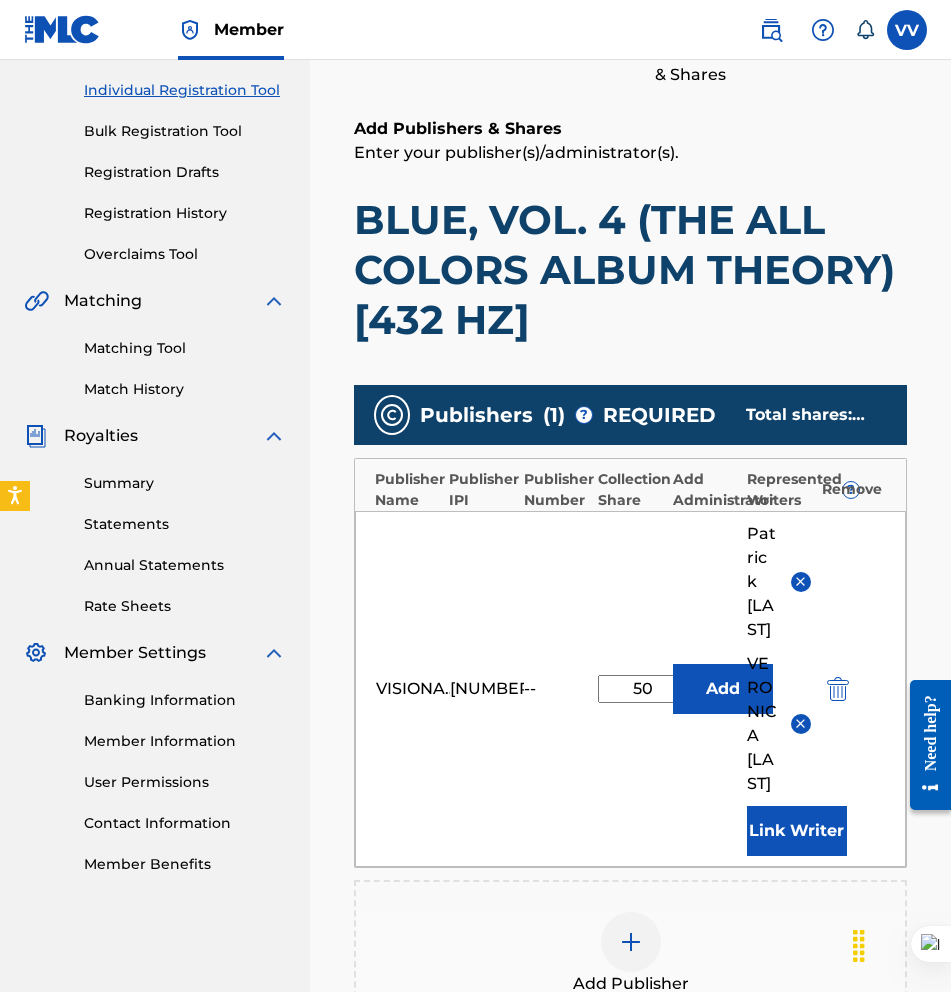 scroll, scrollTop: 244, scrollLeft: 0, axis: vertical 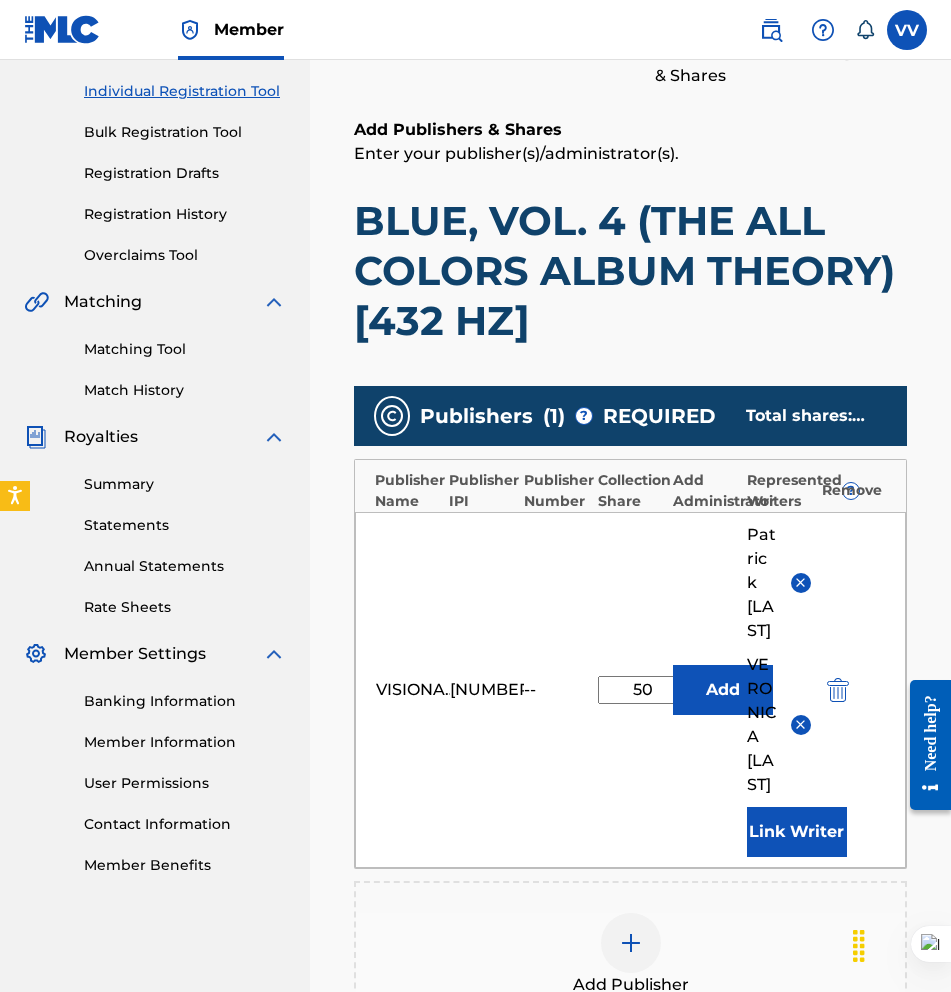 drag, startPoint x: 631, startPoint y: 711, endPoint x: 680, endPoint y: 710, distance: 49.010204 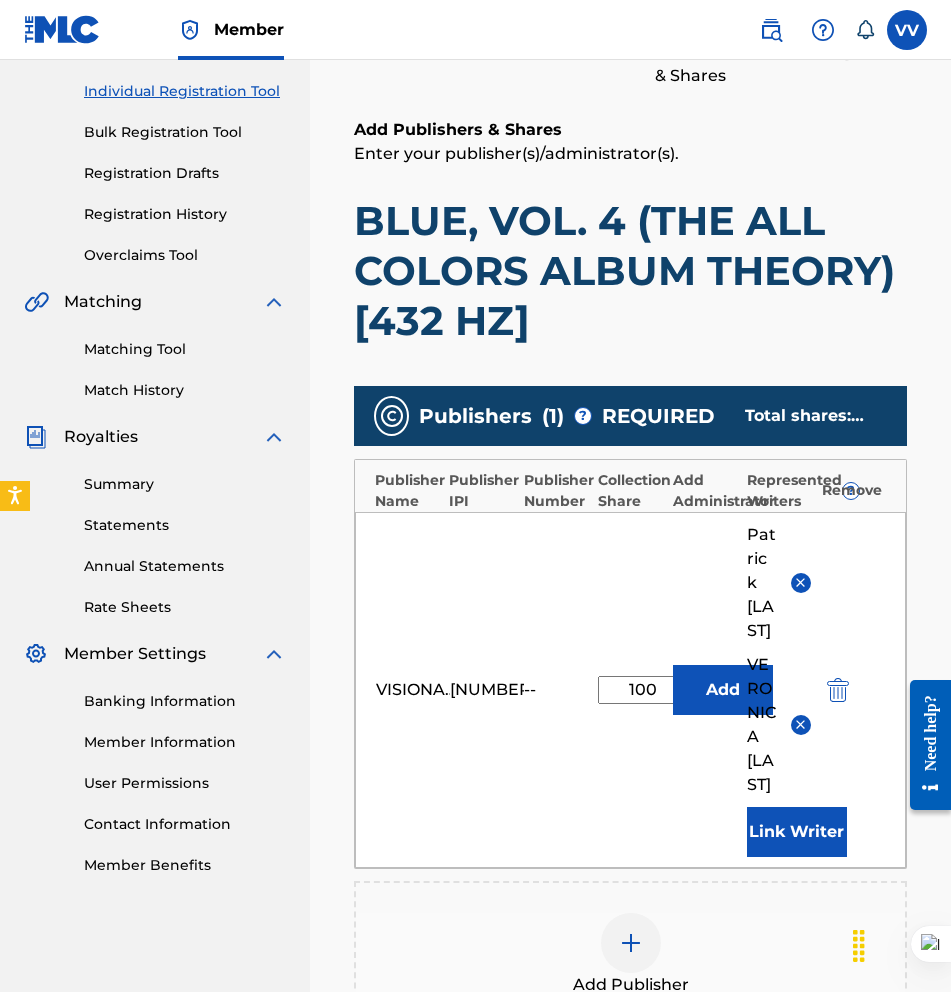 type on "100" 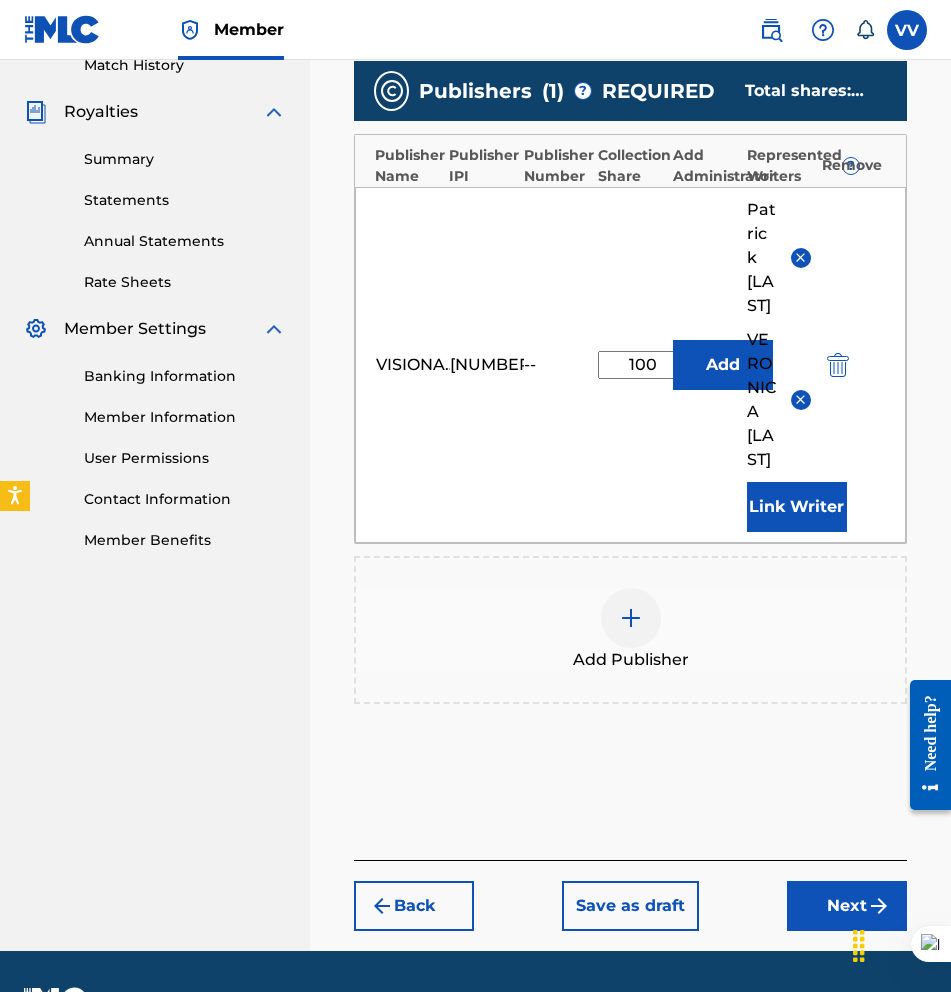 click on "Next" at bounding box center (847, 906) 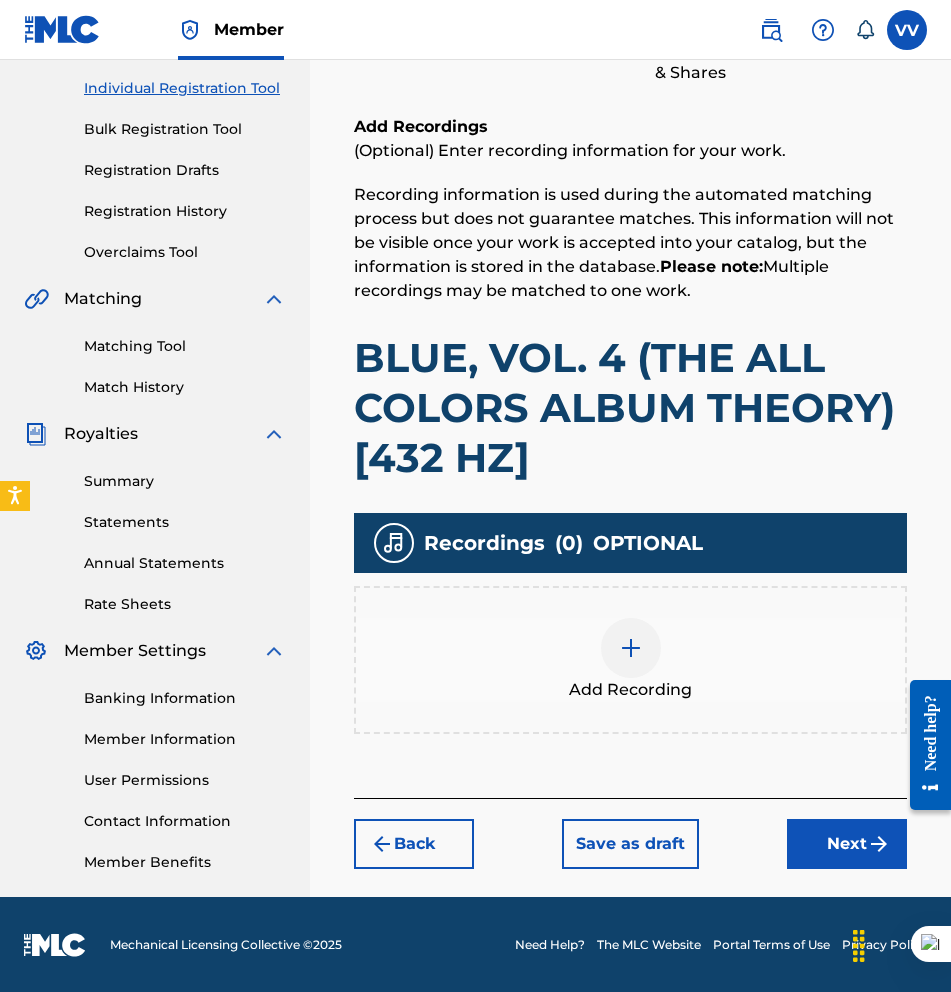 scroll, scrollTop: 248, scrollLeft: 0, axis: vertical 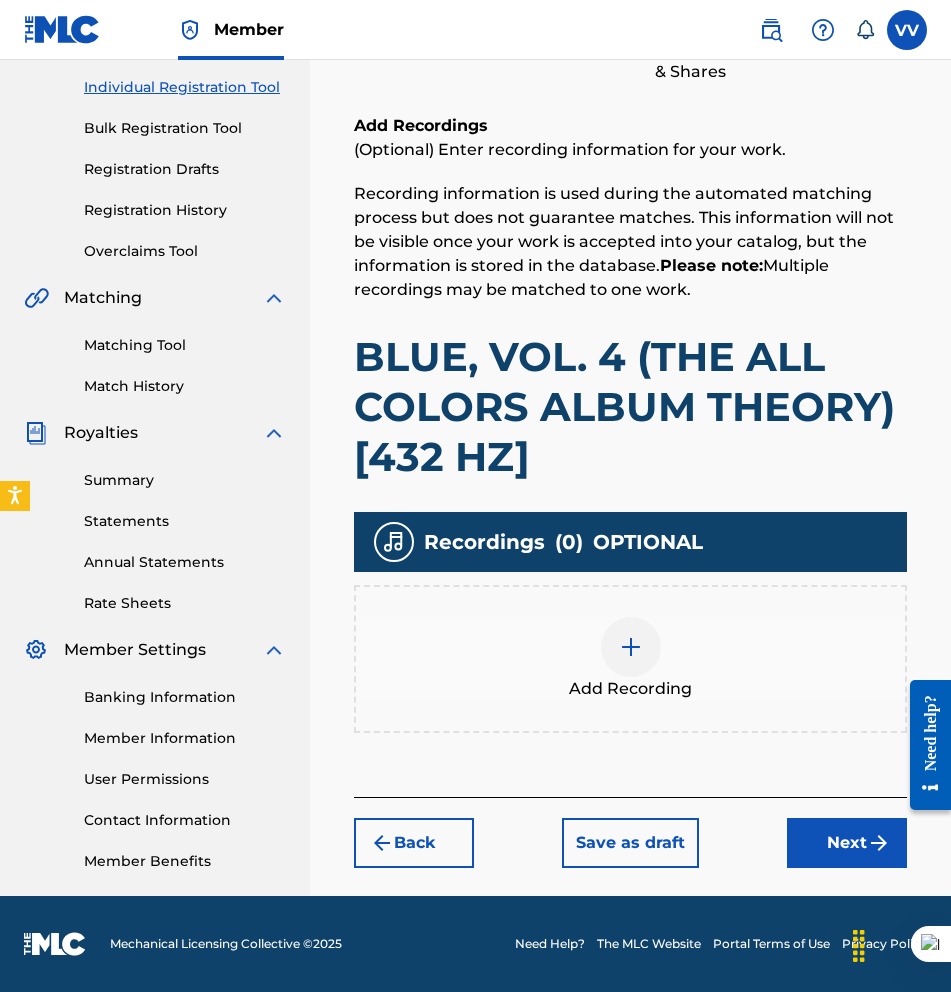 click at bounding box center (631, 647) 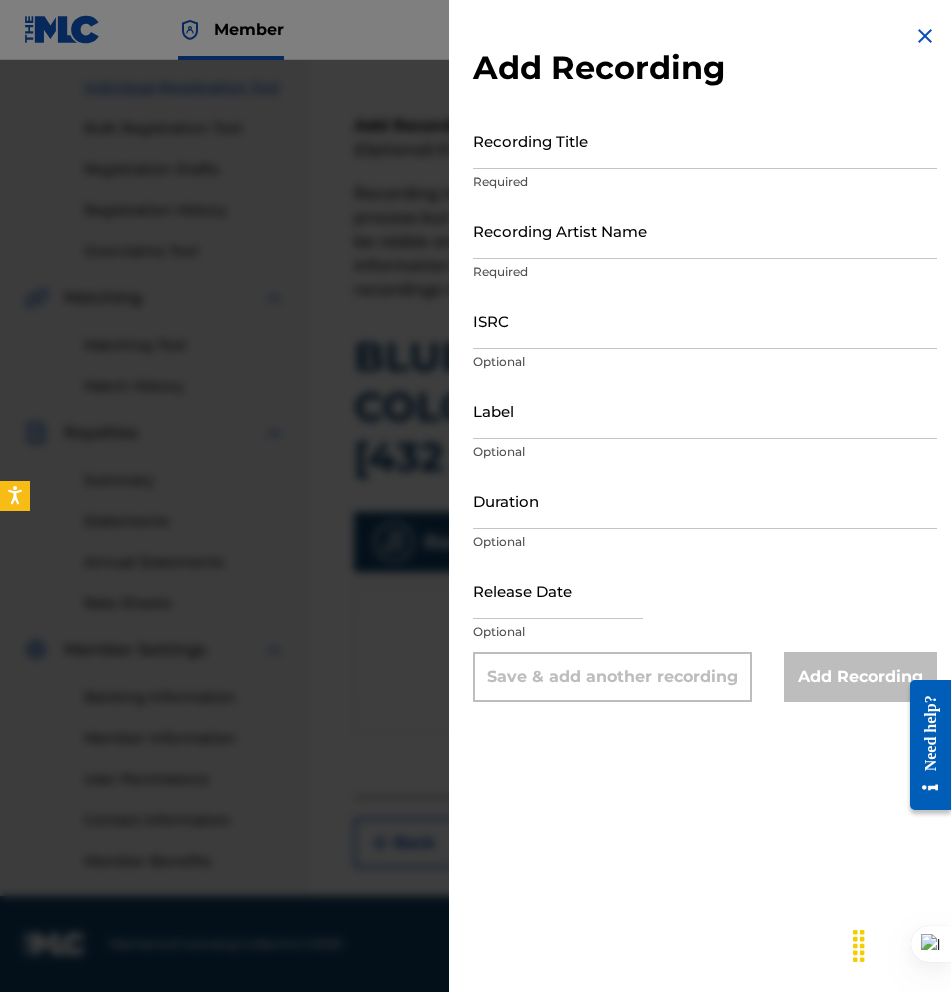 click on "ISRC" at bounding box center [705, 320] 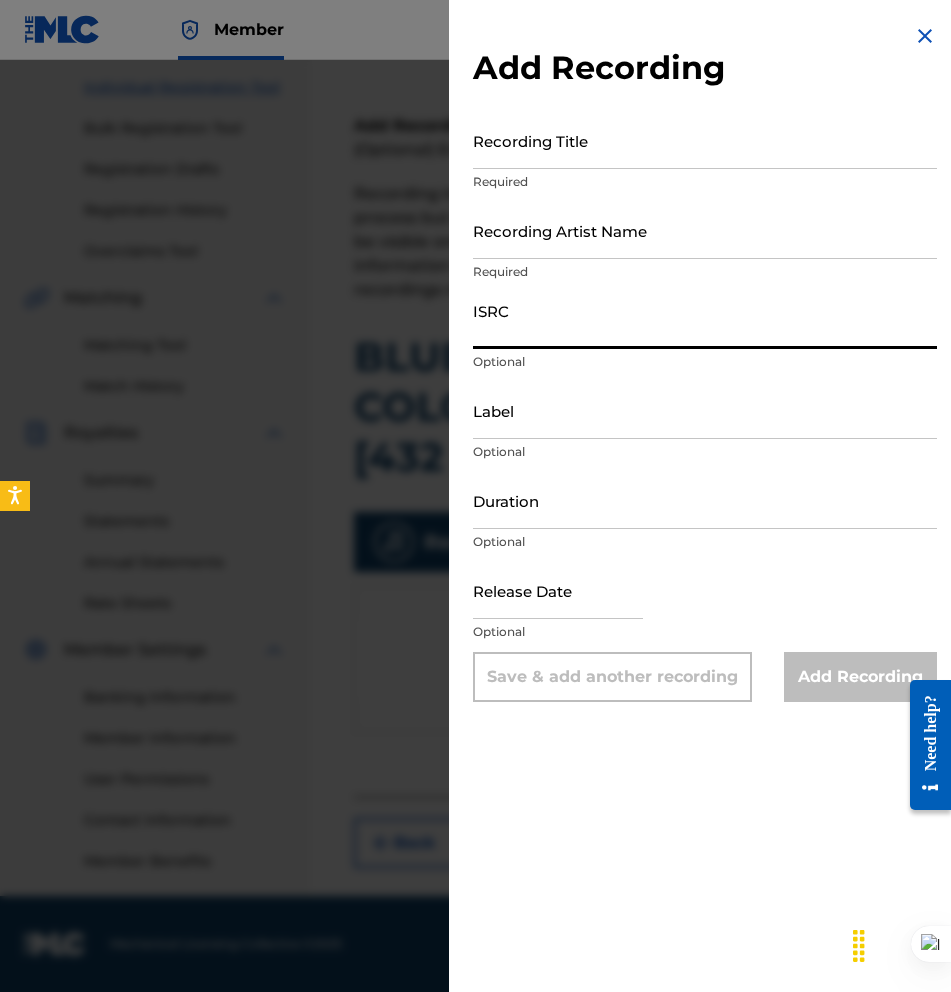 paste on "IELOI1931982" 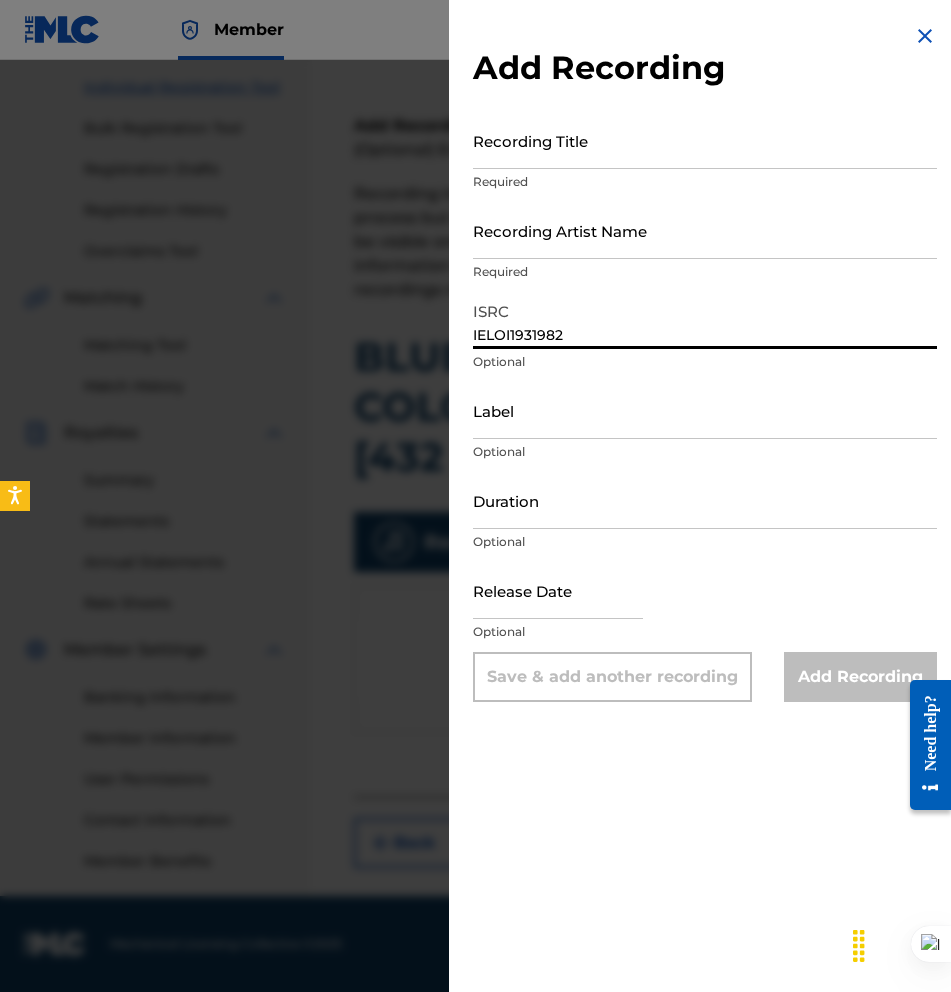 type on "IELOI1931982" 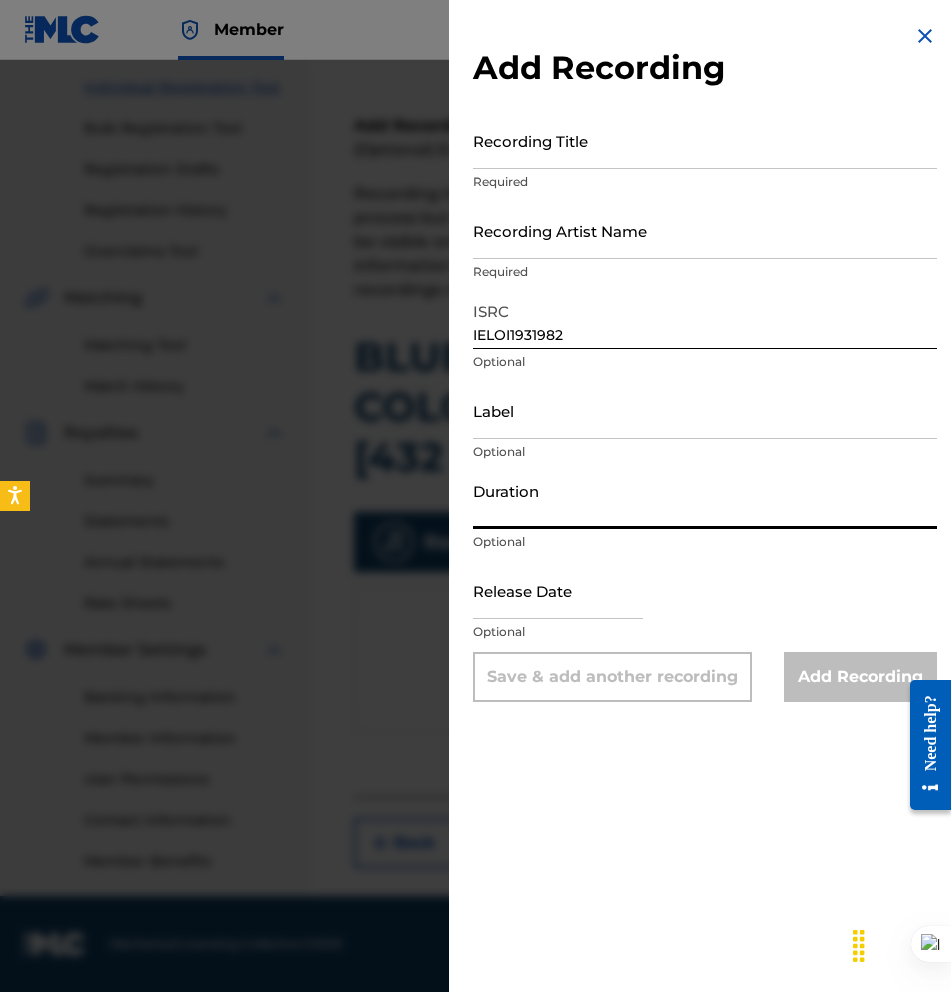 click on "Duration" at bounding box center [705, 500] 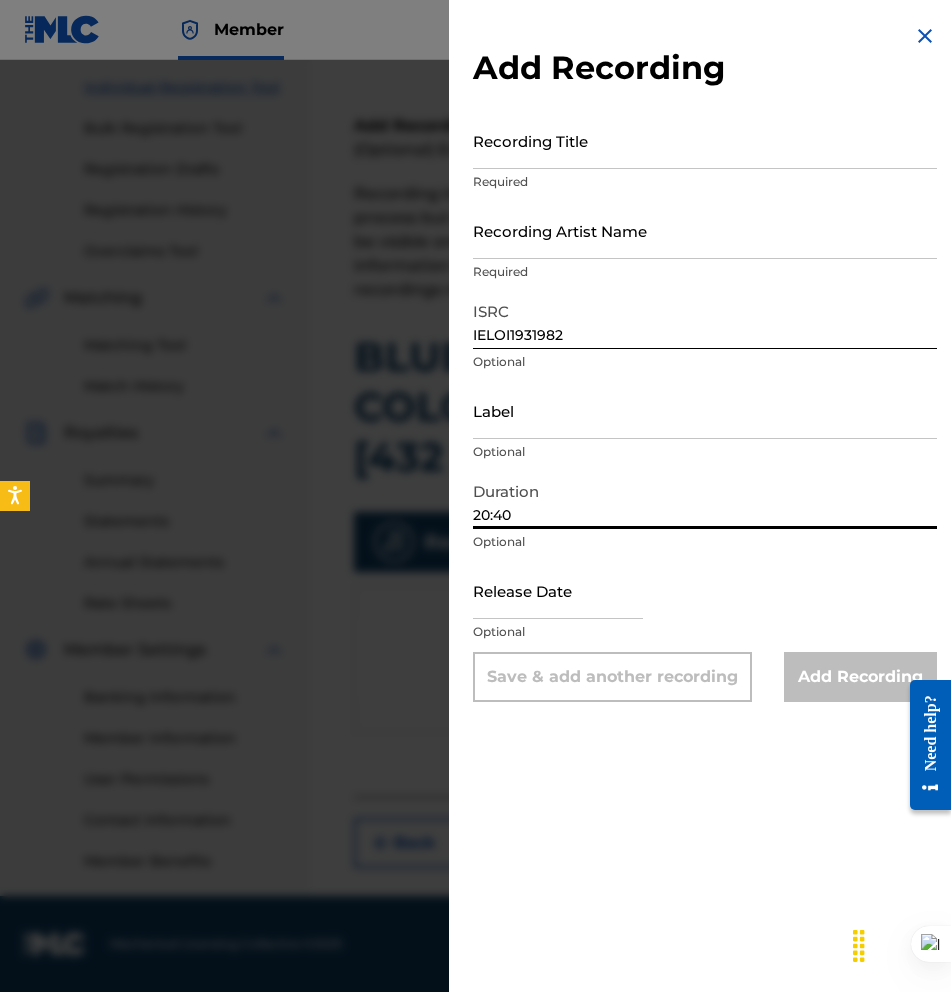 type on "20:40" 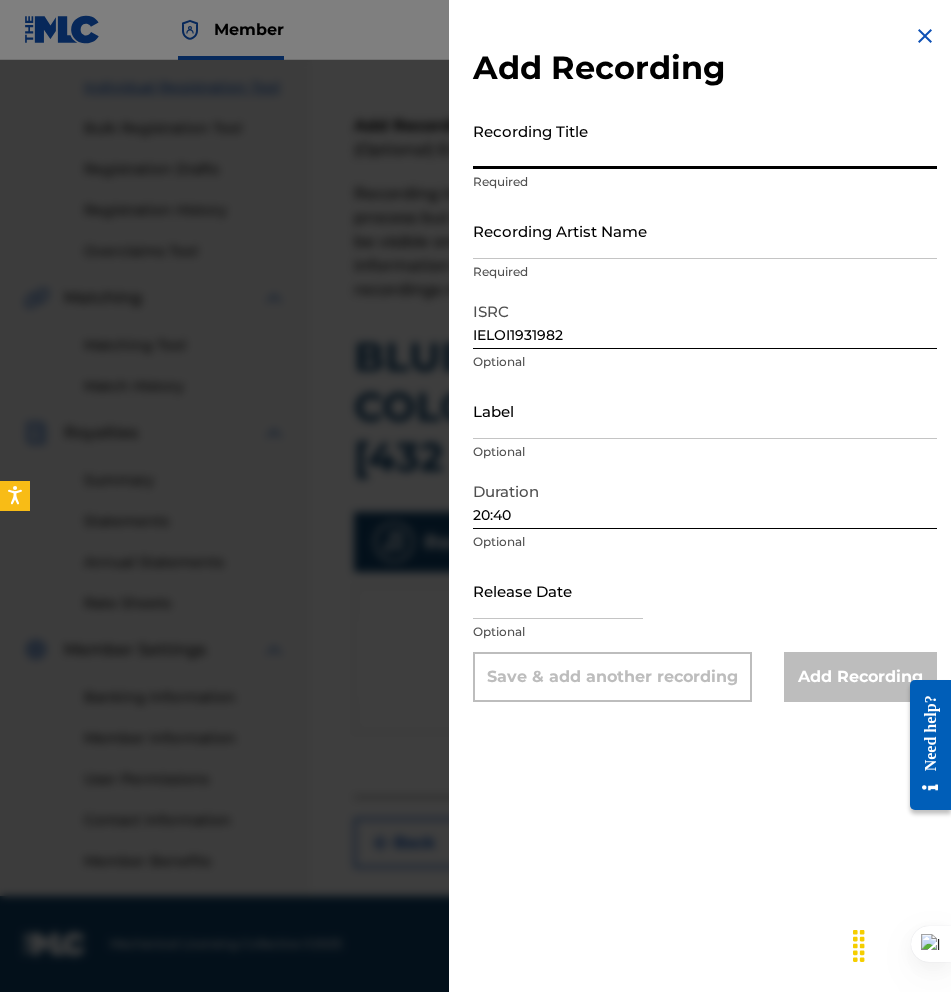 click on "Recording Title" at bounding box center [705, 140] 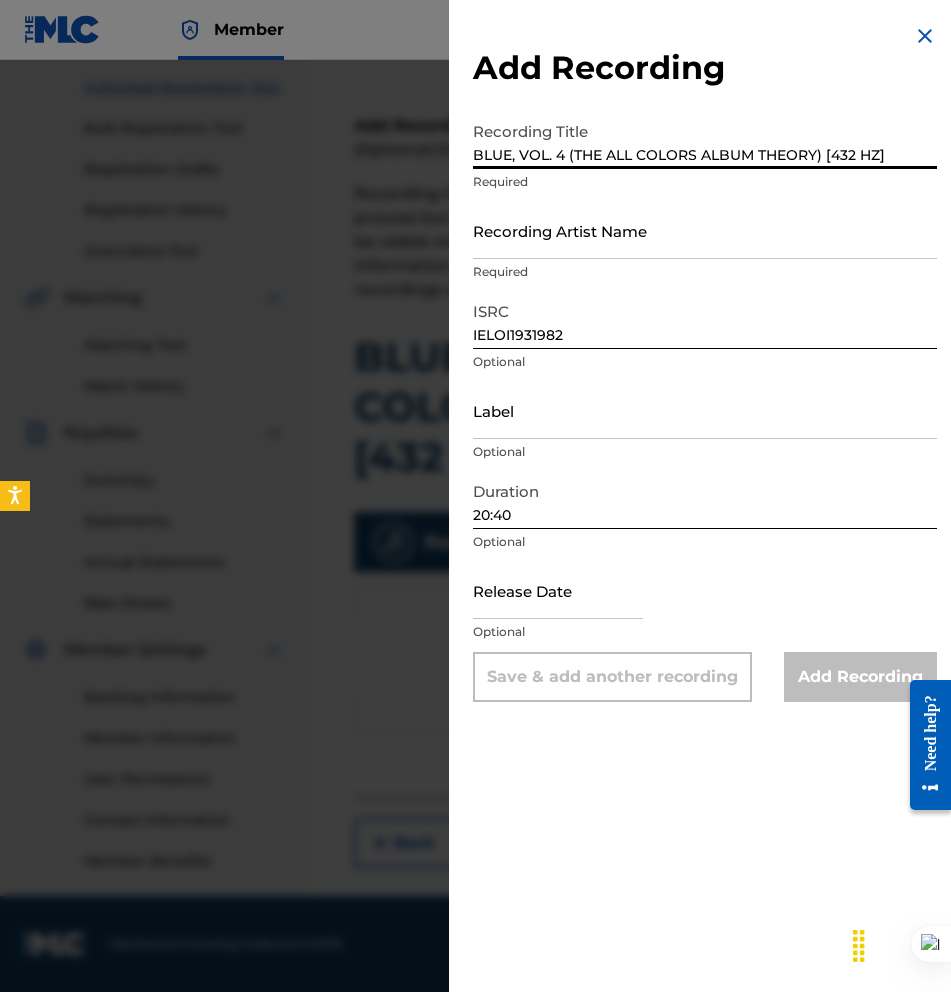 type on "BLUE, VOL. 4 (THE ALL COLORS ALBUM THEORY) [432 HZ]" 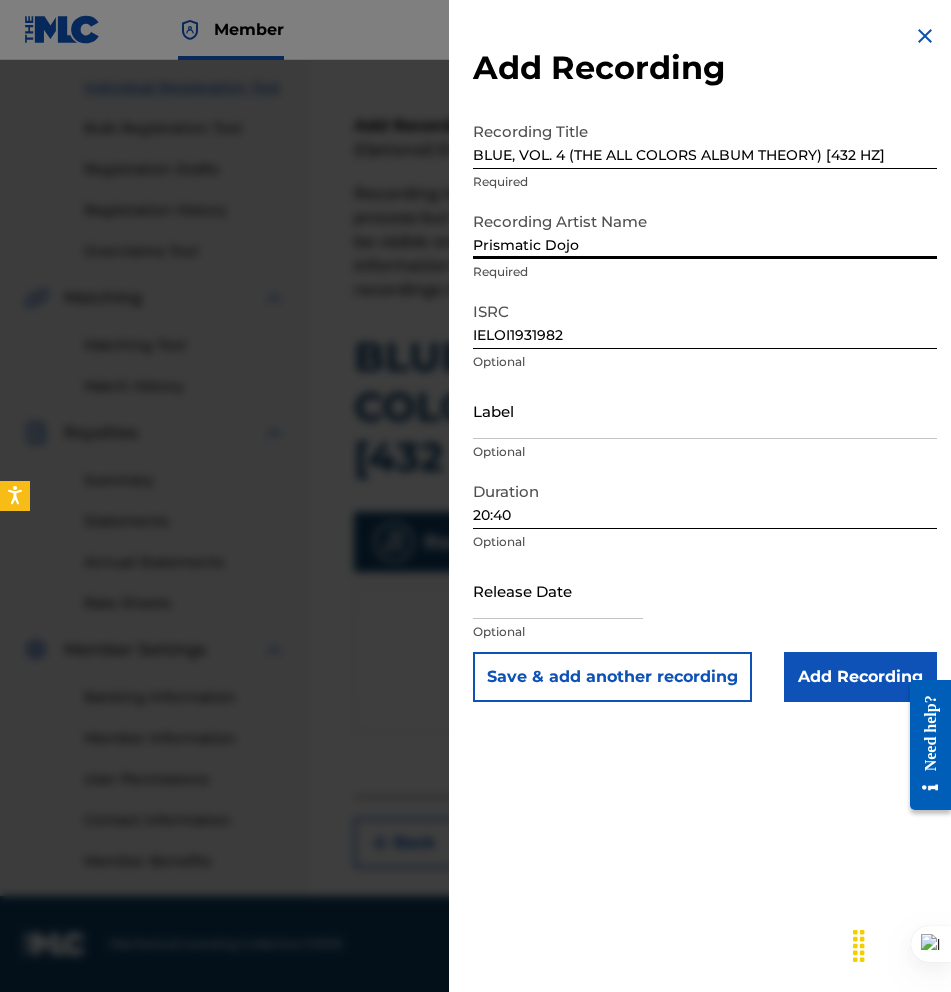 type on "Prismatic Dojo" 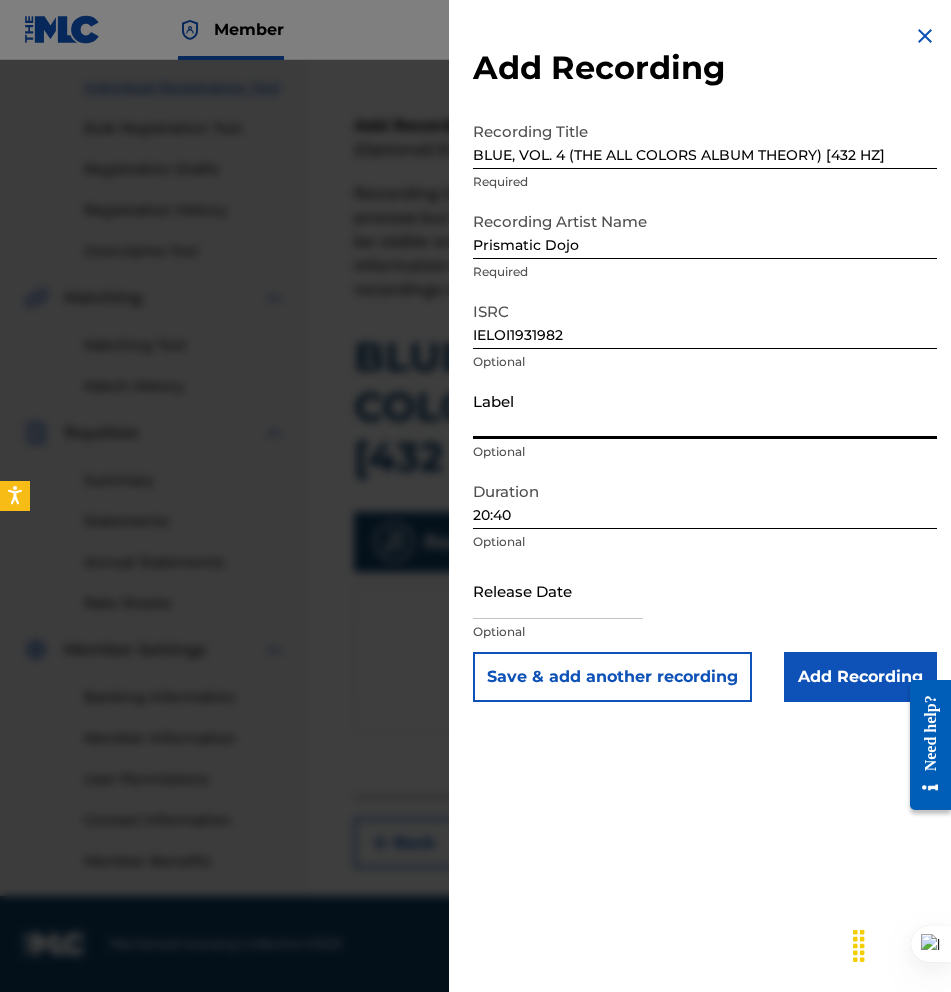 click on "Label" at bounding box center (705, 410) 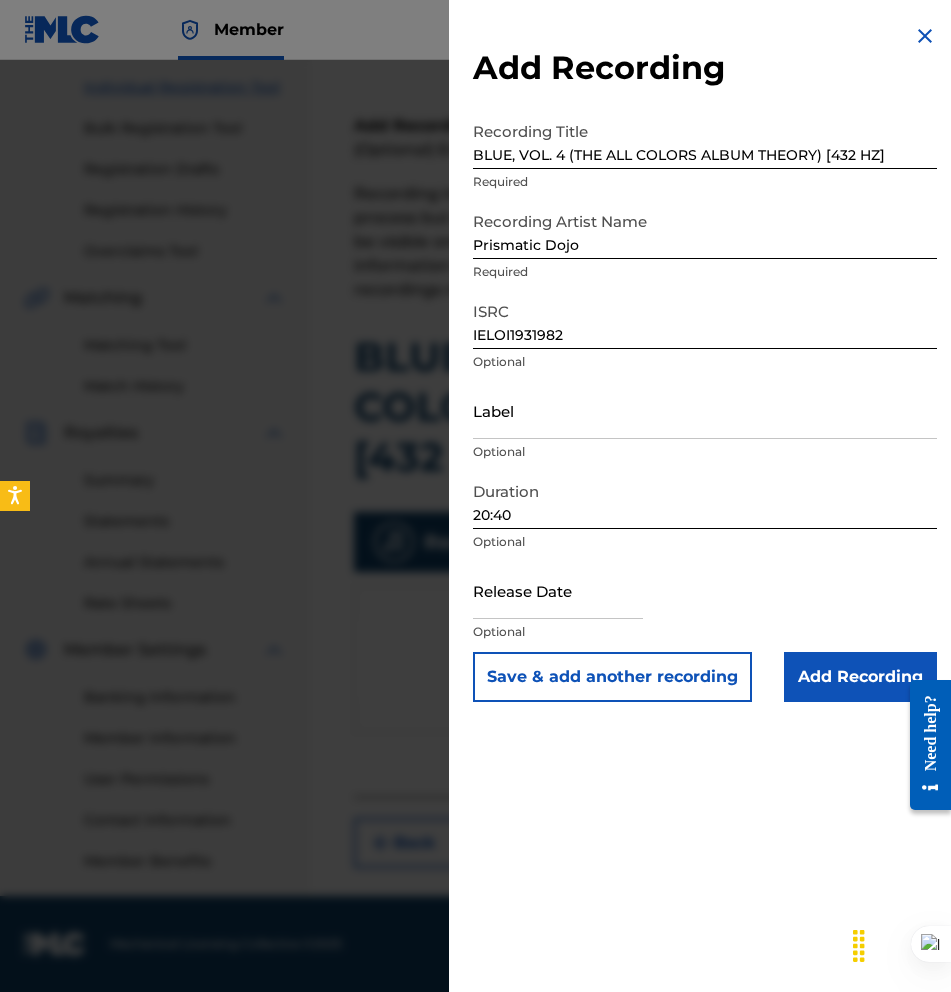 select on "7" 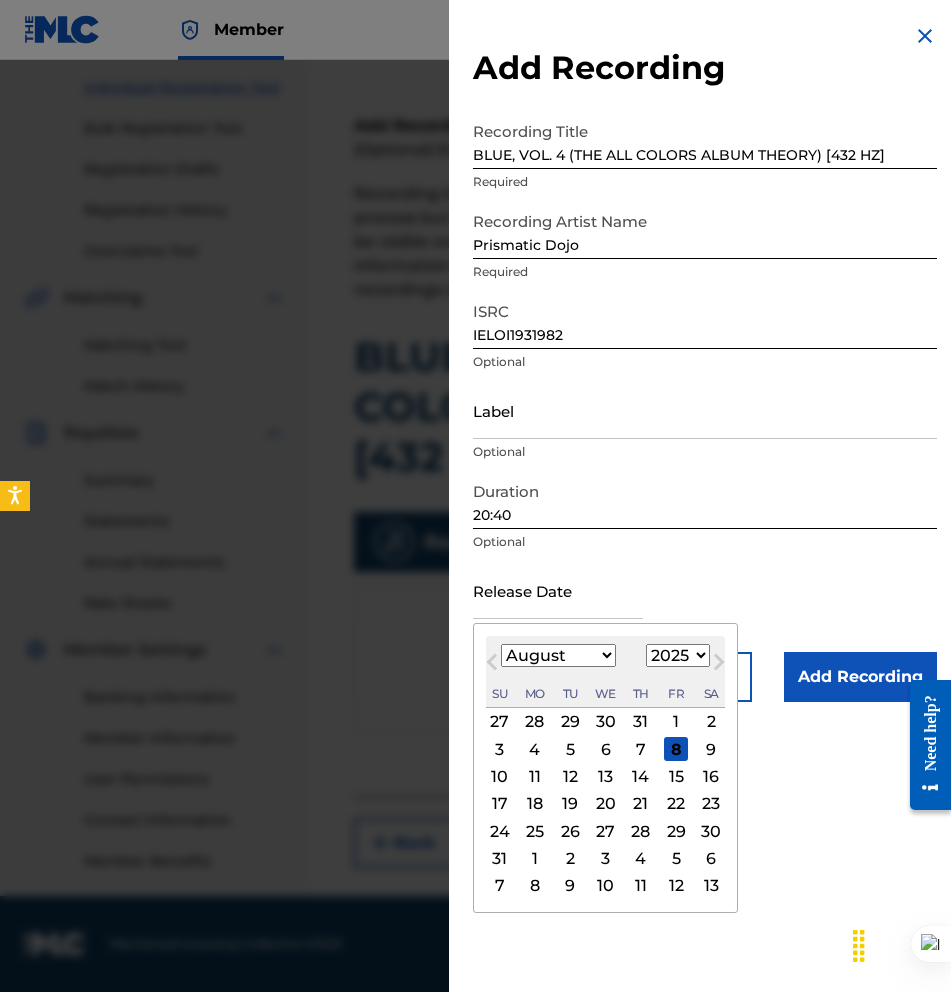 click at bounding box center [558, 590] 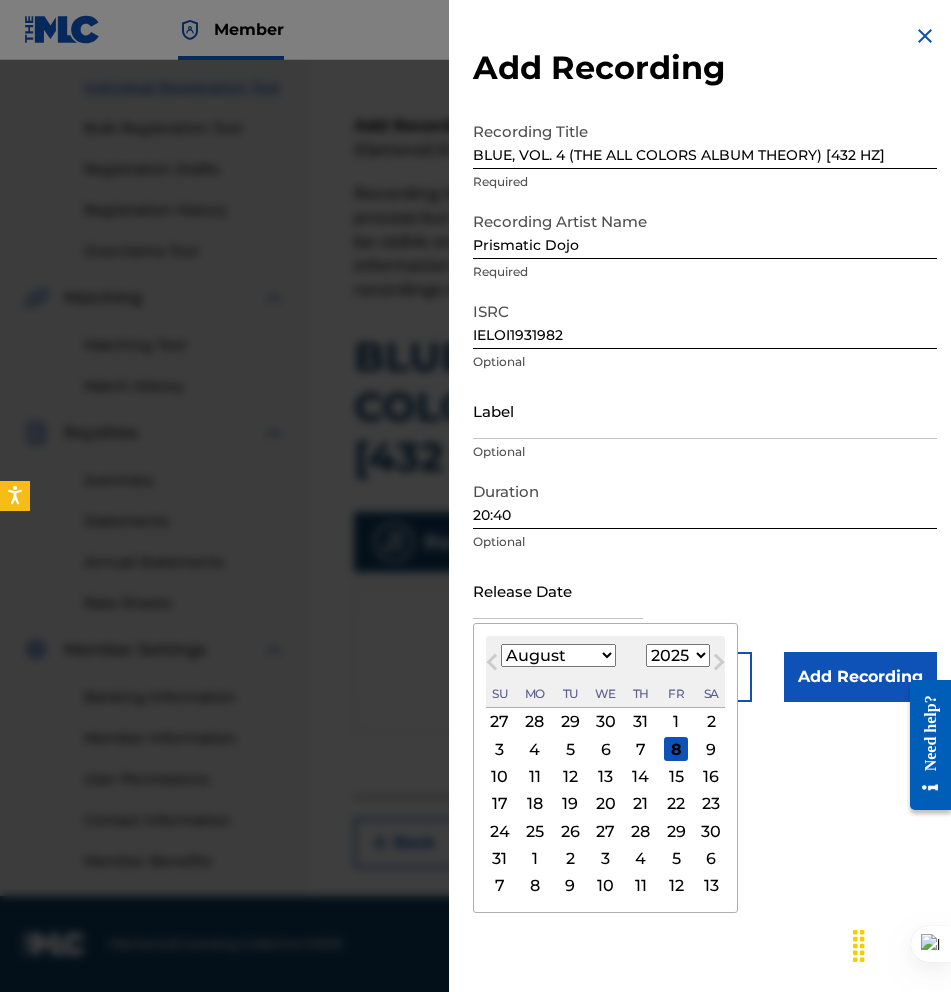 select on "3" 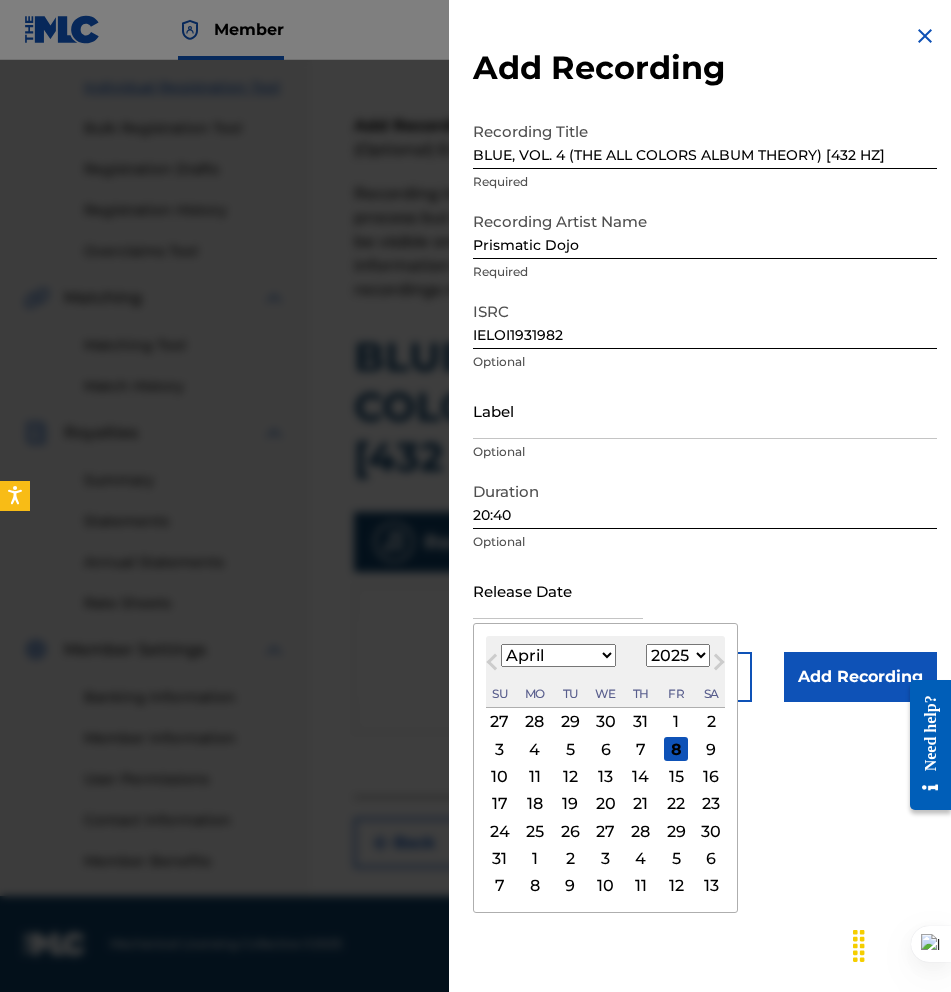 click on "January February March April May June July August September October November December" at bounding box center (558, 655) 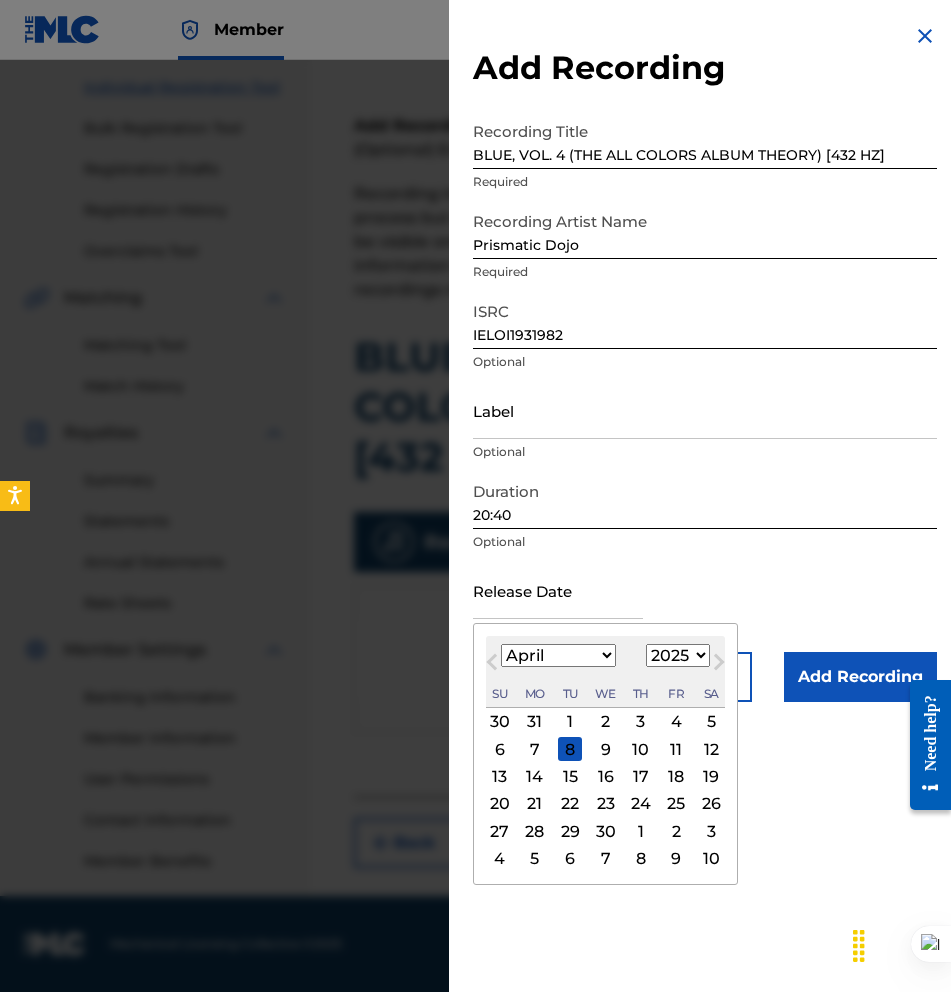 click on "1899 1900 1901 1902 1903 1904 1905 1906 1907 1908 1909 1910 1911 1912 1913 1914 1915 1916 1917 1918 1919 1920 1921 1922 1923 1924 1925 1926 1927 1928 1929 1930 1931 1932 1933 1934 1935 1936 1937 1938 1939 1940 1941 1942 1943 1944 1945 1946 1947 1948 1949 1950 1951 1952 1953 1954 1955 1956 1957 1958 1959 1960 1961 1962 1963 1964 1965 1966 1967 1968 1969 1970 1971 1972 1973 1974 1975 1976 1977 1978 1979 1980 1981 1982 1983 1984 1985 1986 1987 1988 1989 1990 1991 1992 1993 1994 1995 1996 1997 1998 1999 2000 2001 2002 2003 2004 2005 2006 2007 2008 2009 2010 2011 2012 2013 2014 2015 2016 2017 2018 2019 2020 2021 2022 2023 2024 2025 2026 2027 2028 2029 2030 2031 2032 2033 2034 2035 2036 2037 2038 2039 2040 2041 2042 2043 2044 2045 2046 2047 2048 2049 2050 2051 2052 2053 2054 2055 2056 2057 2058 2059 2060 2061 2062 2063 2064 2065 2066 2067 2068 2069 2070 2071 2072 2073 2074 2075 2076 2077 2078 2079 2080 2081 2082 2083 2084 2085 2086 2087 2088 2089 2090 2091 2092 2093 2094 2095 2096 2097 2098 2099 2100" at bounding box center (678, 655) 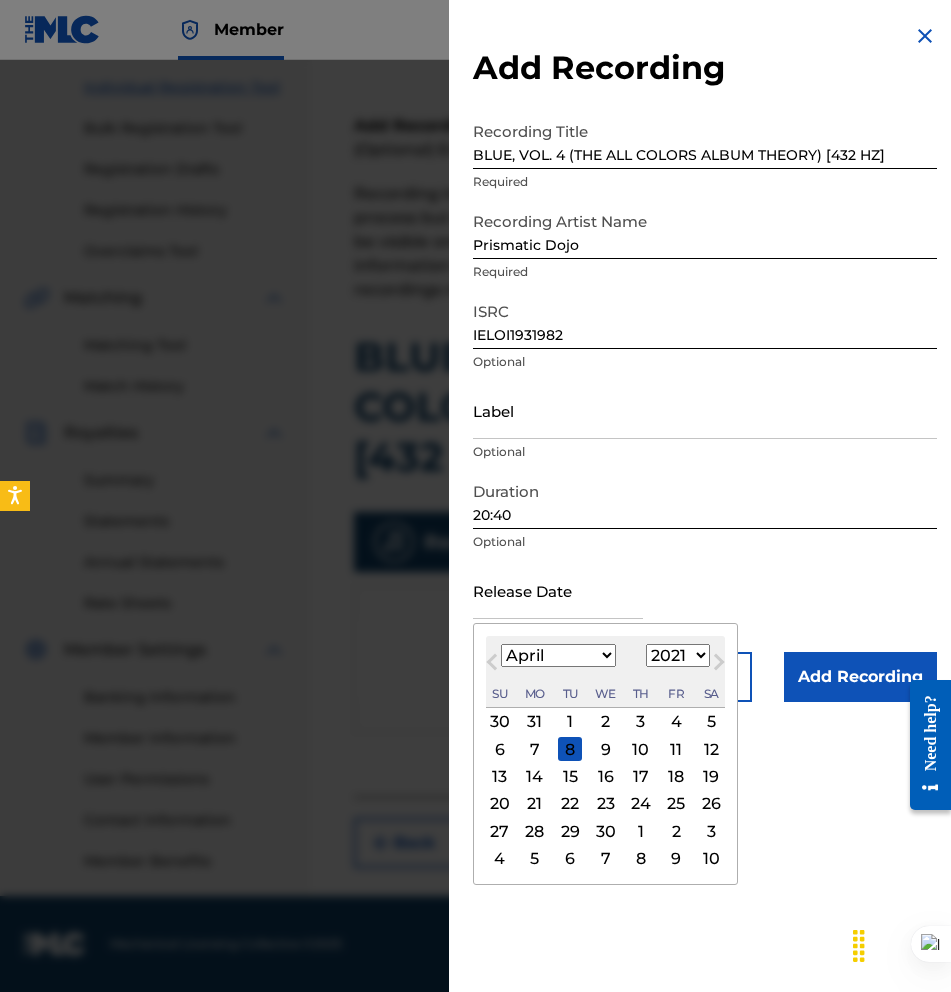 click on "1899 1900 1901 1902 1903 1904 1905 1906 1907 1908 1909 1910 1911 1912 1913 1914 1915 1916 1917 1918 1919 1920 1921 1922 1923 1924 1925 1926 1927 1928 1929 1930 1931 1932 1933 1934 1935 1936 1937 1938 1939 1940 1941 1942 1943 1944 1945 1946 1947 1948 1949 1950 1951 1952 1953 1954 1955 1956 1957 1958 1959 1960 1961 1962 1963 1964 1965 1966 1967 1968 1969 1970 1971 1972 1973 1974 1975 1976 1977 1978 1979 1980 1981 1982 1983 1984 1985 1986 1987 1988 1989 1990 1991 1992 1993 1994 1995 1996 1997 1998 1999 2000 2001 2002 2003 2004 2005 2006 2007 2008 2009 2010 2011 2012 2013 2014 2015 2016 2017 2018 2019 2020 2021 2022 2023 2024 2025 2026 2027 2028 2029 2030 2031 2032 2033 2034 2035 2036 2037 2038 2039 2040 2041 2042 2043 2044 2045 2046 2047 2048 2049 2050 2051 2052 2053 2054 2055 2056 2057 2058 2059 2060 2061 2062 2063 2064 2065 2066 2067 2068 2069 2070 2071 2072 2073 2074 2075 2076 2077 2078 2079 2080 2081 2082 2083 2084 2085 2086 2087 2088 2089 2090 2091 2092 2093 2094 2095 2096 2097 2098 2099 2100" at bounding box center [678, 655] 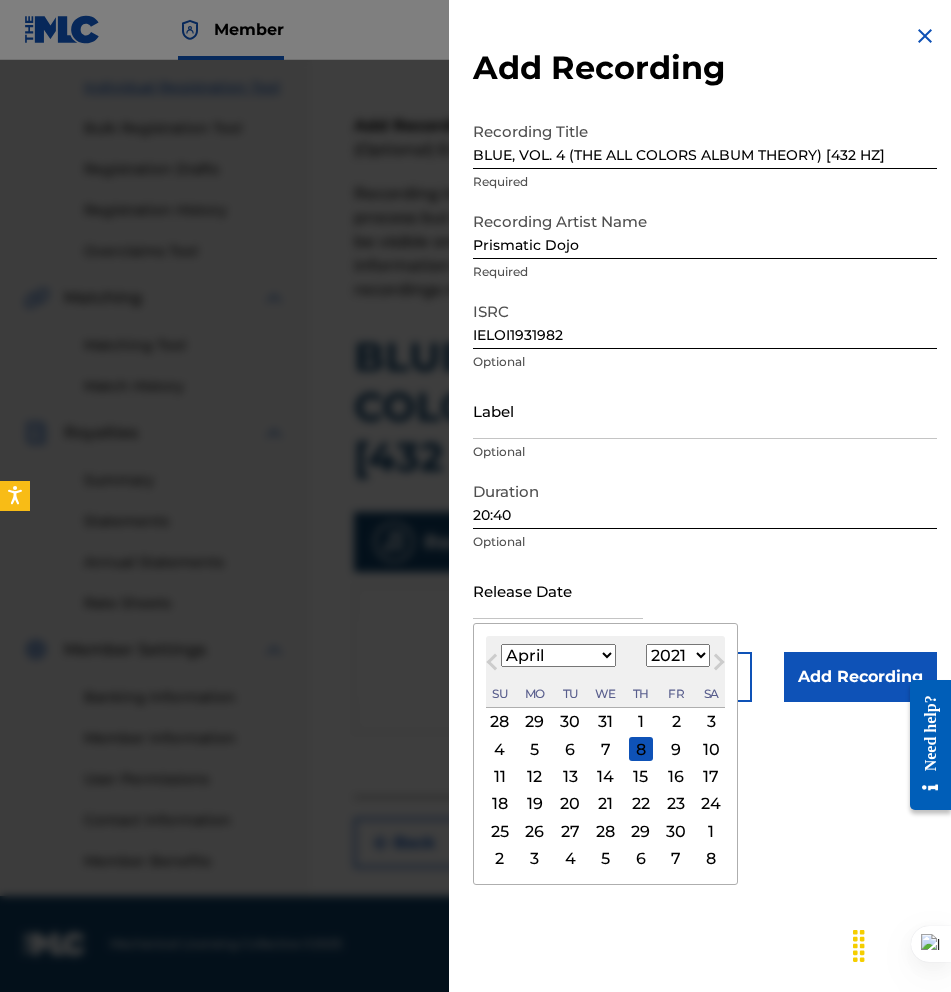 click on "23" at bounding box center [676, 804] 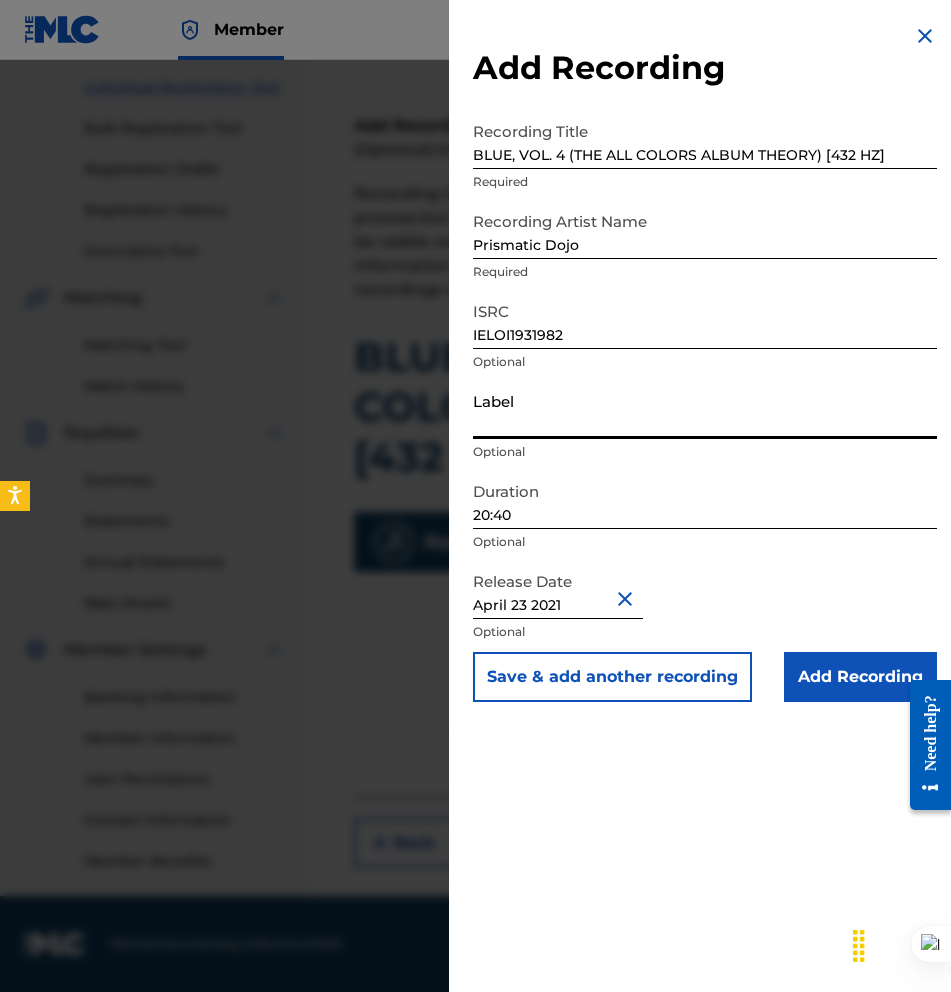 click on "Label" at bounding box center (705, 410) 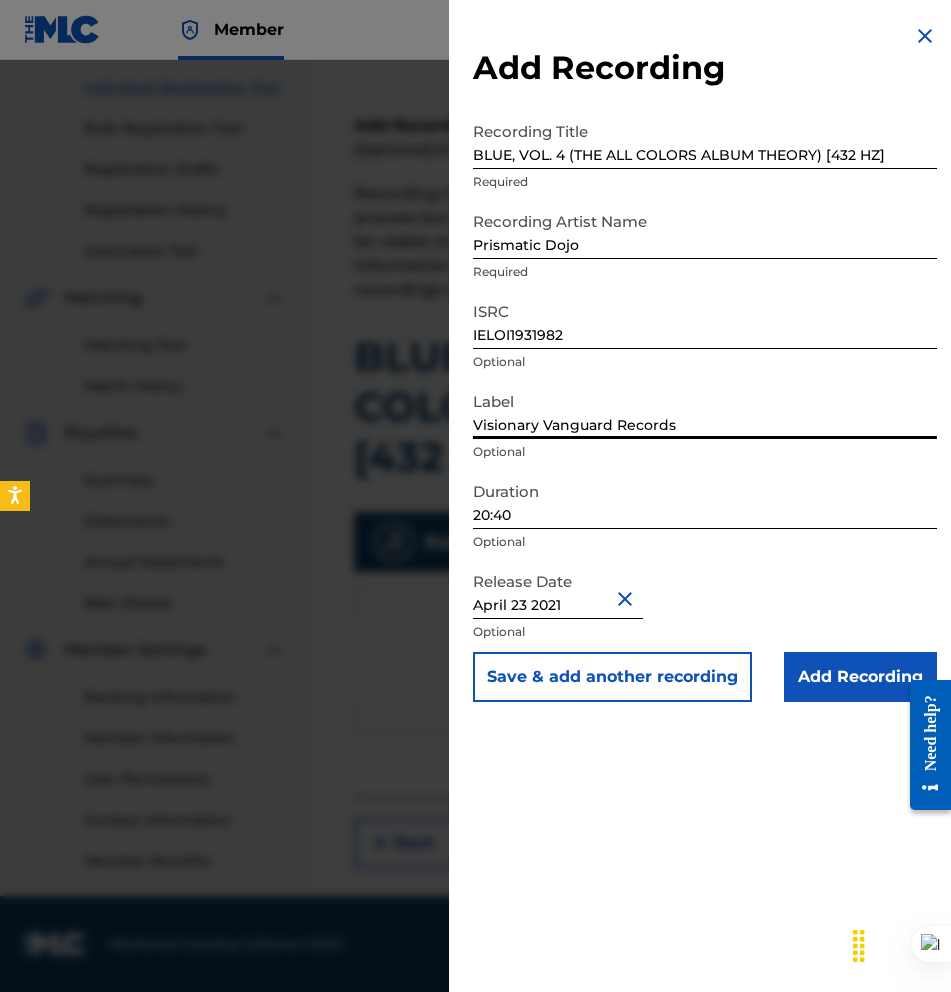 type on "Visionary Vanguard Records" 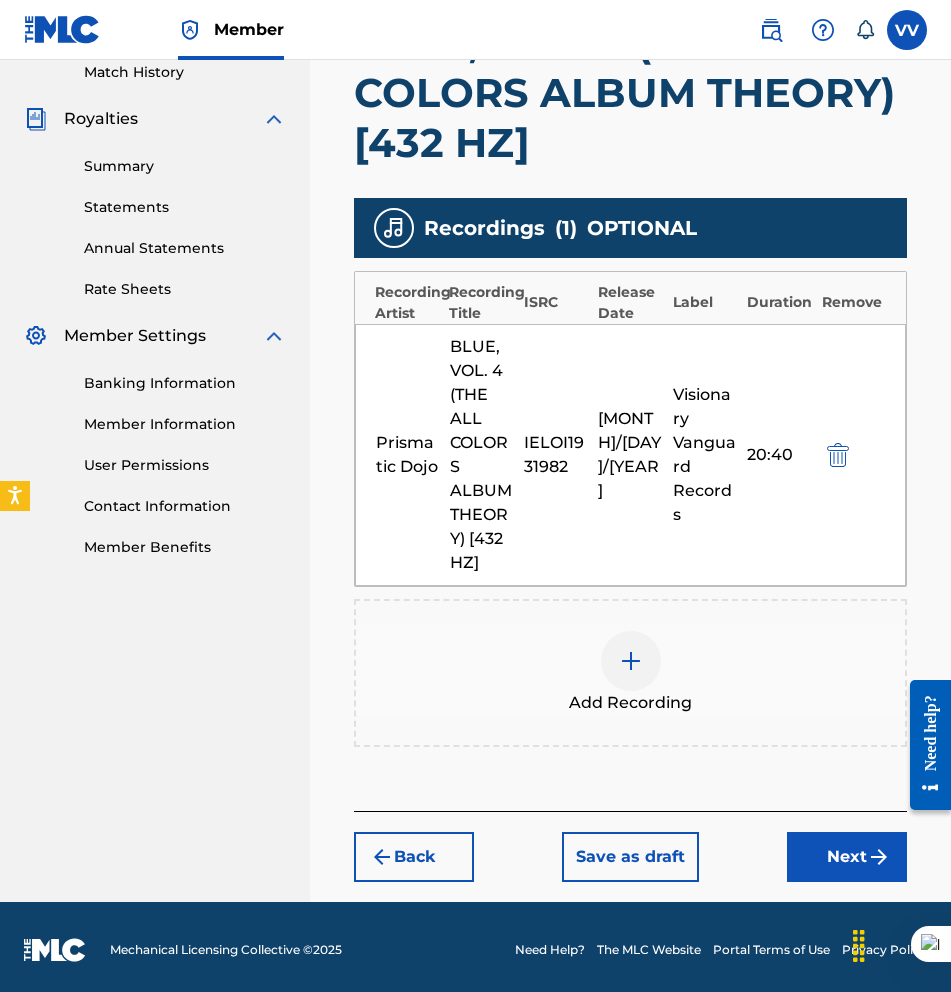 scroll, scrollTop: 583, scrollLeft: 0, axis: vertical 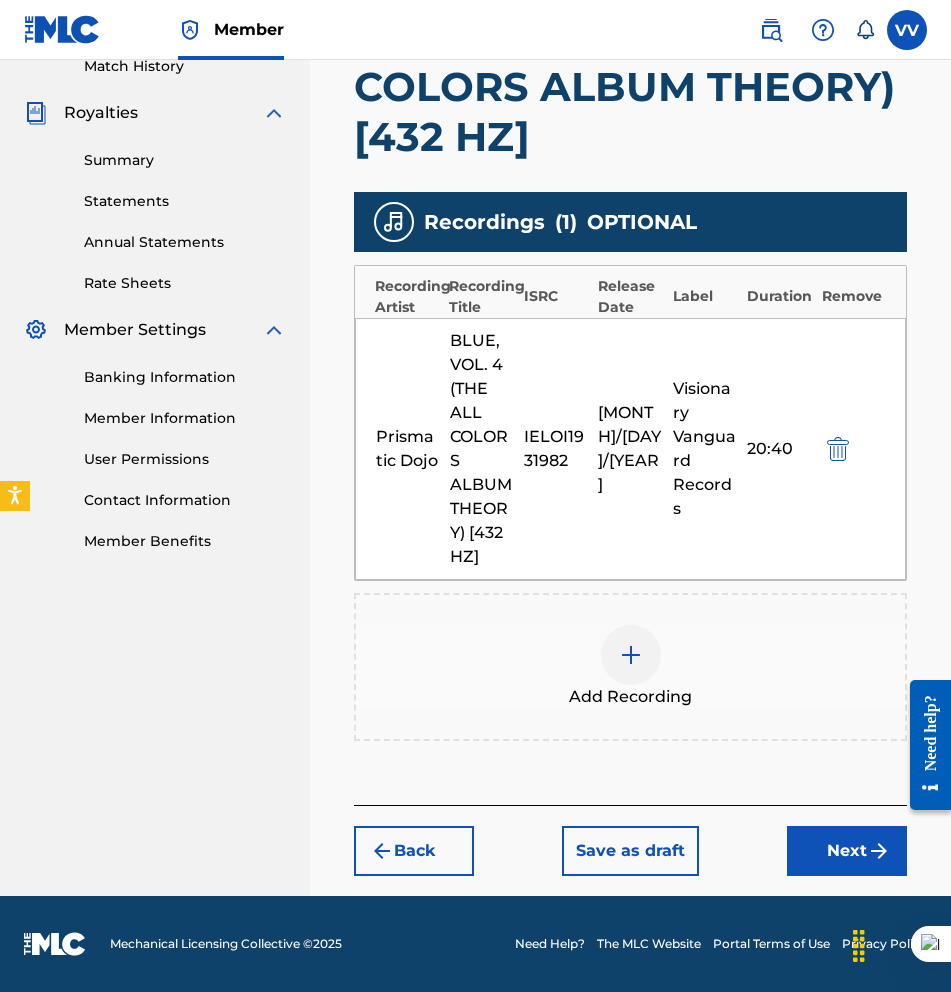 click on "Next" at bounding box center (847, 851) 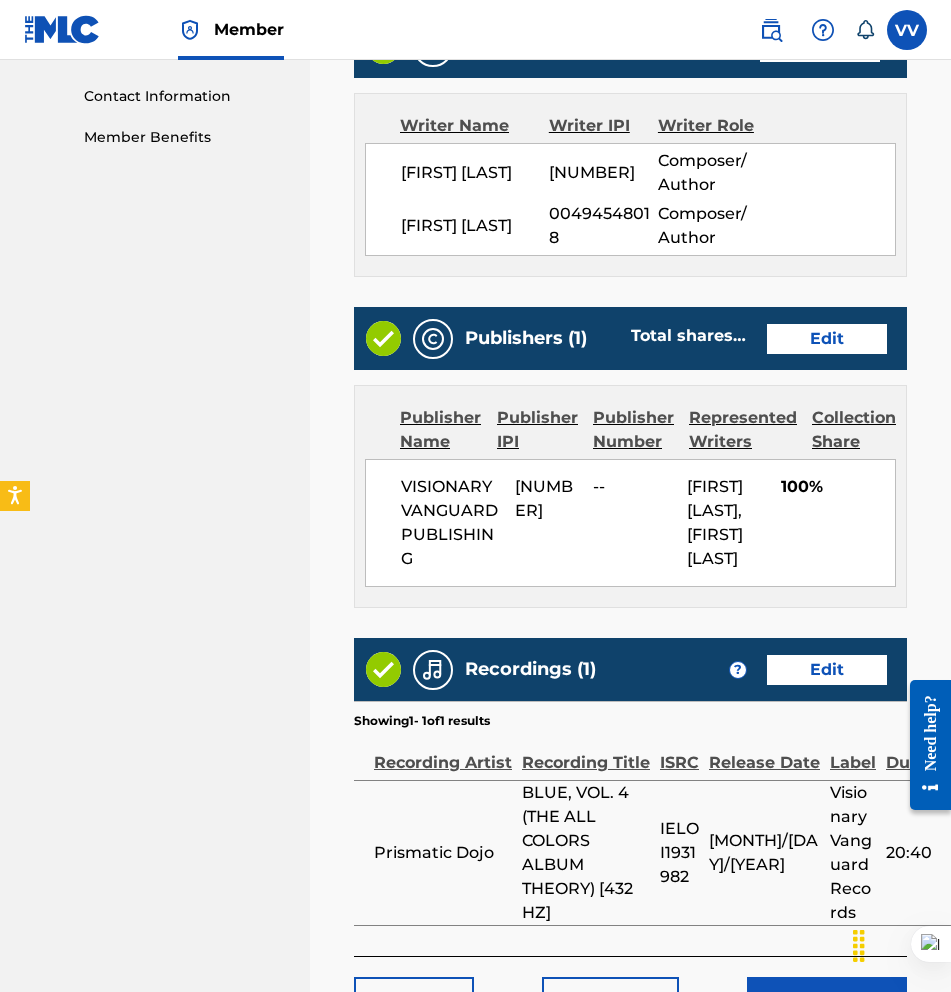 scroll, scrollTop: 1144, scrollLeft: 0, axis: vertical 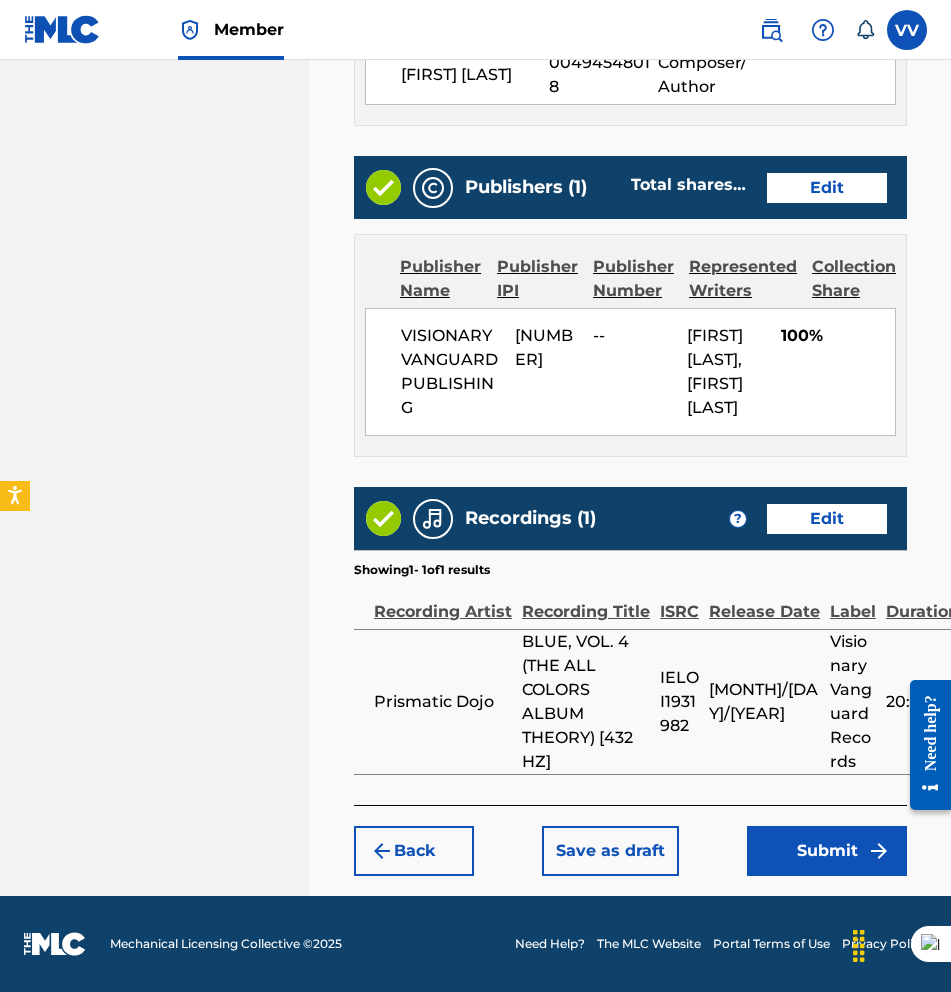click on "Submit" at bounding box center (827, 851) 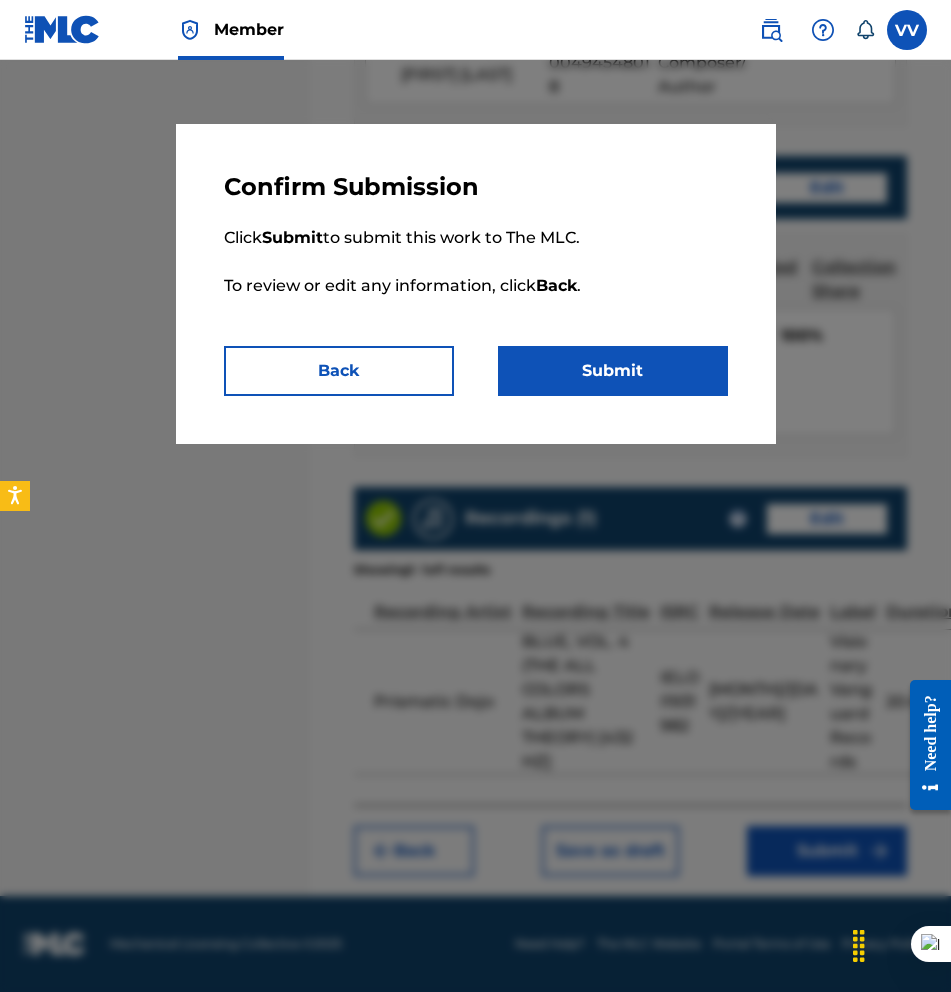 click on "Submit" at bounding box center (613, 371) 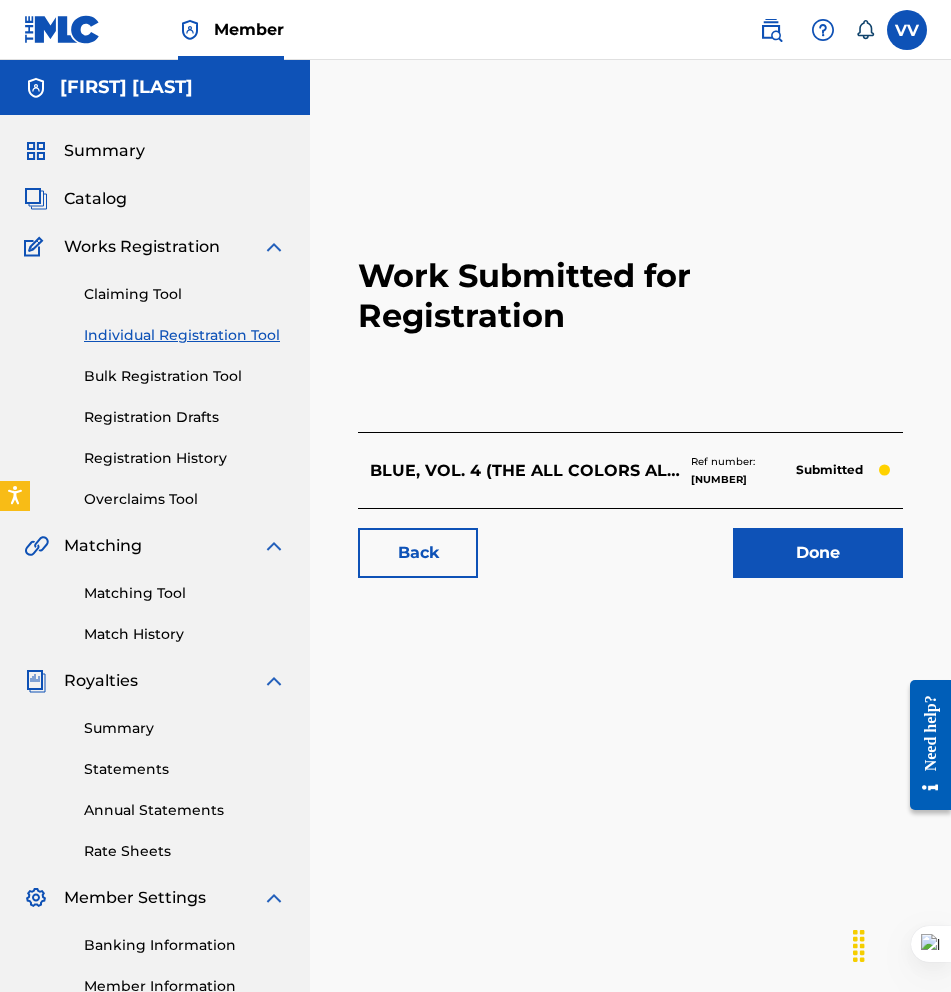 click on "Done" at bounding box center [818, 553] 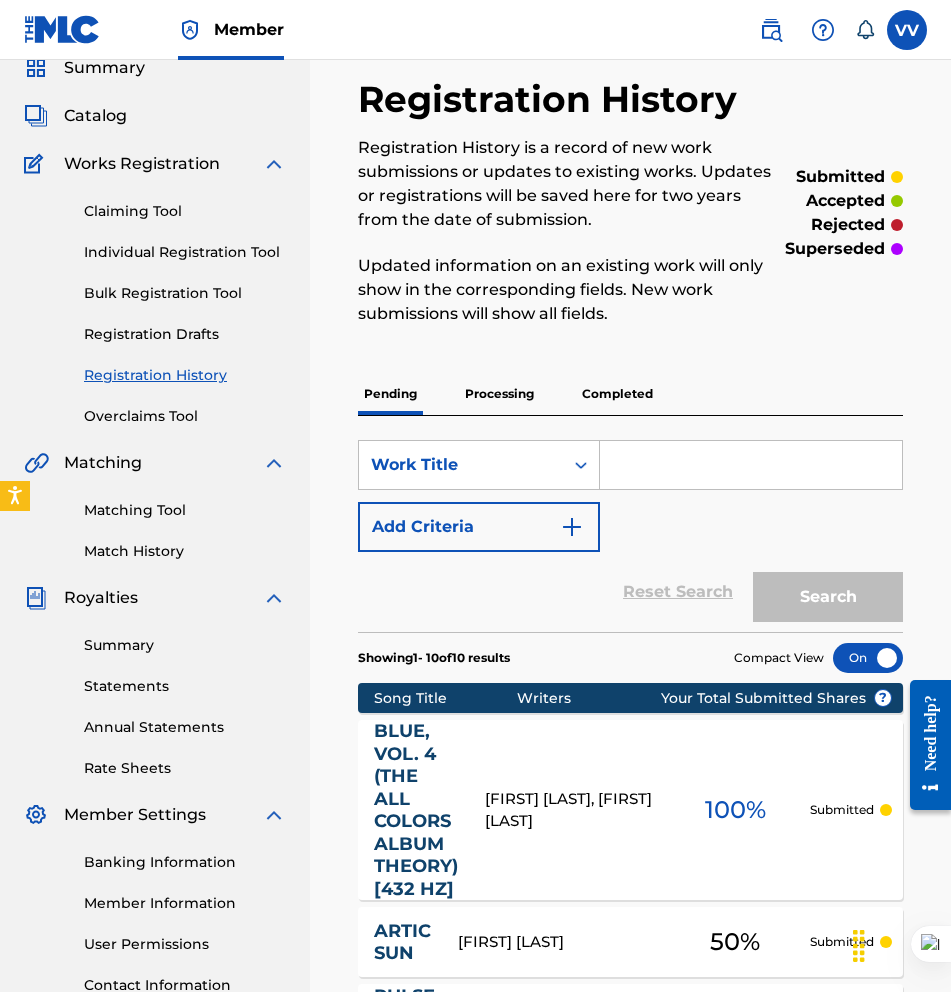 scroll, scrollTop: 82, scrollLeft: 0, axis: vertical 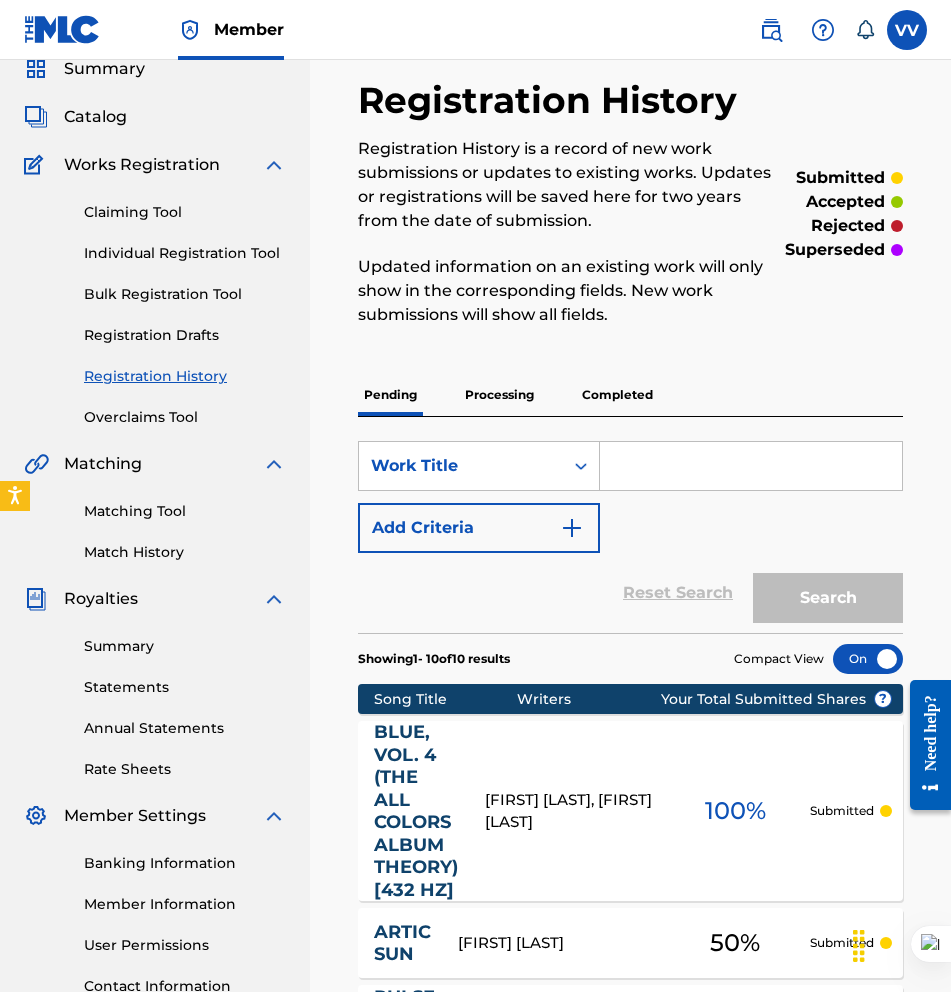 click on "Individual Registration Tool" at bounding box center [185, 253] 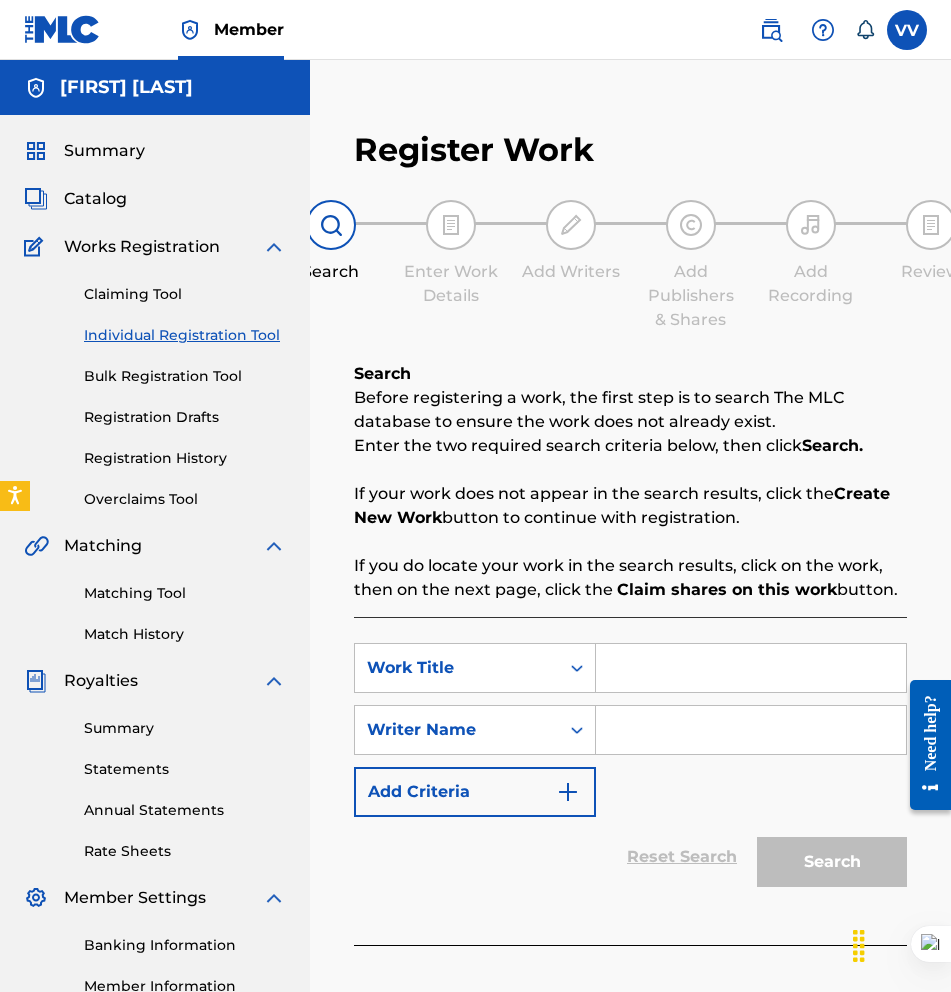 click at bounding box center [751, 668] 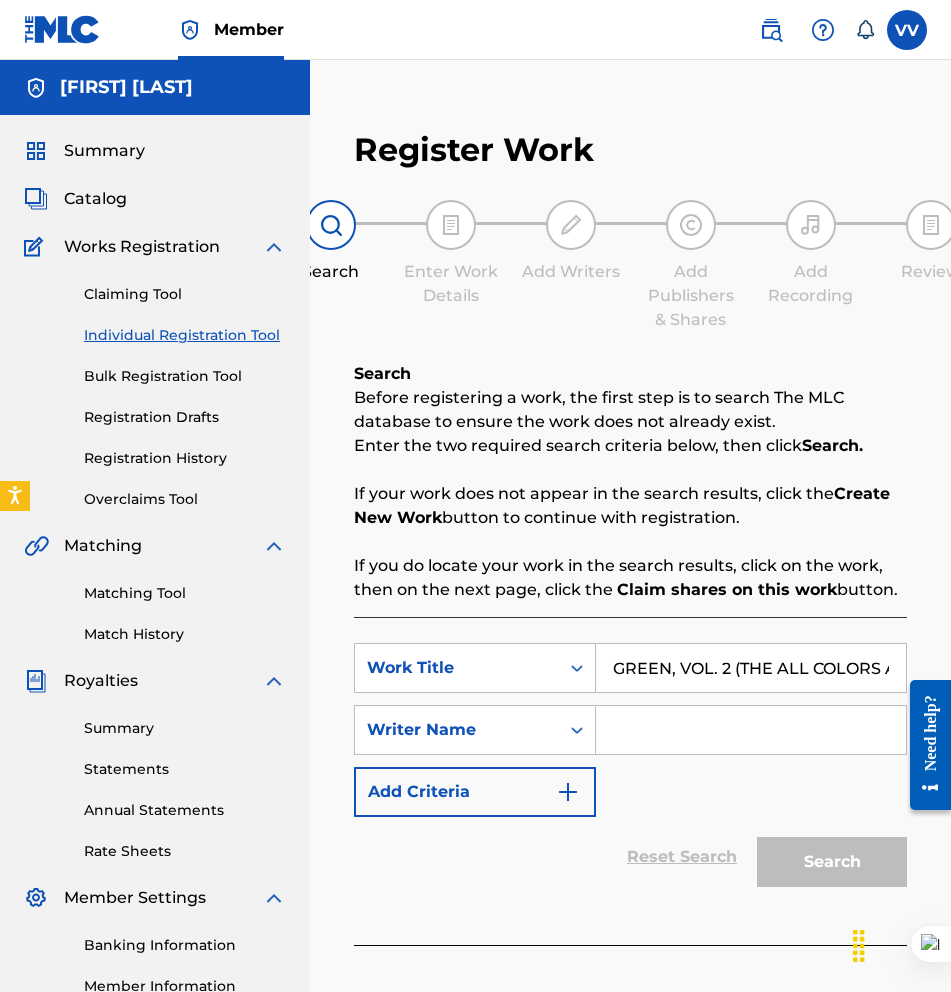 scroll, scrollTop: 0, scrollLeft: 207, axis: horizontal 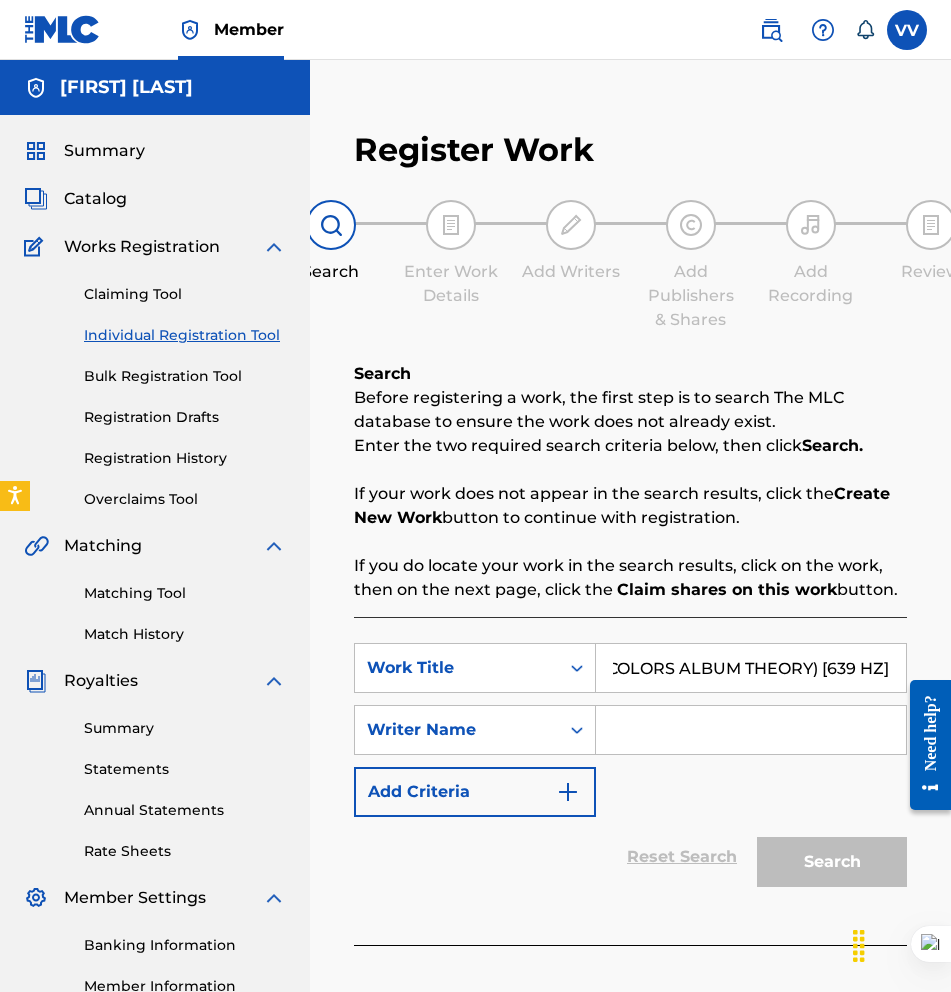 type on "GREEN, VOL. 2 (THE ALL COLORS ALBUM THEORY) [639 HZ]" 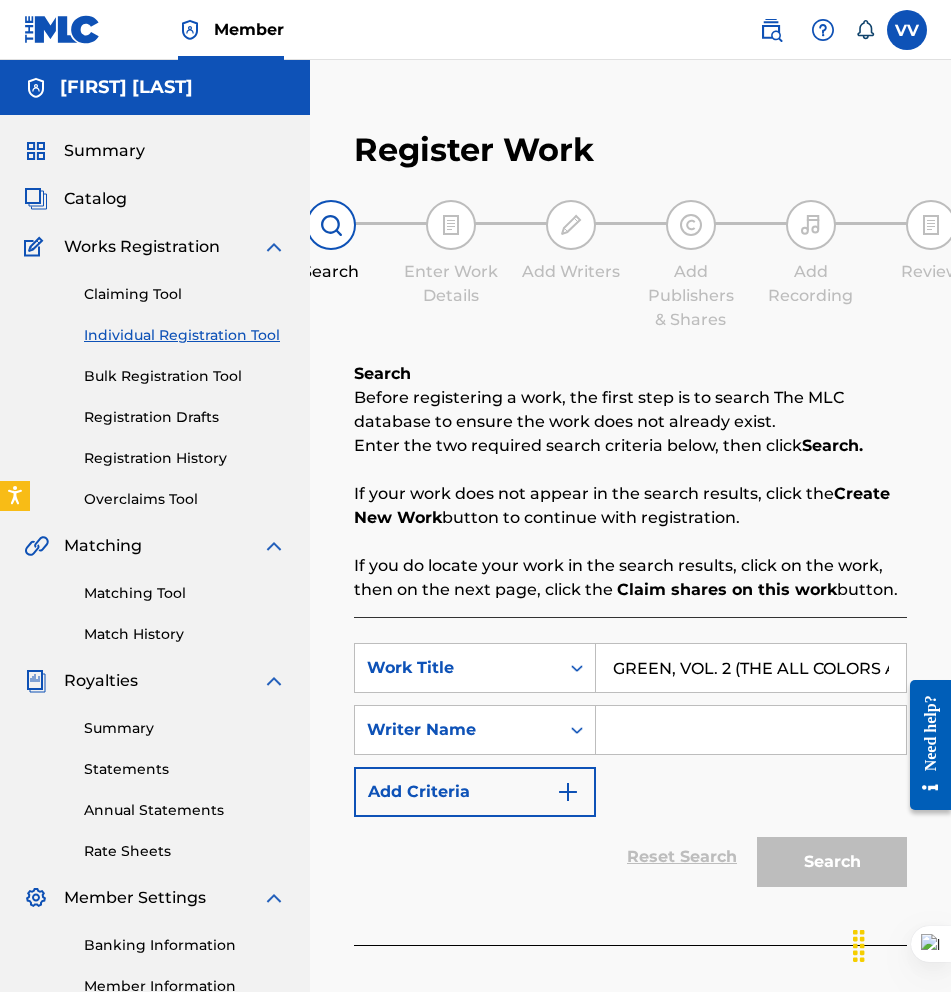 click on "SearchWithCriteria[UUID] Work Title [PRODUCT_NAME] [NUMBER] SearchWithCriteria[UUID] Writer Name Add Criteria" at bounding box center (630, 730) 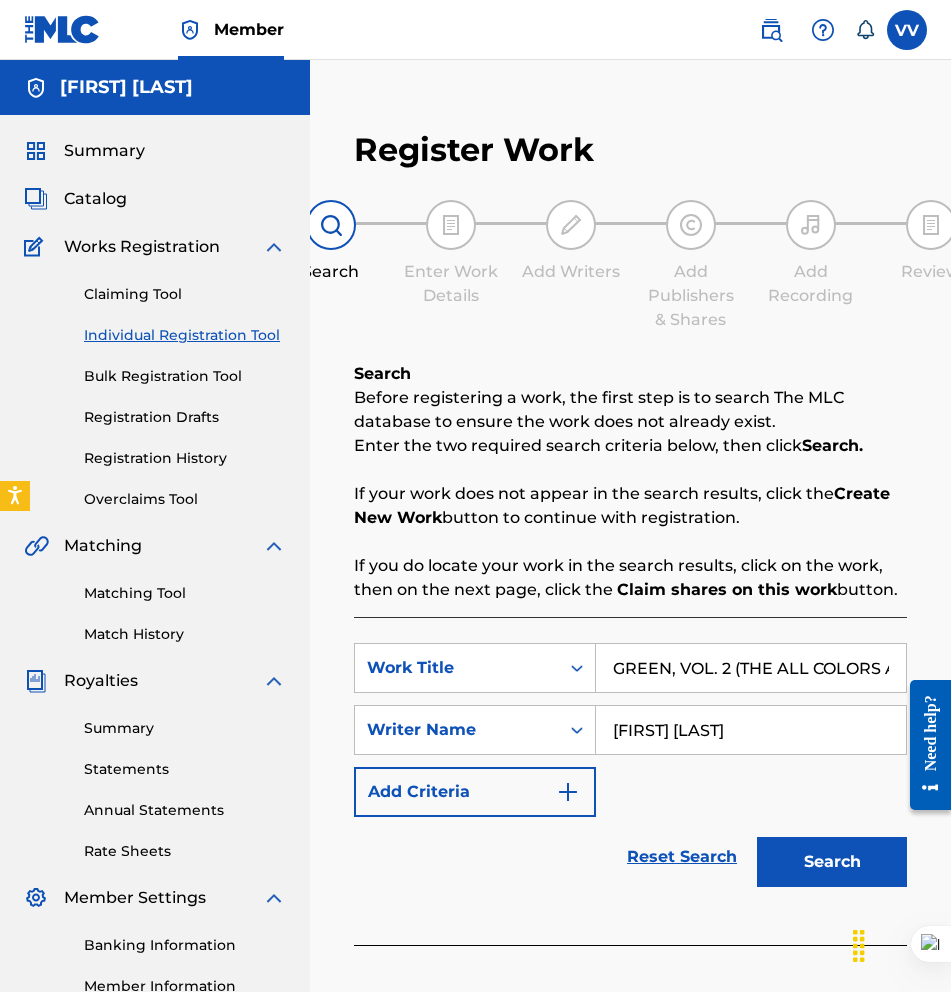 click on "Search" at bounding box center (832, 862) 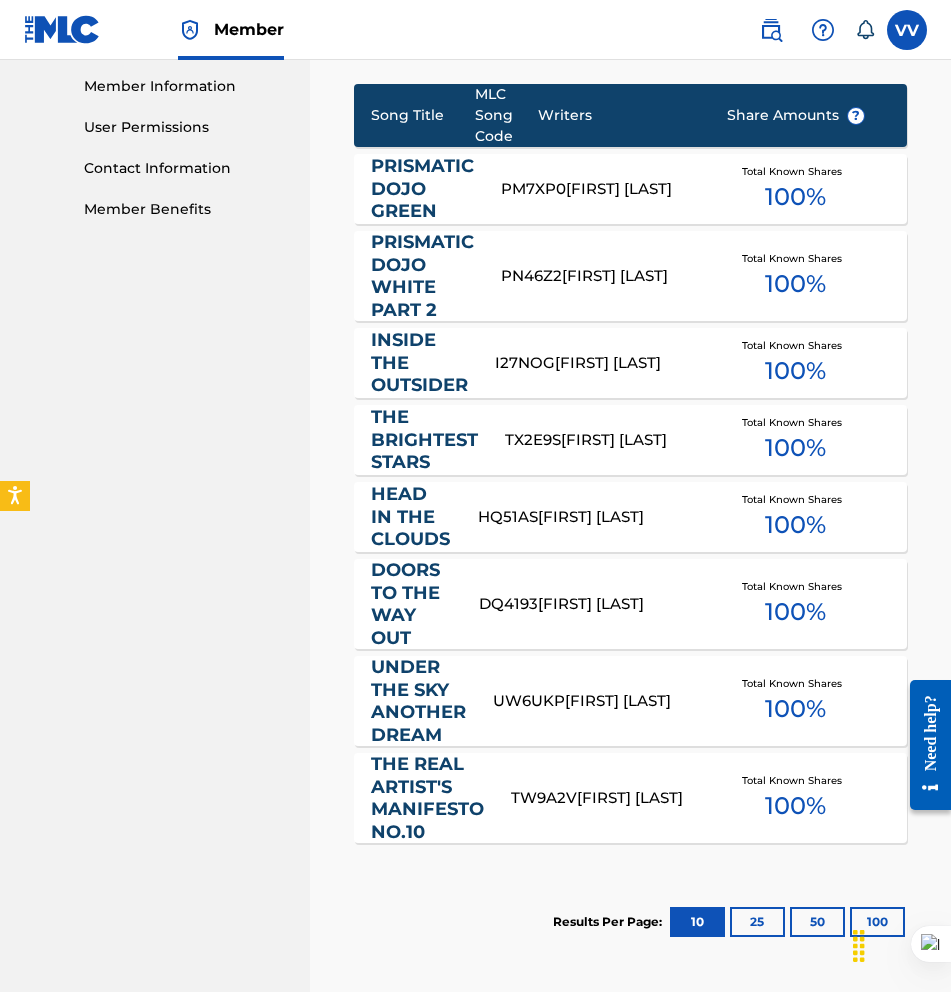 scroll, scrollTop: 899, scrollLeft: 0, axis: vertical 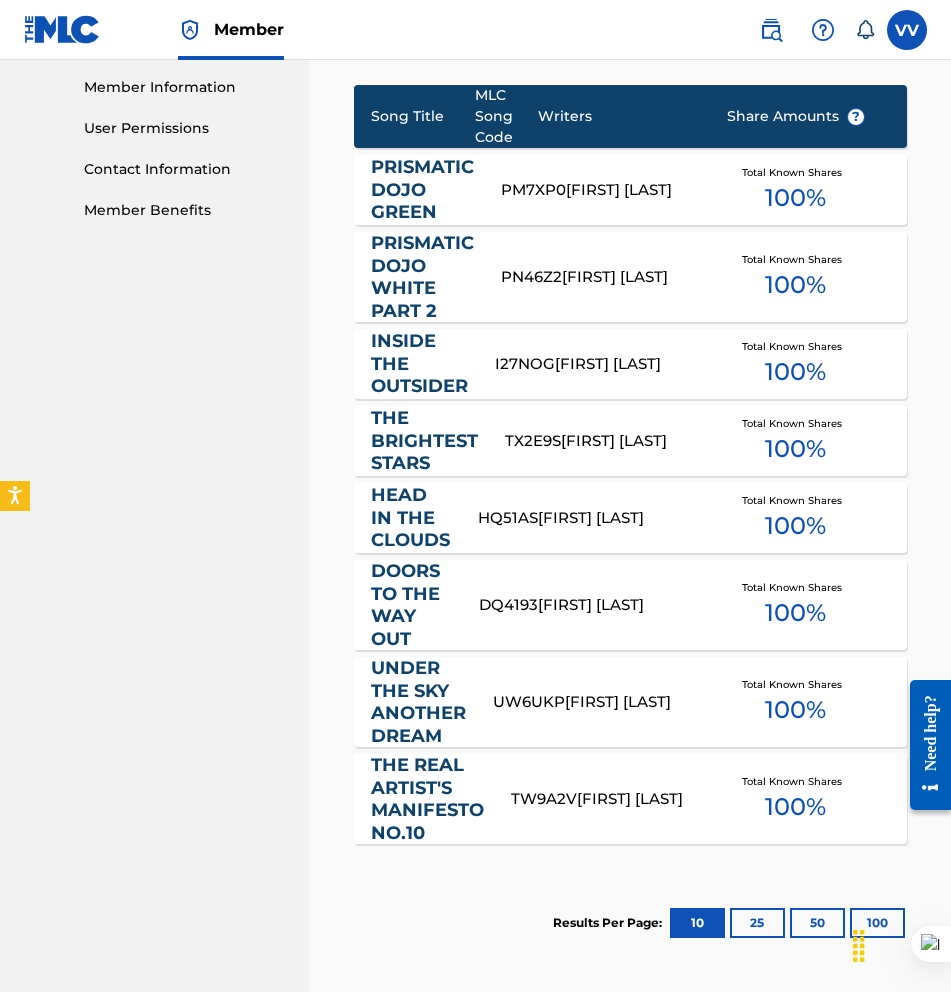 click on "PRISMATIC DOJO GREEN" at bounding box center (422, 190) 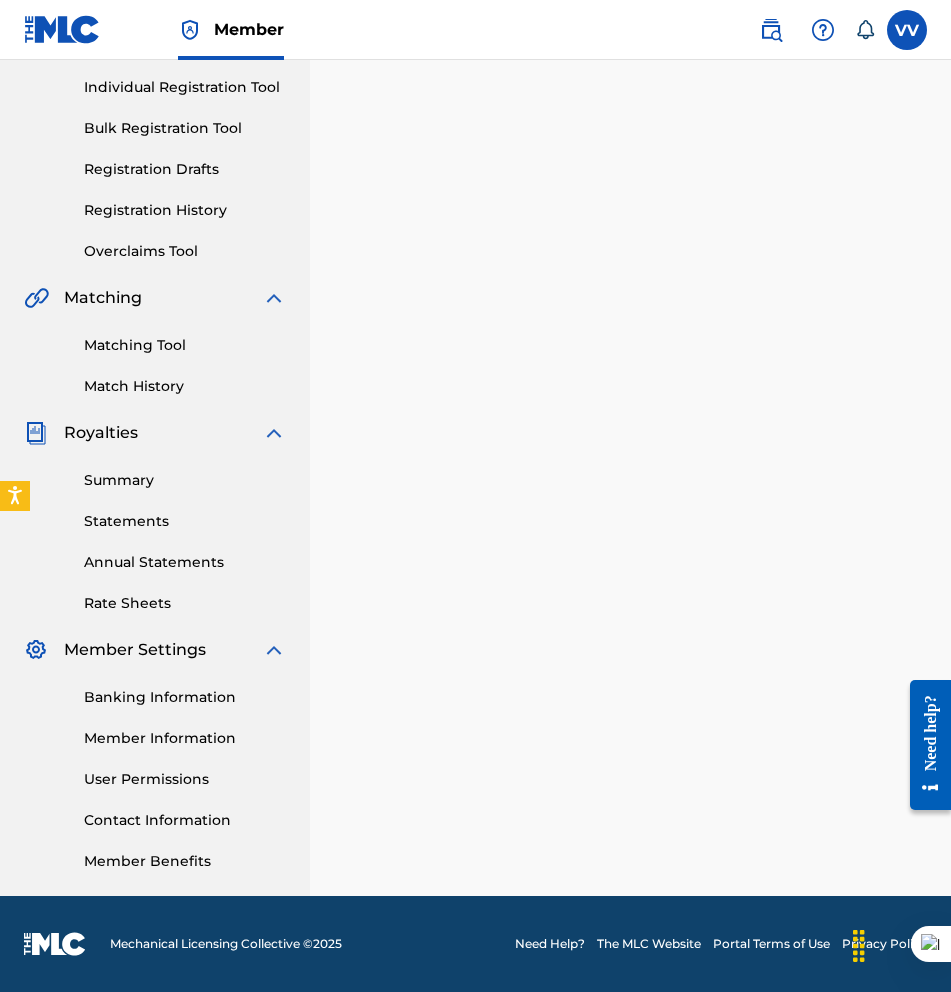 scroll, scrollTop: 0, scrollLeft: 0, axis: both 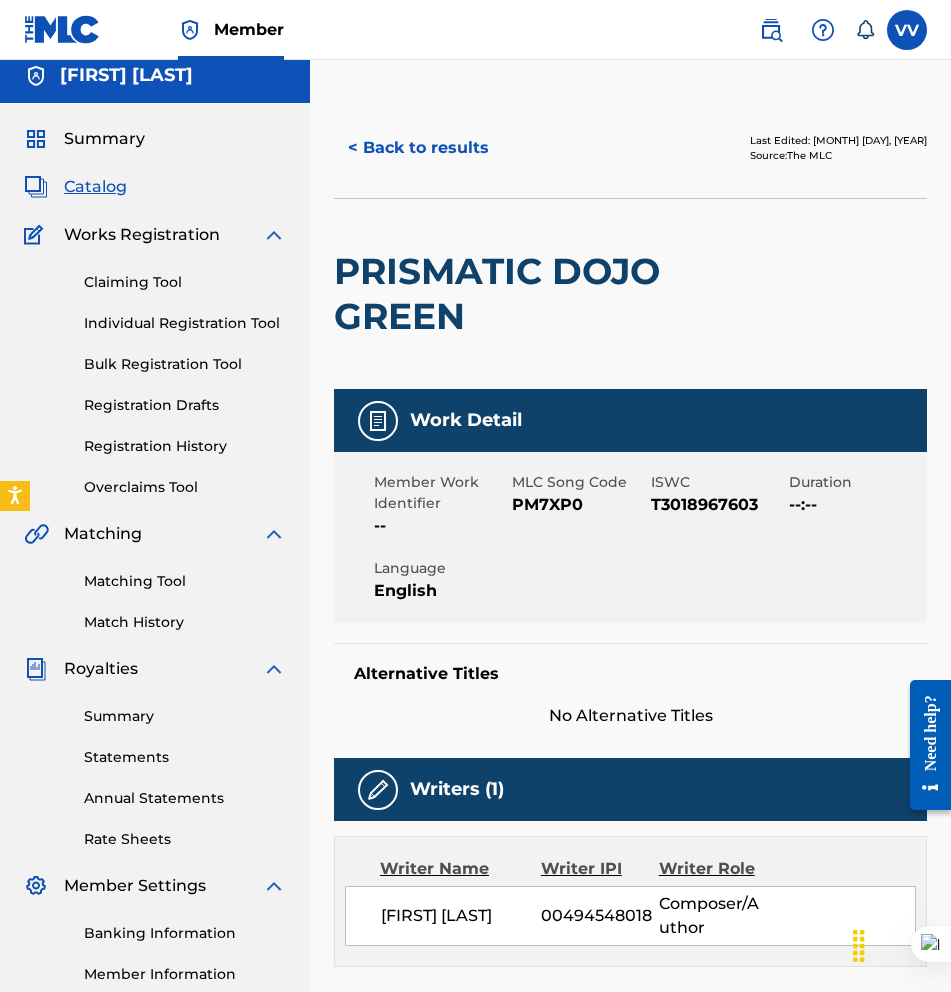 click on "< Back to results" at bounding box center [418, 148] 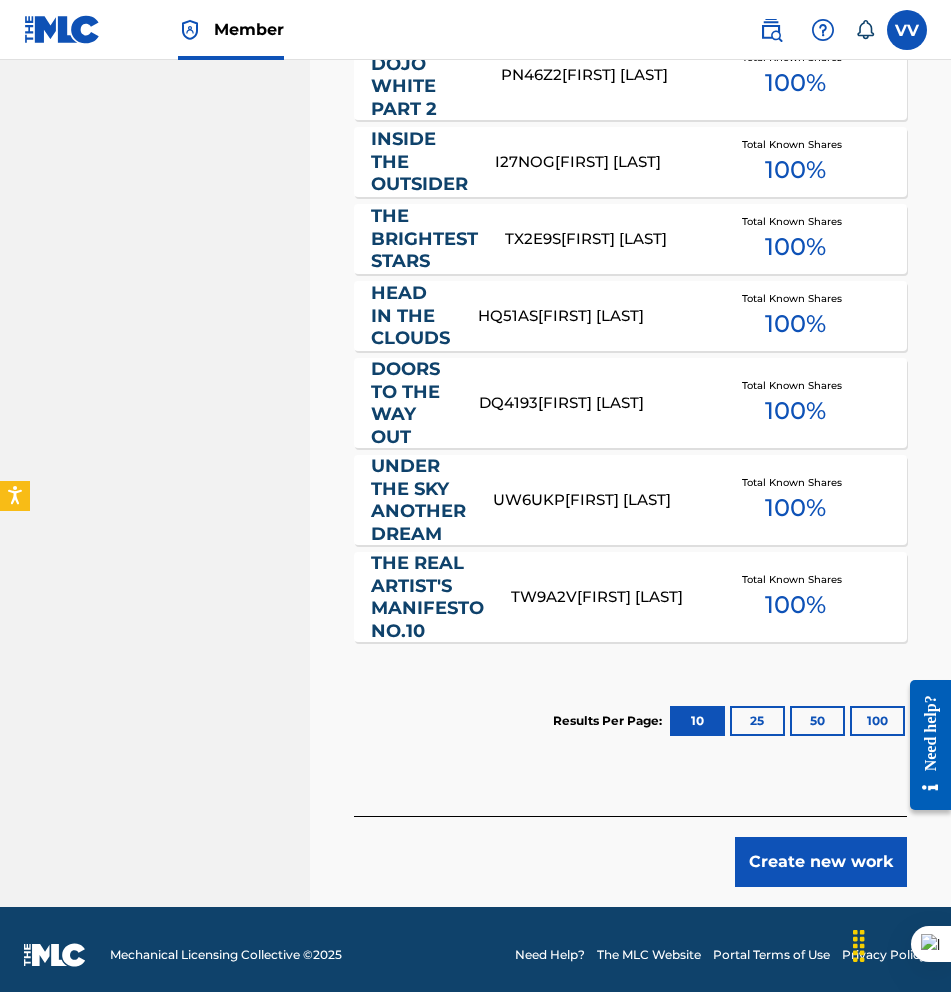 scroll, scrollTop: 1112, scrollLeft: 0, axis: vertical 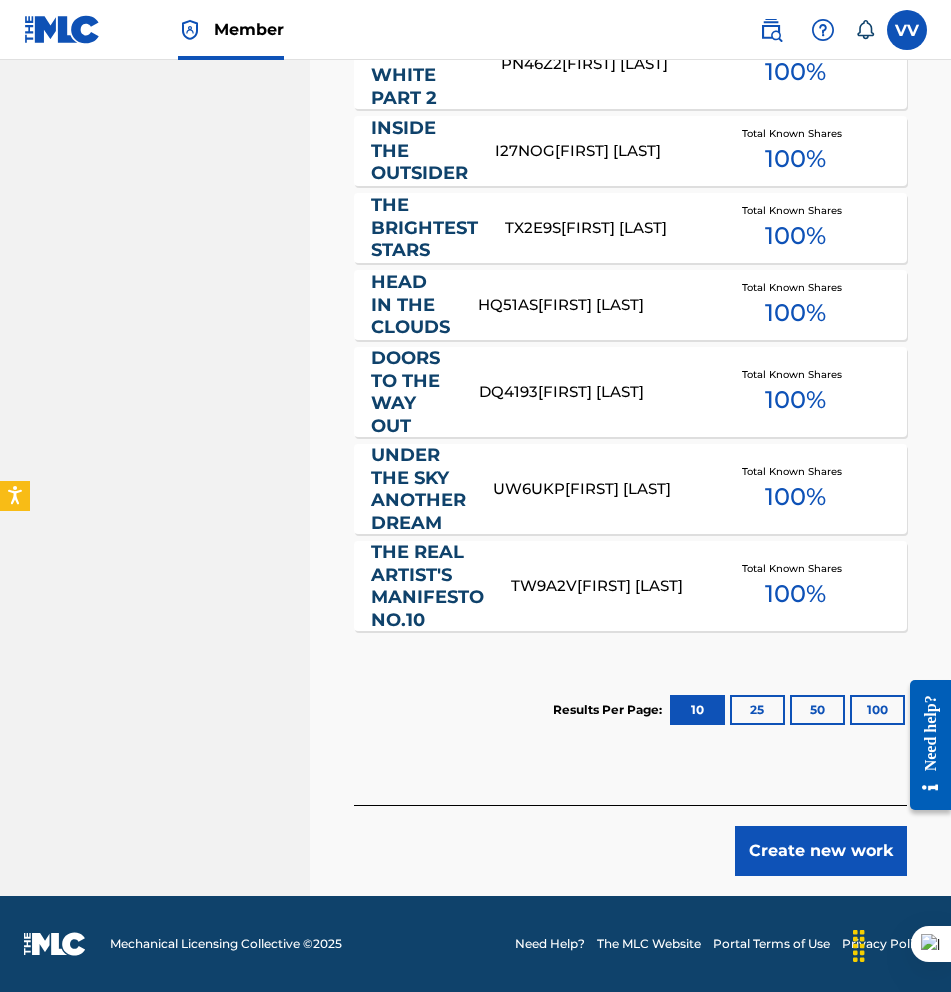 click on "Create new work" at bounding box center (821, 851) 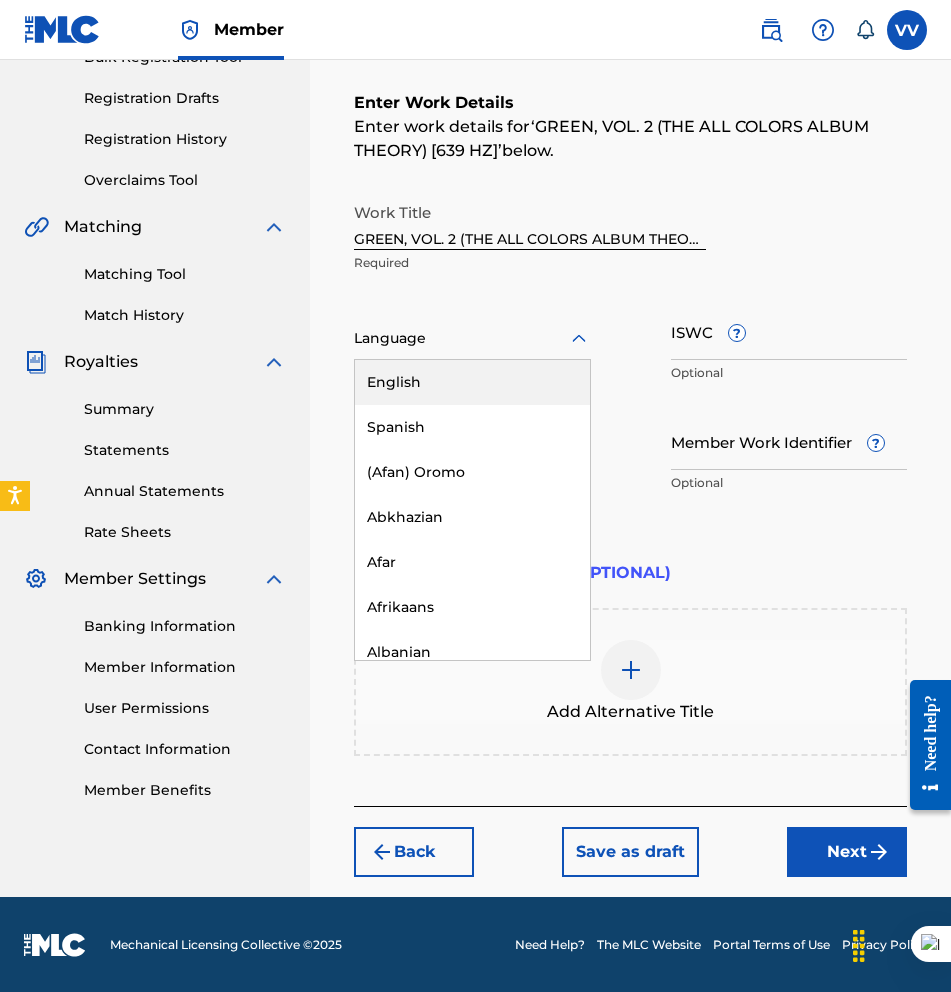 click on "Language" at bounding box center [472, 339] 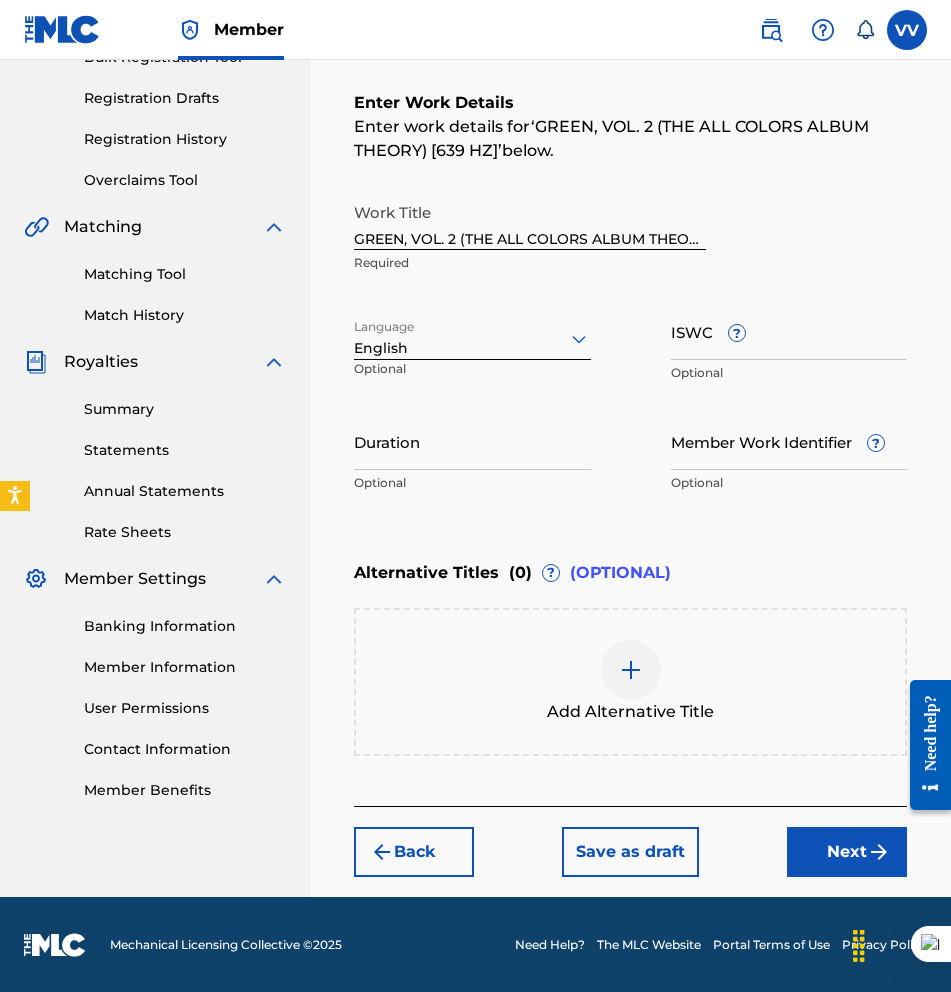 click on "ISWC   ?" at bounding box center (789, 331) 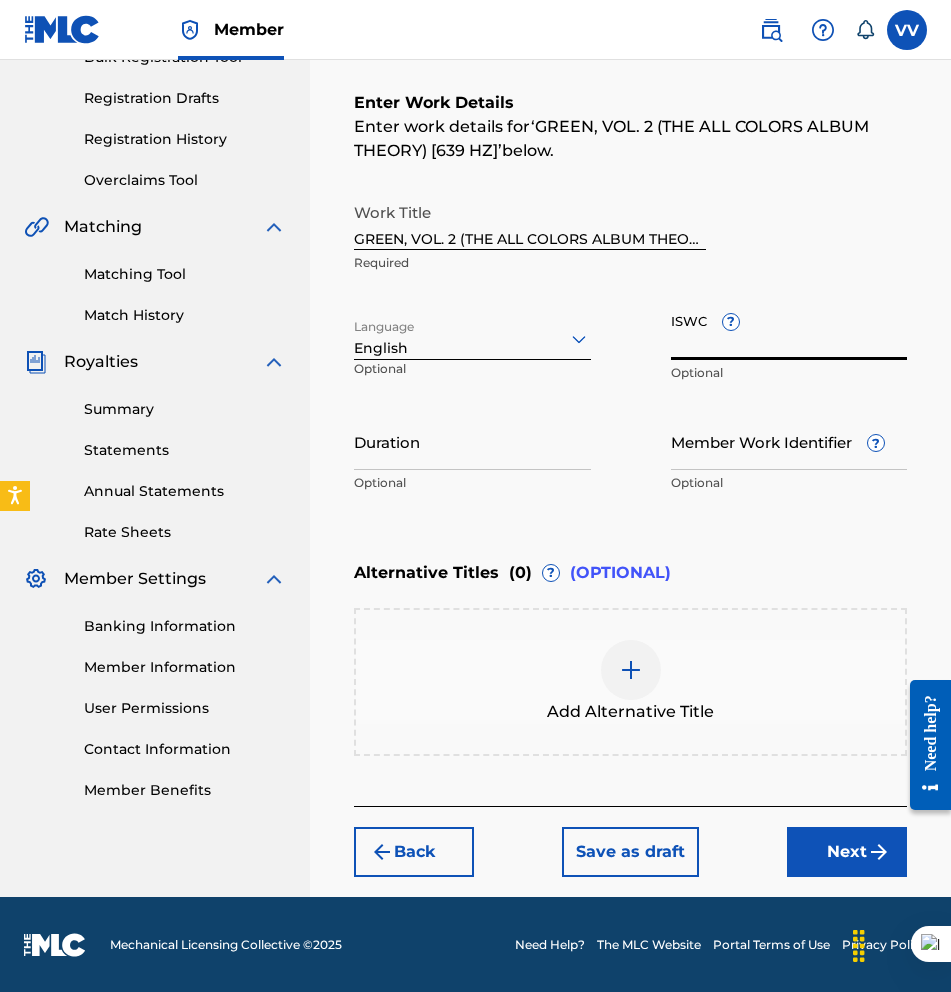 paste on "T3339813666" 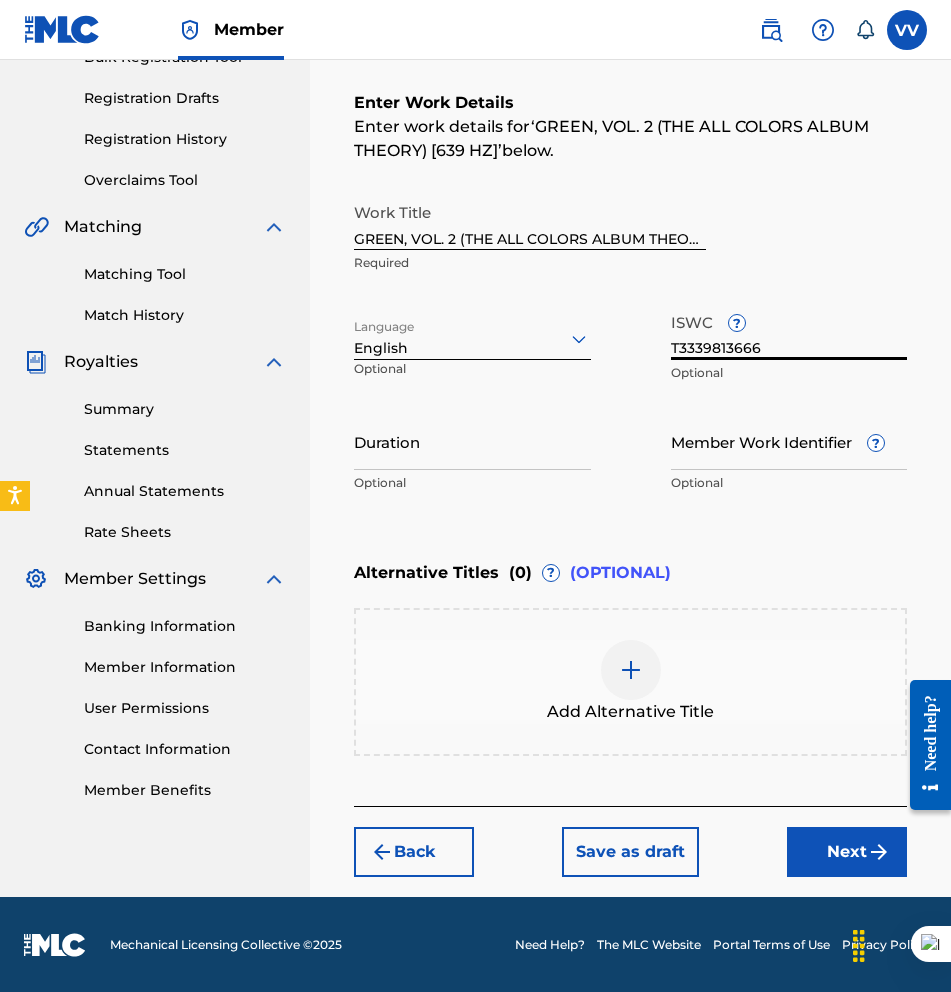 type on "T3339813666" 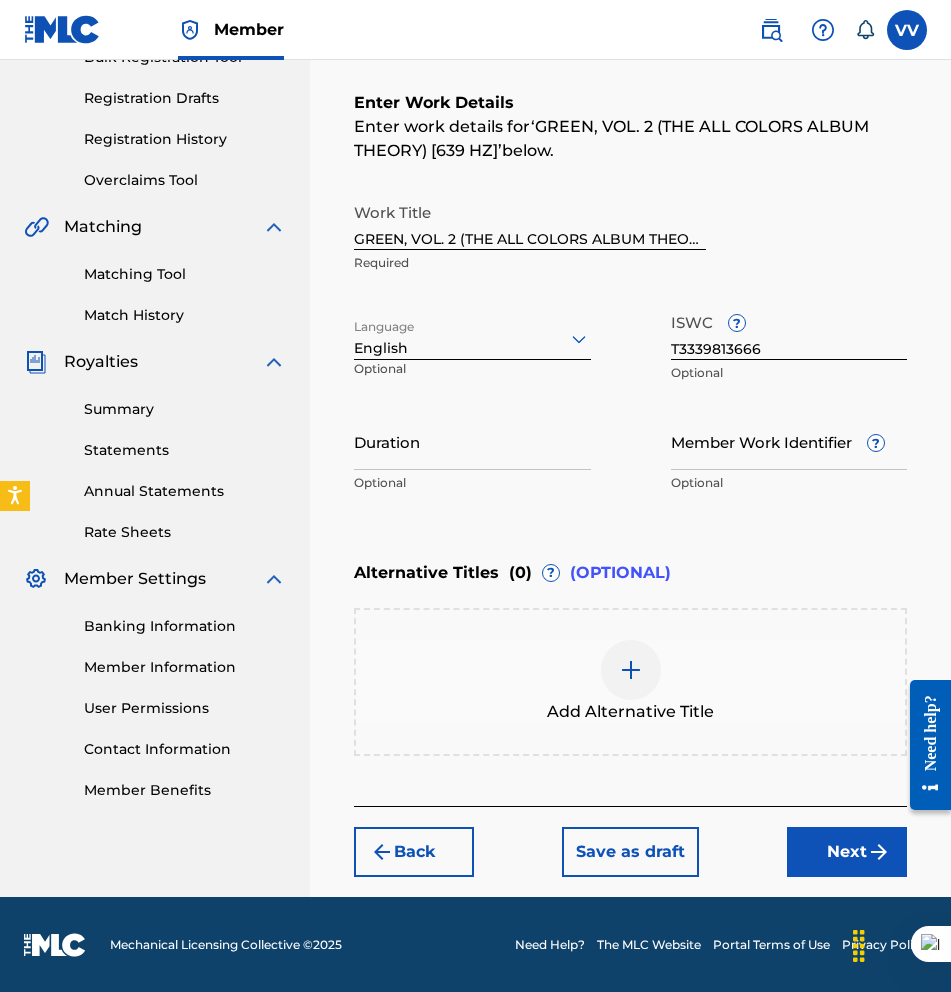 click on "Duration" at bounding box center [472, 441] 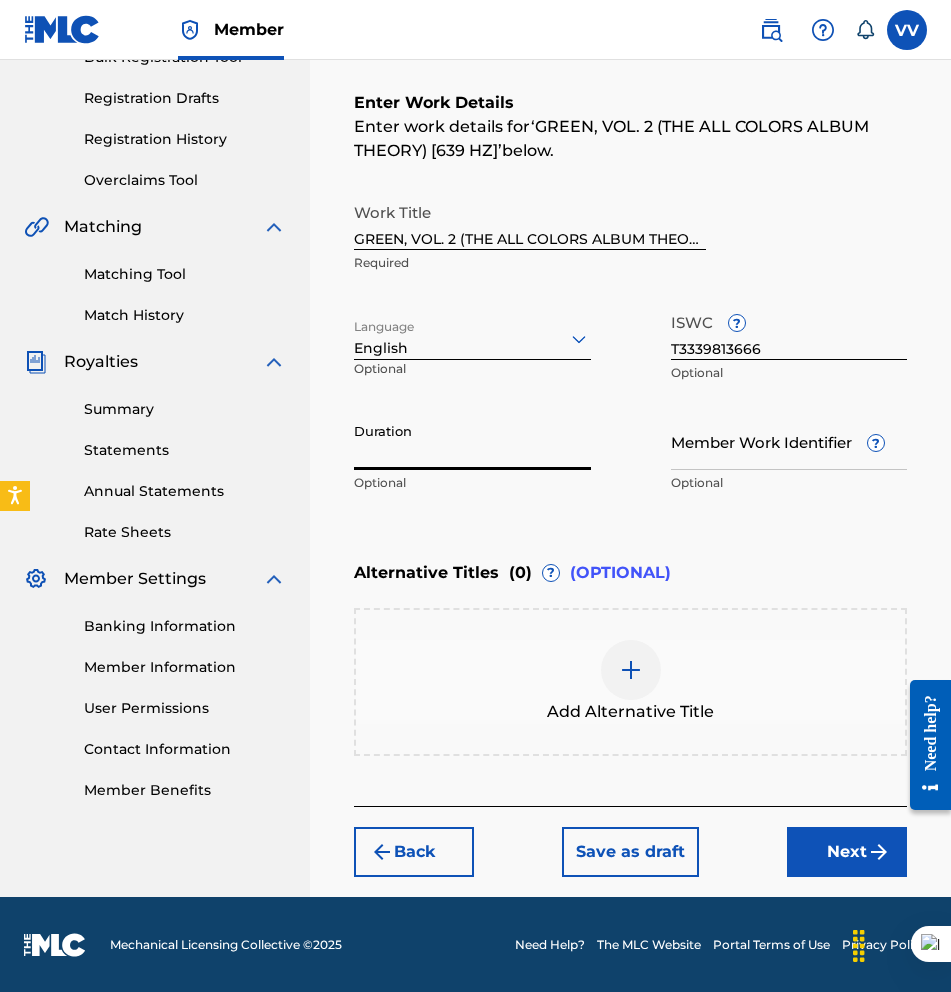paste on "14:54" 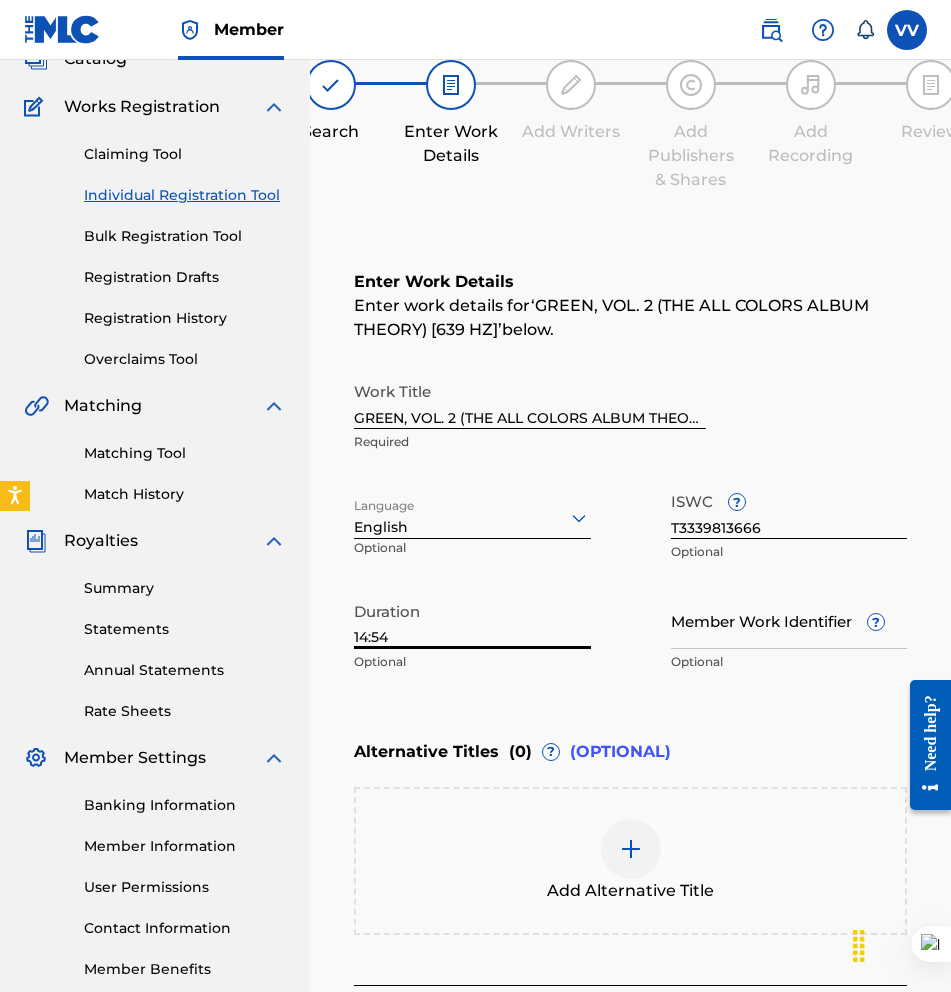scroll, scrollTop: 319, scrollLeft: 0, axis: vertical 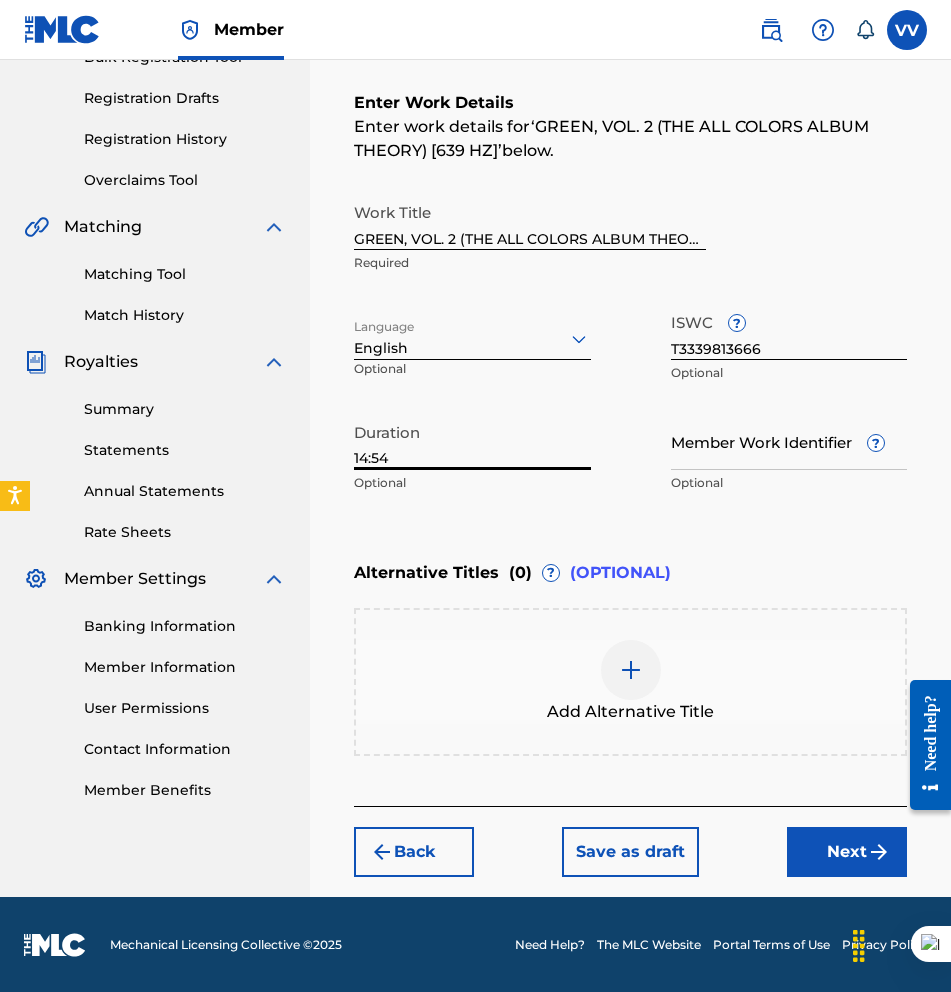 type on "14:54" 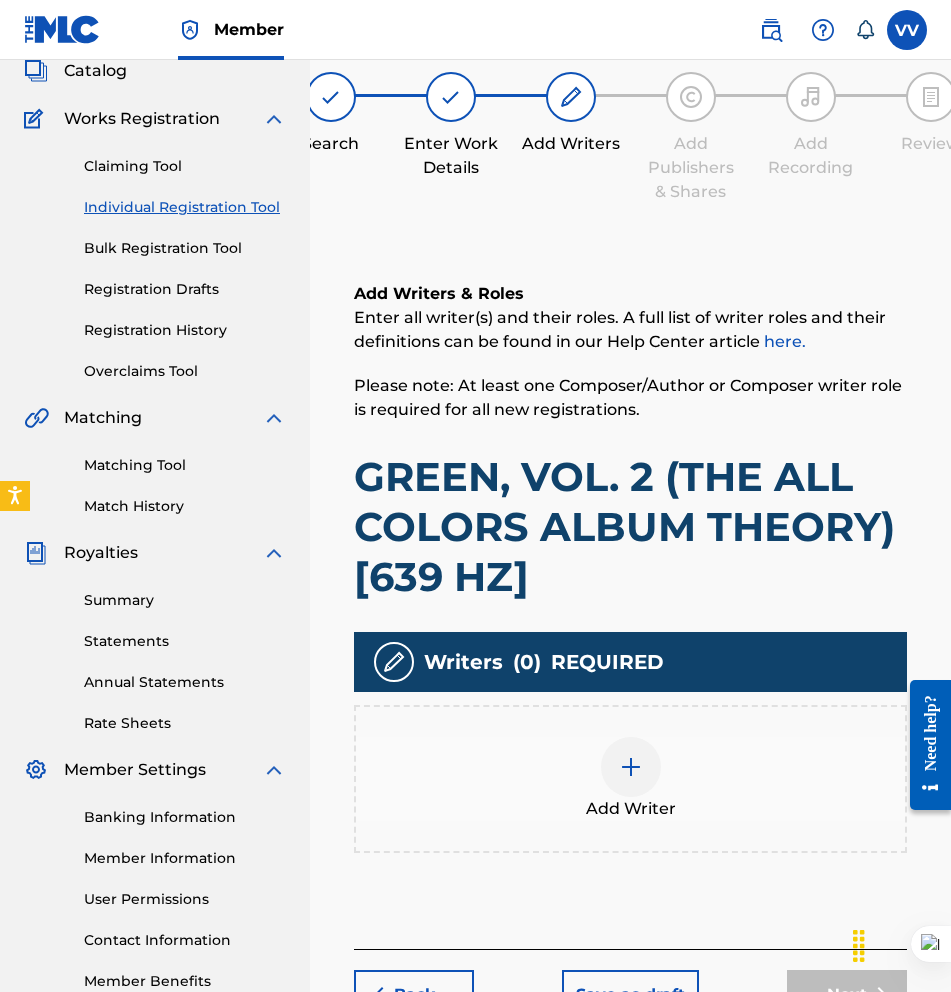 scroll, scrollTop: 90, scrollLeft: 0, axis: vertical 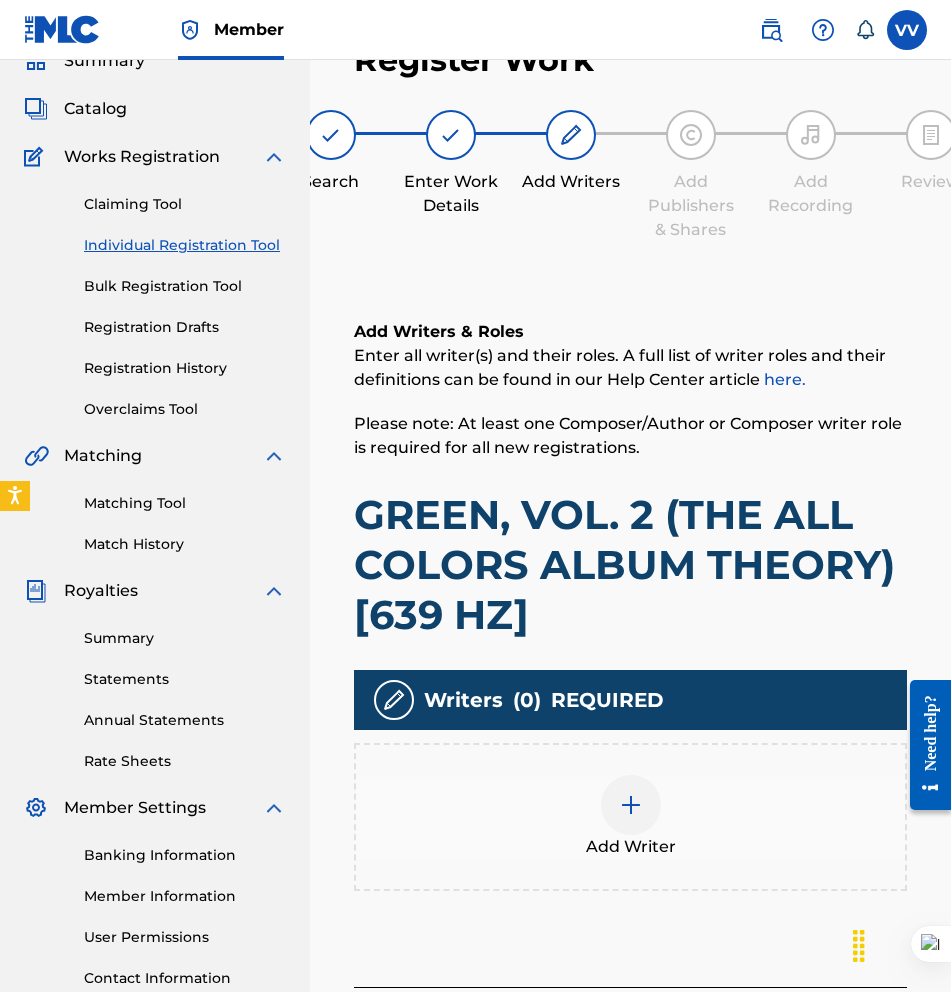 click at bounding box center [631, 805] 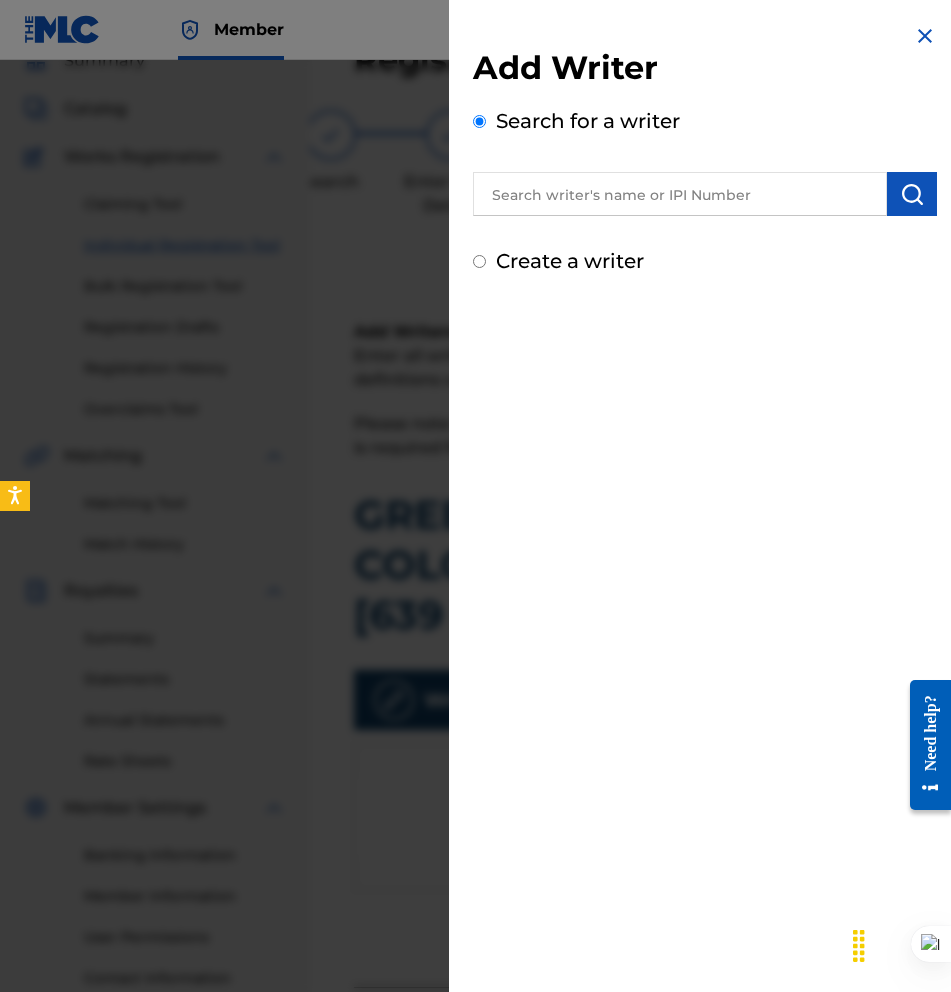 click at bounding box center [680, 194] 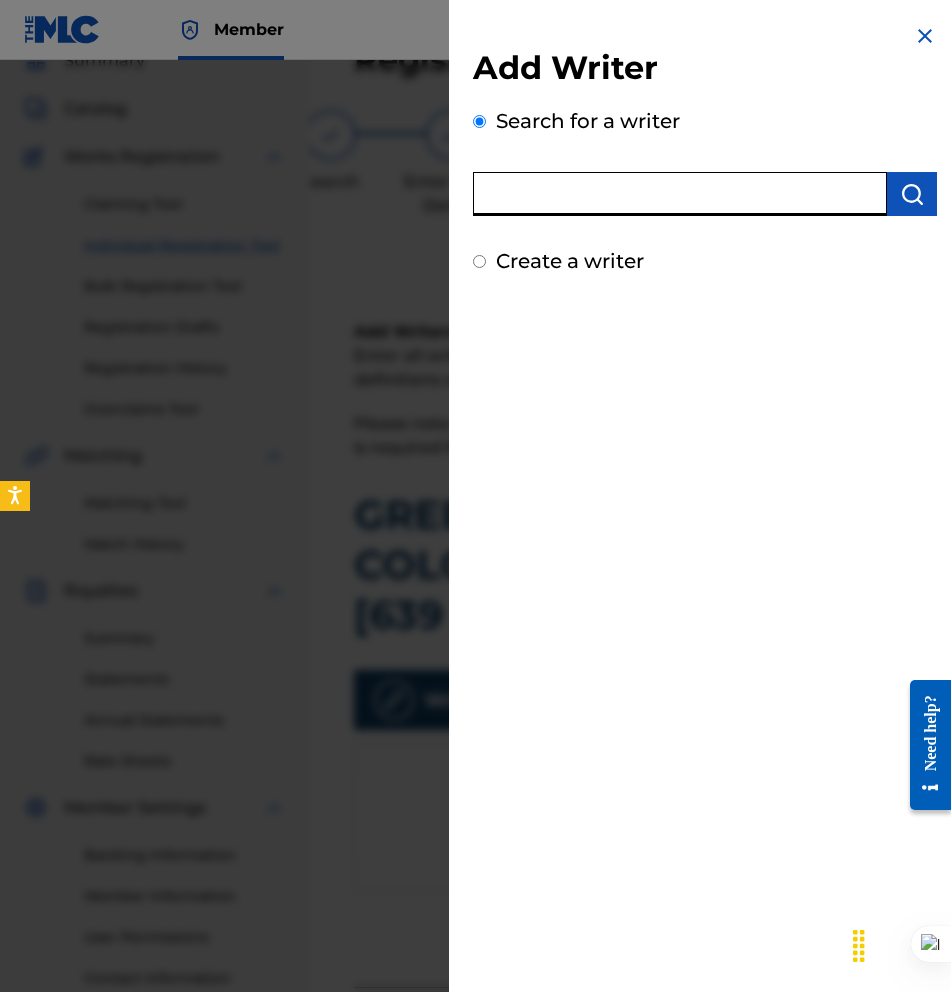 type on "[FIRST] [LAST]" 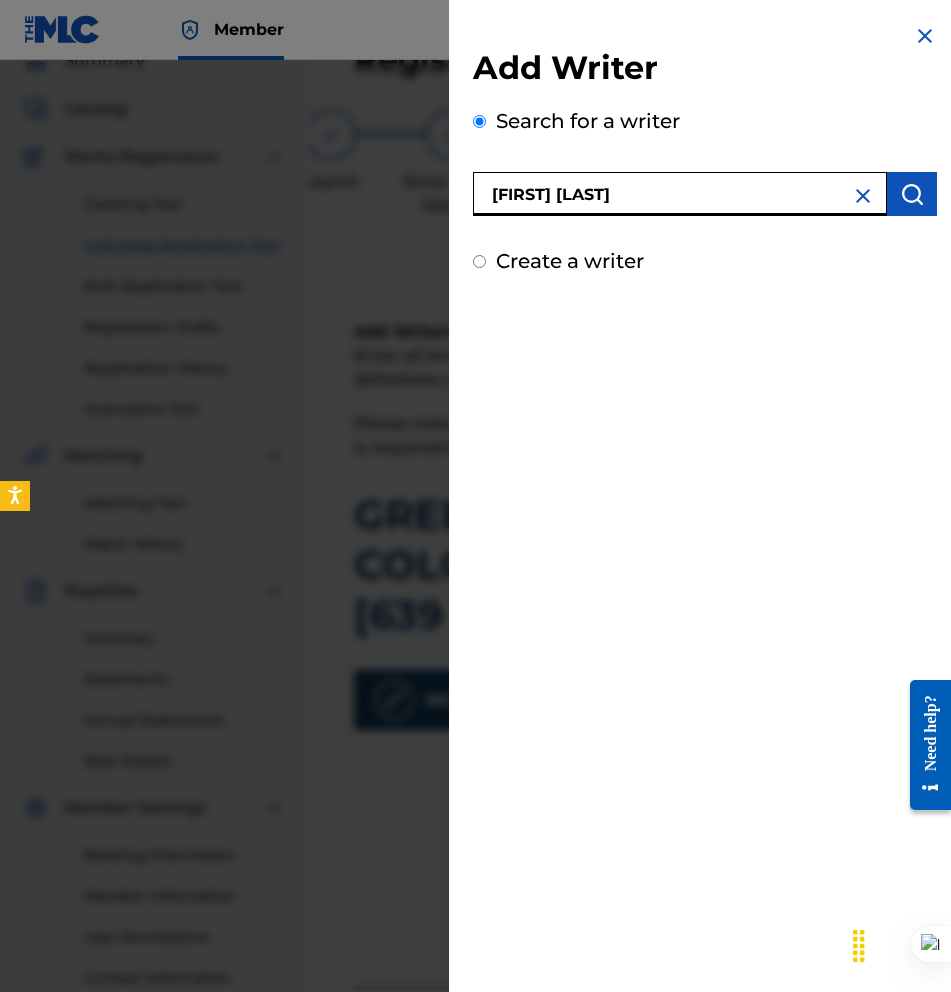 click at bounding box center [912, 194] 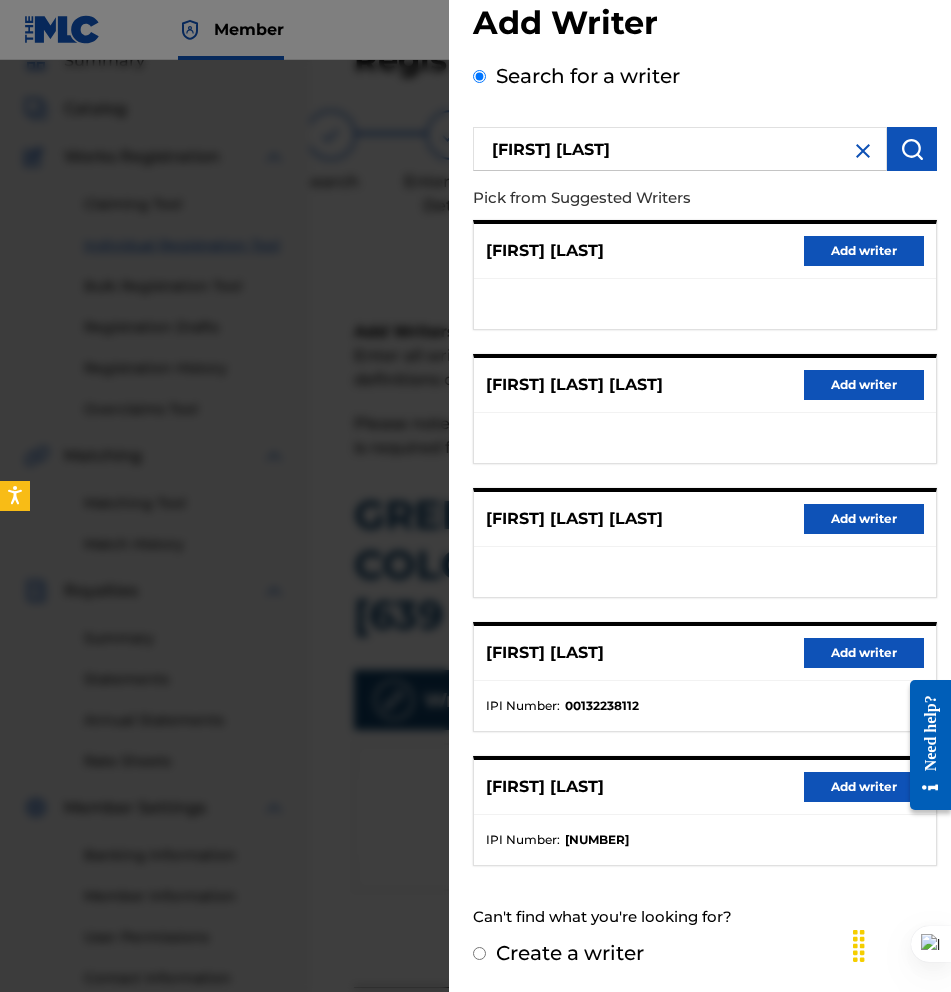 scroll, scrollTop: 43, scrollLeft: 0, axis: vertical 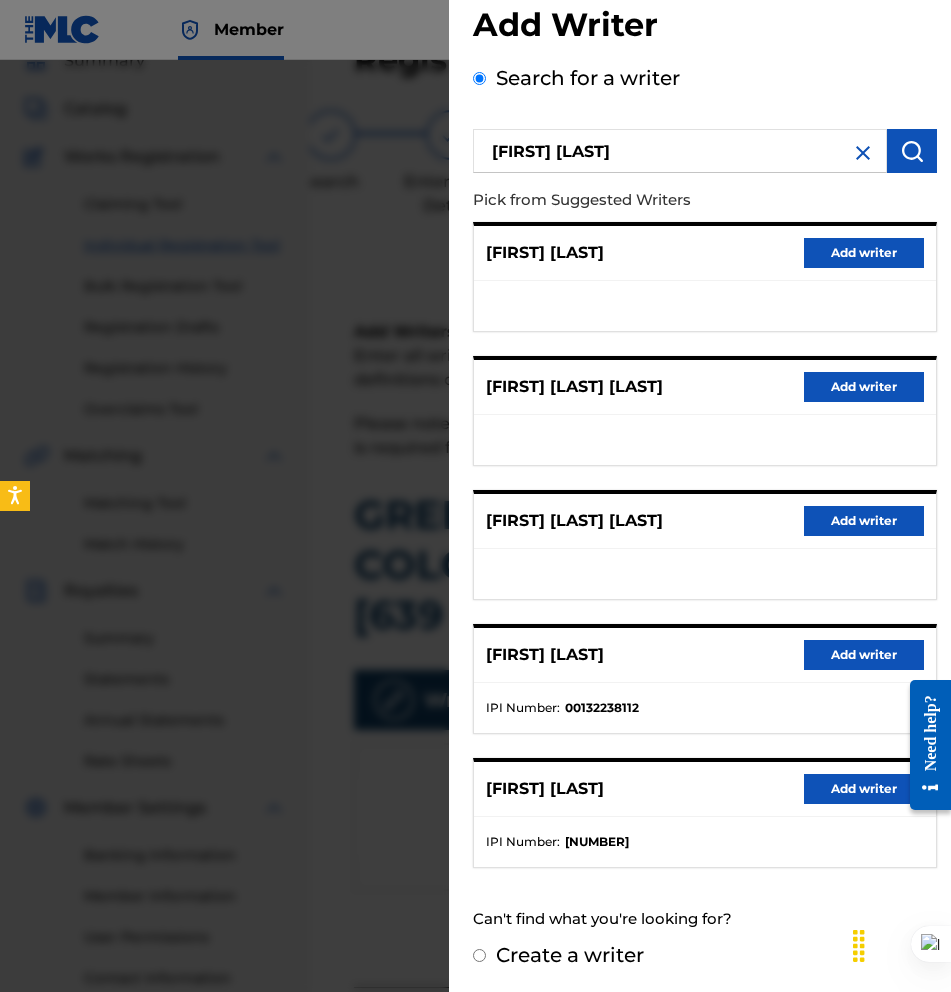 click at bounding box center (863, 153) 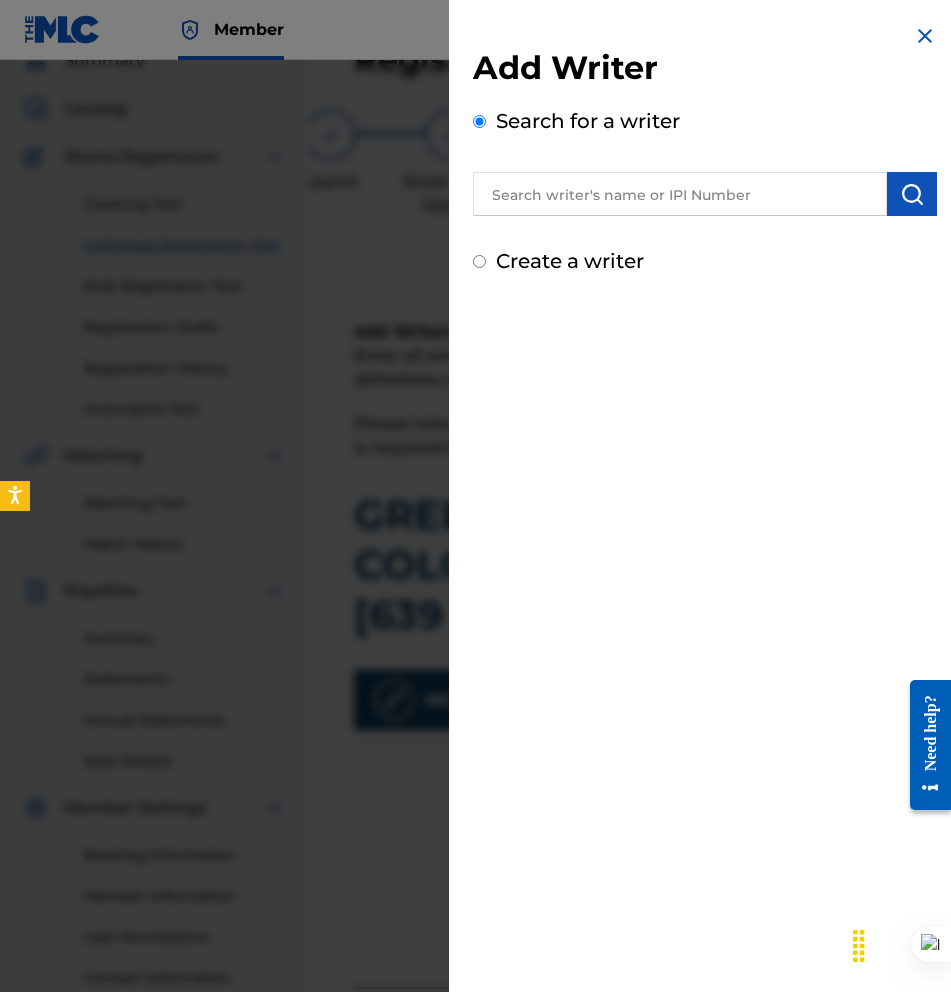 scroll, scrollTop: 0, scrollLeft: 0, axis: both 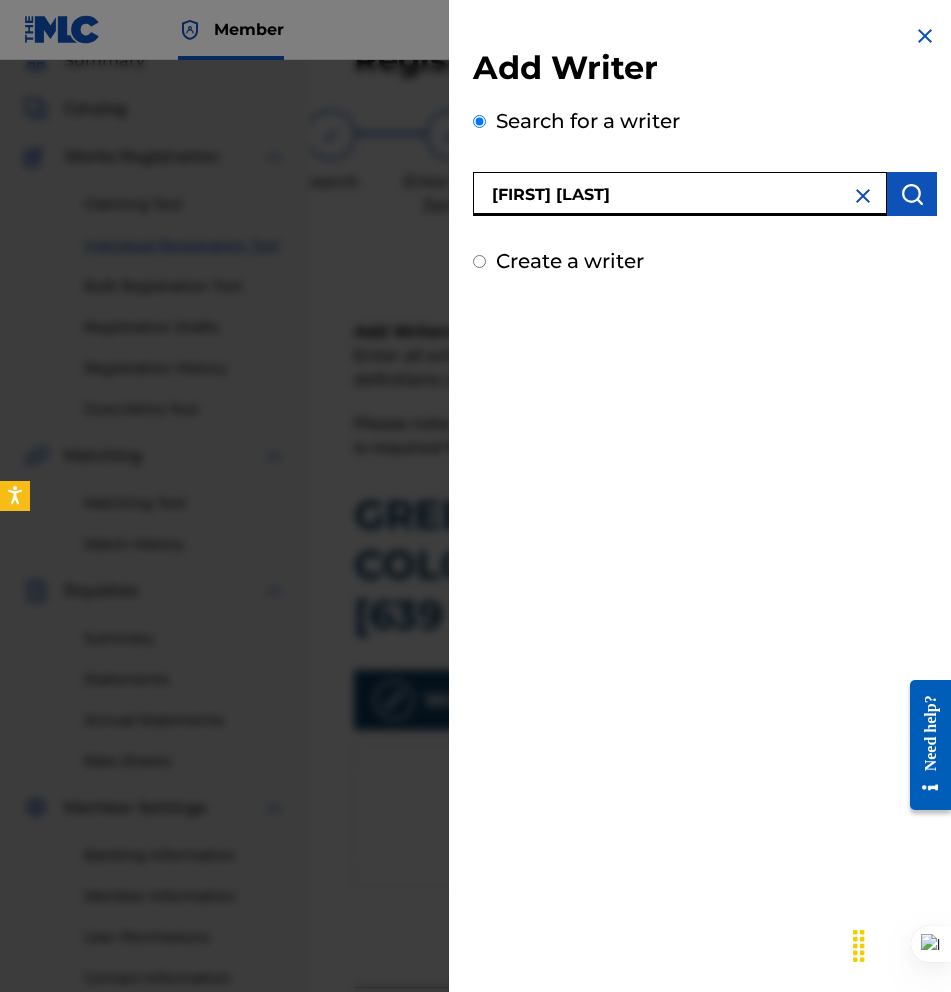 click on "[FIRST] [LAST]" at bounding box center [680, 194] 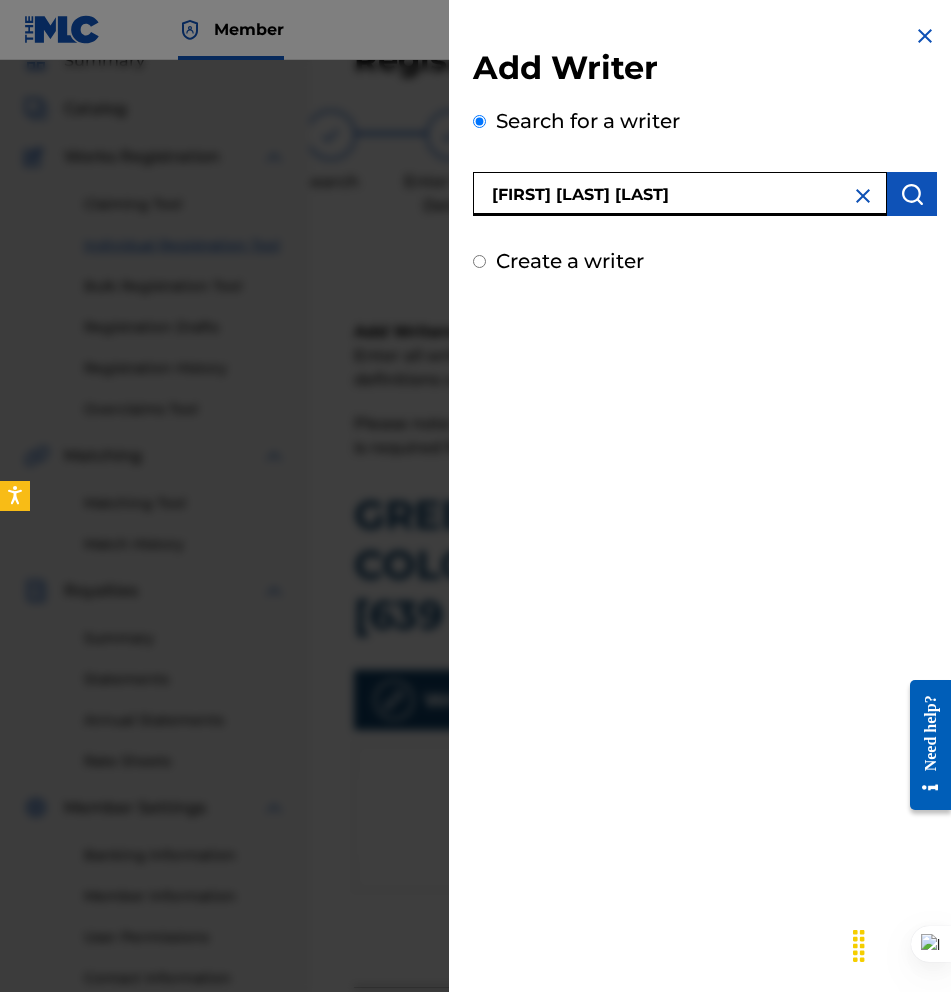 type on "[FIRST] [LAST] [LAST]" 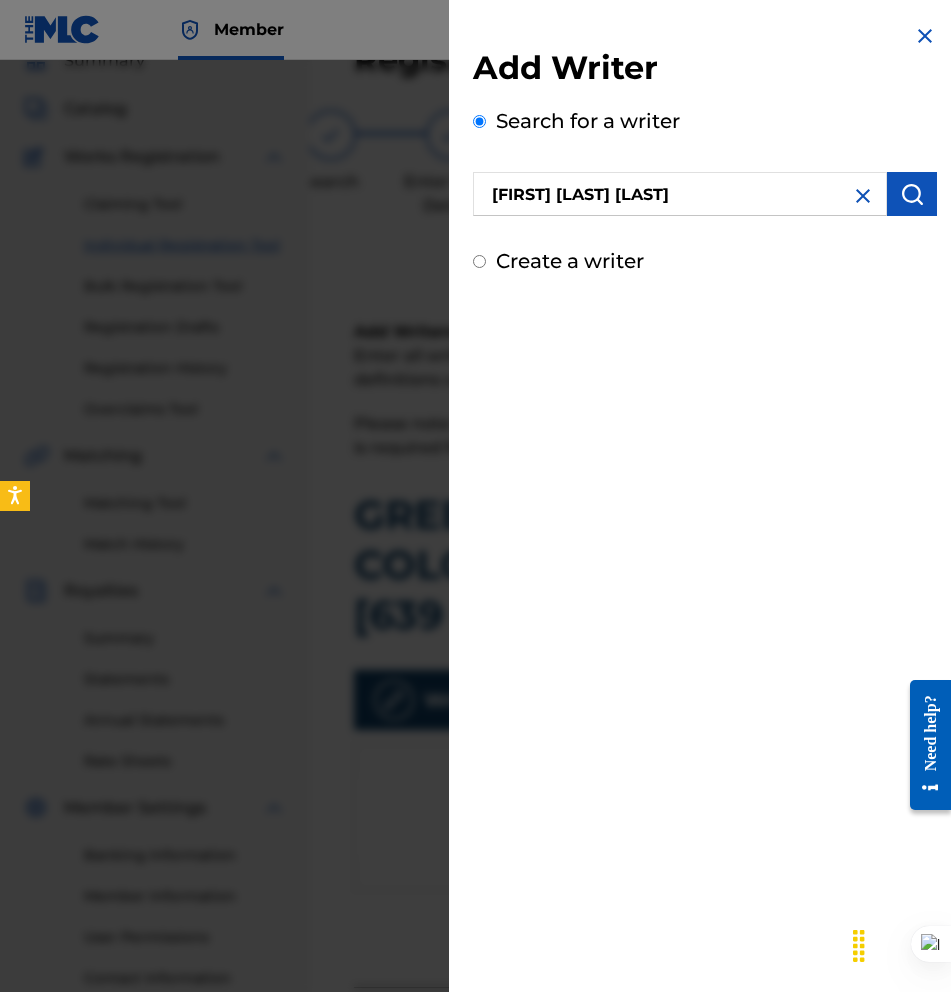 click on "Add Writer Search for a writer [FIRST] [LAST] Create a writer" at bounding box center (705, 496) 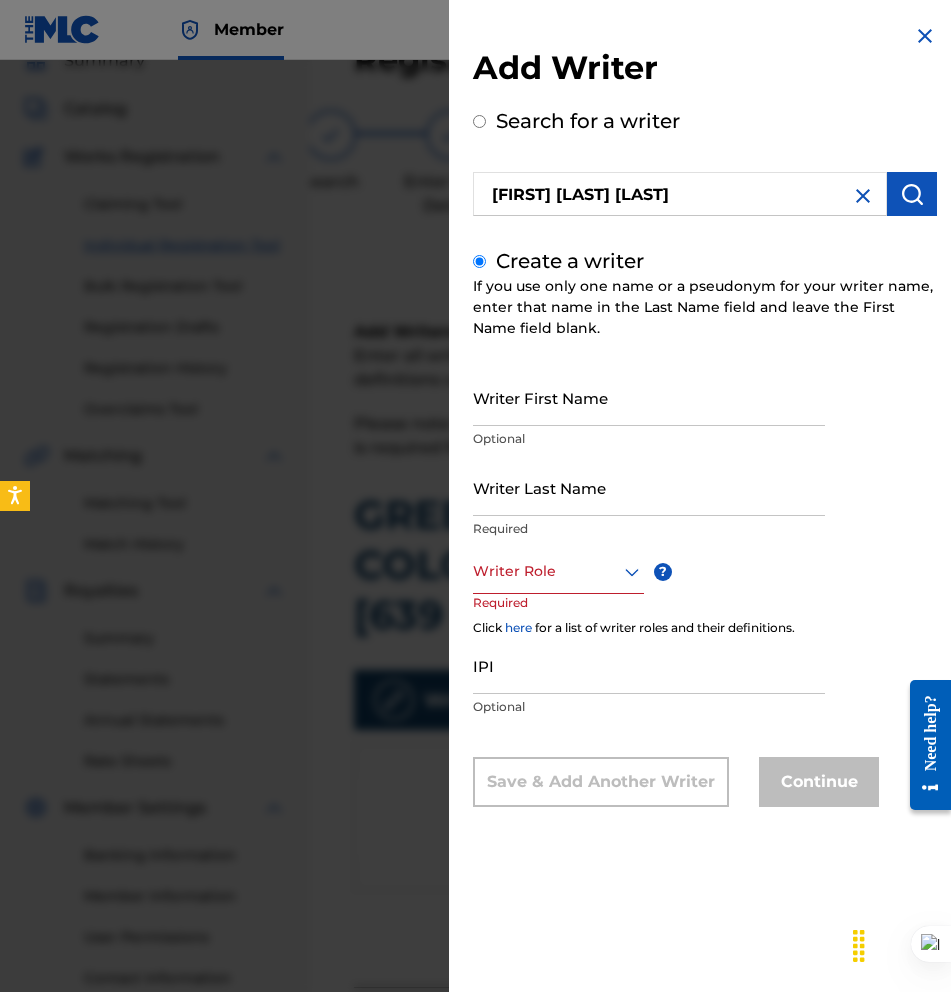 click on "Writer First Name" at bounding box center [649, 397] 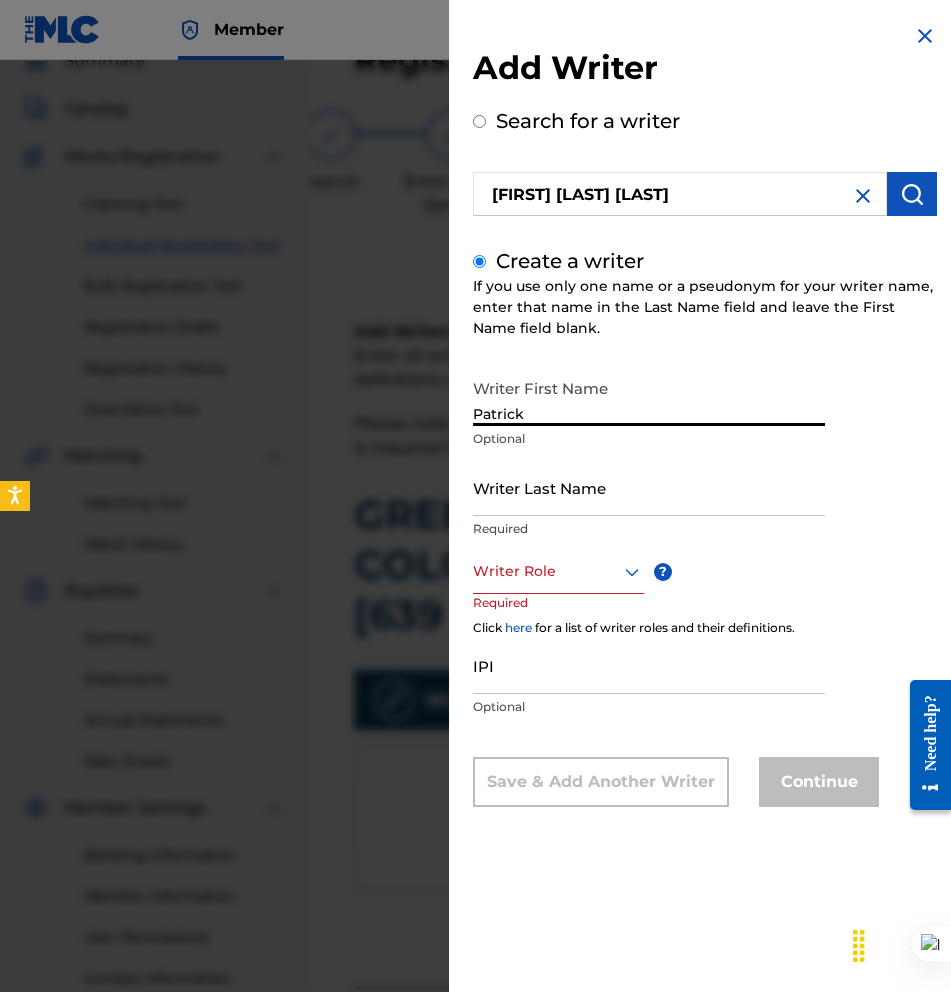 type on "Patrick" 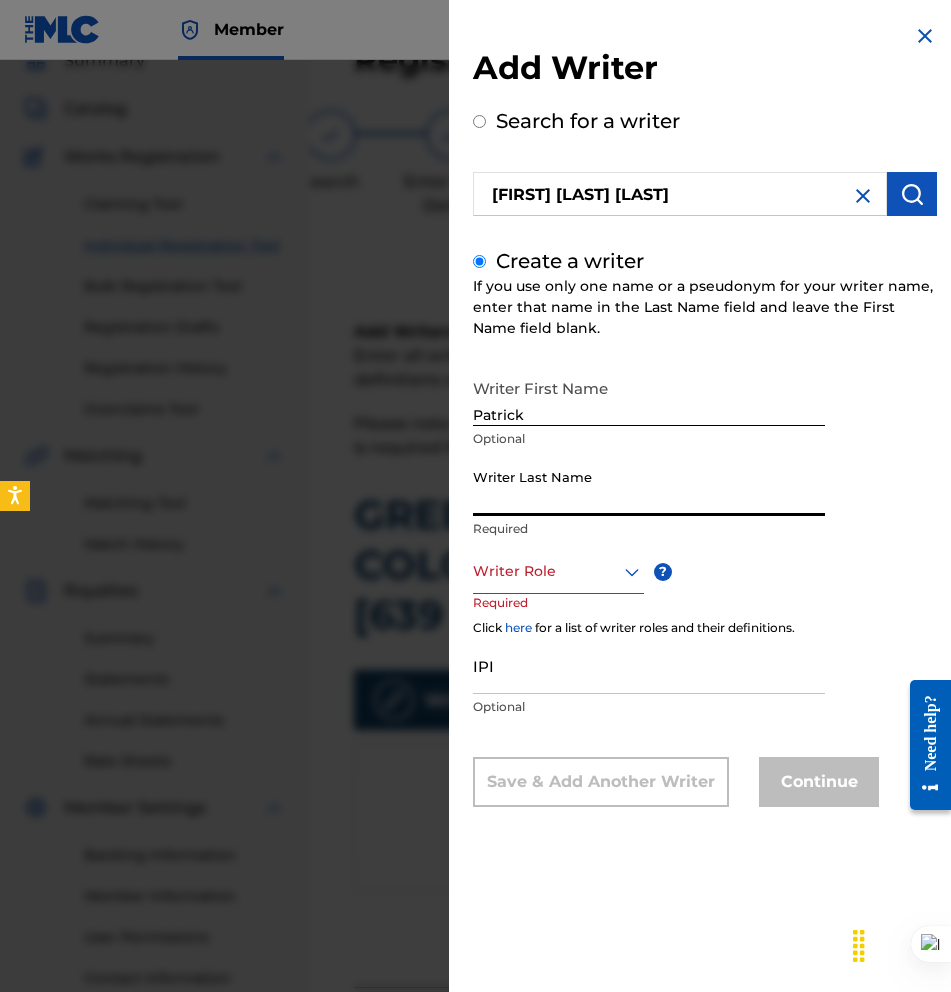 click on "Writer Last Name" at bounding box center (649, 487) 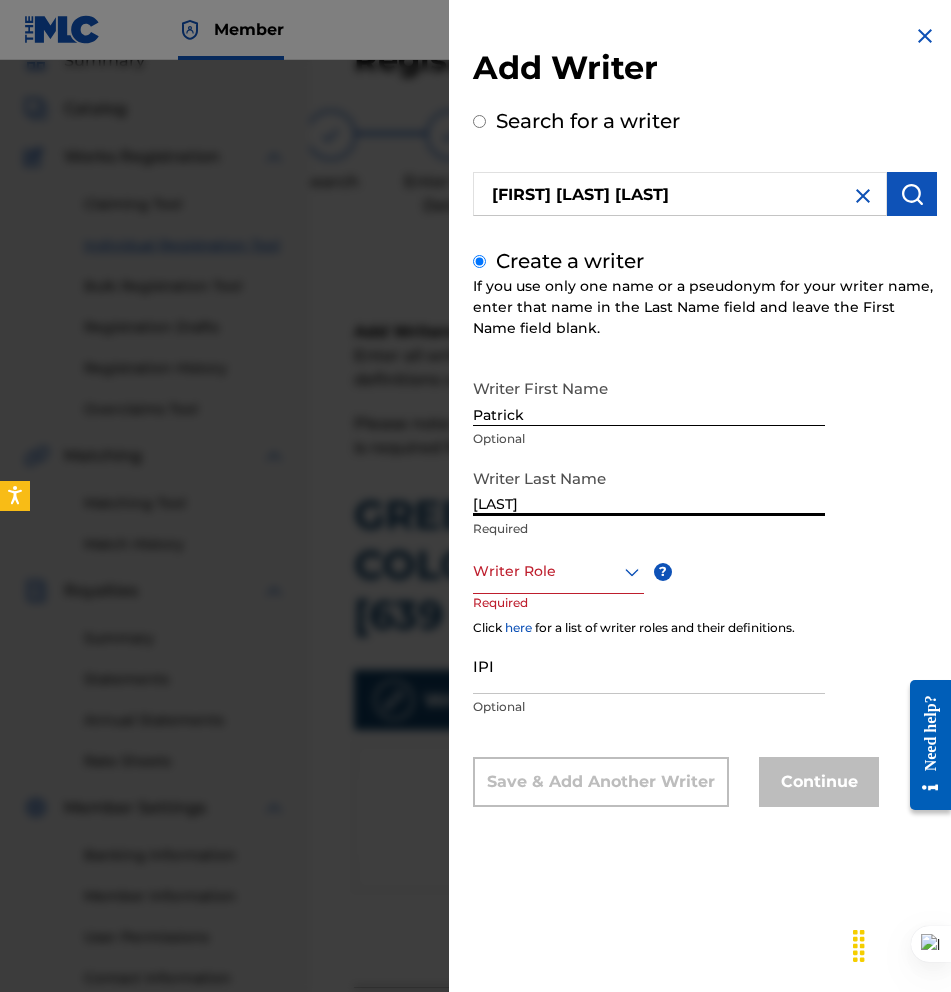 type on "[LAST]" 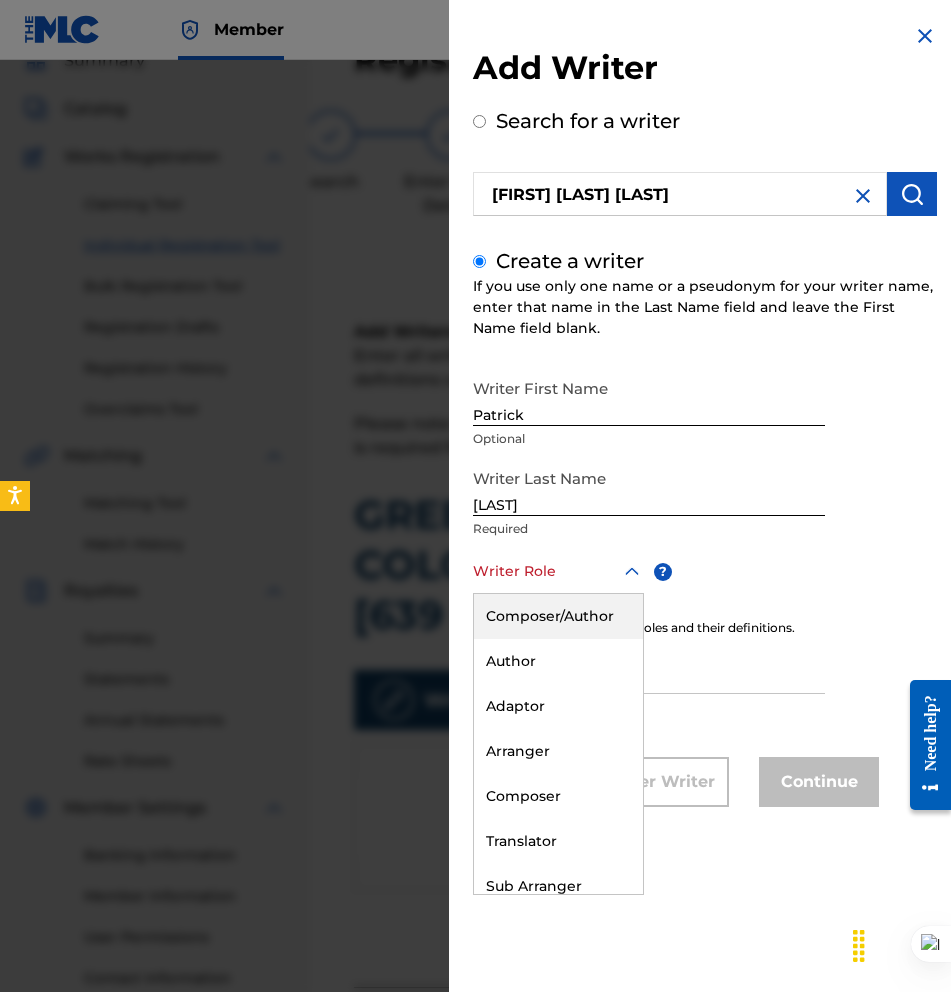 click at bounding box center (558, 571) 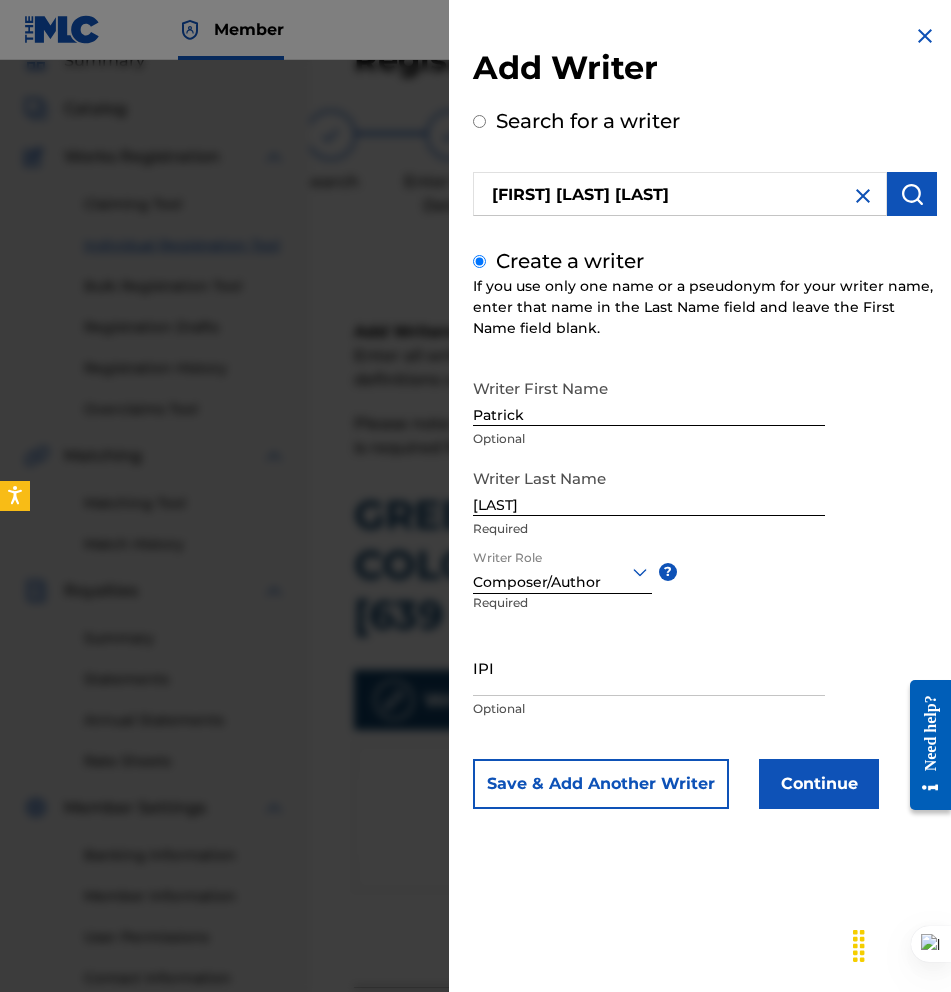 click on "IPI" at bounding box center [649, 667] 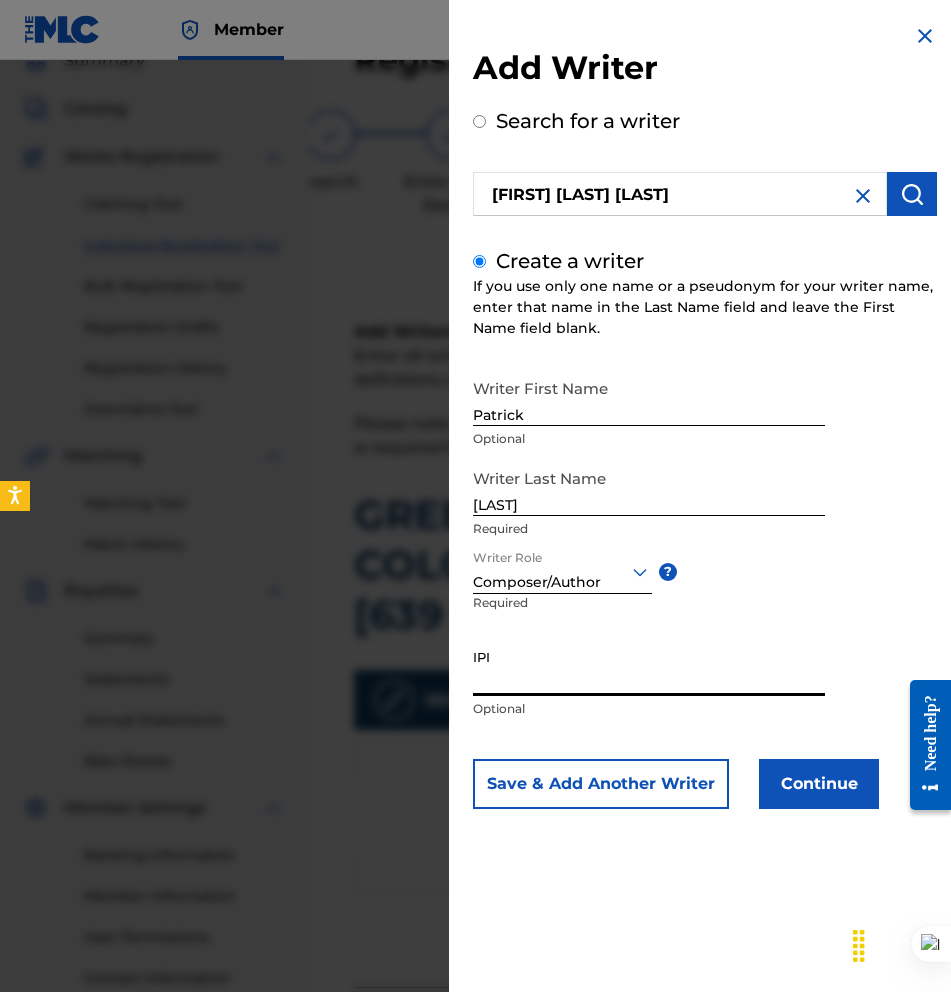 paste on "[NUMBER]" 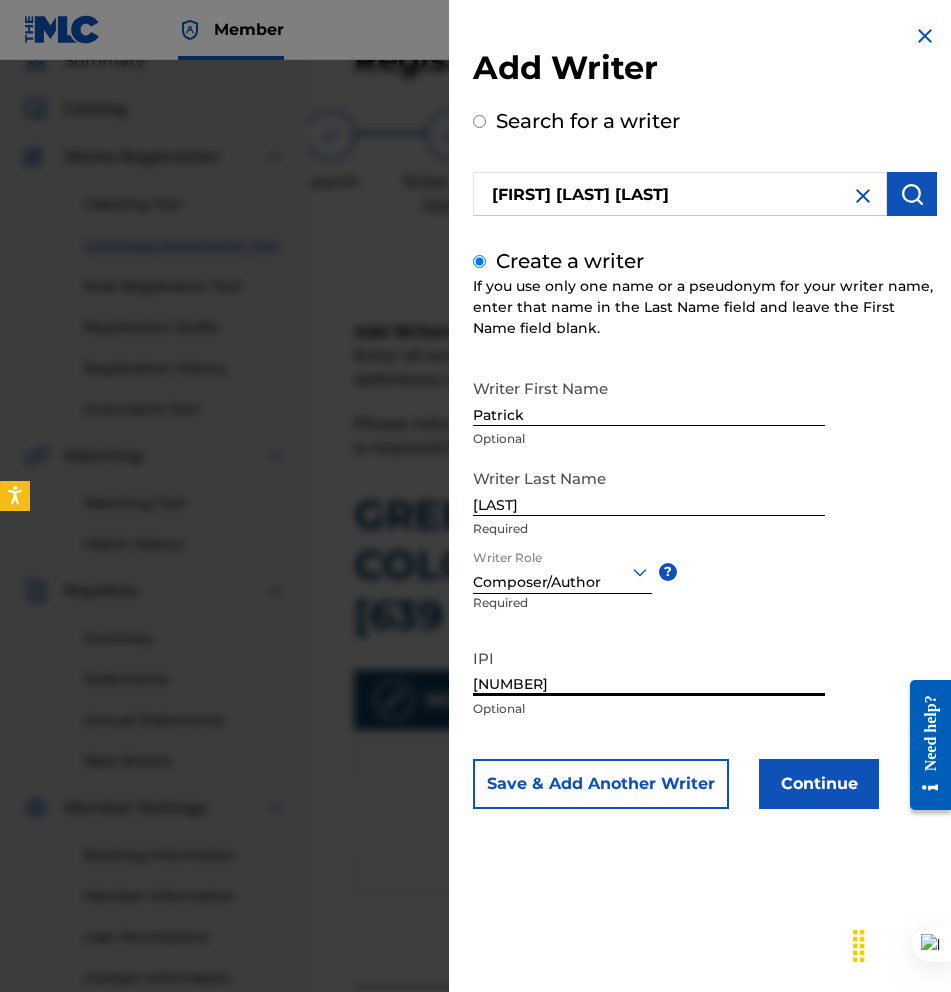 click on "[NUMBER]" at bounding box center [649, 667] 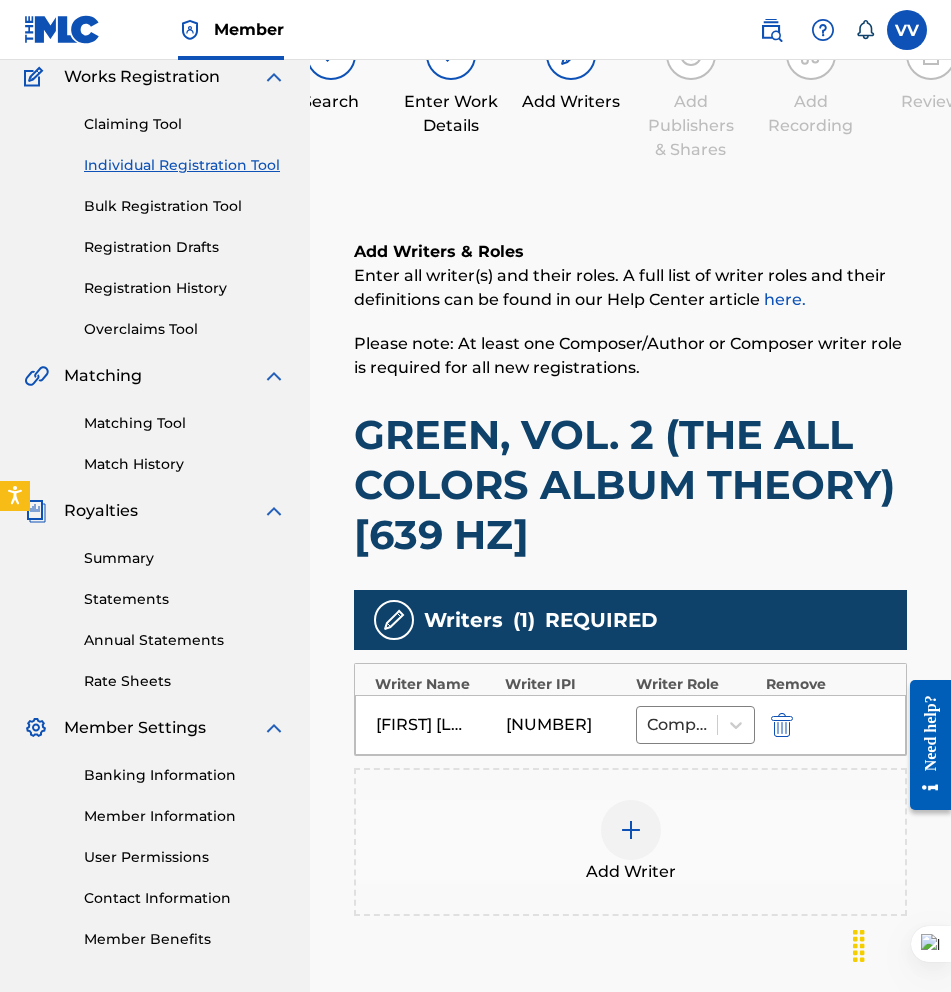 scroll, scrollTop: 171, scrollLeft: 0, axis: vertical 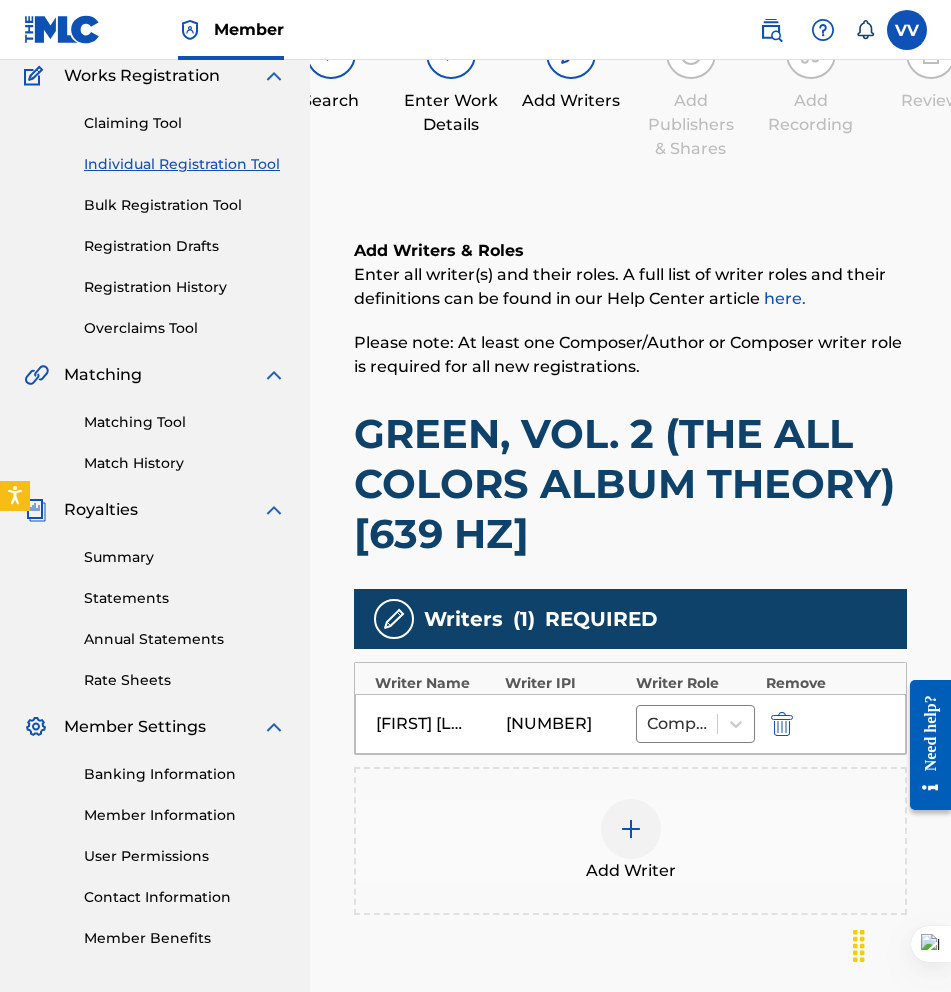 click at bounding box center [631, 829] 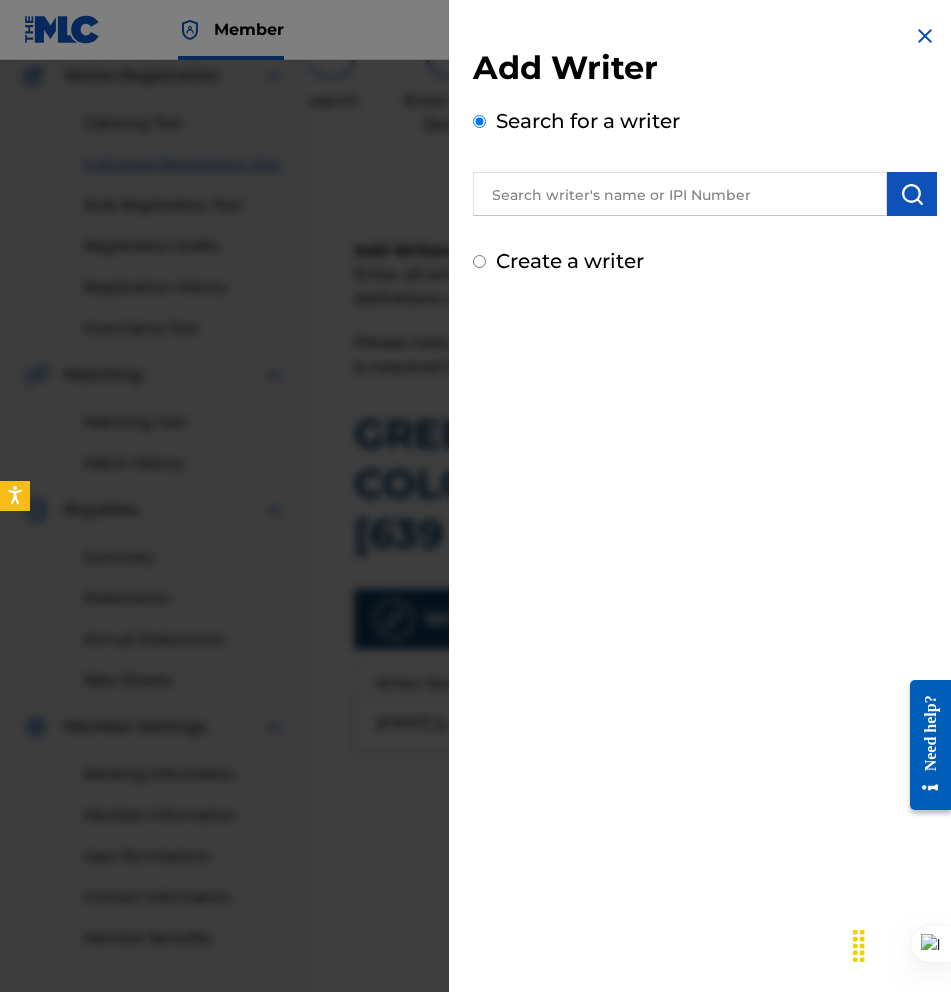 click at bounding box center (680, 194) 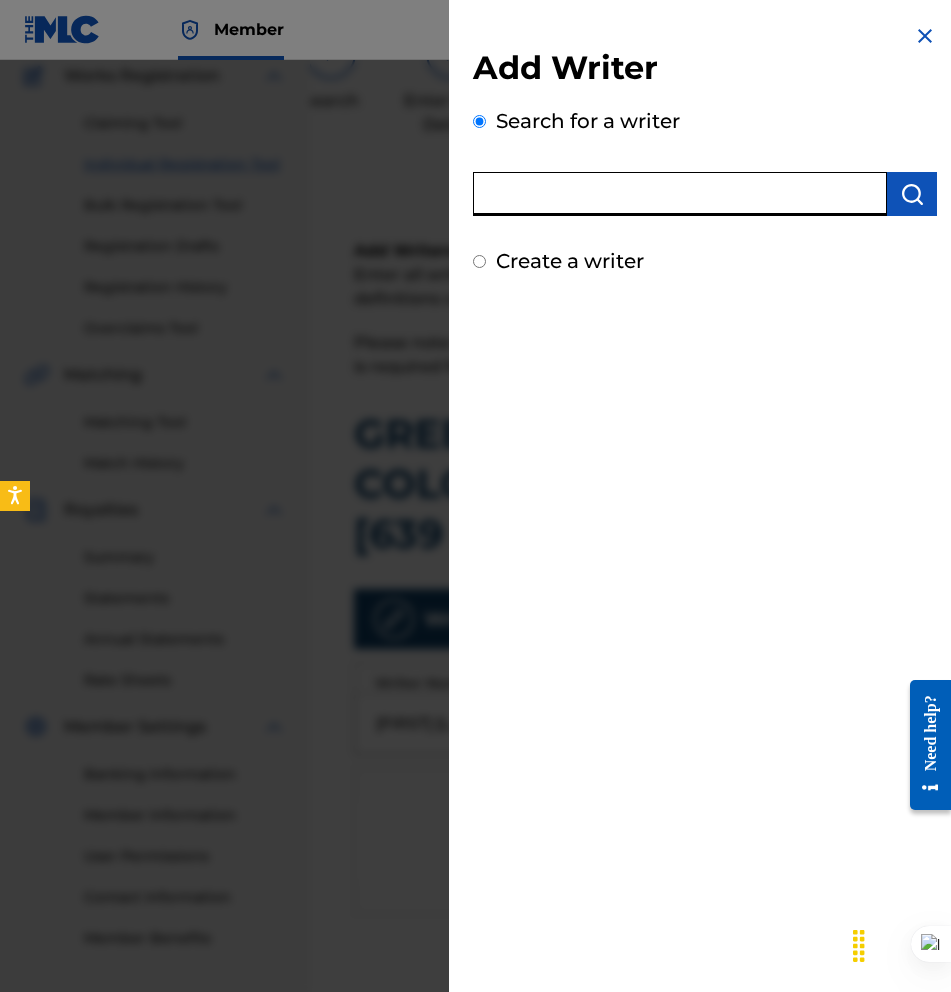 type on "[FIRST] [LAST]" 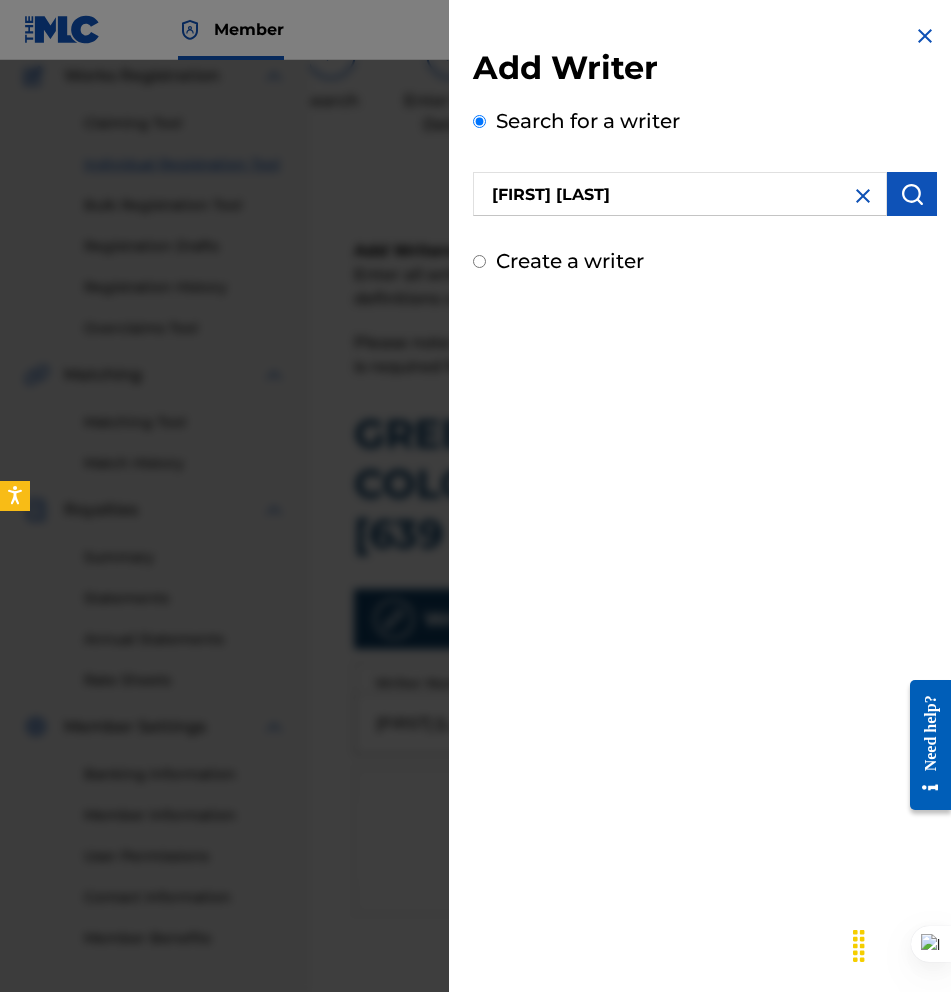 click at bounding box center (912, 194) 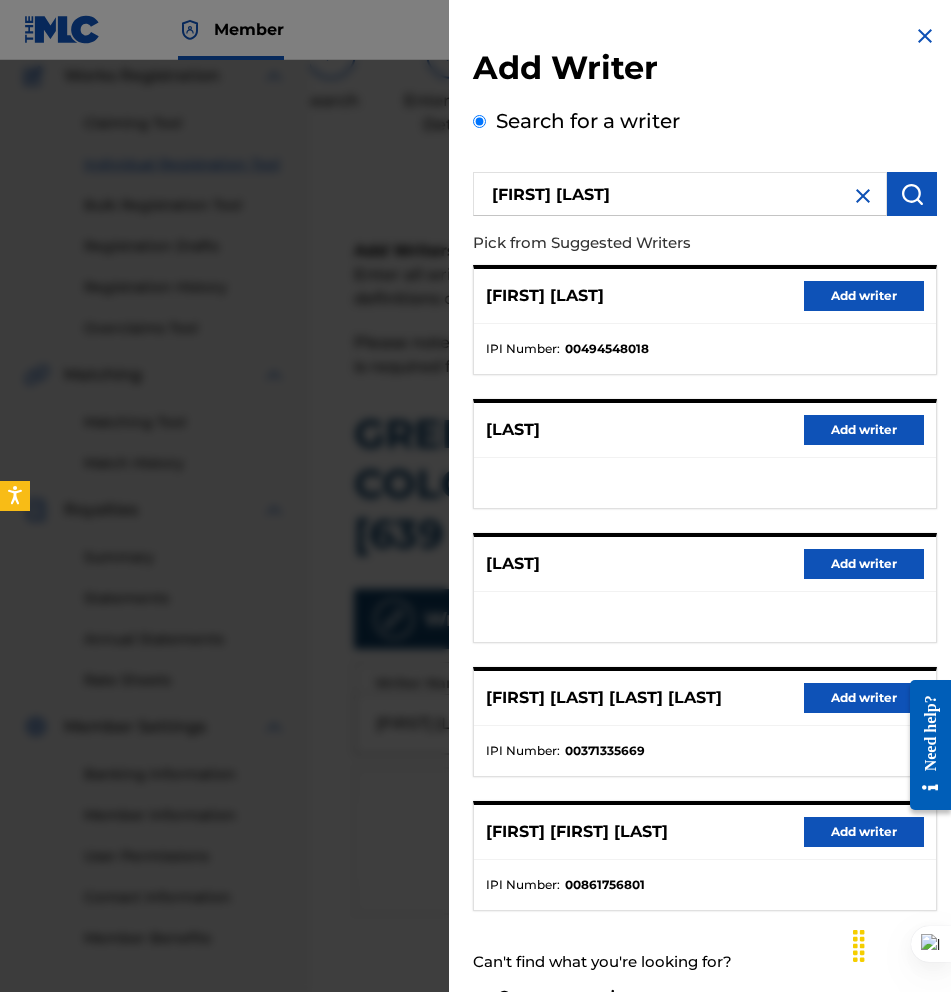 click on "Add writer" at bounding box center [864, 296] 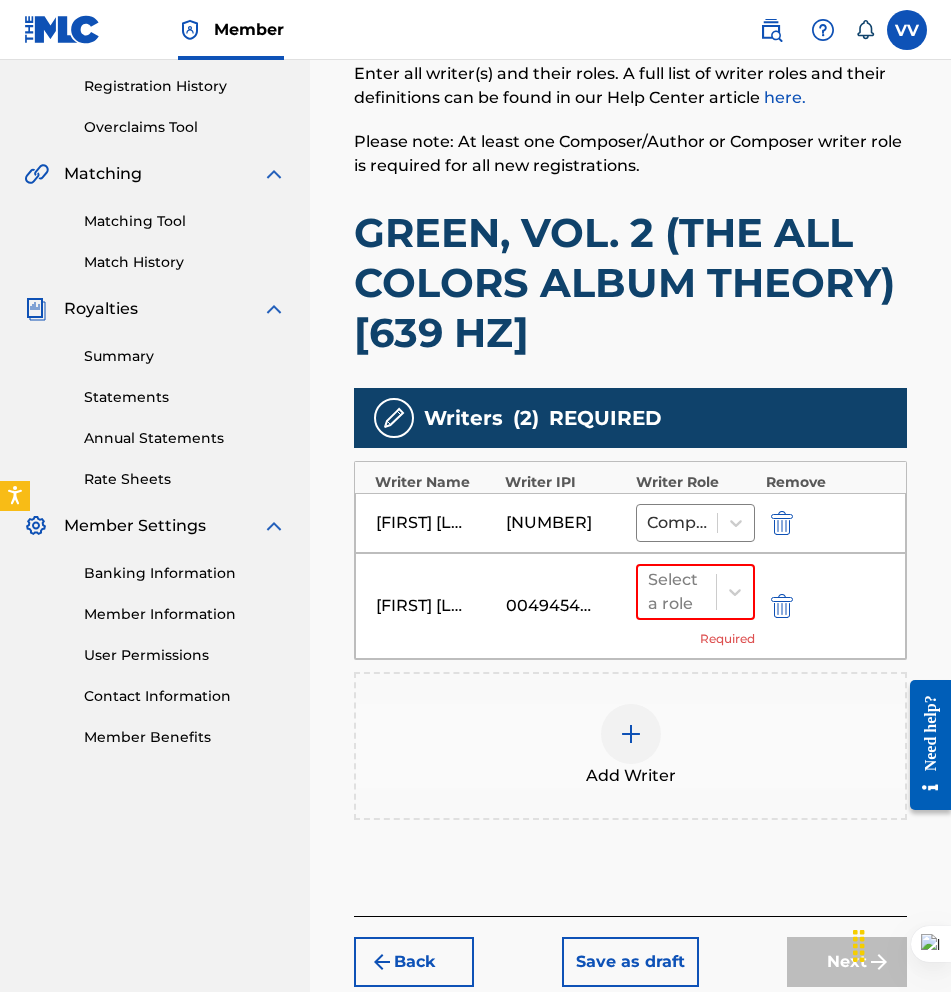 scroll, scrollTop: 377, scrollLeft: 0, axis: vertical 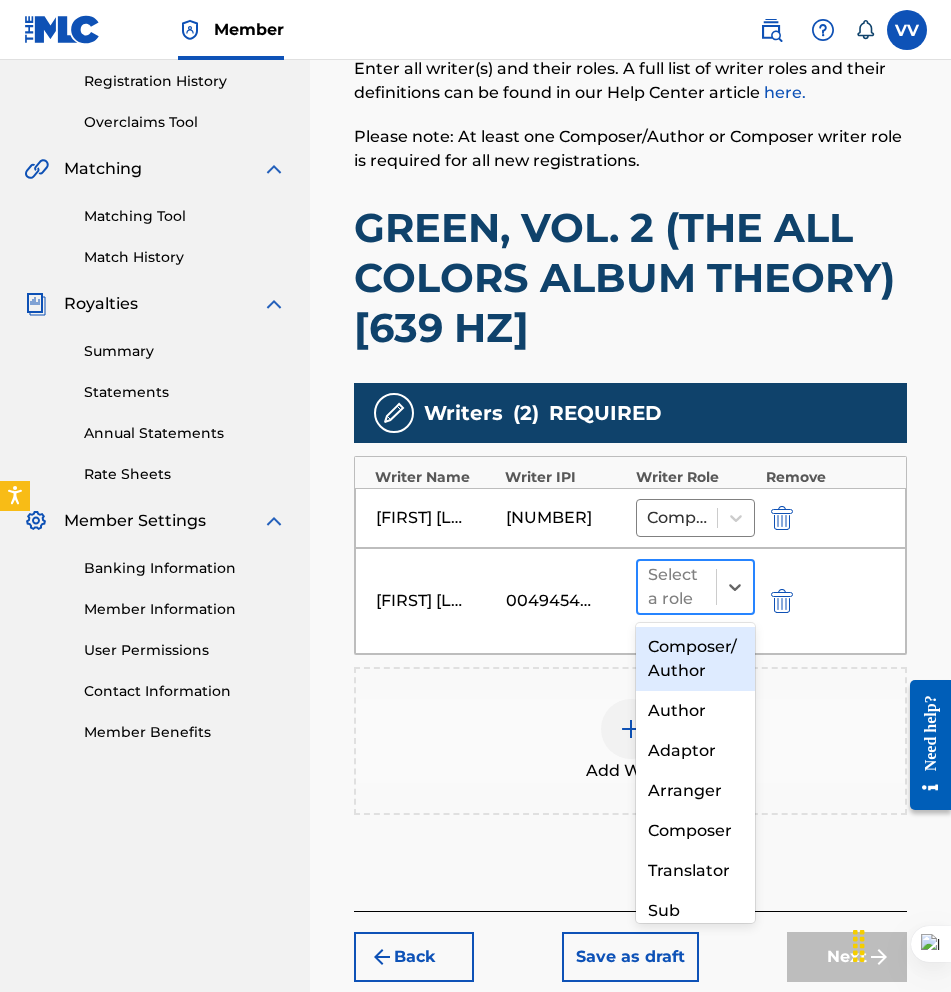 click on "Select a role" at bounding box center [677, 587] 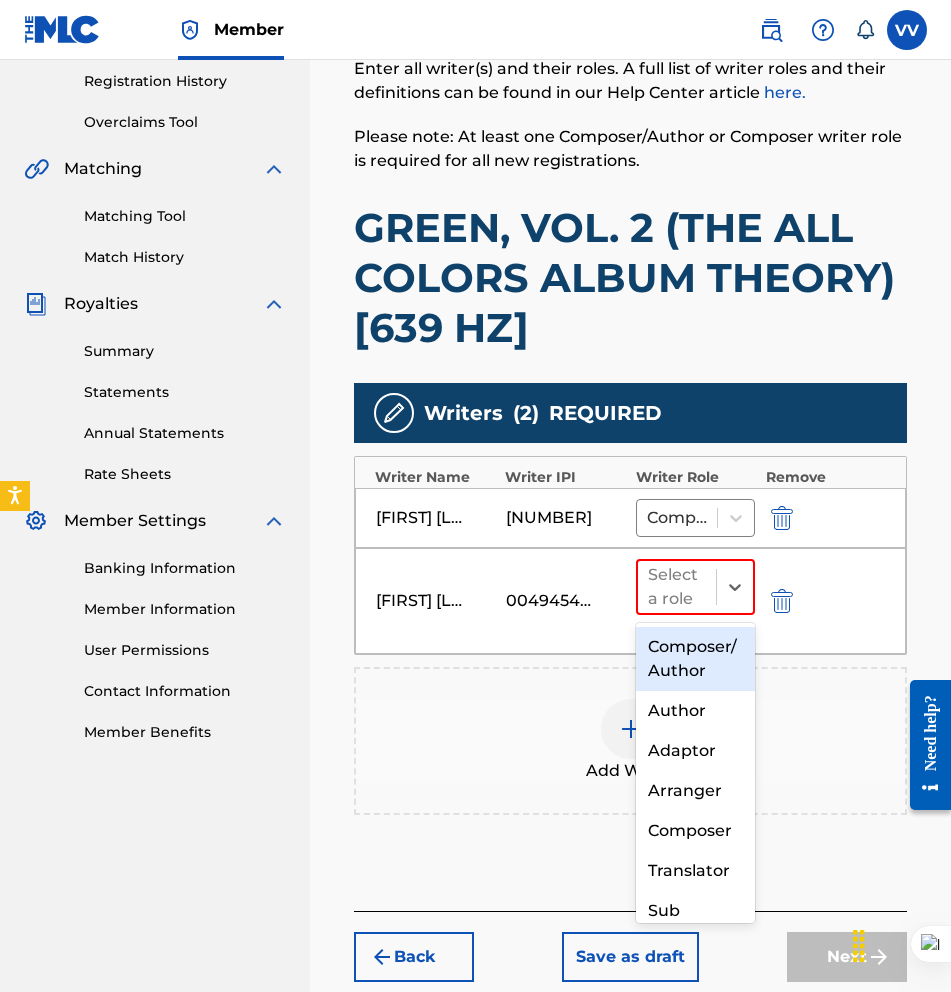 click on "Composer/Author" at bounding box center (696, 659) 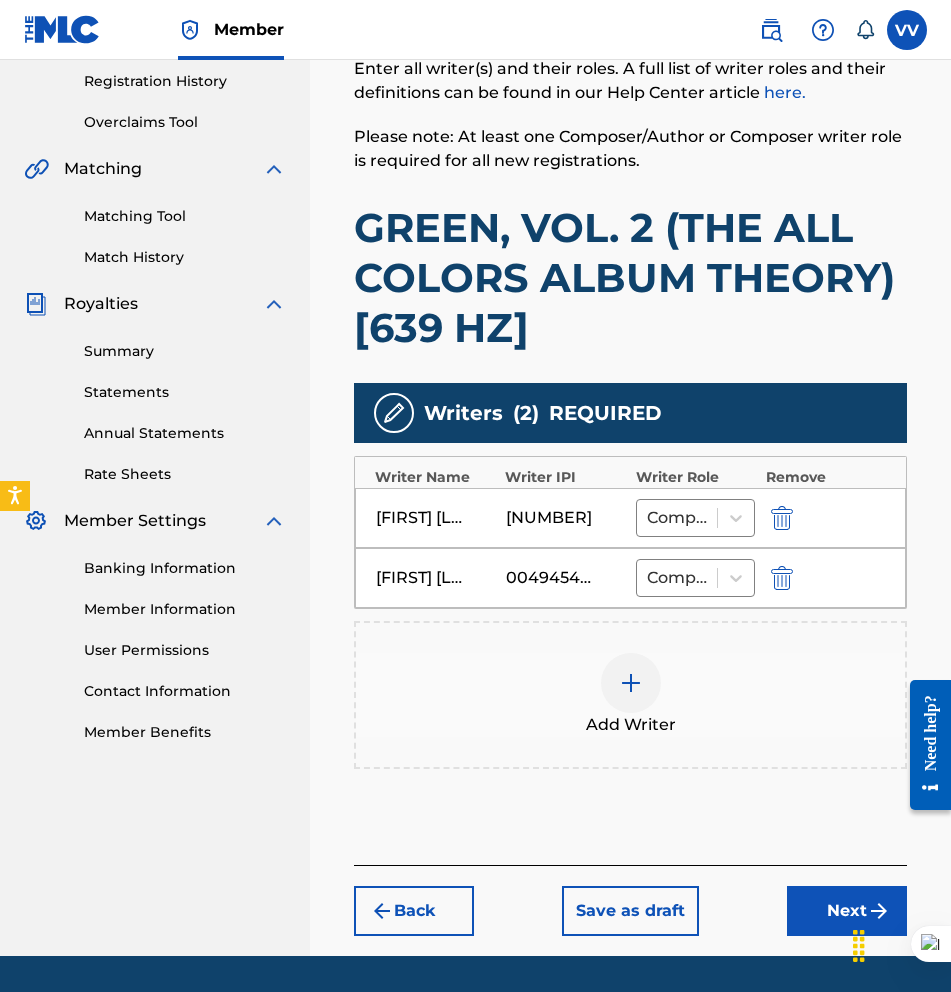 click on "Next" at bounding box center [847, 911] 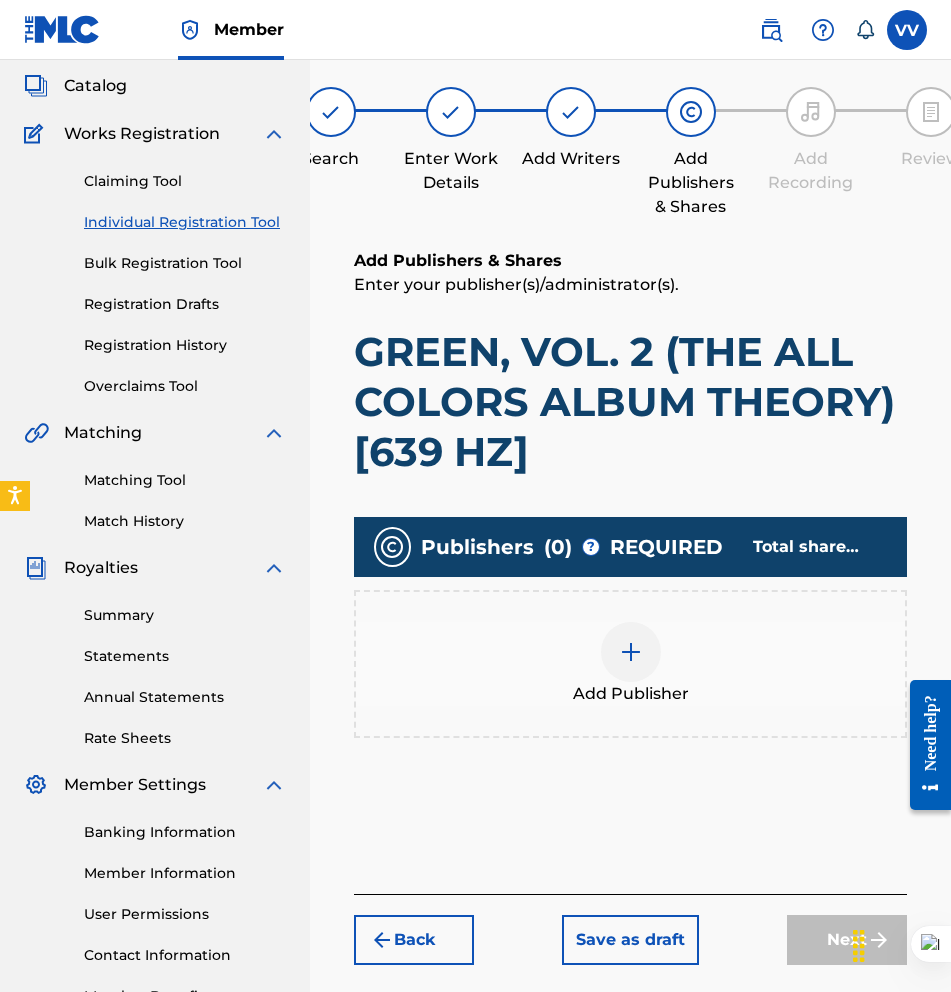 scroll, scrollTop: 90, scrollLeft: 0, axis: vertical 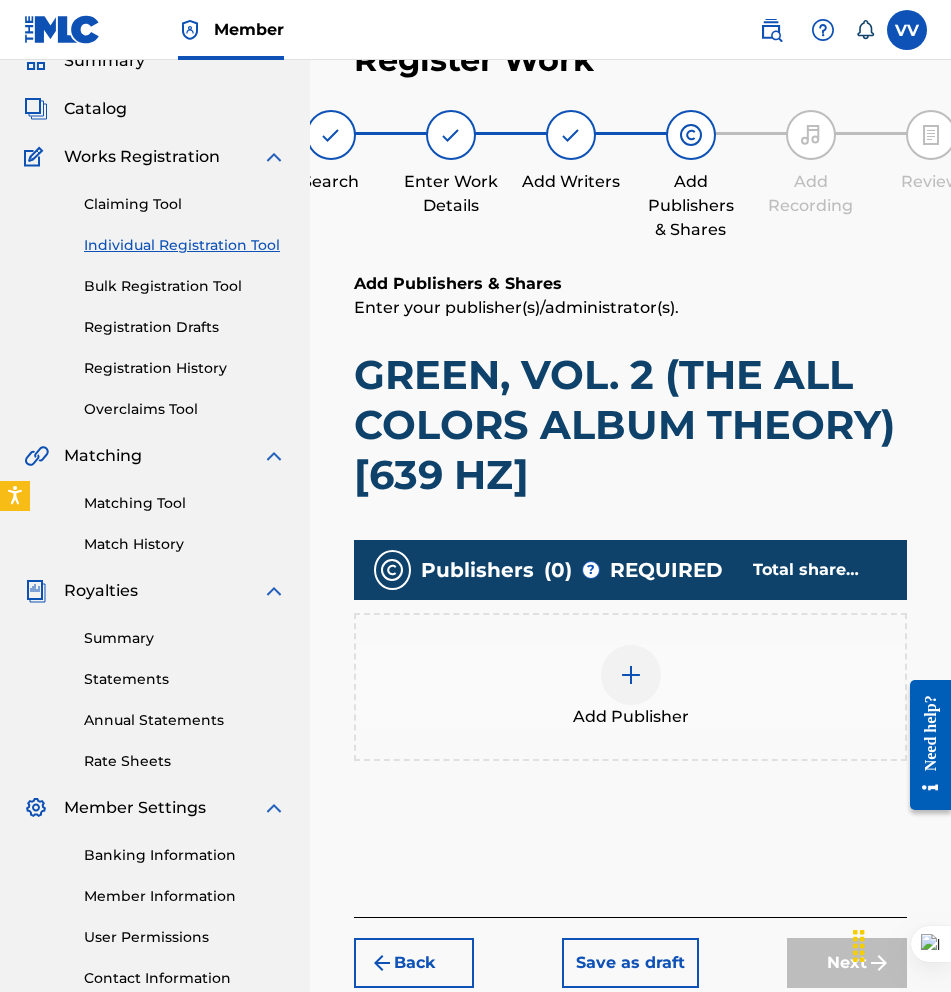 click at bounding box center [631, 675] 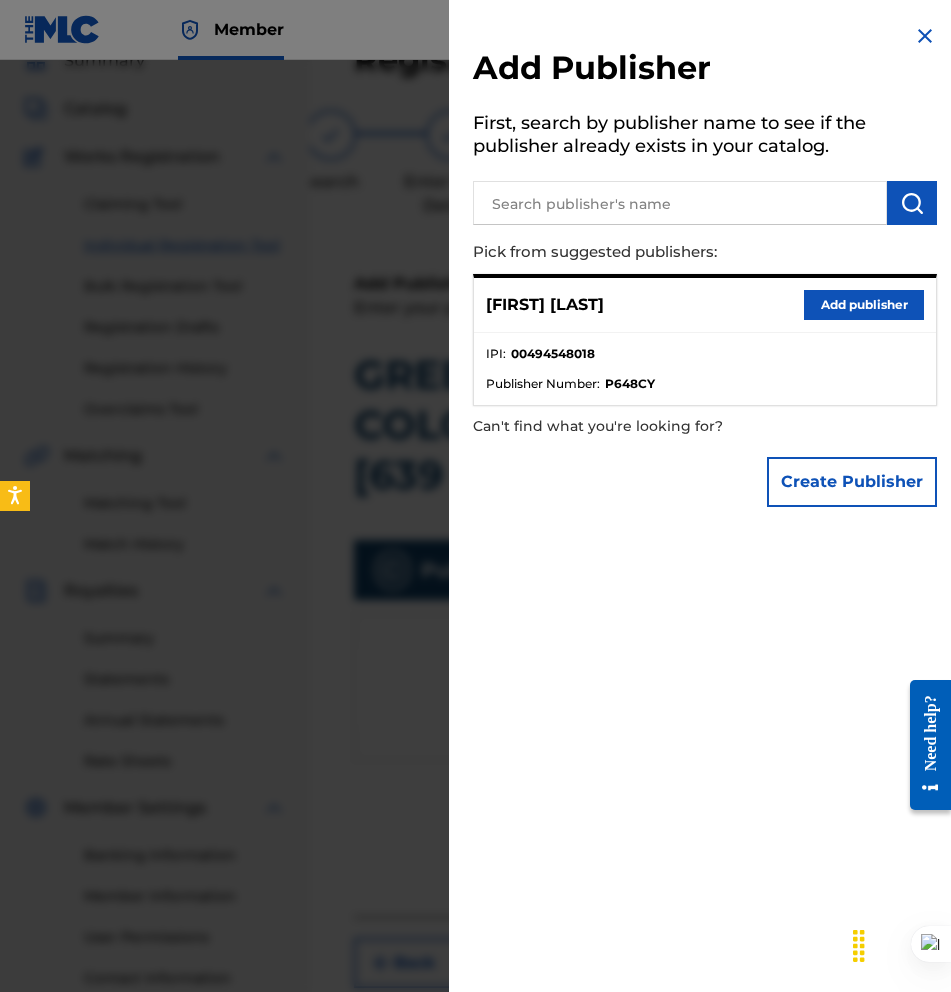 click at bounding box center [680, 203] 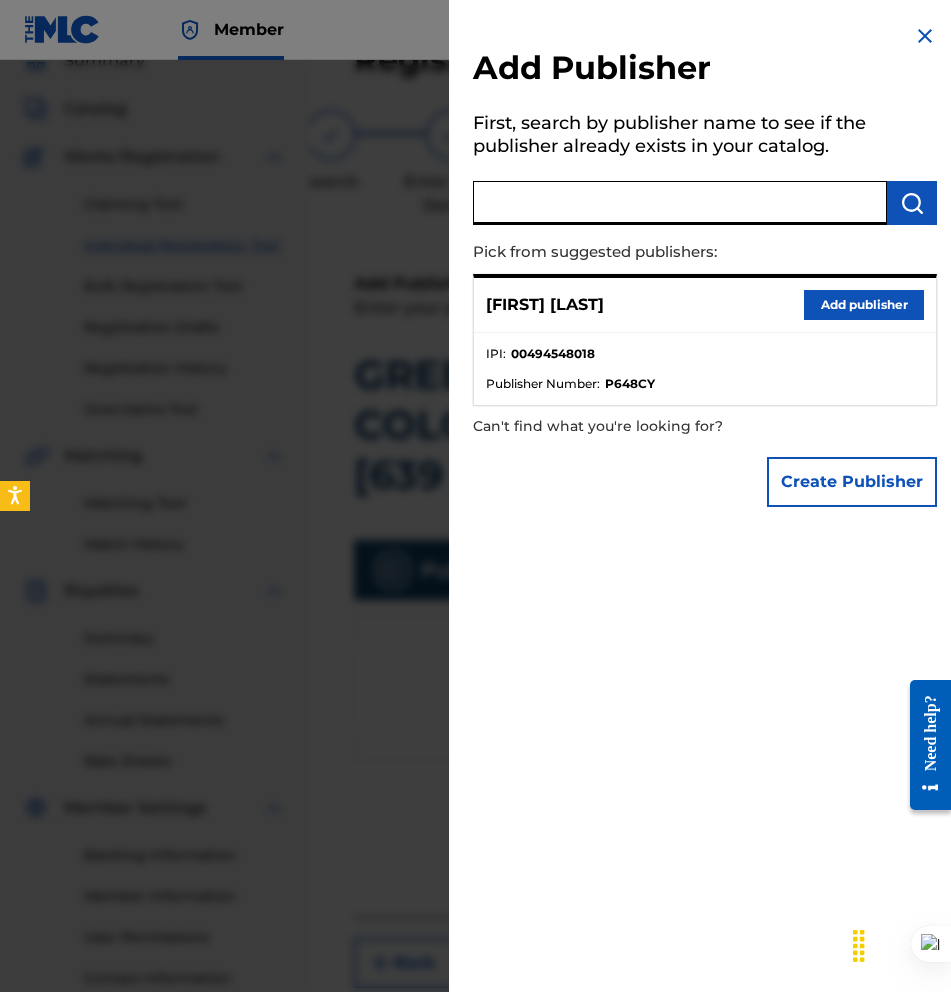 paste on "VISIONARY VANGUARD PUBLISHING" 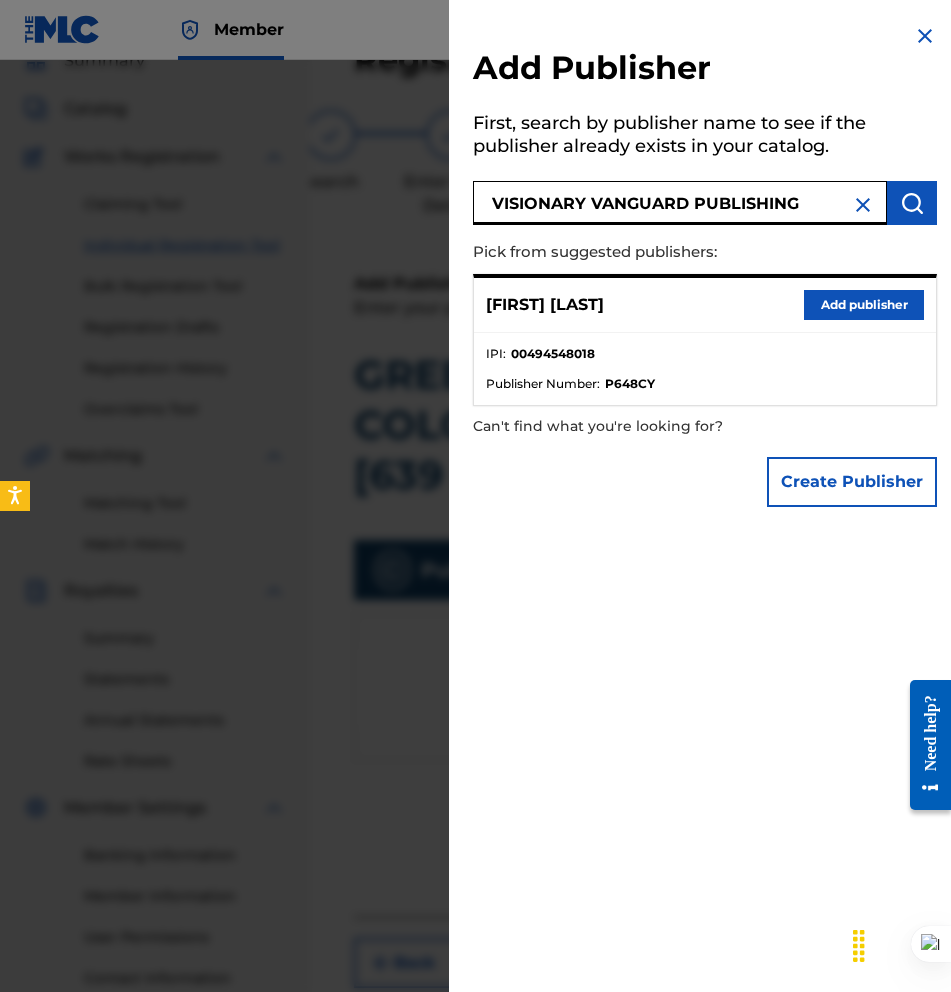 type on "VISIONARY VANGUARD PUBLISHING" 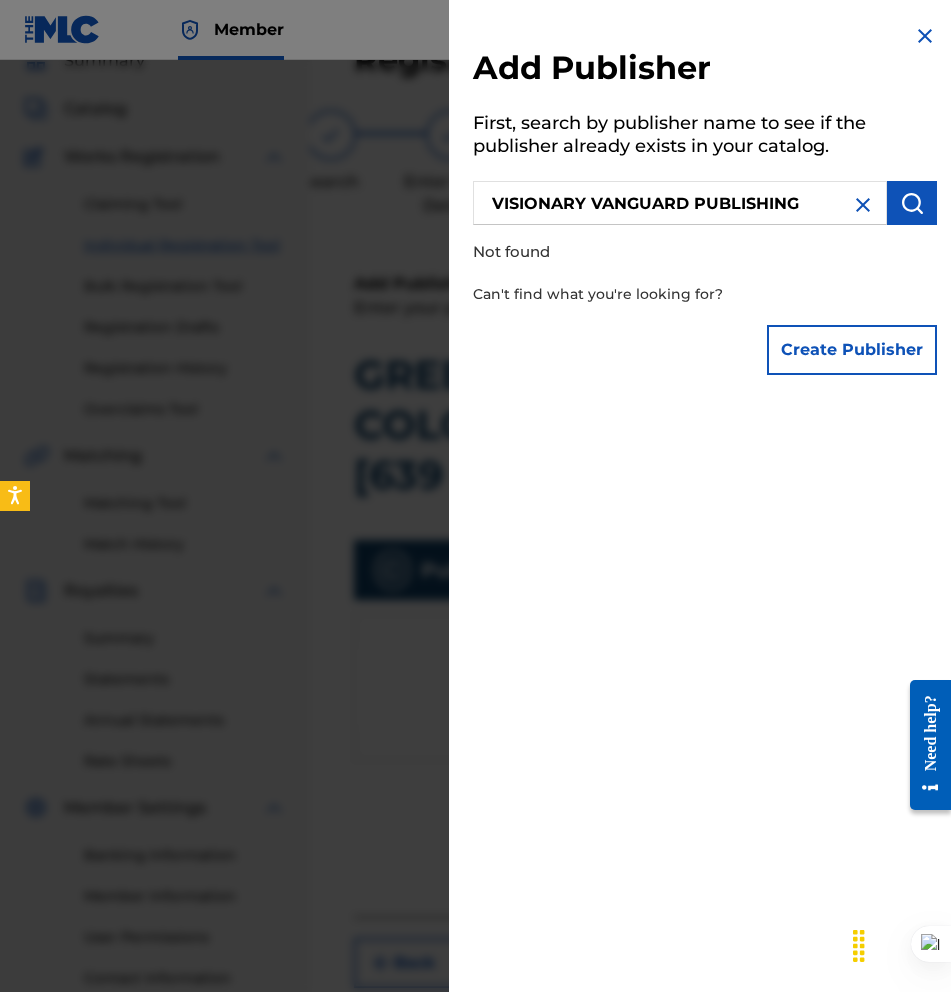 click on "Create Publisher" at bounding box center (852, 350) 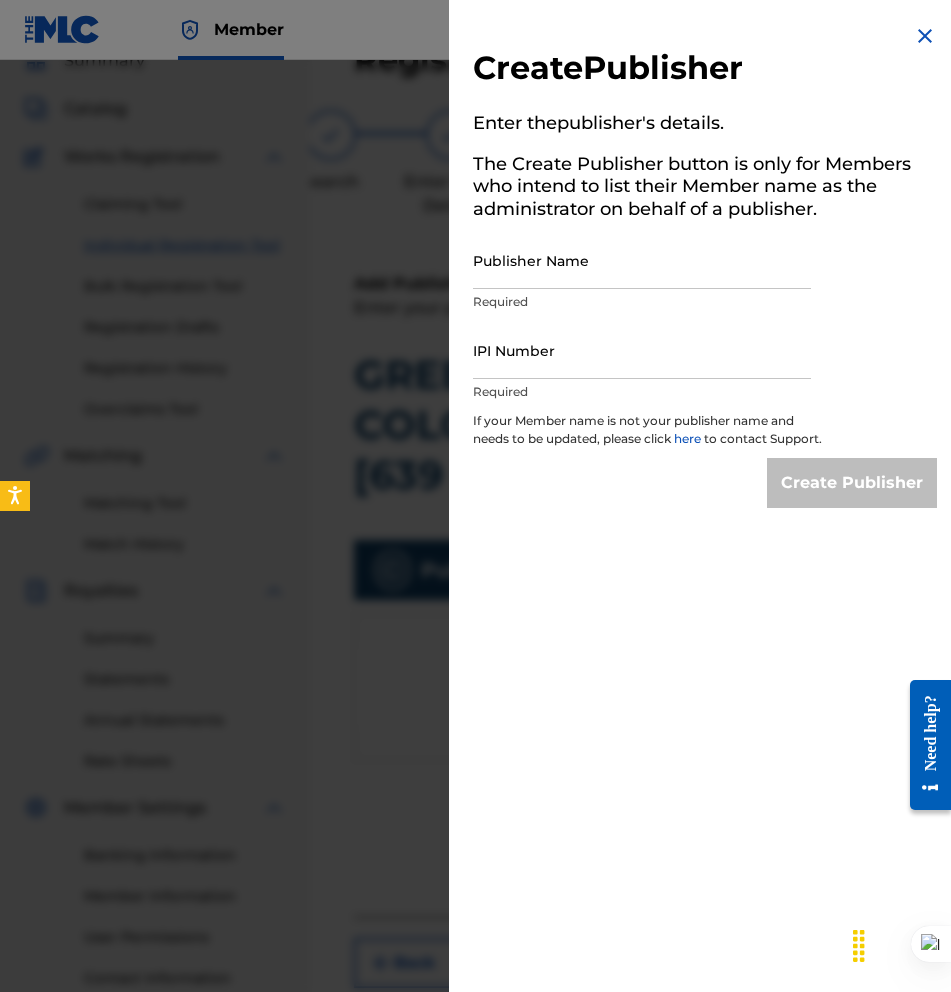 click on "Publisher Name" at bounding box center (642, 260) 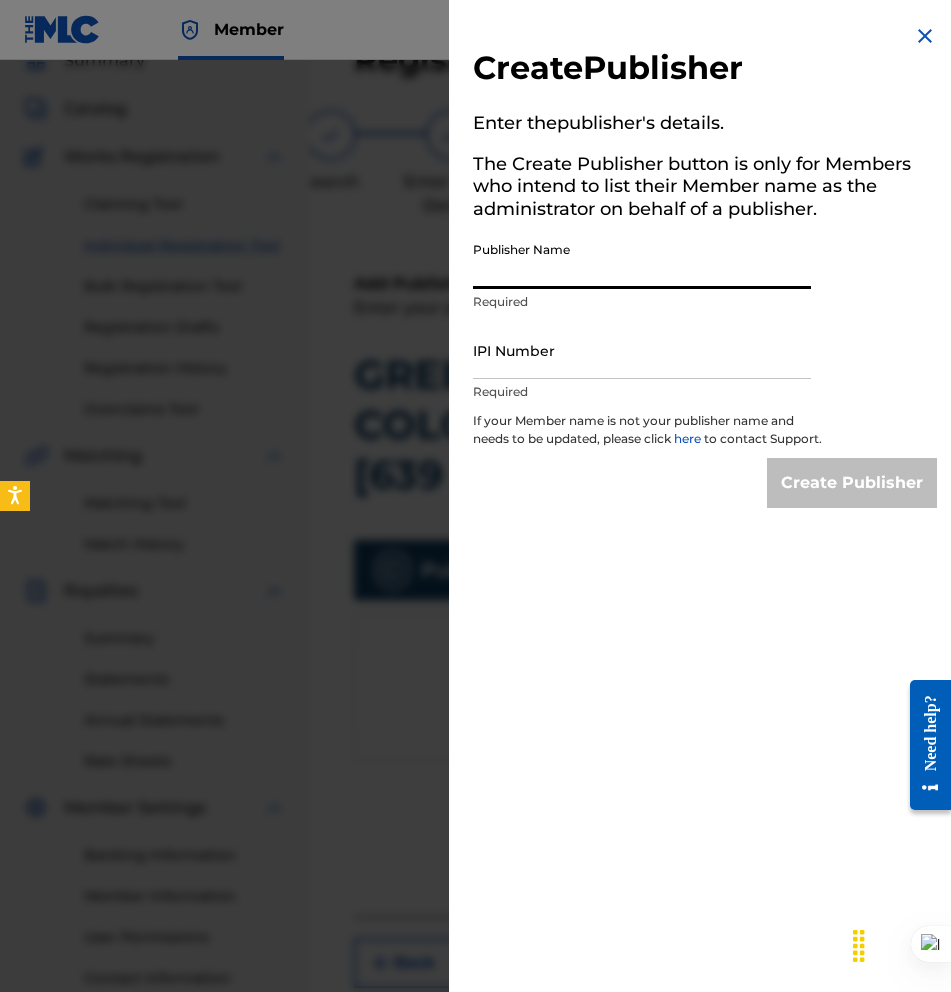 paste on "VISIONARY VANGUARD PUBLISHING" 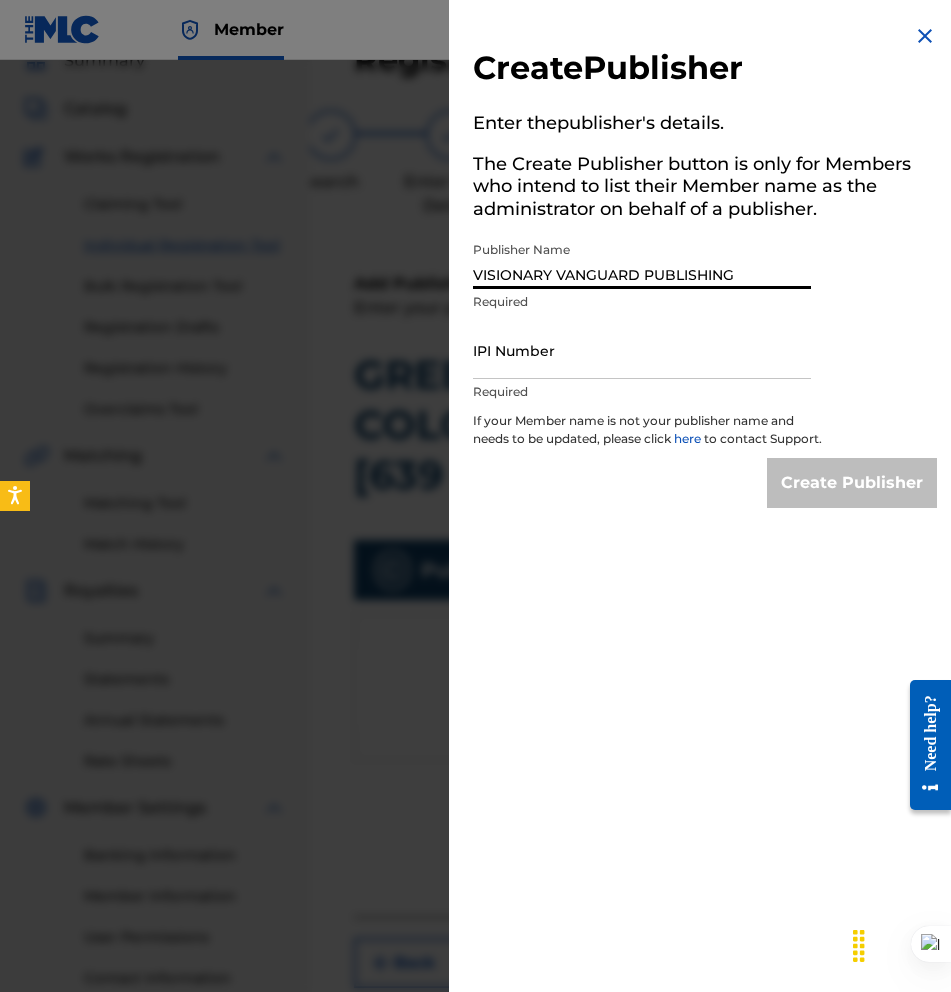 type on "VISIONARY VANGUARD PUBLISHING" 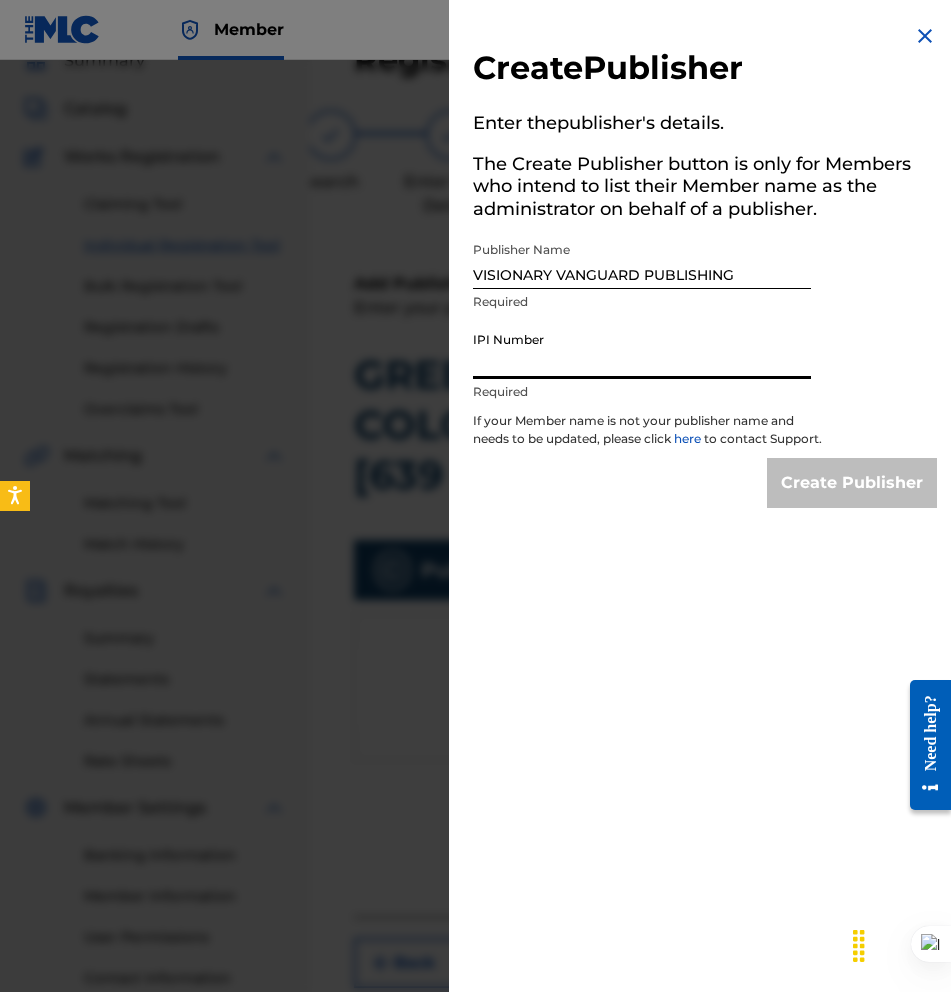 click on "IPI Number" at bounding box center (642, 350) 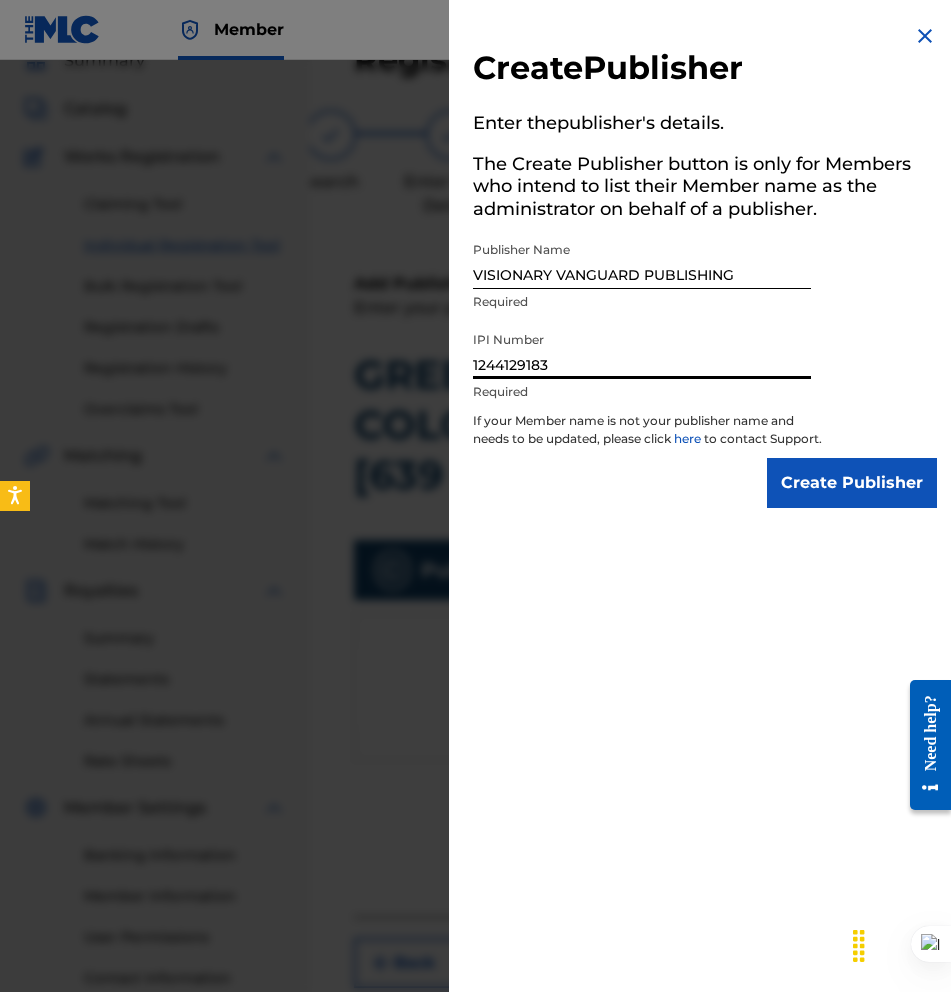 type on "1244129183" 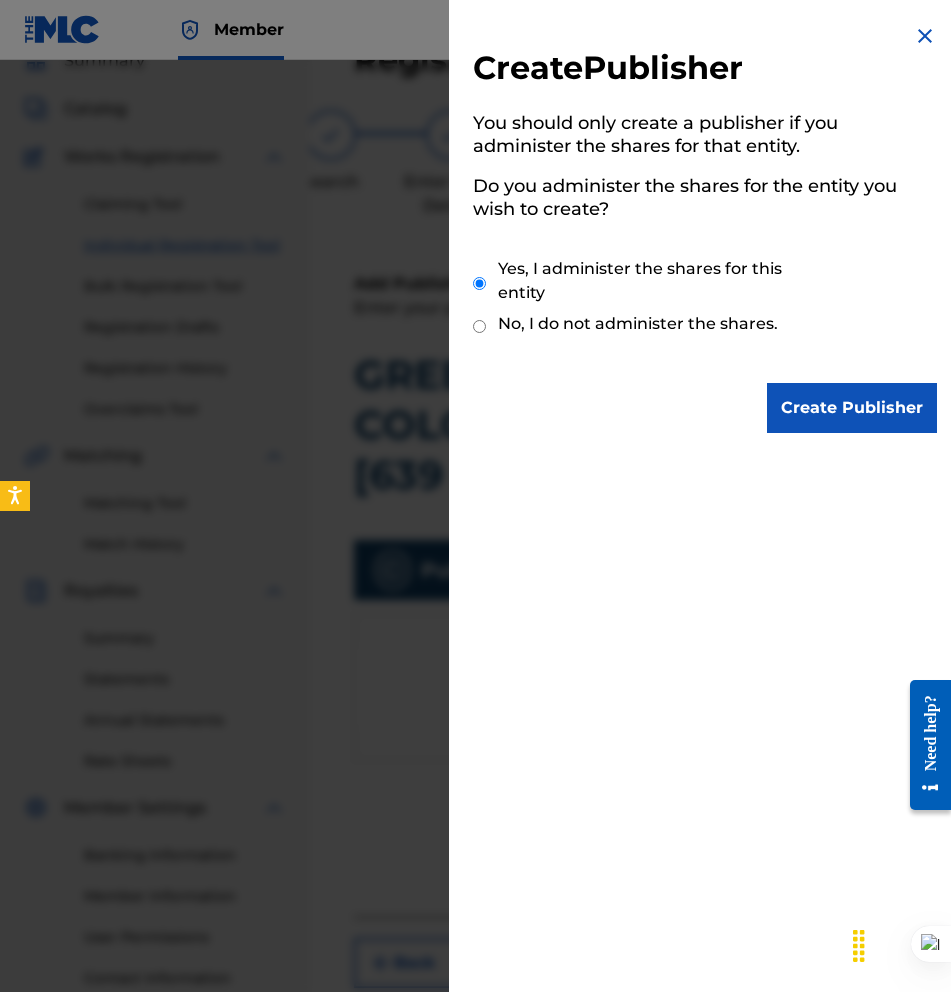 click on "Create Publisher" at bounding box center (852, 408) 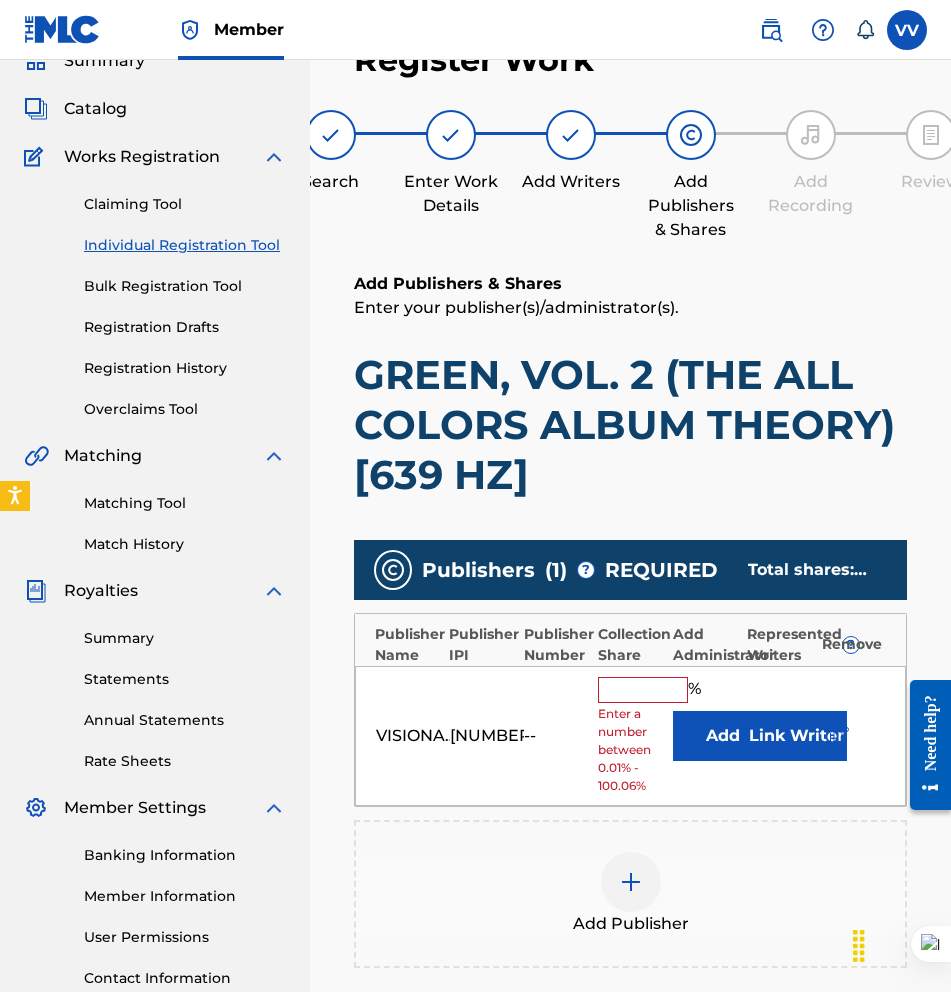 click at bounding box center [643, 690] 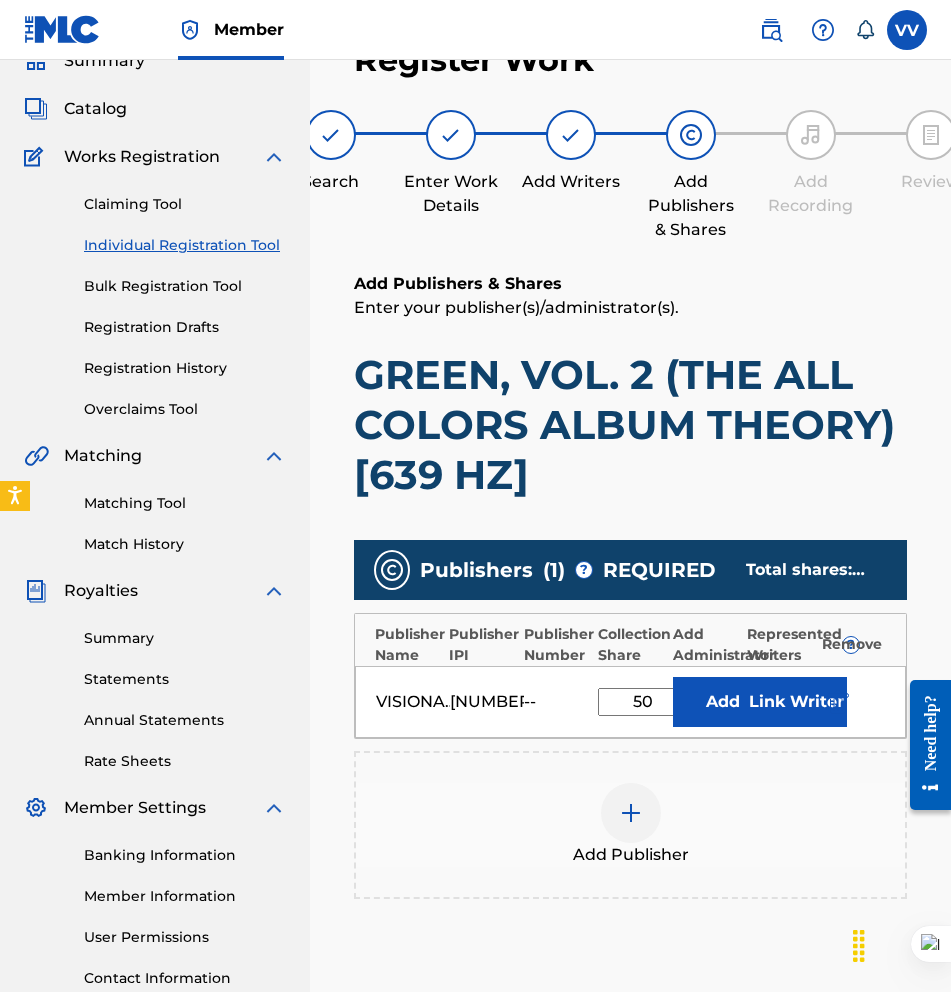 type on "50" 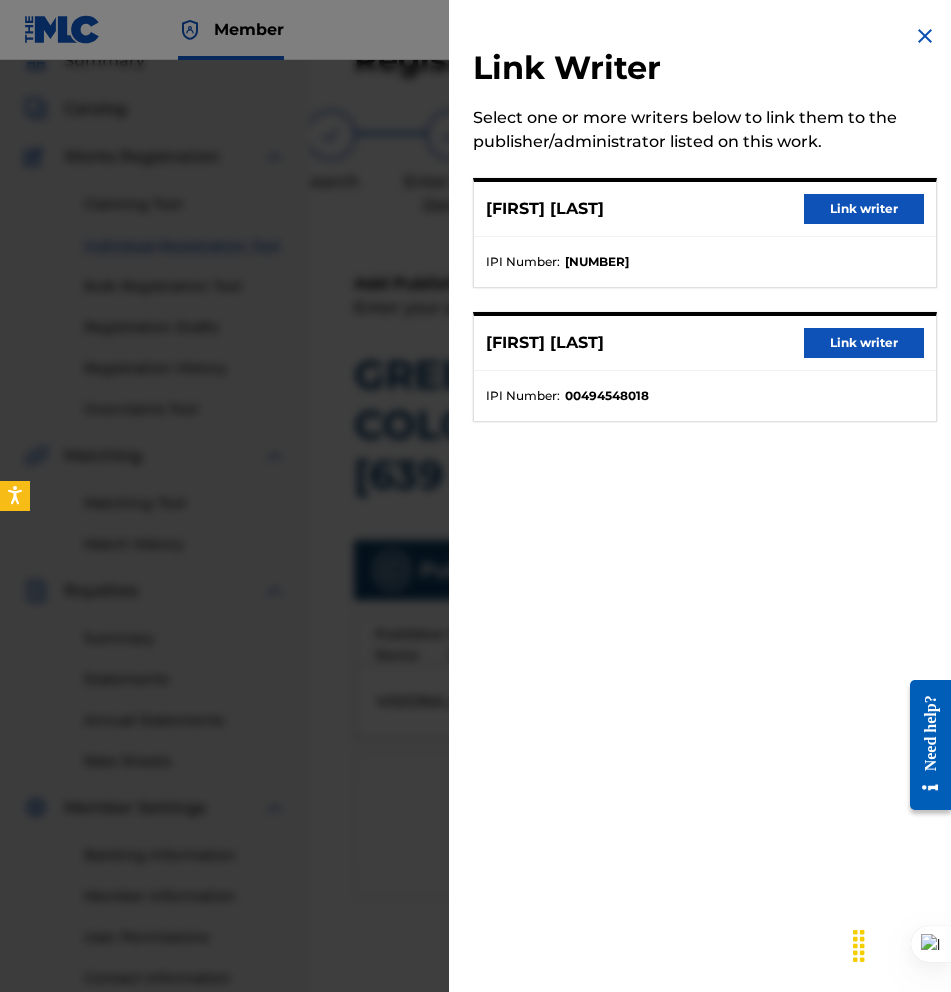 click on "Link writer" at bounding box center (864, 209) 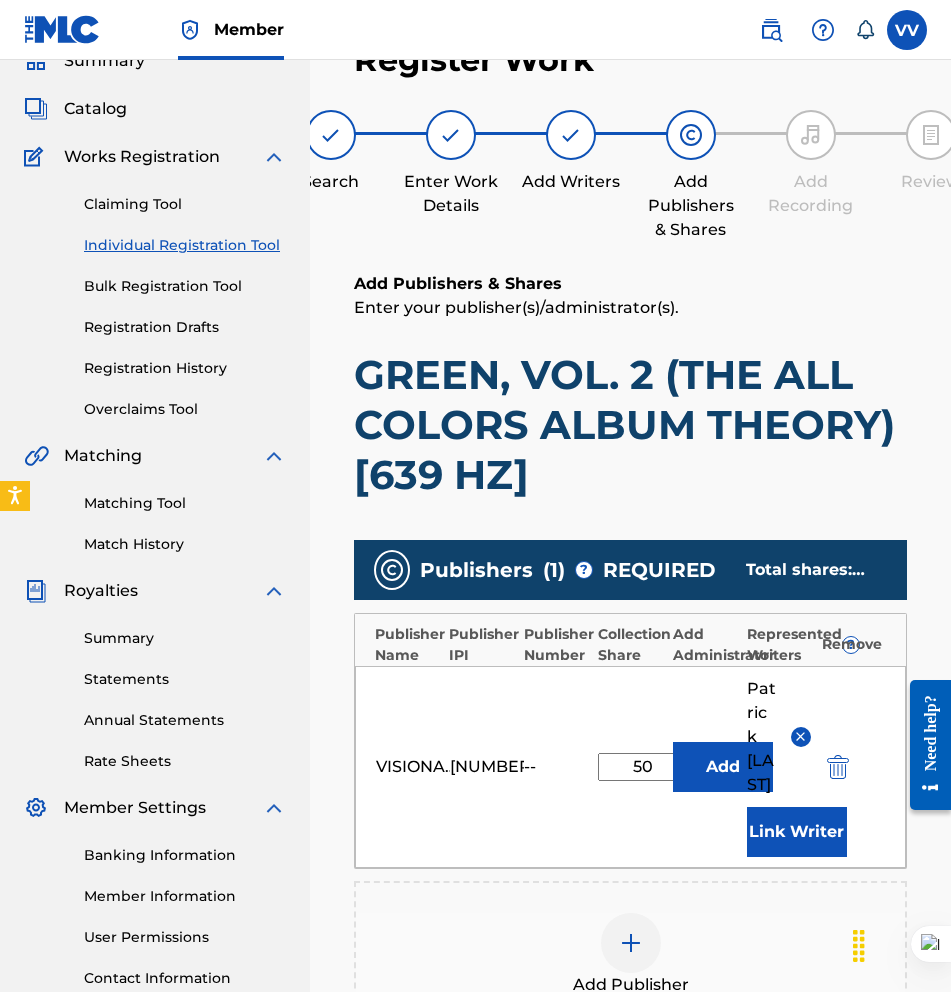click on "Link Writer" at bounding box center (797, 832) 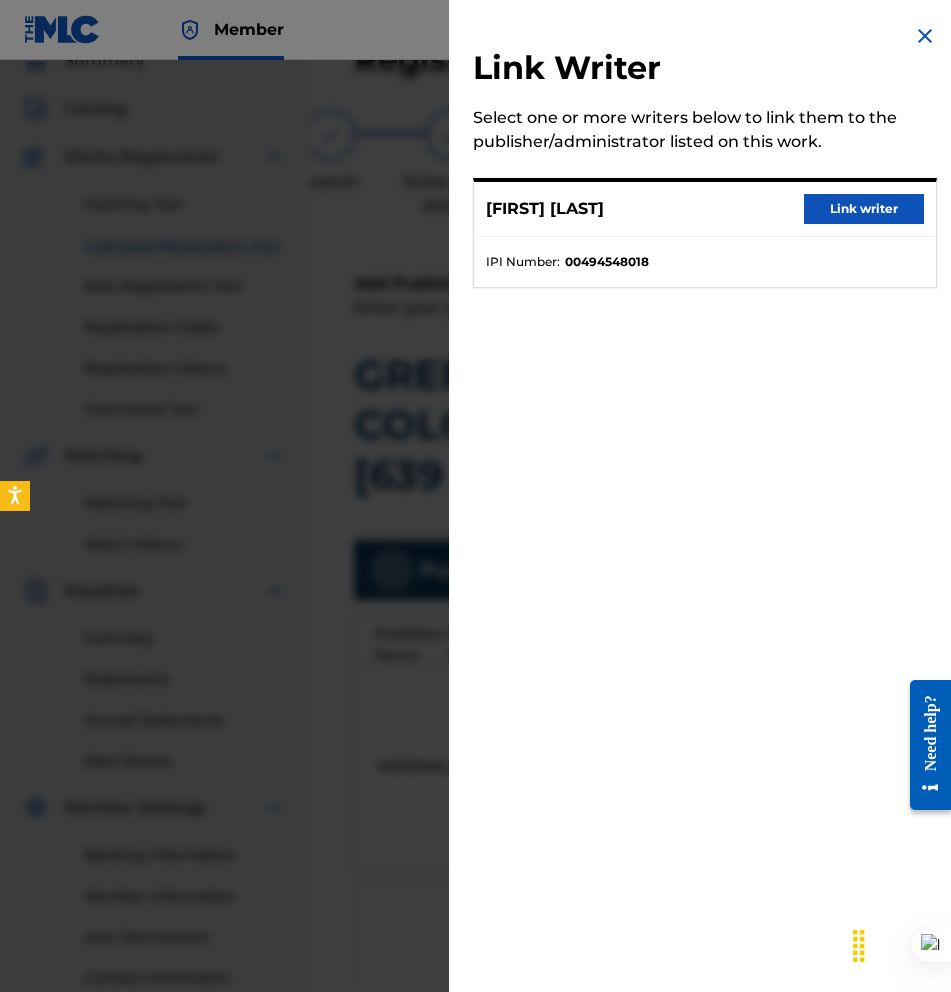 click on "Link writer" at bounding box center [864, 209] 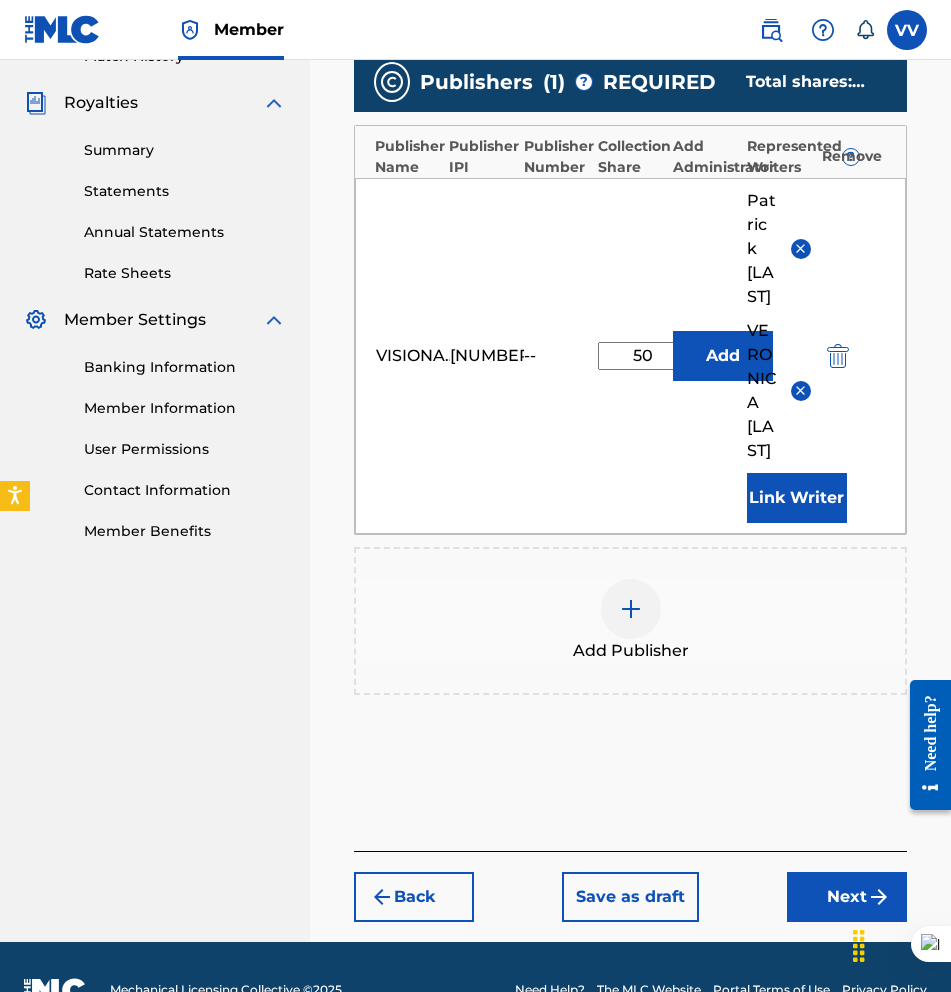 scroll, scrollTop: 579, scrollLeft: 0, axis: vertical 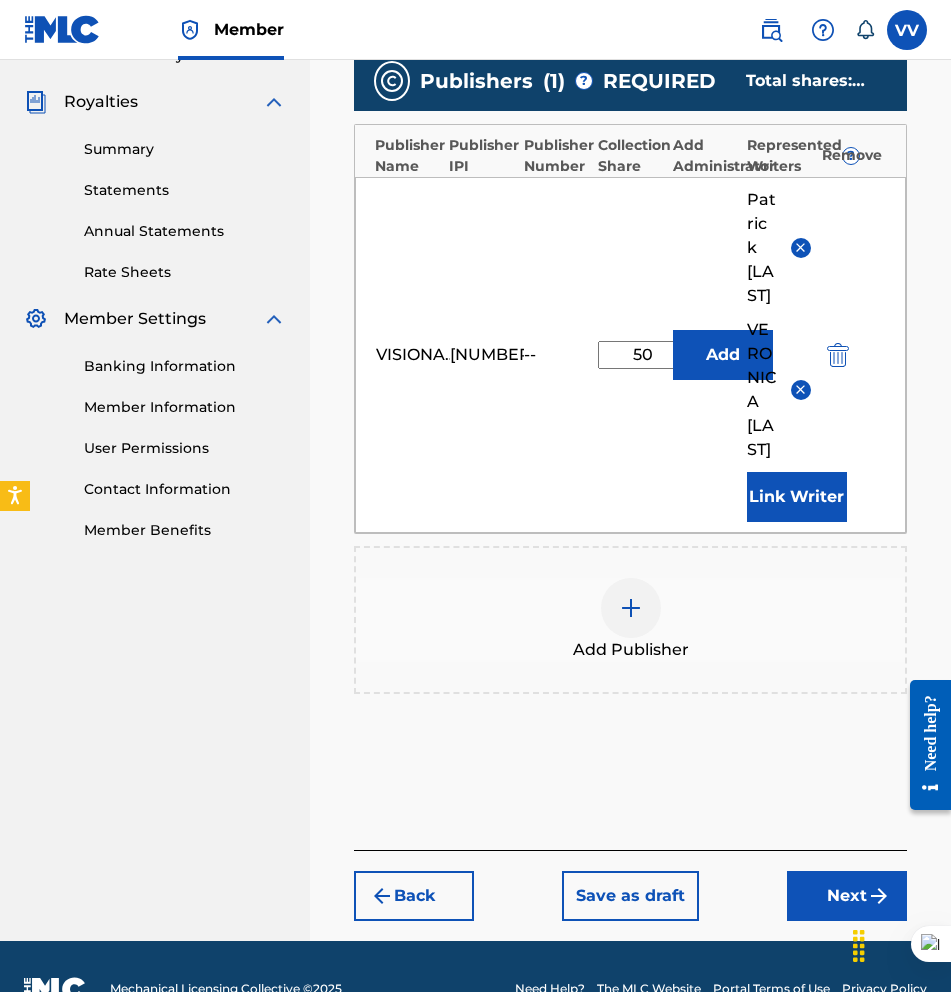 click on "Add Publisher" at bounding box center [630, 620] 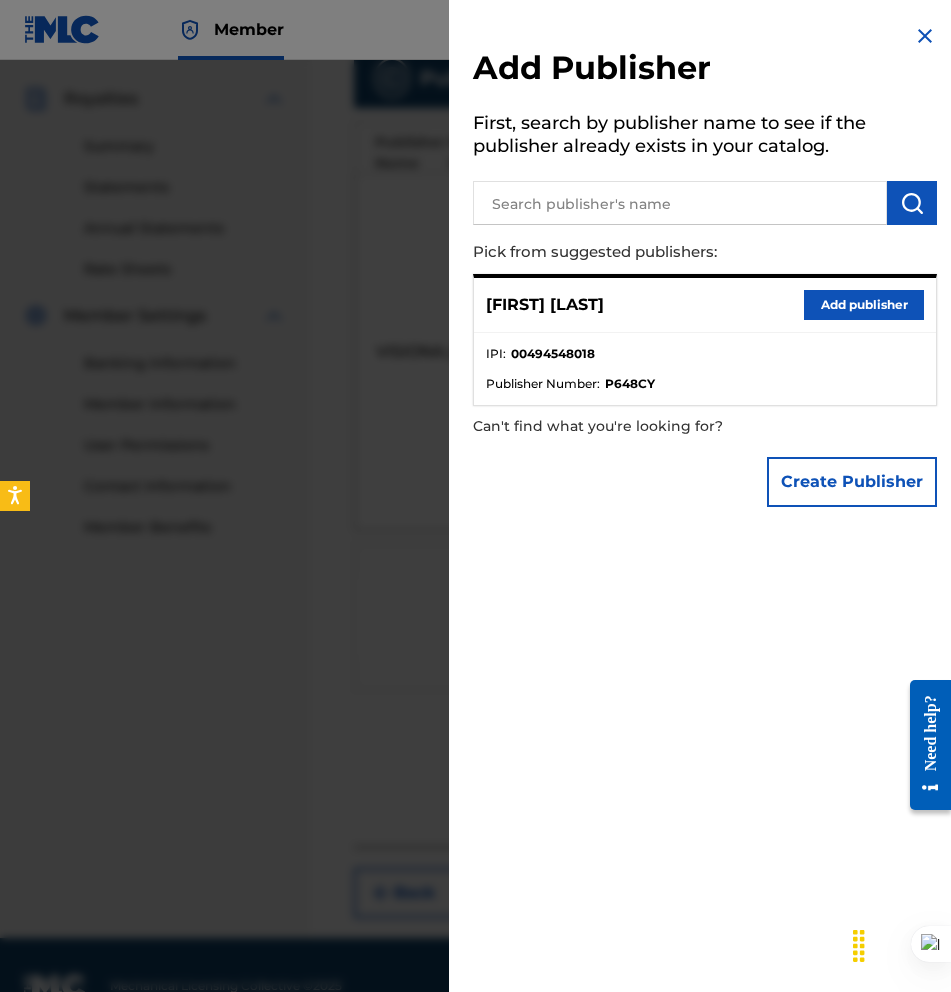 scroll, scrollTop: 583, scrollLeft: 0, axis: vertical 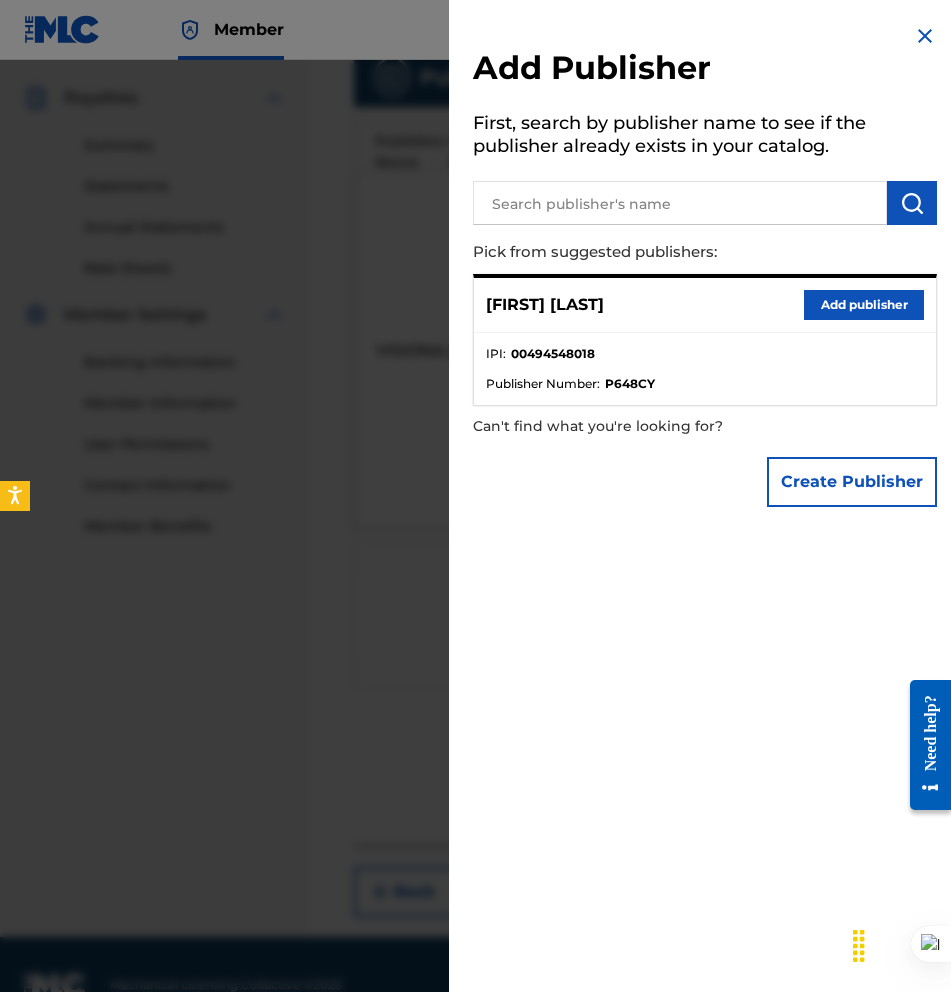 drag, startPoint x: 881, startPoint y: 55, endPoint x: 953, endPoint y: 32, distance: 75.58439 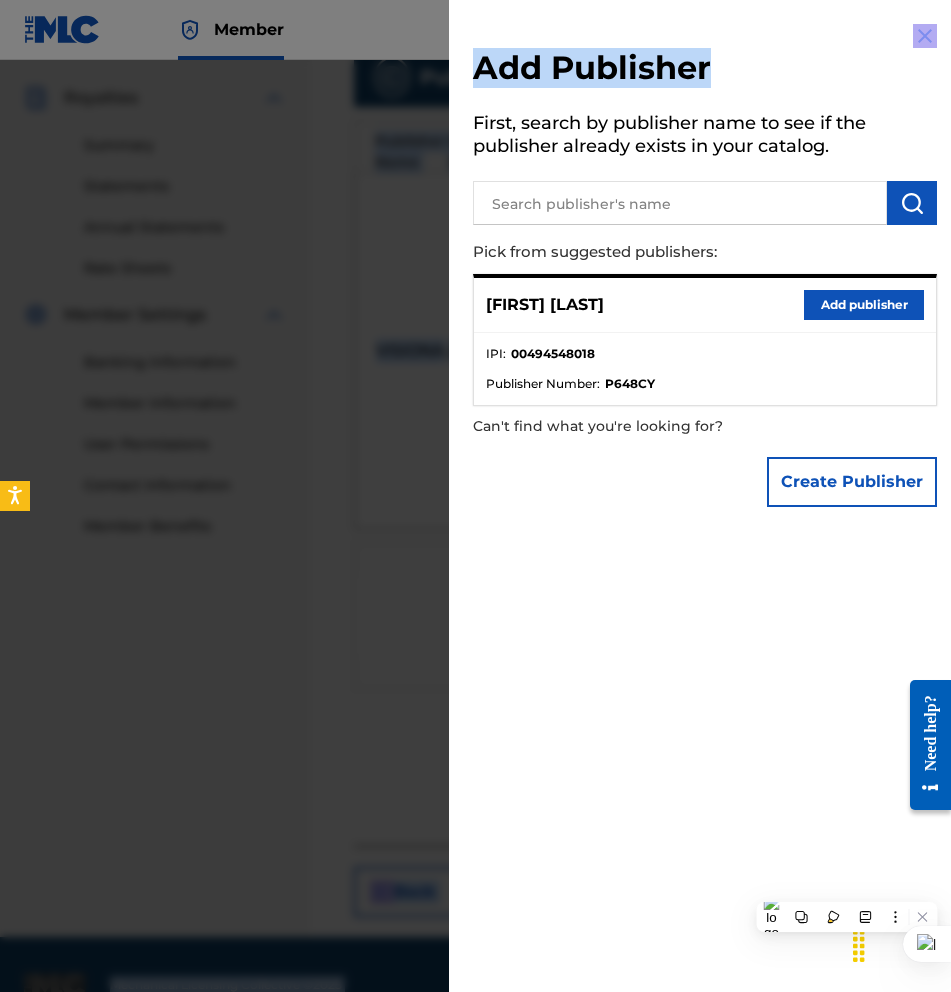 click at bounding box center (925, 36) 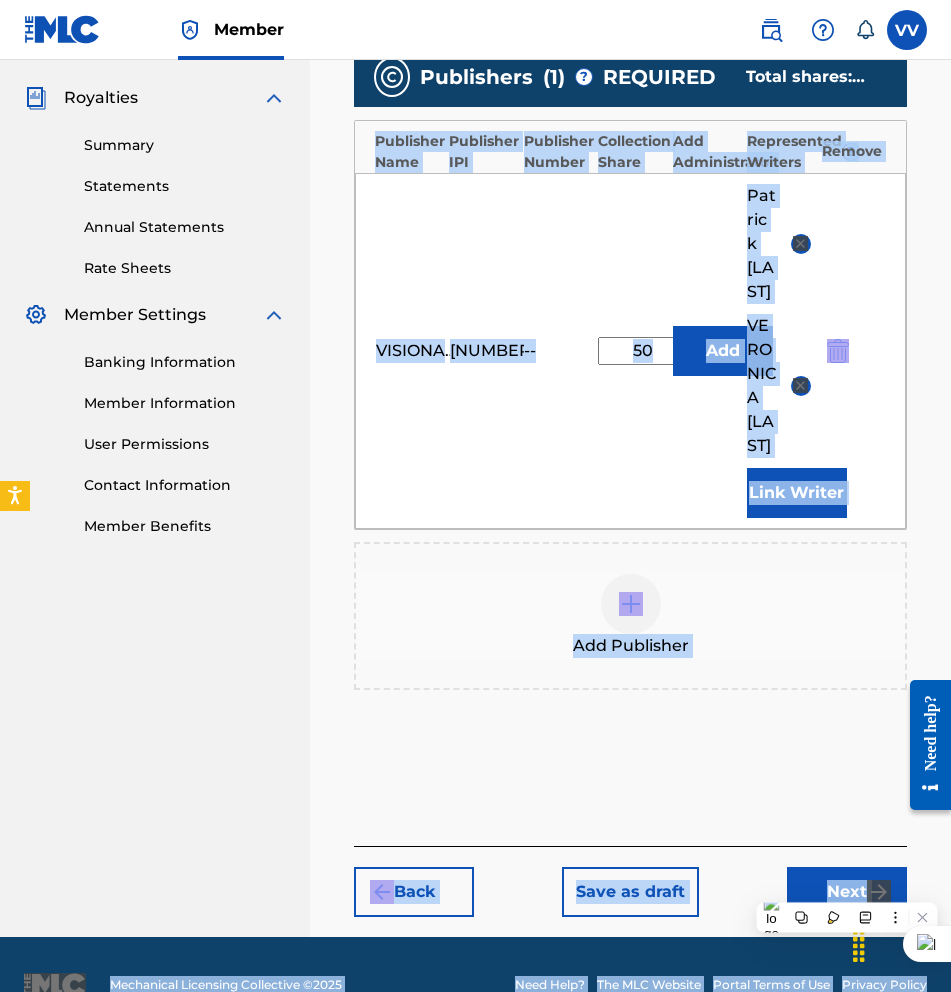 click on "VISIONARY VANGUARD PUBLISHING 01244129183 -- 50 % Add [FIRST] [LAST] [FIRST] [LAST] Link Writer" at bounding box center [630, 351] 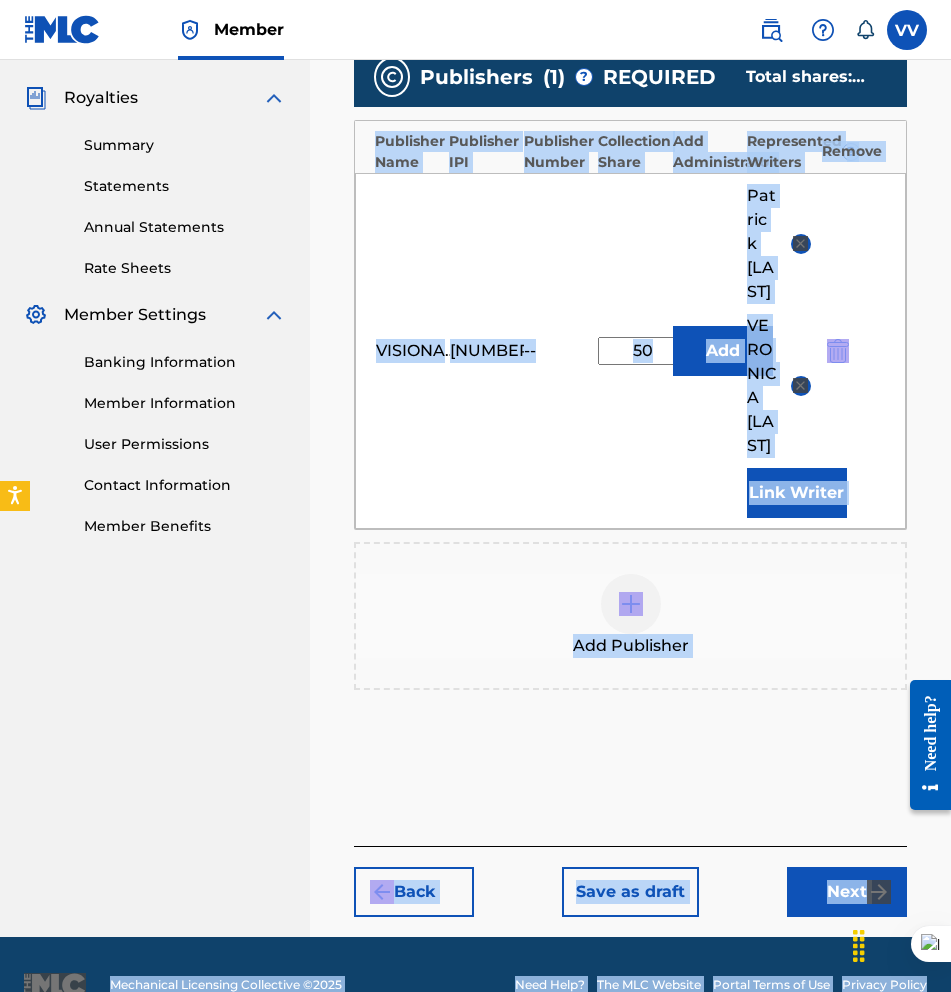 scroll, scrollTop: 687, scrollLeft: 0, axis: vertical 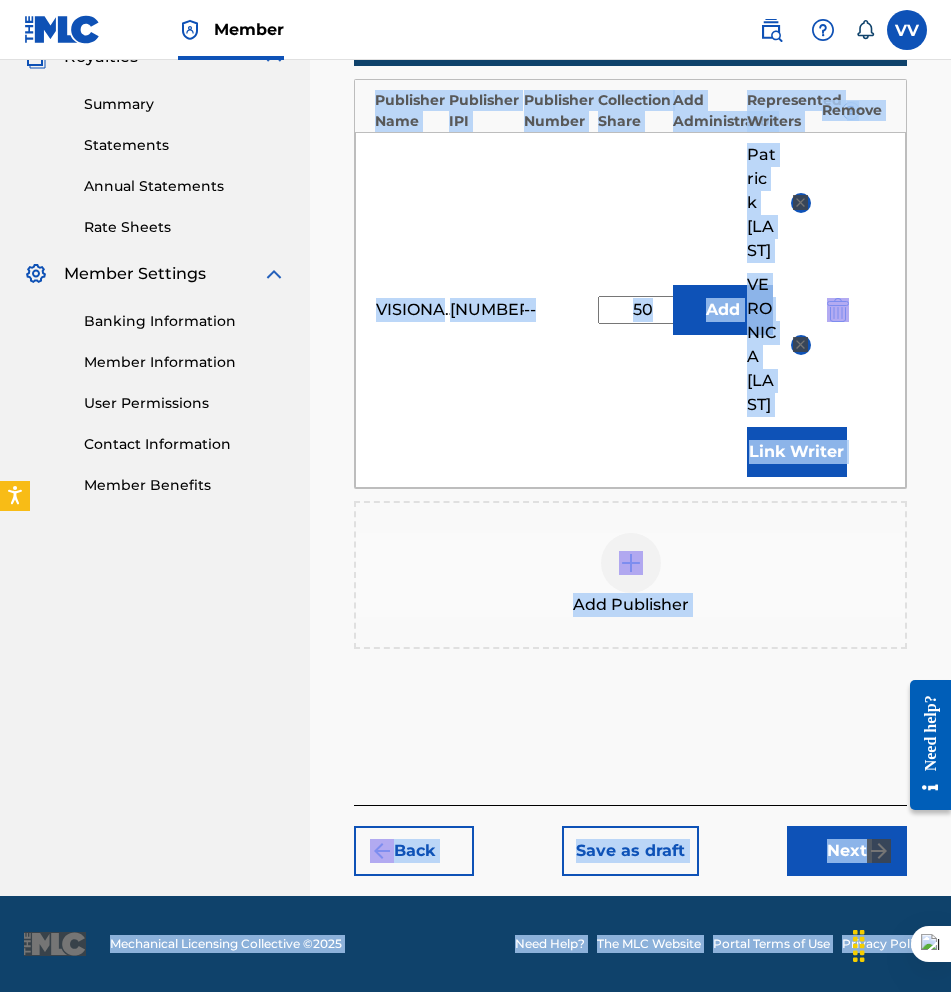 click on "Next" at bounding box center (847, 851) 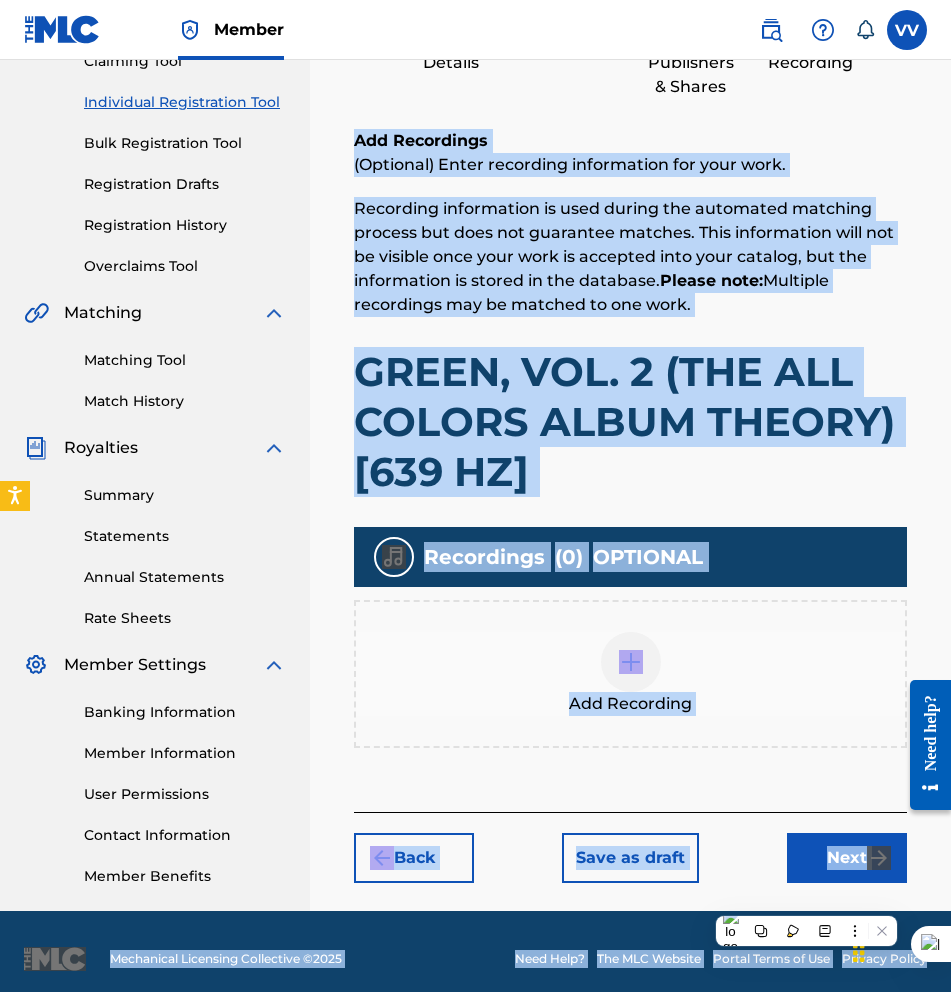 scroll, scrollTop: 248, scrollLeft: 0, axis: vertical 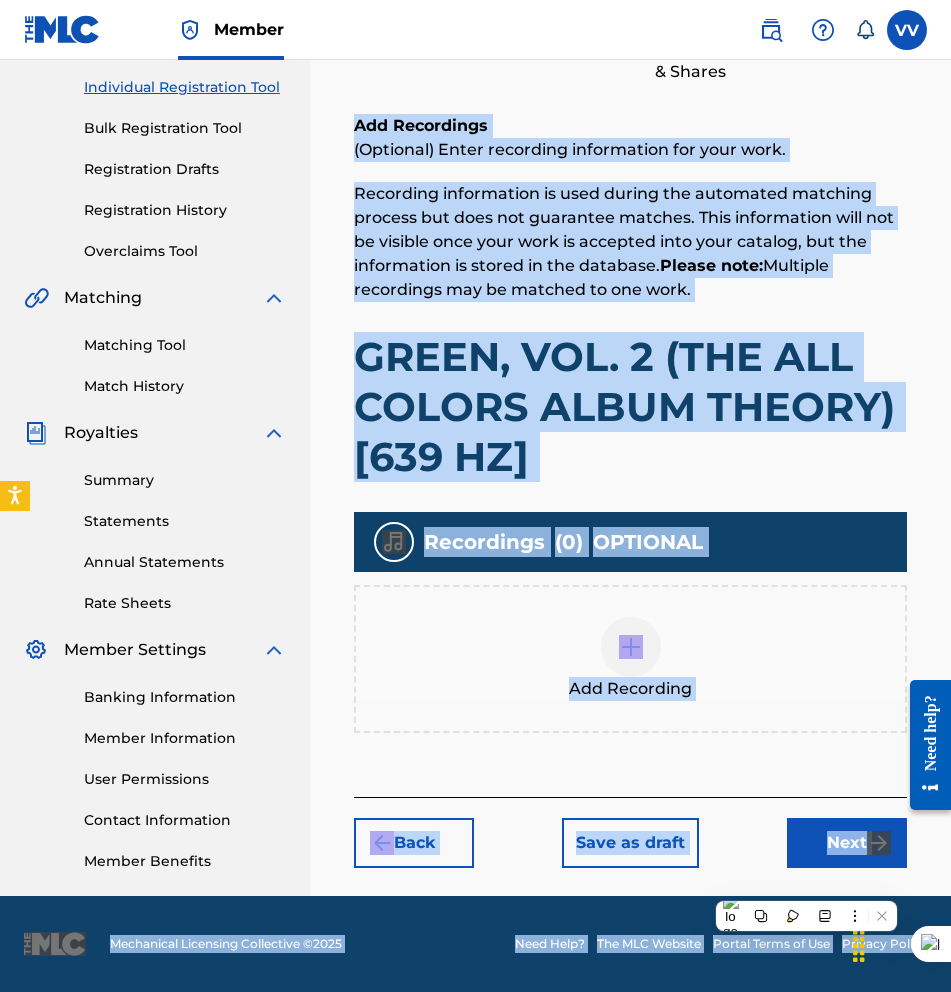 click on "Back" at bounding box center [414, 843] 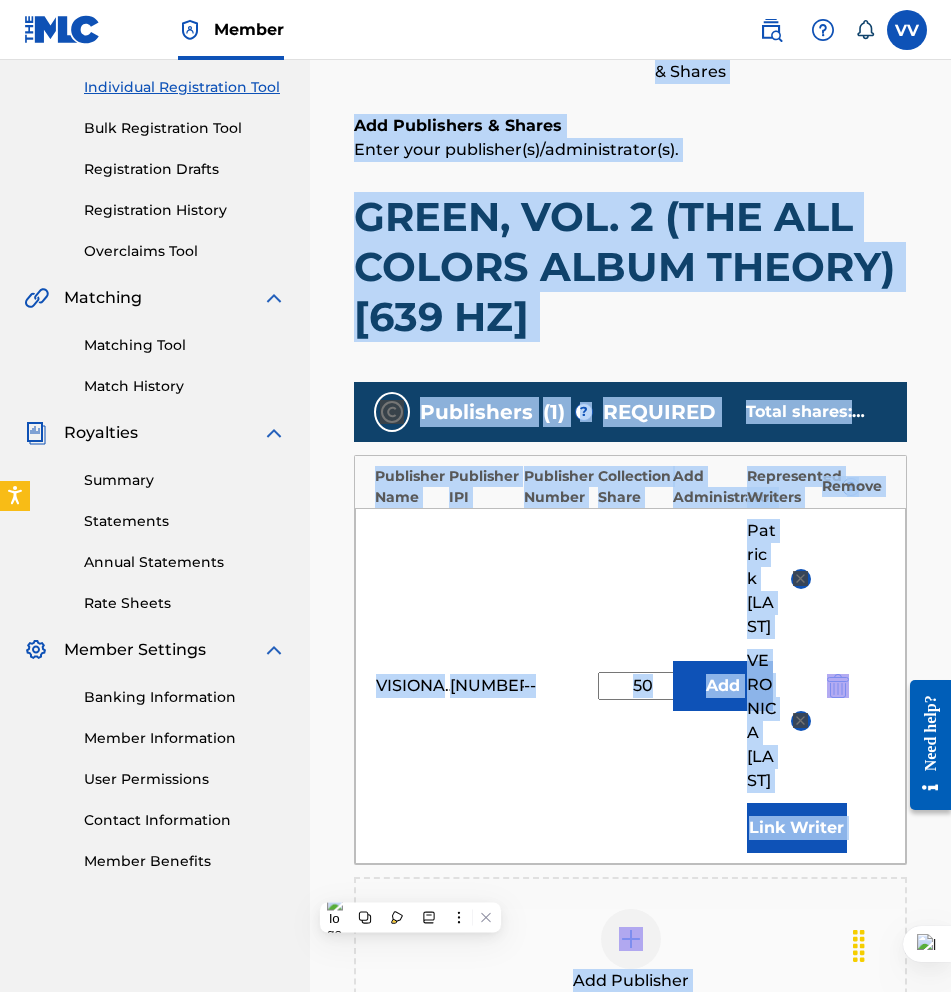 click on "VISIONARY VANGUARD PUBLISHING 01244129183 -- 50 % Add [FIRST] [LAST] [FIRST] [LAST] Link Writer" at bounding box center (630, 686) 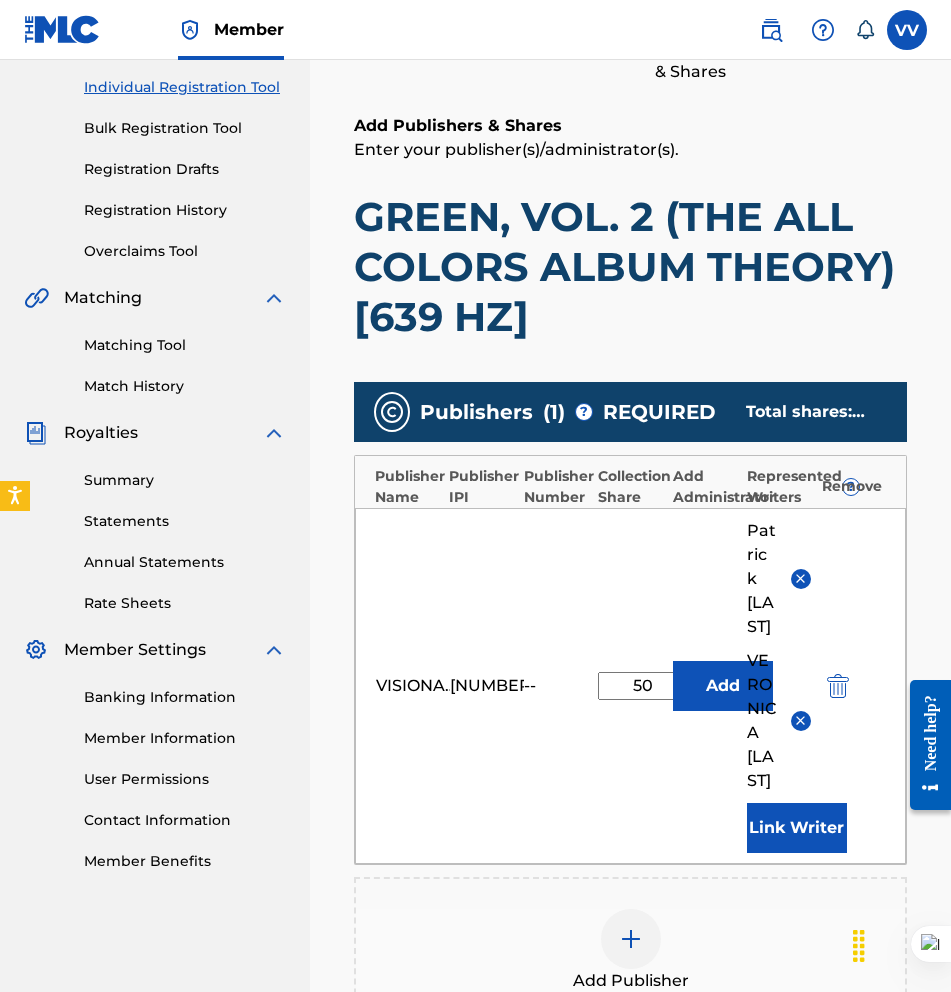 drag, startPoint x: 637, startPoint y: 706, endPoint x: 687, endPoint y: 711, distance: 50.24938 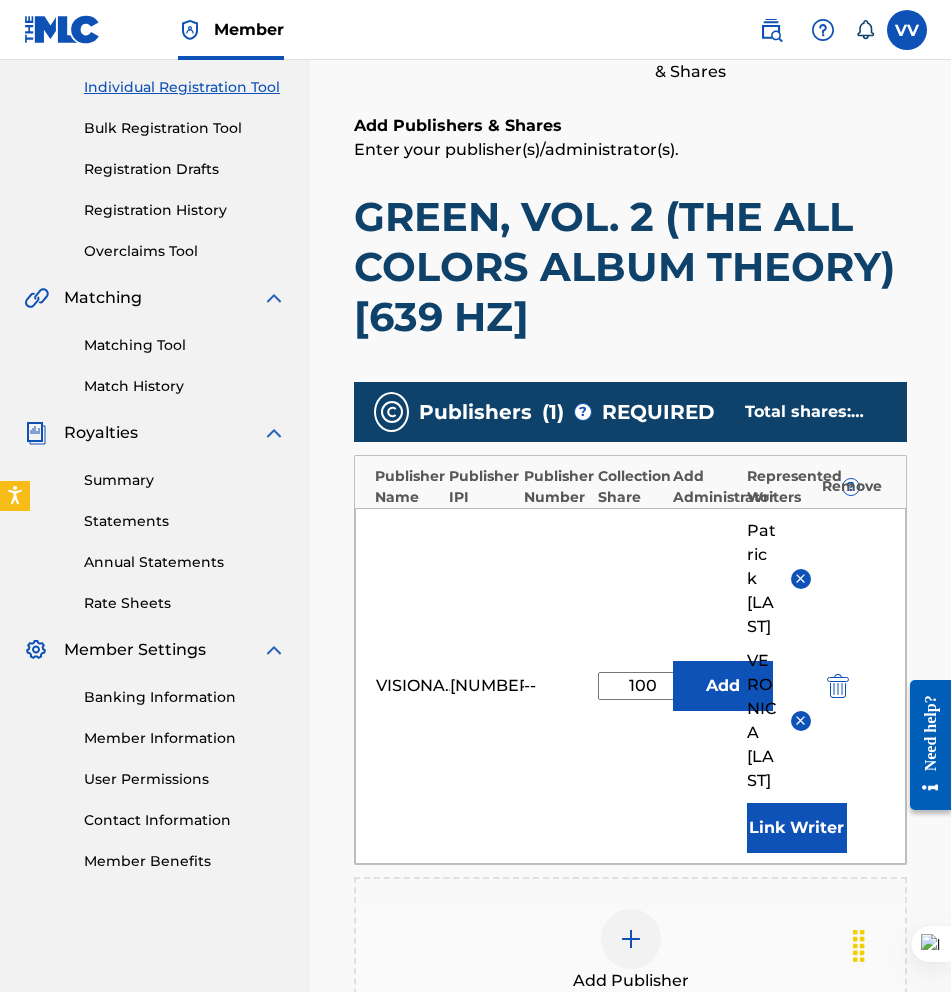 type on "100" 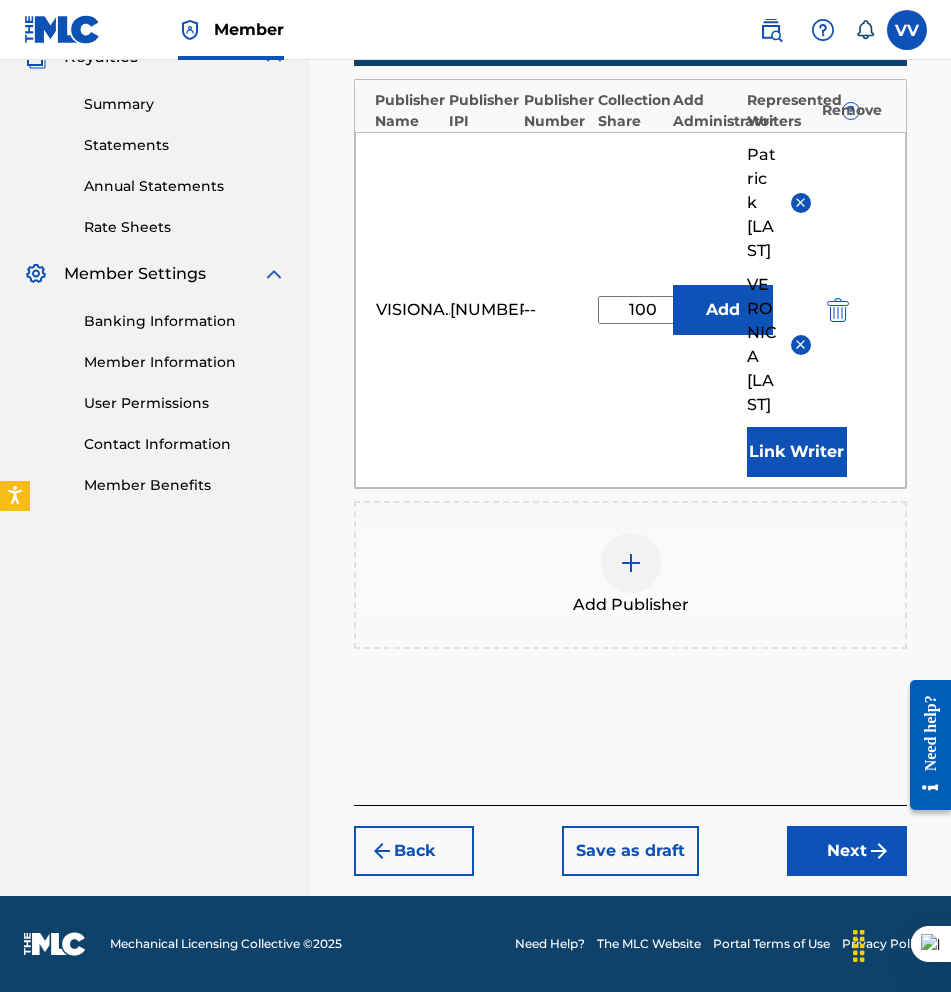 click on "Next" at bounding box center (847, 851) 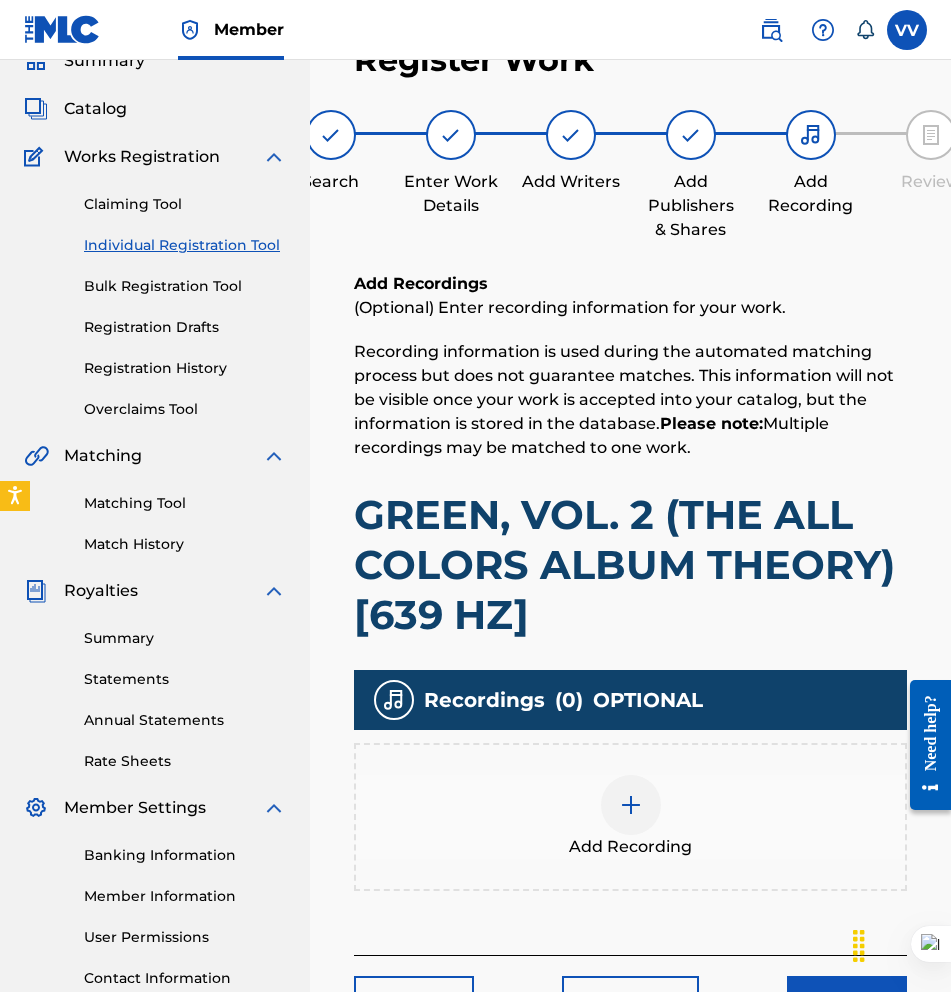 scroll, scrollTop: 248, scrollLeft: 0, axis: vertical 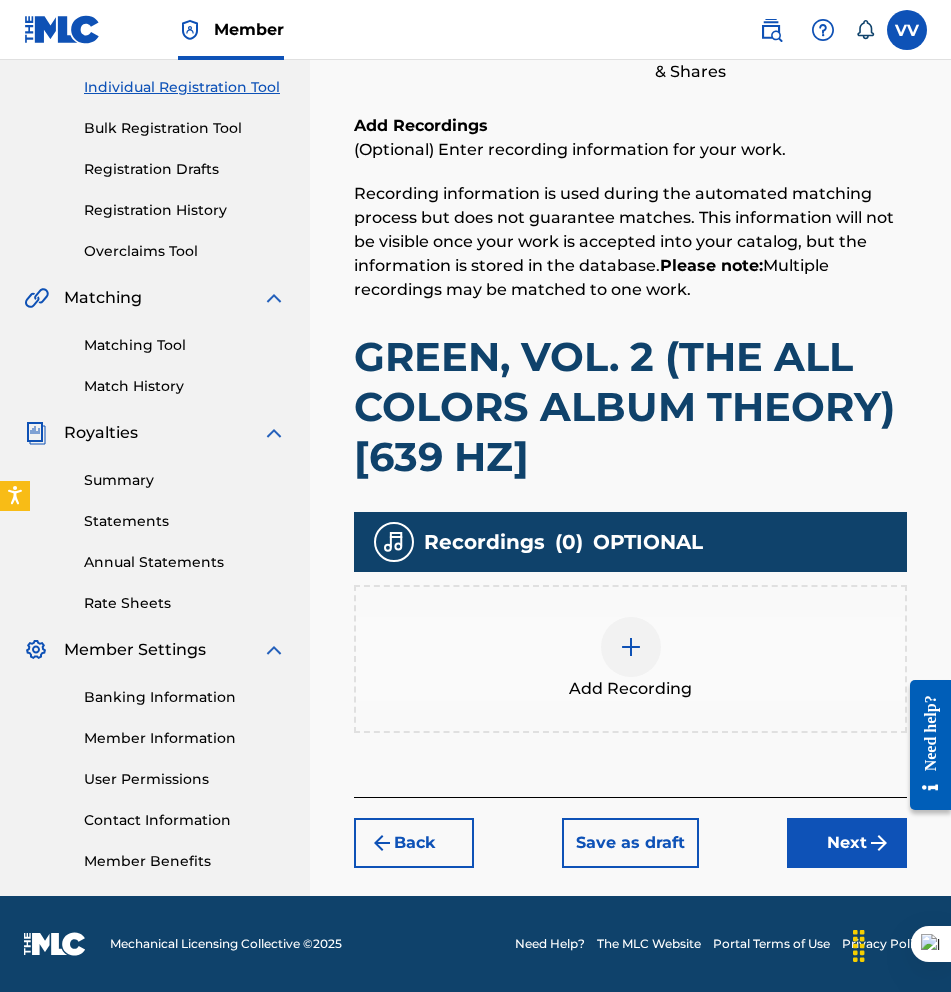 click at bounding box center (631, 647) 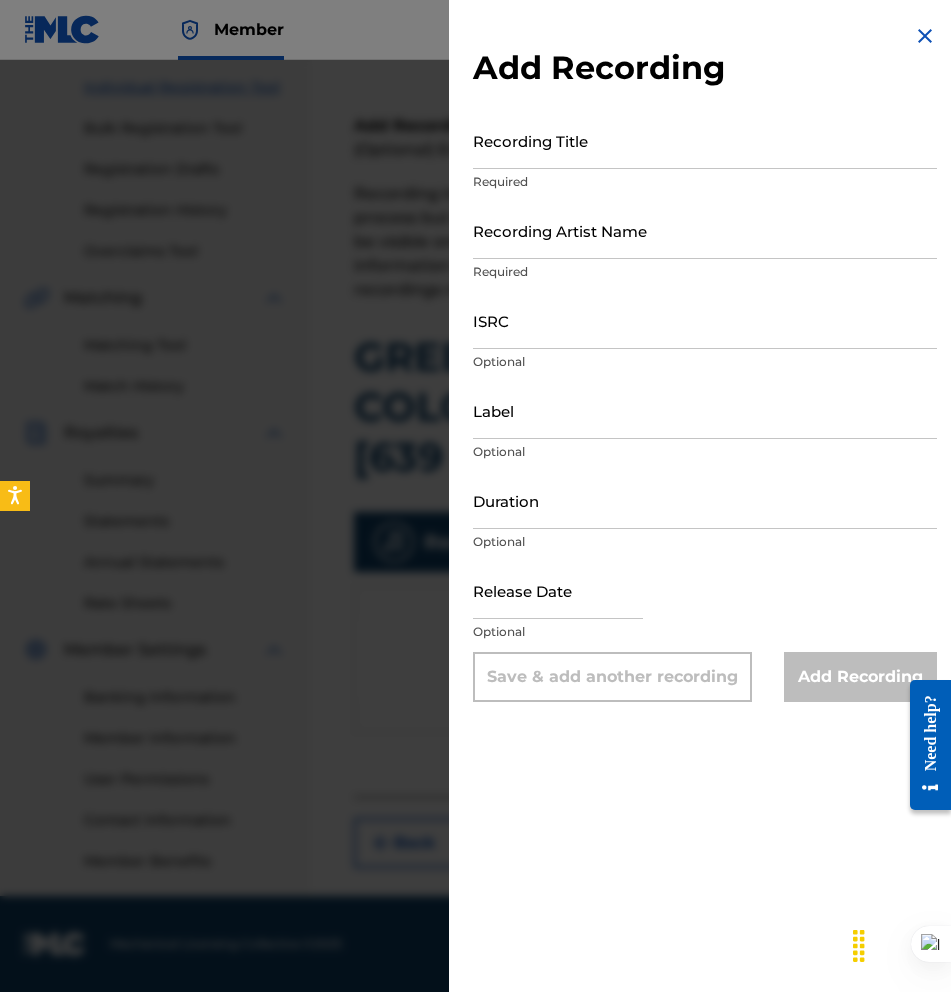 click on "Recording Title" at bounding box center [705, 140] 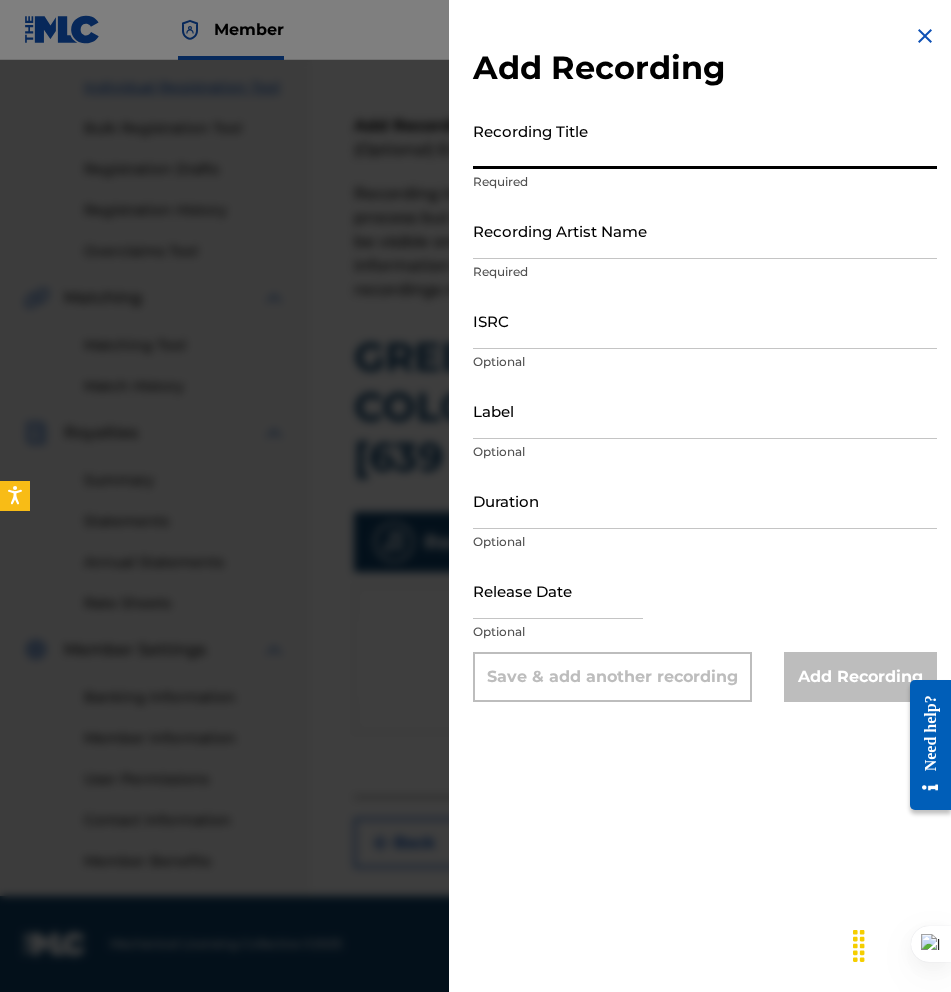 paste on "Green, Vol. 2 (The All Colors Album Theory) [639 Hz]" 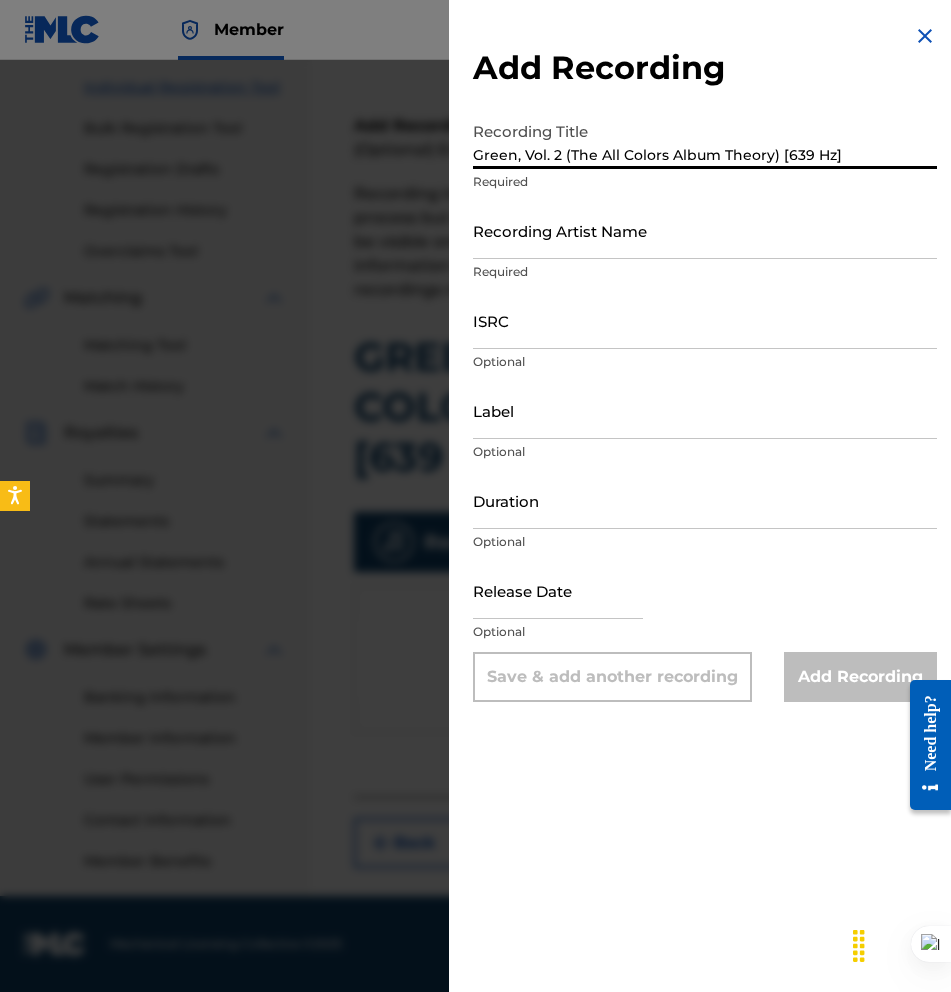 type on "Green, Vol. 2 (The All Colors Album Theory) [639 Hz]" 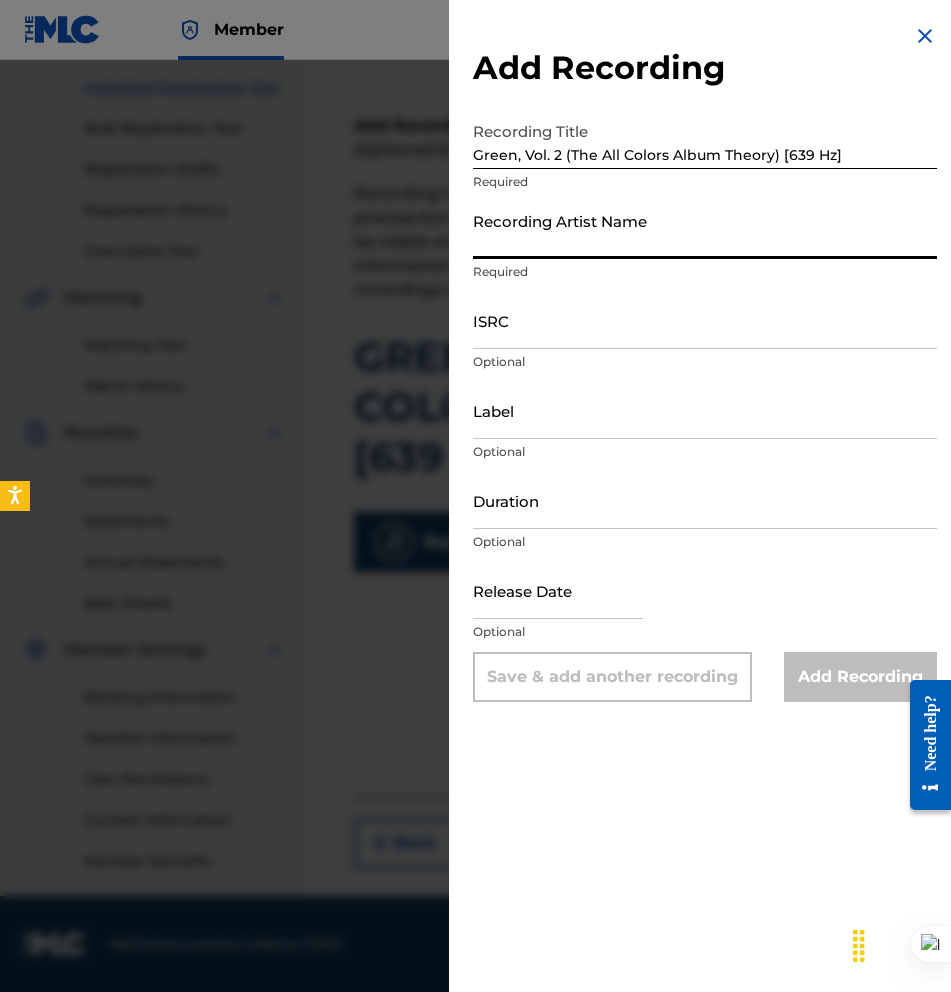type on "Prismatic Dojo" 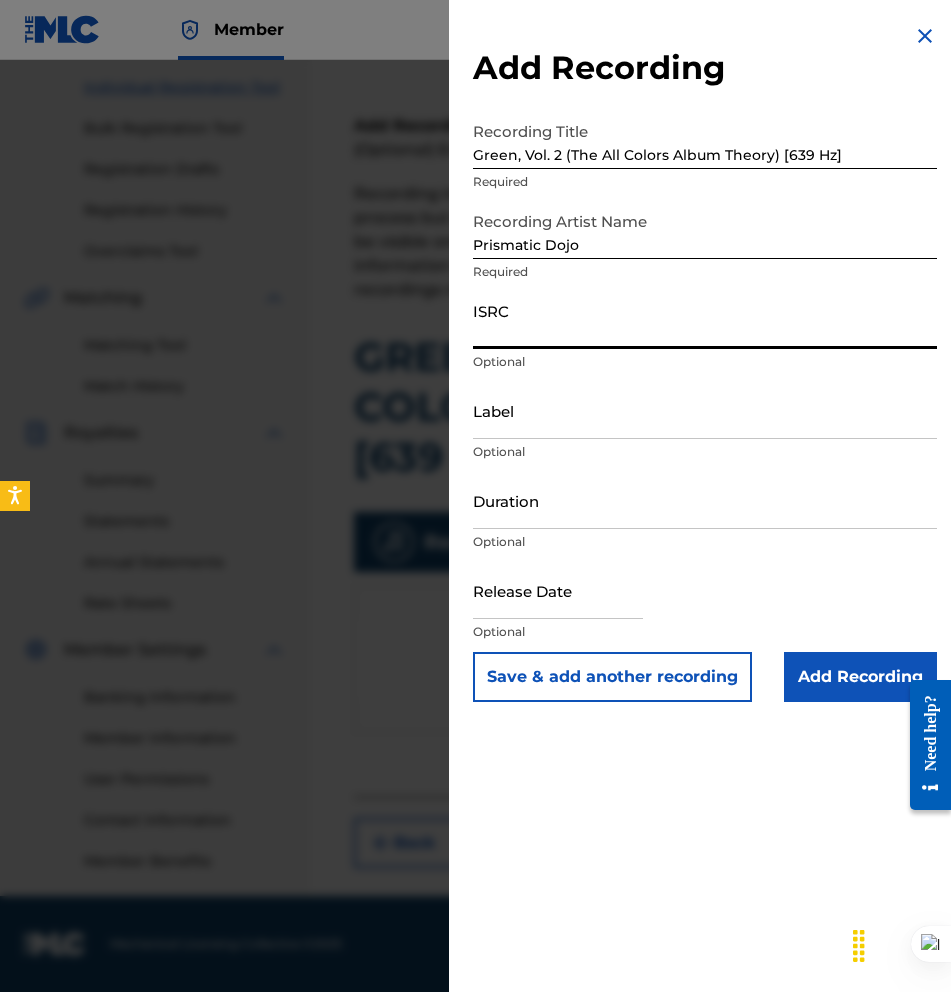 click on "ISRC" at bounding box center [705, 320] 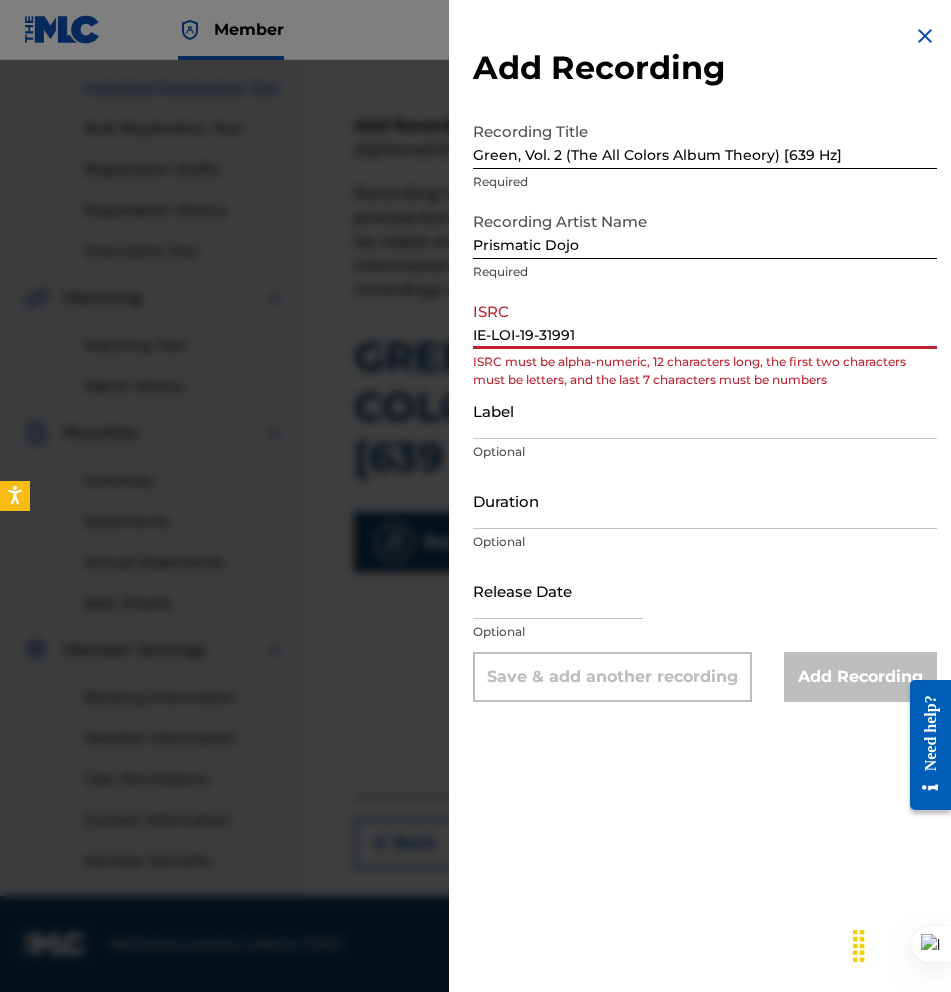 click on "Label" at bounding box center (705, 410) 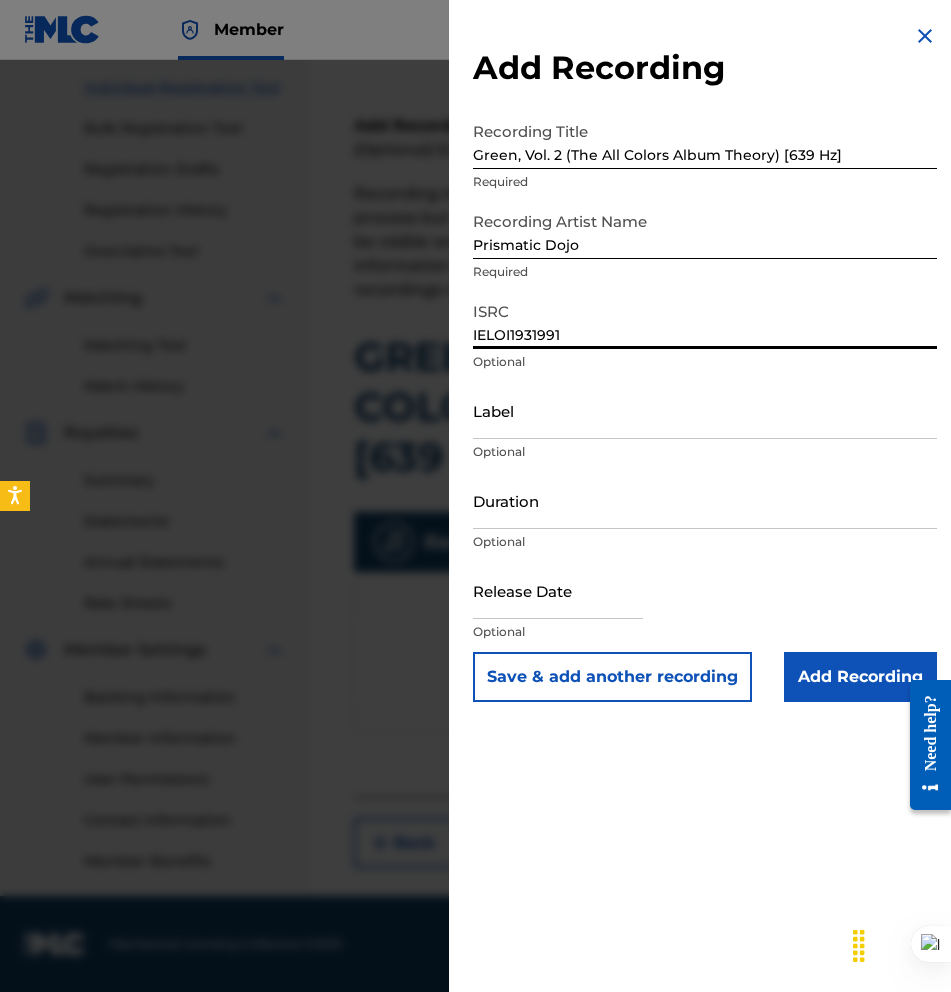 type on "IELOI1931991" 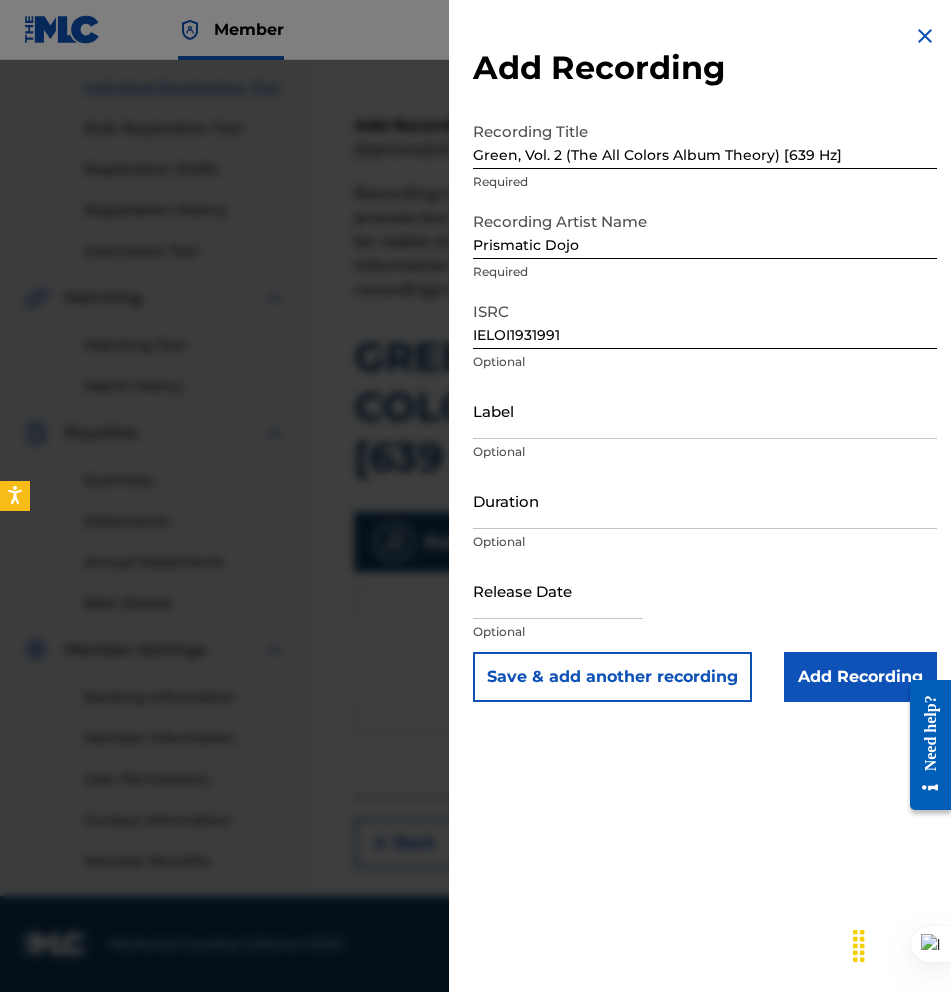 click on "Label" at bounding box center (705, 410) 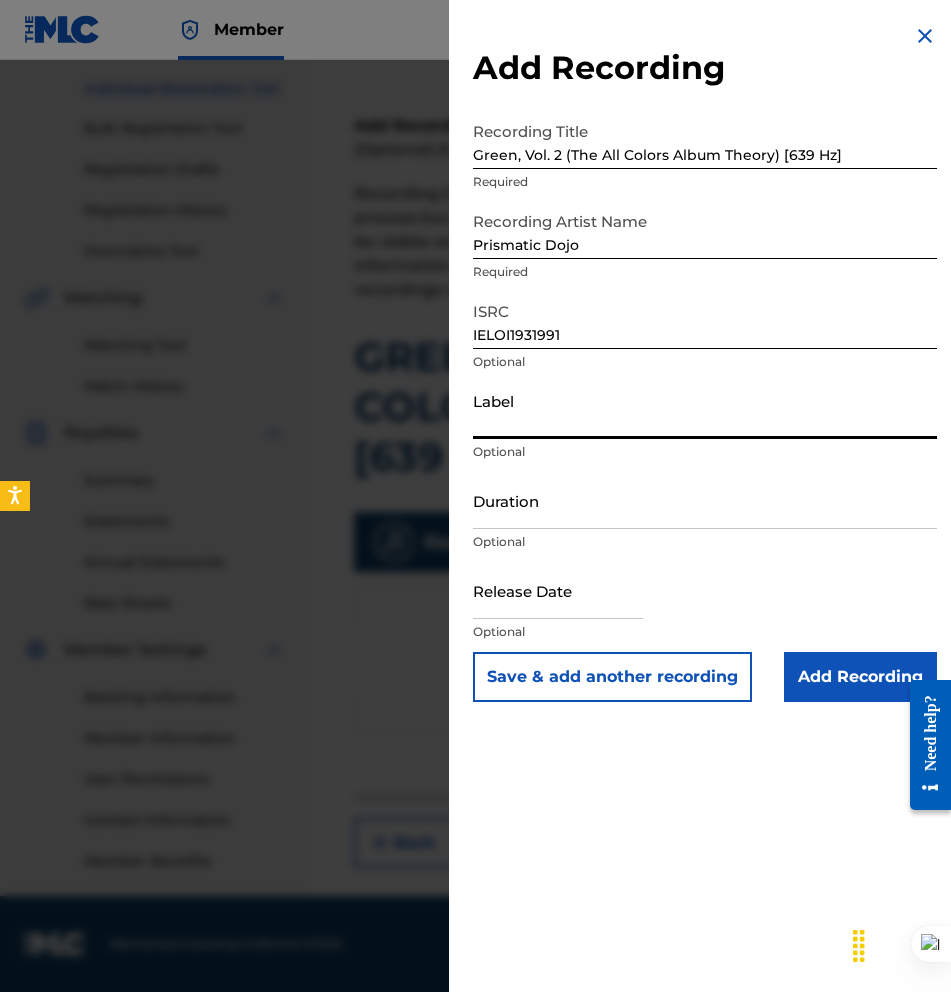 type on "Visionary Vanguard Records" 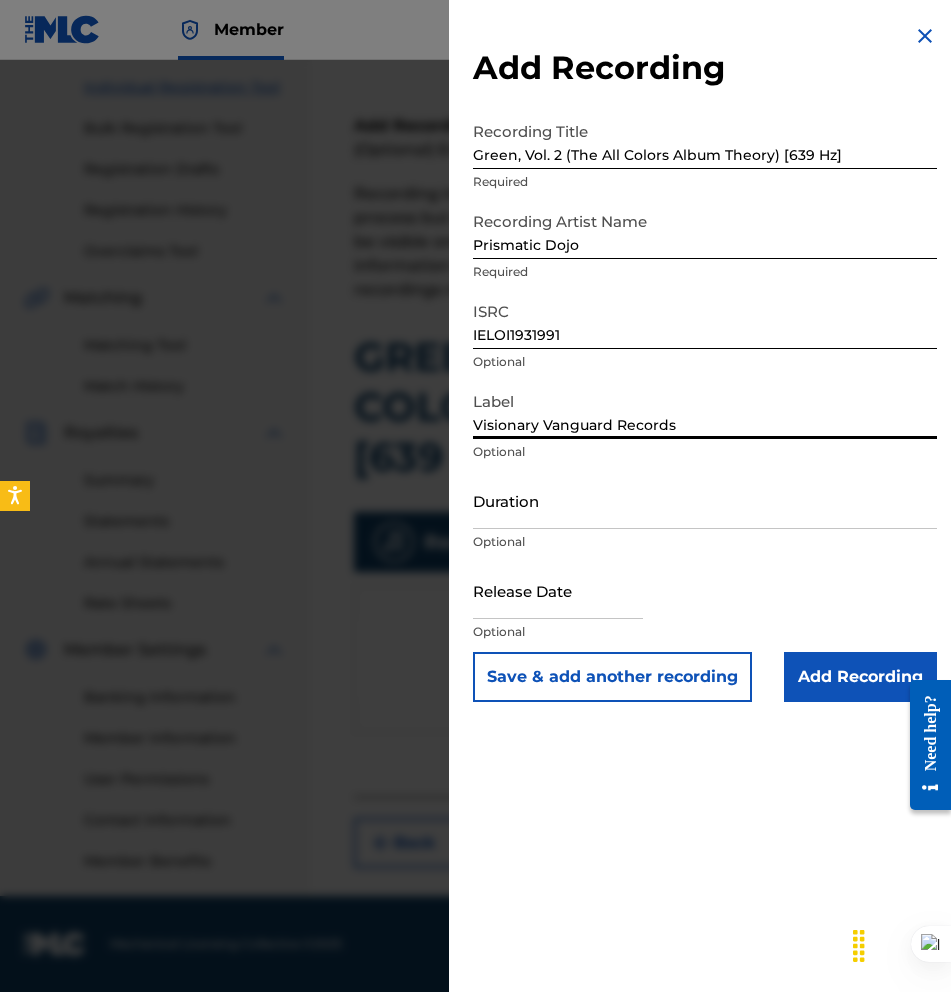 click on "Duration" at bounding box center (705, 500) 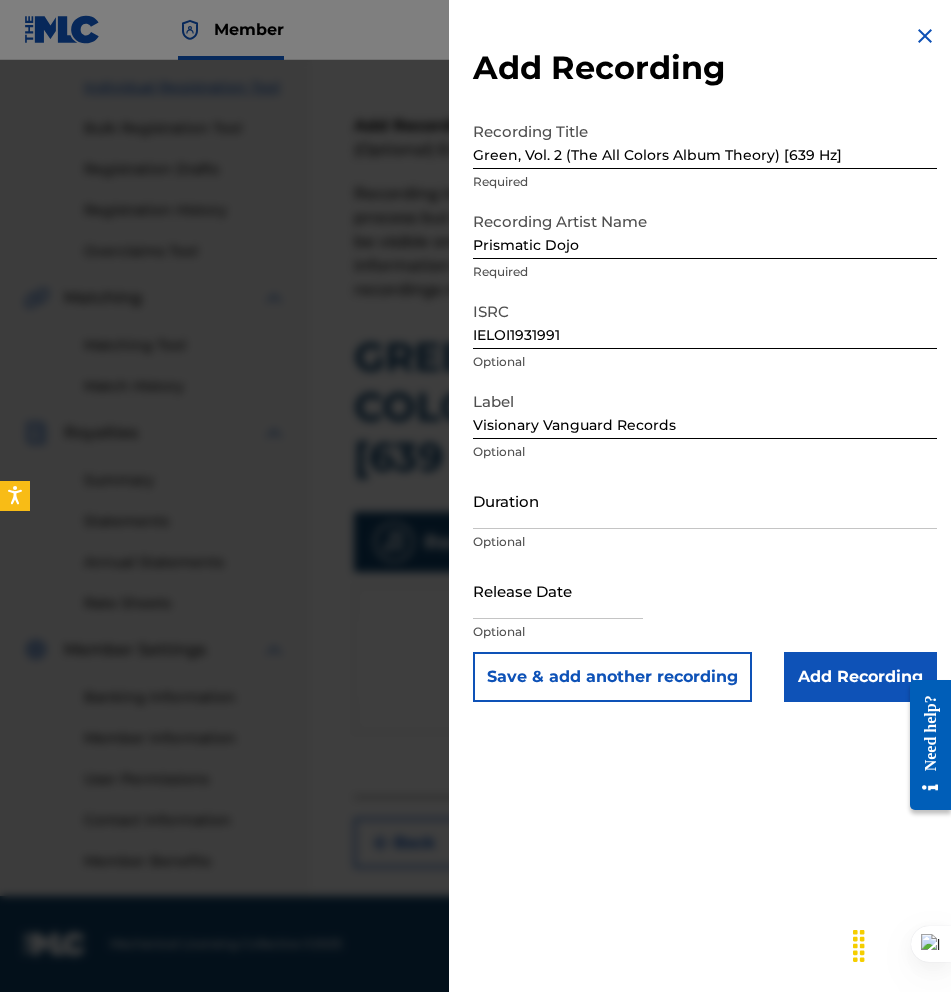 click on "Duration" at bounding box center (705, 500) 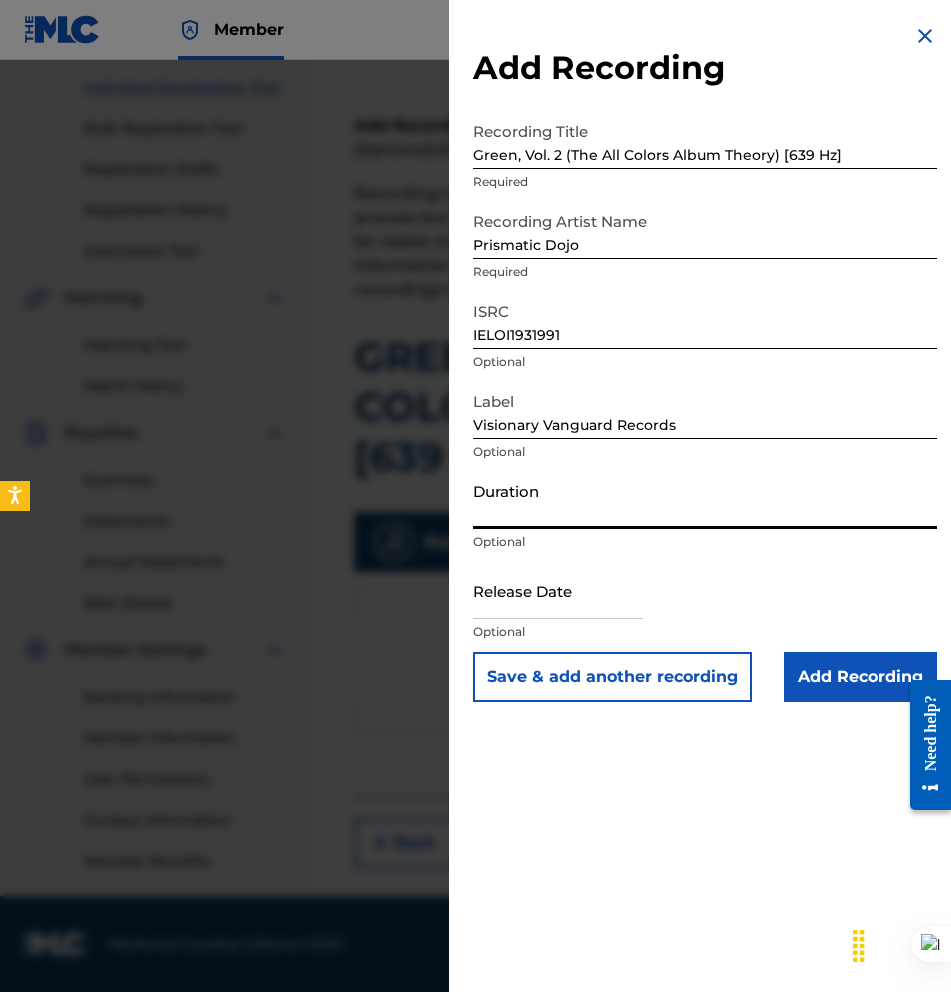 paste on "14:54" 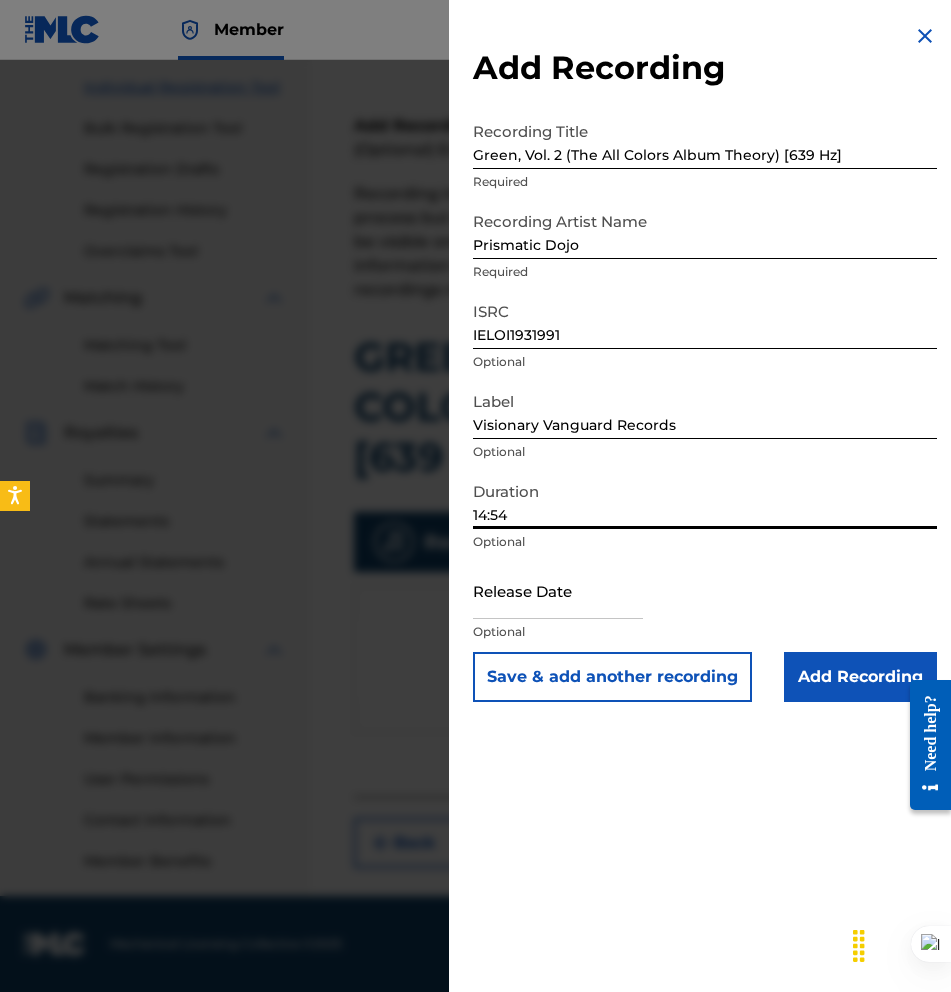 type on "14:54" 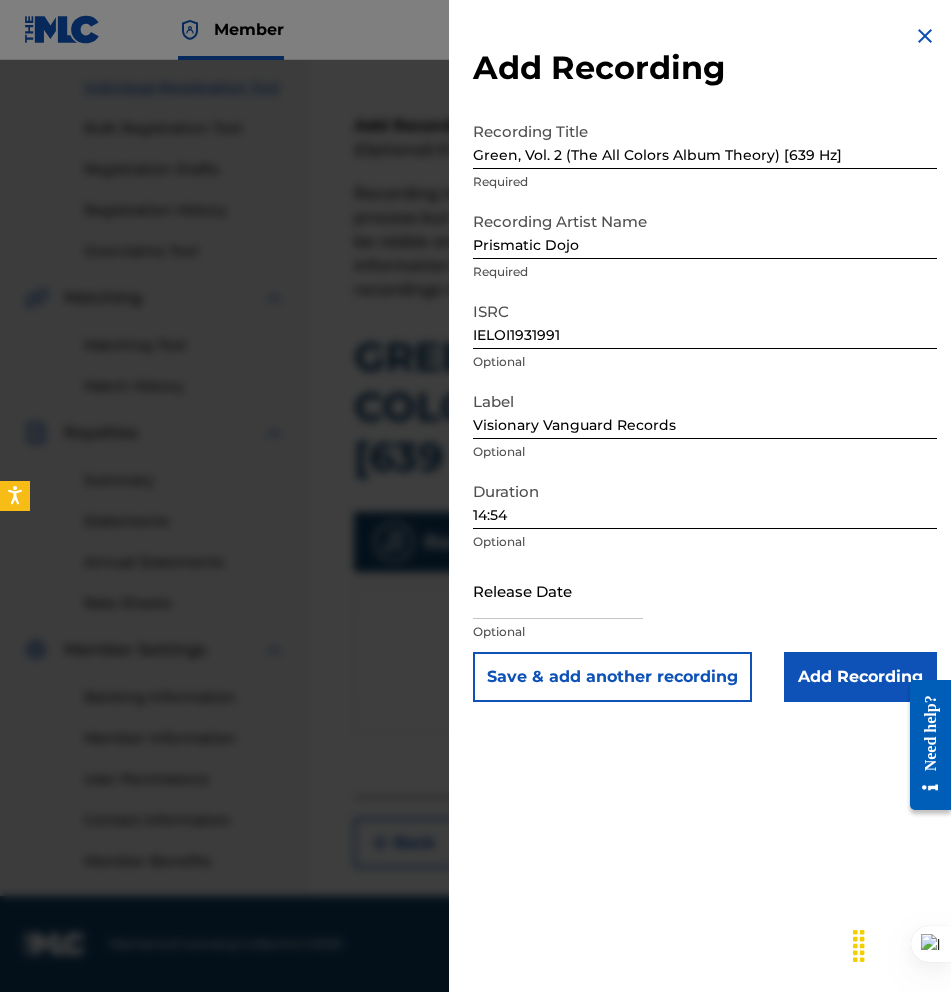 select on "7" 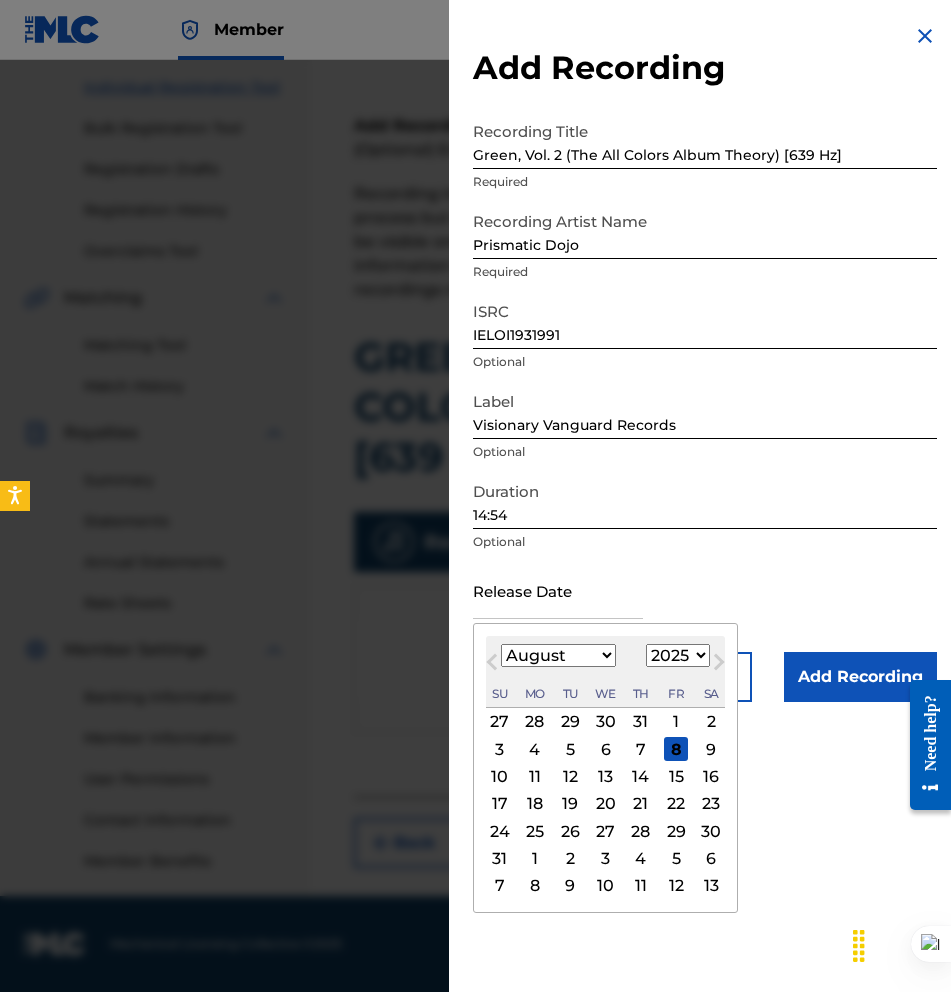 click at bounding box center (558, 590) 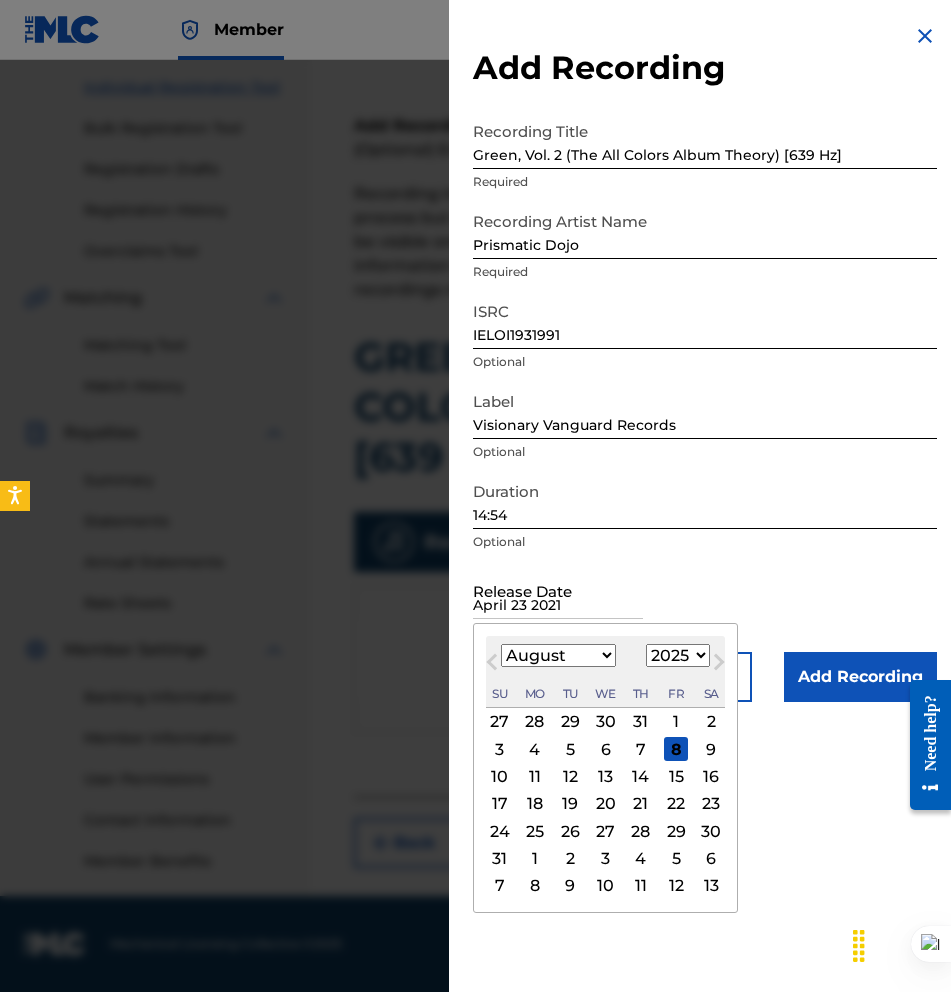 select on "3" 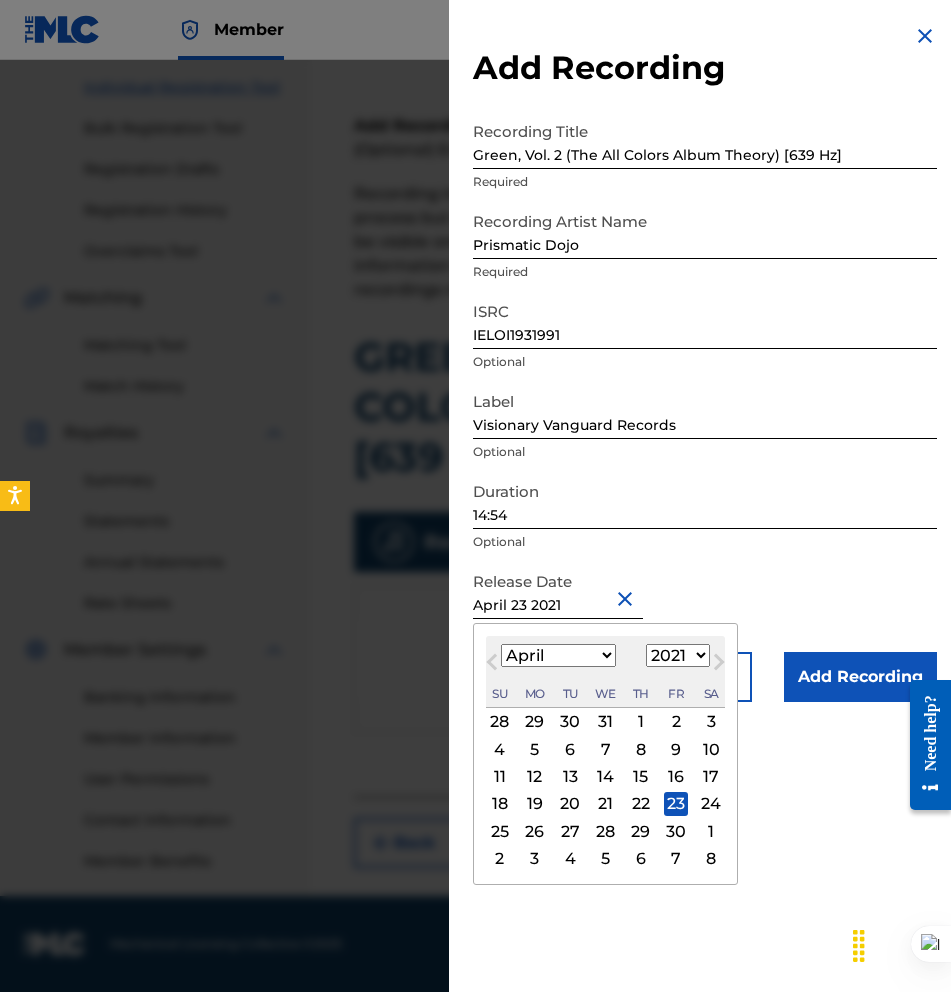 drag, startPoint x: 510, startPoint y: 604, endPoint x: 437, endPoint y: 603, distance: 73.00685 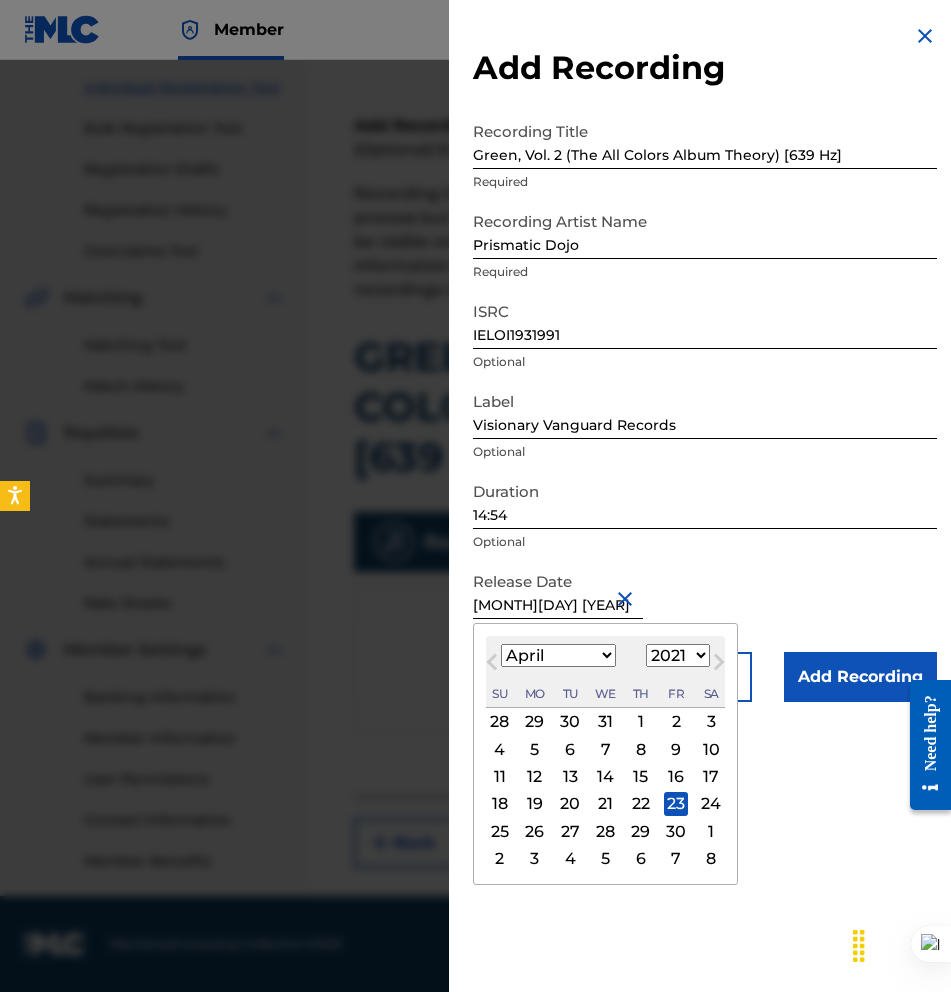 type on "[MONTH] 23 2021" 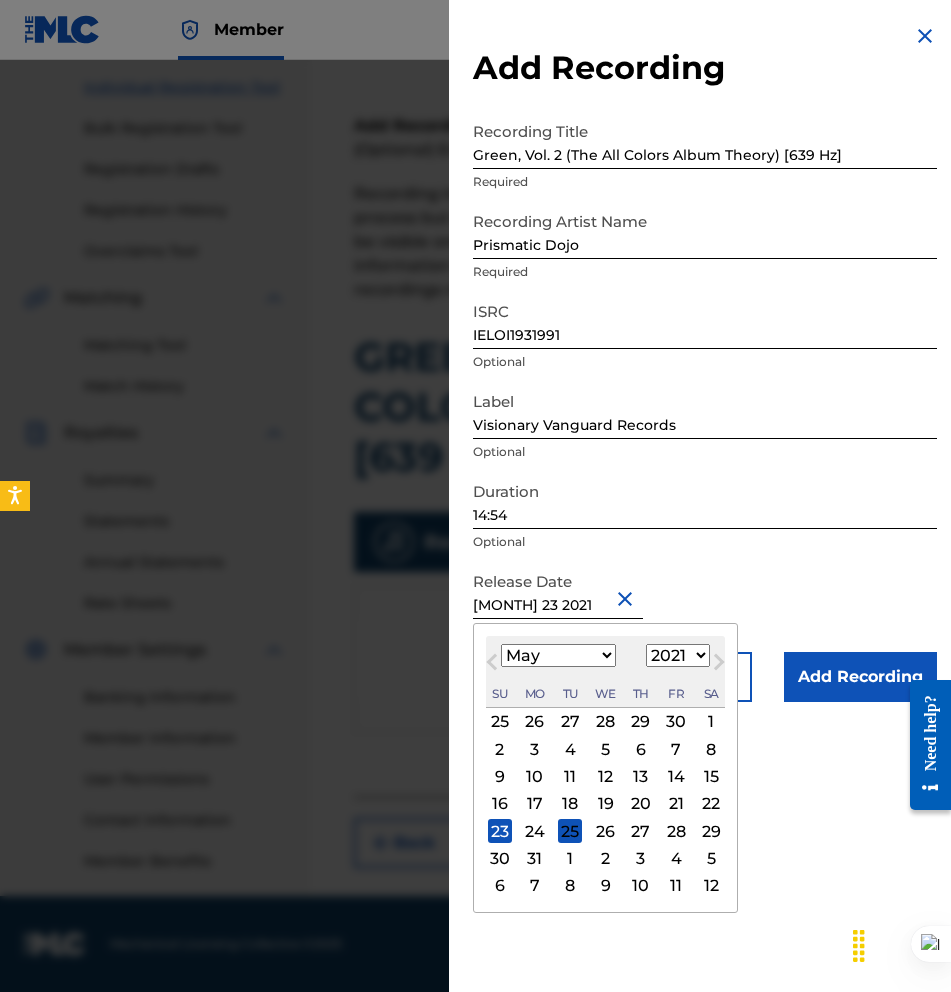 click on "1" at bounding box center [711, 722] 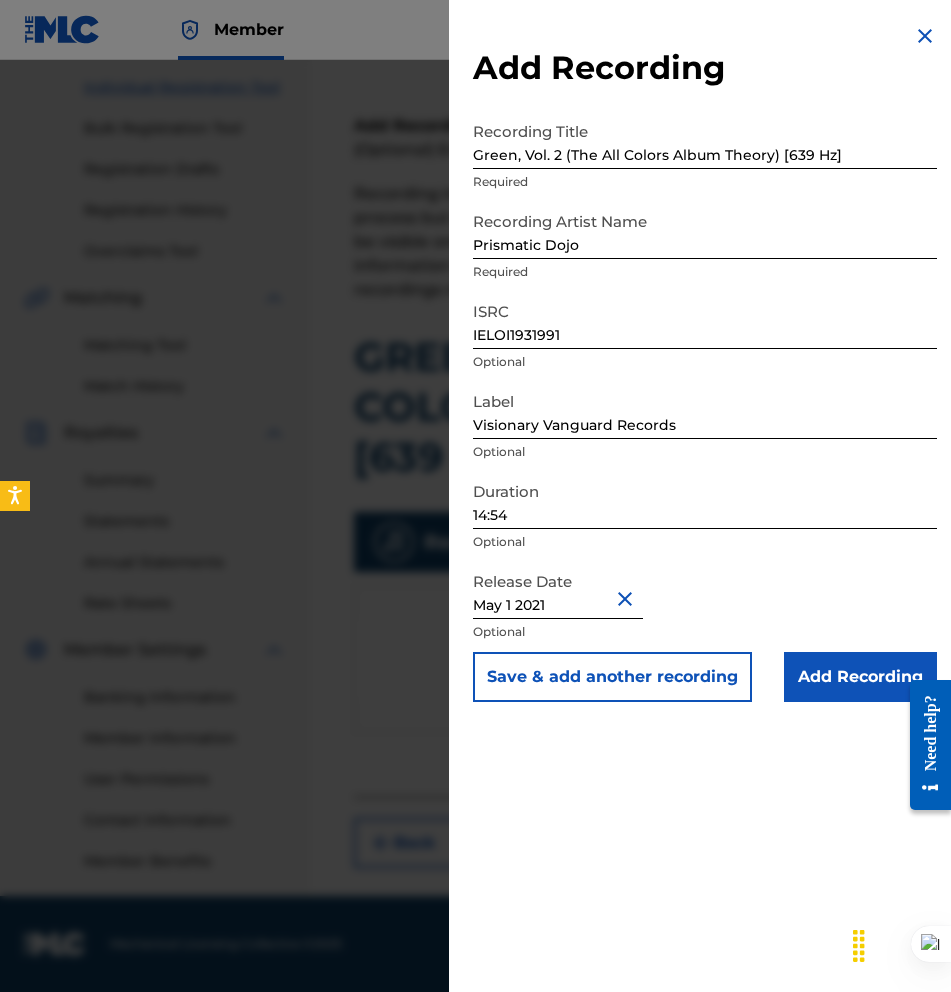 click on "Optional" at bounding box center [705, 542] 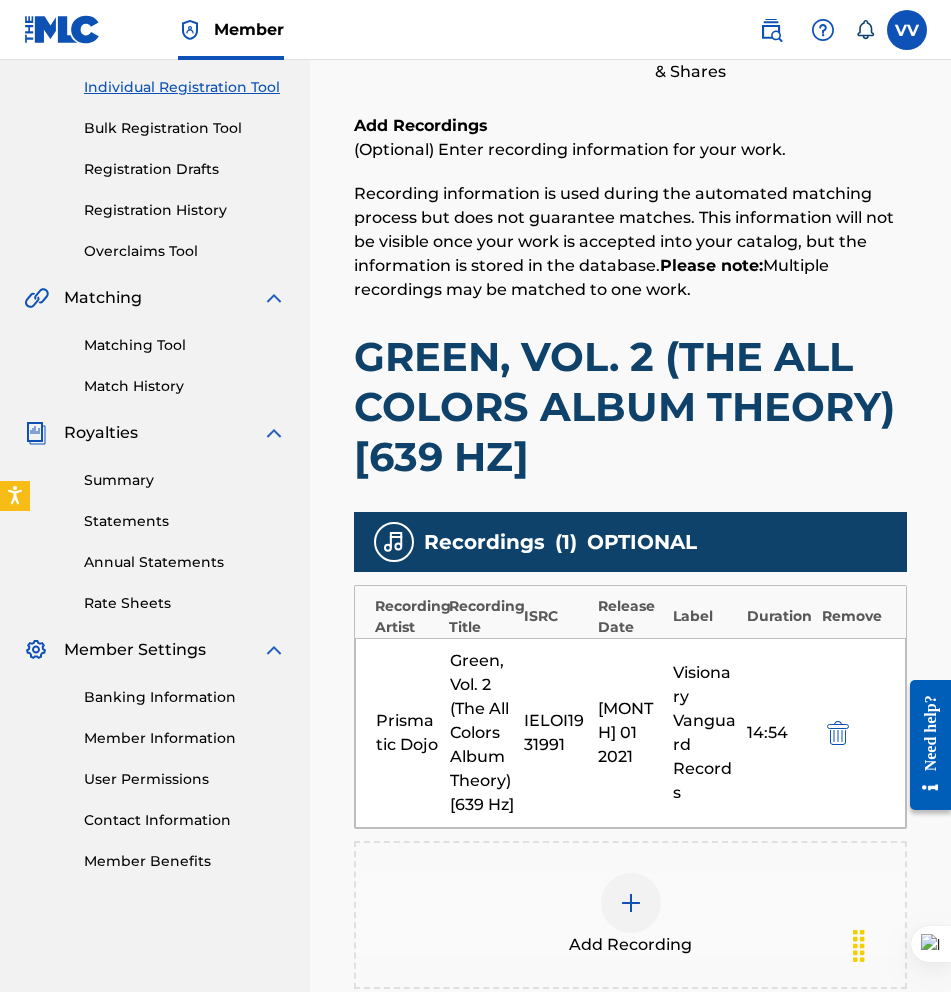 scroll, scrollTop: 0, scrollLeft: 4, axis: horizontal 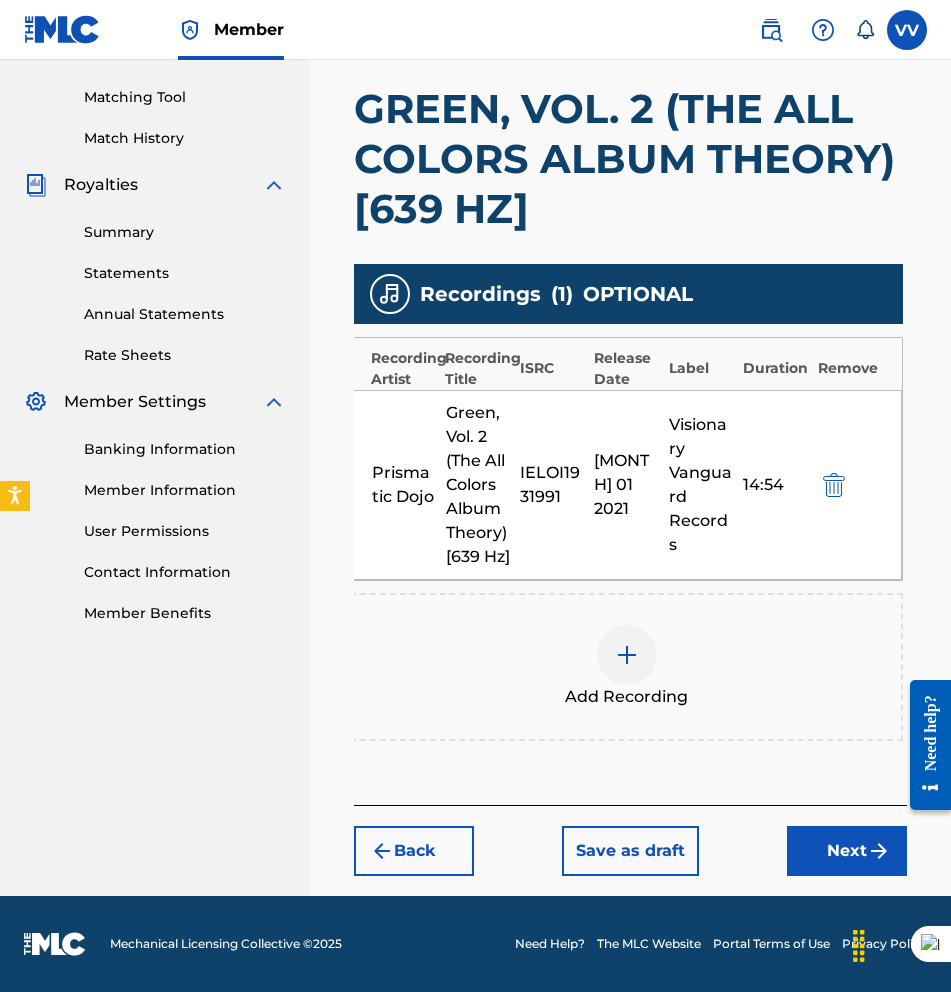 click on "Next" at bounding box center [847, 851] 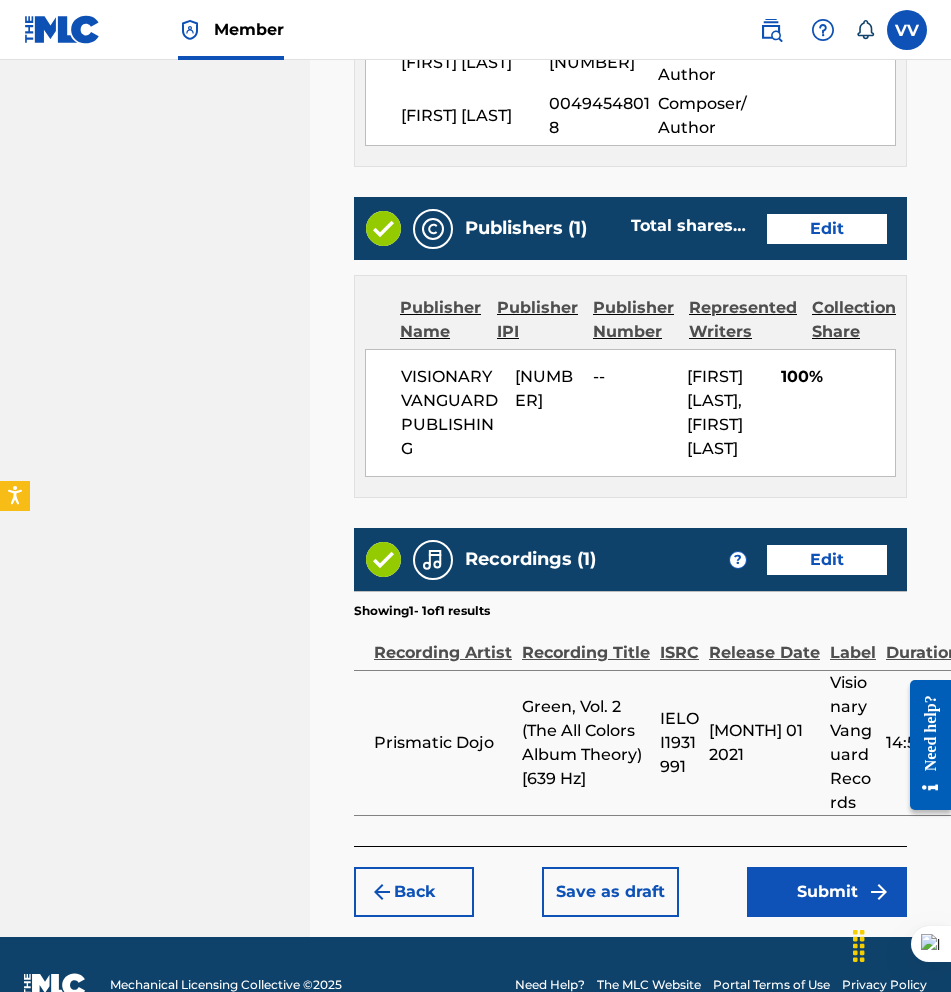 scroll, scrollTop: 1144, scrollLeft: 0, axis: vertical 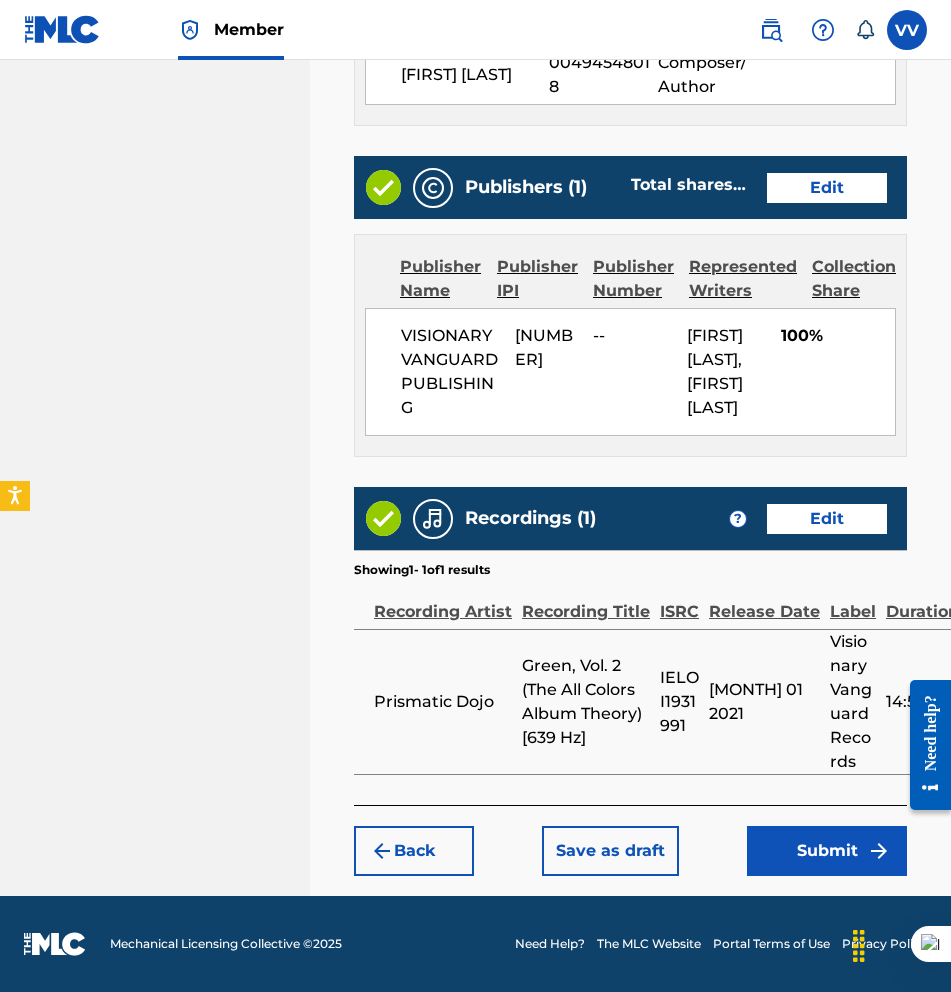 click on "Submit" at bounding box center [827, 851] 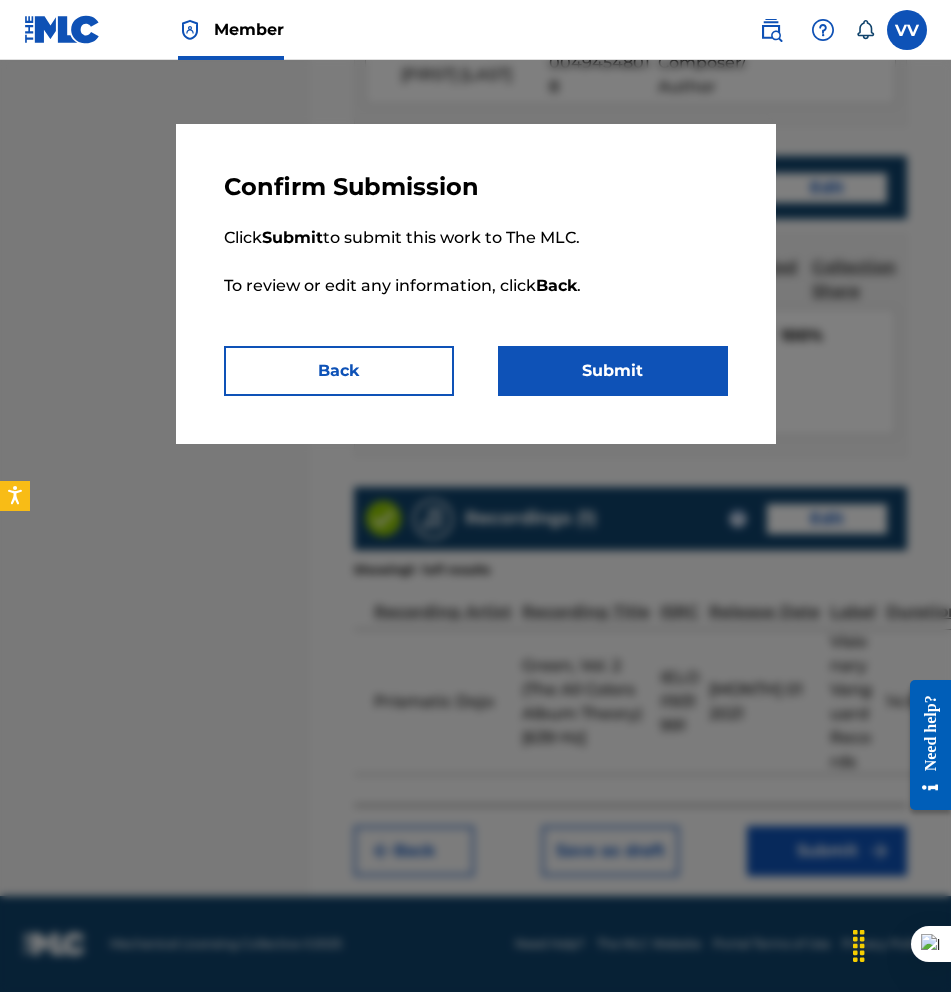 click on "Submit" at bounding box center (613, 371) 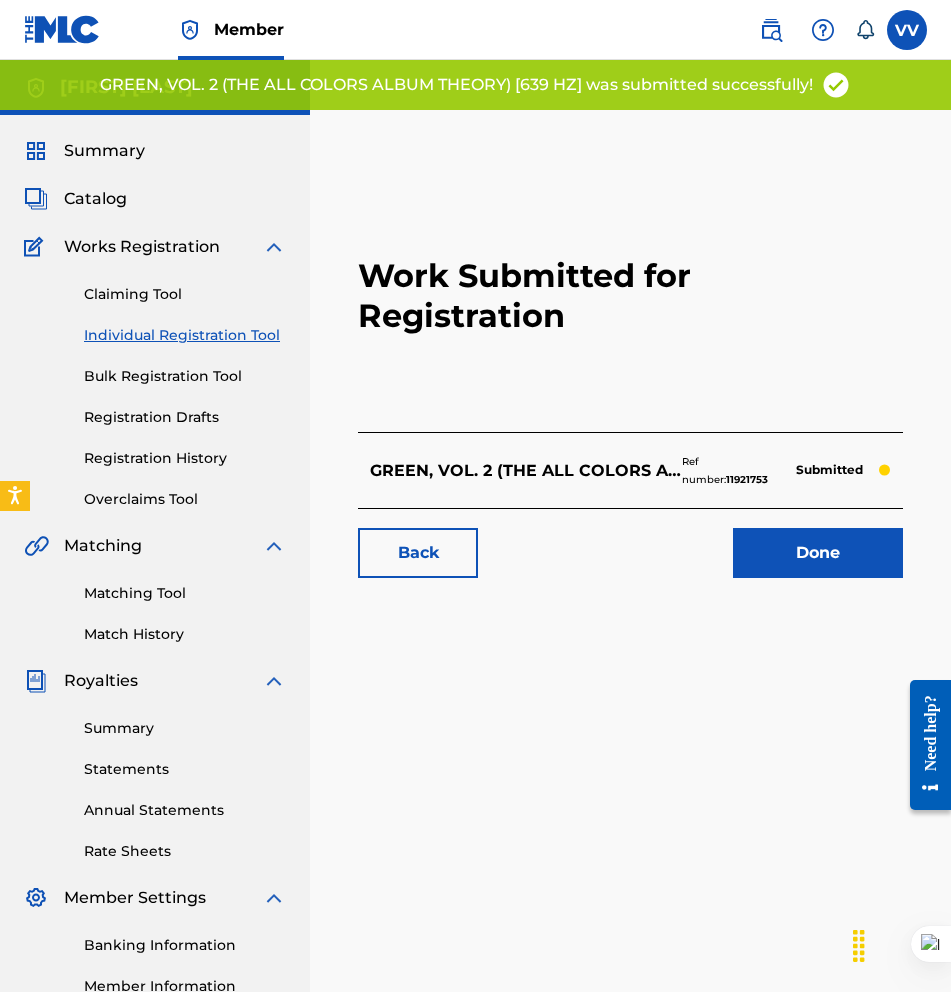 click on "Registration History" at bounding box center (185, 458) 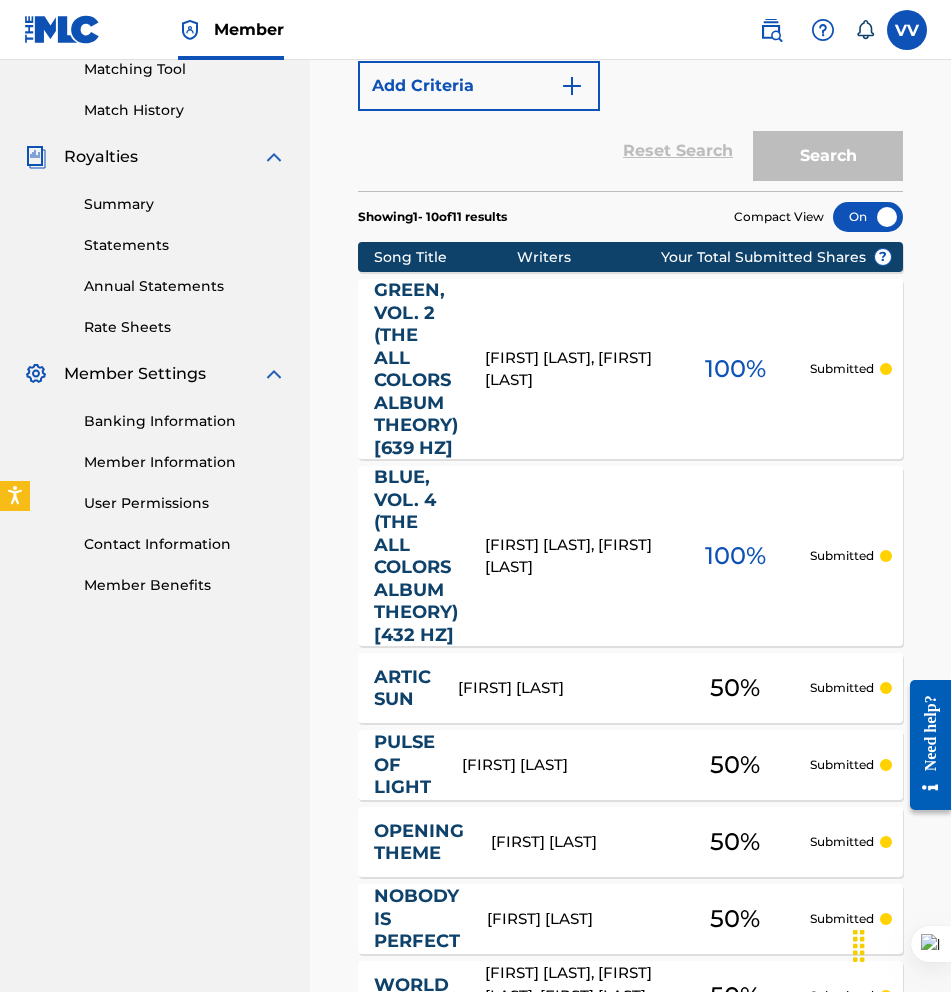 scroll, scrollTop: 525, scrollLeft: 0, axis: vertical 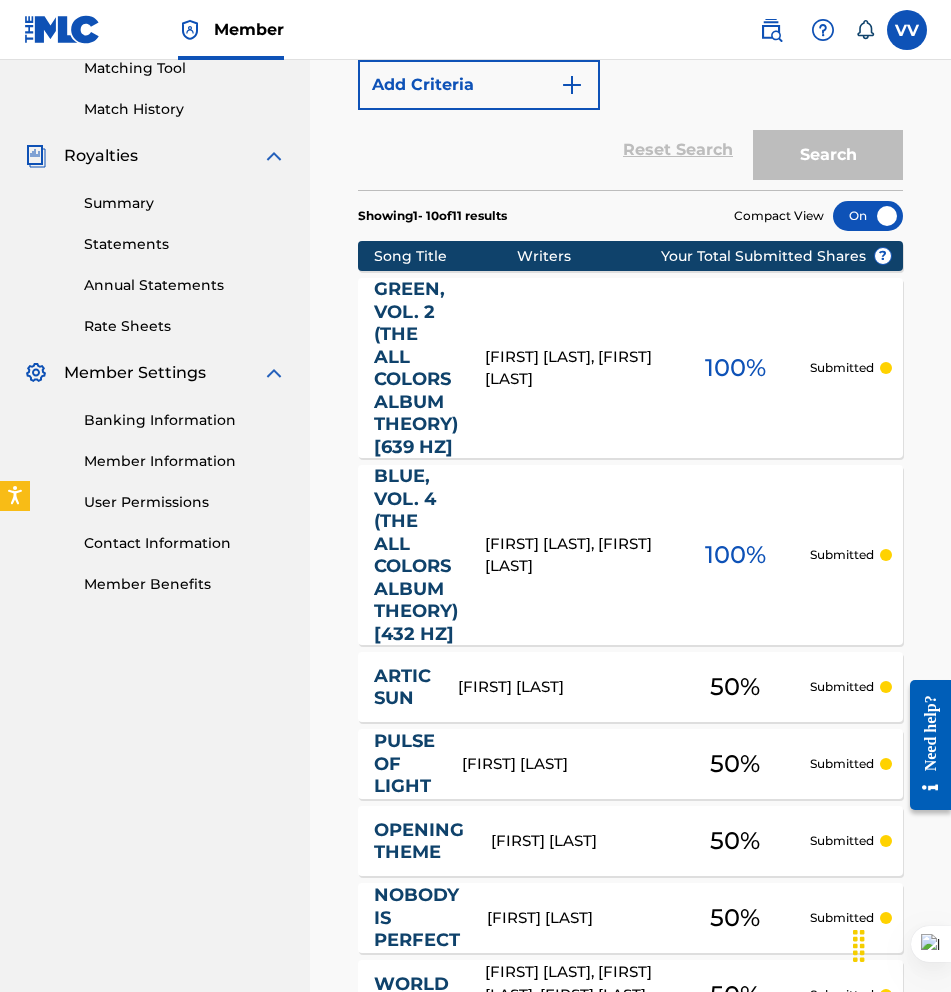 click on "[FIRST] [LAST], [FIRST] [LAST]" at bounding box center (572, 555) 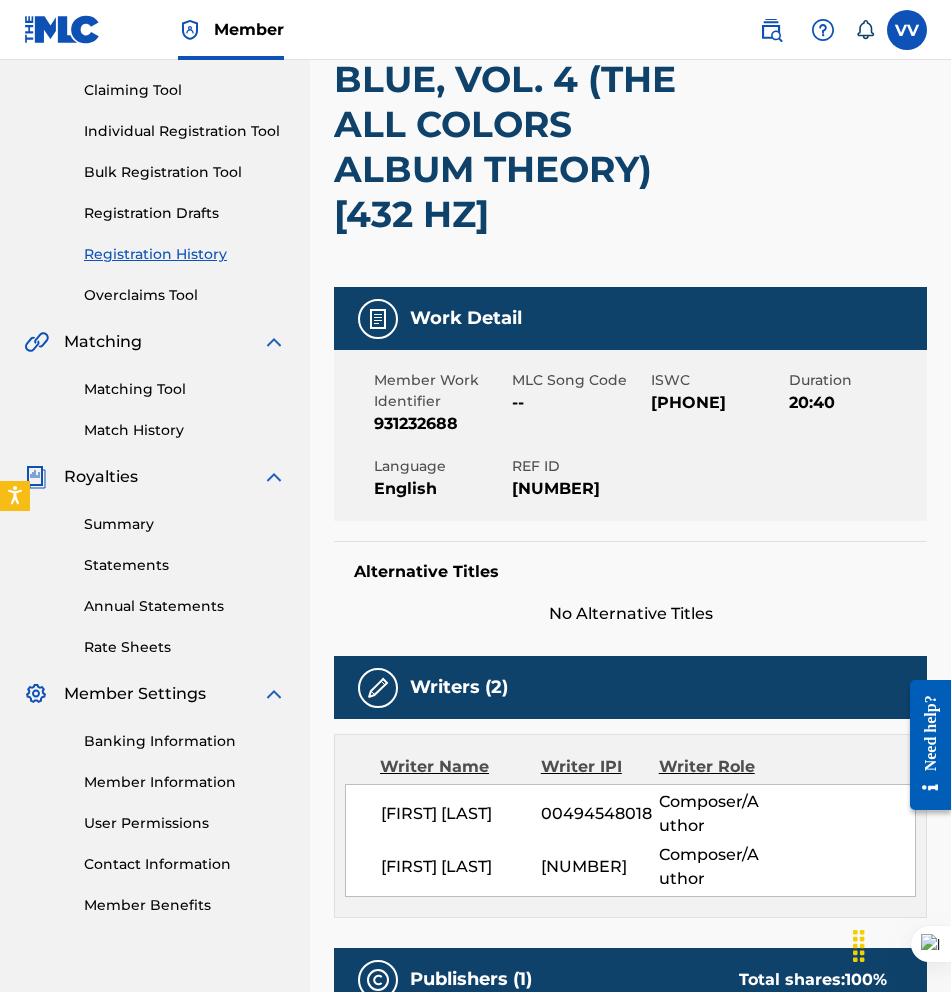 scroll, scrollTop: 0, scrollLeft: 0, axis: both 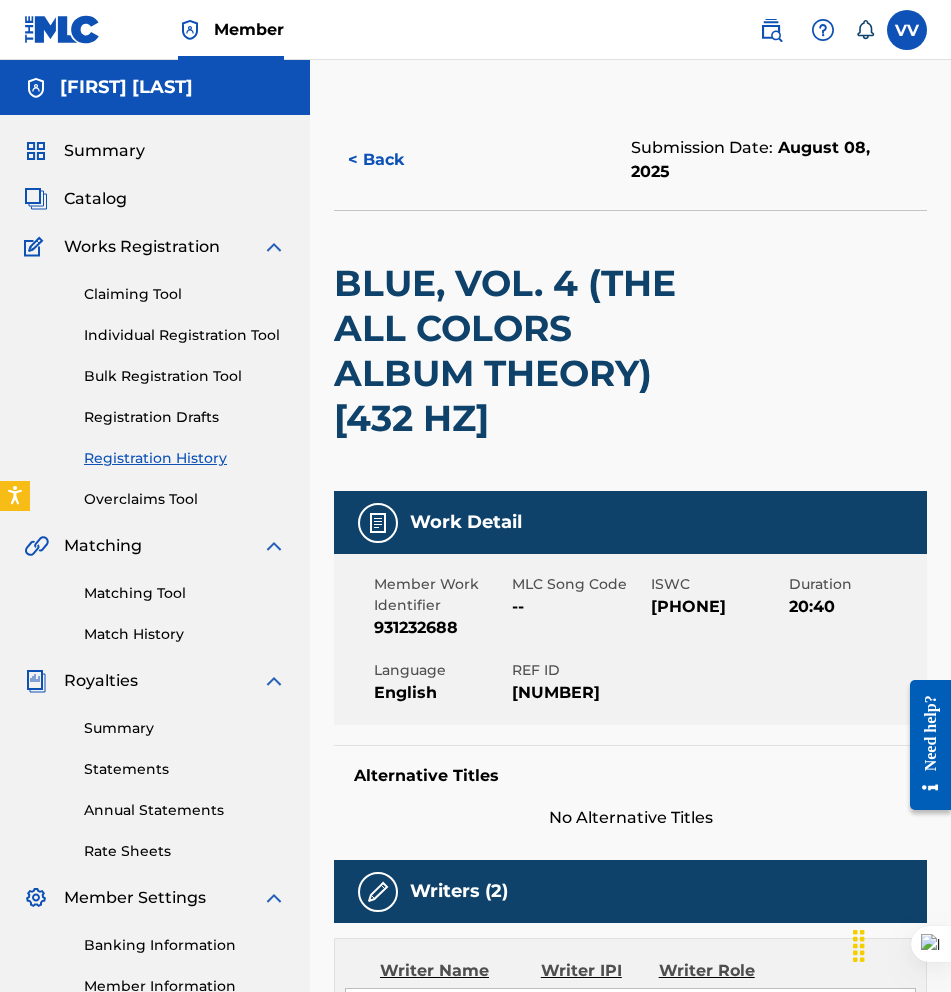click on "< Back" at bounding box center [394, 160] 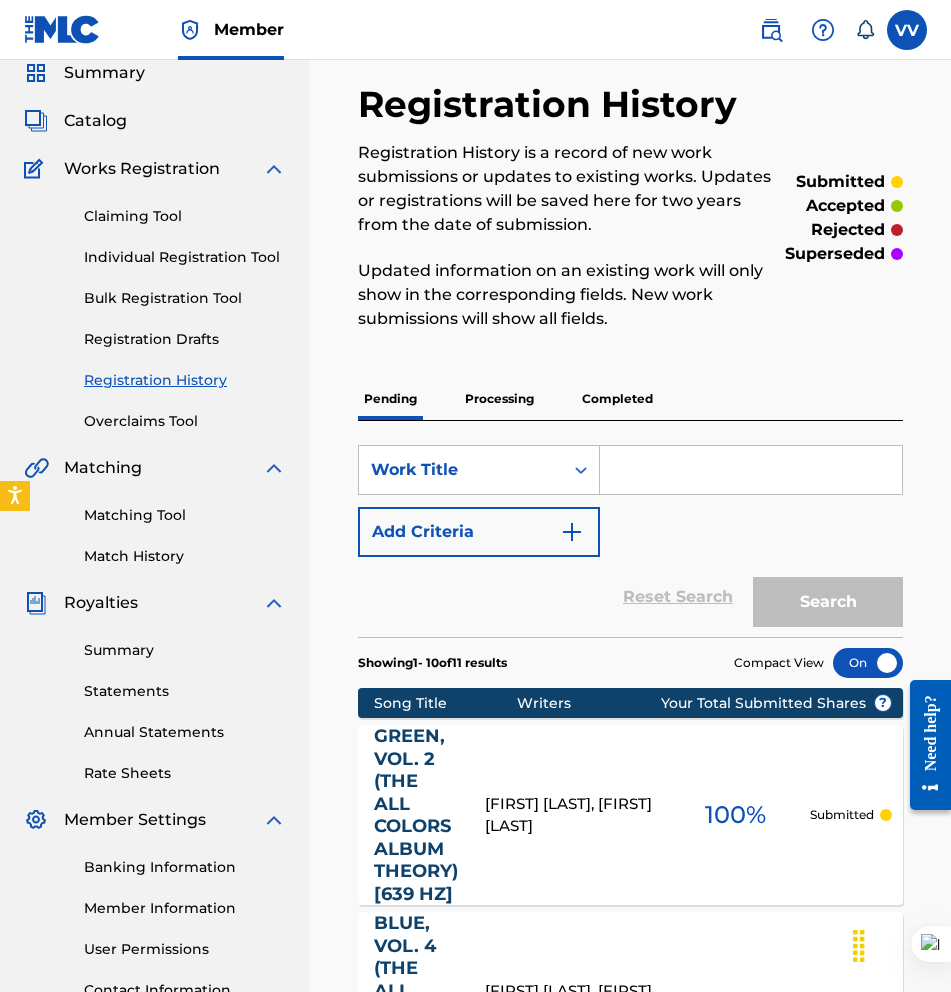 scroll, scrollTop: 0, scrollLeft: 0, axis: both 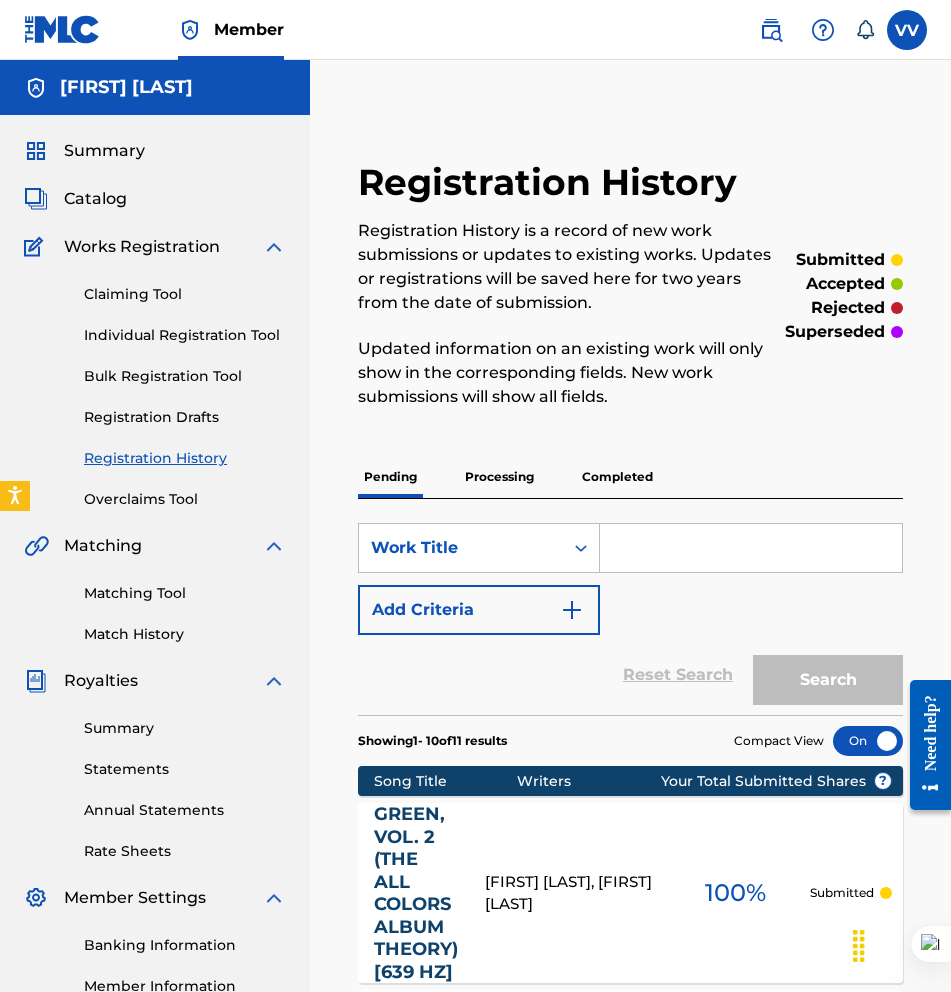 click on "Claiming Tool Individual Registration Tool Bulk Registration Tool Registration Drafts Registration History Overclaims Tool" at bounding box center [155, 384] 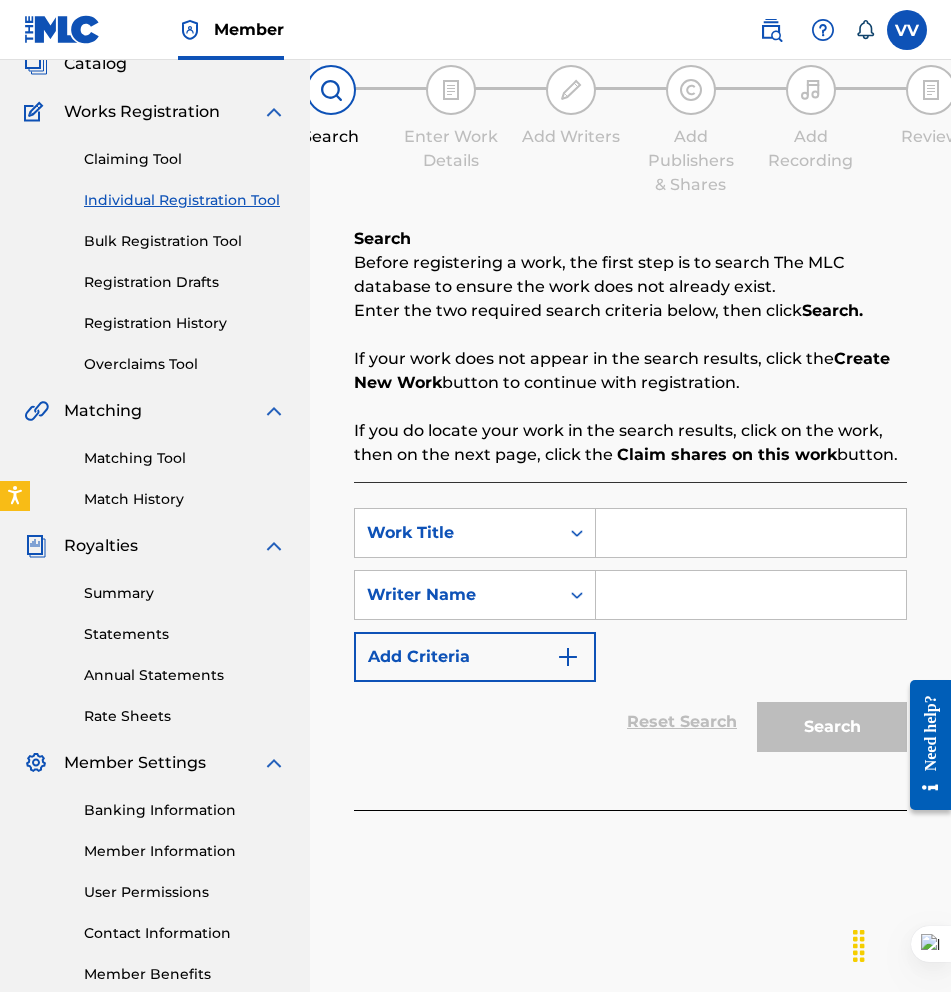 scroll, scrollTop: 127, scrollLeft: 0, axis: vertical 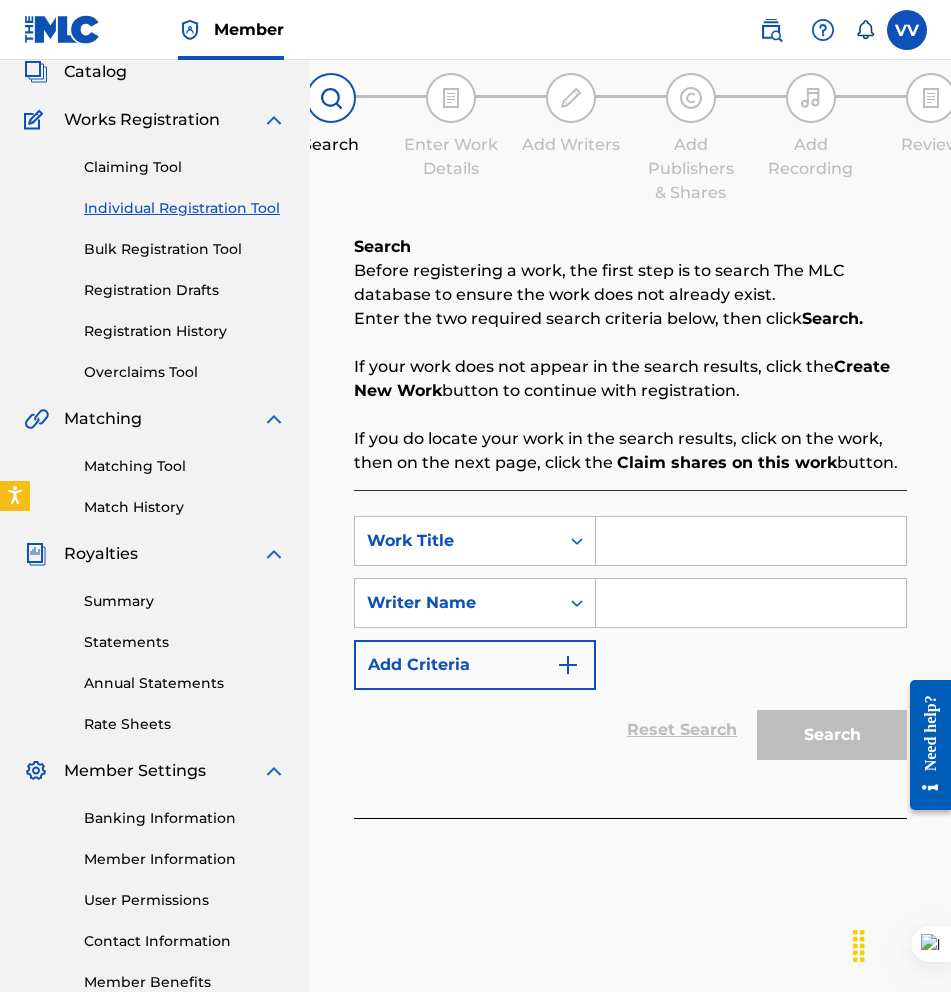 click on "Catalog" at bounding box center (95, 72) 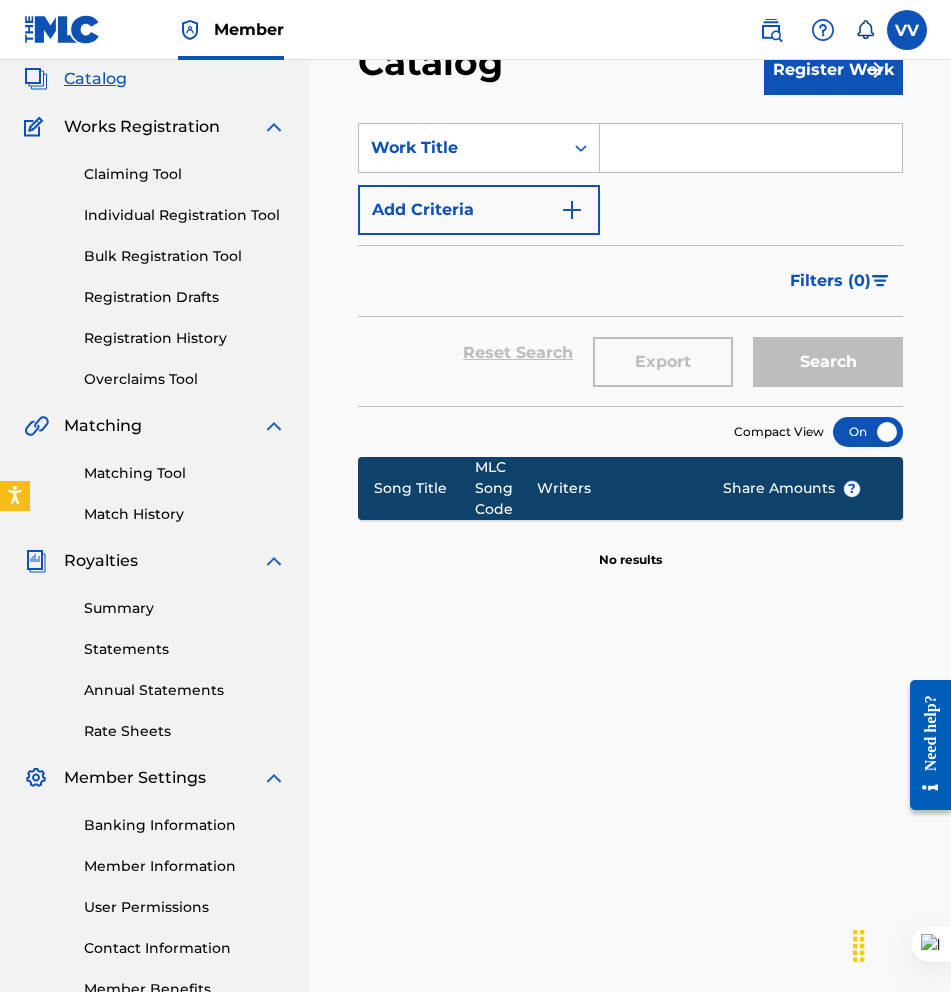 scroll, scrollTop: 0, scrollLeft: 0, axis: both 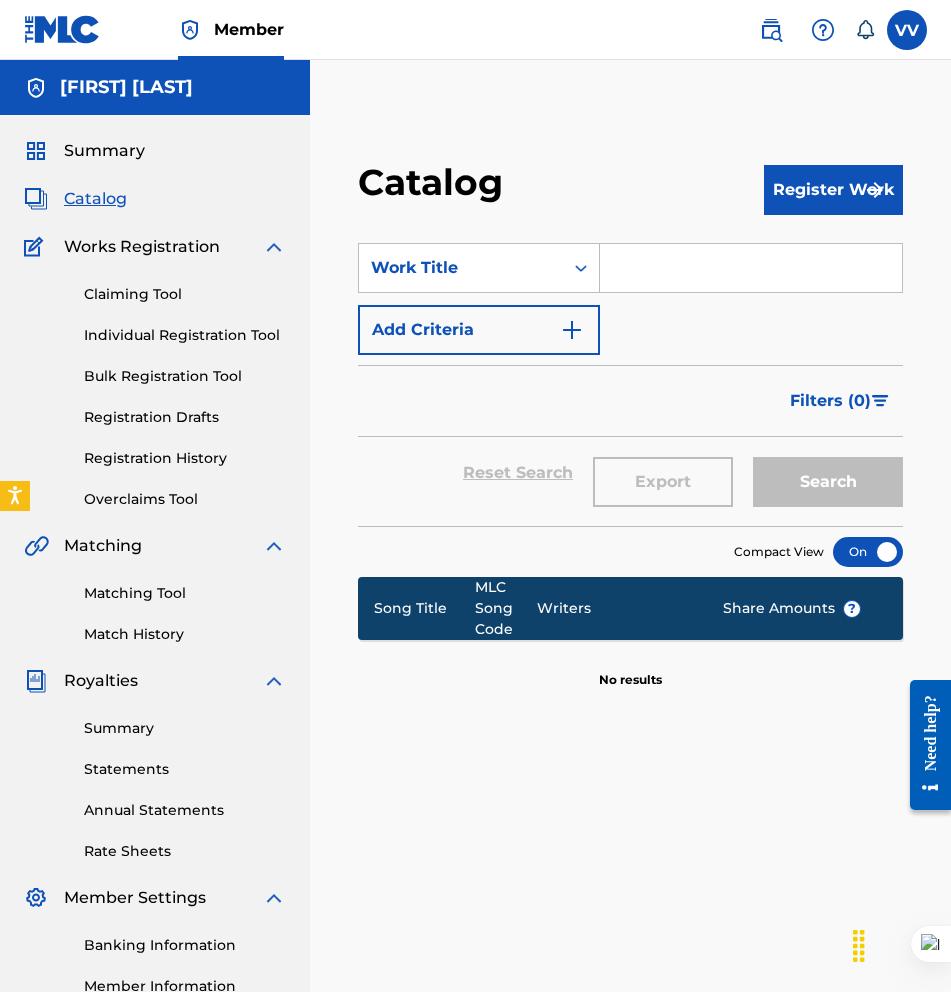 click on "Individual Registration Tool" at bounding box center [185, 335] 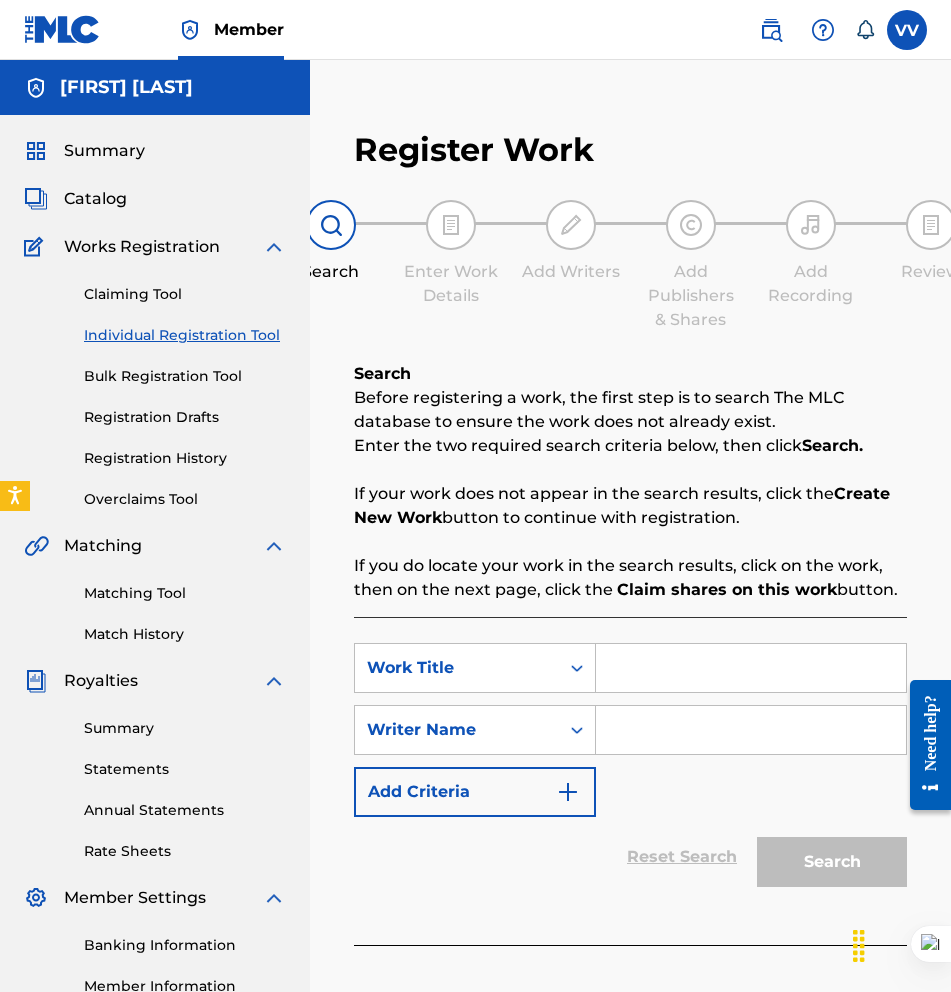 click at bounding box center (751, 668) 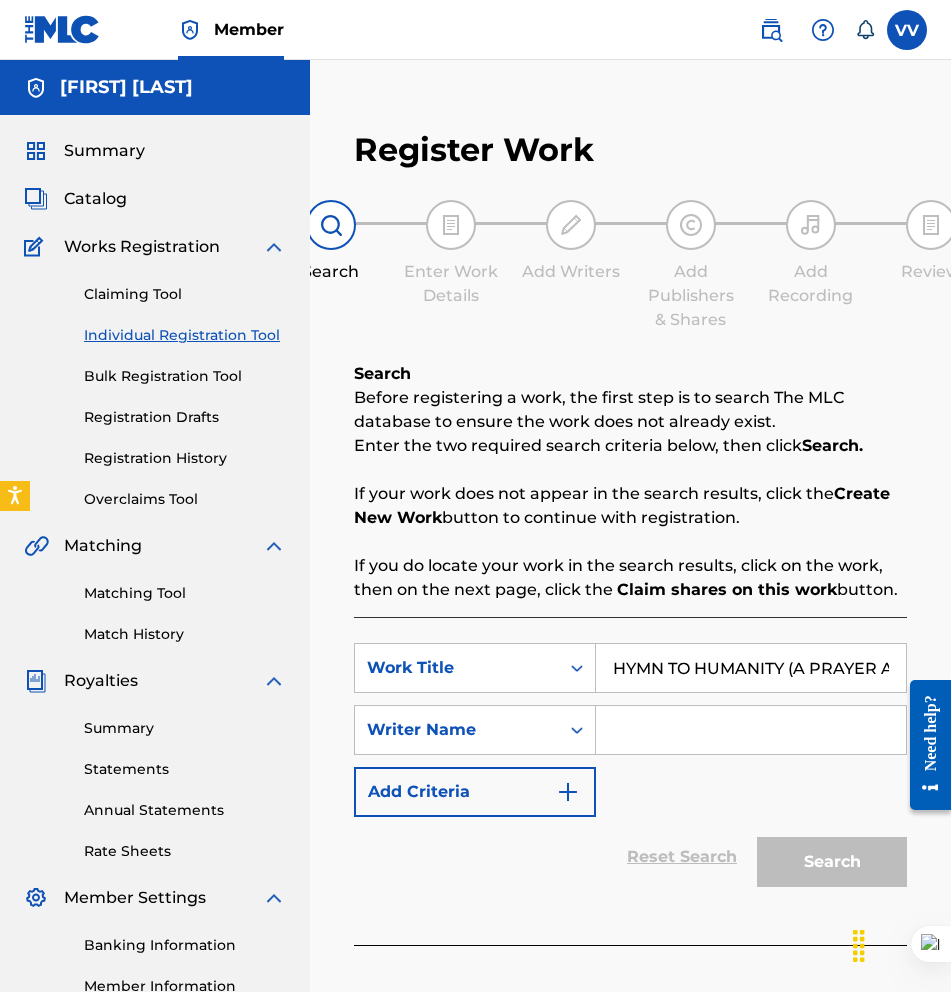 scroll, scrollTop: 0, scrollLeft: 287, axis: horizontal 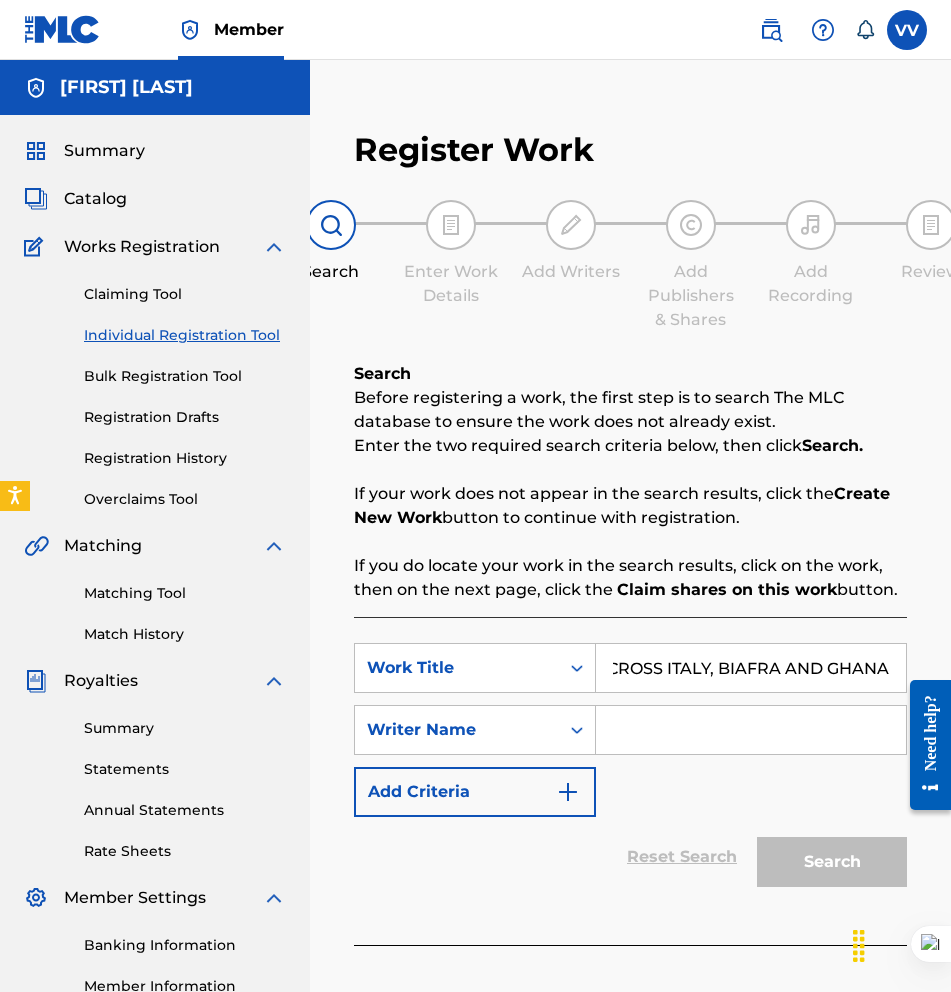 type on "HYMN TO HUMANITY (A PRAYER ACROSS ITALY, BIAFRA AND GHANA" 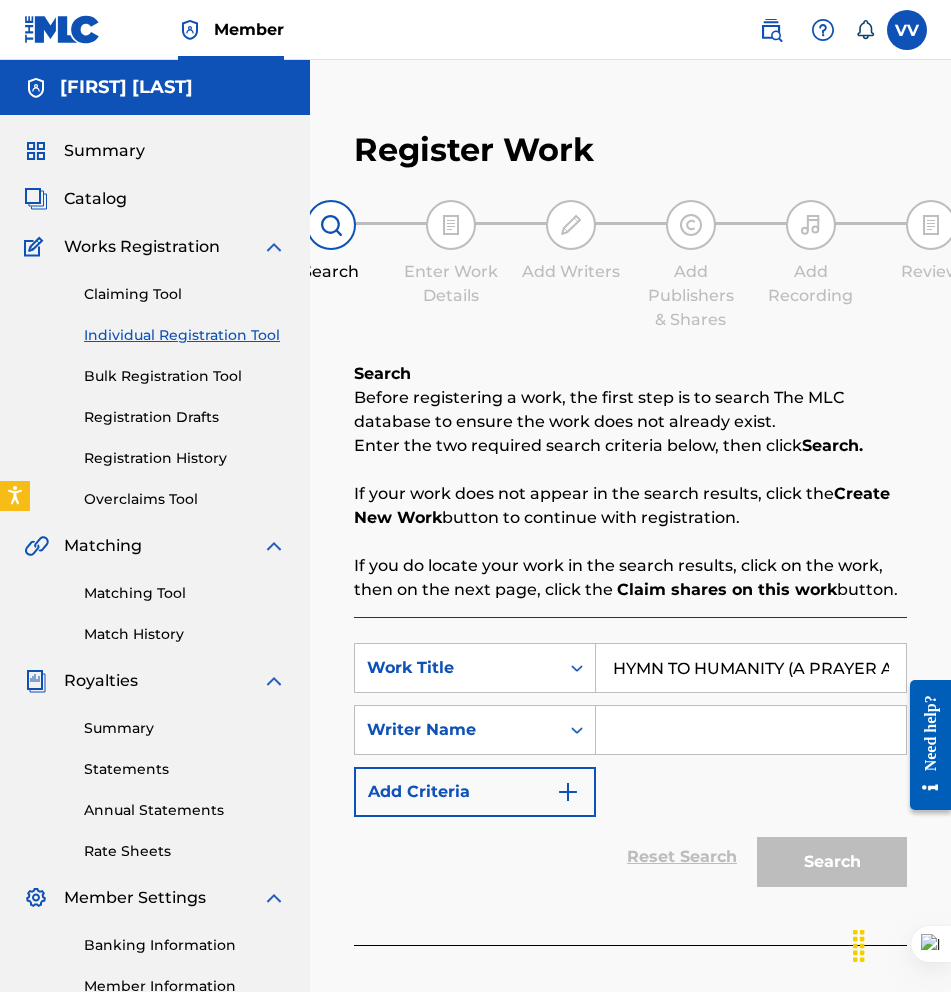 type on "[FIRST] [LAST]" 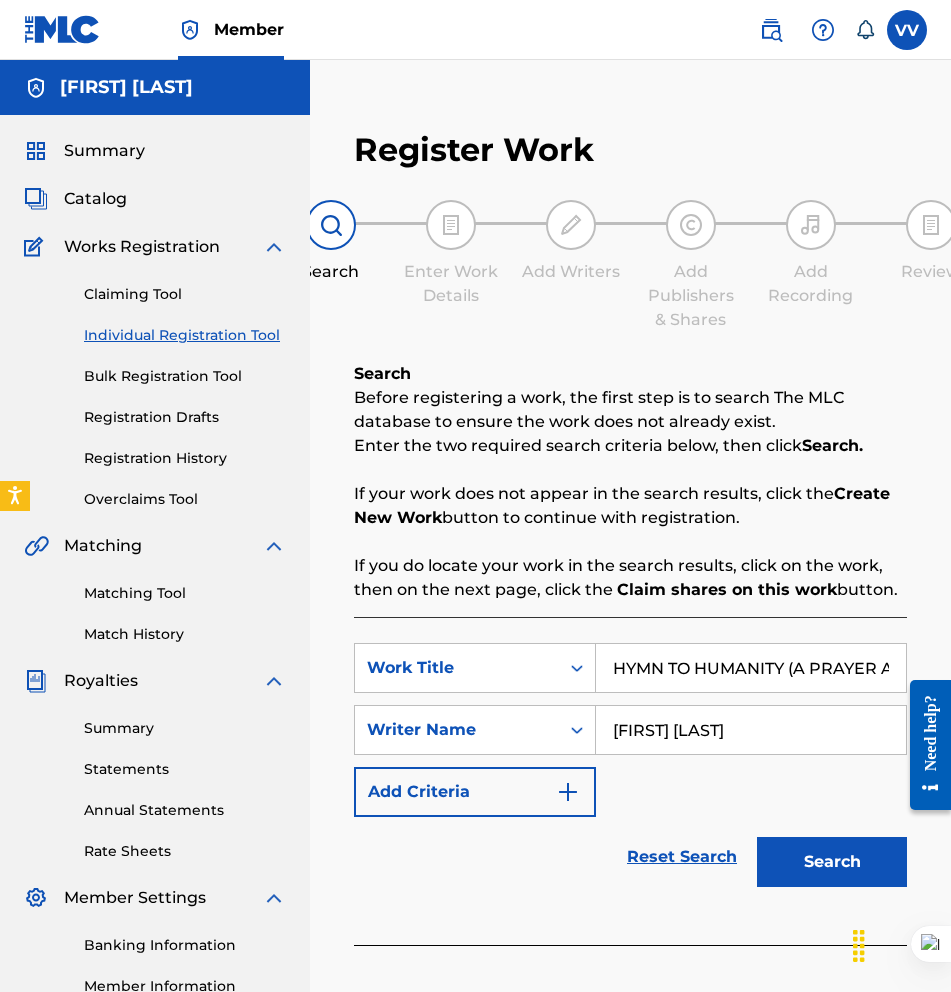 click on "Search" at bounding box center (832, 862) 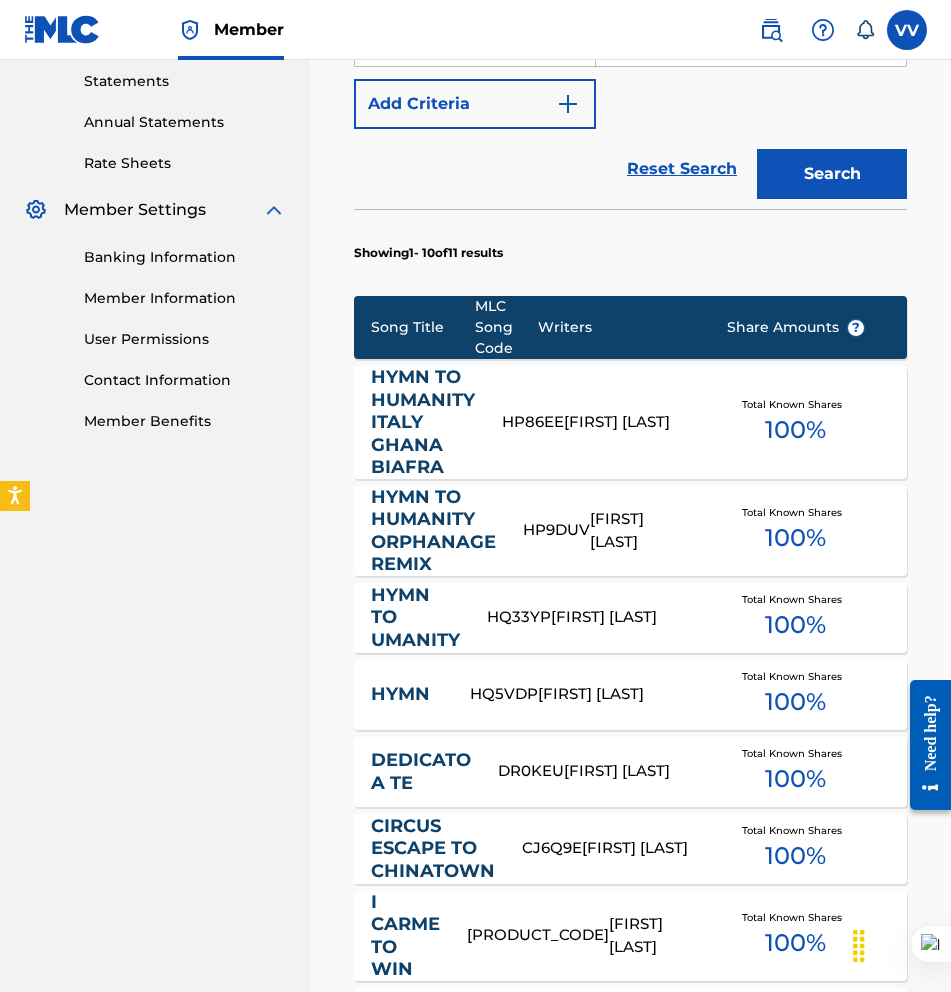 scroll, scrollTop: 689, scrollLeft: 0, axis: vertical 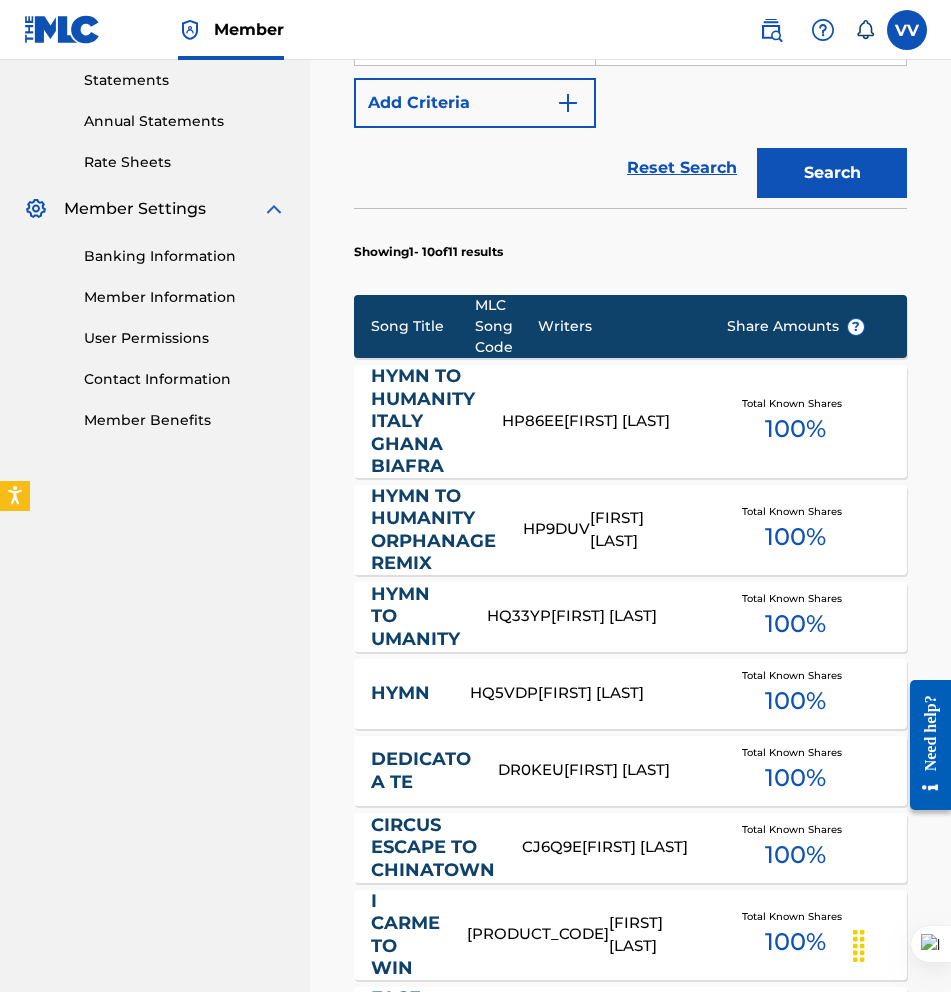 click on "[FIRST] [LAST]" at bounding box center (630, 421) 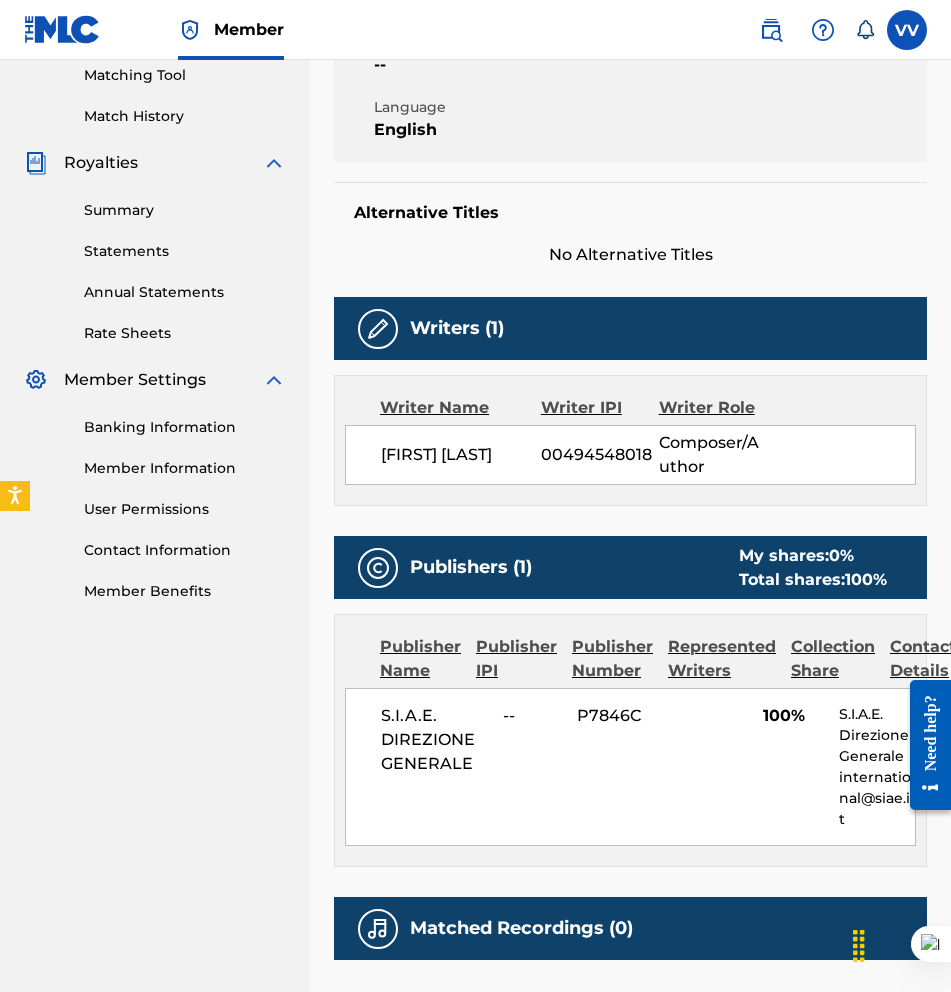 scroll, scrollTop: 724, scrollLeft: 0, axis: vertical 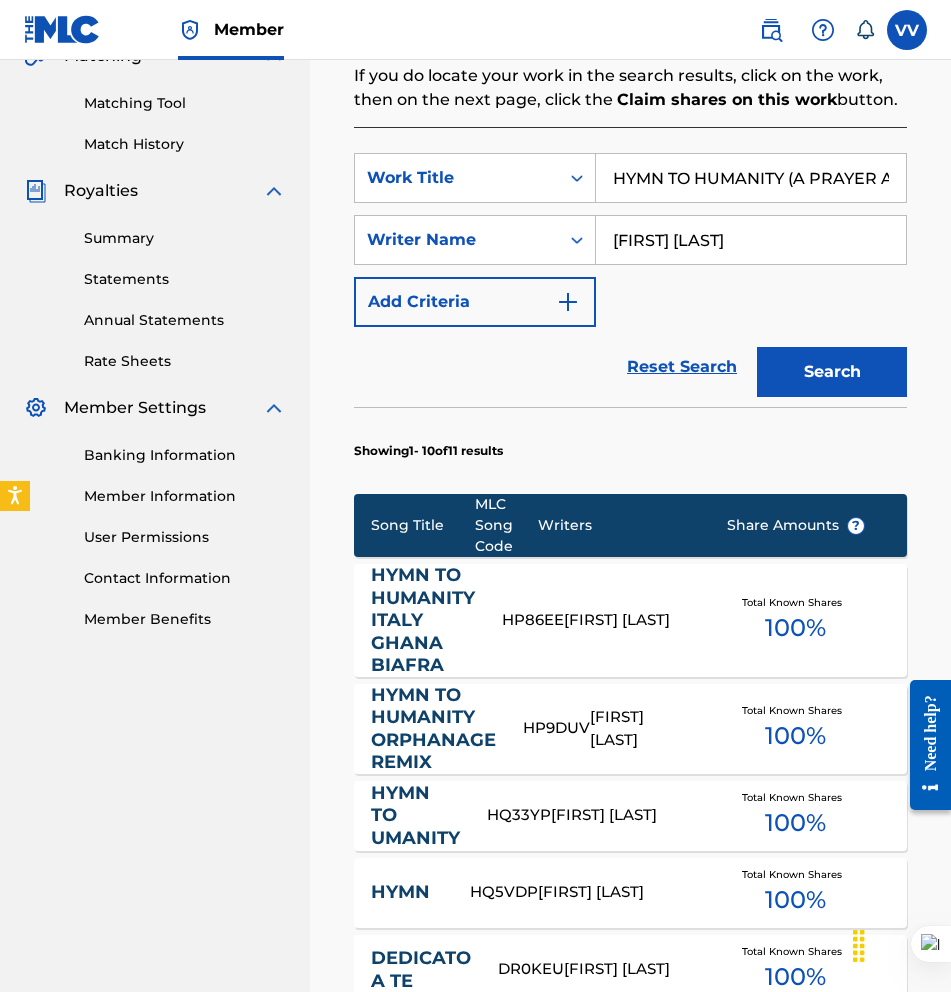 click on "HYMN TO HUMANITY HQ33YP [FIRST] [LAST] Total Known Shares 100 %" at bounding box center (630, 816) 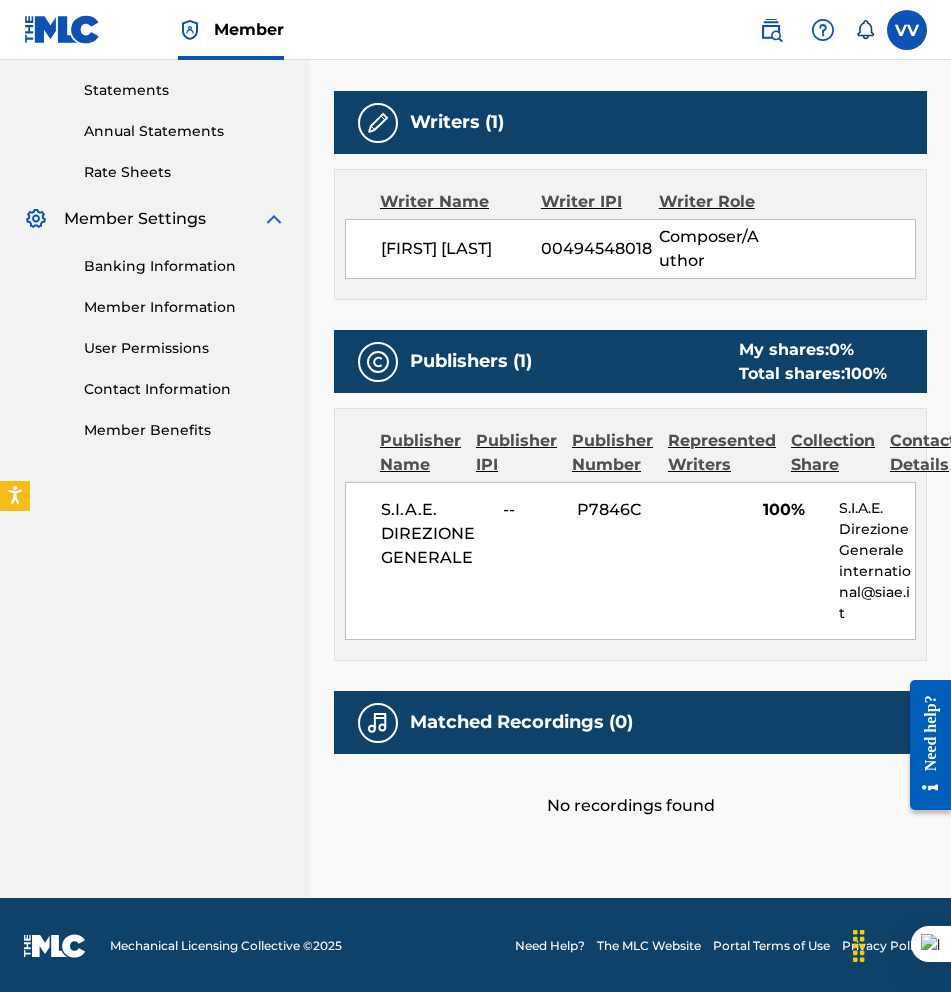scroll, scrollTop: 0, scrollLeft: 0, axis: both 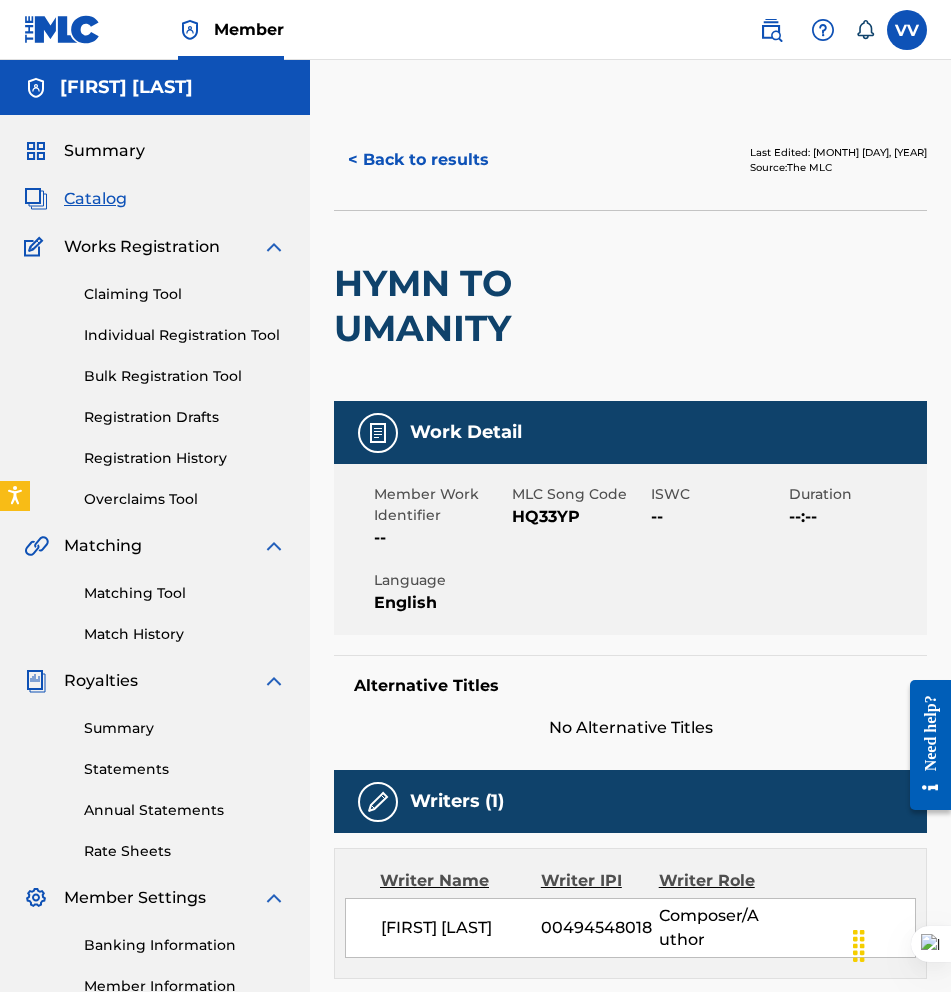 click on "Claiming Tool Individual Registration Tool Bulk Registration Tool Registration Drafts Registration History Overclaims Tool" at bounding box center (155, 384) 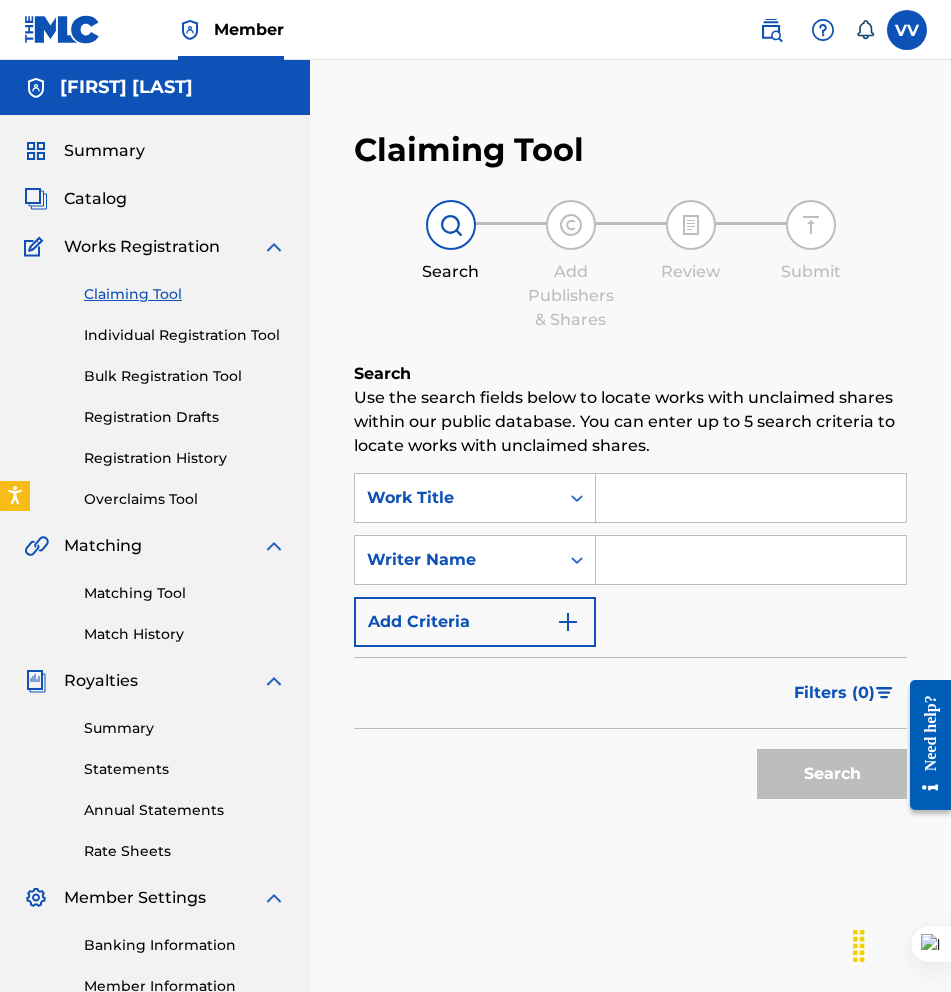 click at bounding box center [751, 498] 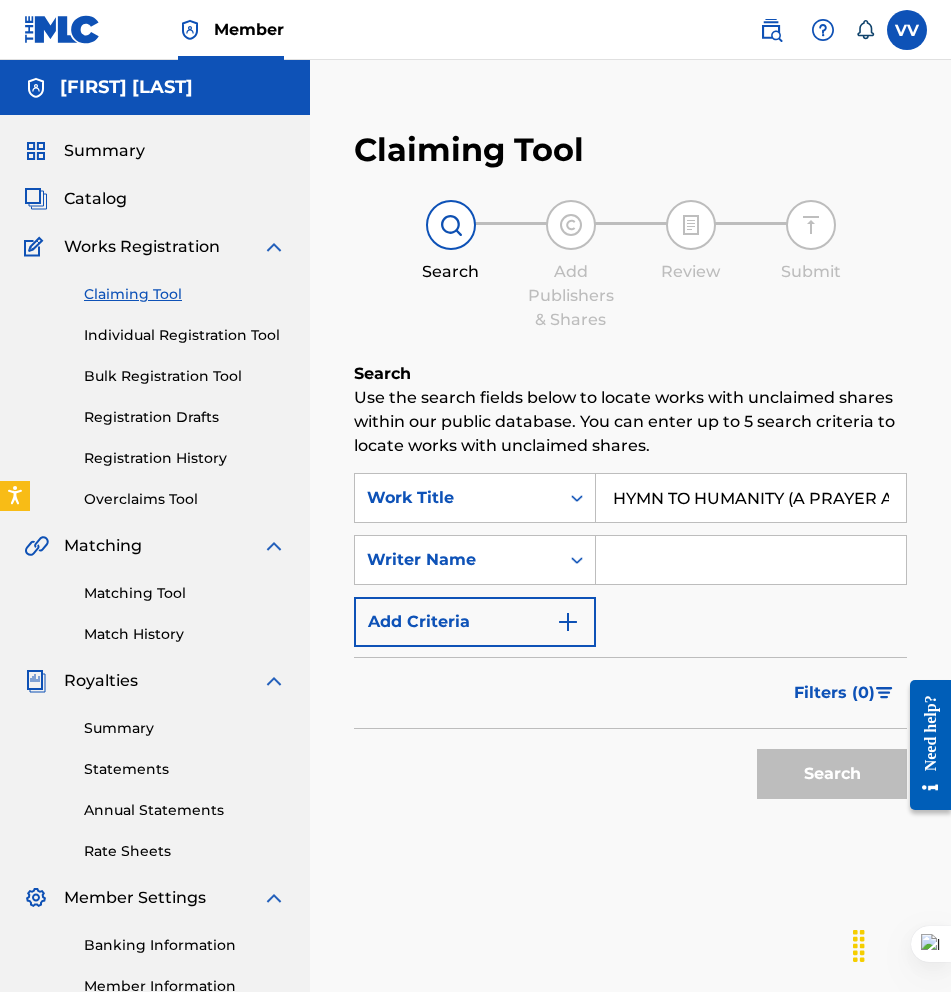 scroll, scrollTop: 0, scrollLeft: 287, axis: horizontal 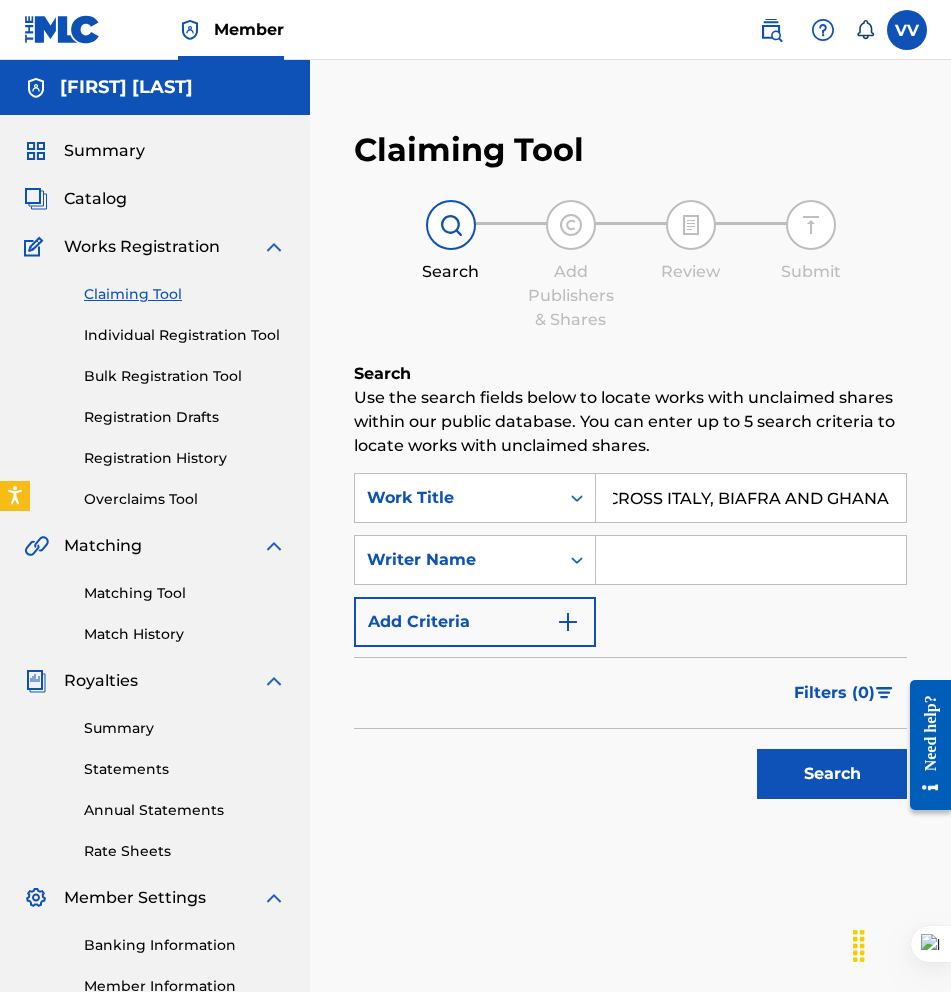 type on "HYMN TO HUMANITY (A PRAYER ACROSS ITALY, BIAFRA AND GHANA" 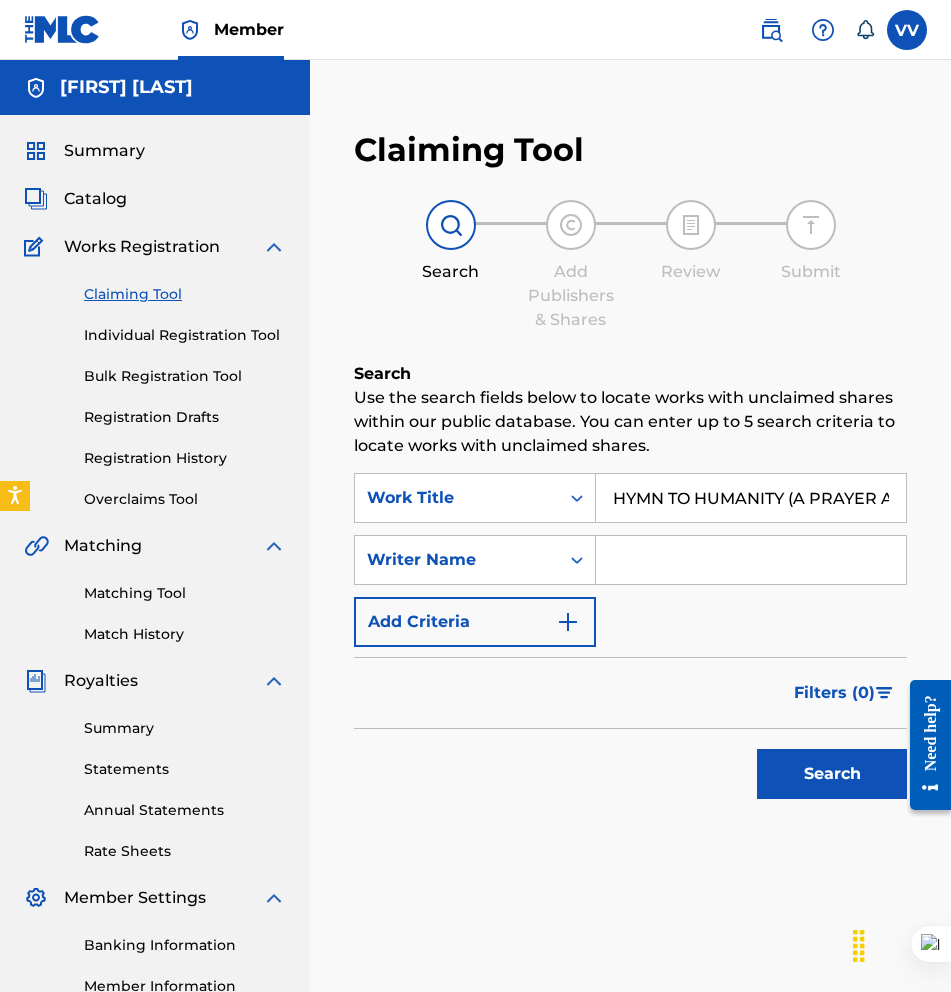 click on "SearchWithCriteria[UUID] Work Title [PRODUCT_NAME] SearchWithCriteria[UUID] Writer Name Add Criteria" at bounding box center [630, 560] 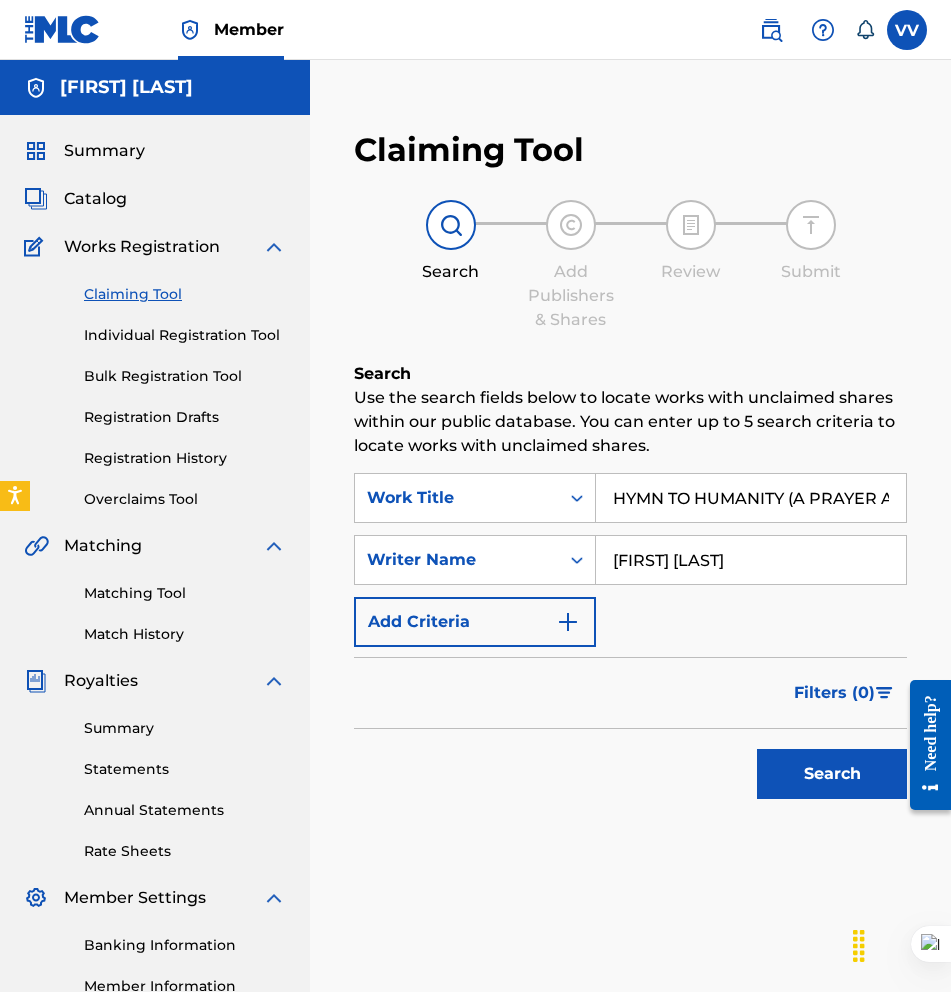 click on "Search" at bounding box center (832, 774) 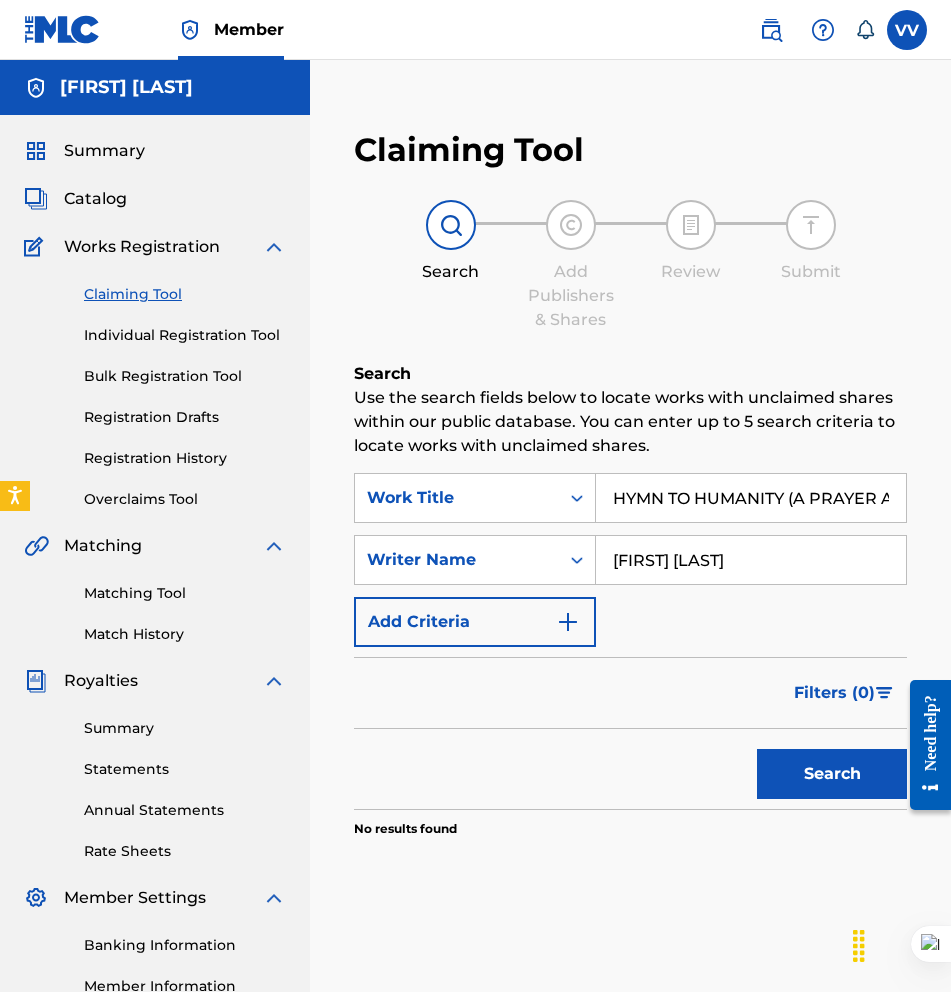 scroll, scrollTop: 0, scrollLeft: 287, axis: horizontal 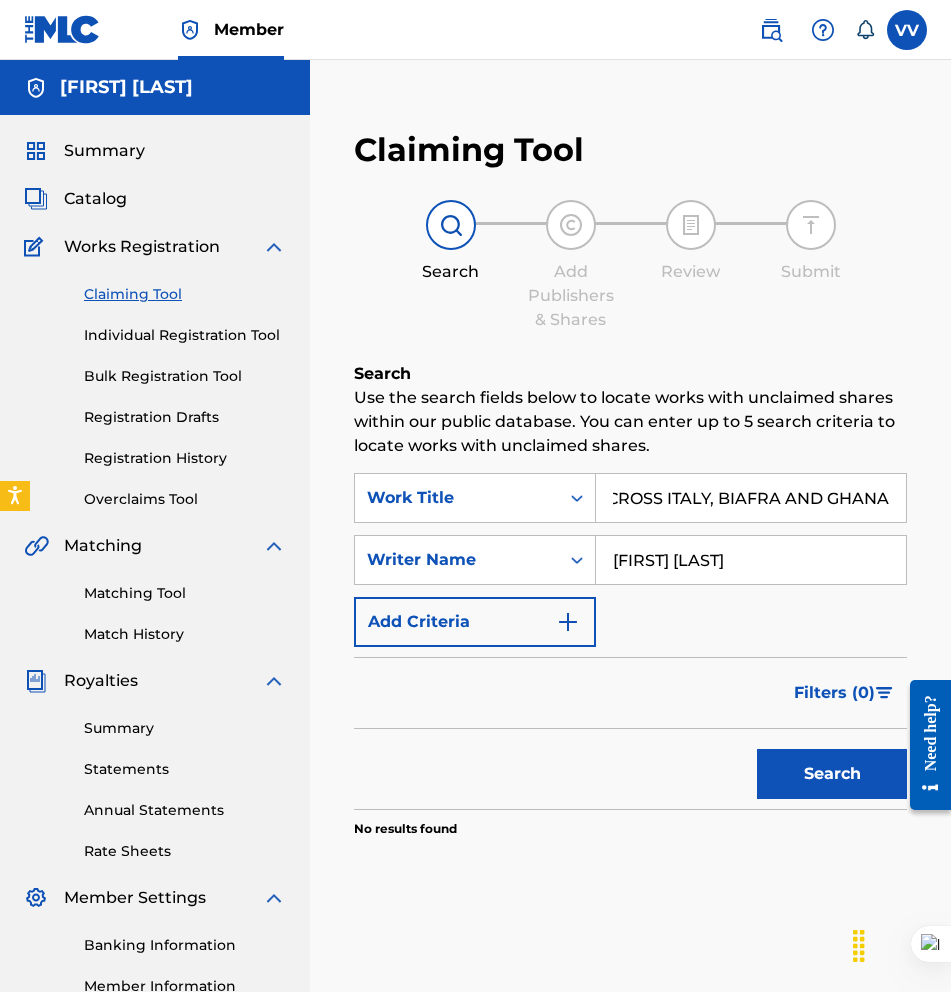 drag, startPoint x: 787, startPoint y: 496, endPoint x: 1216, endPoint y: 529, distance: 430.26736 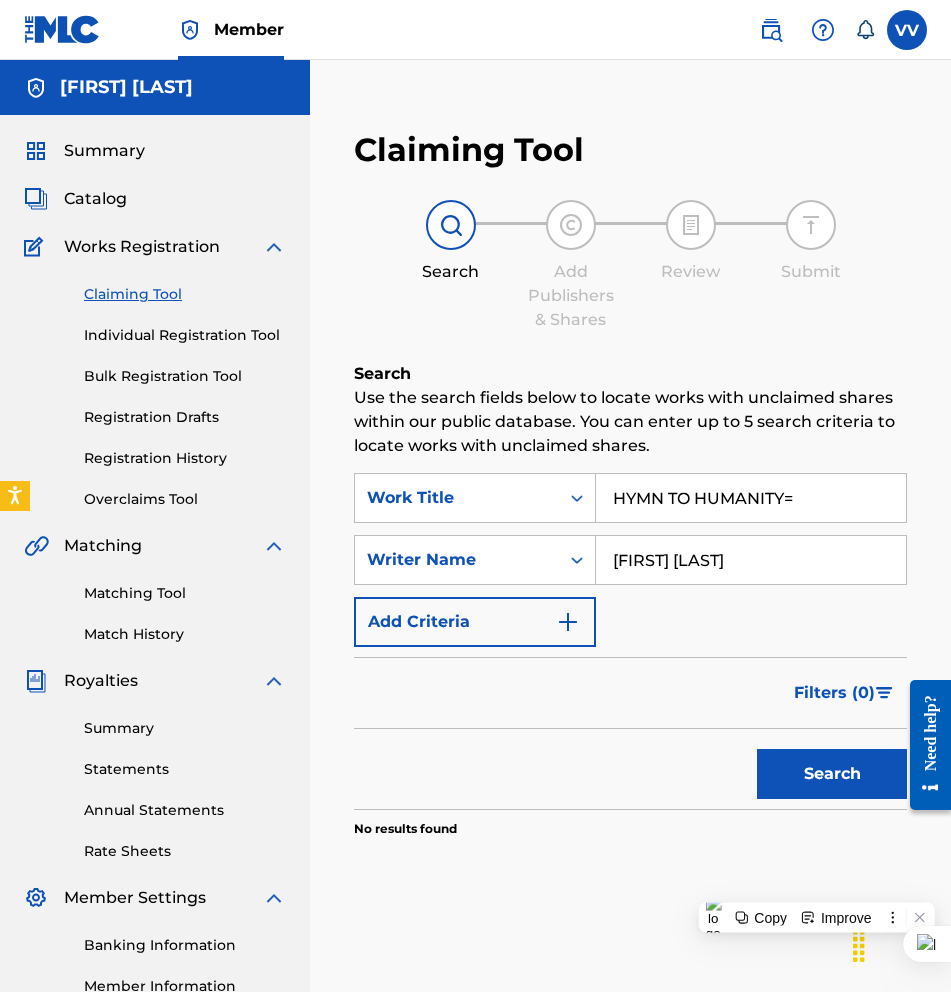 scroll, scrollTop: 0, scrollLeft: 0, axis: both 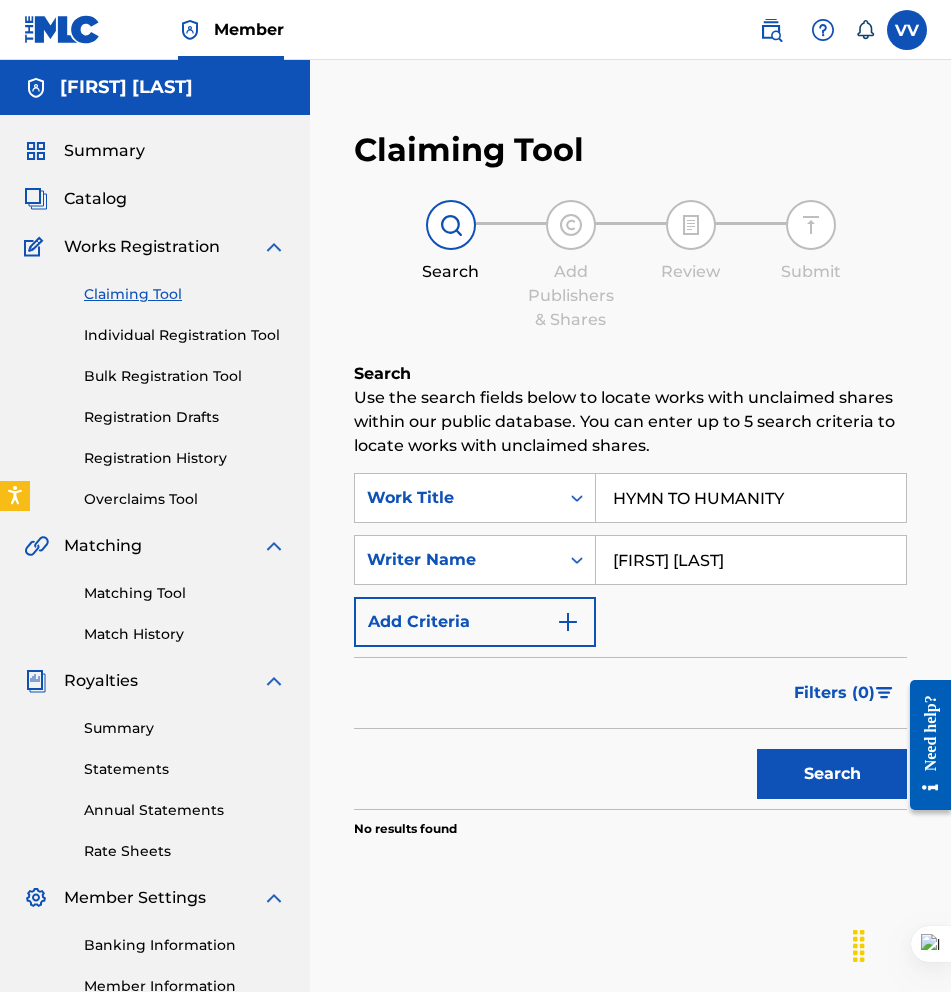 type on "HYMN TO HUMANITY" 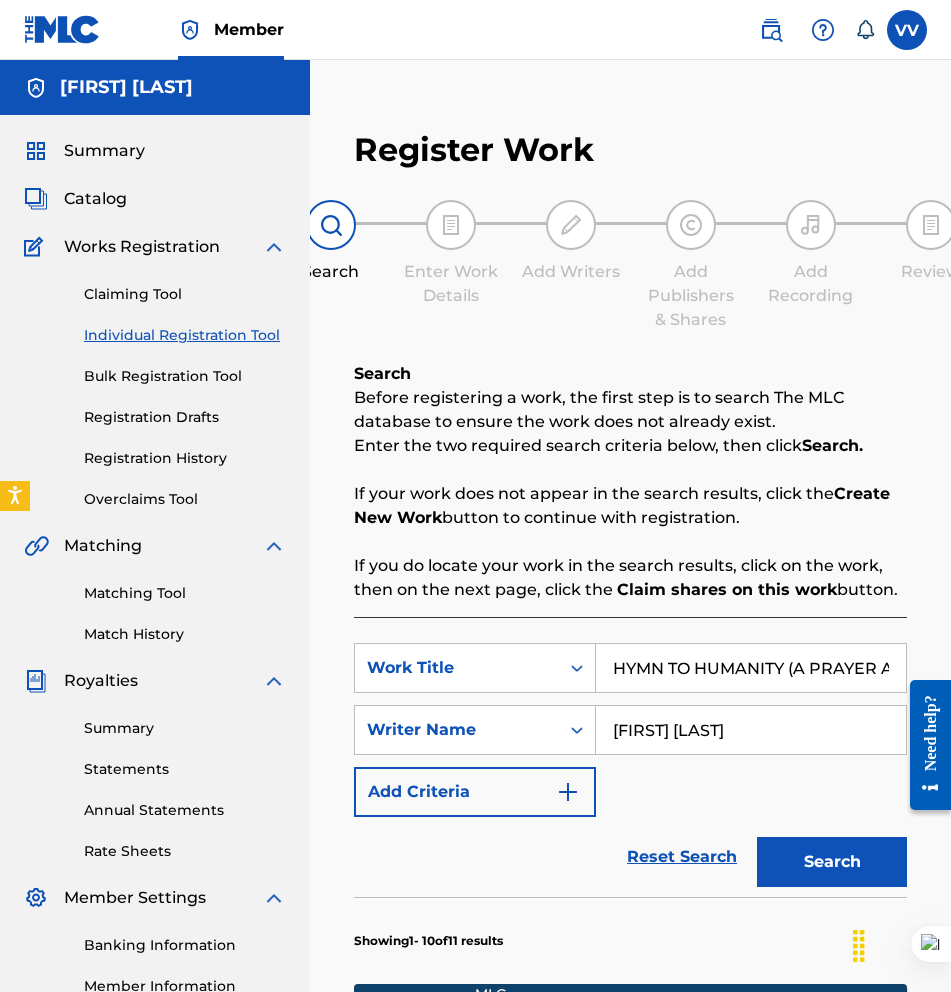 click on "HYMN TO HUMANITY (A PRAYER ACROSS ITALY, BIAFRA AND GHANA" at bounding box center [751, 668] 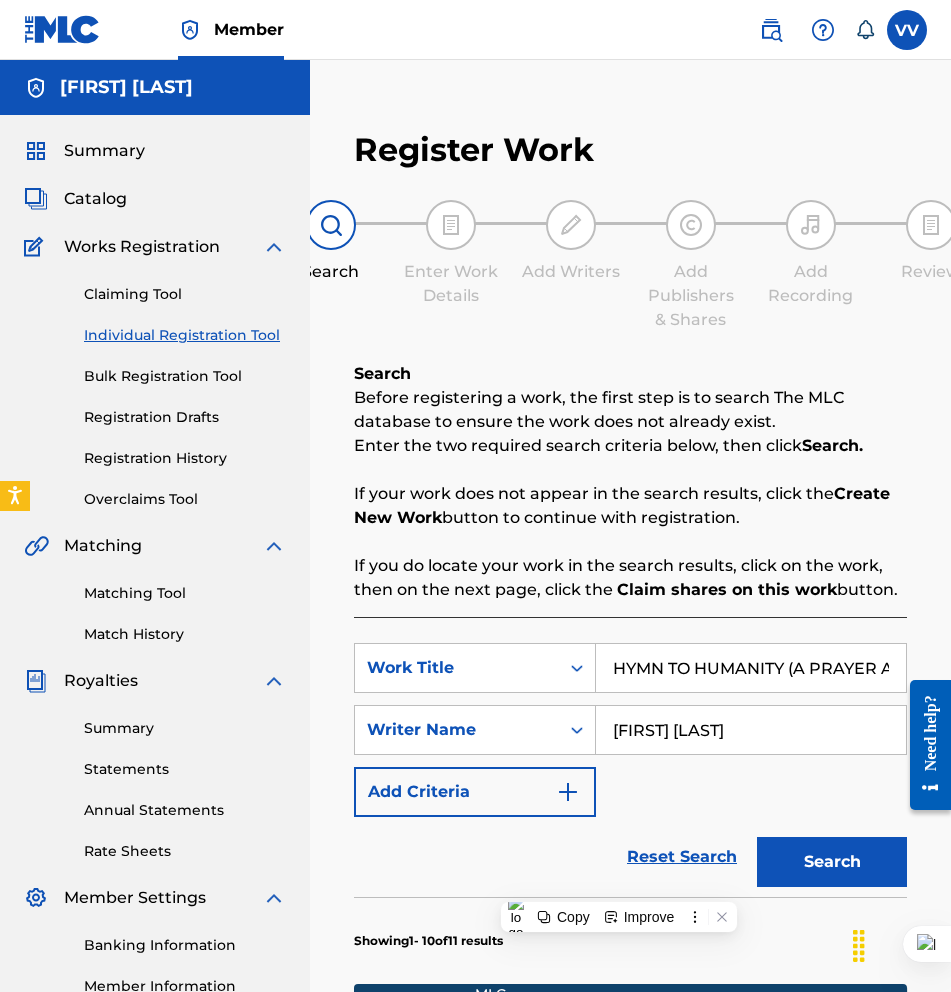 paste on ")" 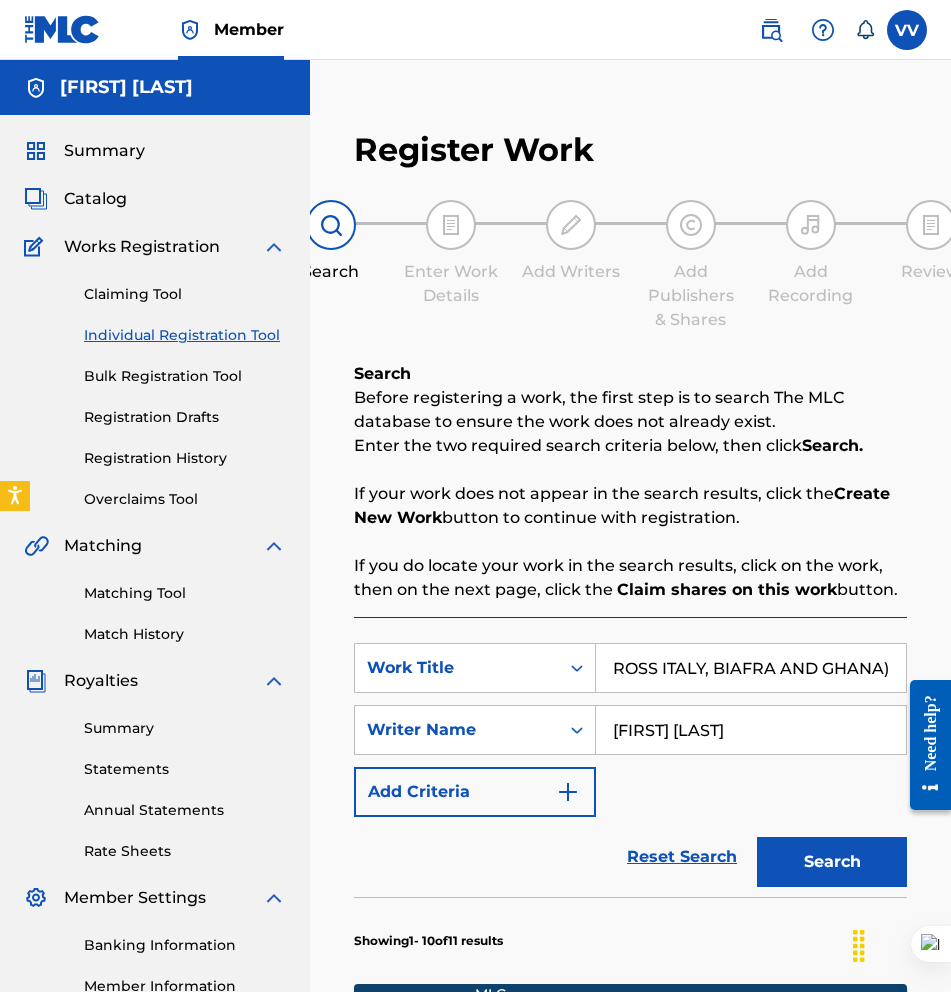 type on "HYMN TO HUMANITY (A PRAYER ACROSS ITALY, BIAFRA AND GHANA)" 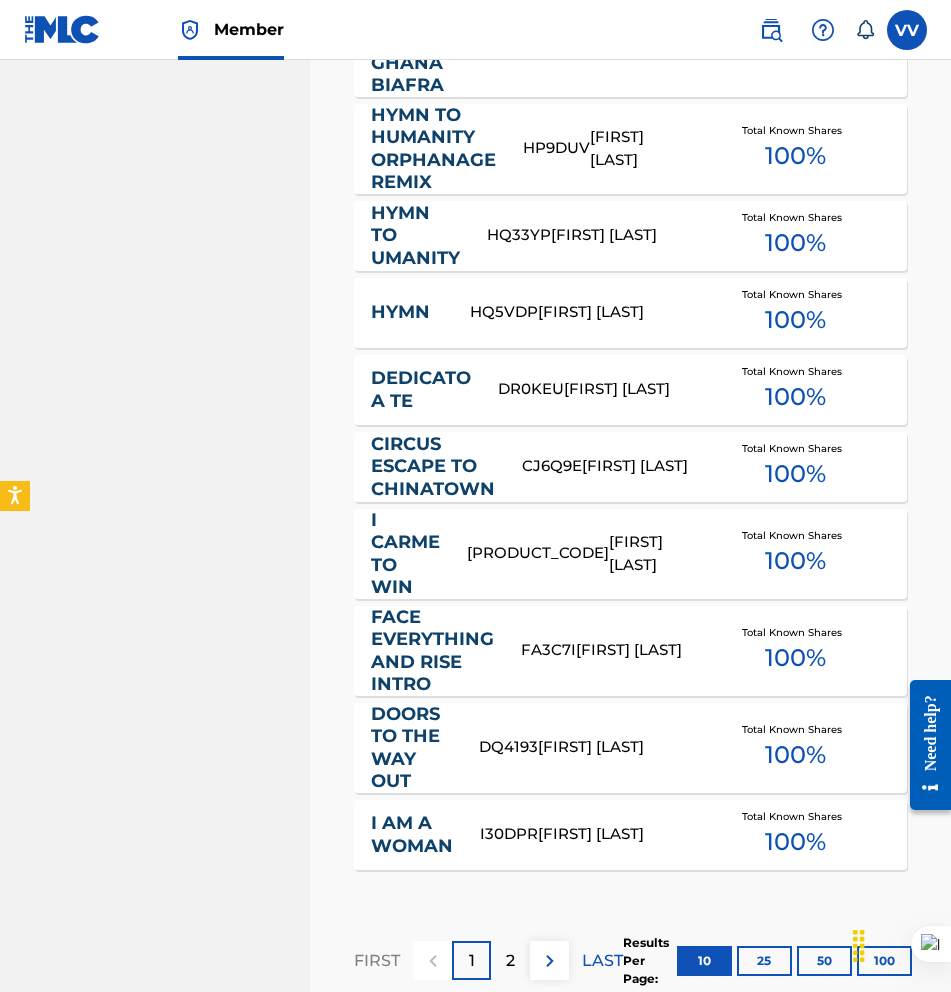 scroll, scrollTop: 1071, scrollLeft: 0, axis: vertical 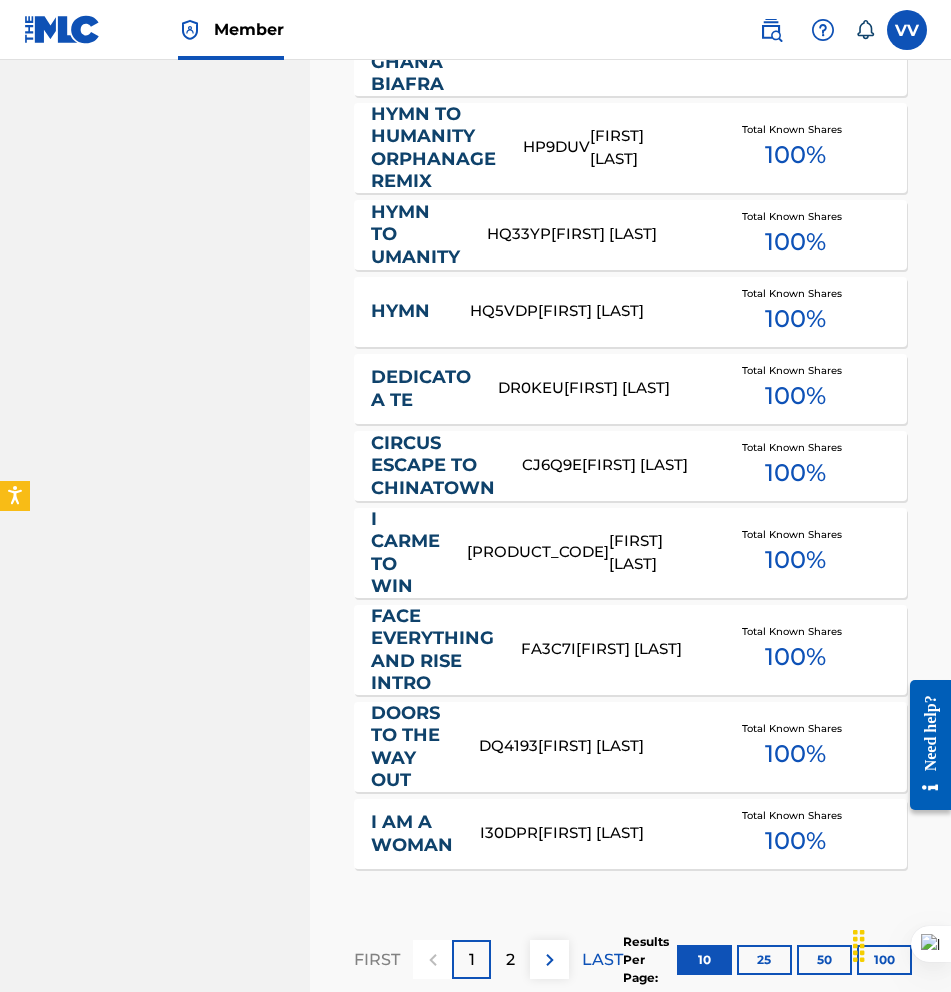 click at bounding box center [550, 960] 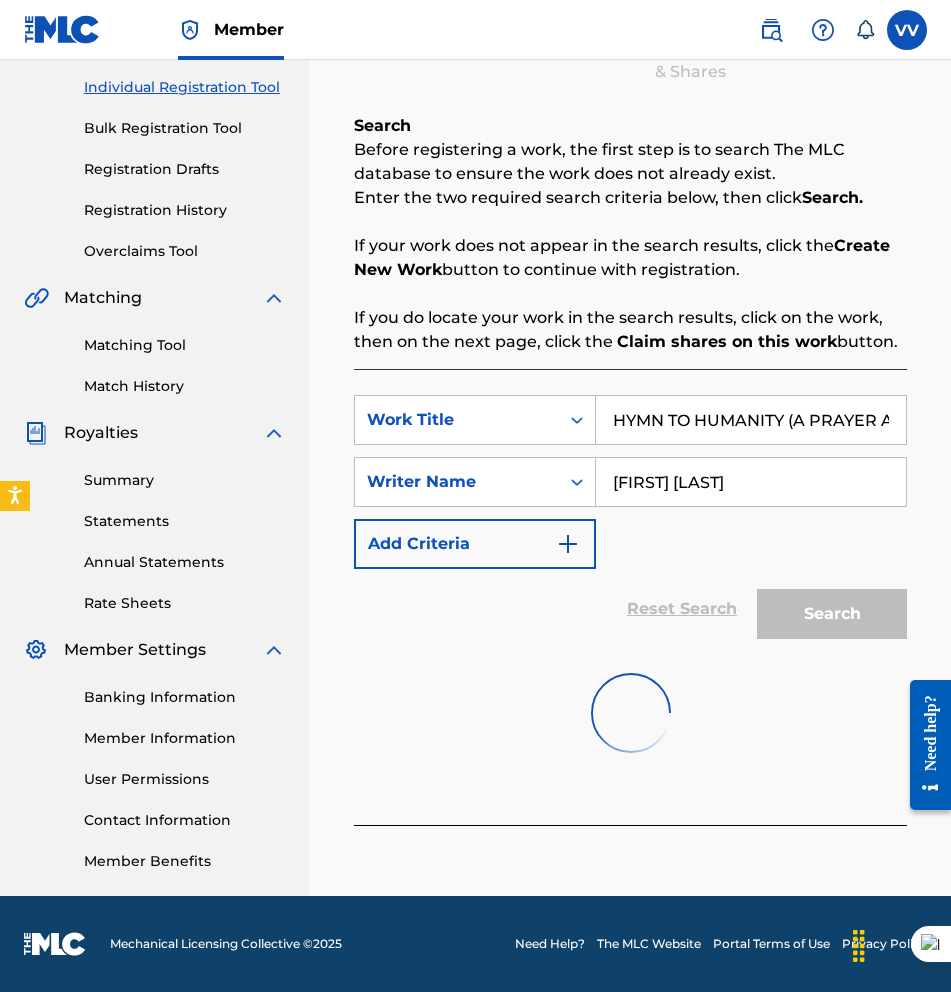 scroll, scrollTop: 517, scrollLeft: 0, axis: vertical 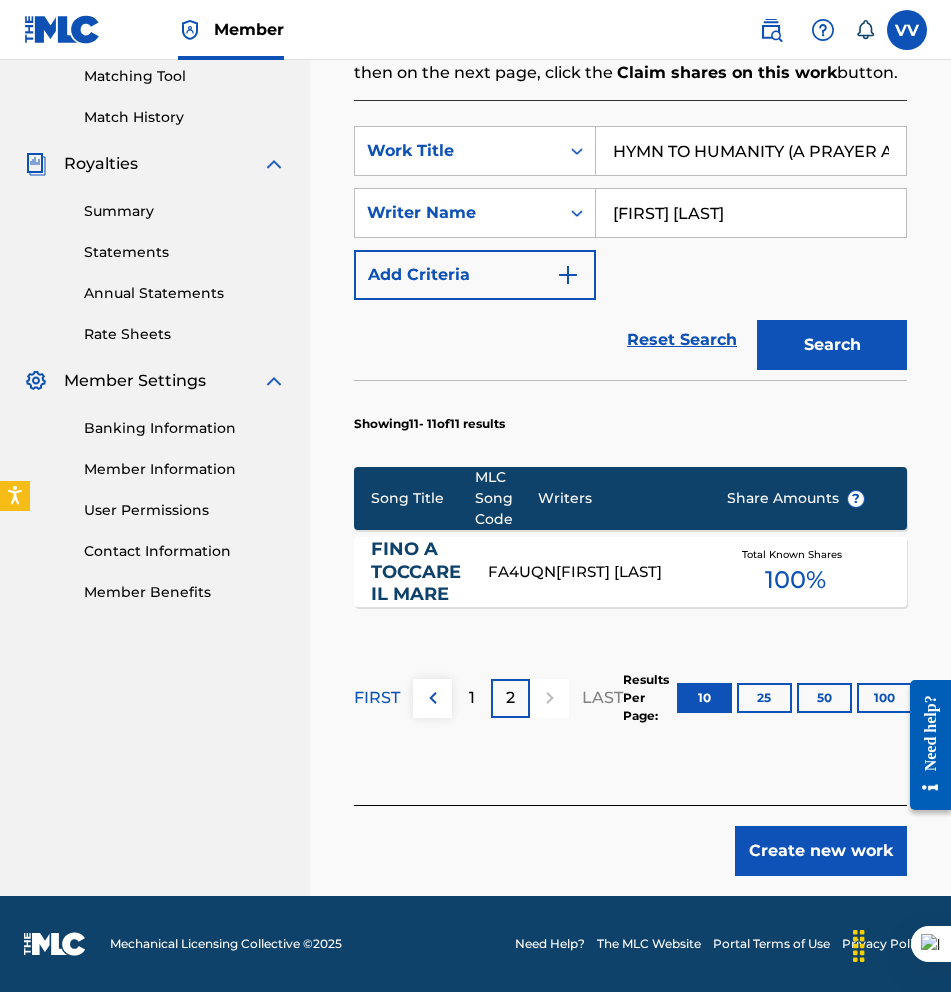 click on "1" at bounding box center [471, 698] 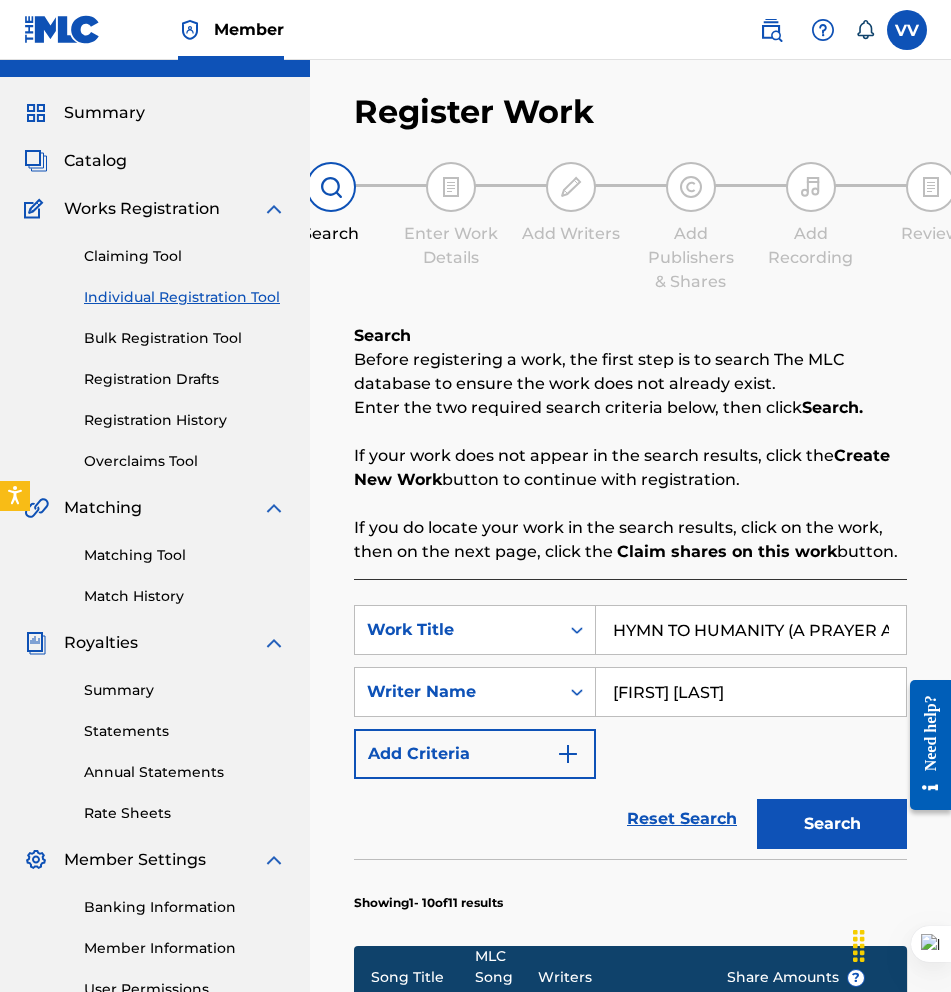 scroll, scrollTop: 31, scrollLeft: 0, axis: vertical 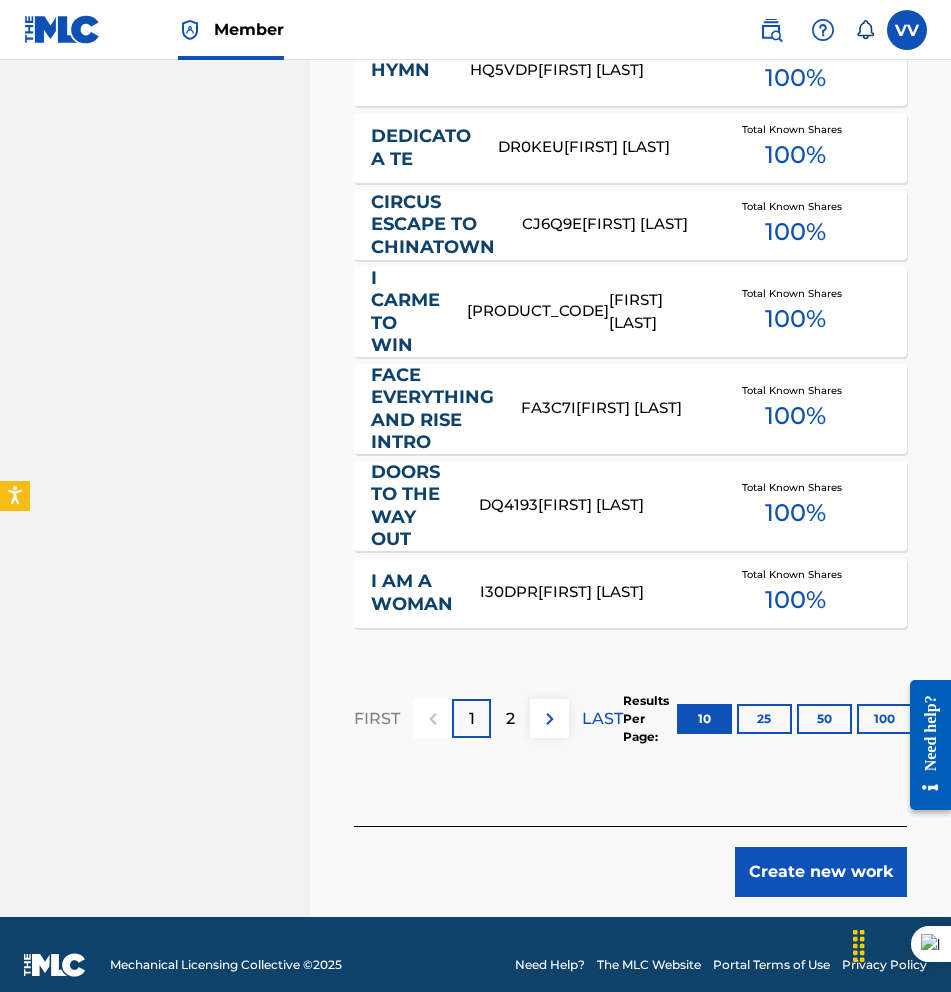 click on "Create new work" at bounding box center [821, 872] 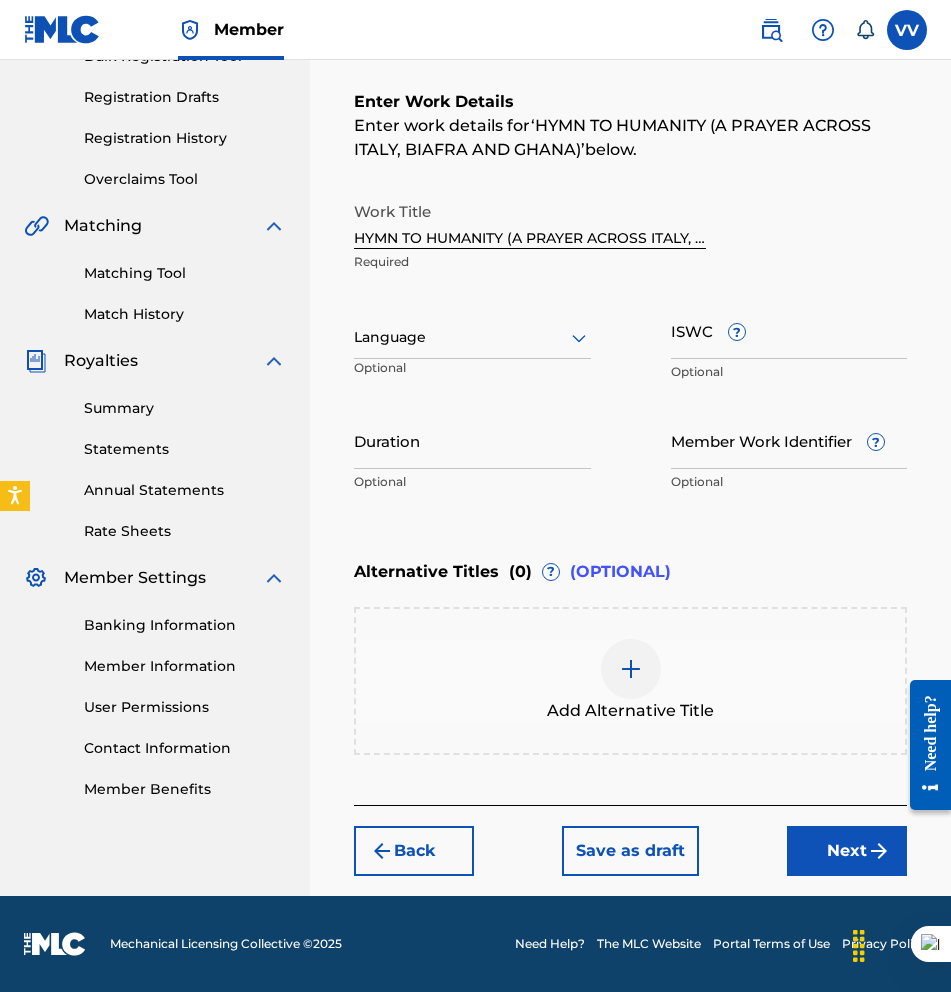 scroll, scrollTop: 319, scrollLeft: 0, axis: vertical 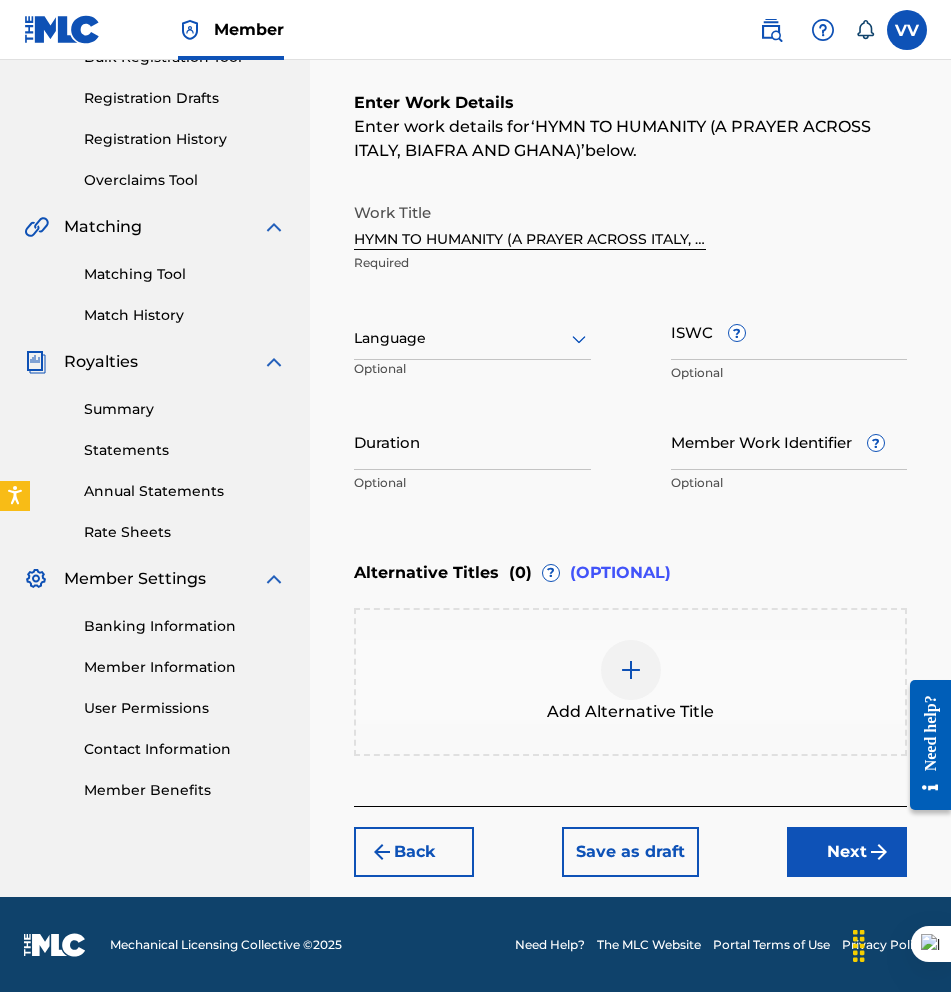 click at bounding box center (472, 338) 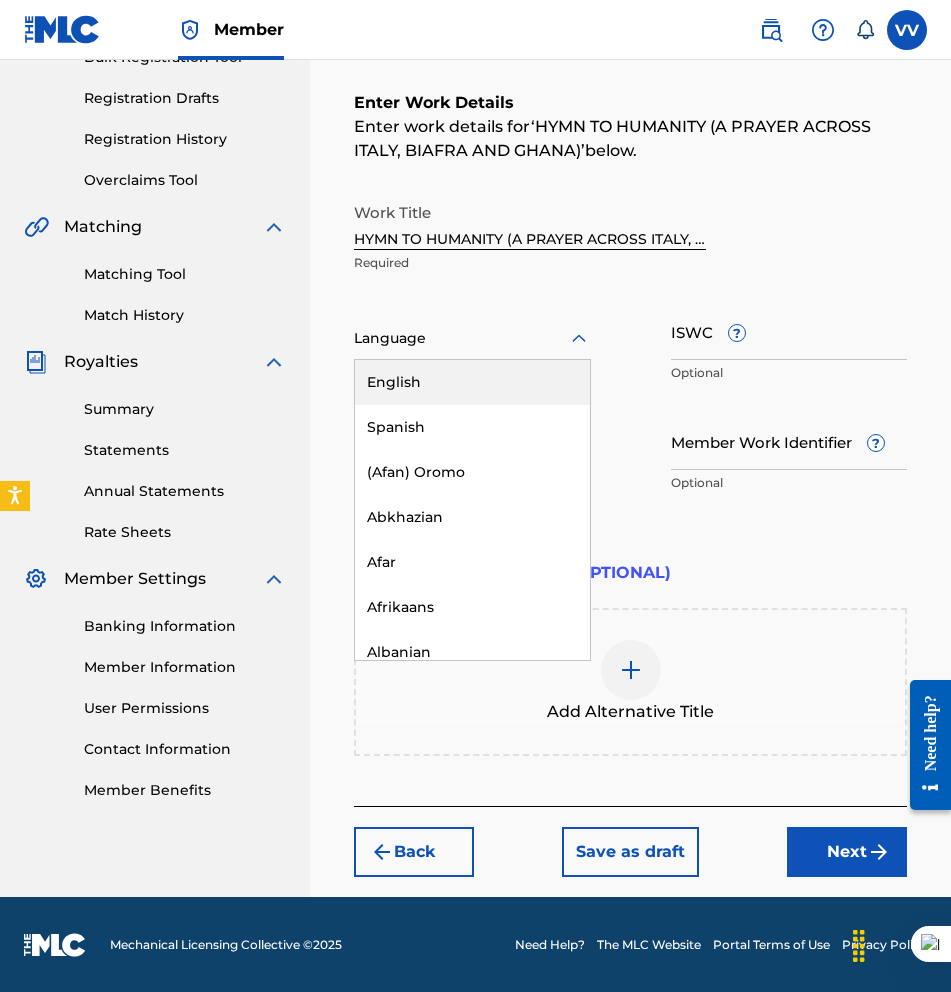 click on "English" at bounding box center (472, 382) 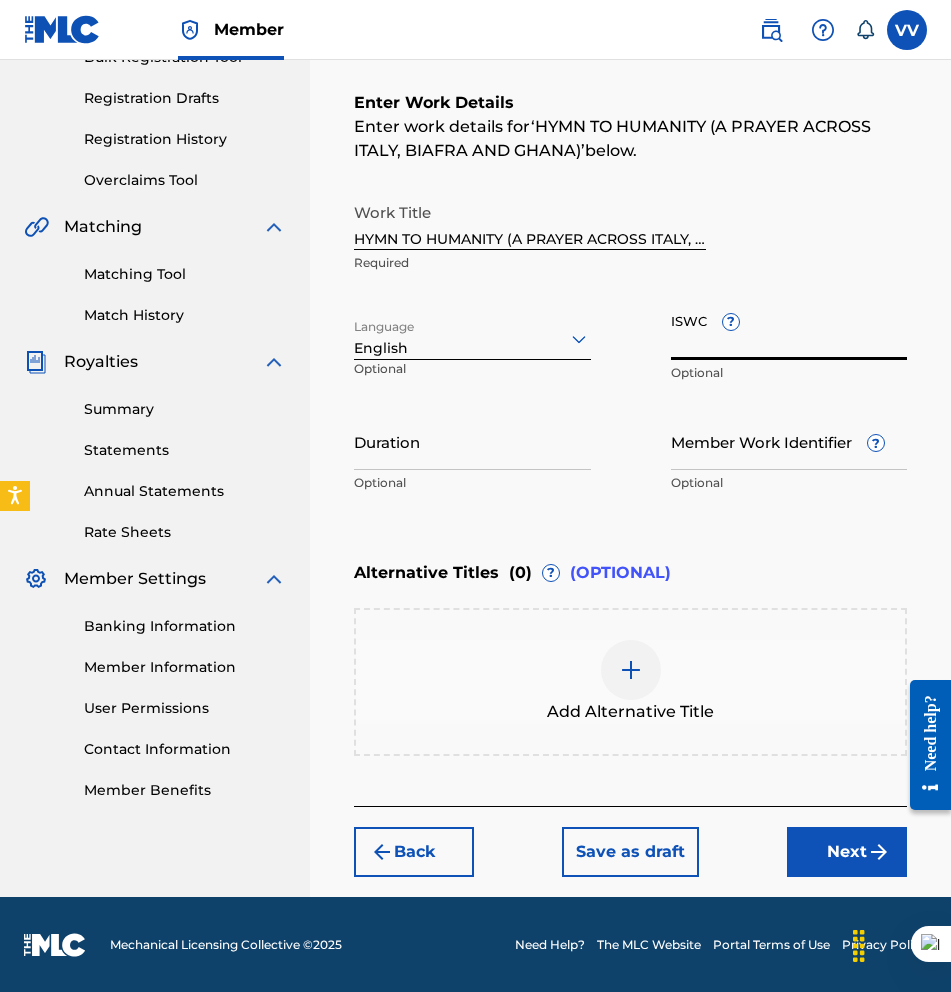 drag, startPoint x: 725, startPoint y: 304, endPoint x: 731, endPoint y: 320, distance: 17.088007 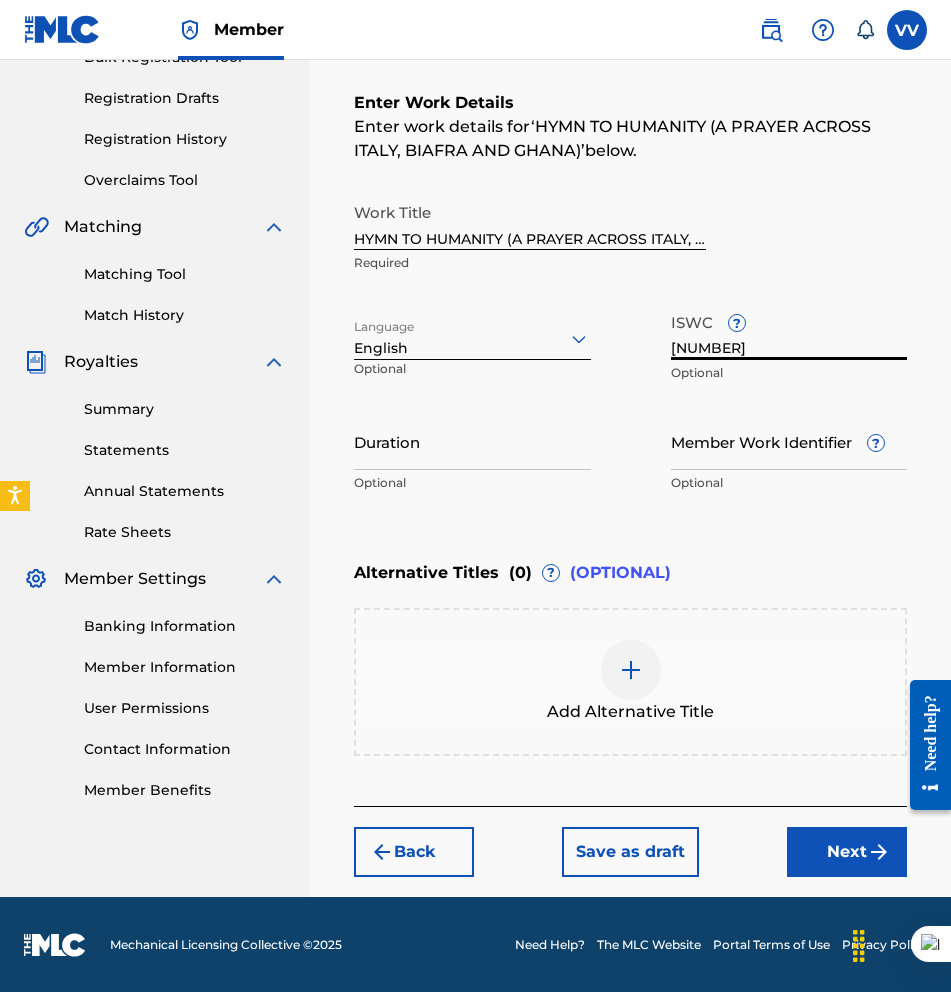 type on "[NUMBER]" 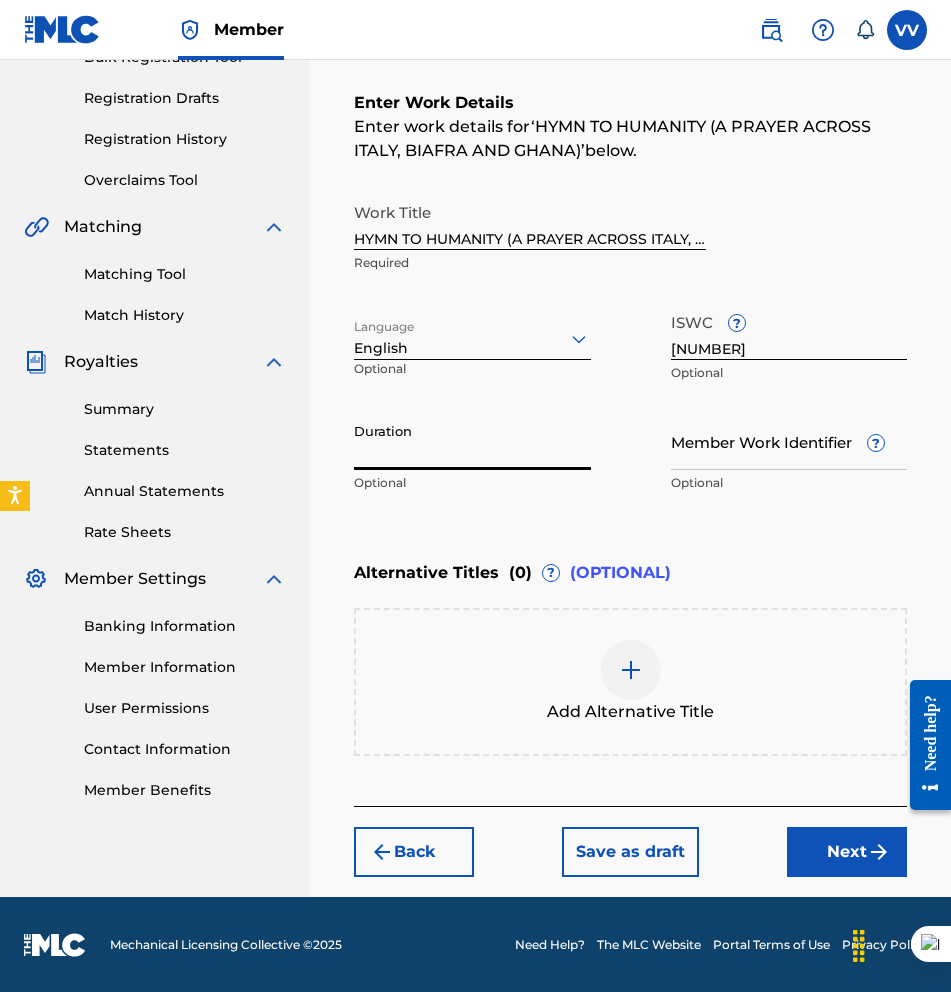 click on "Duration" at bounding box center [472, 441] 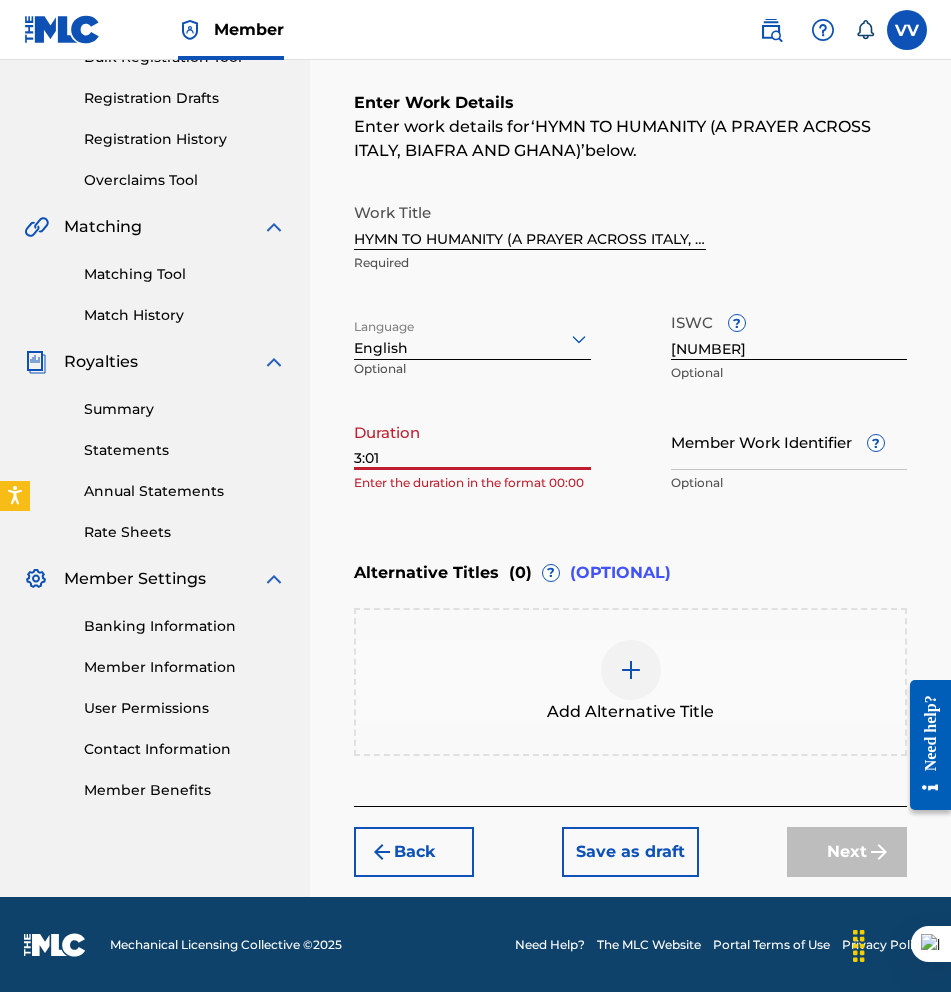 click on "3:01" at bounding box center (472, 441) 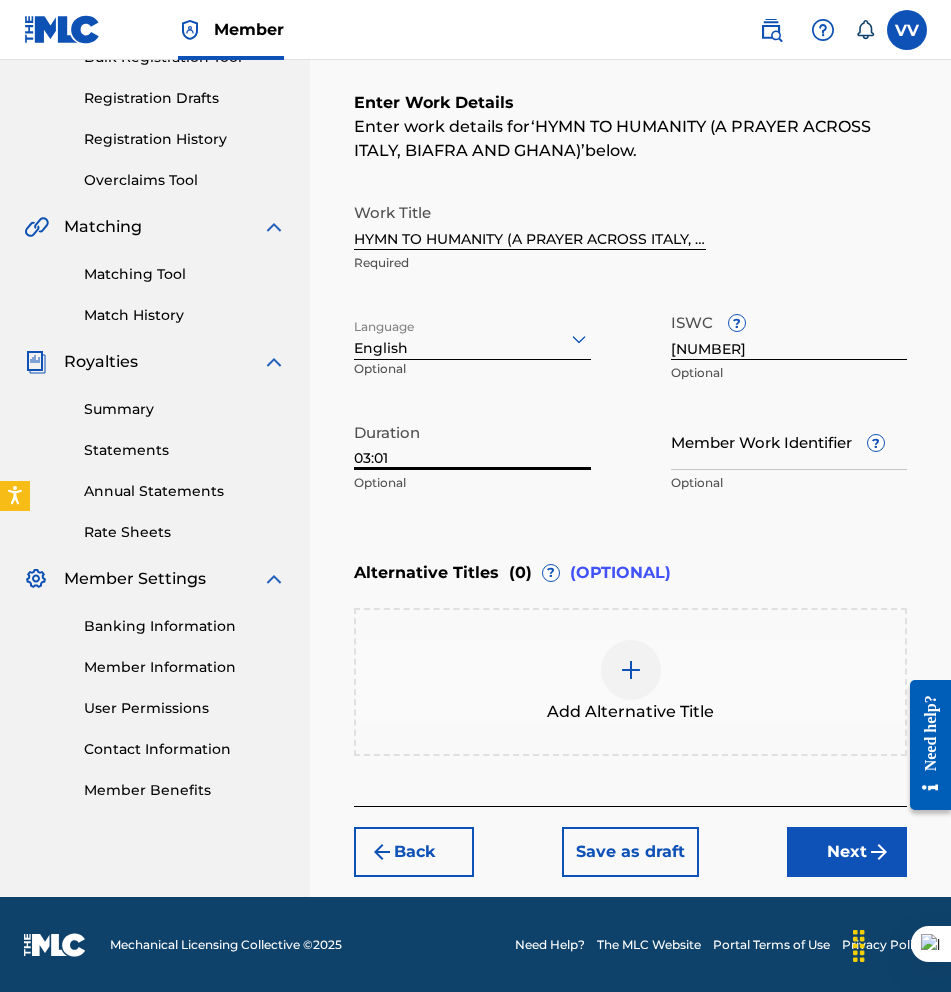 type on "03:01" 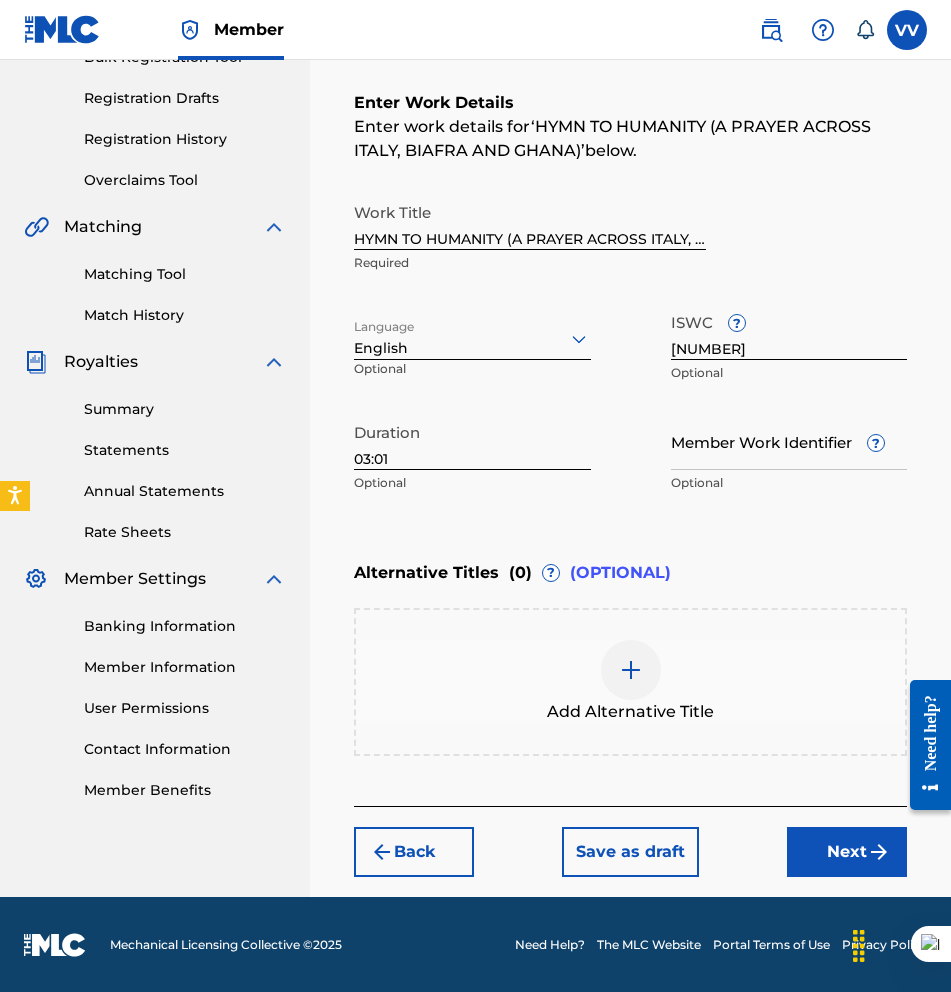 click on "Enter Work Details Enter work details for  ‘ HYMN TO HUMANITY (A PRAYER ACROSS ITALY, BIAFRA AND GHANA) ’  below. Work Title   HYMN TO HUMANITY (A PRAYER ACROSS ITALY, BIAFRA AND GHANA) Required Language English Optional ISWC   ? T3339813451 Optional Duration   03:01 Optional Member Work Identifier   ? Optional" at bounding box center (630, 297) 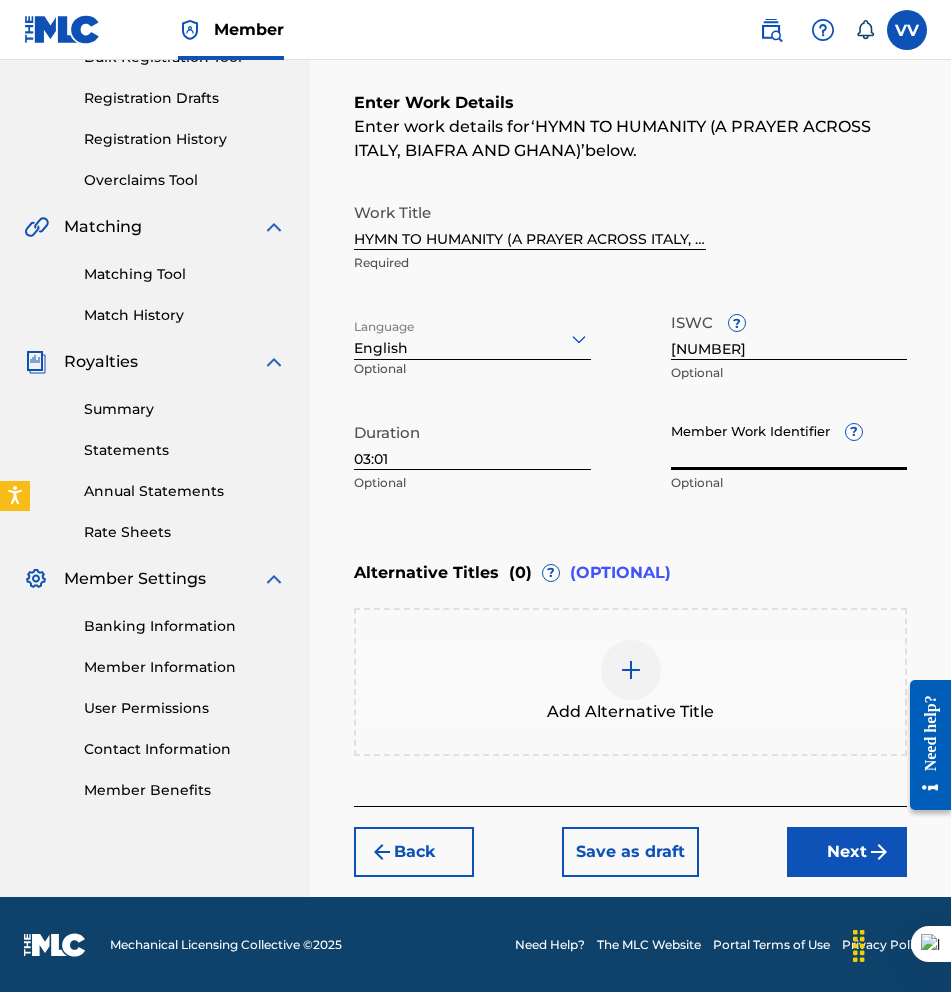 click on "Member Work Identifier   ?" at bounding box center [789, 441] 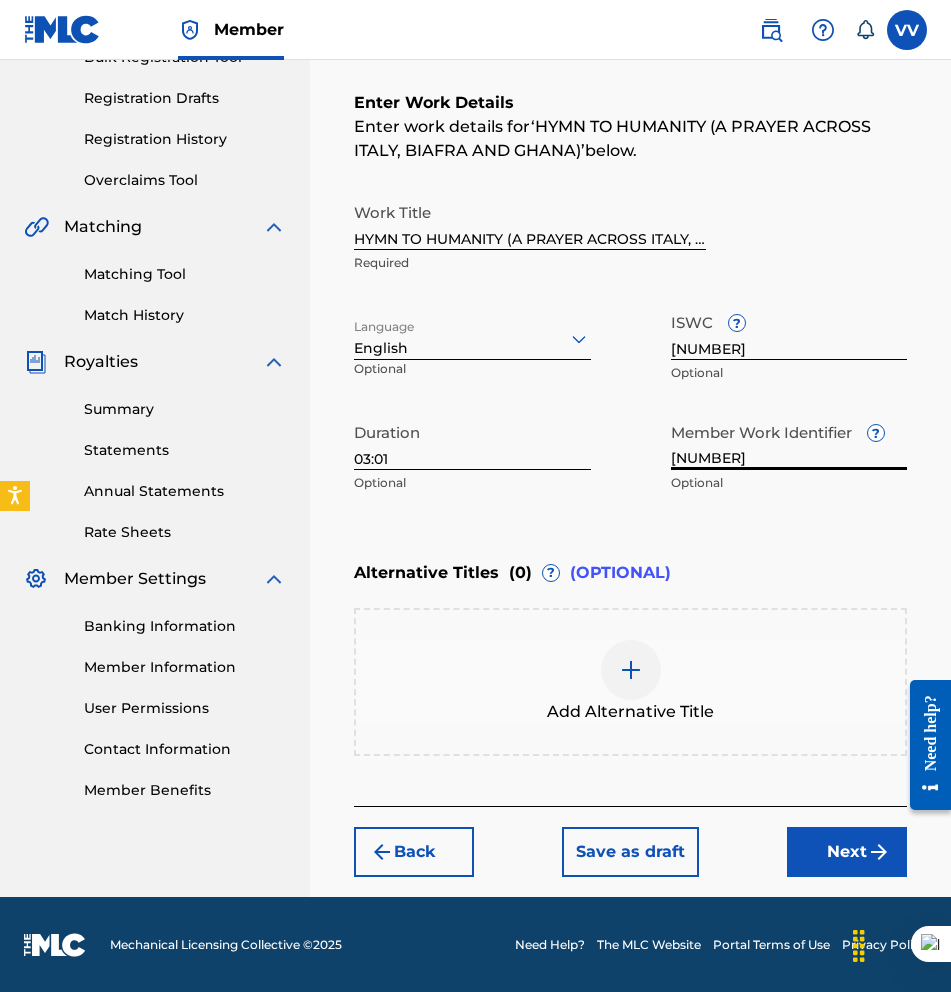 type on "[NUMBER]" 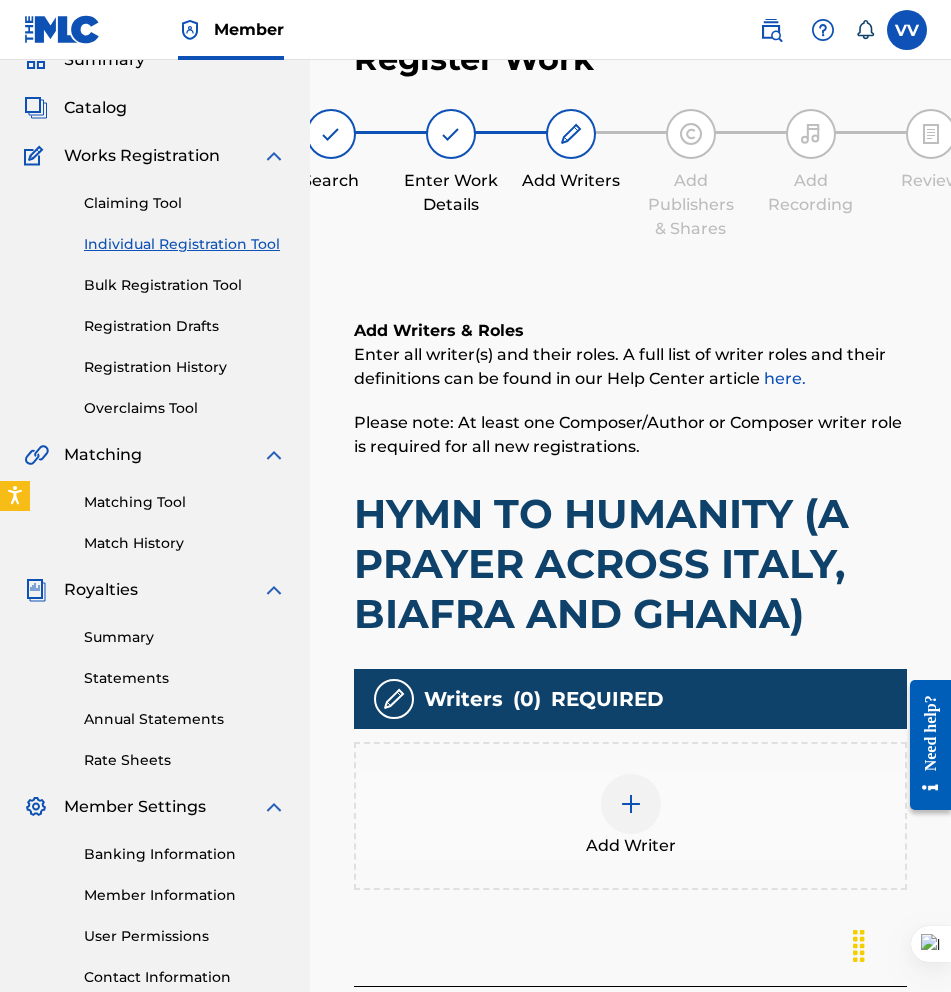 scroll, scrollTop: 90, scrollLeft: 0, axis: vertical 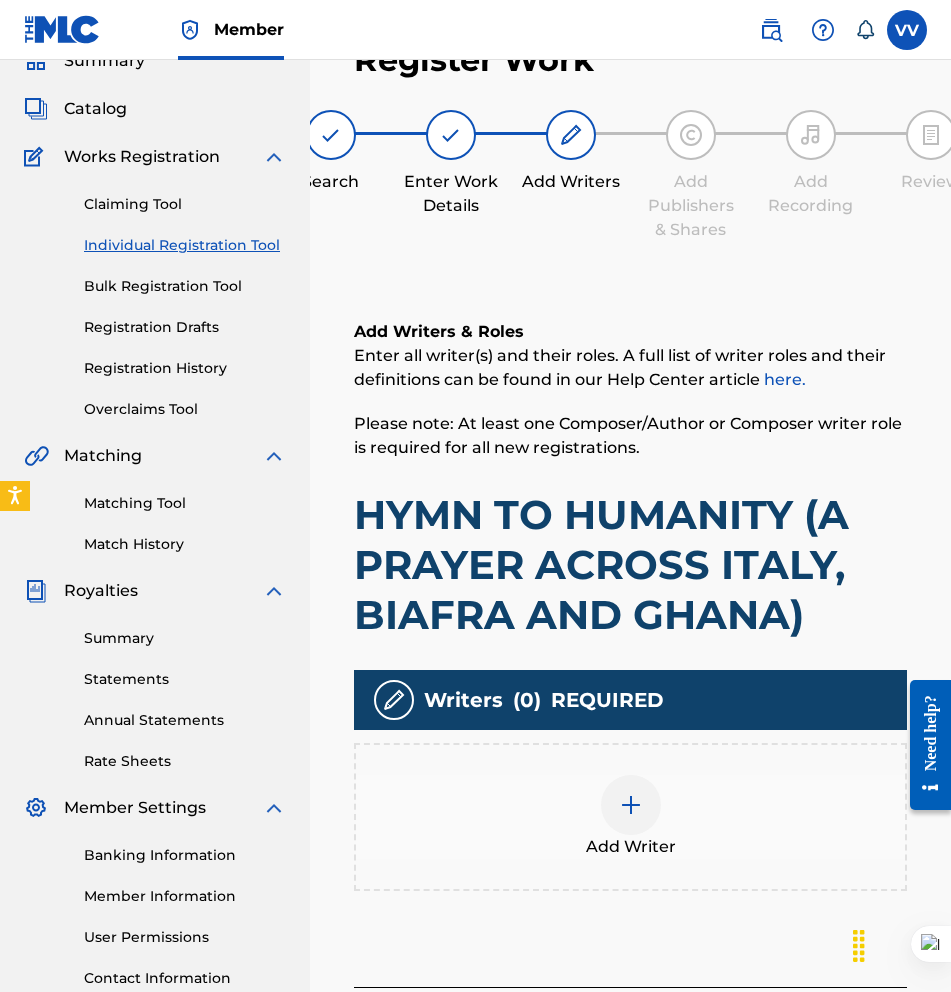click at bounding box center [631, 805] 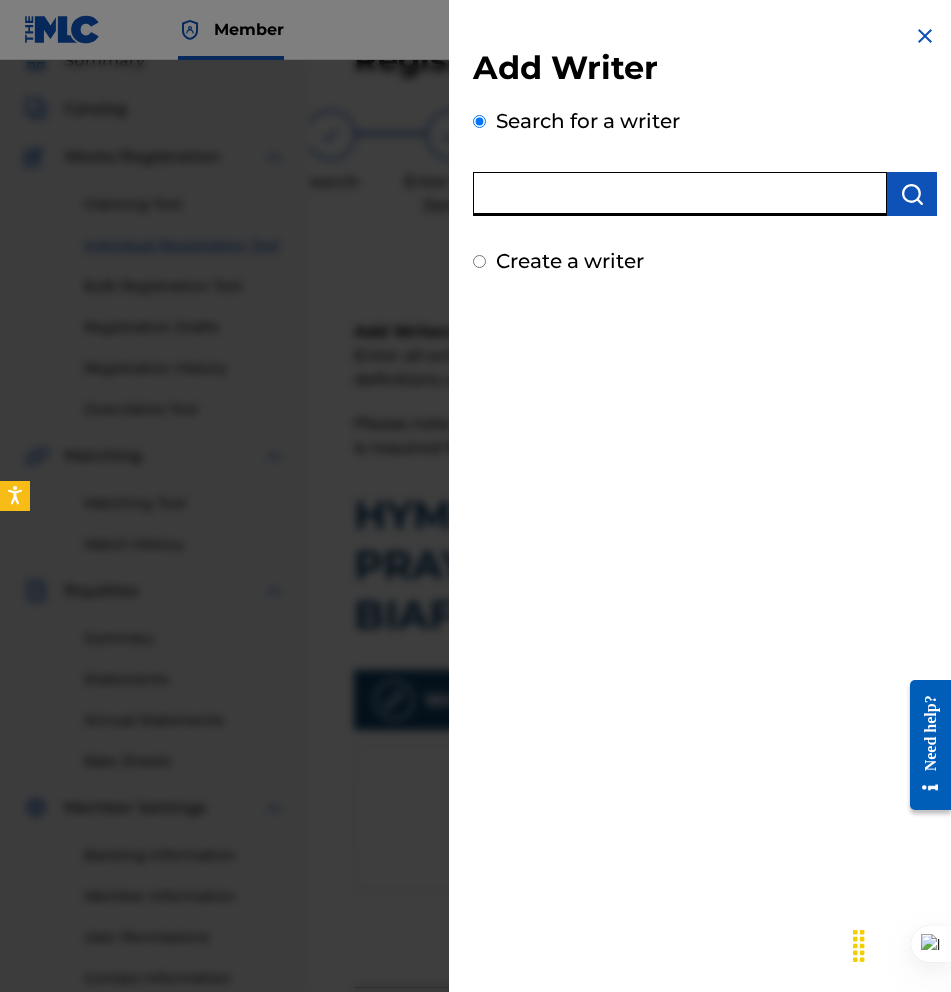 click at bounding box center [680, 194] 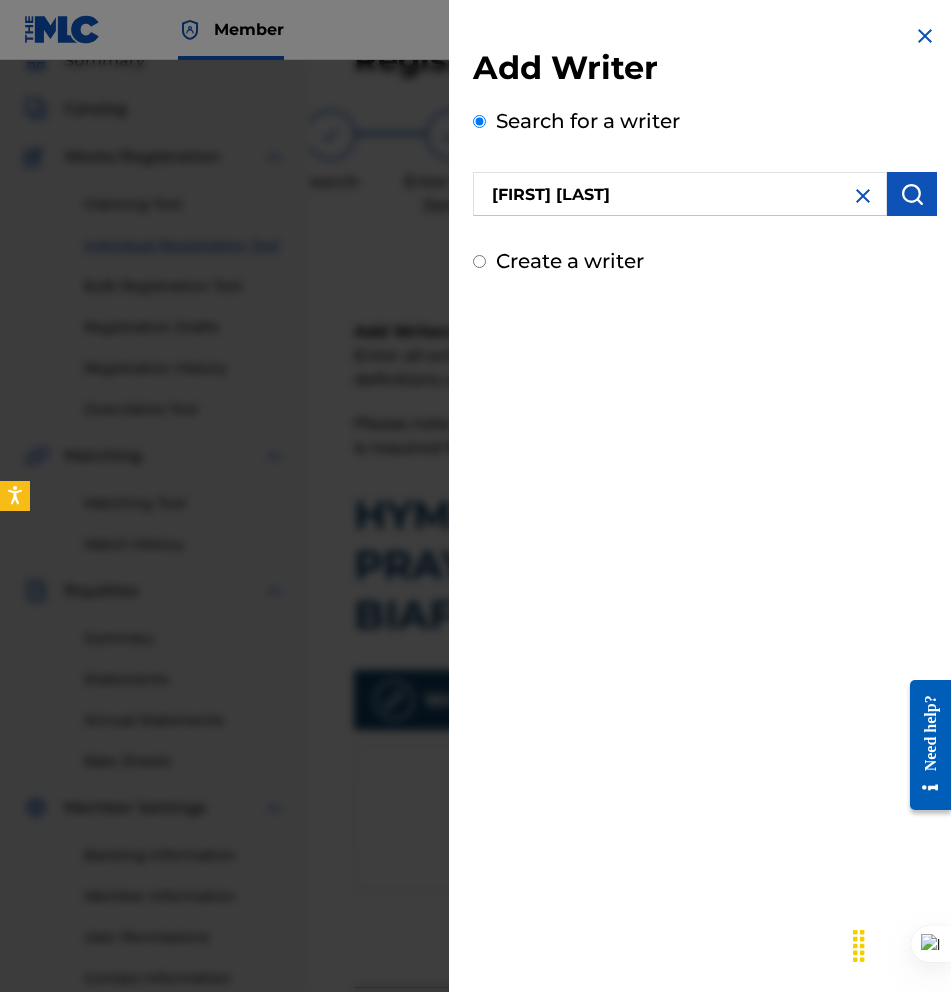 click at bounding box center [912, 194] 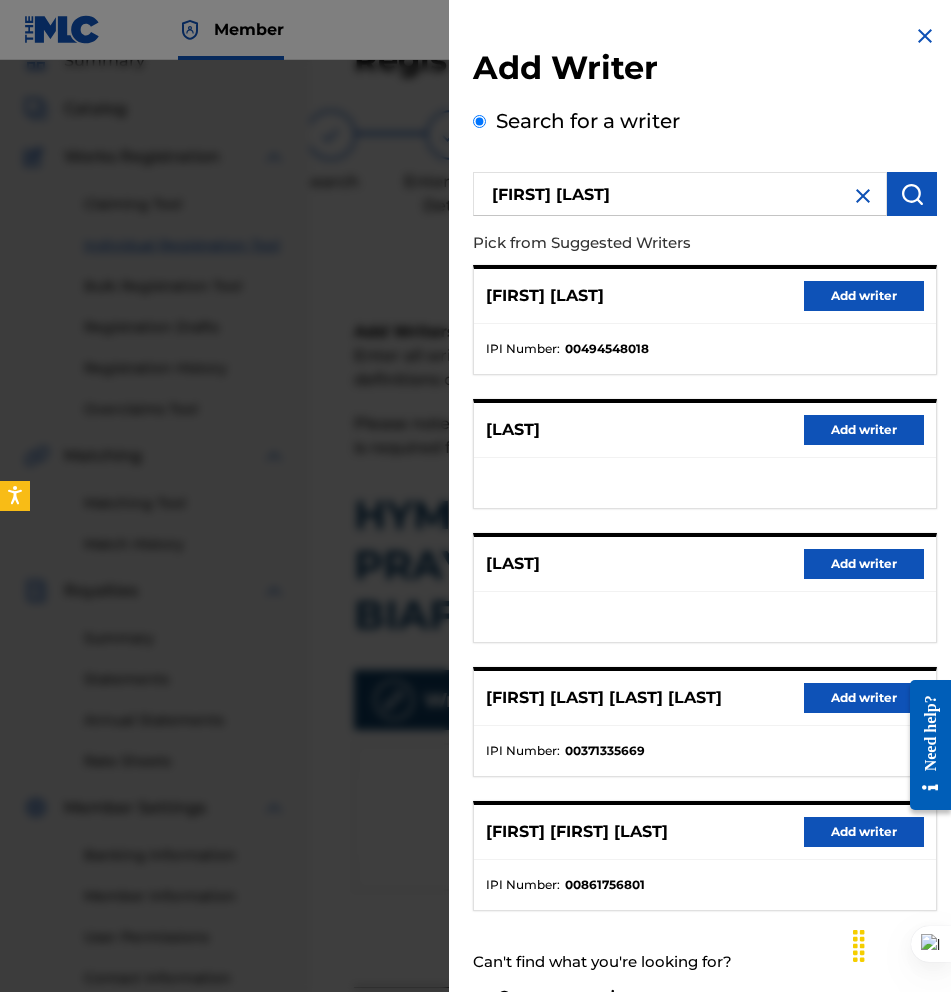 click on "Add writer" at bounding box center [864, 296] 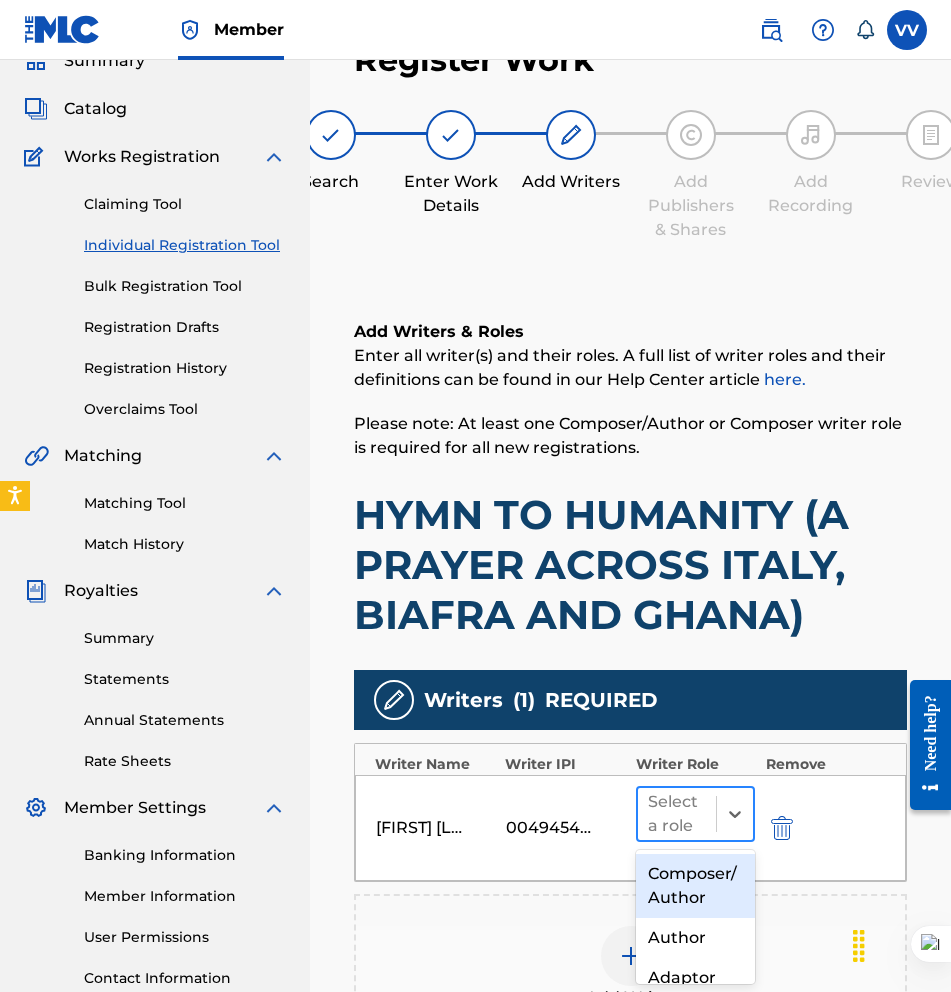 click on "Select a role" at bounding box center (677, 814) 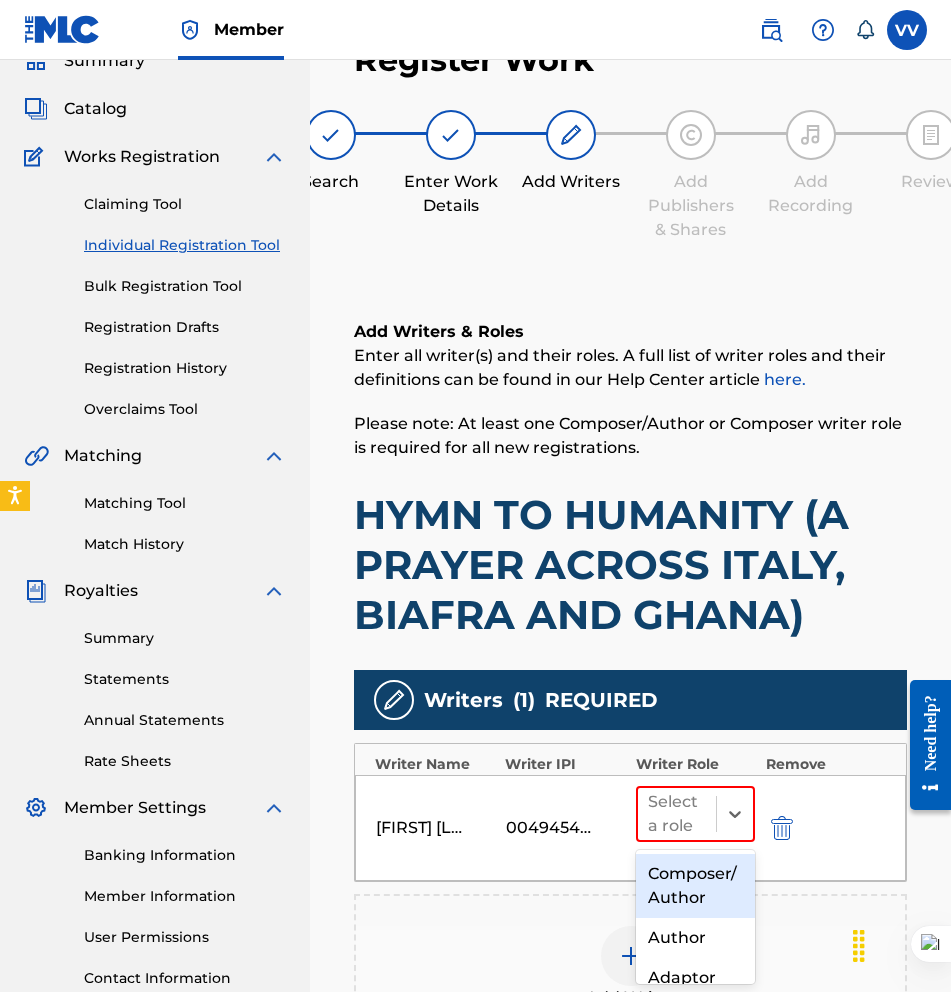 click on "Composer/Author" at bounding box center [696, 886] 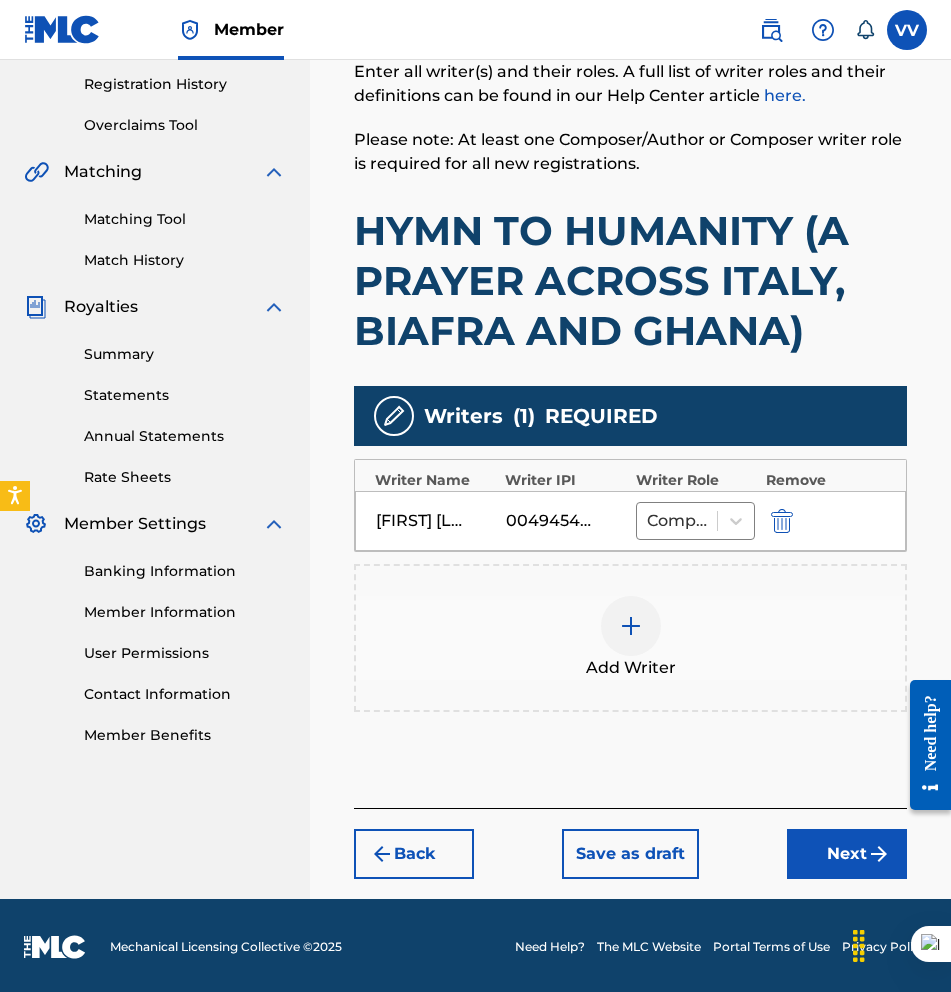 scroll, scrollTop: 377, scrollLeft: 0, axis: vertical 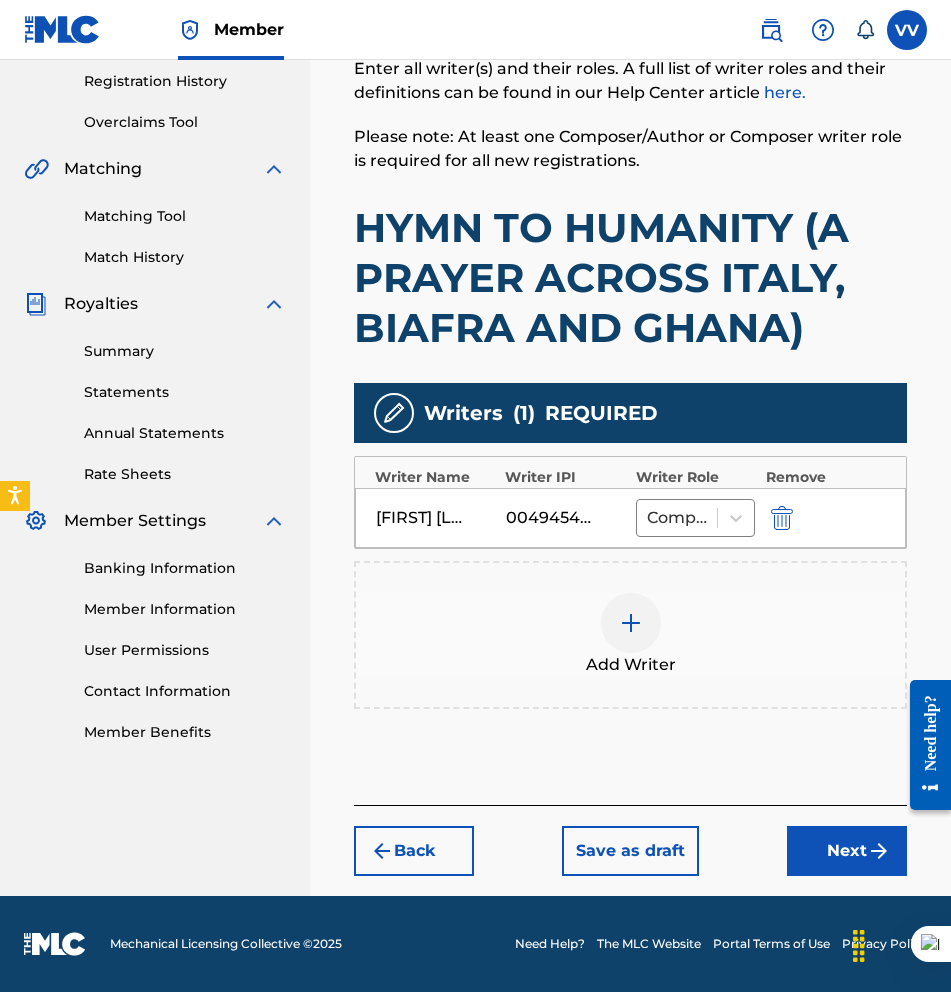 click on "Next" at bounding box center (847, 851) 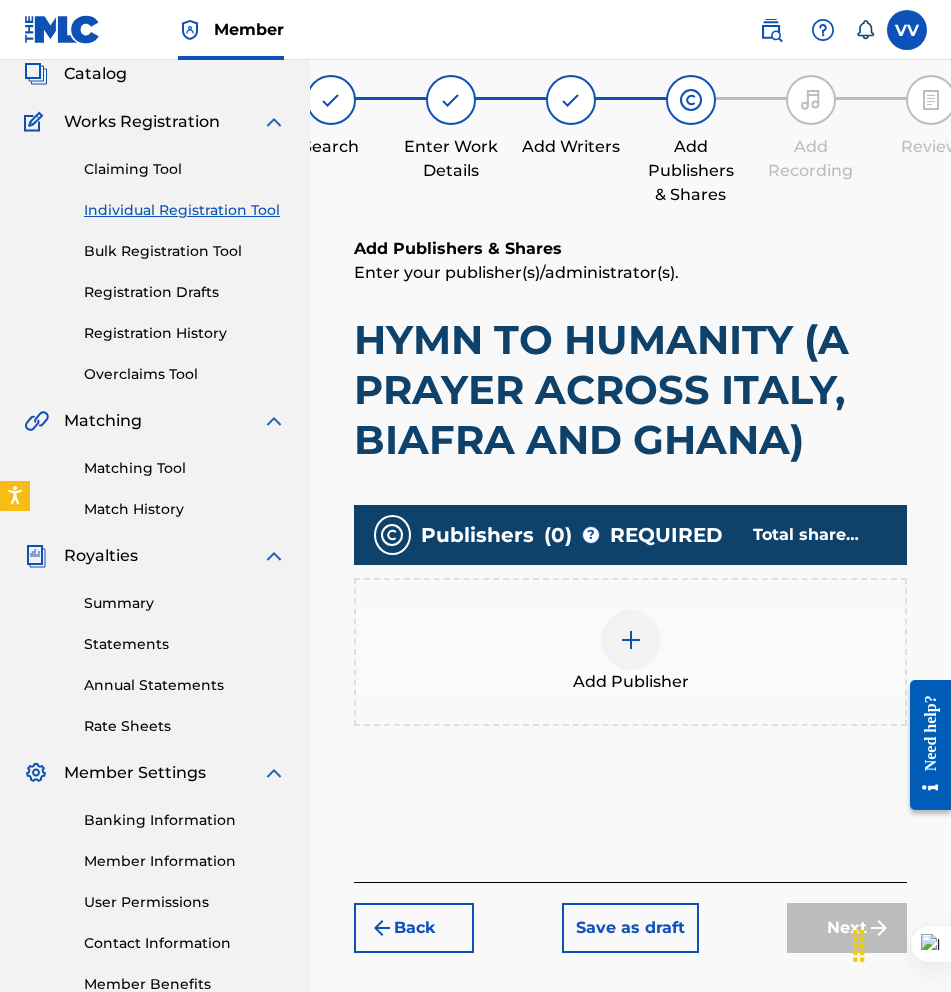 scroll, scrollTop: 90, scrollLeft: 0, axis: vertical 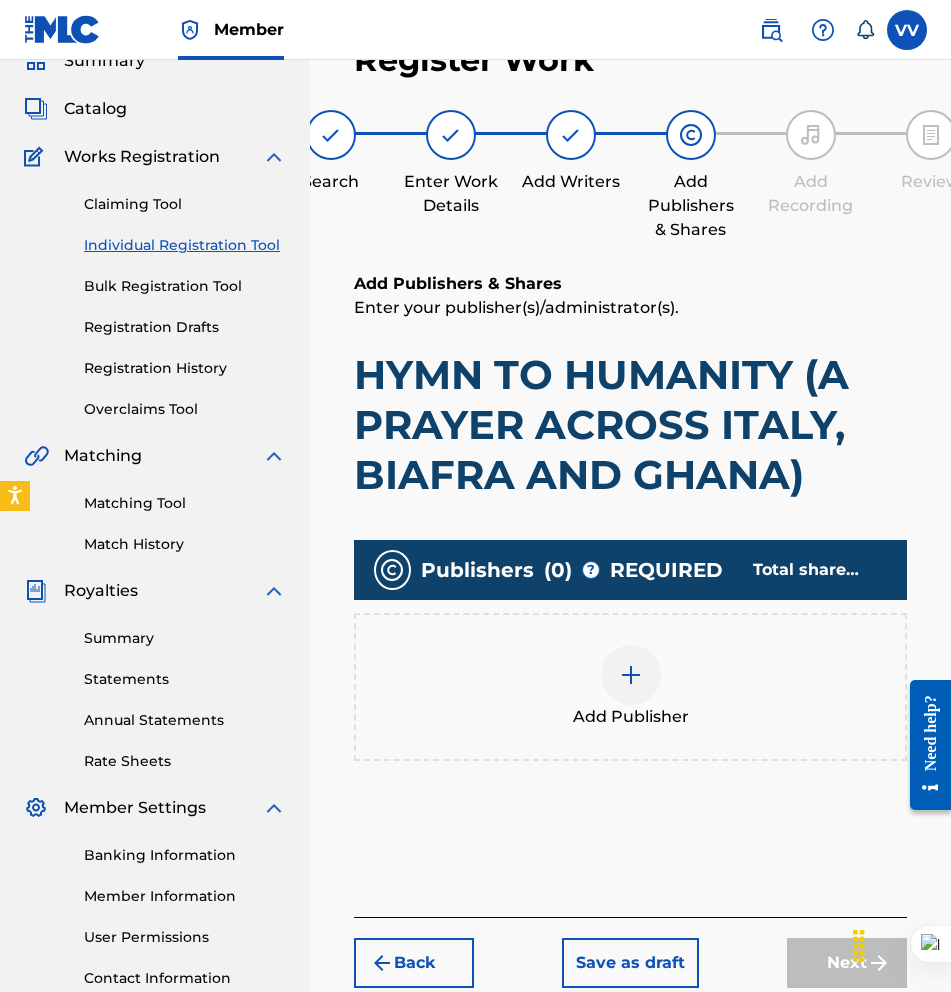click at bounding box center [631, 675] 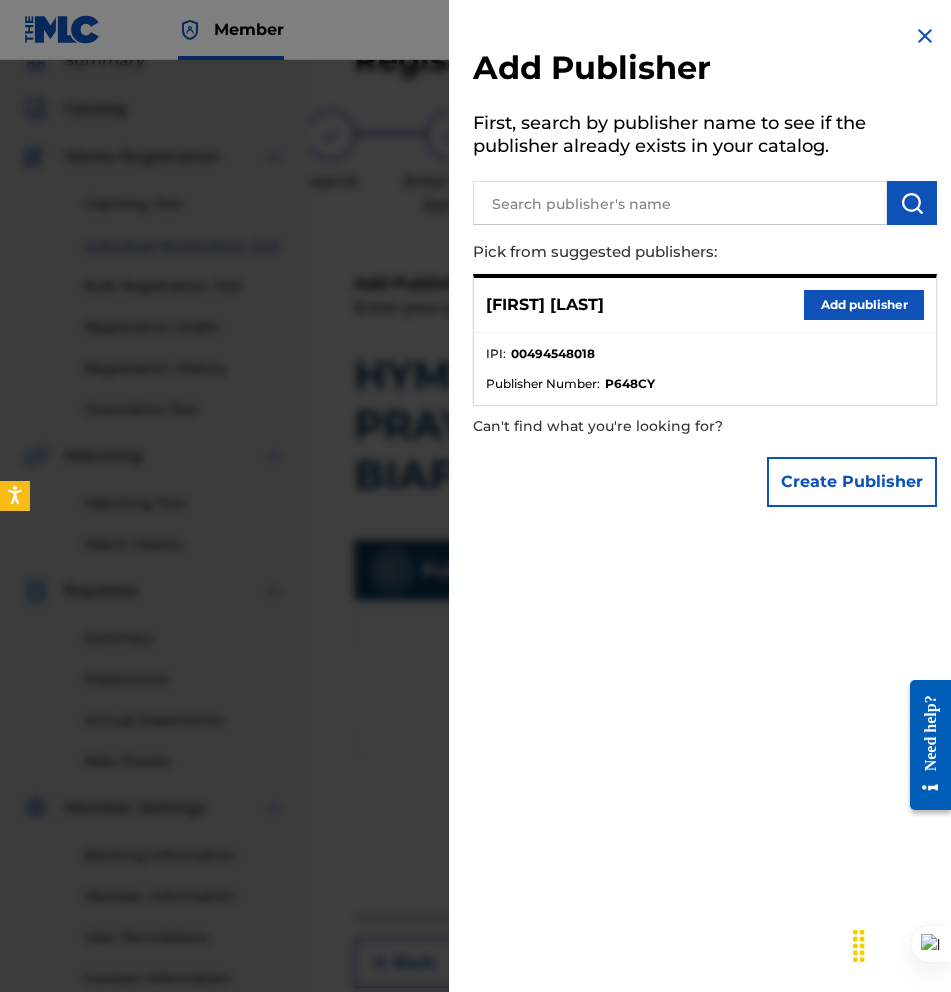 click on "Create Publisher" at bounding box center (852, 482) 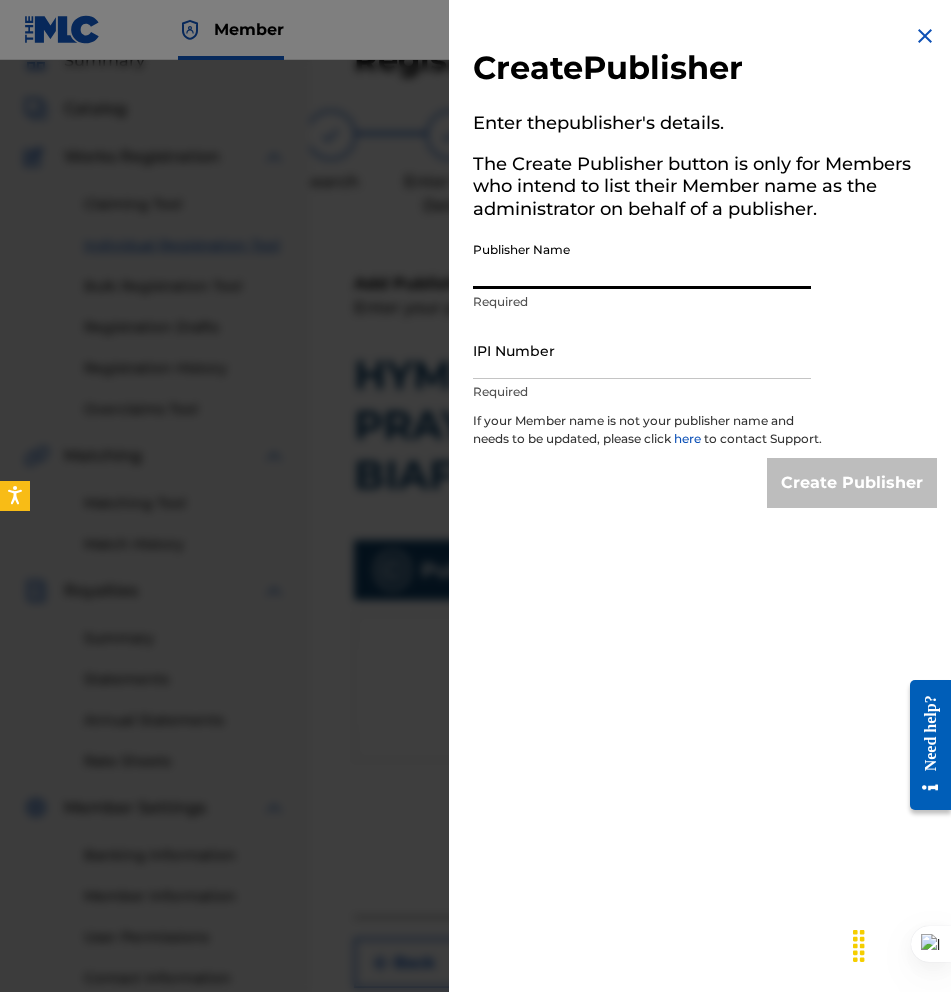 click on "Publisher Name" at bounding box center [642, 260] 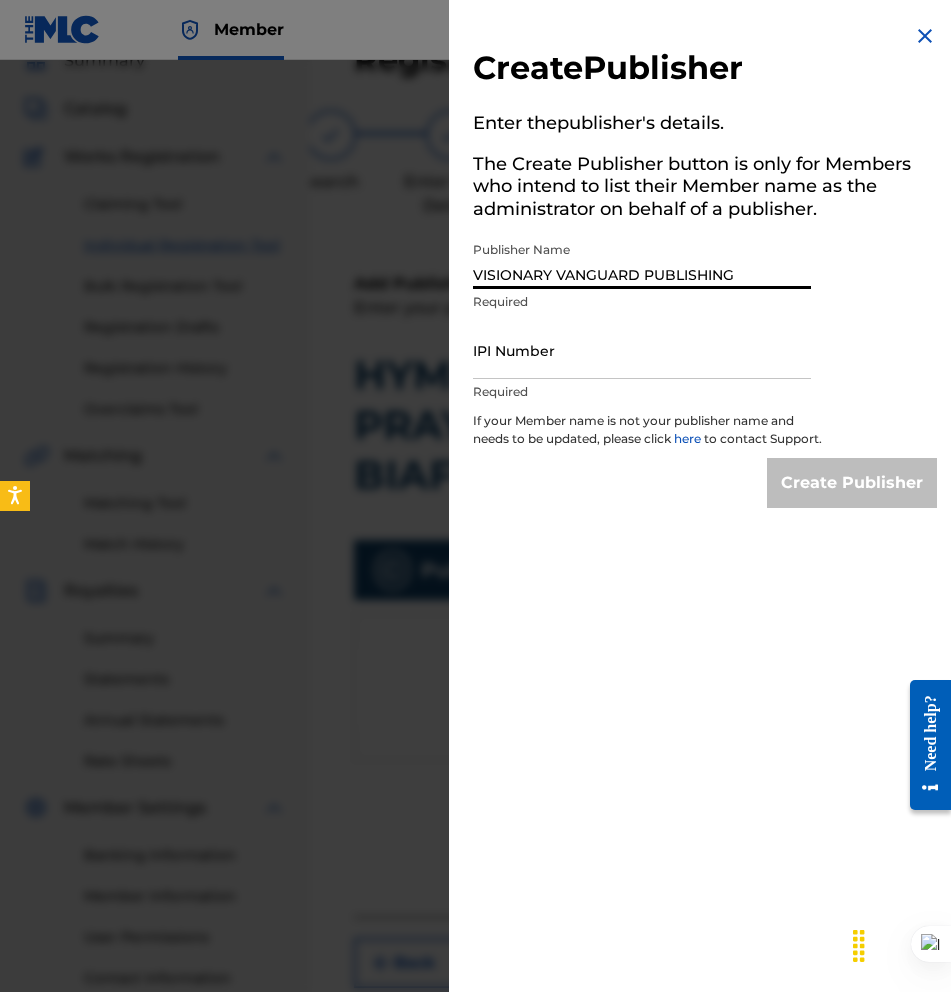 type on "VISIONARY VANGUARD PUBLISHING" 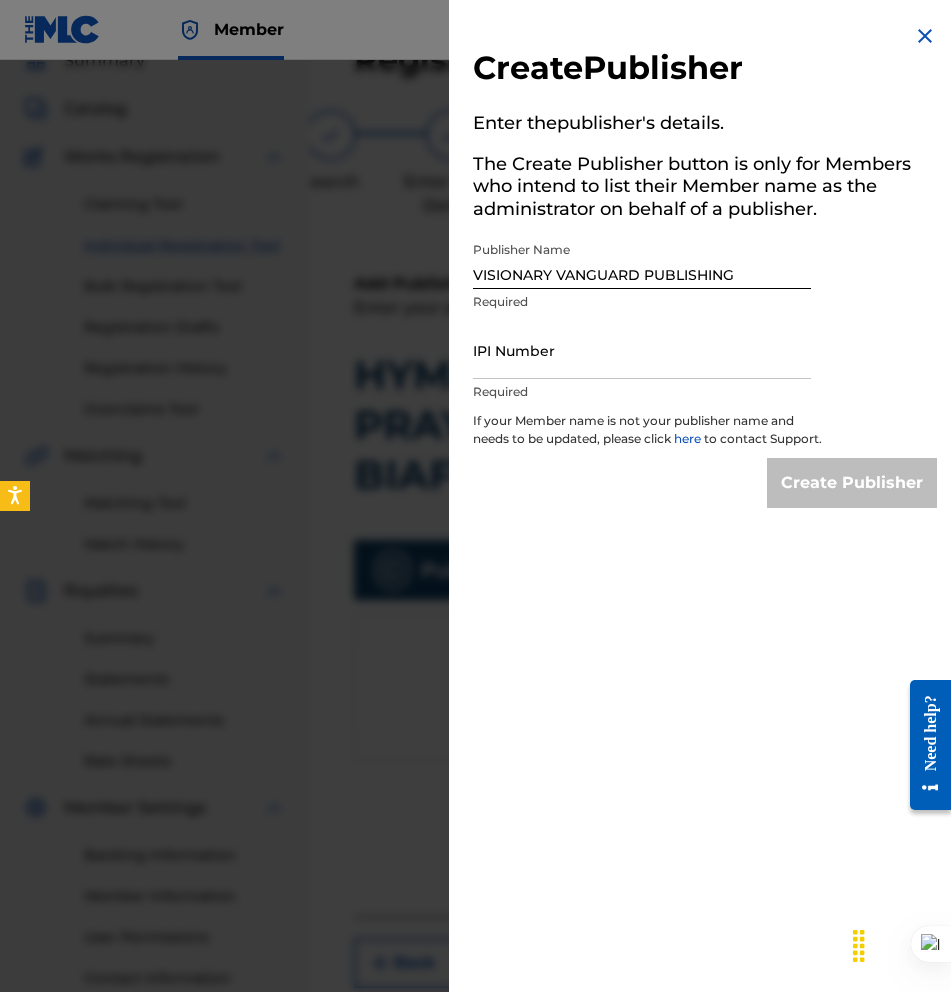 click on "IPI Number" at bounding box center (642, 350) 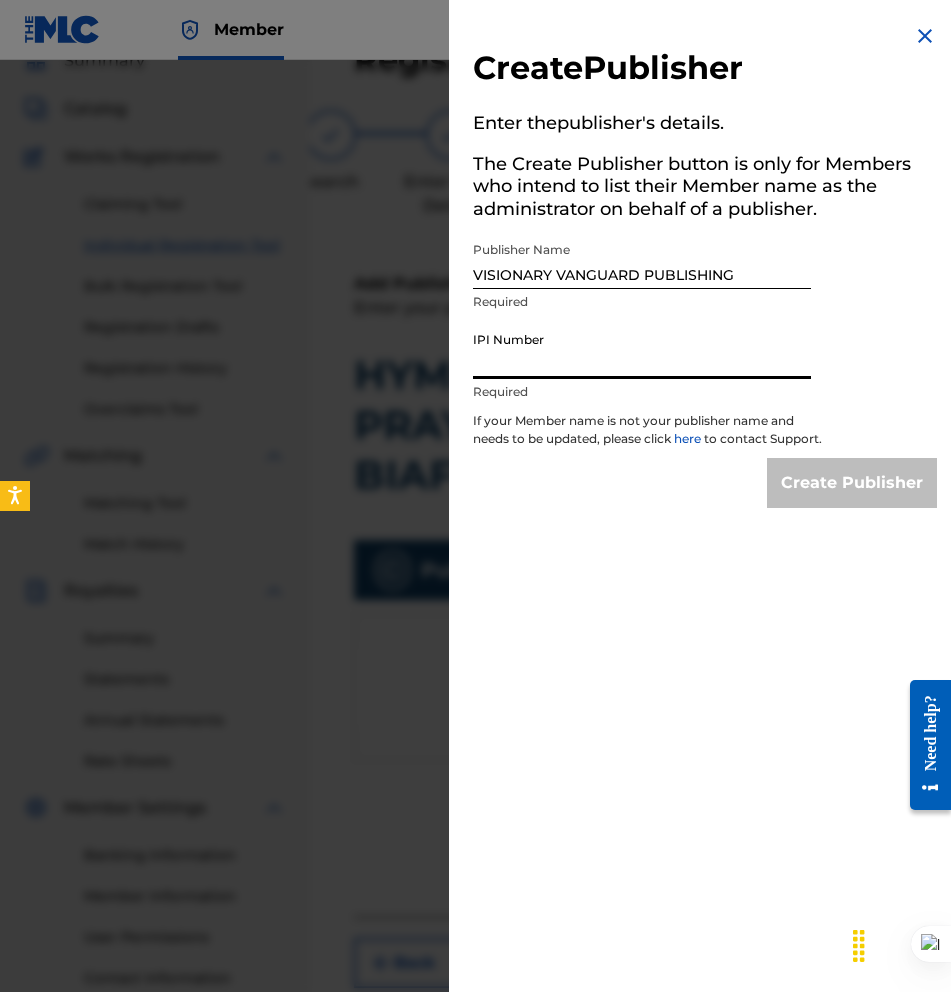 paste on "1244129183" 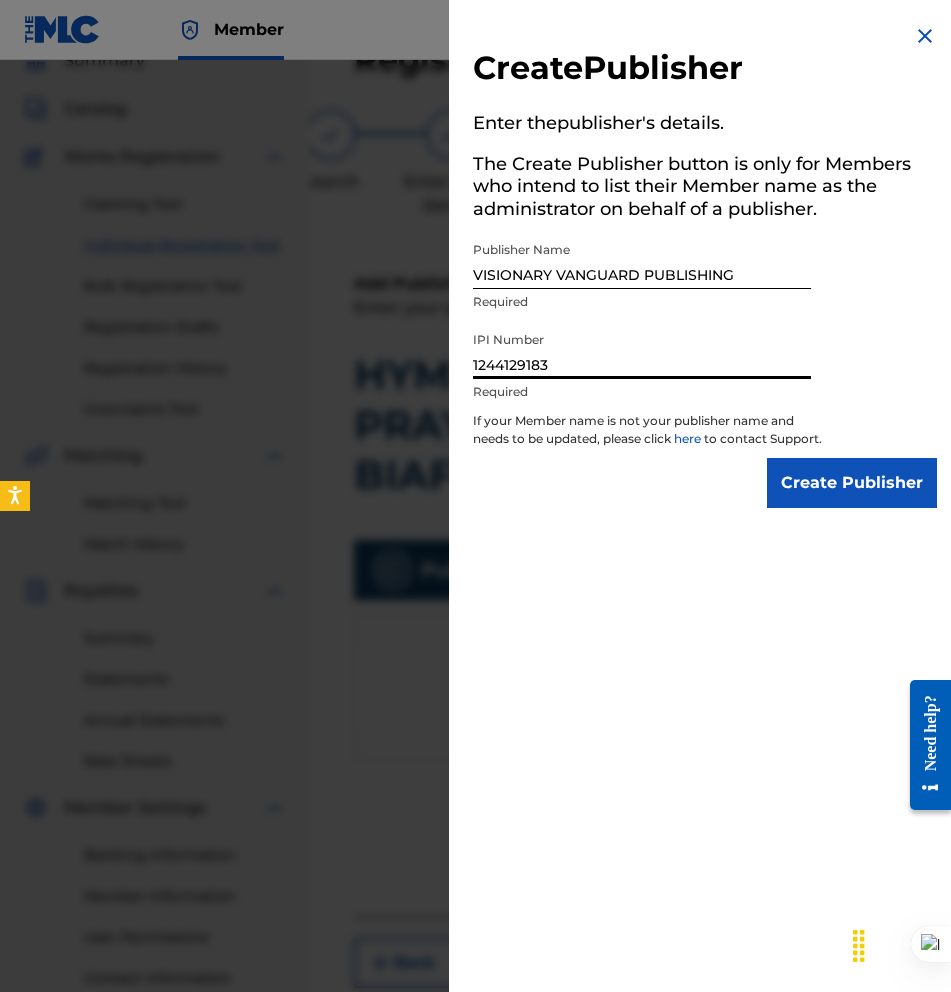 type on "1244129183" 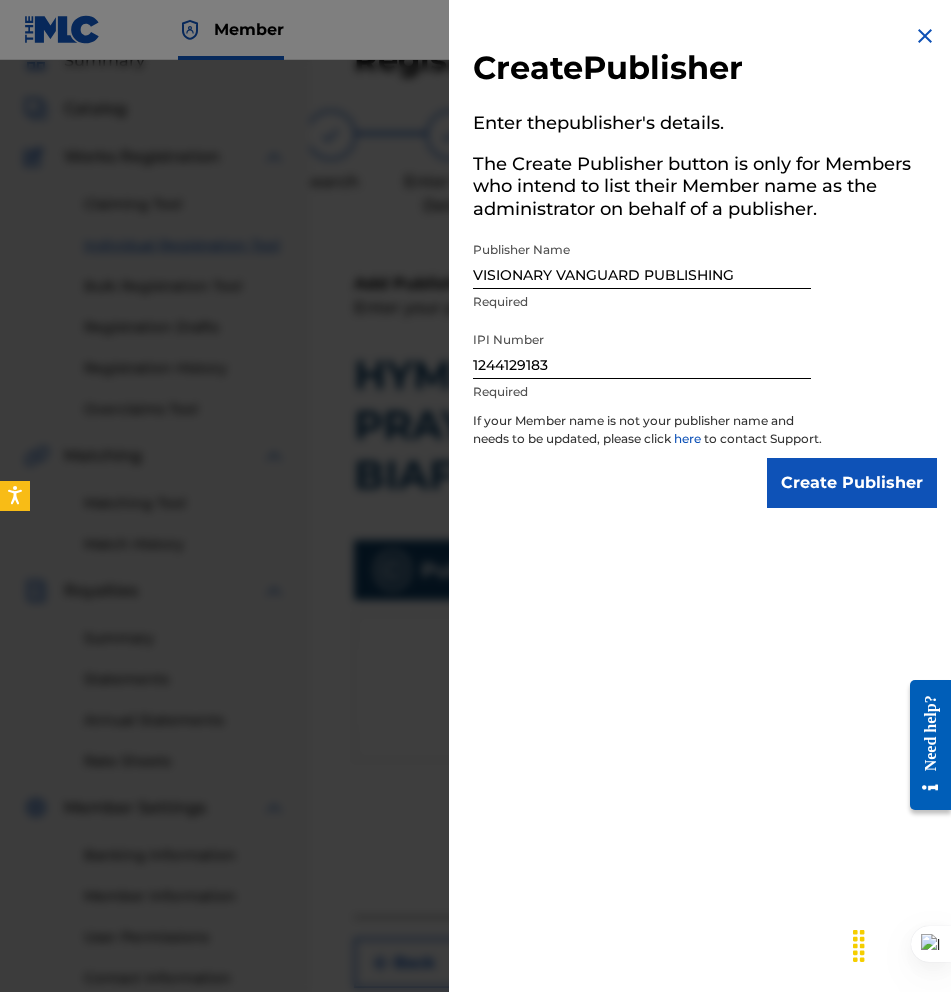 click on "Create Publisher" at bounding box center [852, 483] 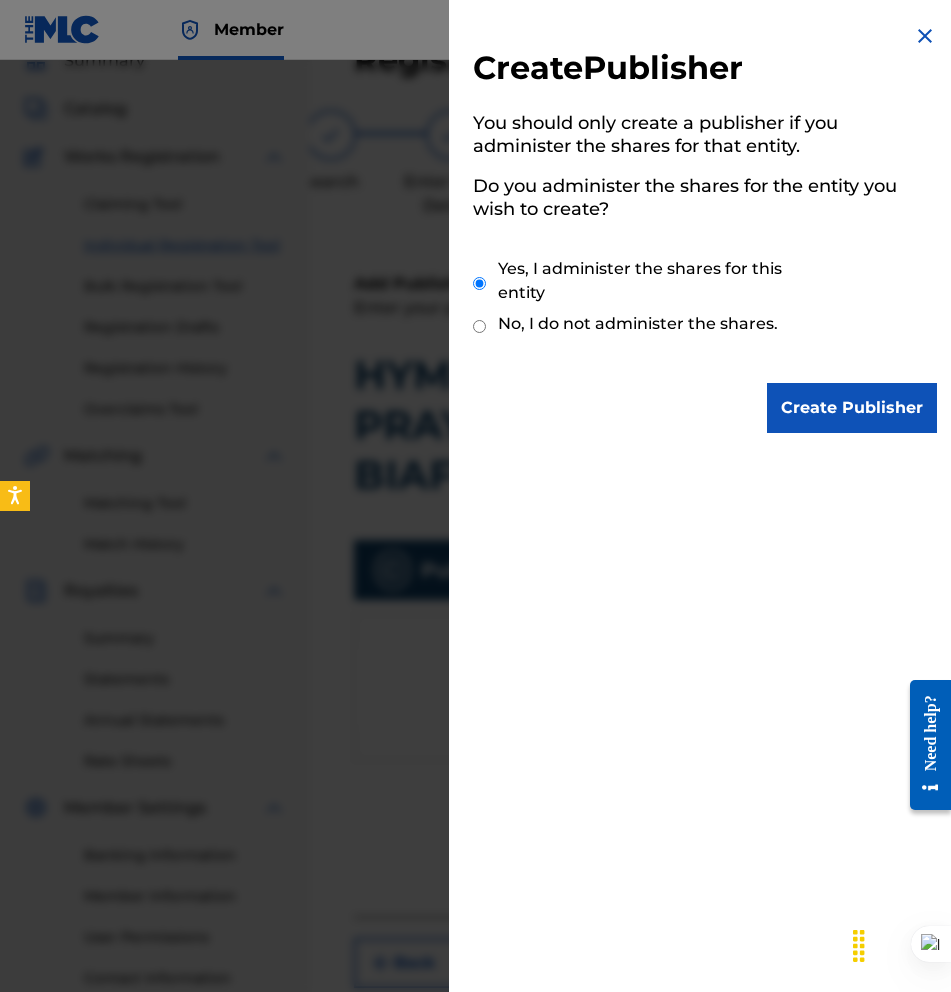 click on "Create Publisher" at bounding box center (852, 408) 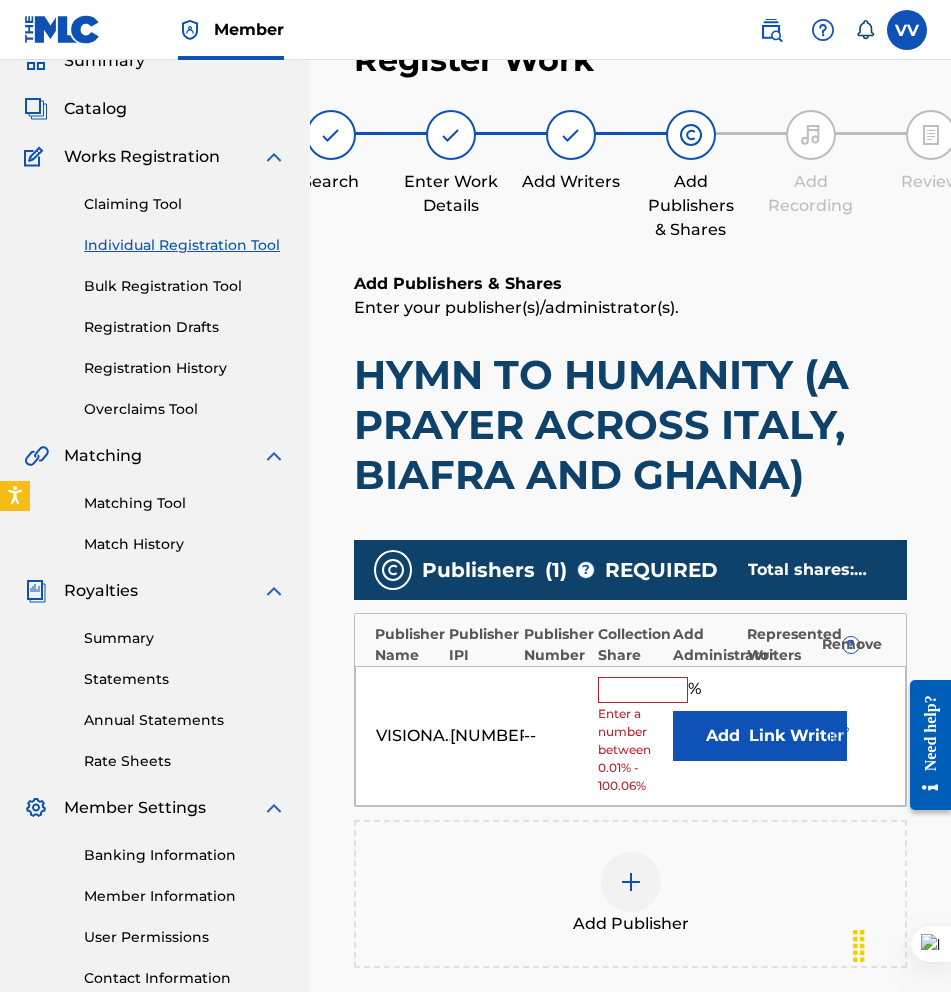 click on "Enter a number between 0.01% - 100.06%" at bounding box center [630, 750] 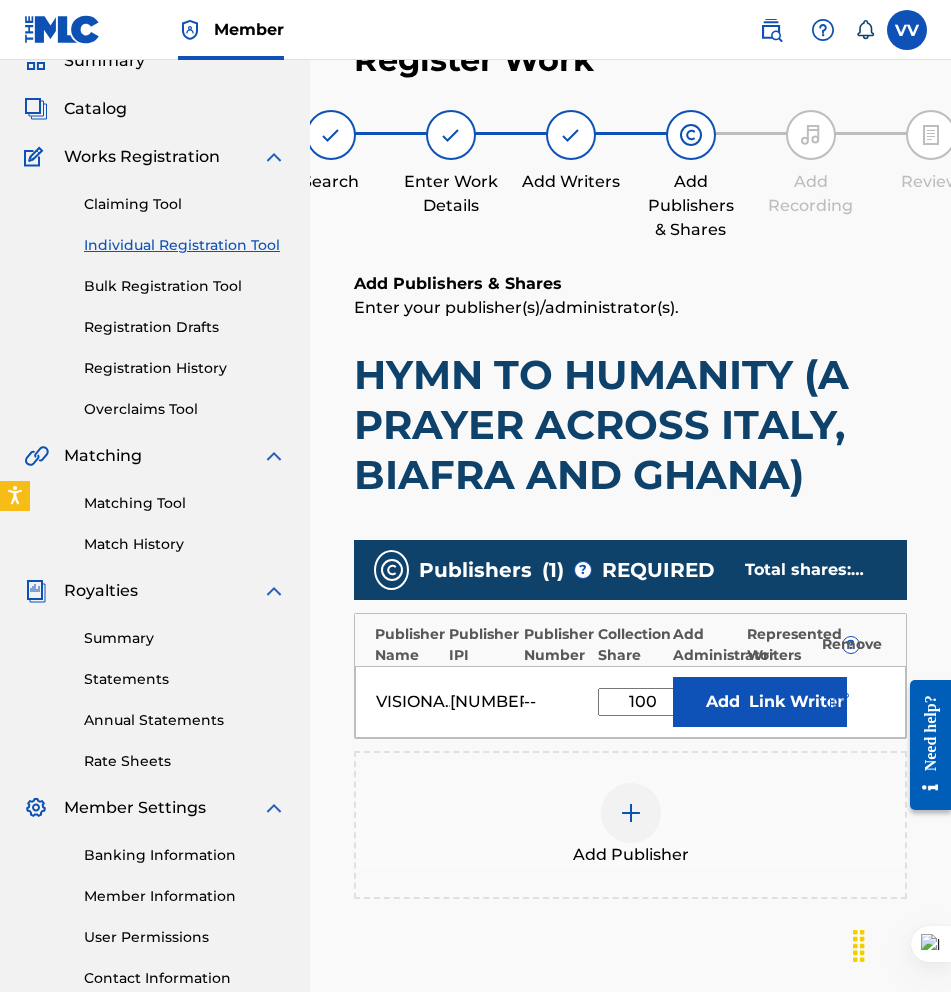 type on "100" 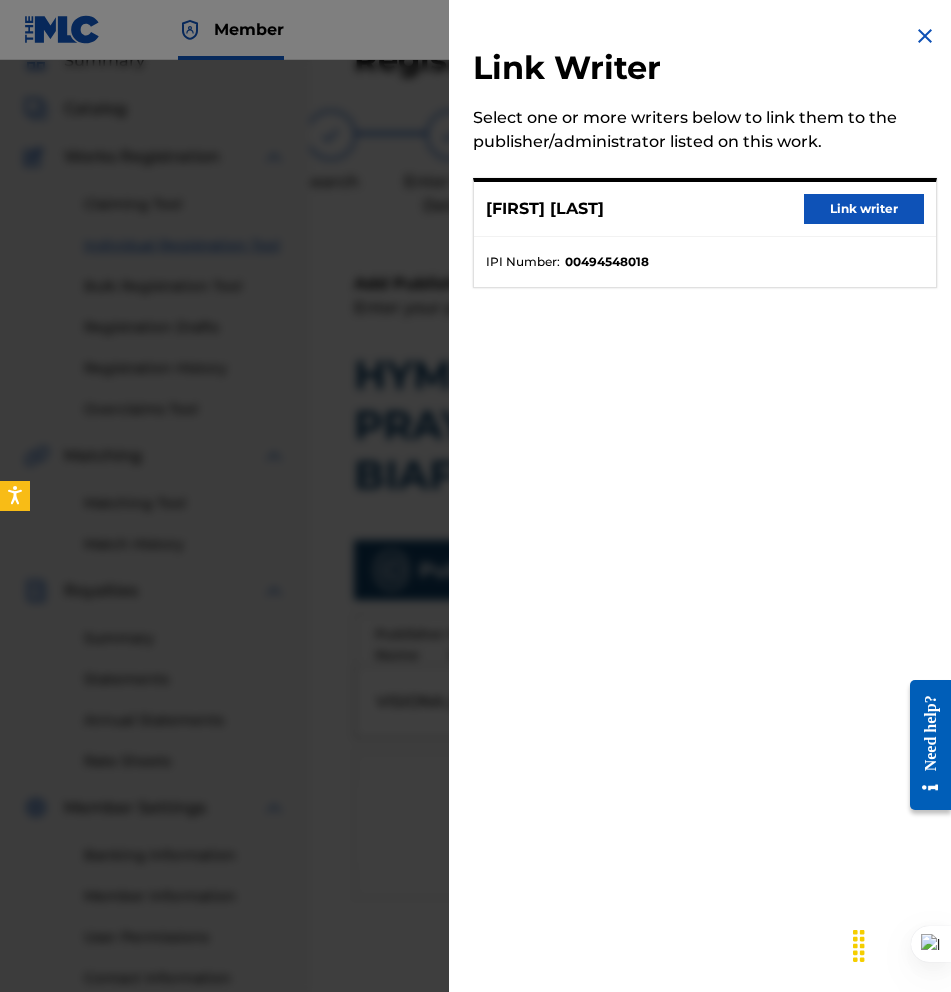 click on "[FIRST] [LAST] Link writer" at bounding box center (705, 209) 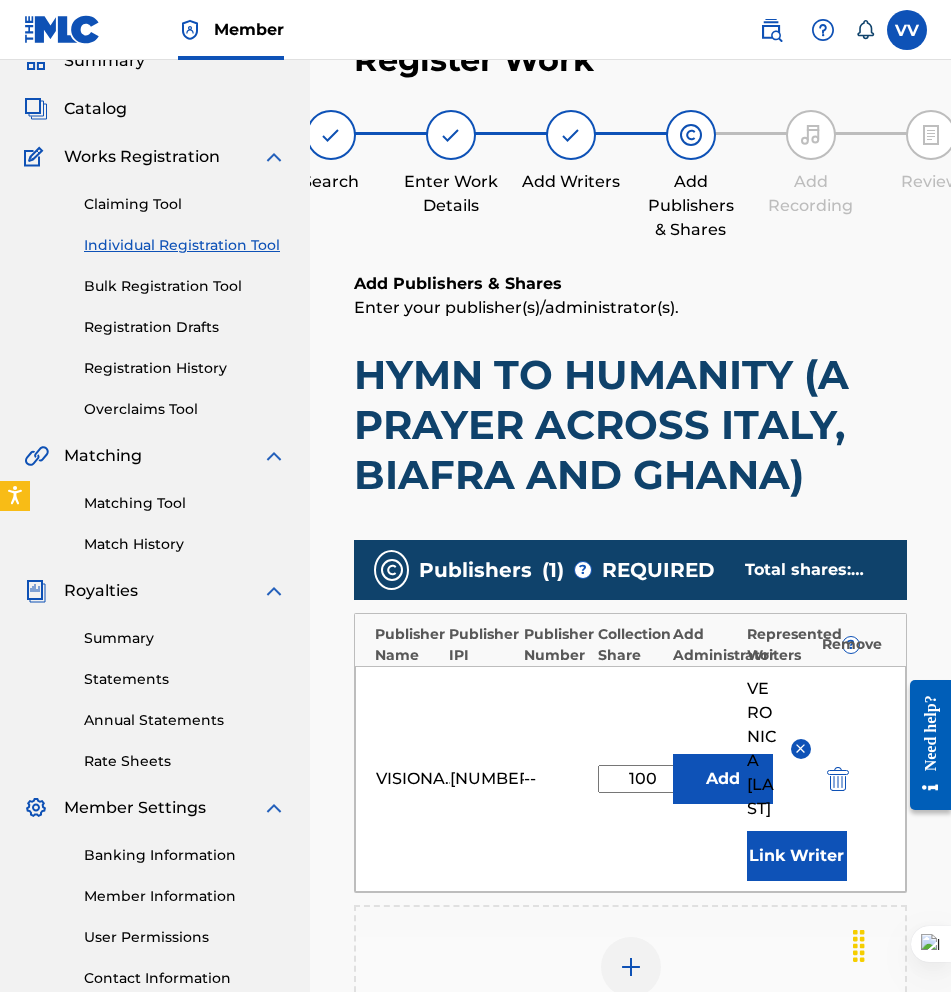 click on "HYMN TO HUMANITY (A PRAYER ACROSS ITALY, BIAFRA AND GHANA)" at bounding box center [630, 425] 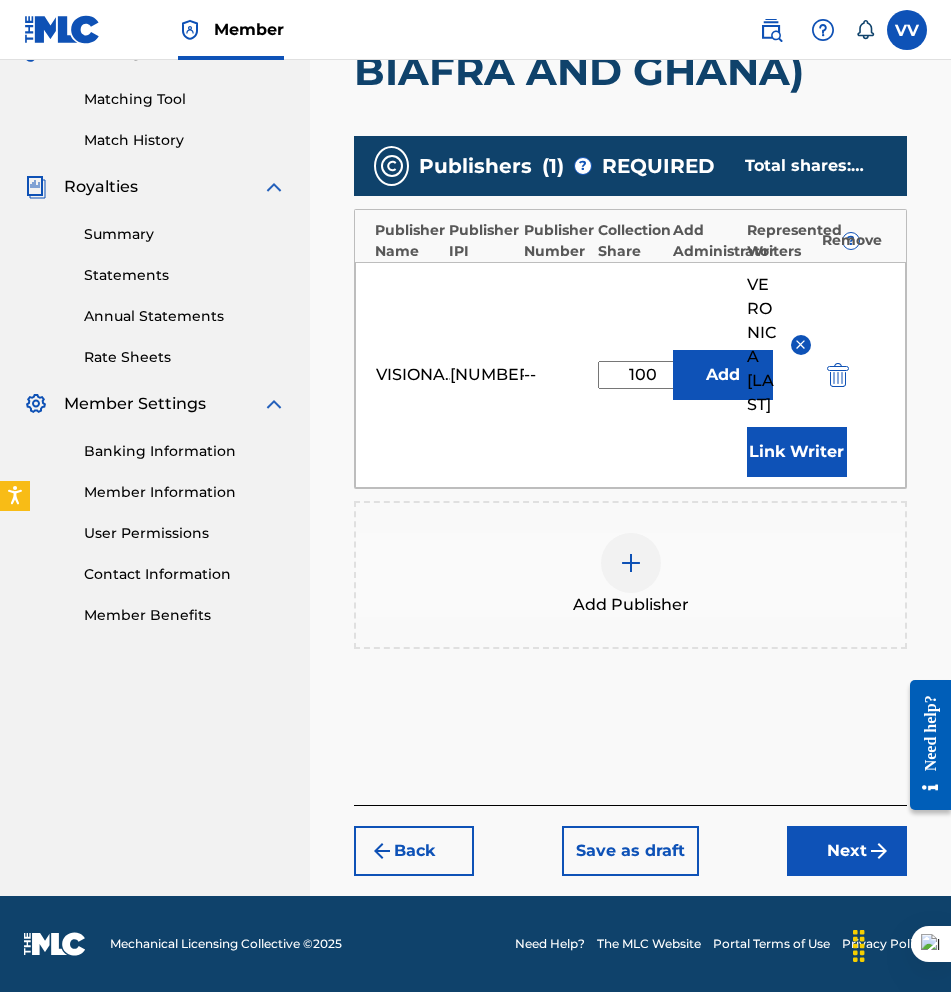 click on "Next" at bounding box center (847, 851) 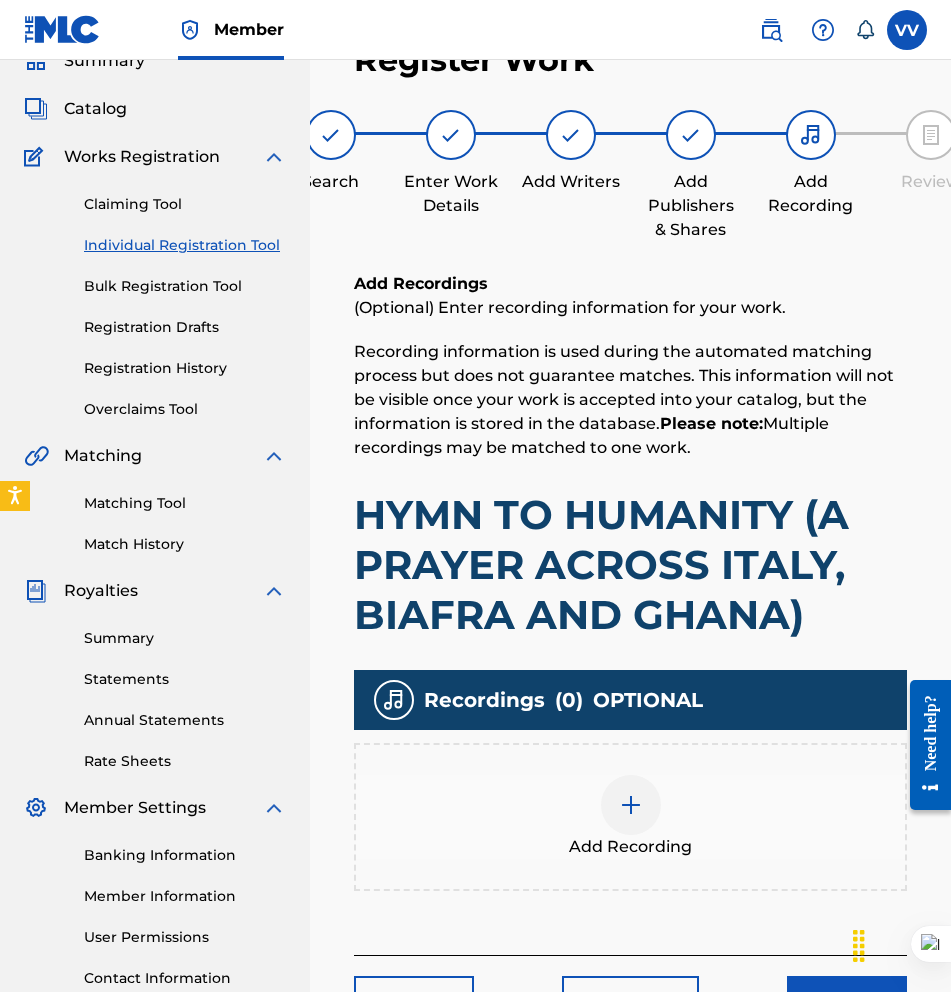 scroll, scrollTop: 248, scrollLeft: 0, axis: vertical 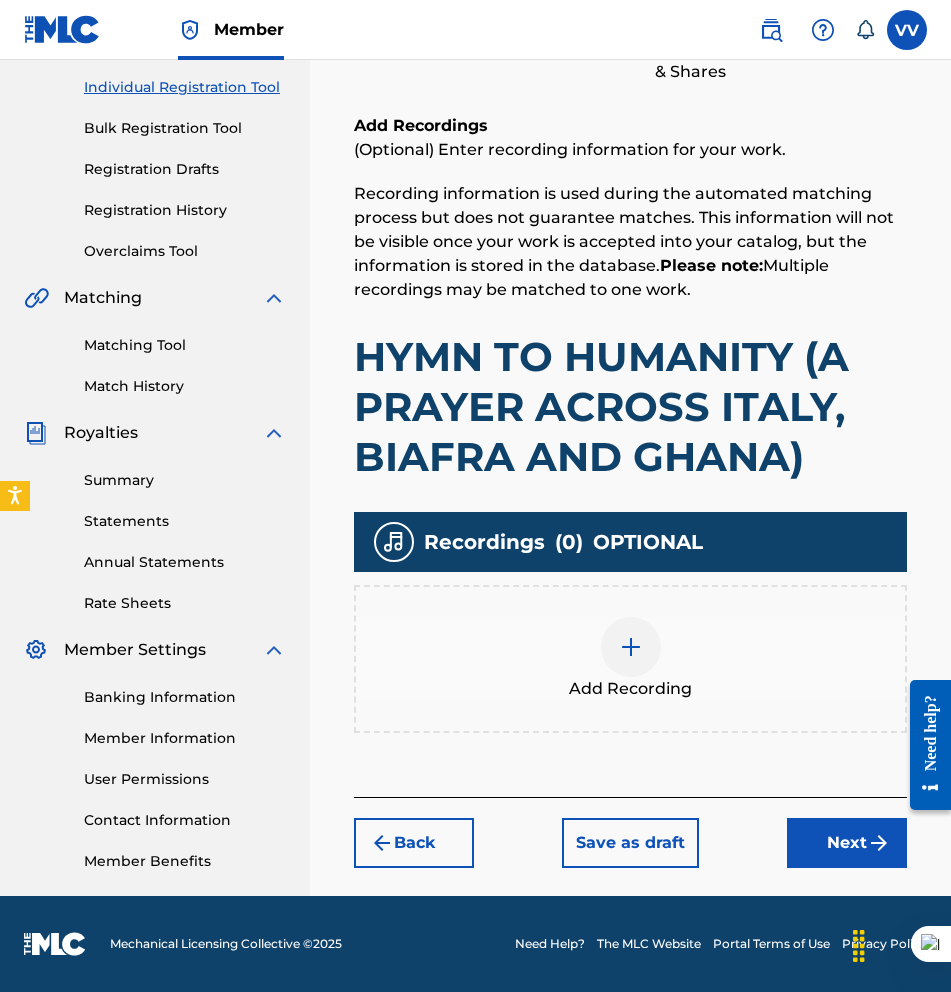 click at bounding box center (631, 647) 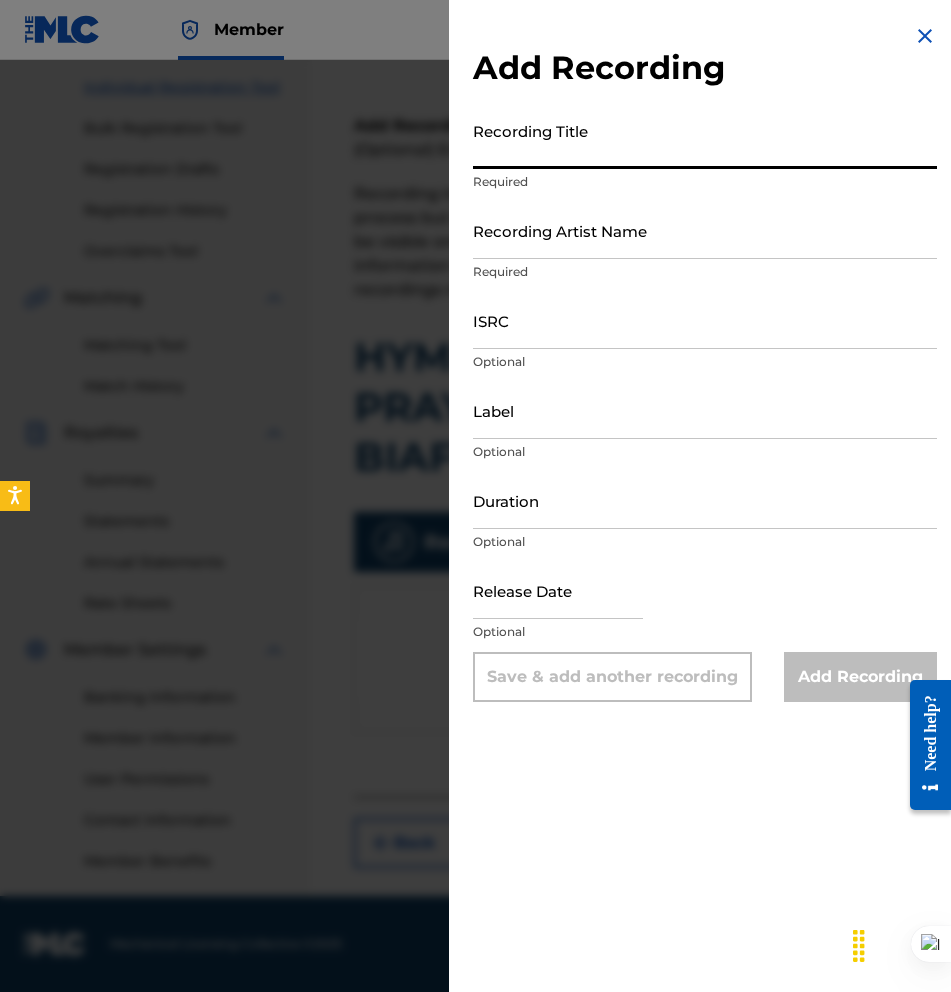 click on "Recording Title" at bounding box center (705, 140) 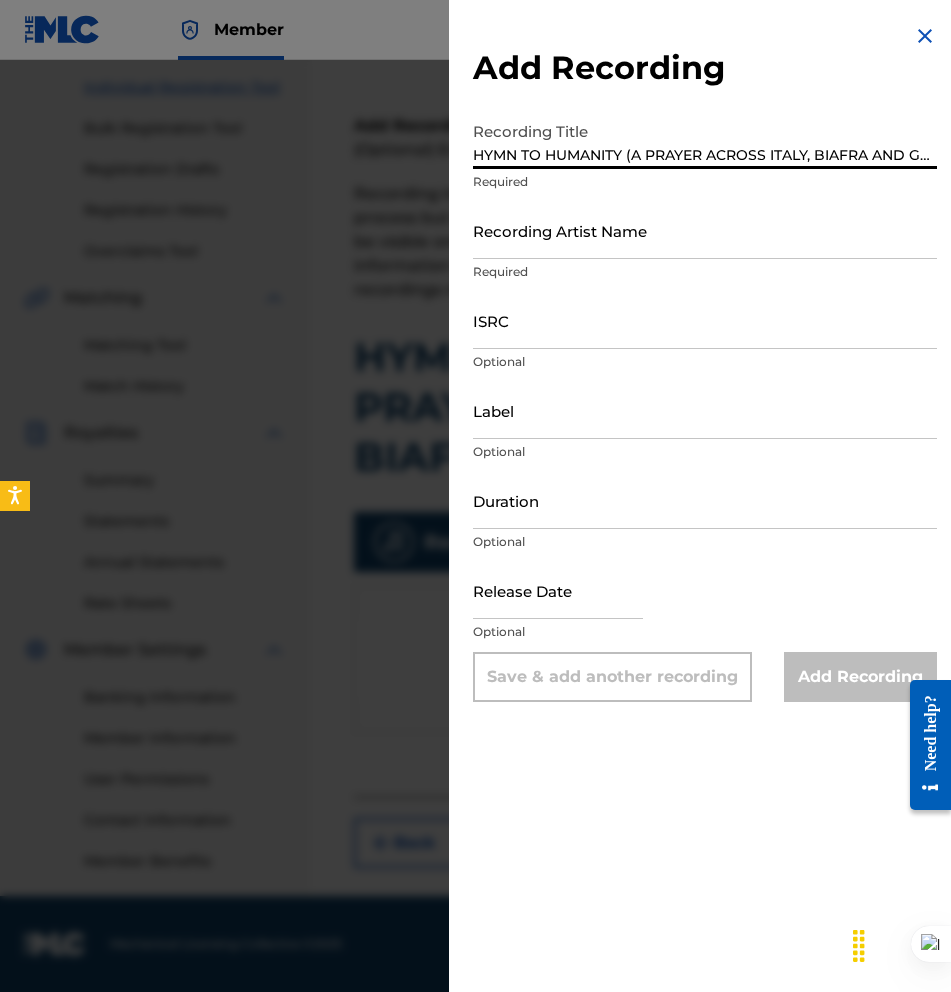 scroll, scrollTop: 0, scrollLeft: 40, axis: horizontal 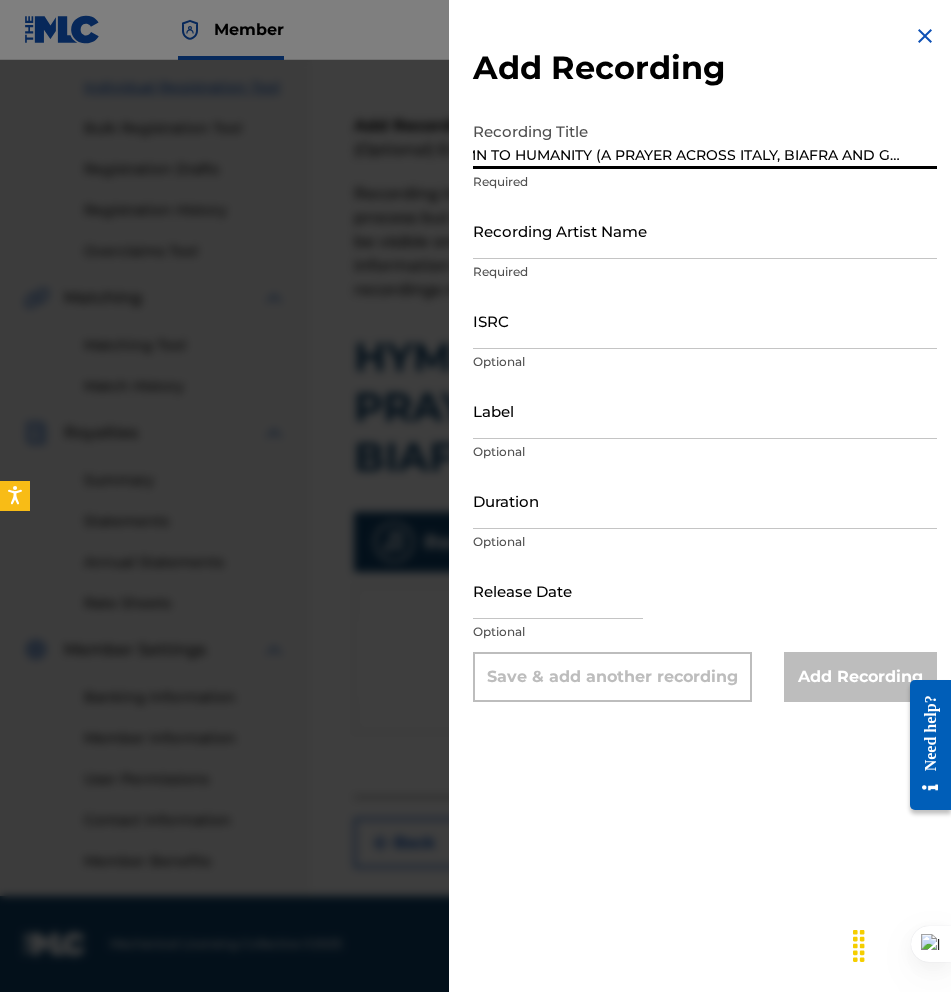 type on "HYMN TO HUMANITY (A PRAYER ACROSS ITALY, BIAFRA AND GHANA)" 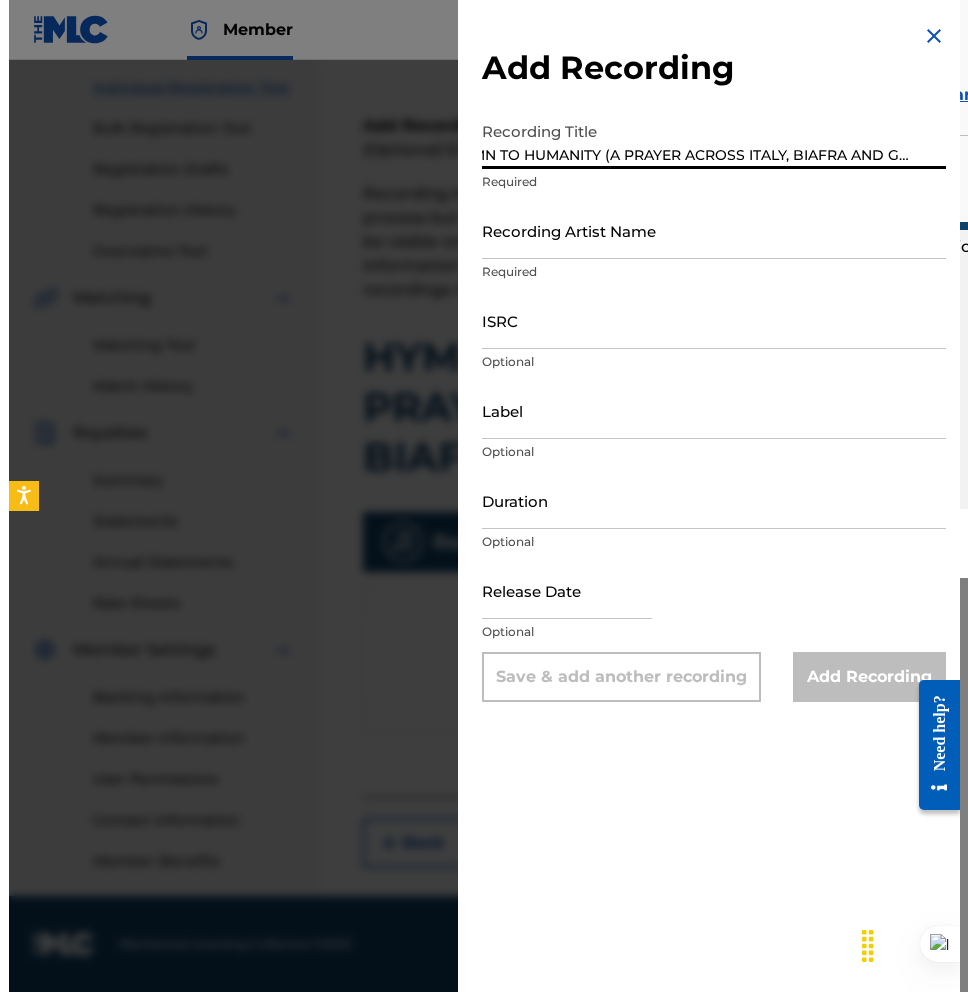 scroll, scrollTop: 0, scrollLeft: 0, axis: both 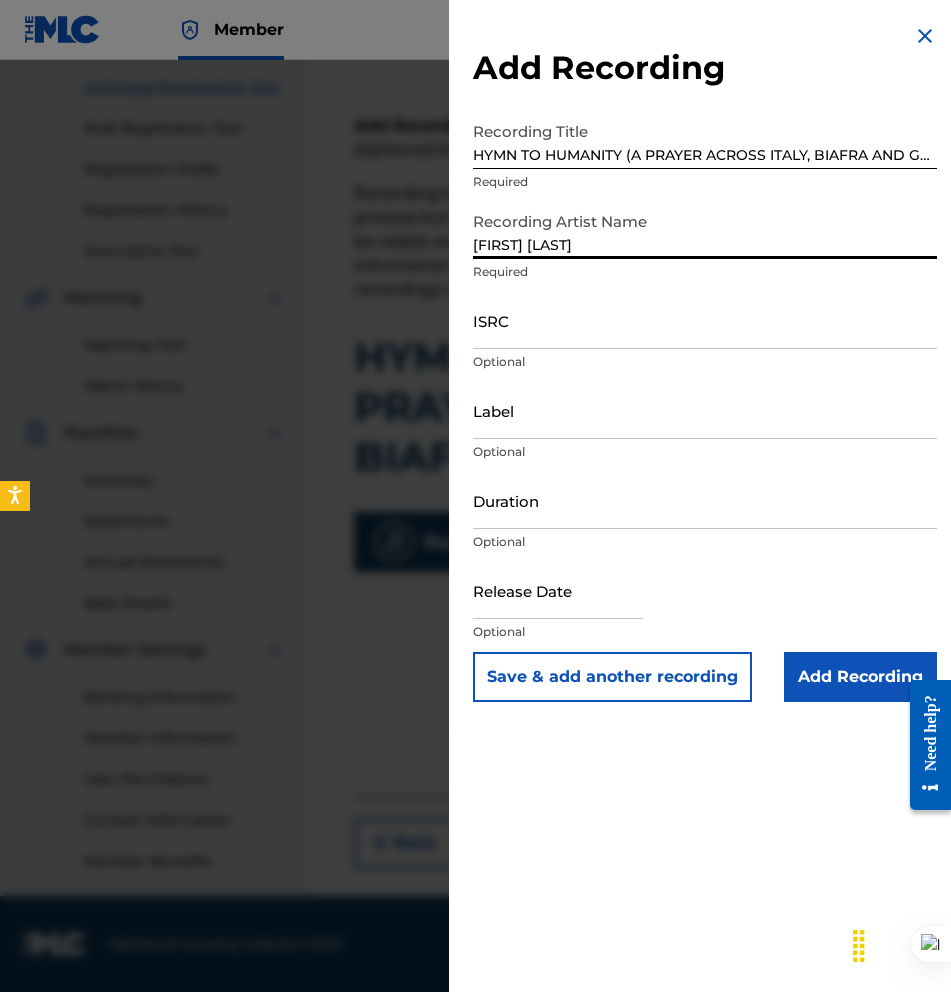 type on "[FIRST] [LAST]" 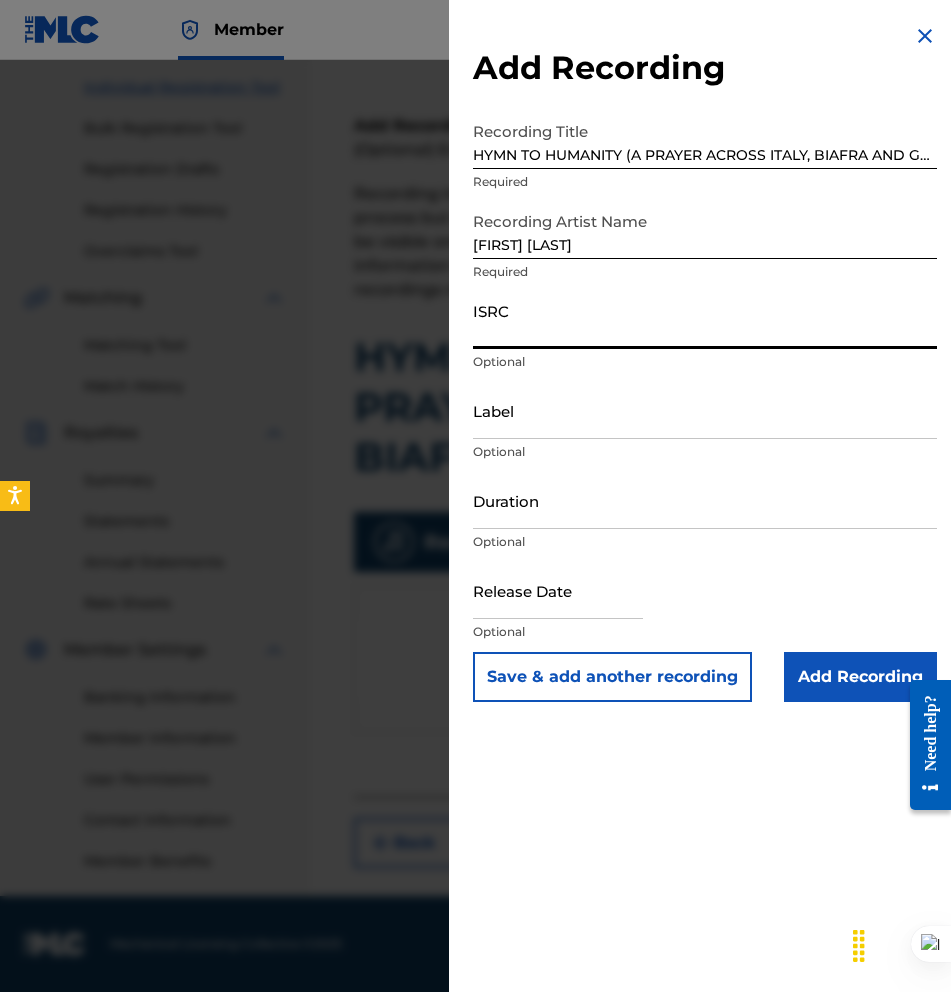 click on "ISRC" at bounding box center [705, 320] 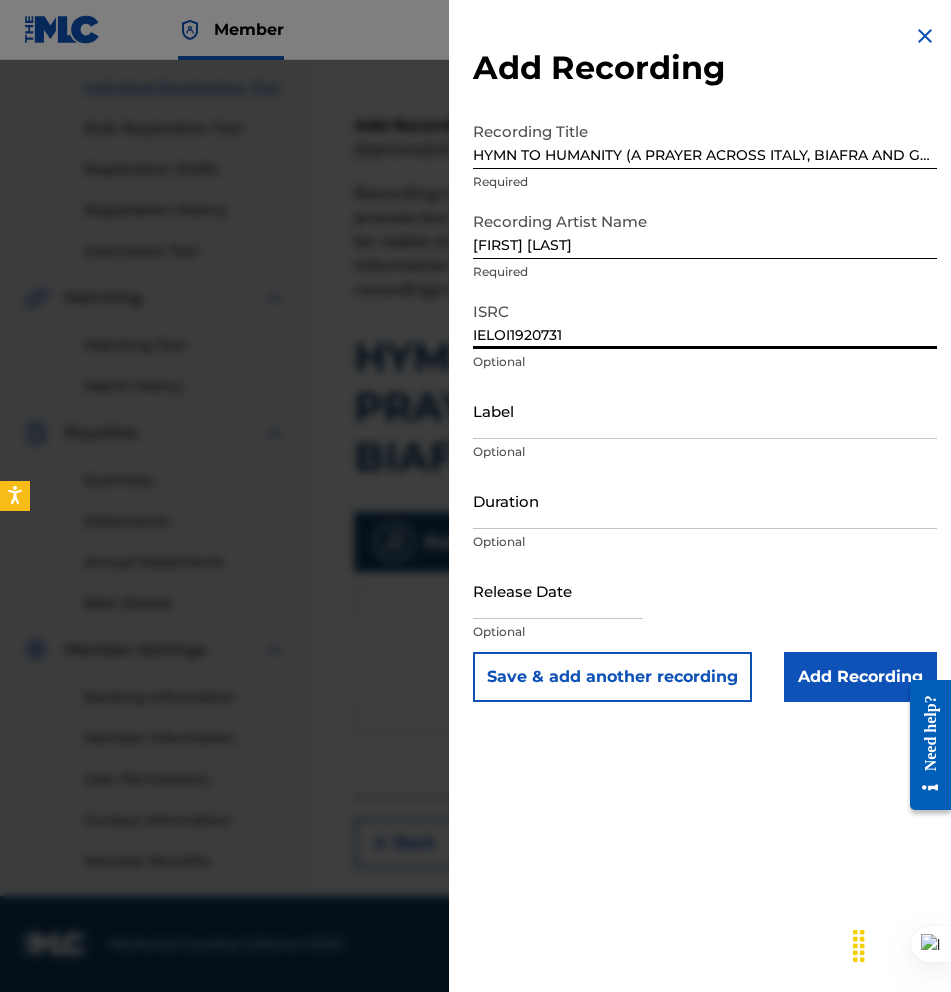 type on "IELOI1920731" 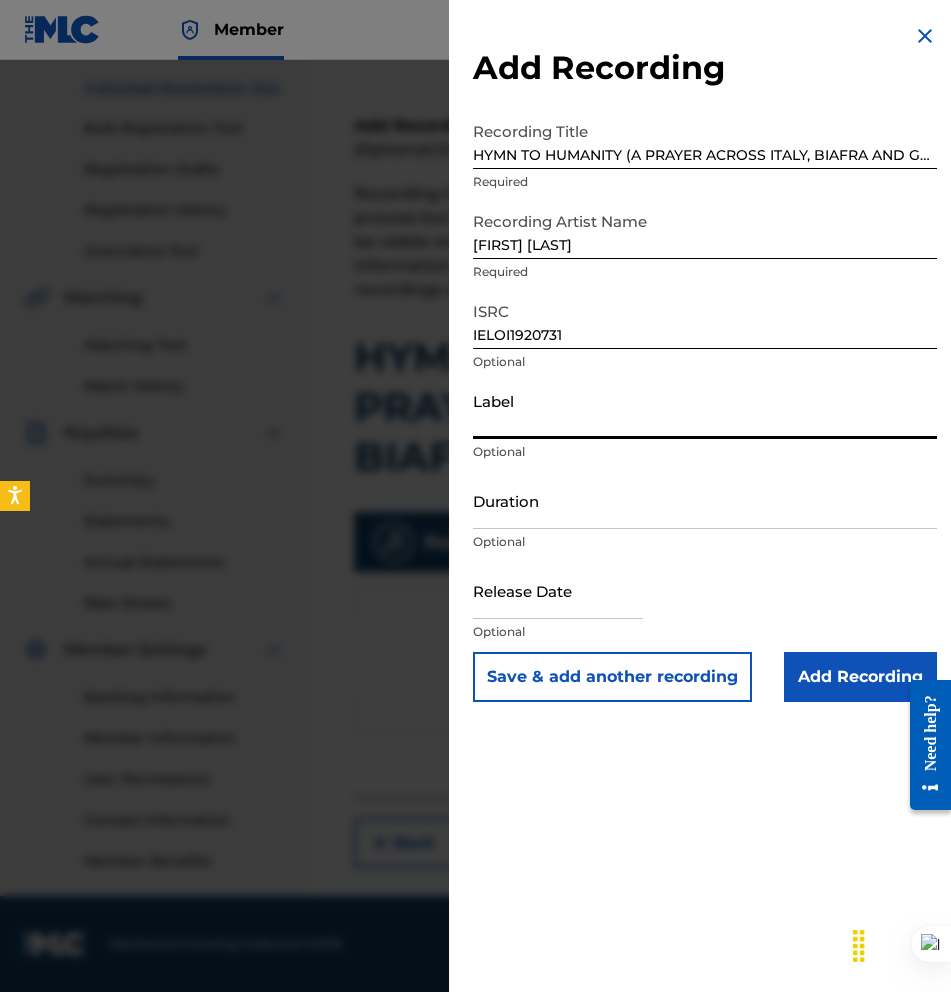 click on "Label" at bounding box center [705, 410] 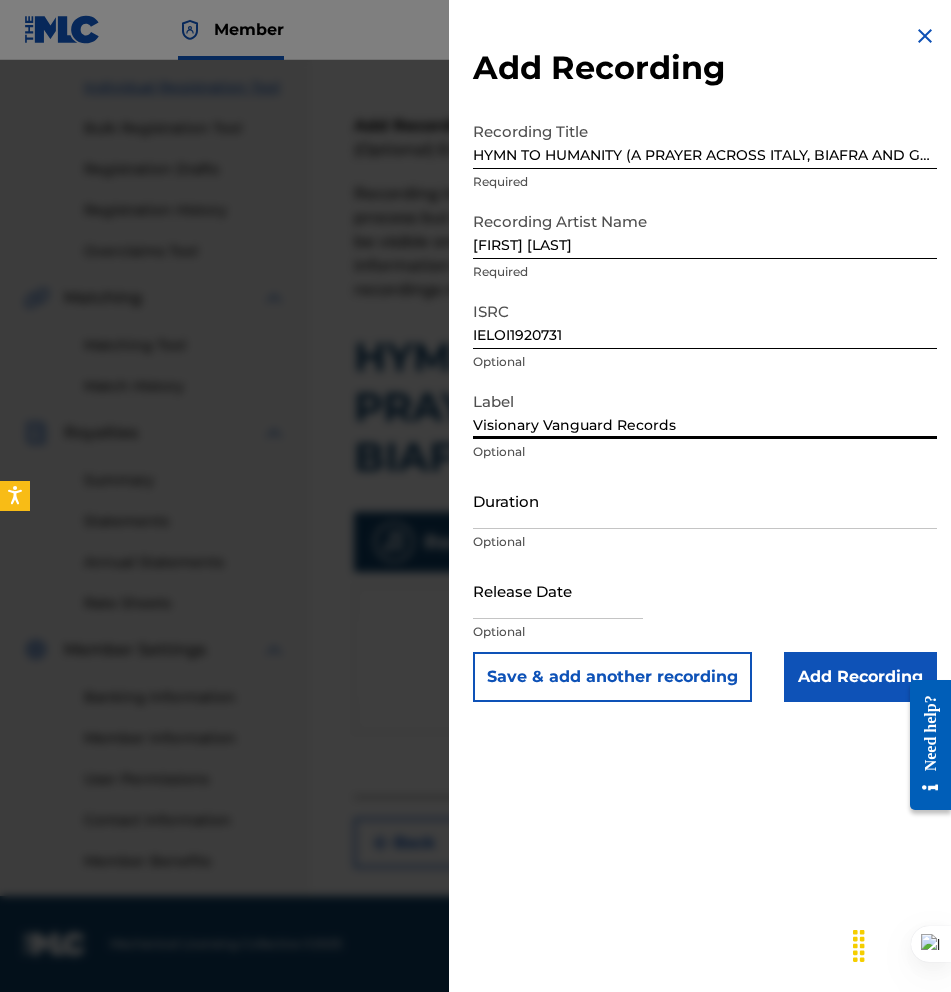 click on "Duration" at bounding box center (705, 500) 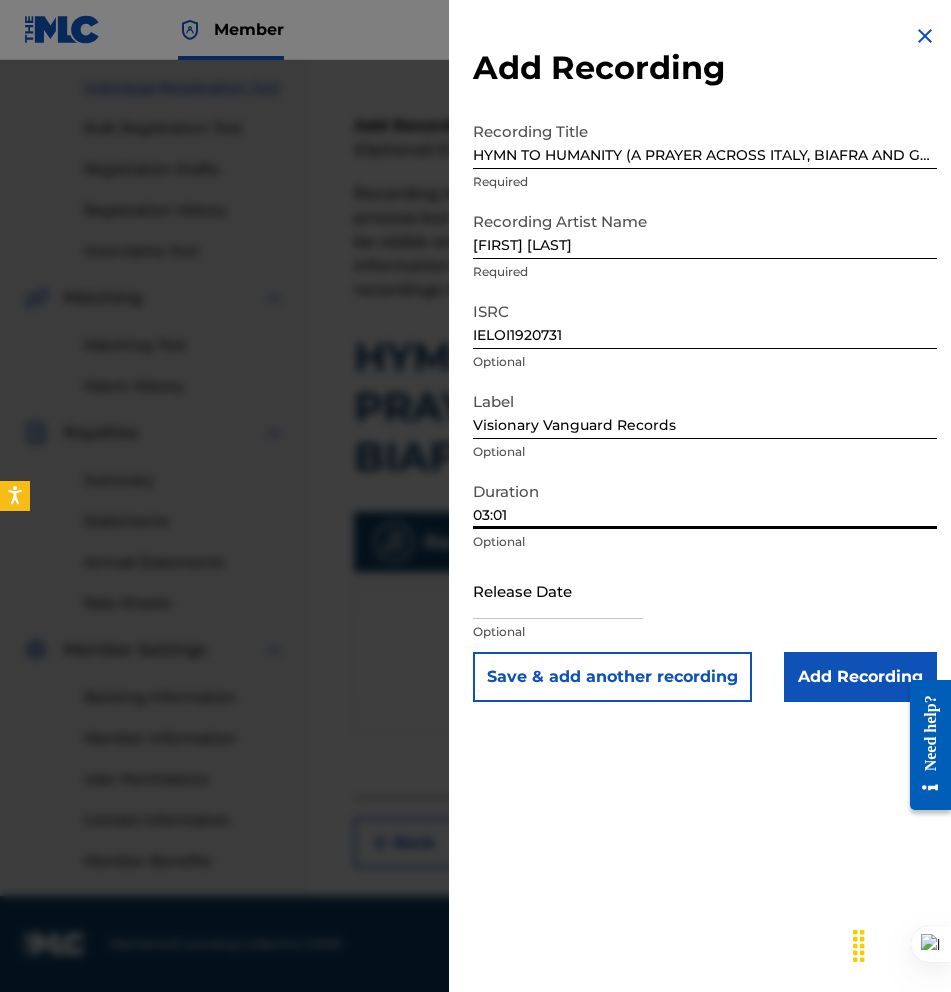 type on "03:01" 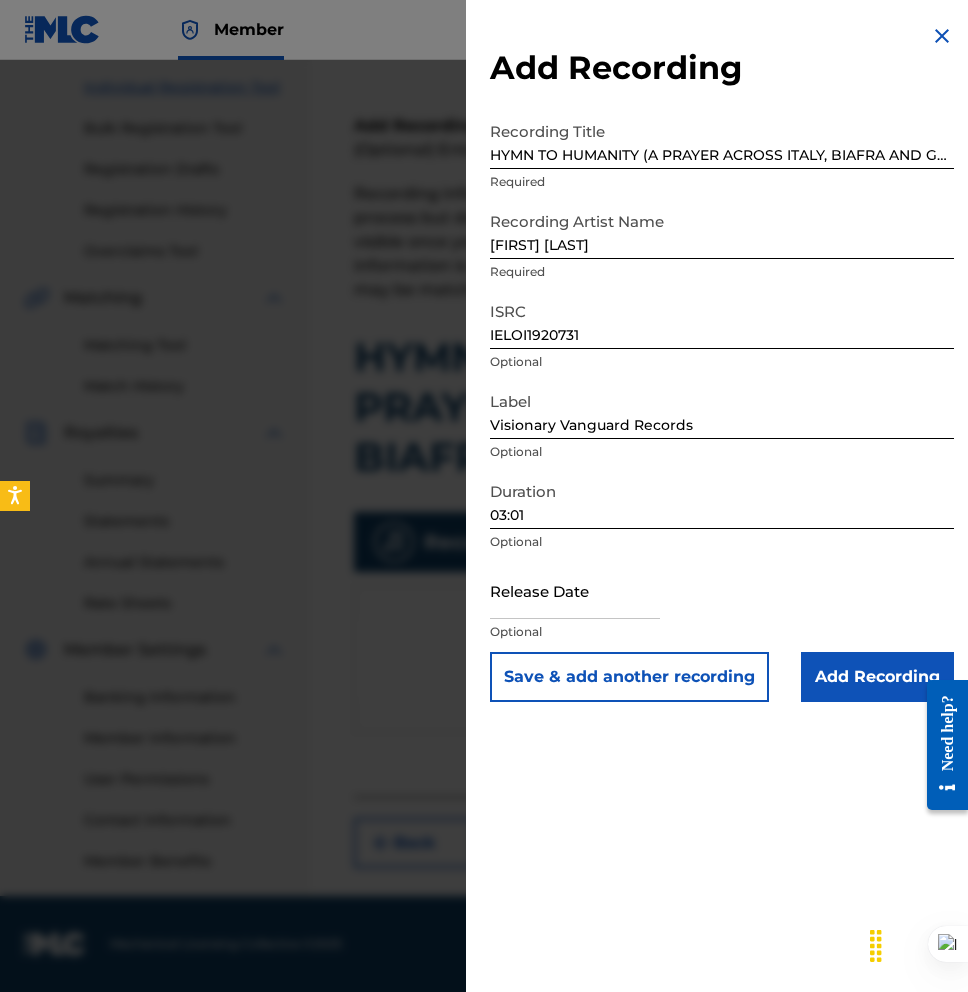 click at bounding box center [575, 590] 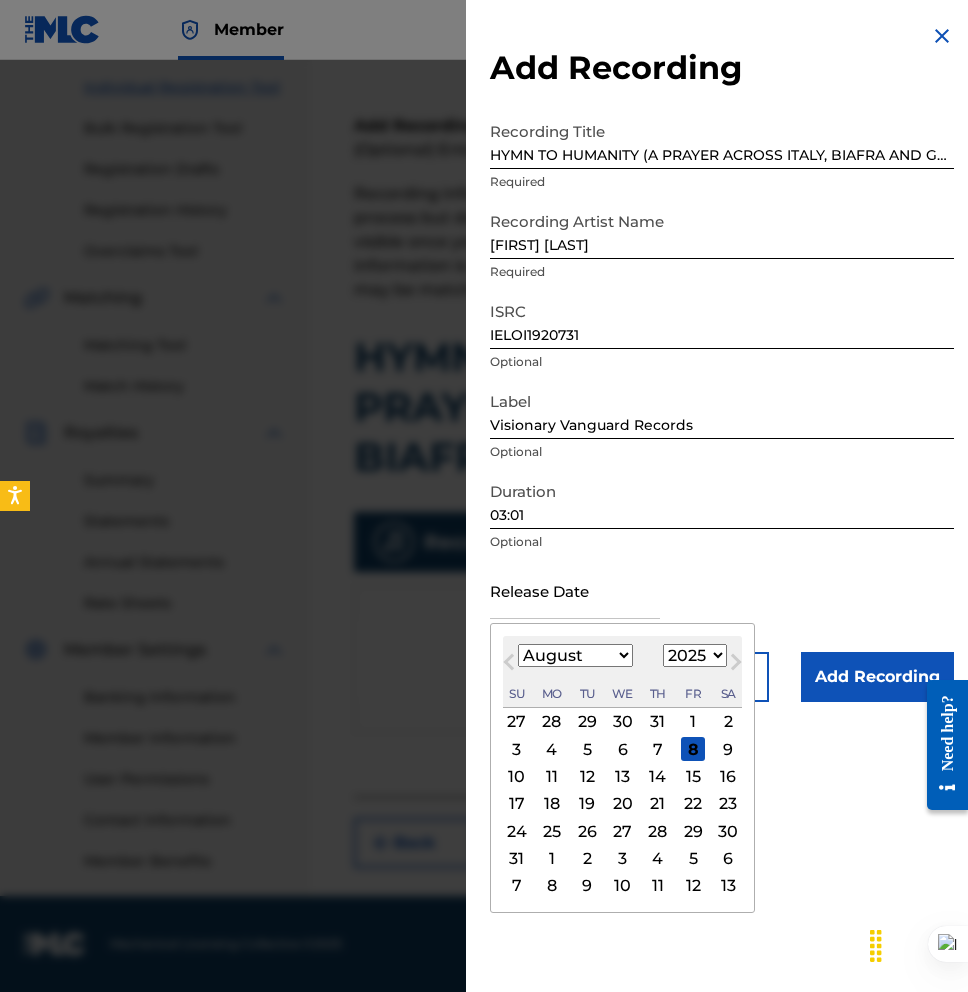 type on "April 23 2021" 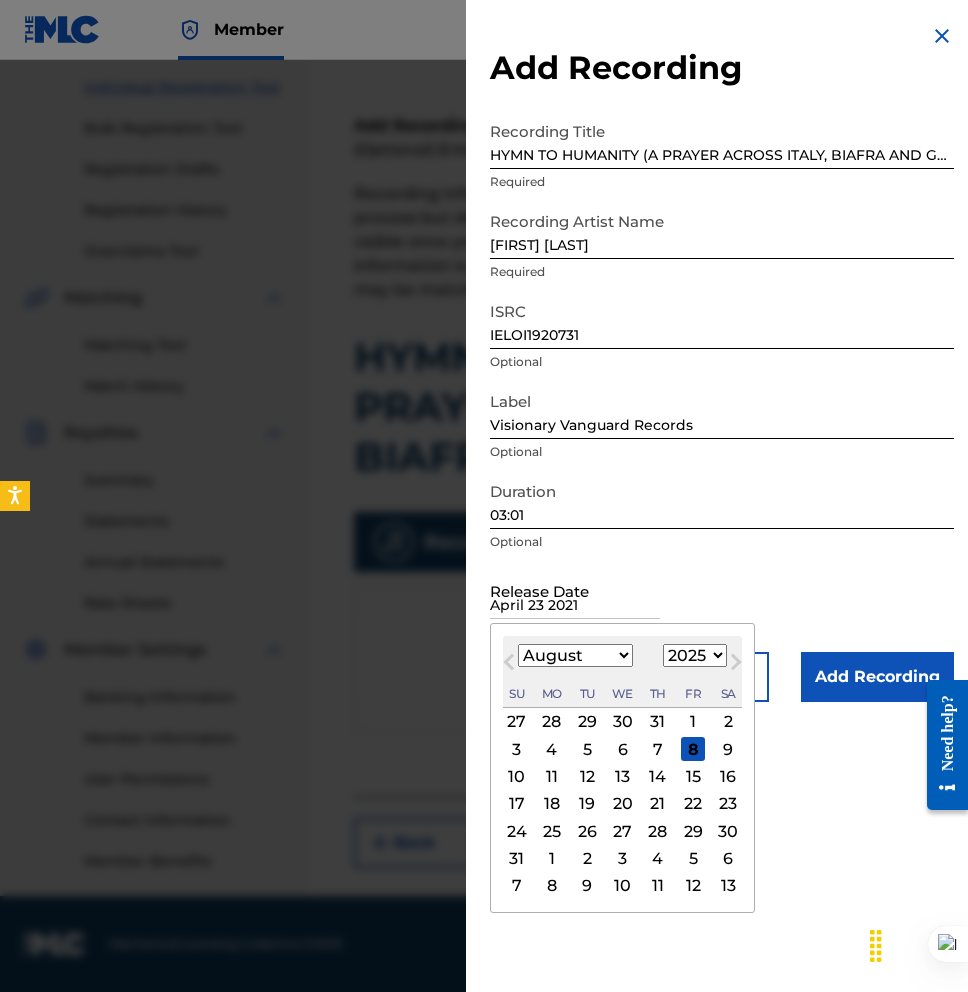 select on "3" 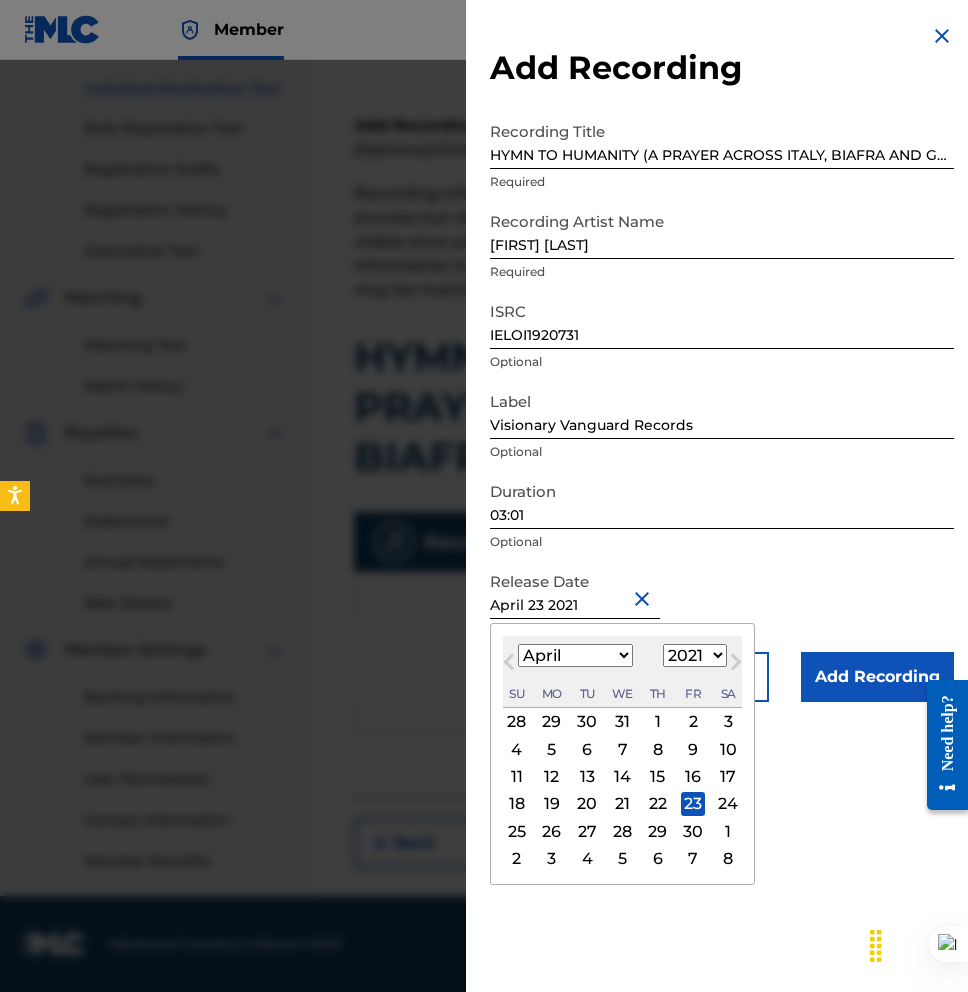 click on "April 23 2021" at bounding box center [575, 590] 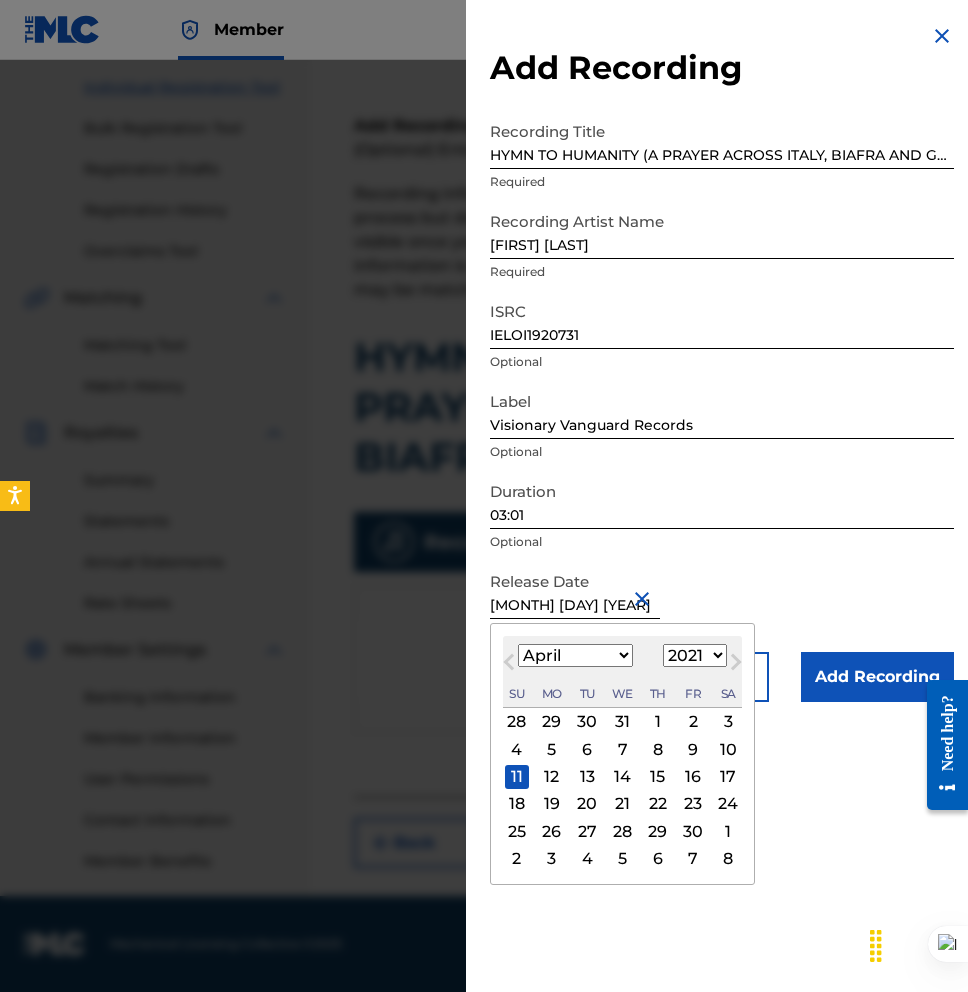 type on "[MONTH] [DAY] [YEAR]" 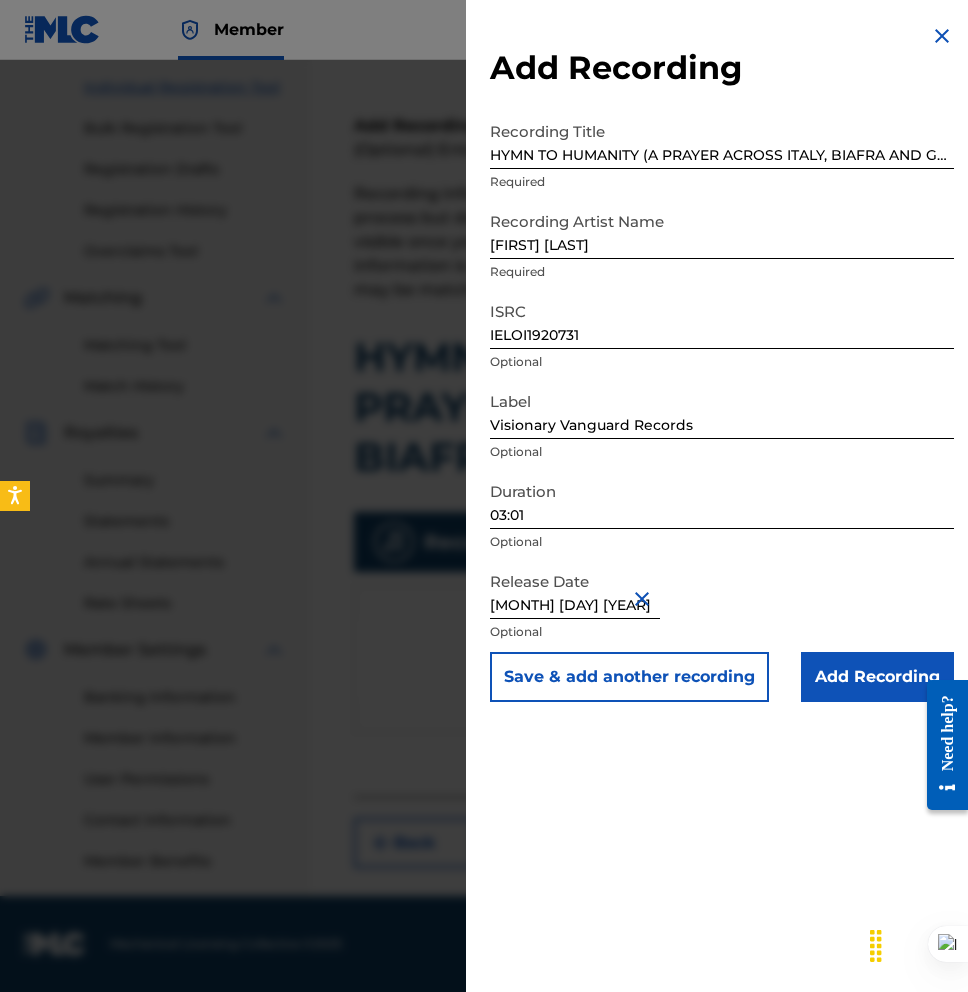 click on "Add Recording" at bounding box center (877, 677) 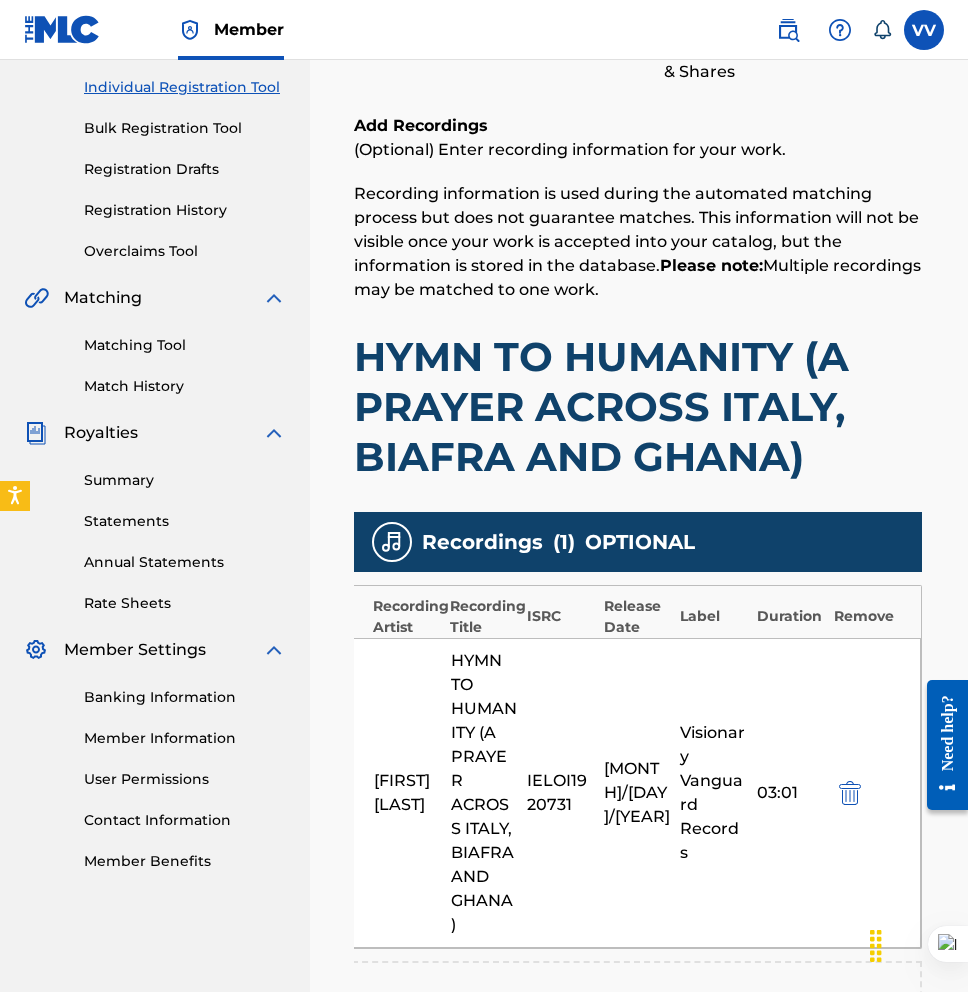 scroll, scrollTop: 0, scrollLeft: 2, axis: horizontal 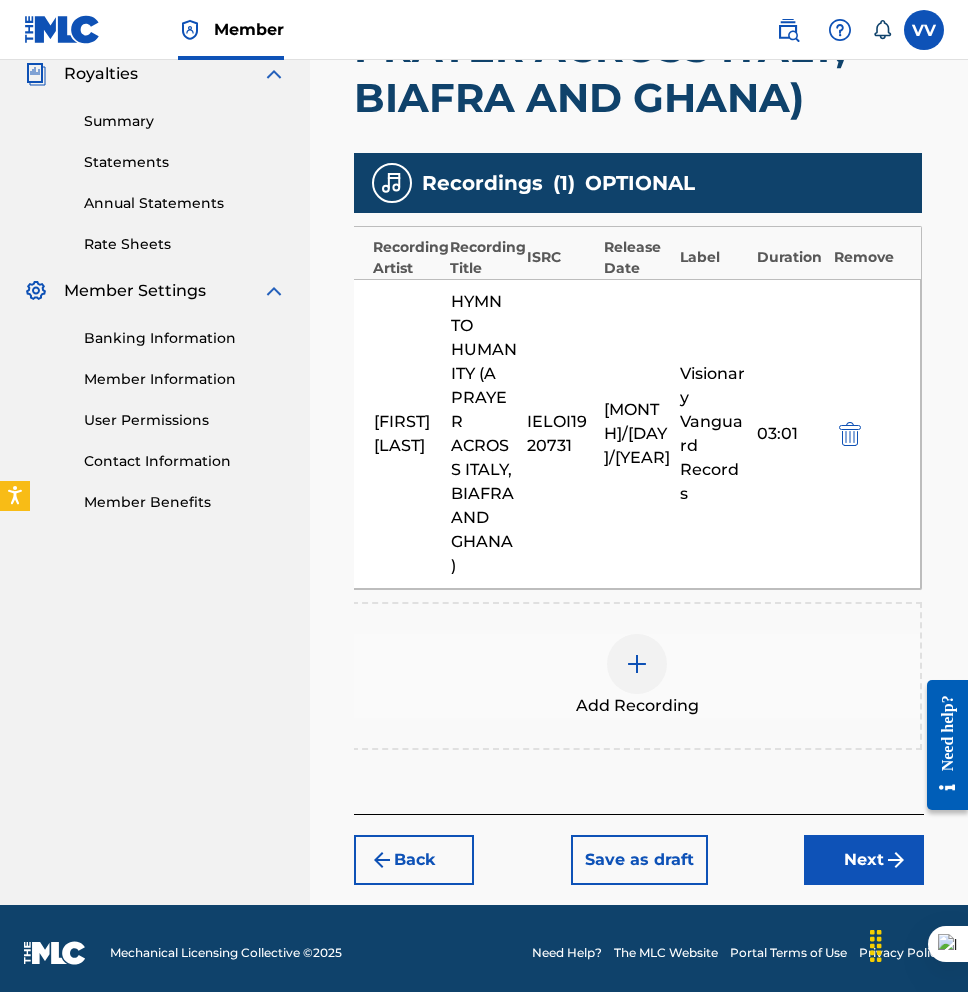 click on "Next" at bounding box center [864, 860] 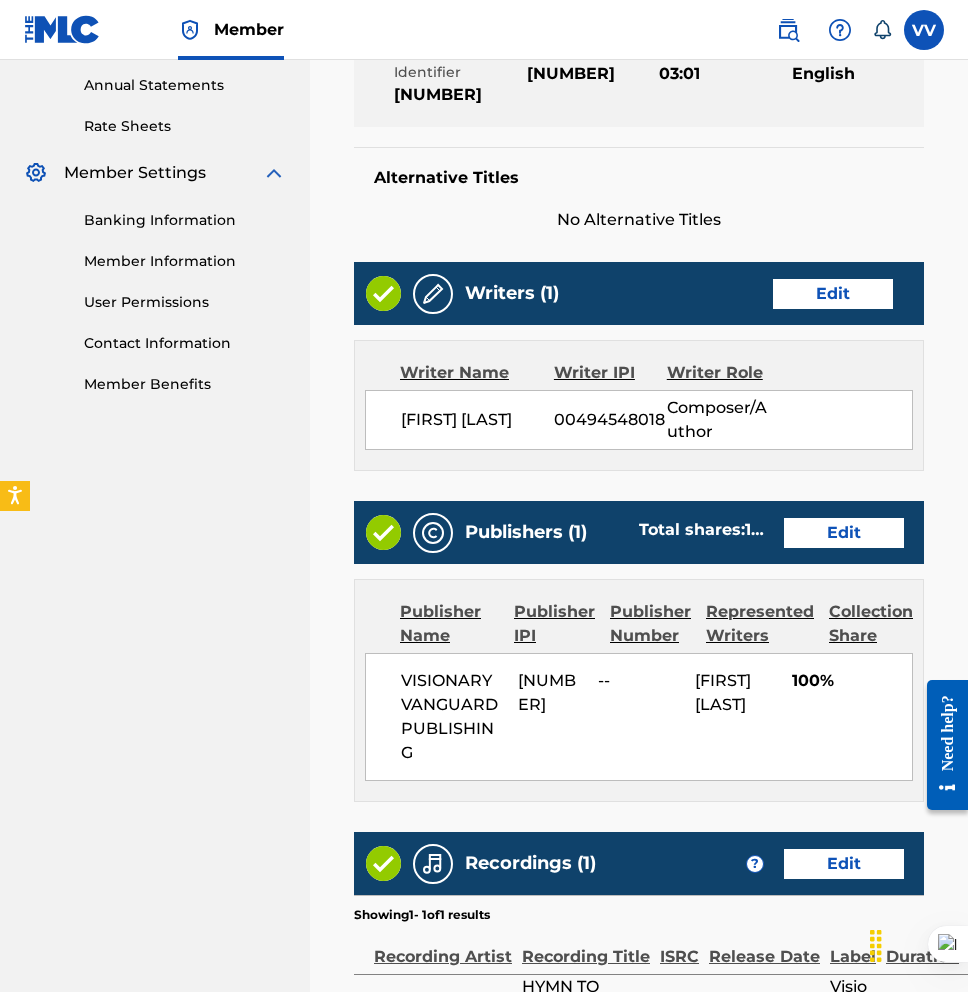 scroll, scrollTop: 1067, scrollLeft: 0, axis: vertical 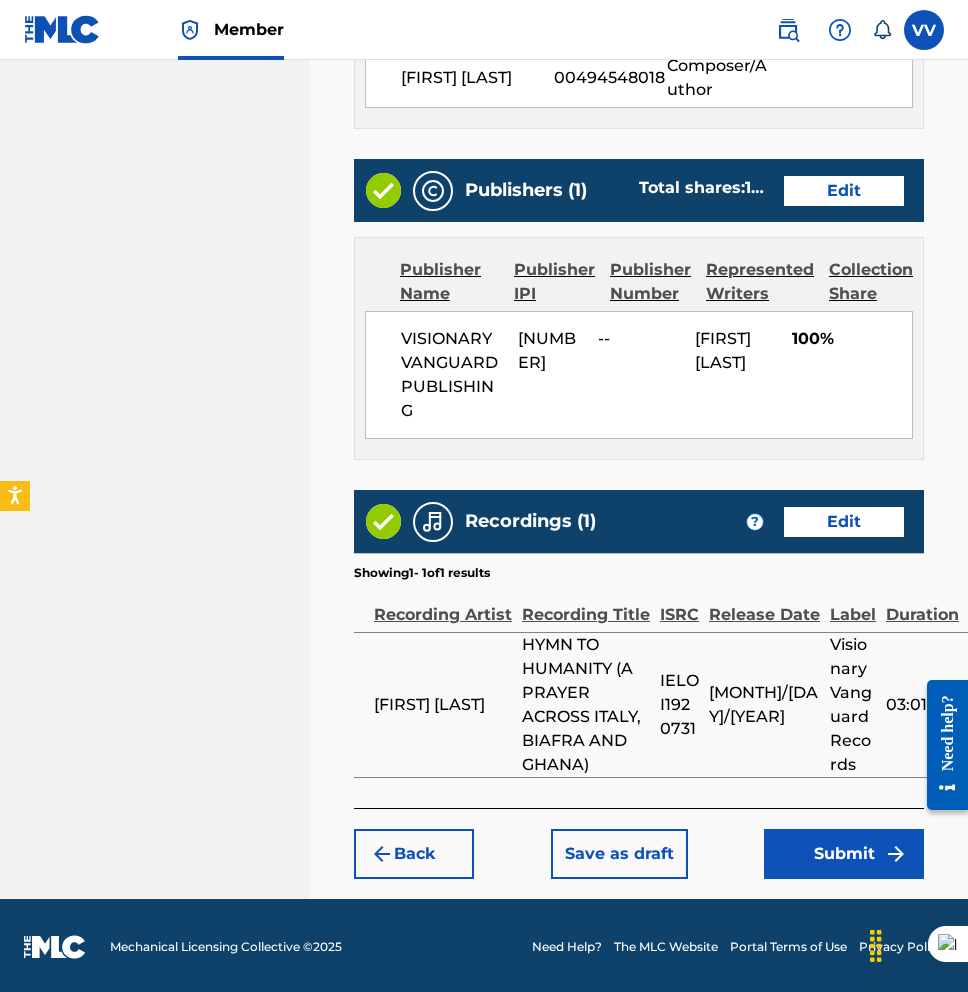 click on "Submit" at bounding box center [844, 854] 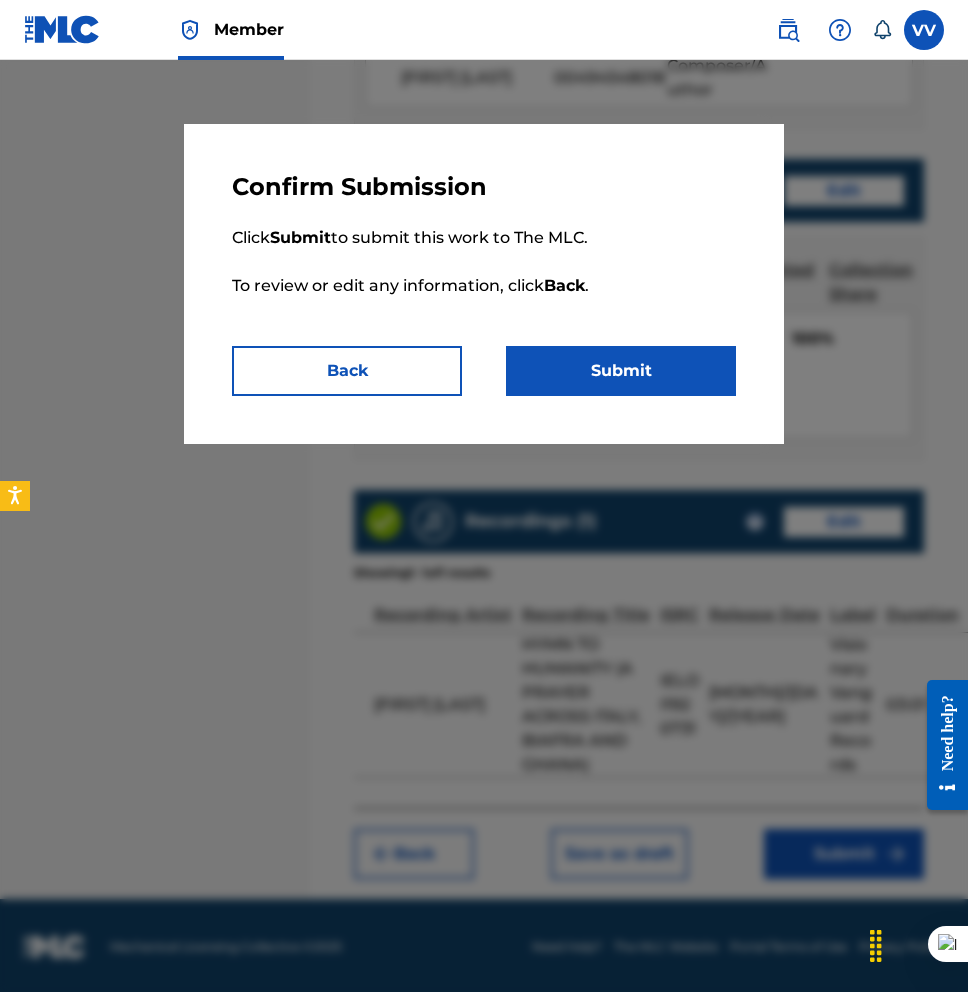 click on "Submit" at bounding box center (621, 371) 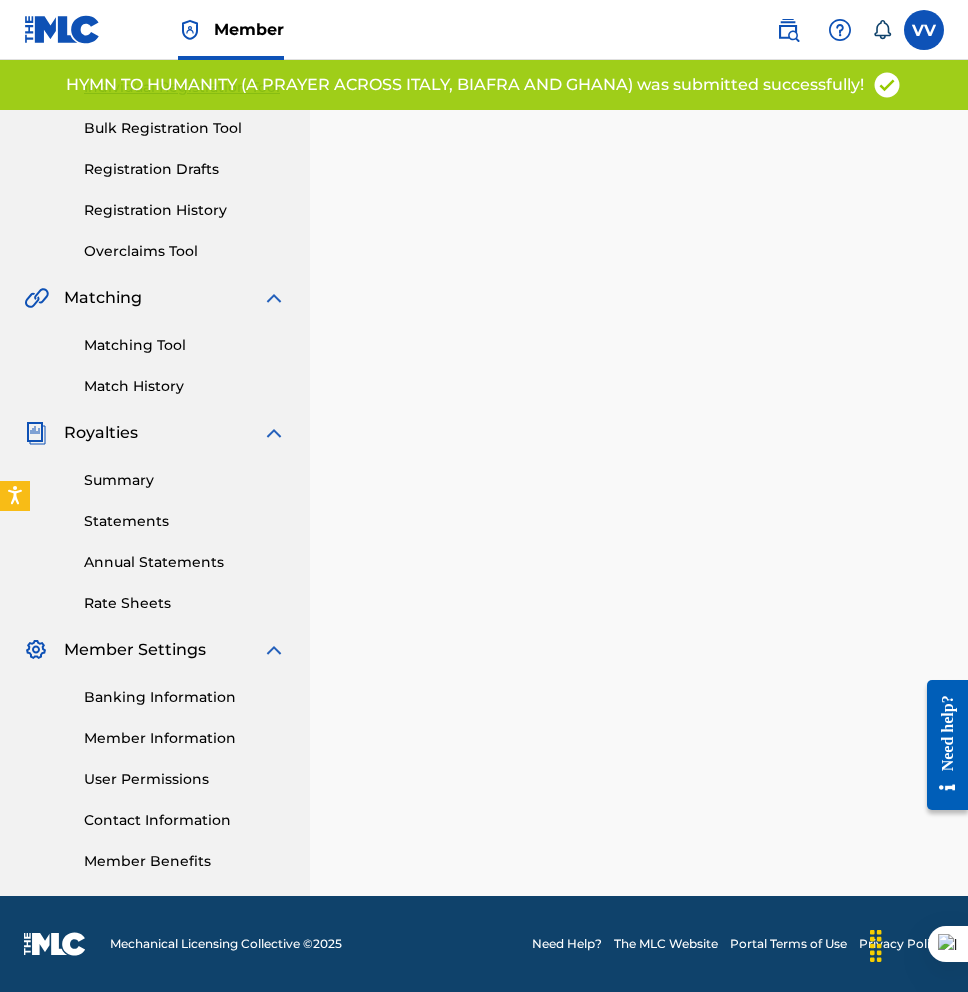 scroll, scrollTop: 0, scrollLeft: 0, axis: both 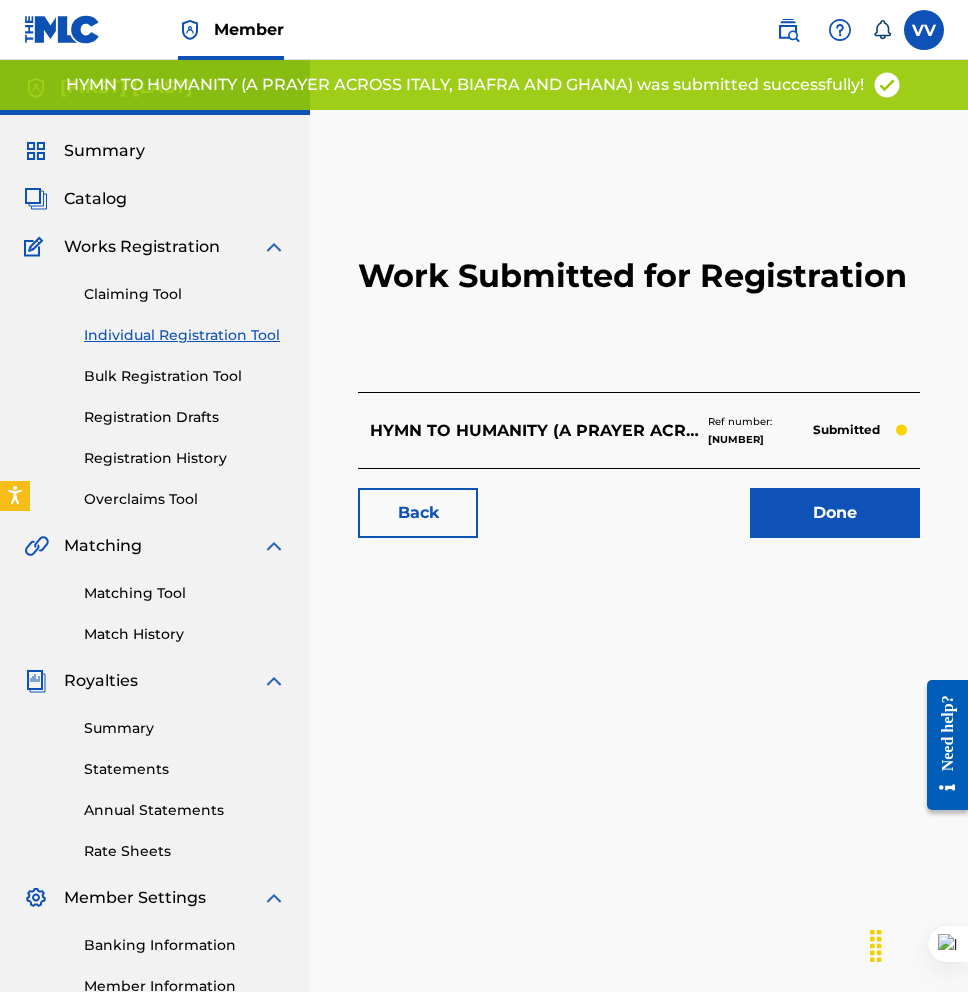 click on "Registration History" at bounding box center [185, 458] 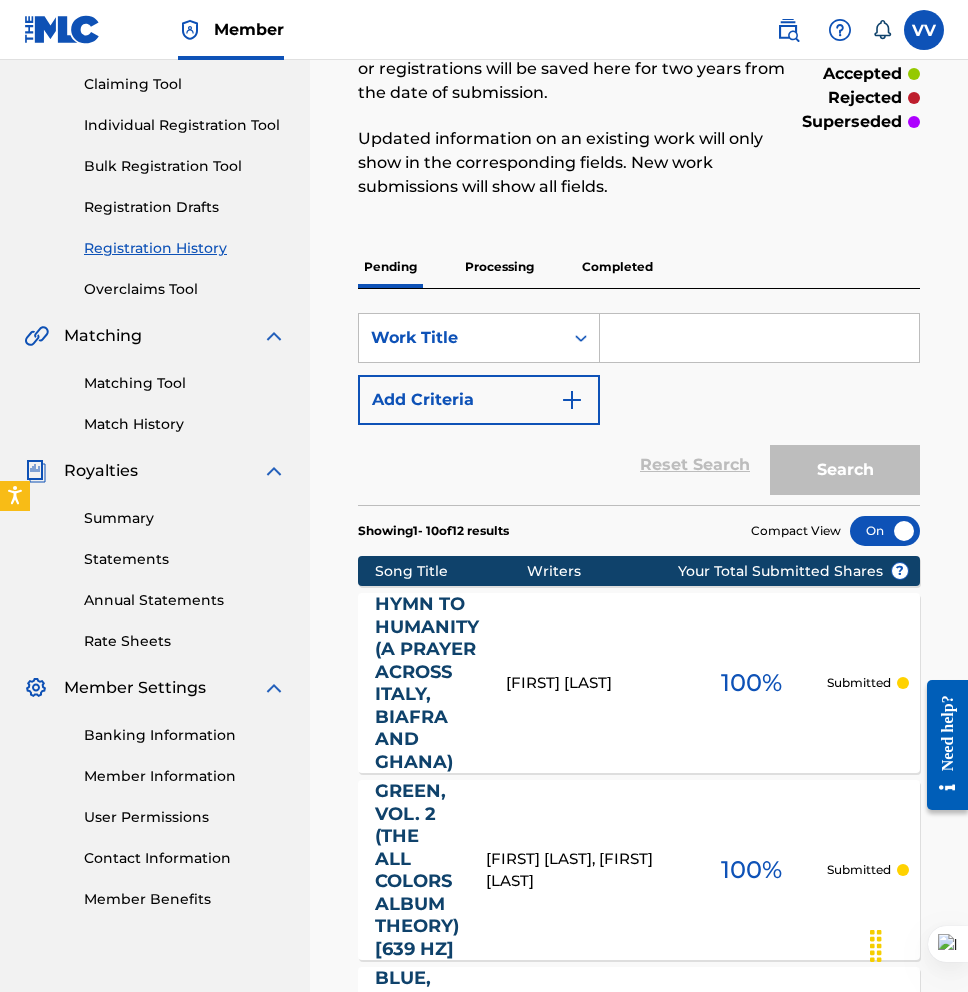 scroll, scrollTop: 0, scrollLeft: 0, axis: both 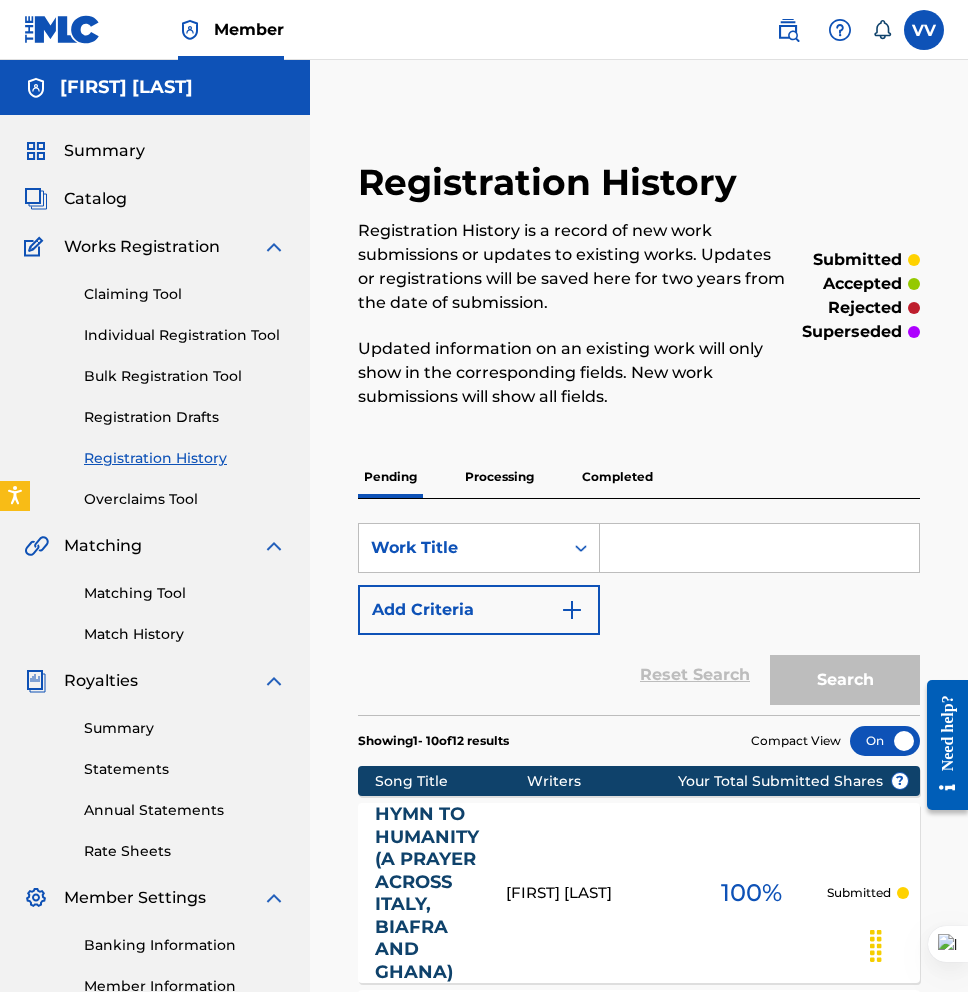 click on "Processing" at bounding box center [499, 477] 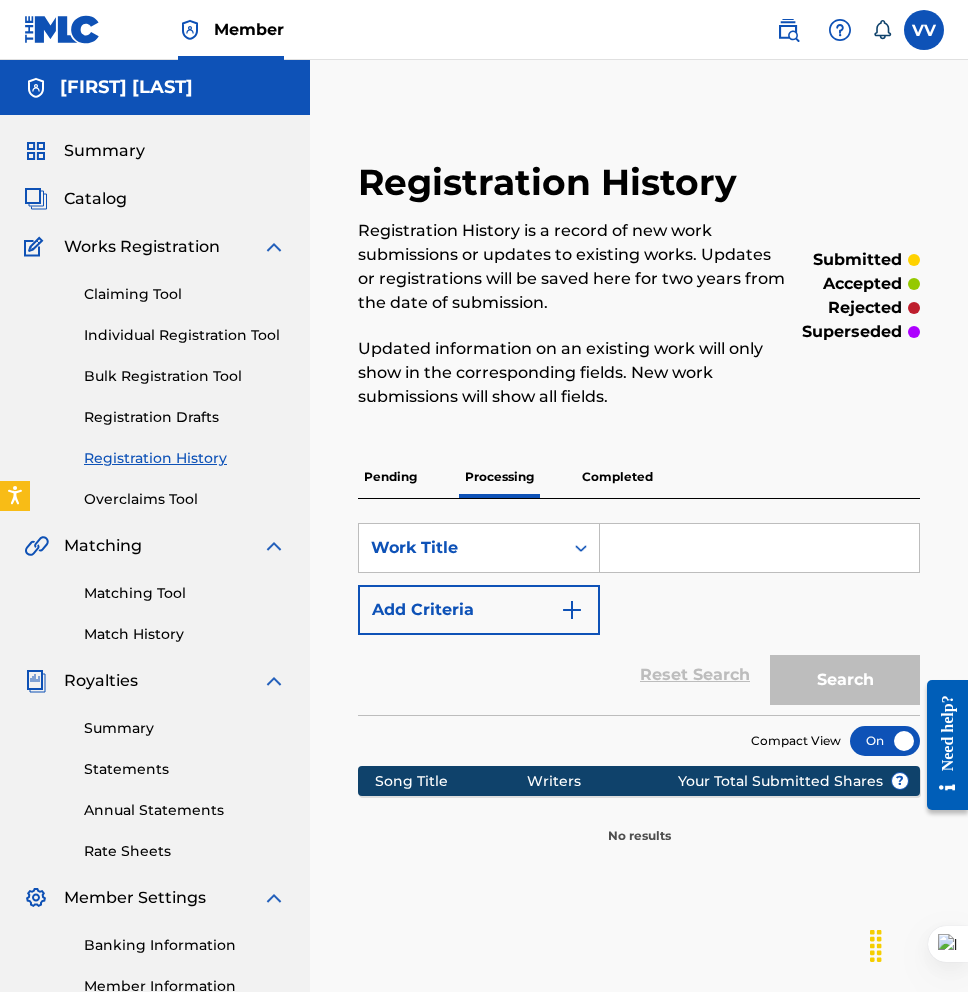 click on "Pending" at bounding box center (390, 477) 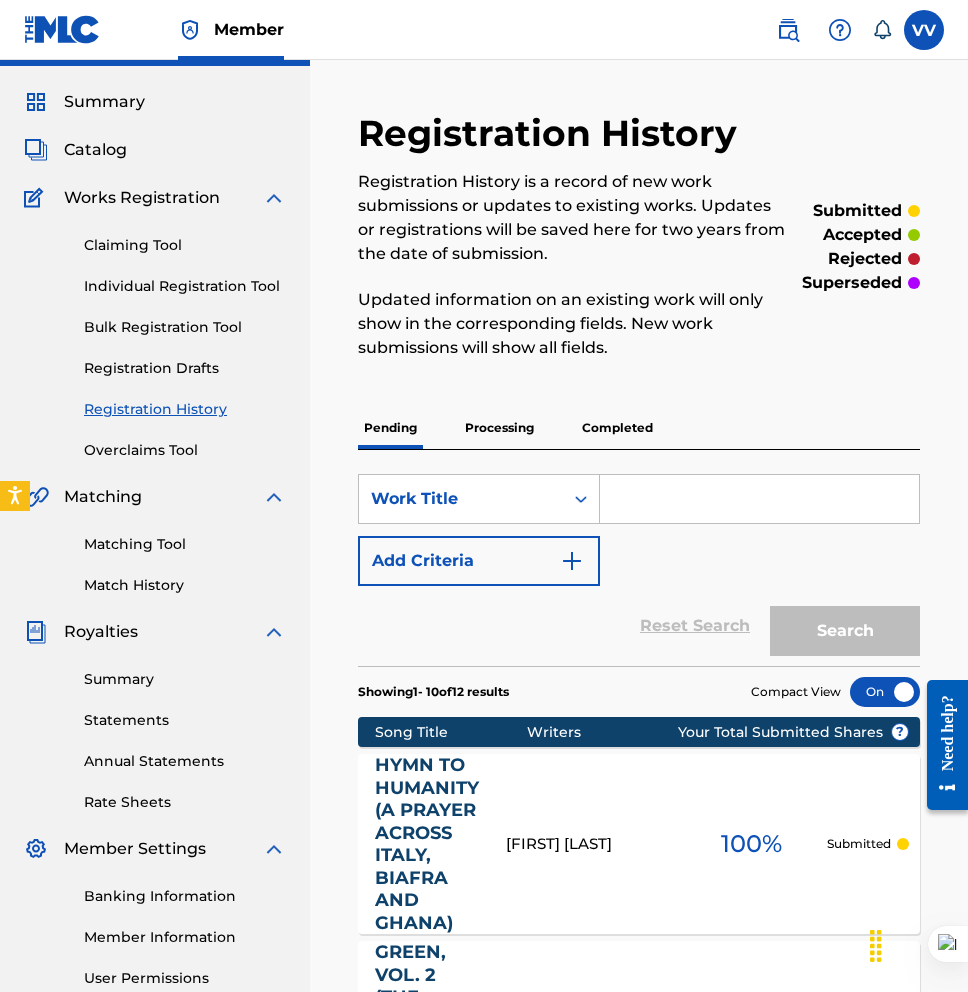 scroll, scrollTop: 0, scrollLeft: 0, axis: both 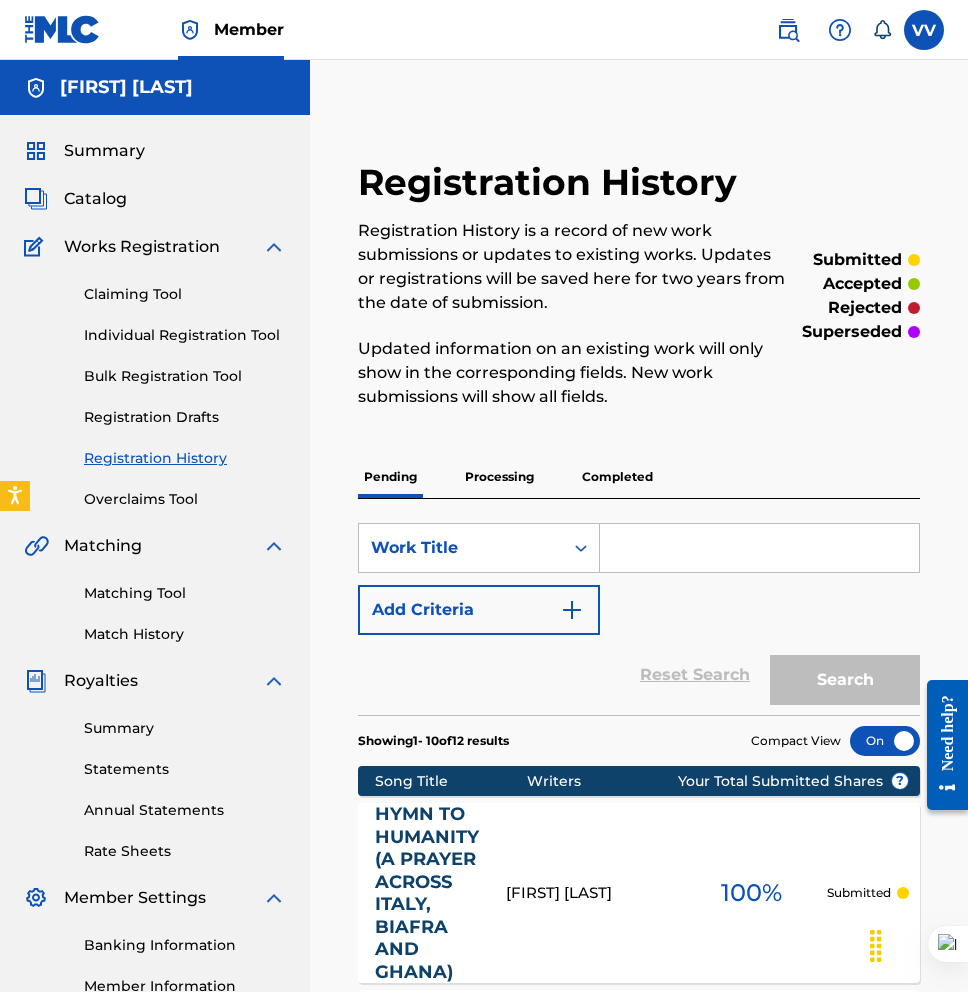click on "Overclaims Tool" at bounding box center (185, 499) 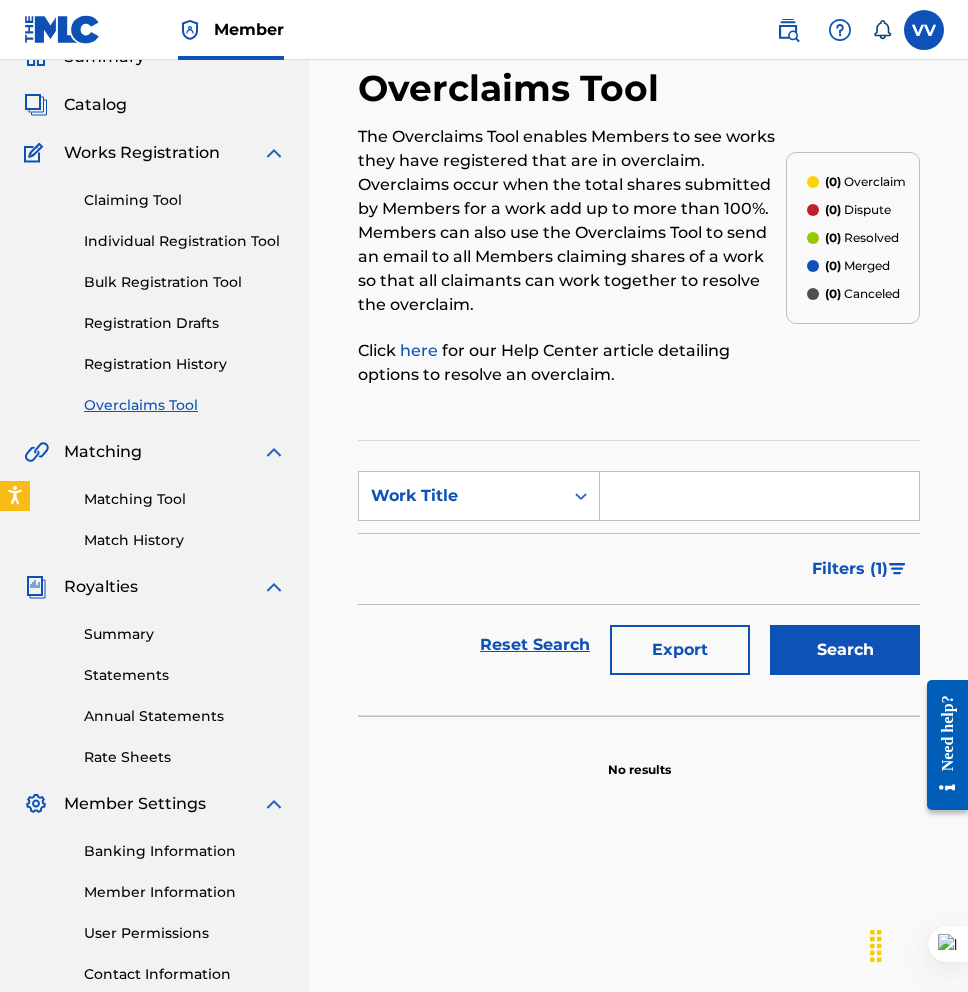 scroll, scrollTop: 92, scrollLeft: 0, axis: vertical 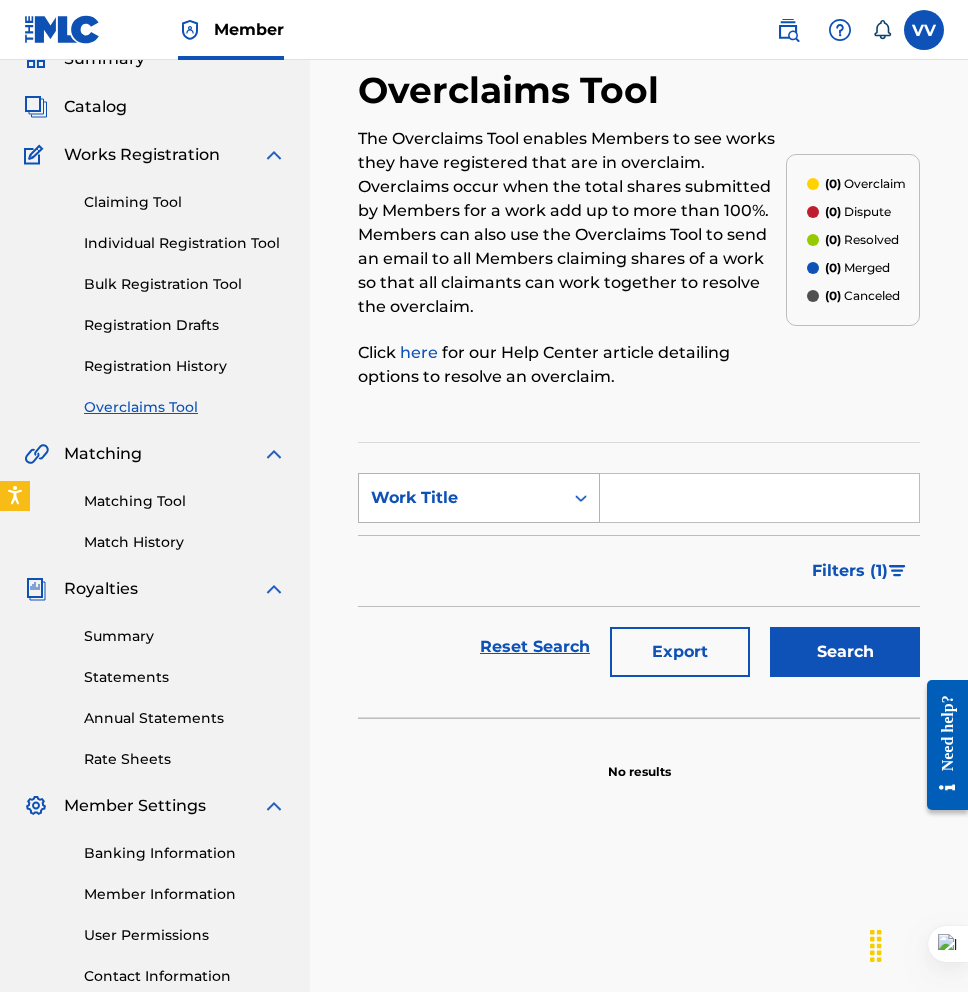click 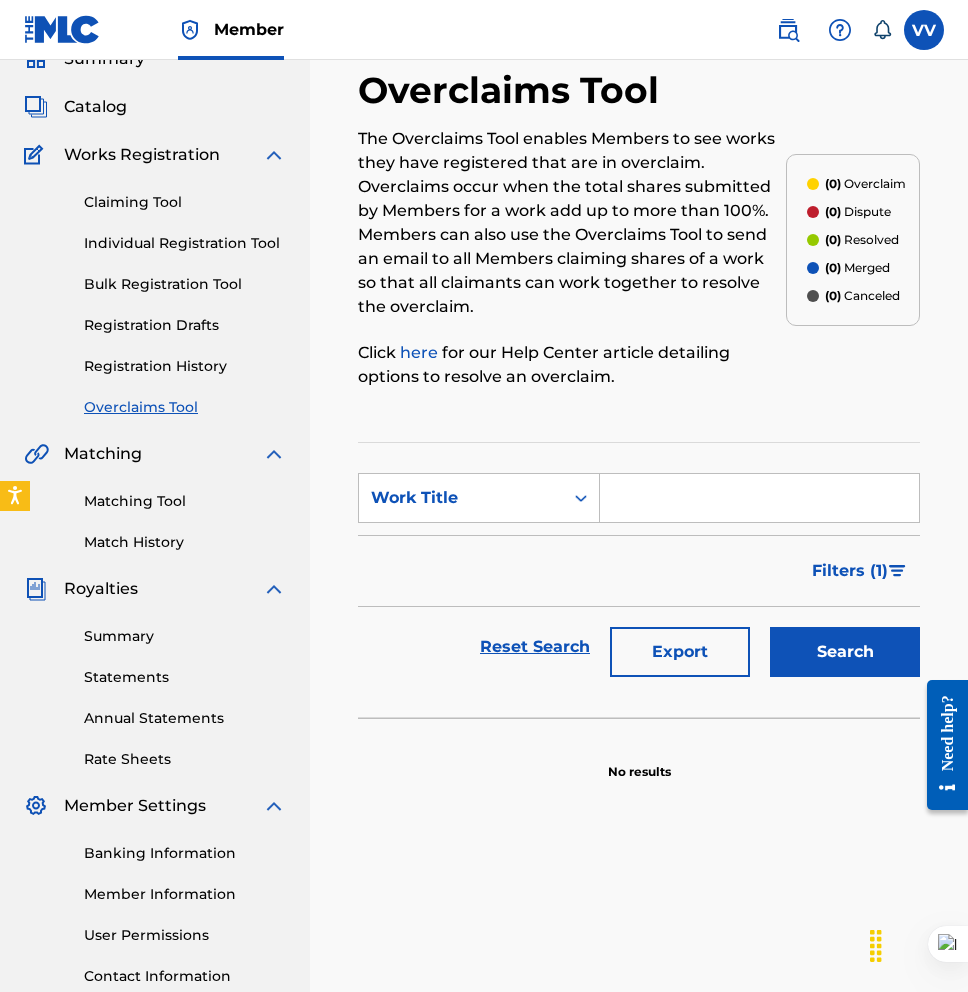 click at bounding box center [759, 498] 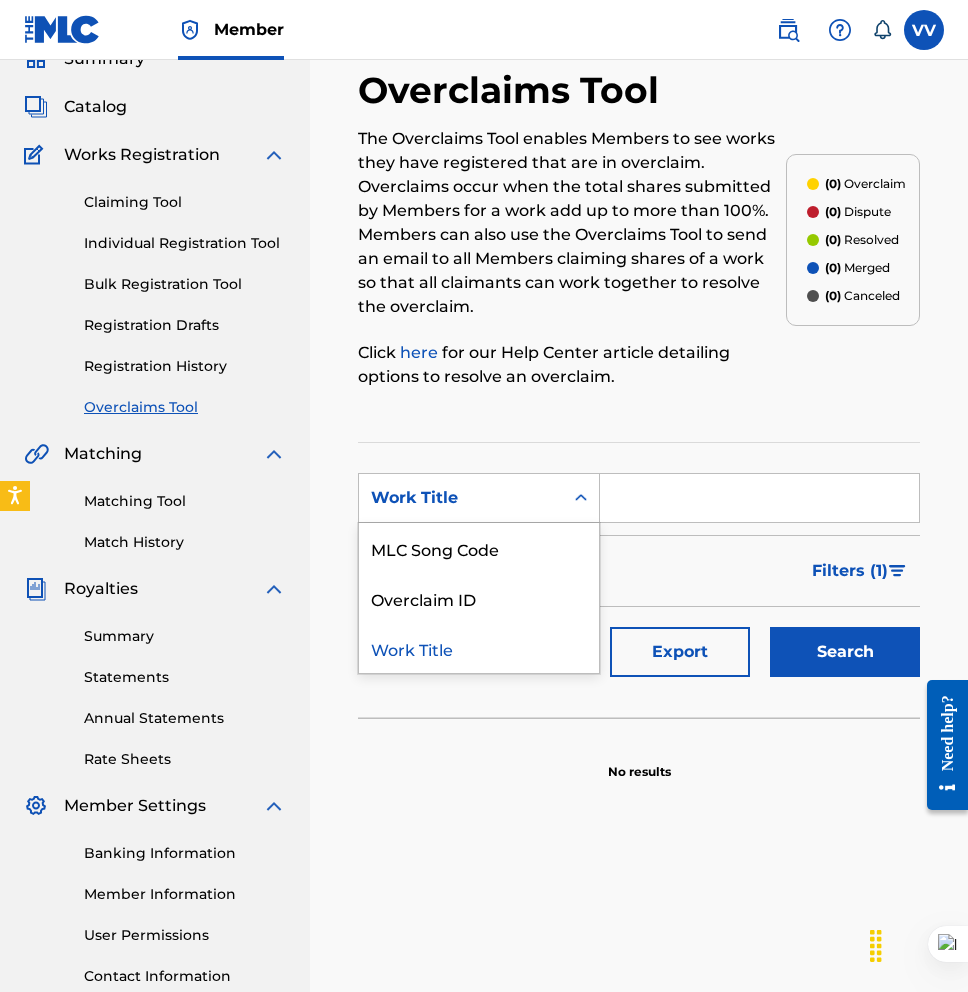 click 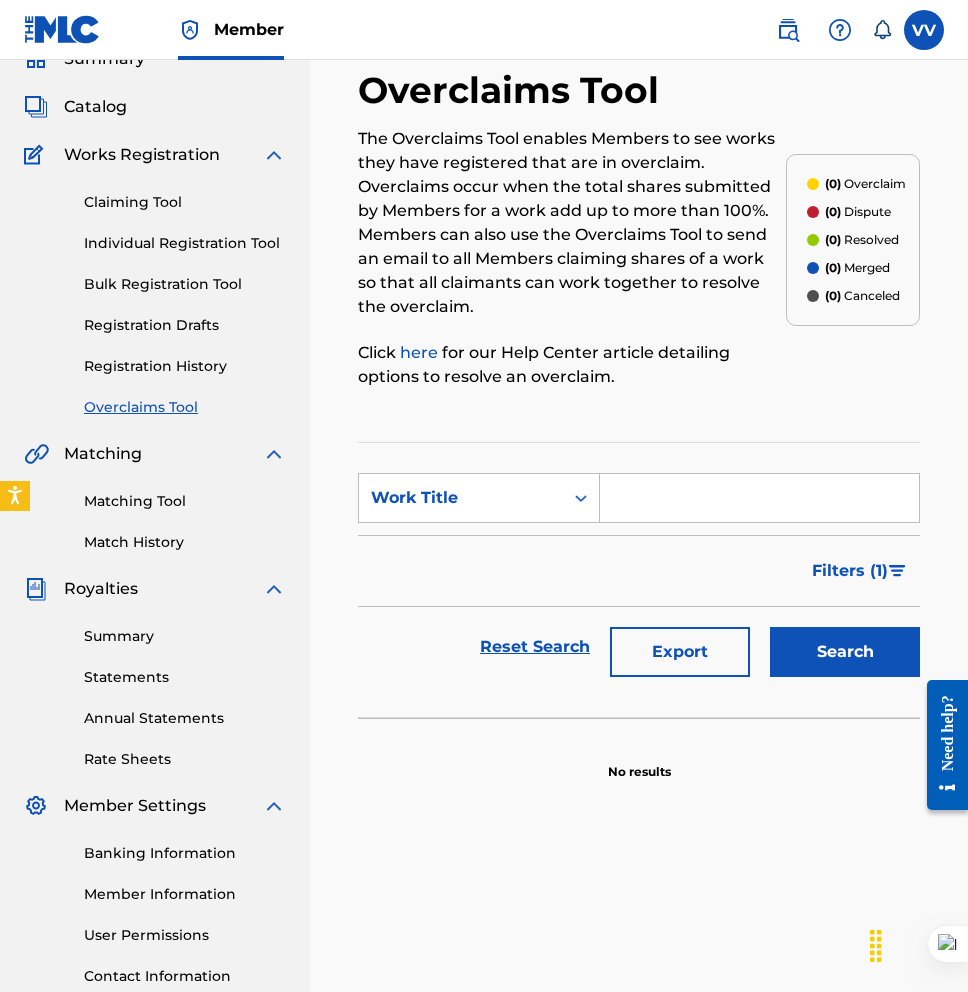 click 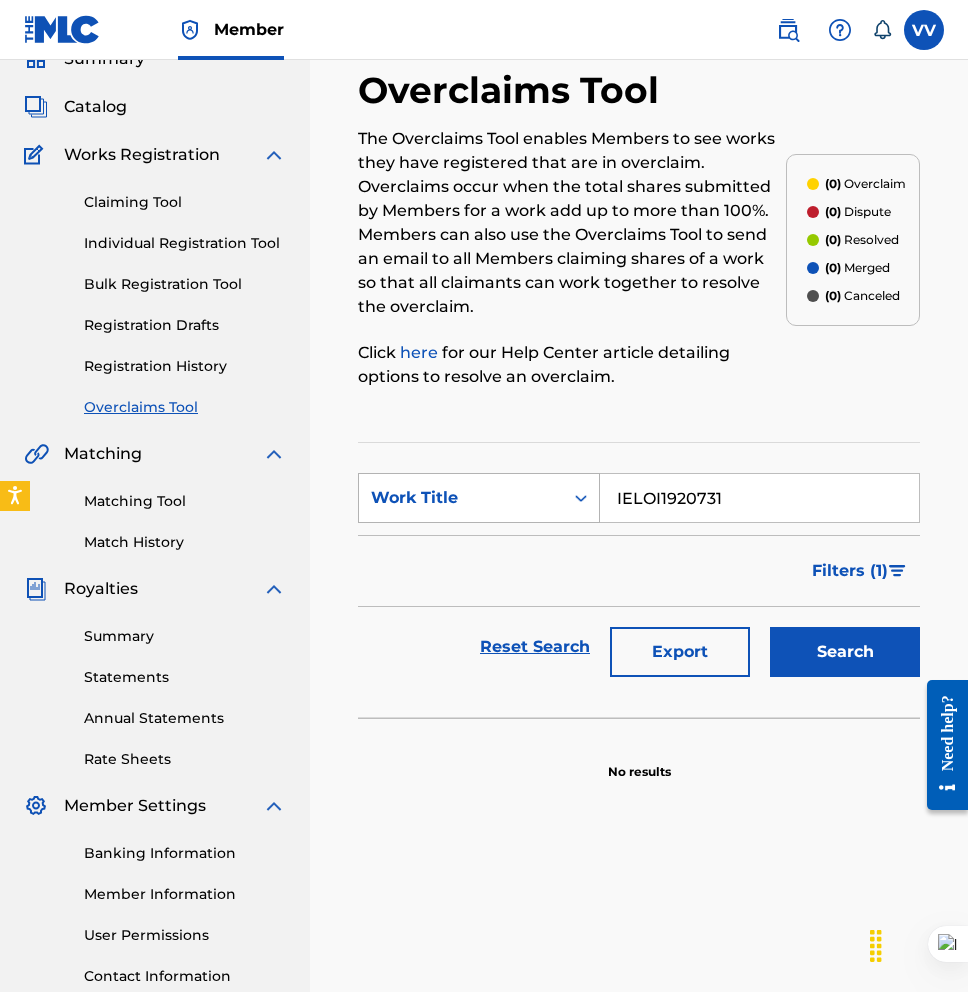type on "IELOI1920731" 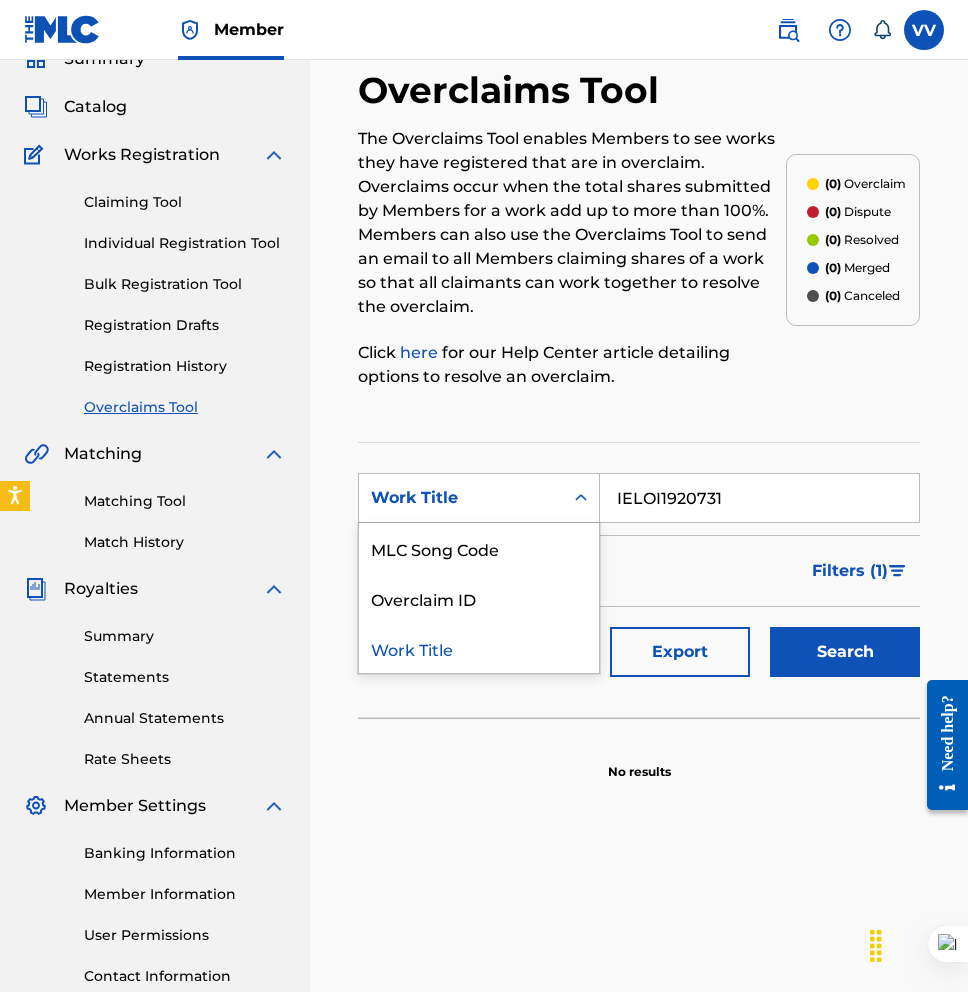 click on "Work Title" at bounding box center [461, 498] 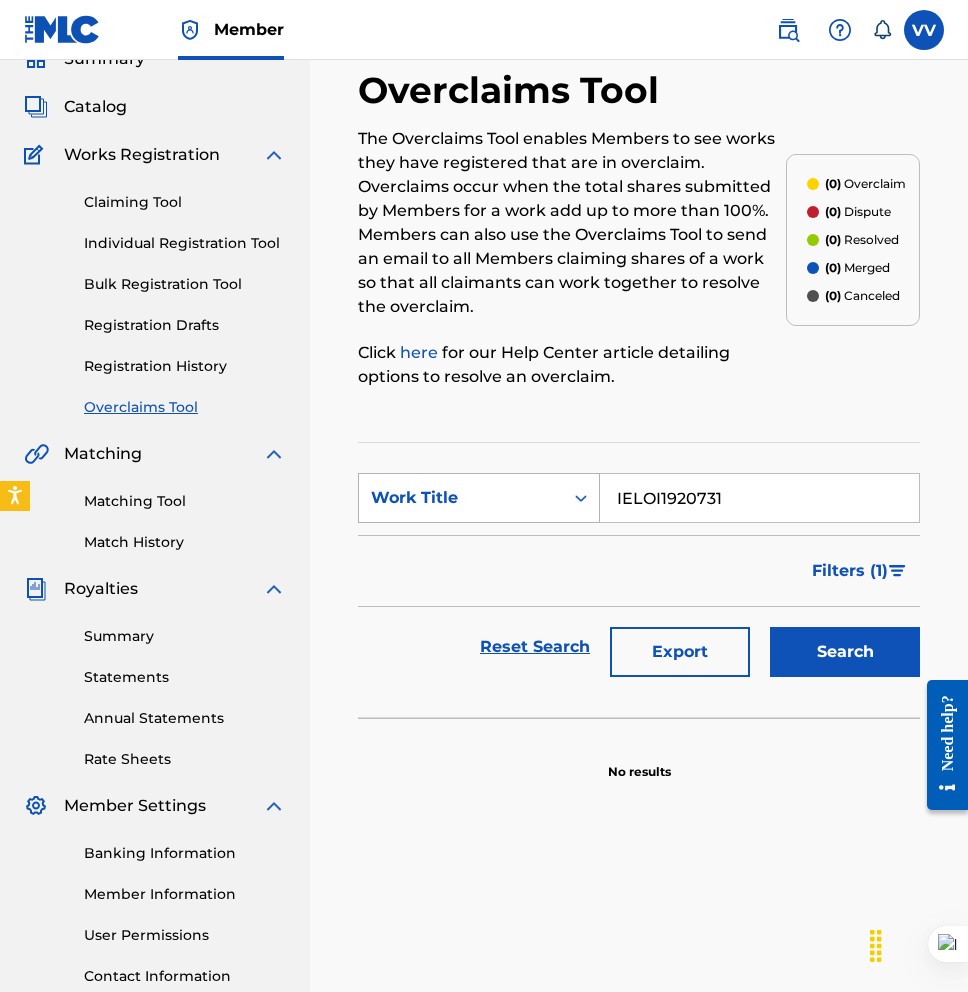 drag, startPoint x: 725, startPoint y: 501, endPoint x: 535, endPoint y: 497, distance: 190.0421 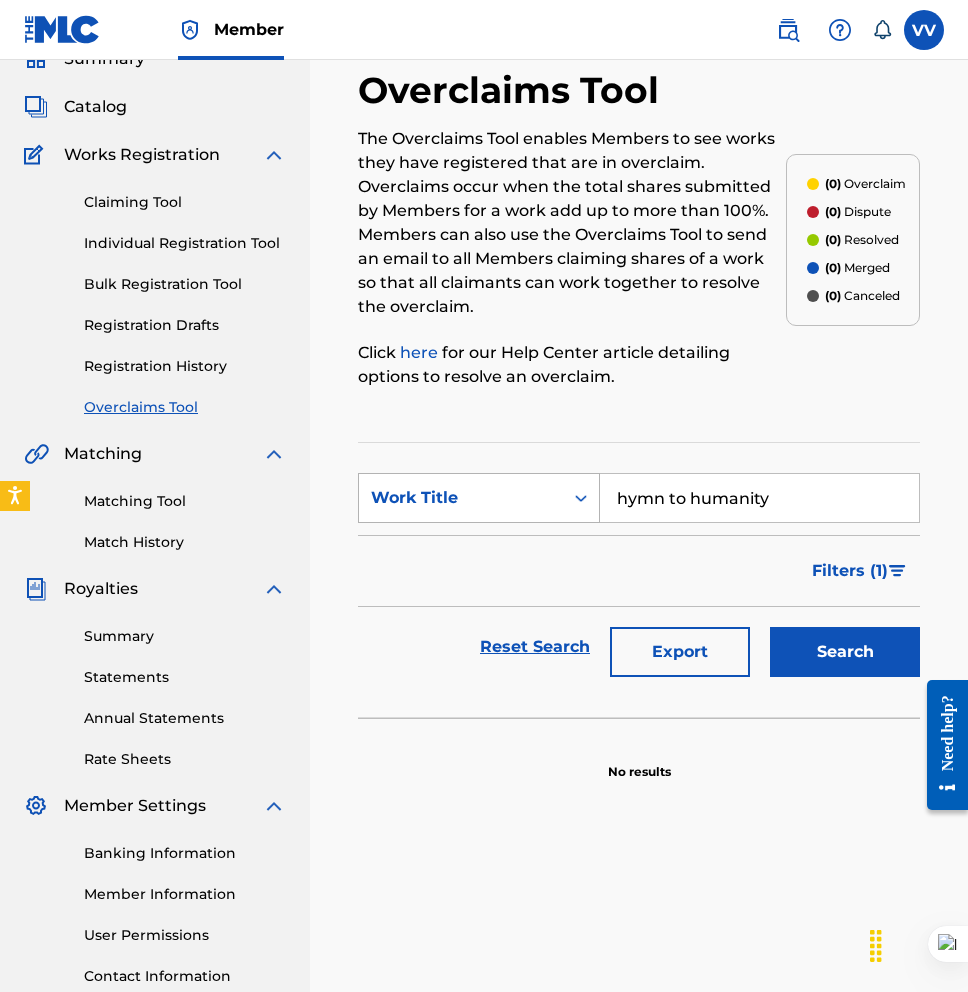 type on "hymn to humanity" 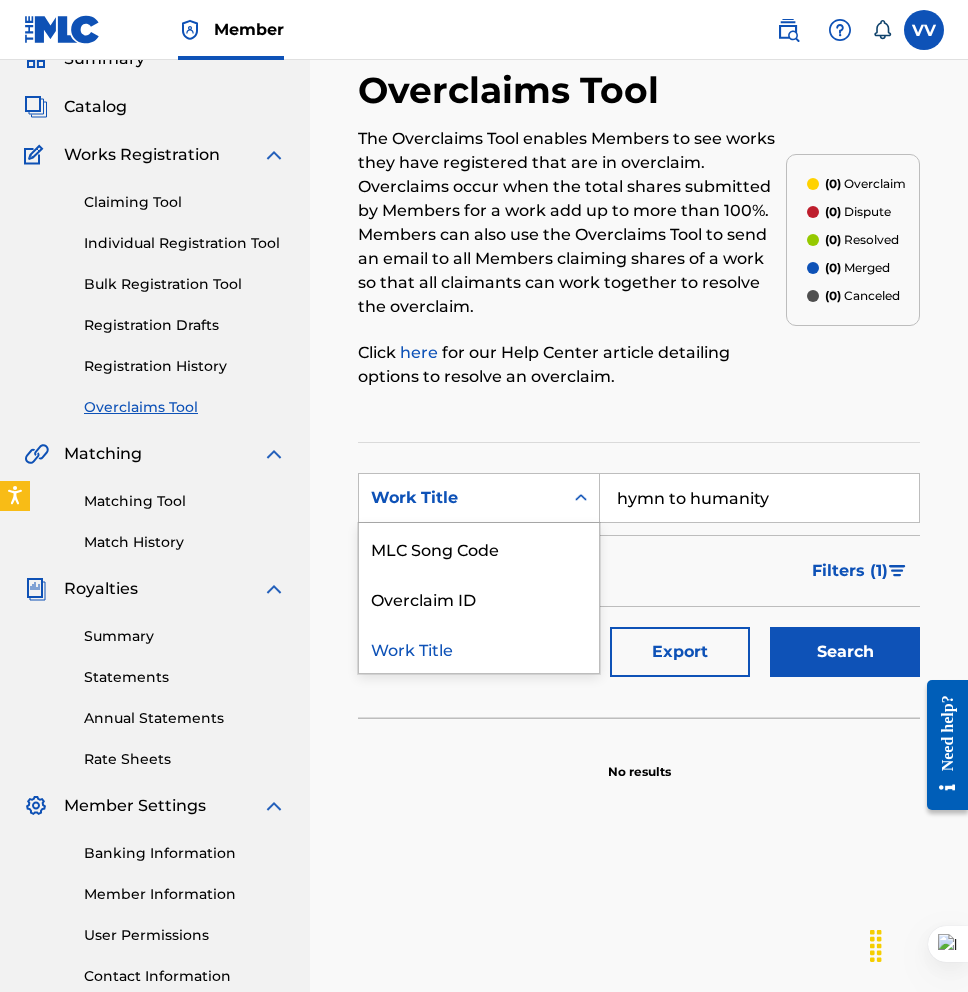 click on "Work Title" at bounding box center (461, 498) 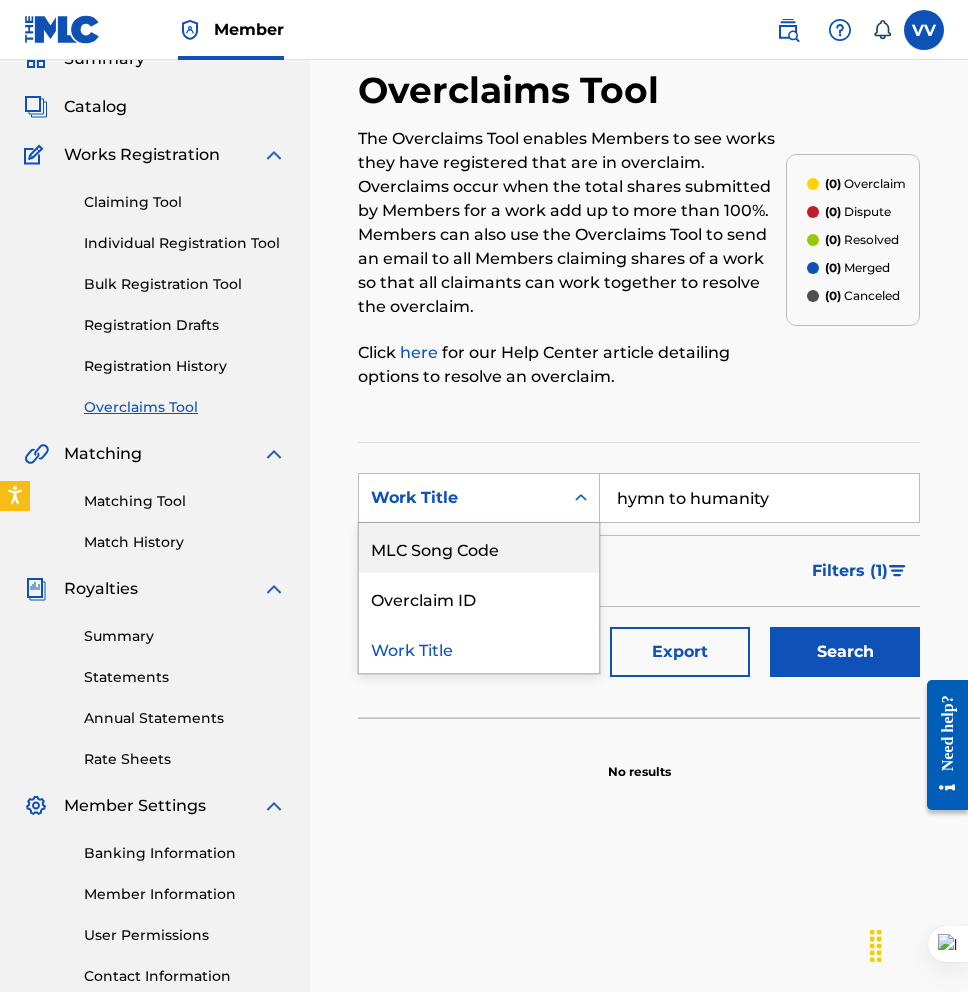 click on "Click   here   for our Help Center article detailing options to resolve an overclaim." at bounding box center (572, 365) 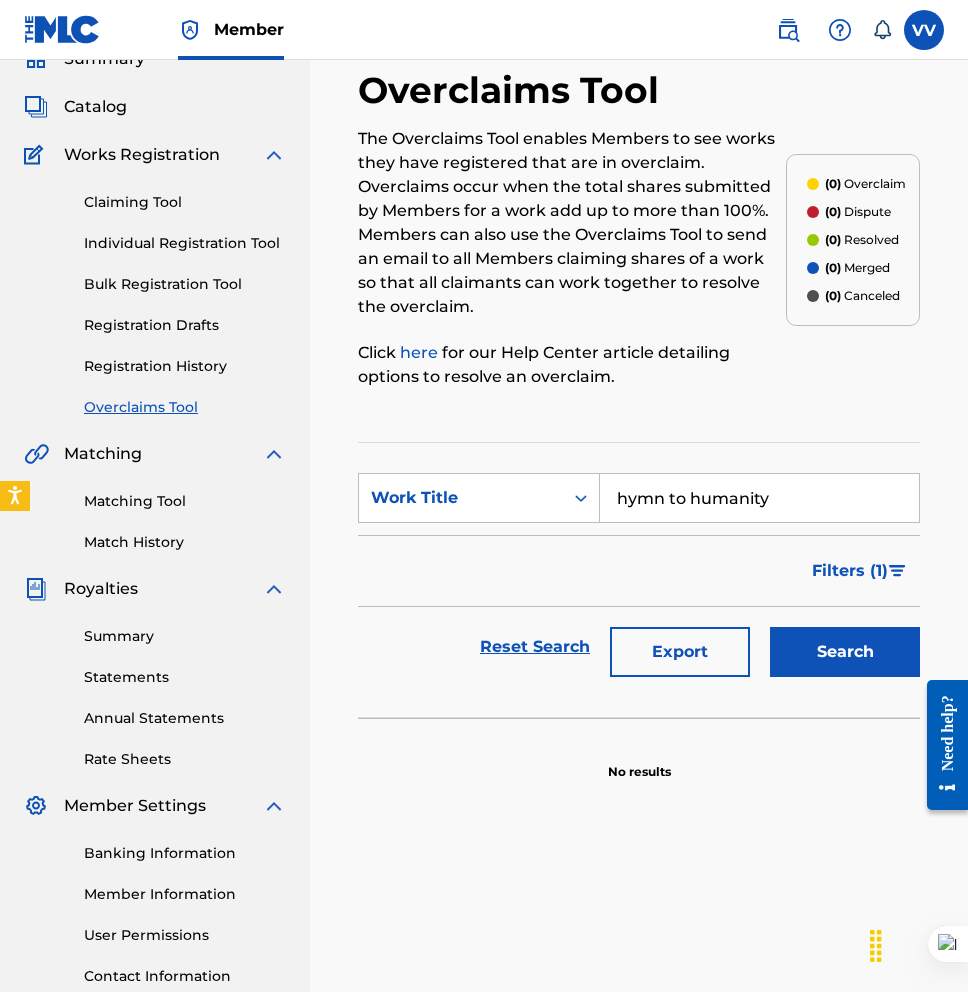 click on "Registration History" at bounding box center (185, 366) 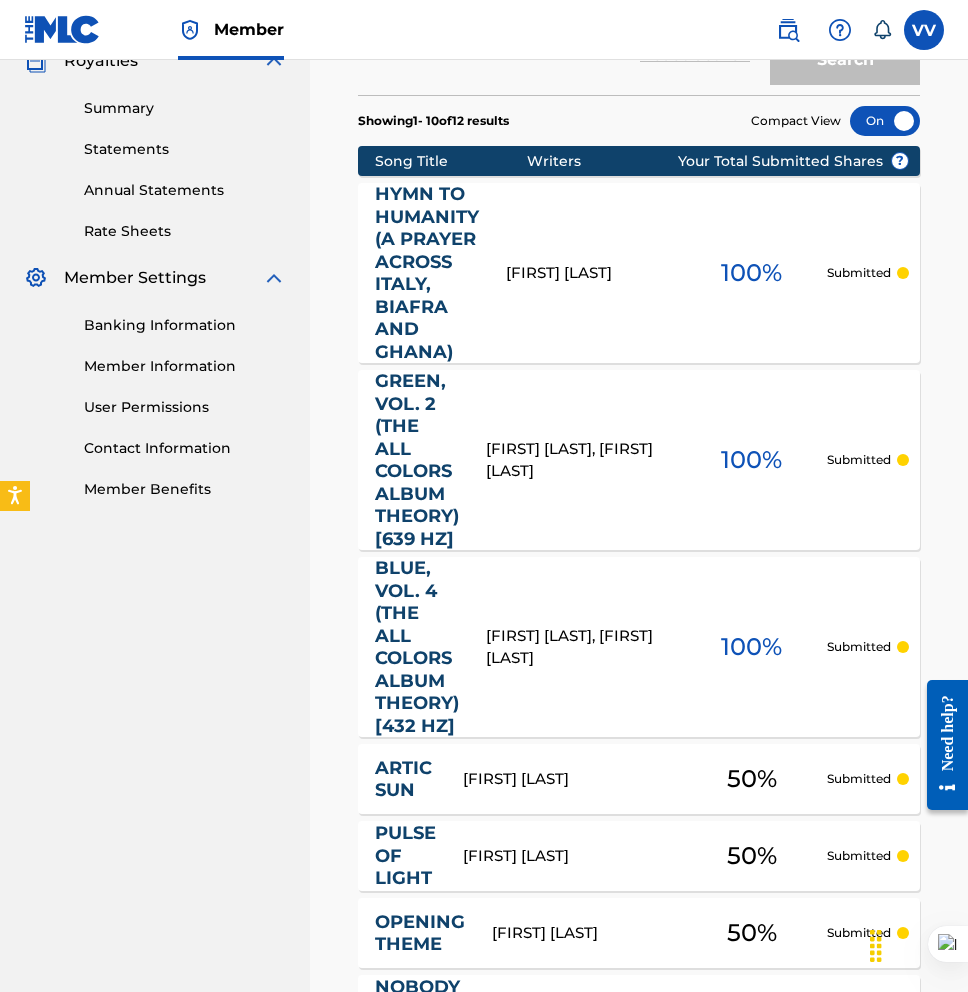 scroll, scrollTop: 605, scrollLeft: 0, axis: vertical 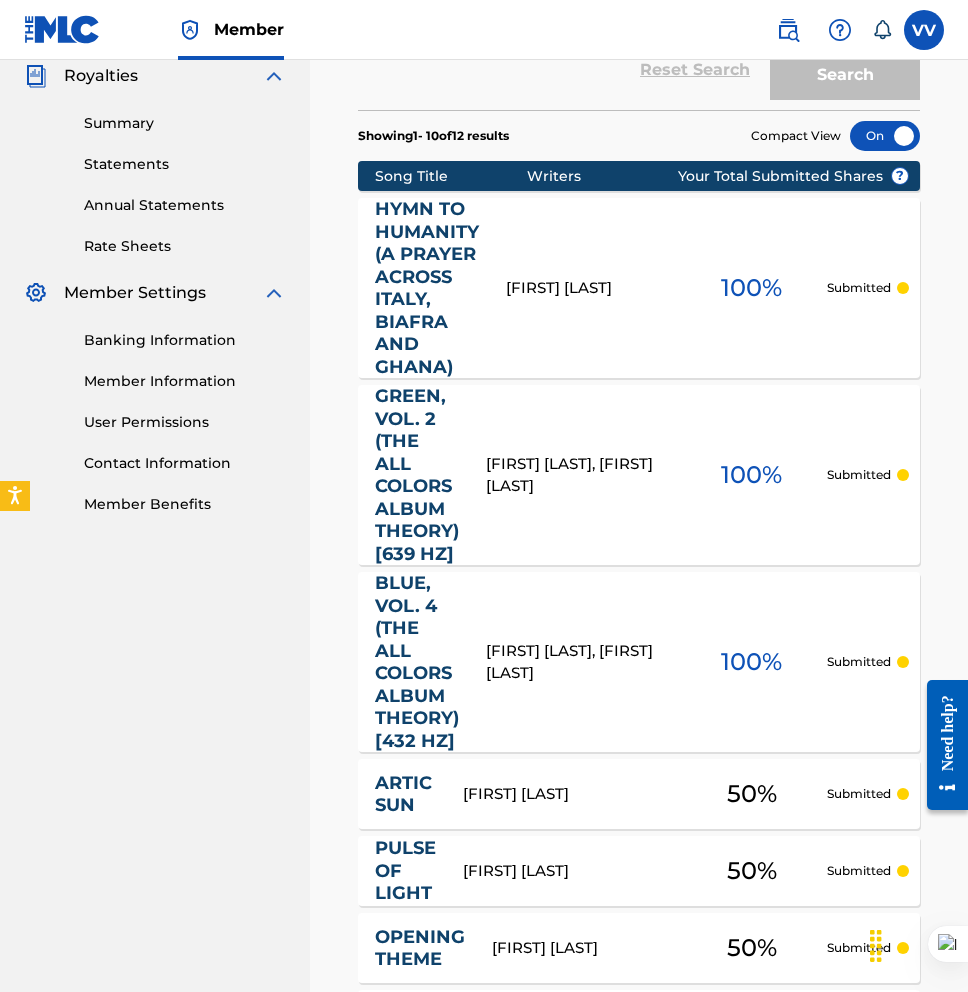 click on "HYMN TO HUMANITY (A PRAYER ACROSS ITALY, BIAFRA AND GHANA) [FIRST] [LAST] 100 %   Submitted" at bounding box center [639, 288] 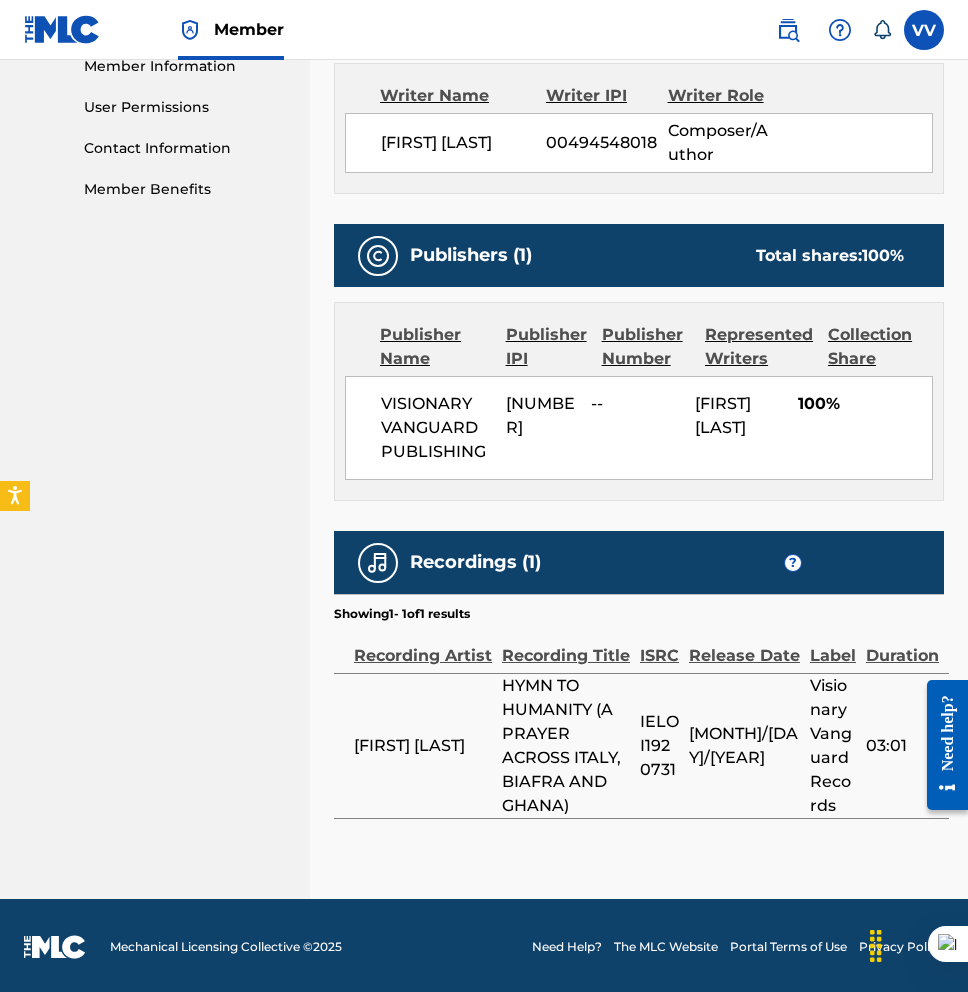 scroll, scrollTop: 0, scrollLeft: 0, axis: both 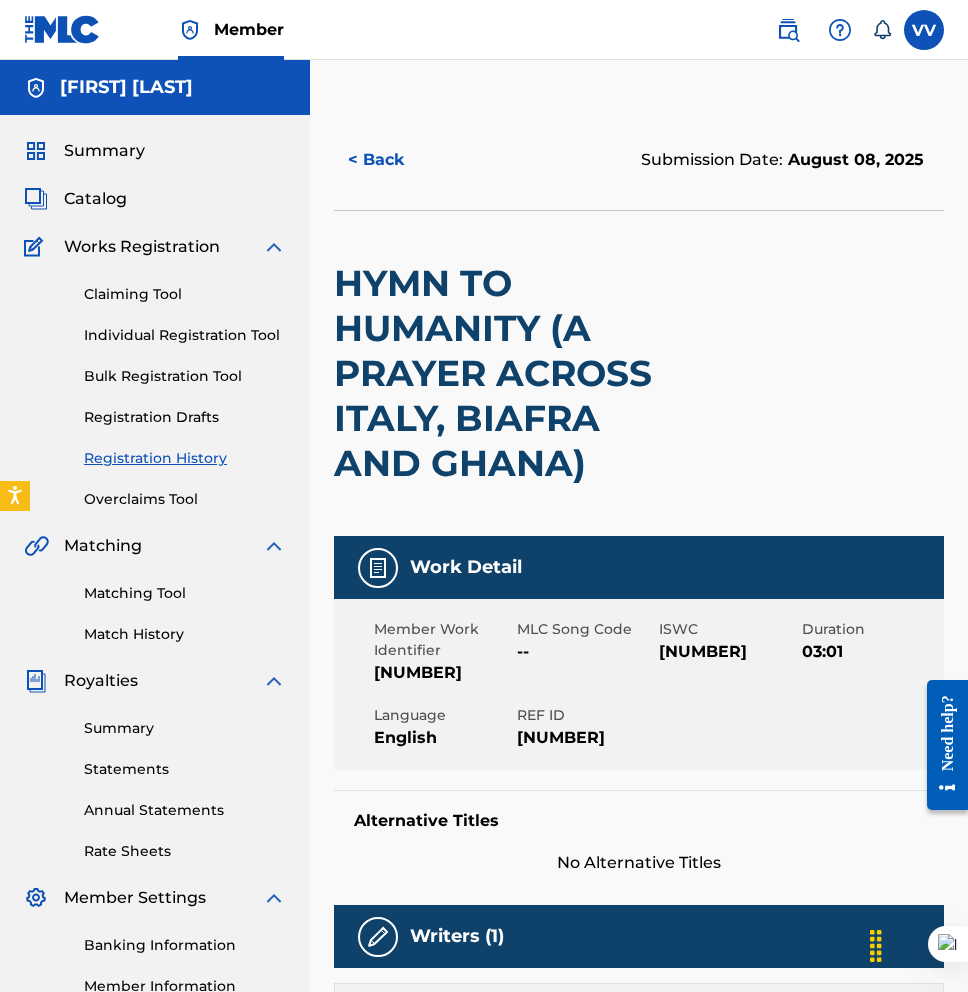 click on "Claiming Tool" at bounding box center [185, 294] 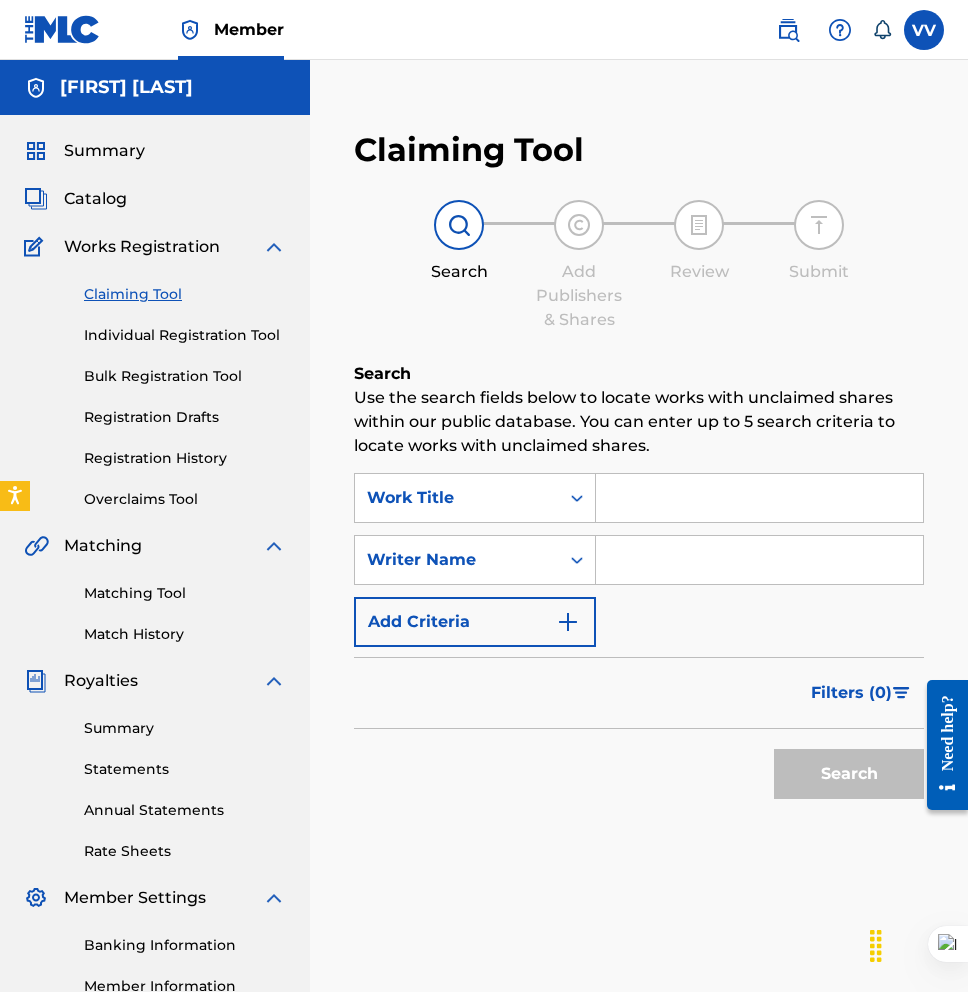 click on "Summary Catalog Works Registration Claiming Tool Individual Registration Tool Bulk Registration Tool Registration Drafts Registration History Overclaims Tool Matching Matching Tool Match History Royalties Summary Statements Annual Statements Rate Sheets Member Settings Banking Information Member Information User Permissions Contact Information Member Benefits" at bounding box center [155, 629] 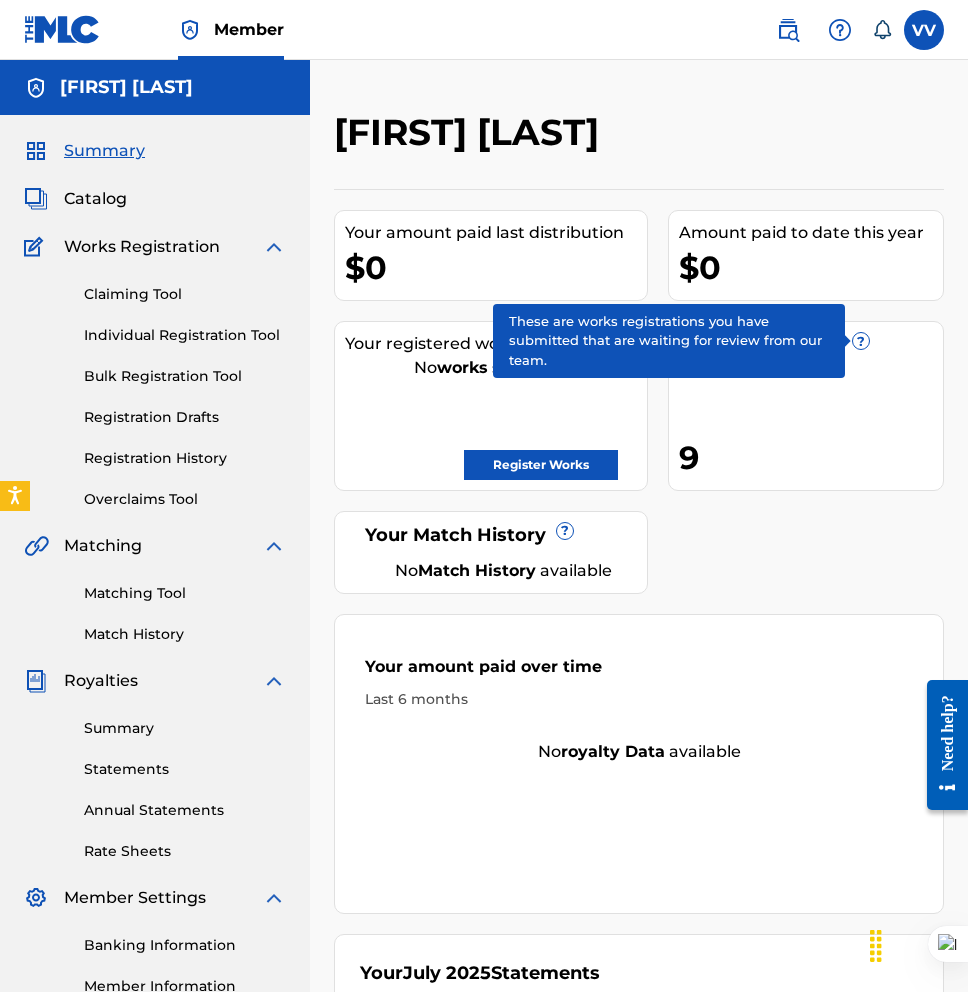 click on "?" at bounding box center [861, 341] 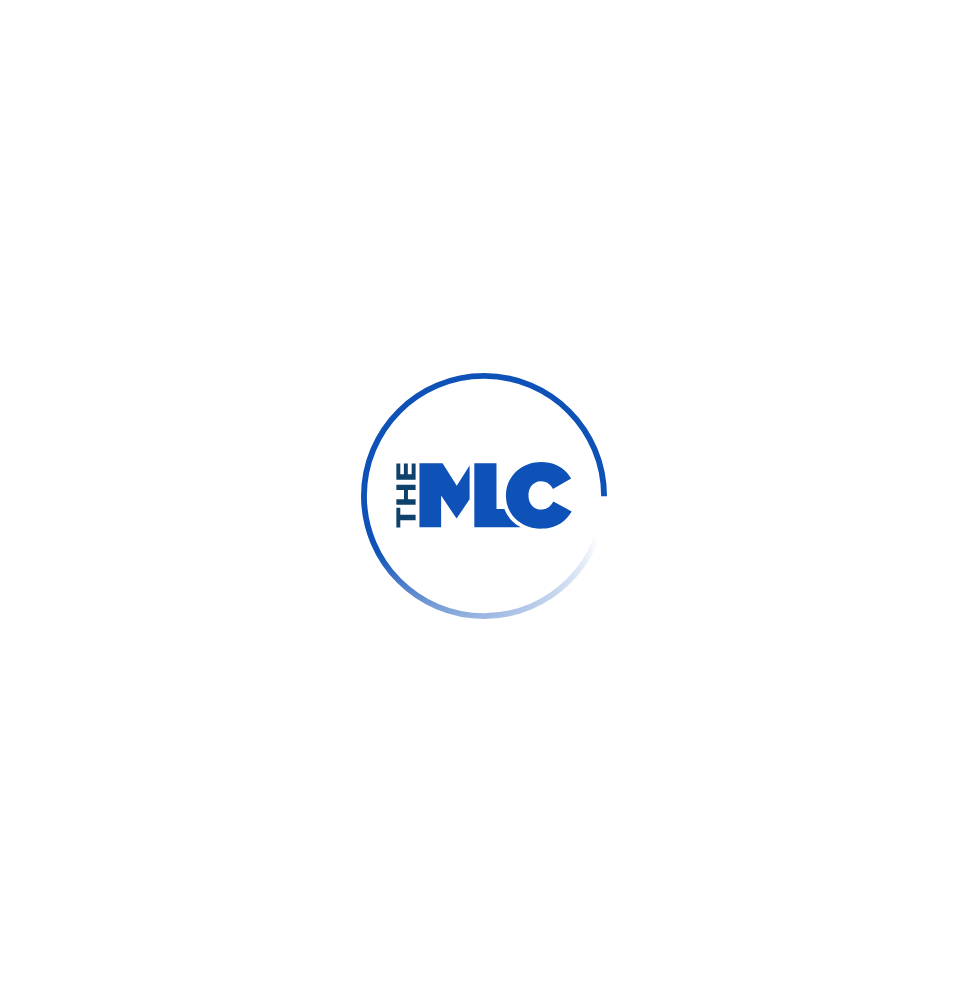scroll, scrollTop: 0, scrollLeft: 0, axis: both 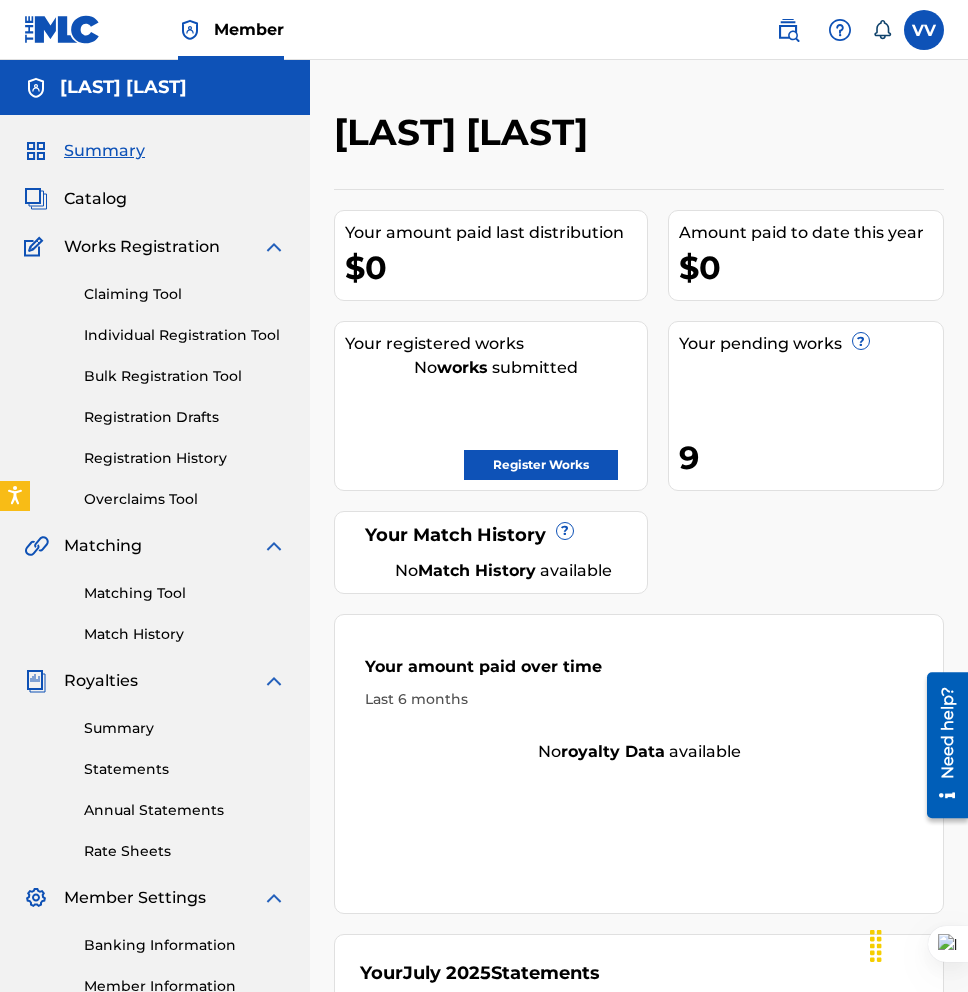 click on "Catalog" at bounding box center (155, 199) 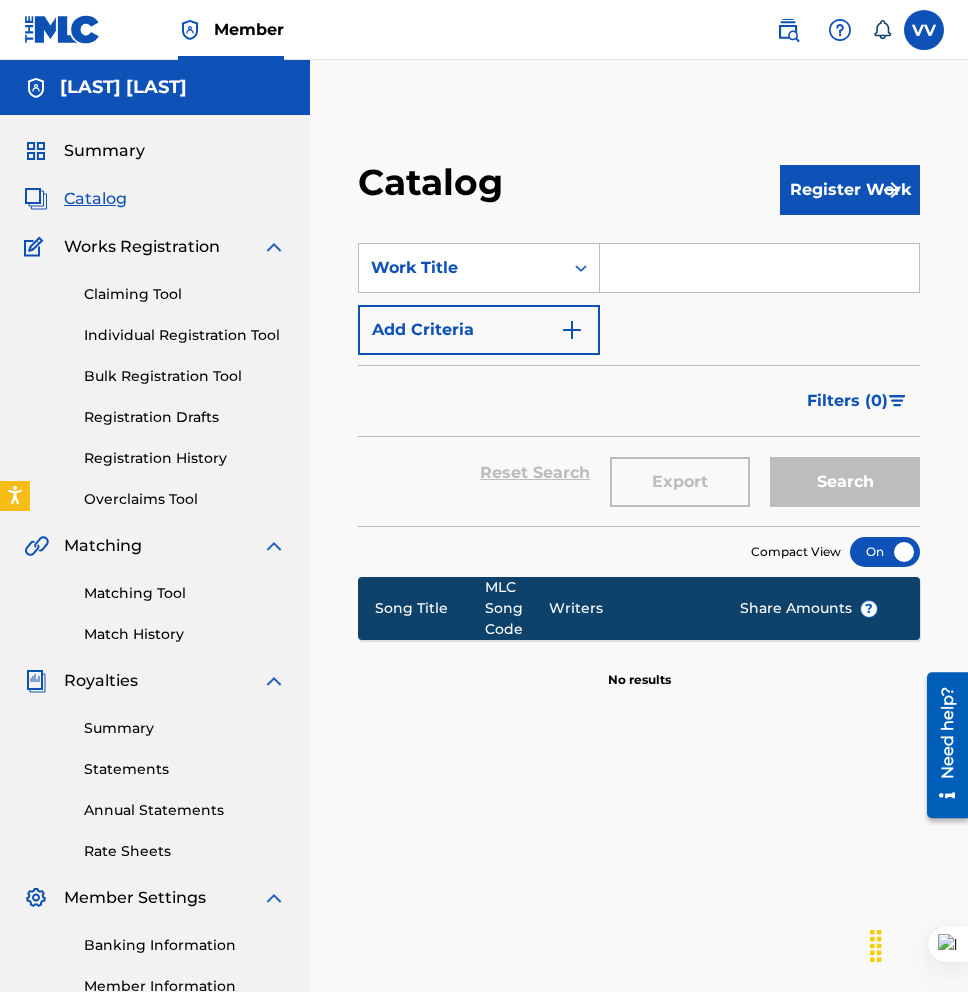 click on "Summary" at bounding box center (104, 151) 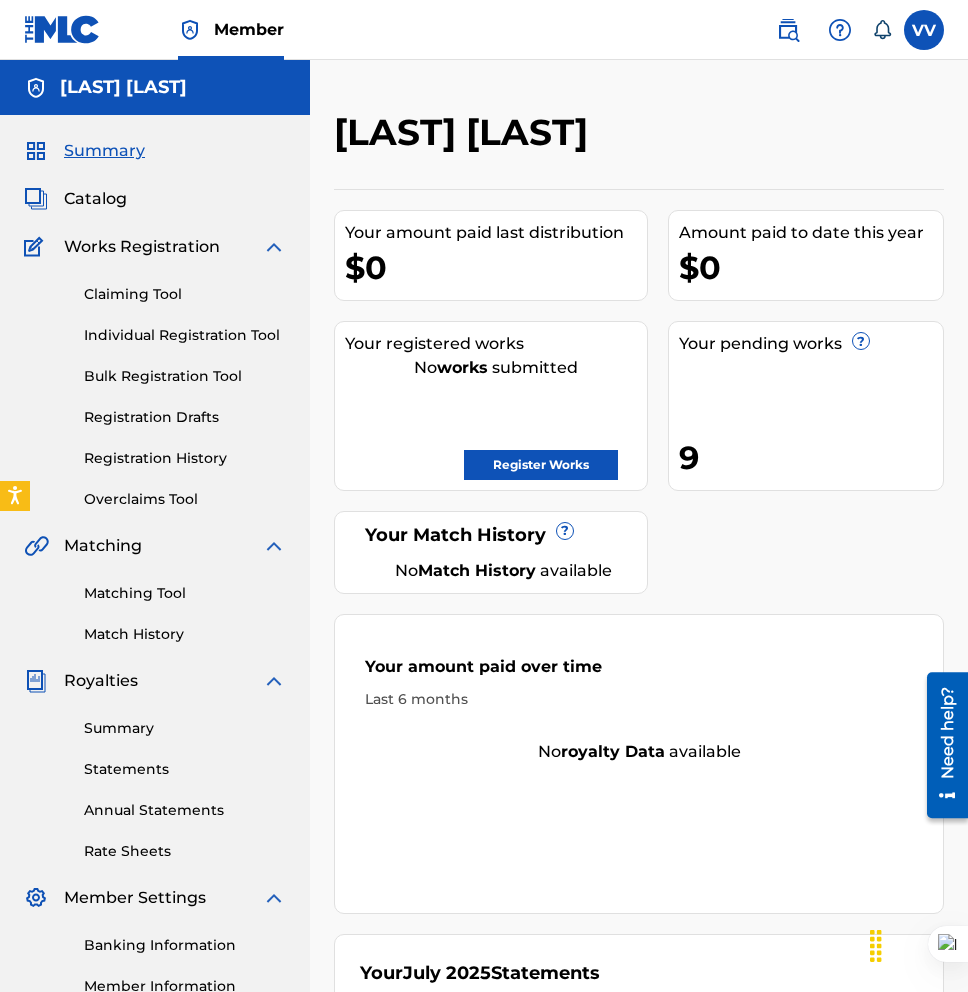 click at bounding box center (788, 30) 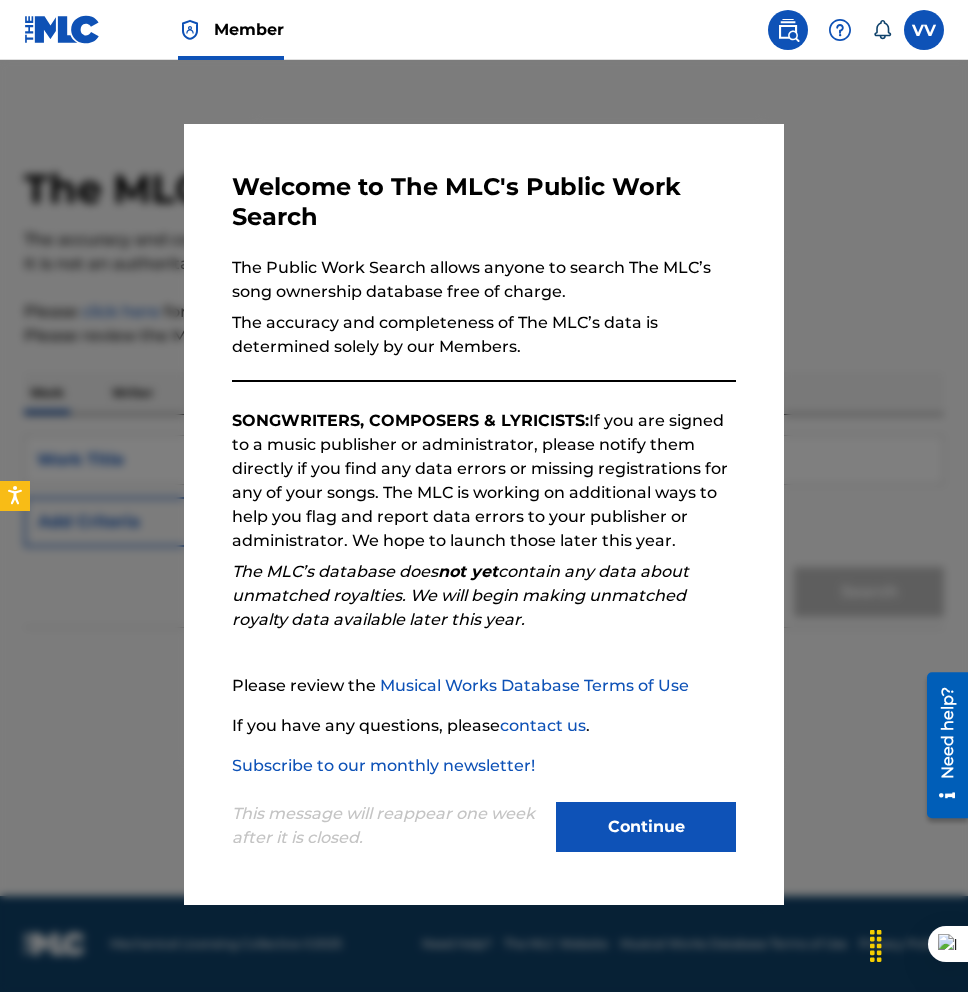 click on "Continue" at bounding box center (646, 827) 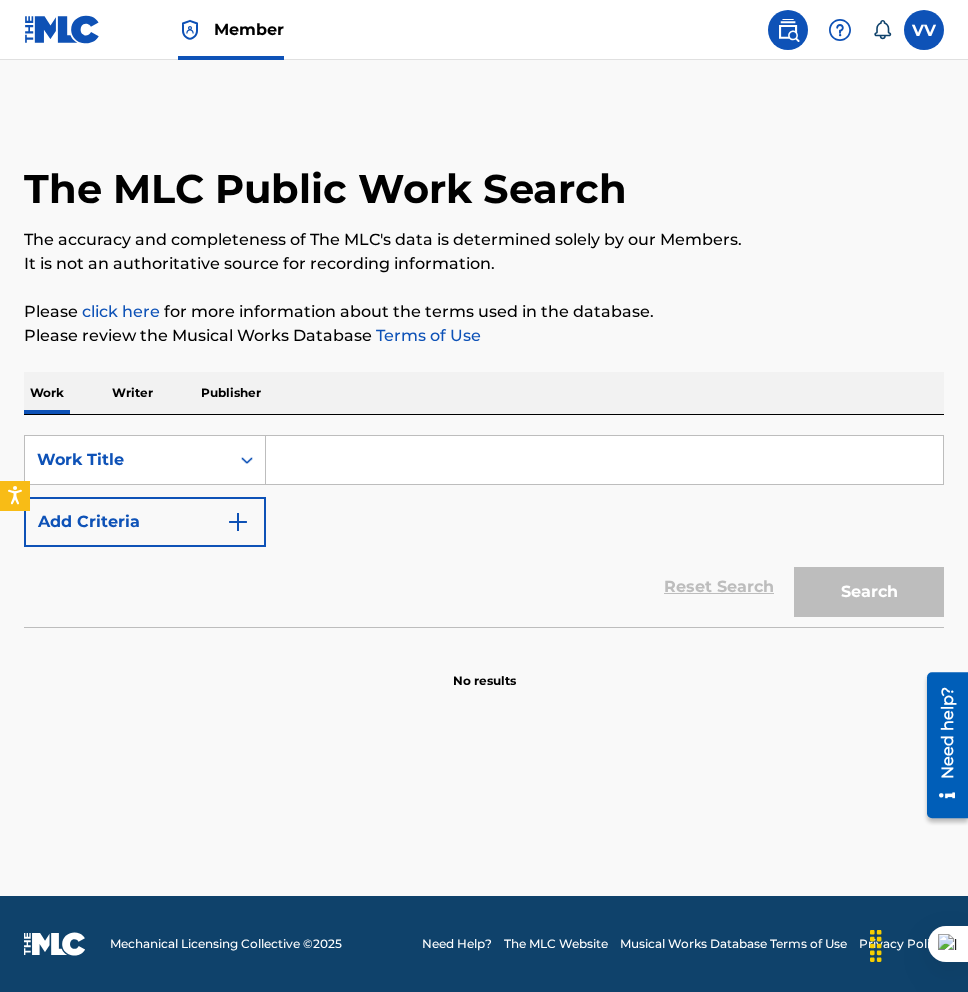 click on "Writer" at bounding box center (132, 393) 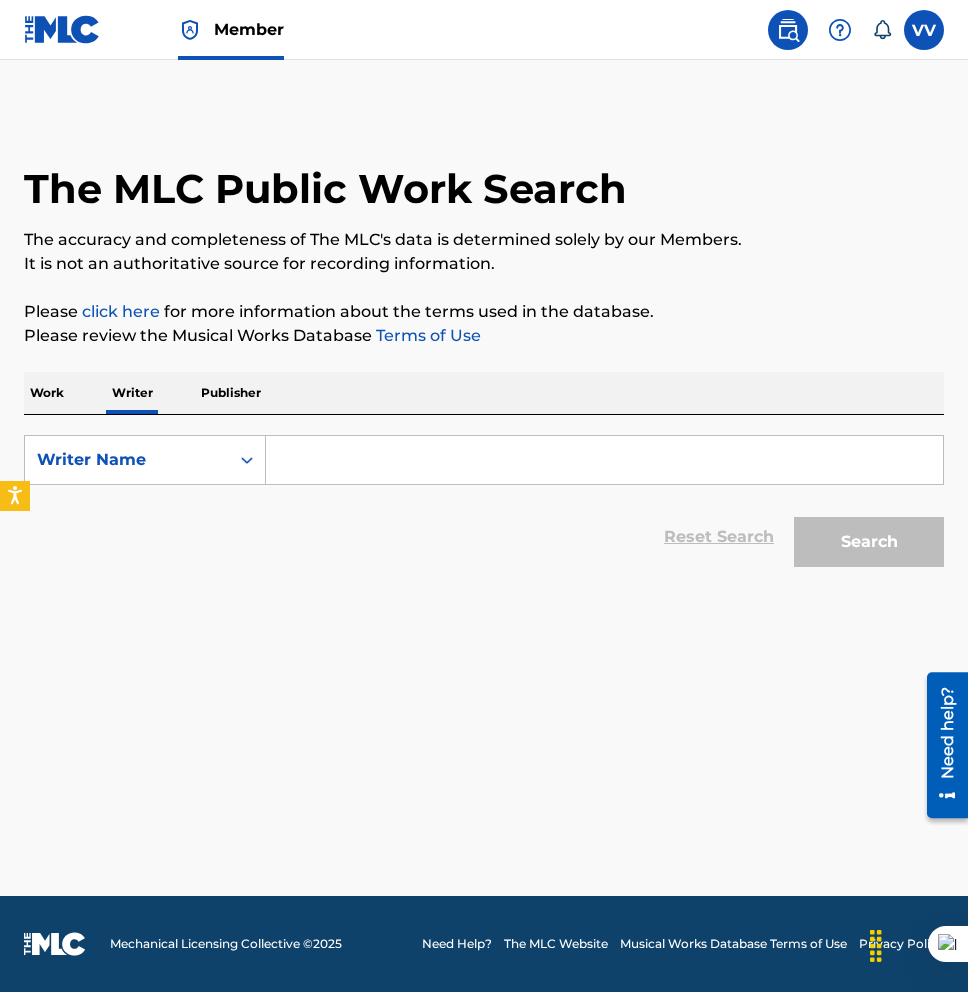 click at bounding box center (604, 460) 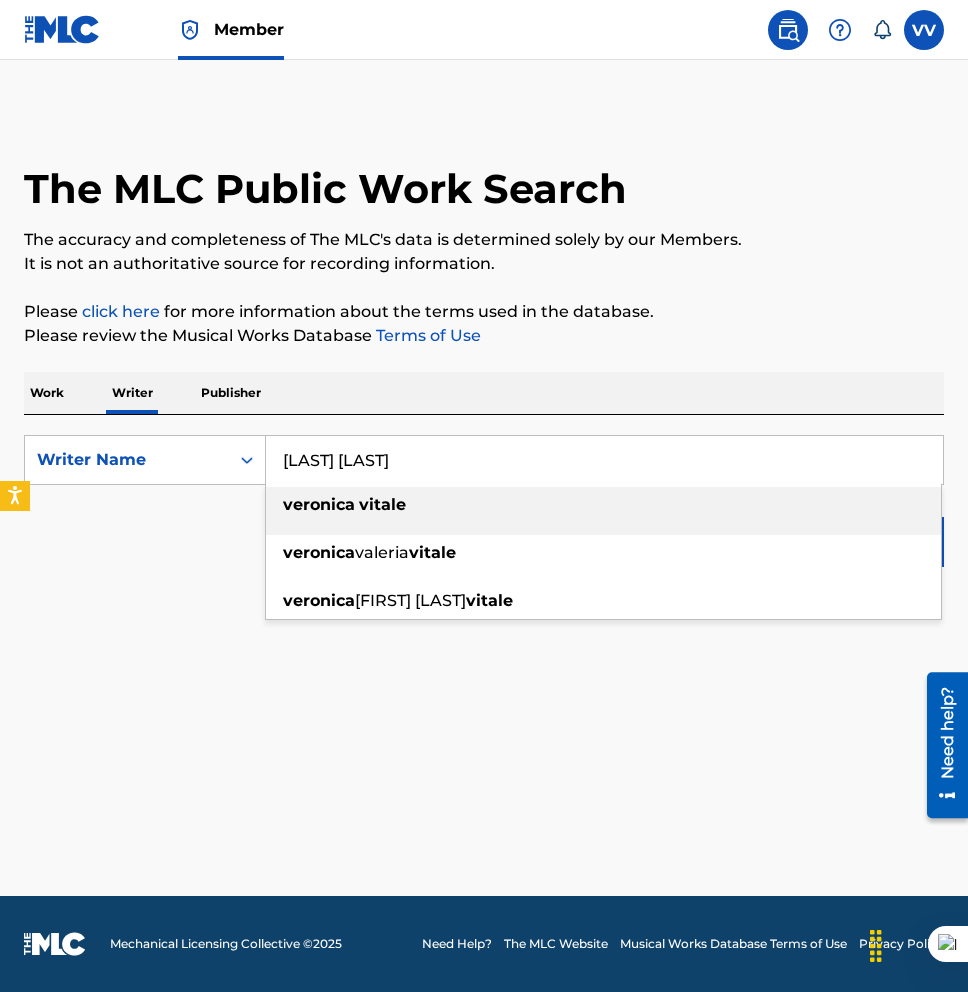 type on "[FIRST] [LAST]" 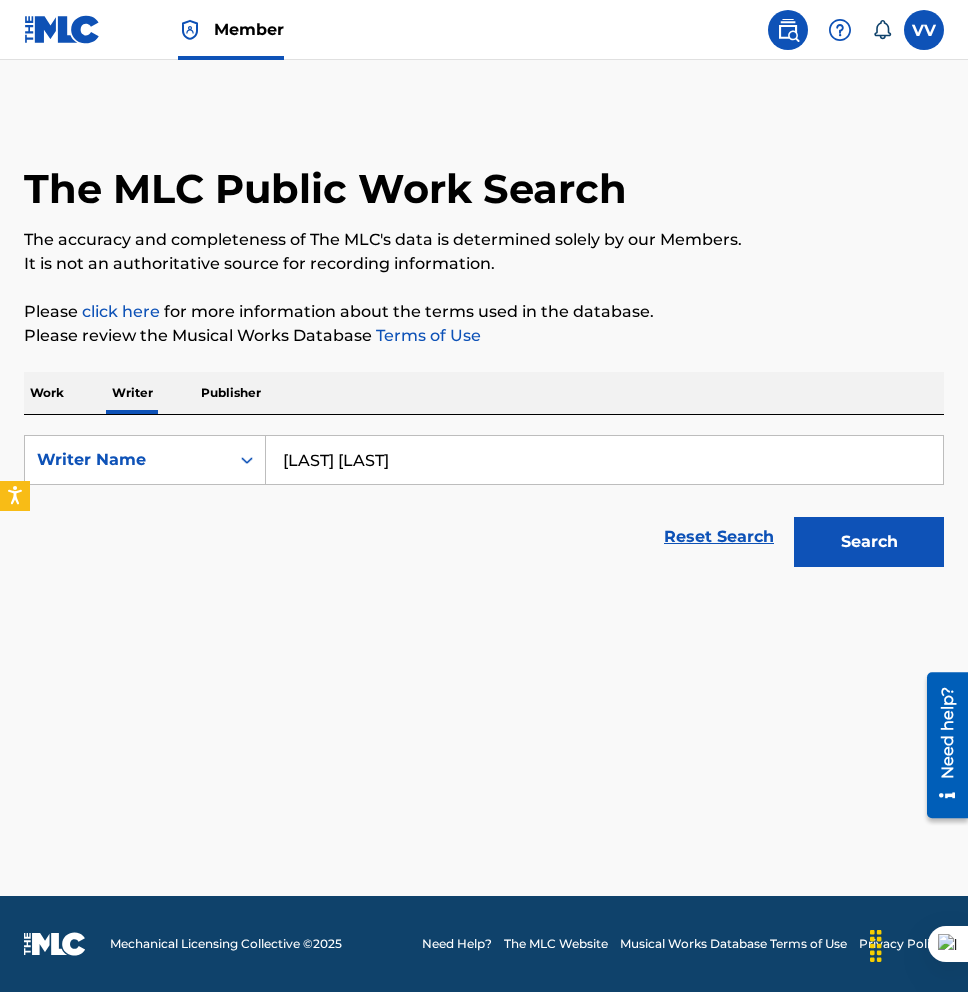 click on "Search" at bounding box center (869, 542) 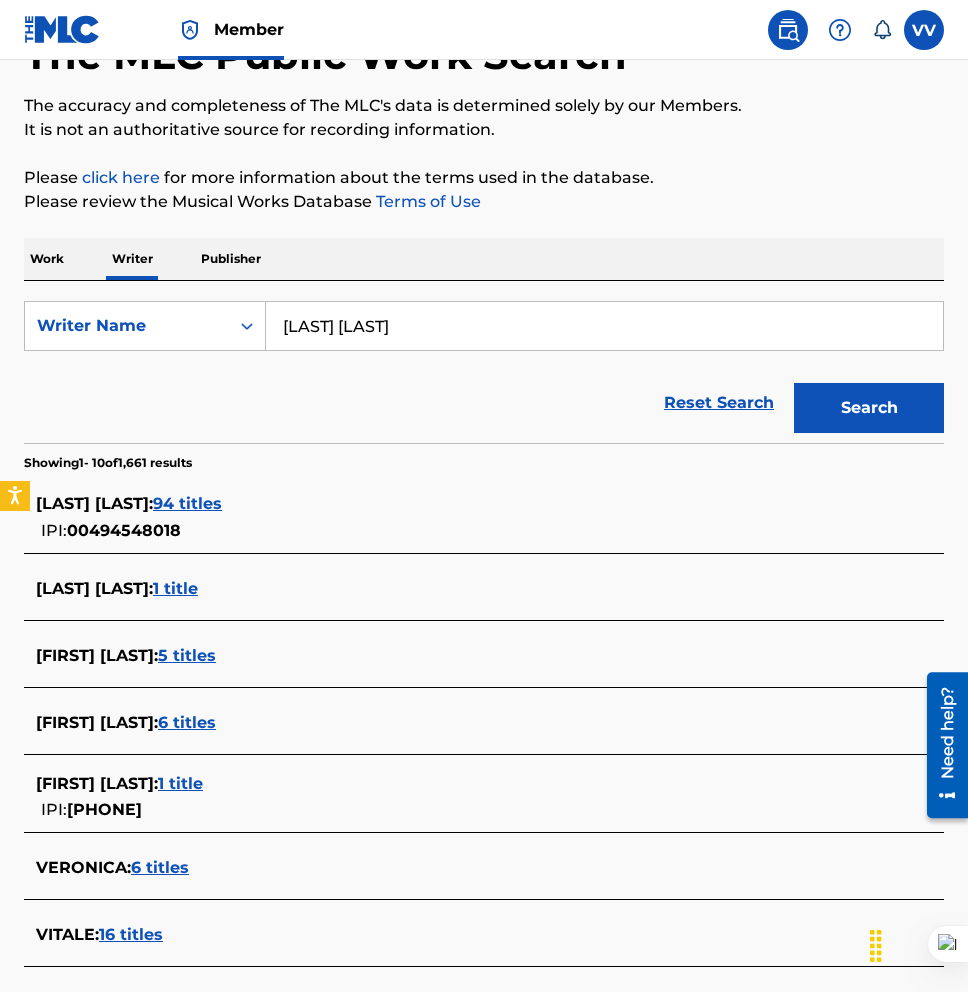 scroll, scrollTop: 145, scrollLeft: 0, axis: vertical 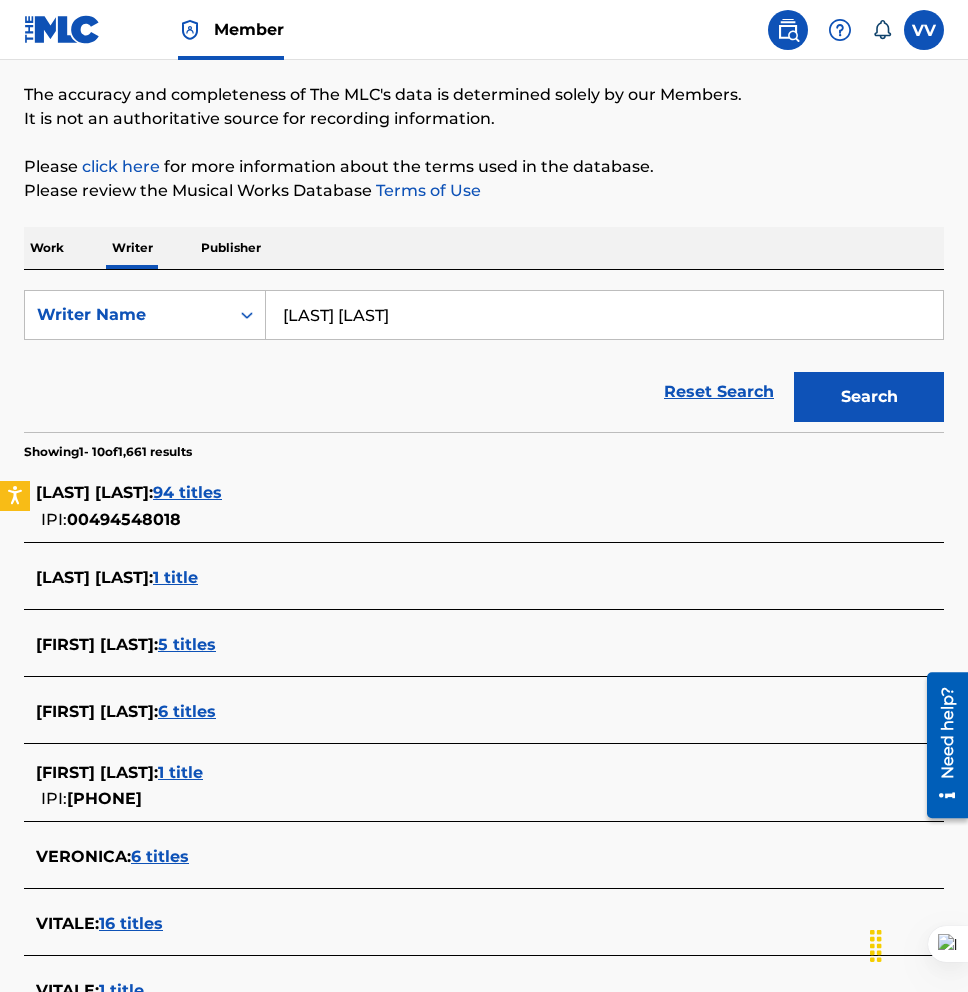 click on "94 titles" at bounding box center (187, 492) 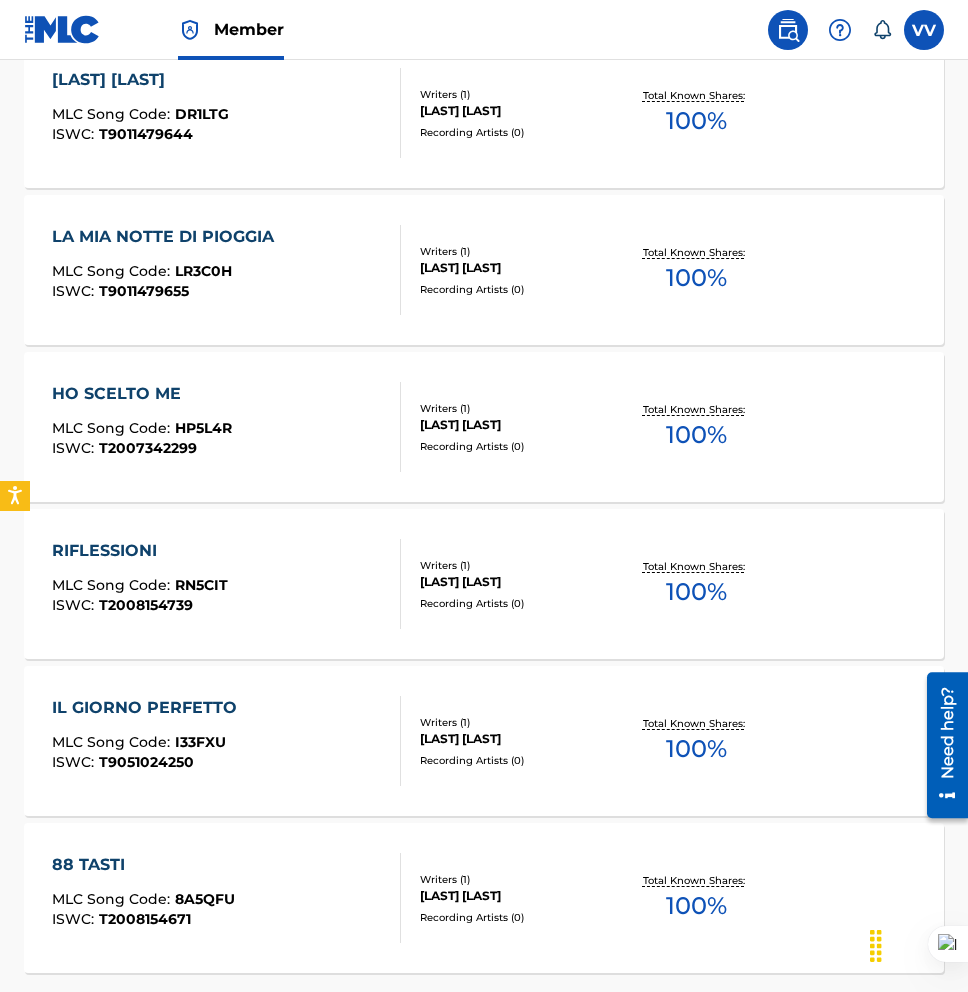 scroll, scrollTop: 1446, scrollLeft: 0, axis: vertical 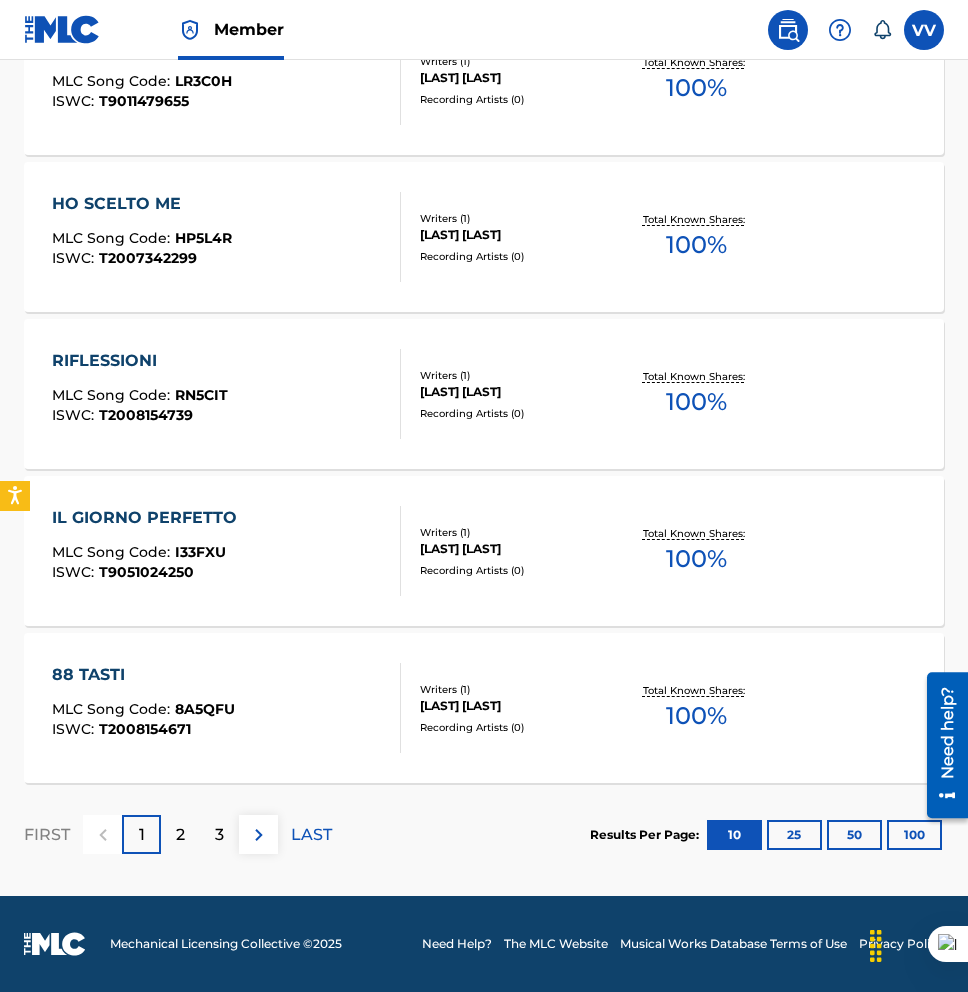 click on "3" at bounding box center (219, 834) 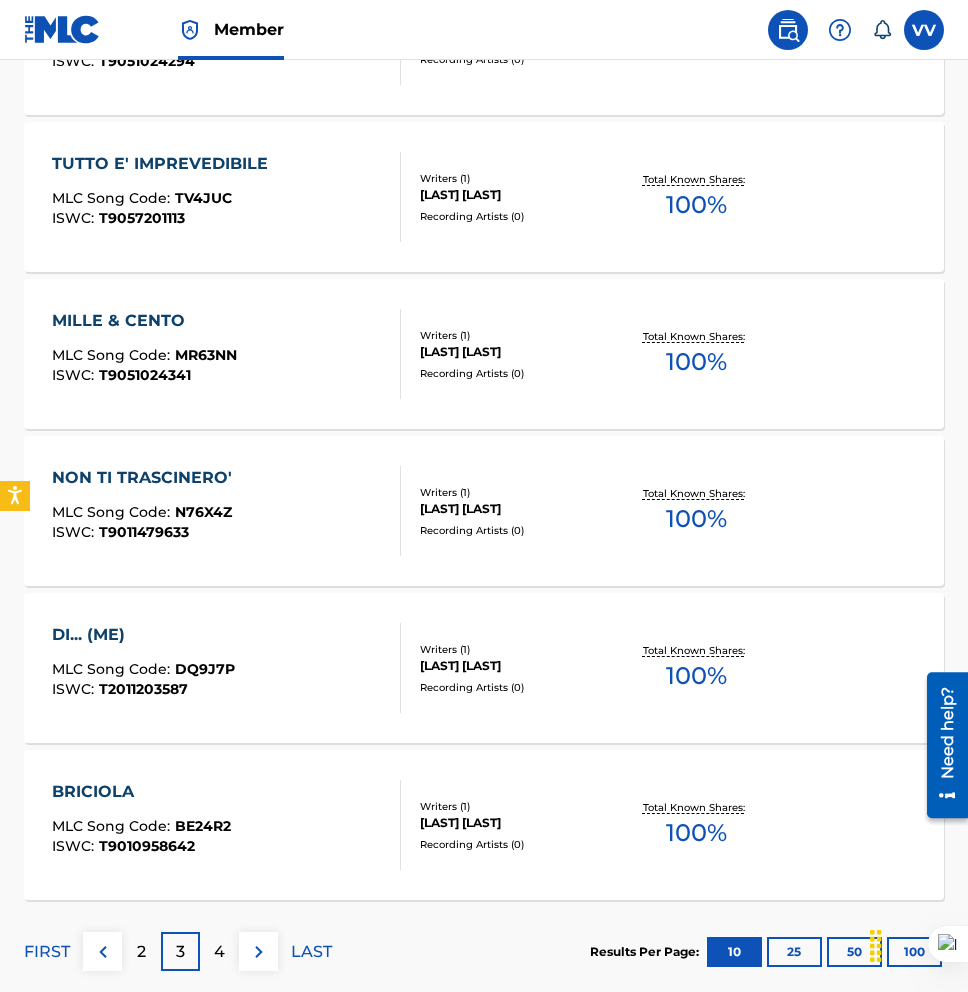 scroll, scrollTop: 1446, scrollLeft: 0, axis: vertical 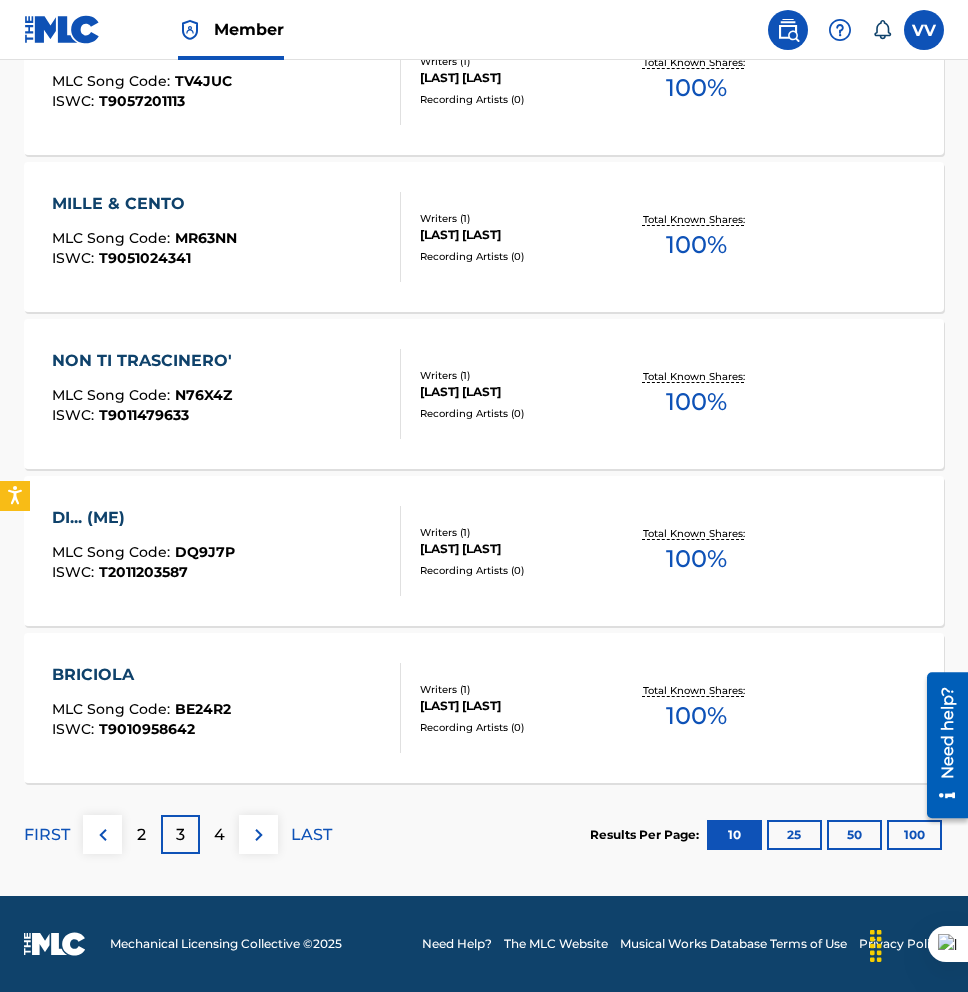 click on "4" at bounding box center [219, 835] 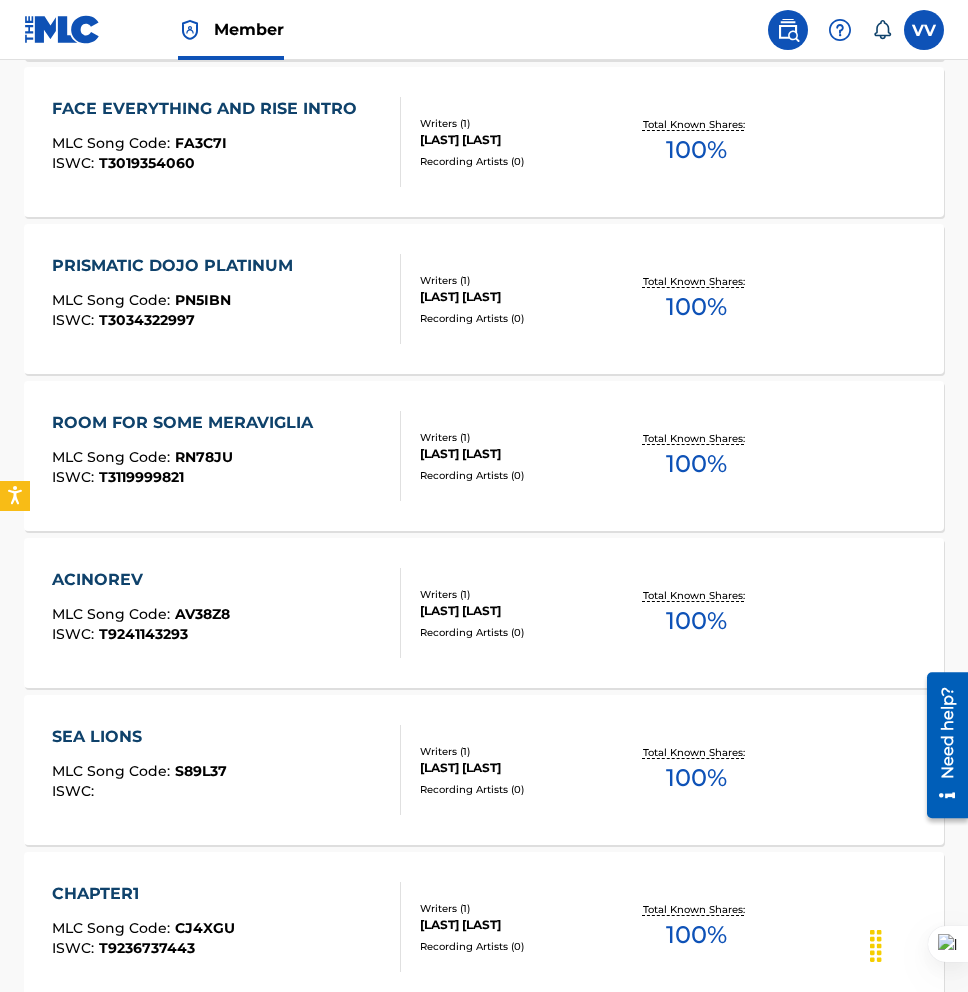 scroll, scrollTop: 1446, scrollLeft: 0, axis: vertical 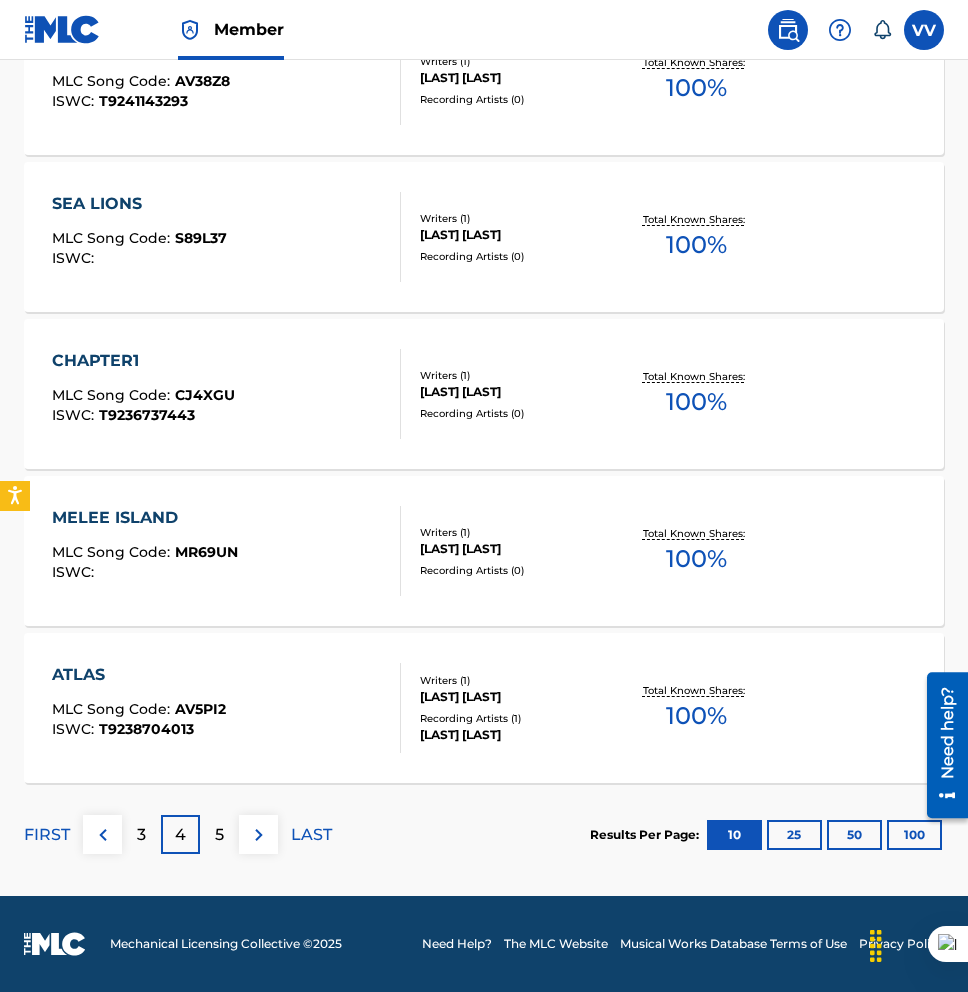 click at bounding box center [259, 835] 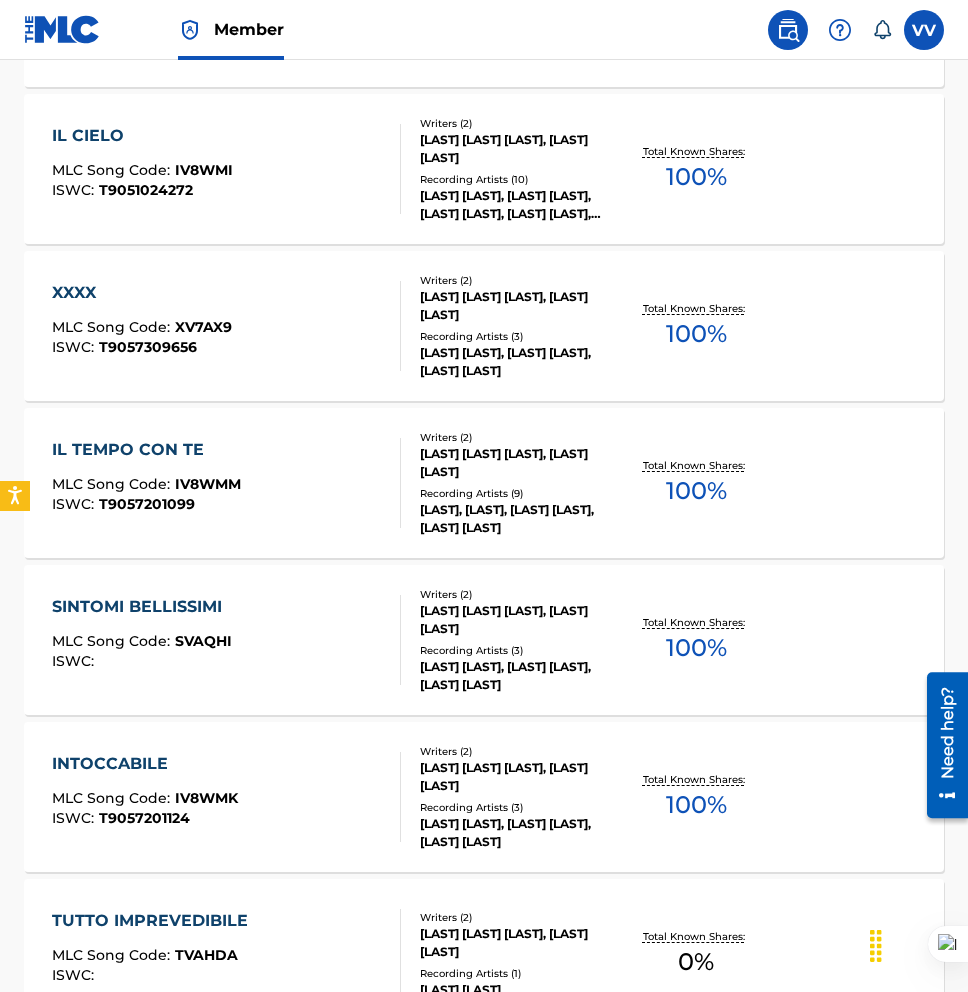 scroll, scrollTop: 1446, scrollLeft: 0, axis: vertical 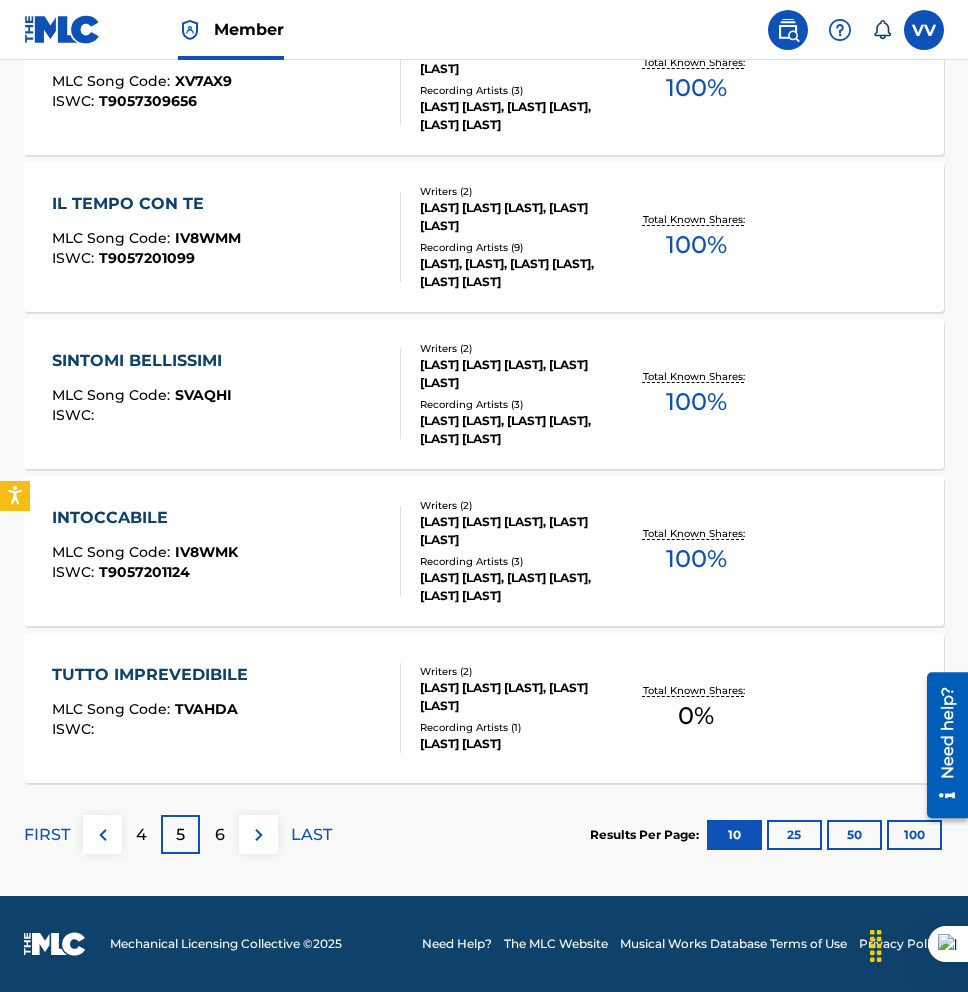 click on "FIRST 4 5 6 LAST Results Per Page: 10 25 50 100" at bounding box center (484, 834) 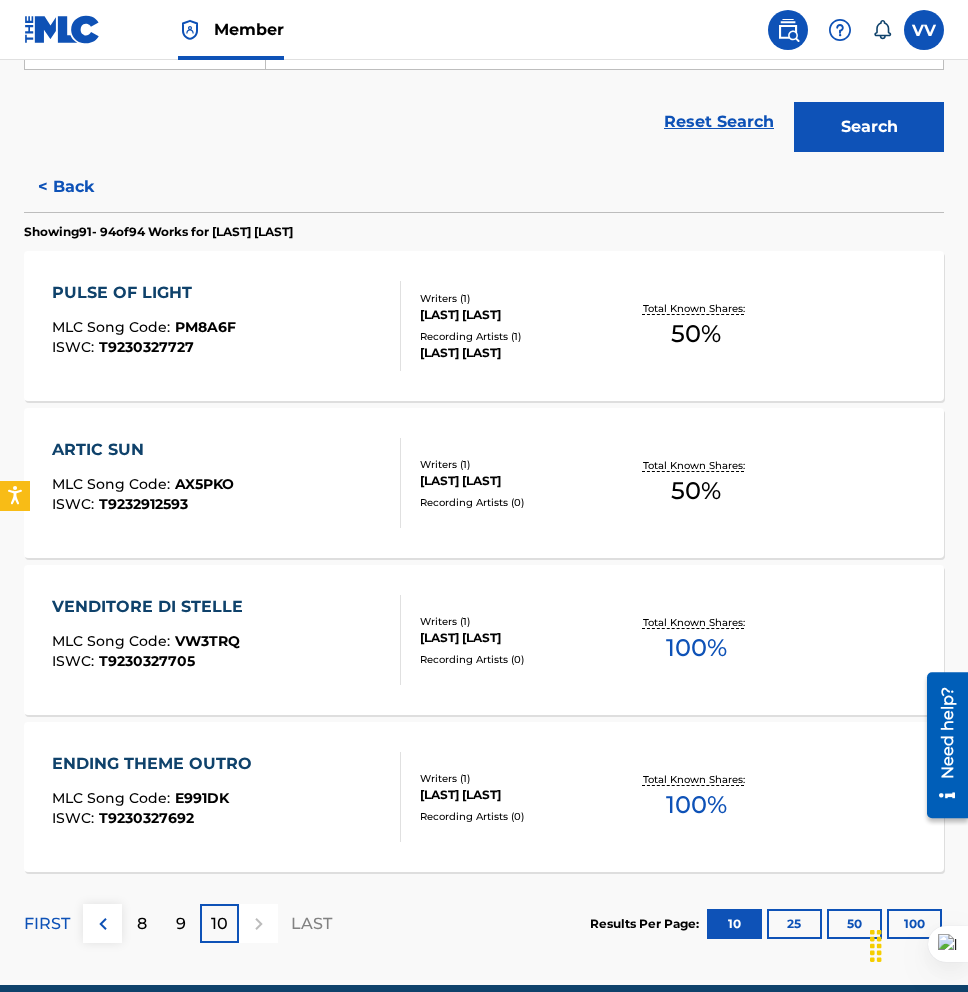 scroll, scrollTop: 504, scrollLeft: 0, axis: vertical 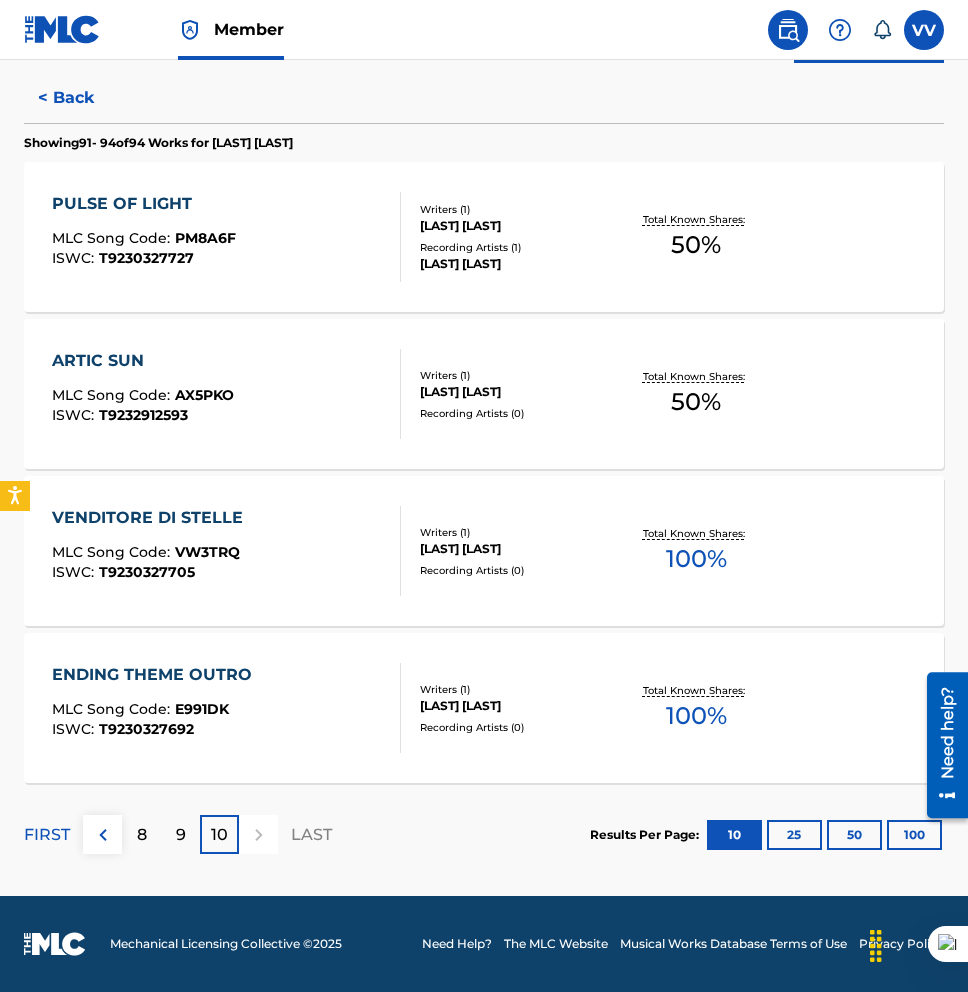 click on "100" at bounding box center (914, 835) 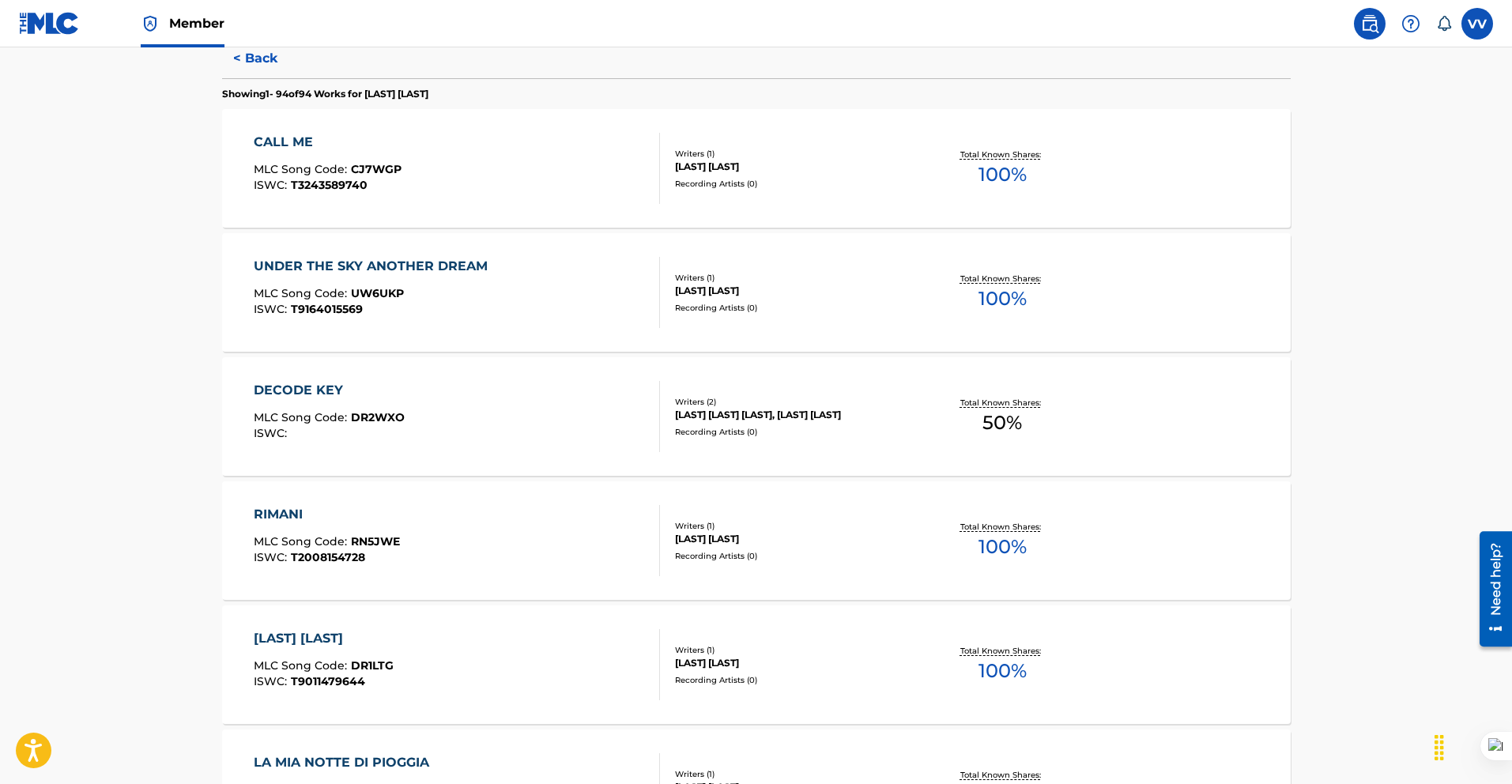 scroll, scrollTop: 428, scrollLeft: 0, axis: vertical 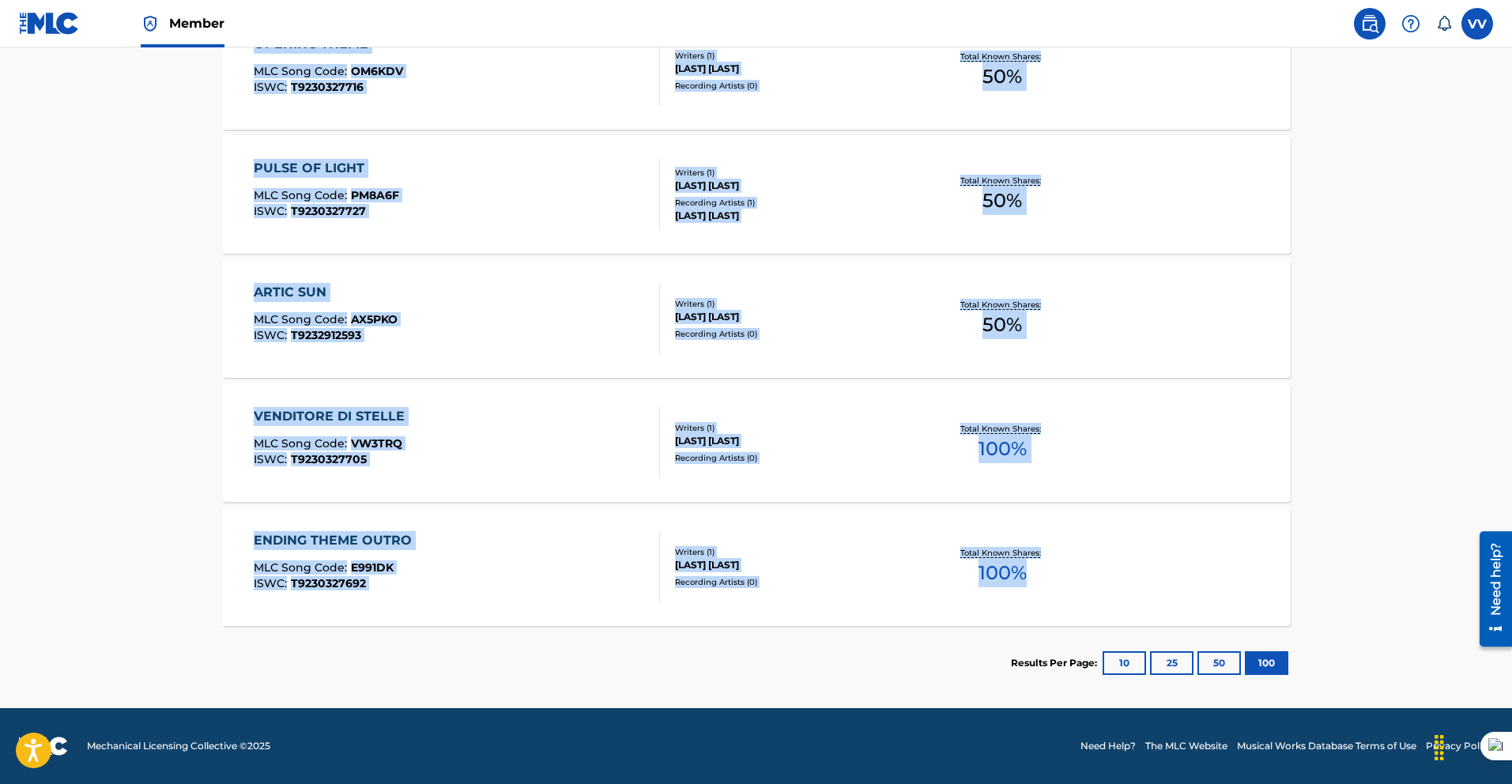drag, startPoint x: 215, startPoint y: 105, endPoint x: 1046, endPoint y: 587, distance: 960.669 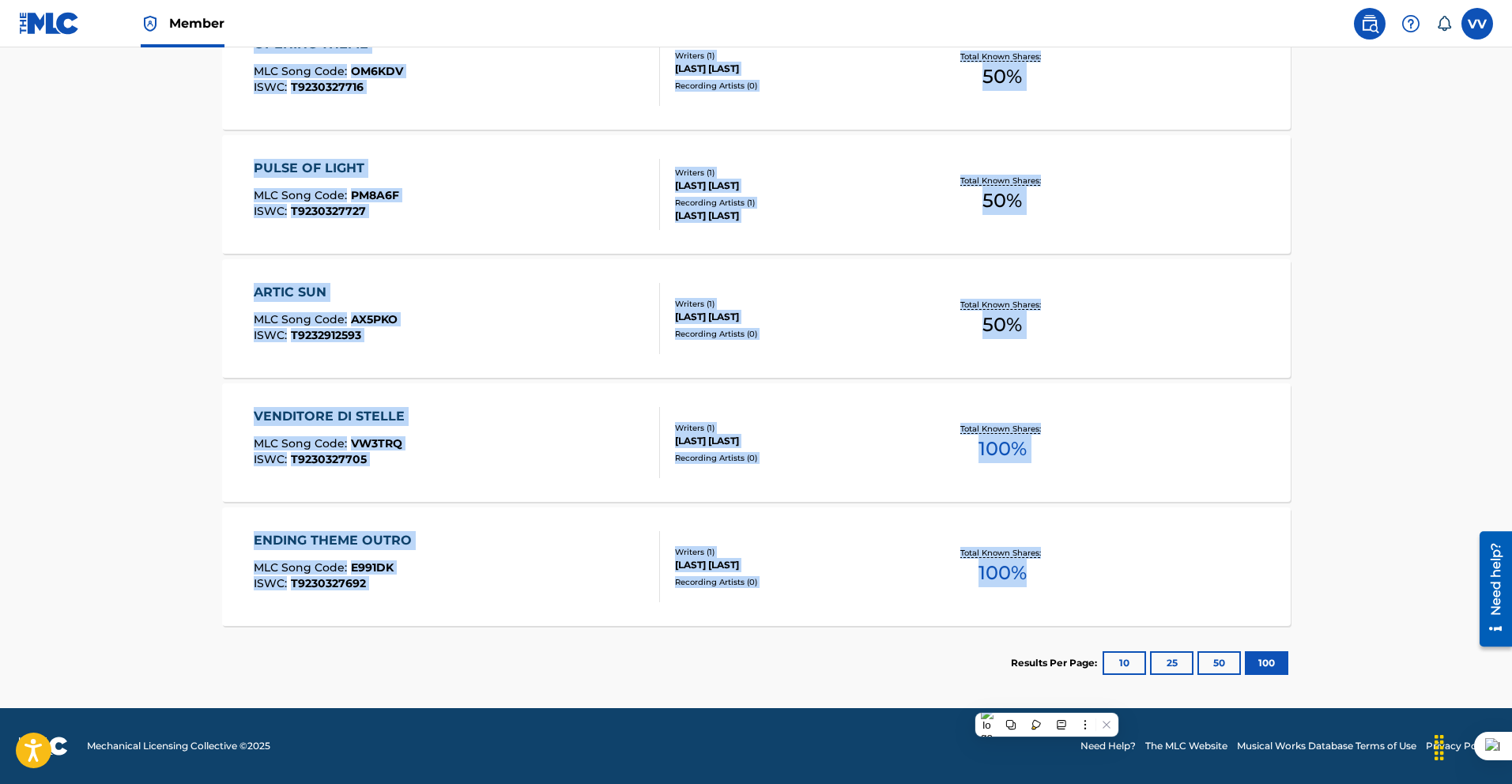 copy on "CALL ME MLC Song Code : CJ7WGP ISWC : T3243589740 Writers ( 1 ) VERONICA VITALE Recording Artists ( 0 ) Total Known Shares: 100 % UNDER THE SKY ANOTHER DREAM MLC Song Code : UW6UKP ISWC : T9164015569 Writers ( 1 ) VERONICA VITALE Recording Artists ( 0 ) Total Known Shares: 100 % DECODE KEY MLC Song Code : DR2WXO ISWC : Writers ( 2 ) VERONICA VITALE, DEREK RYAN WILLIAMS Recording Artists ( 0 ) Total Known Shares: 50 % RIMANI MLC Song Code : RN5JWE ISWC : T2008154728 Writers ( 1 ) VERONICA VITALE Recording Artists ( 0 ) Total Known Shares: 100 % DEVI STRINGERE MLC Song Code : DR1LTG ISWC : T9011479644 Writers ( 1 ) VERONICA VITALE Recording Artists ( 0 ) Total Known Shares: 100 % LA MIA NOTTE DI PIOGGIA MLC Song Code : LR3C0H ISWC : T9011479655 Writers ( 1 ) VERONICA VITALE Recording Artists ( 0 ) Total Known Shares: 100 % HO SCELTO ME MLC Song Code : HP5L4R ISWC : T2007342299 Writers ( 1 ) VERONICA VITALE Recording Artists ( 0 ) Total Known Shares: 100 % RIFLESSIONI MLC Song Code : RN5CIT ISWC : T2008154739..." 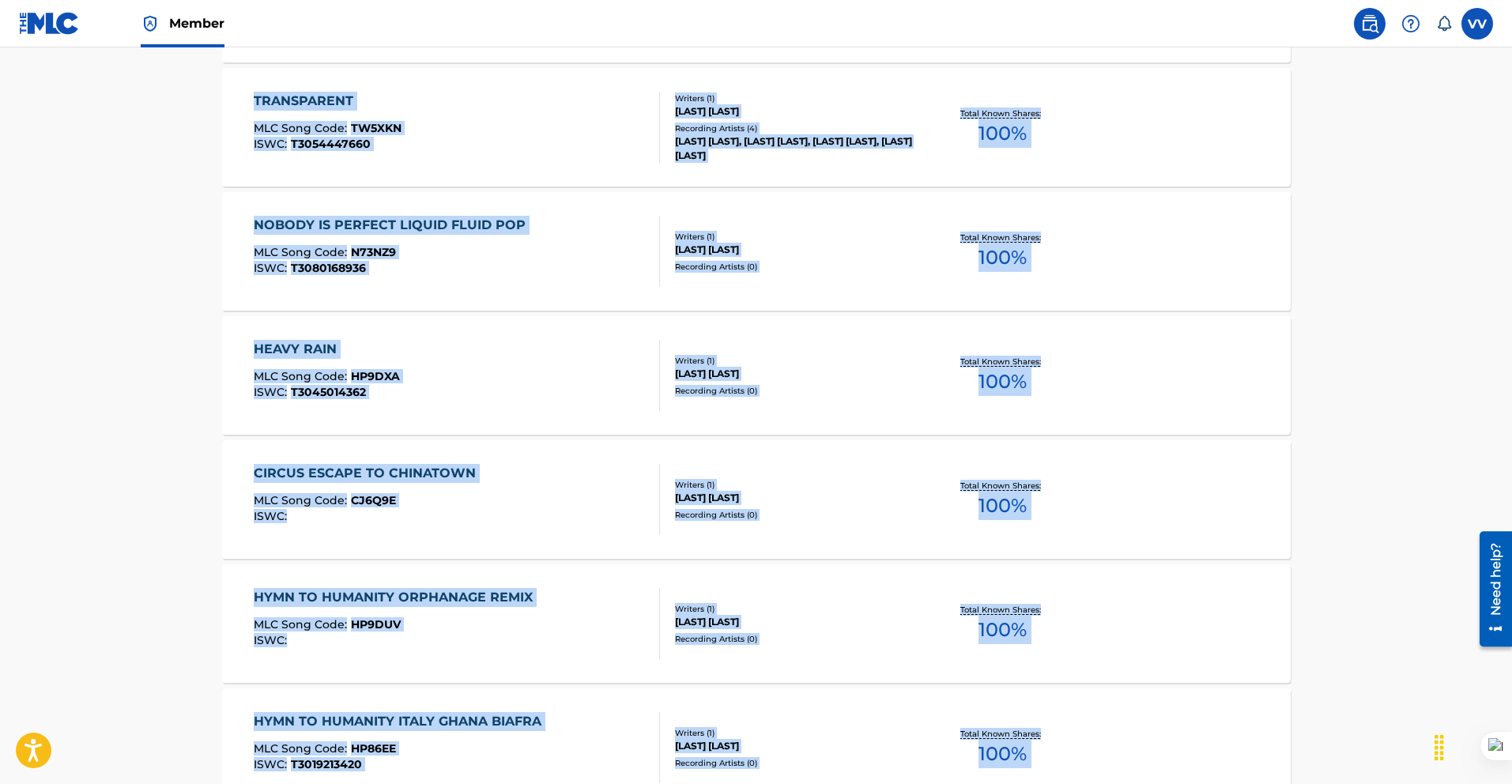 scroll, scrollTop: 10459, scrollLeft: 0, axis: vertical 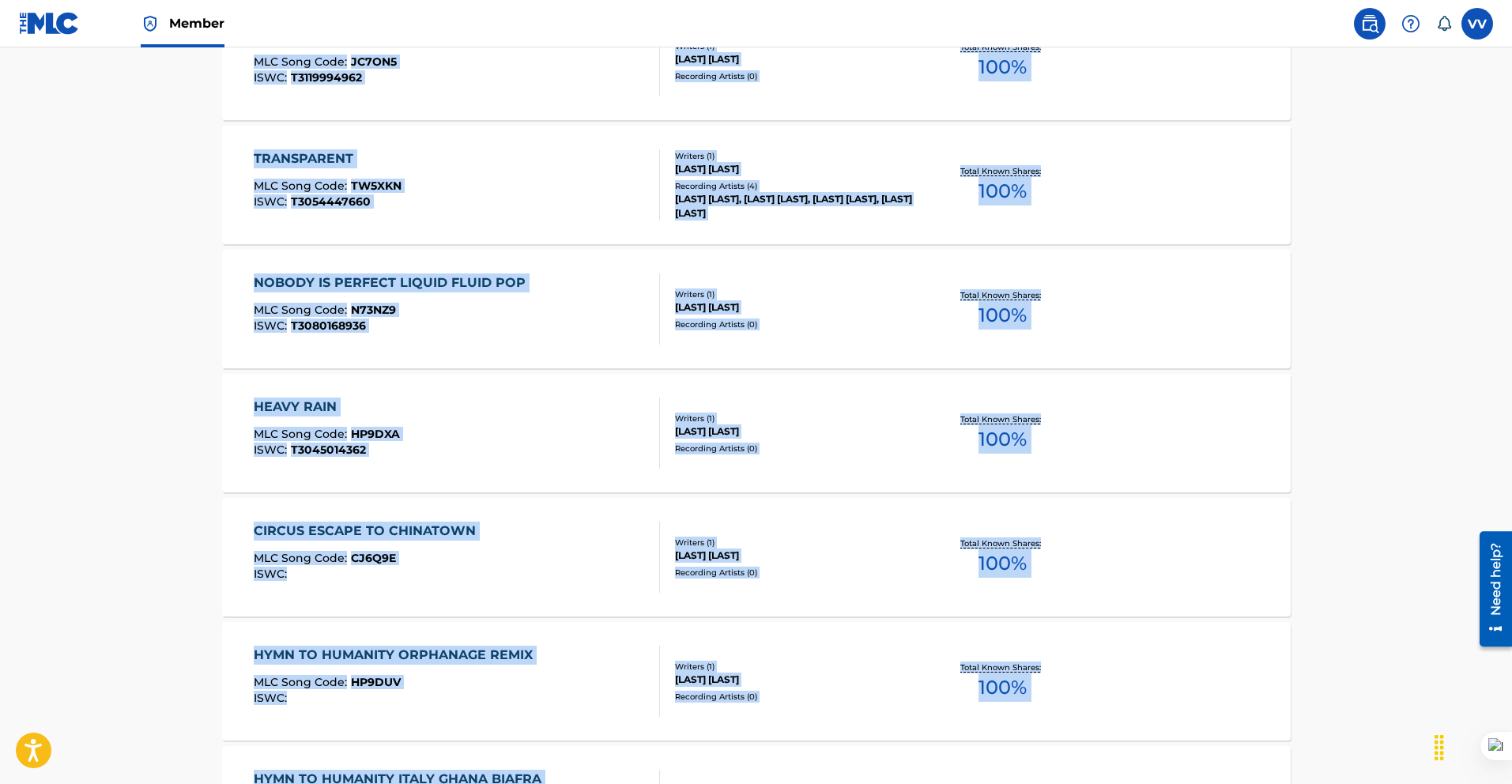 click on "TRANSPARENT MLC Song Code : TW5XKN ISWC : T3054447660" at bounding box center [457, 185] 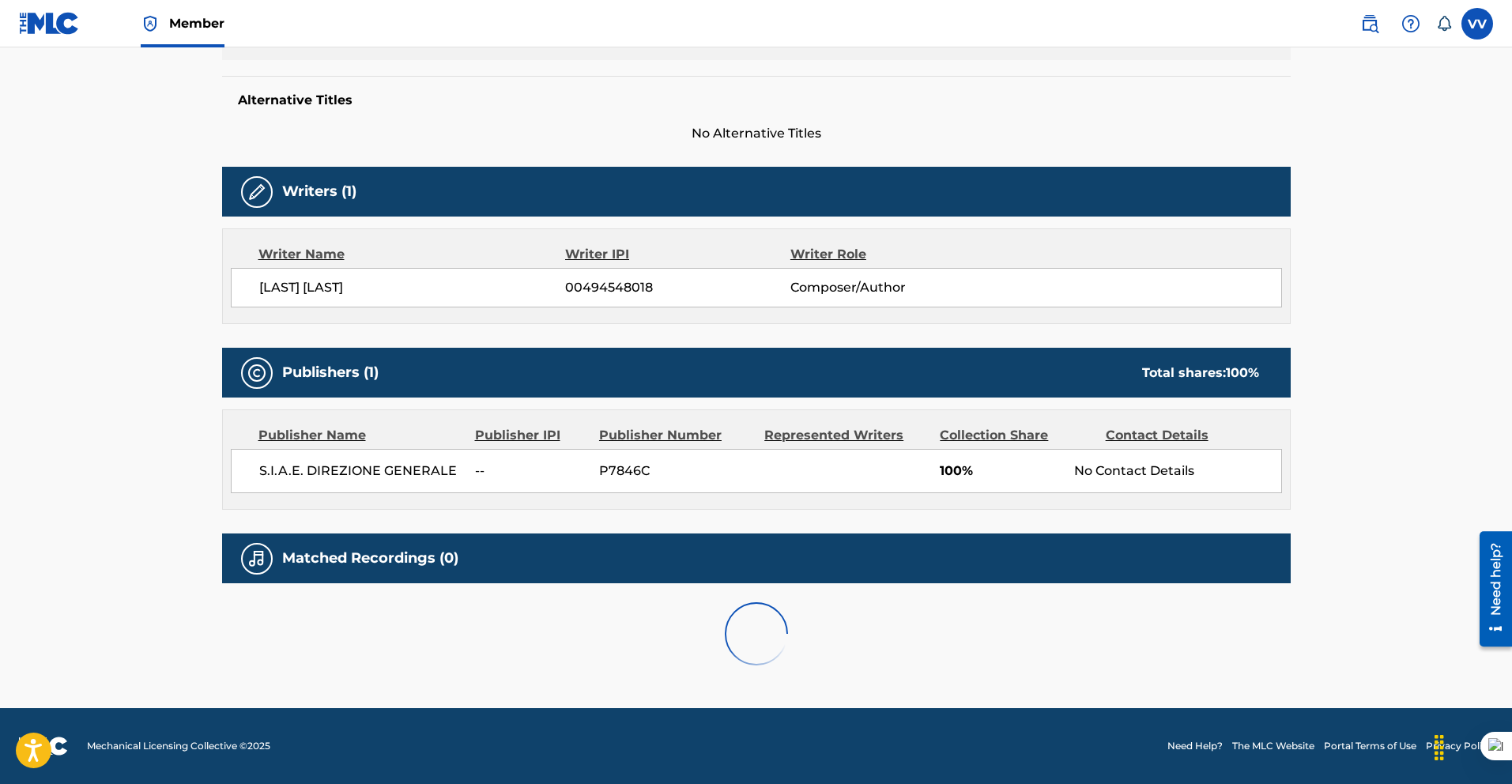 scroll, scrollTop: 0, scrollLeft: 0, axis: both 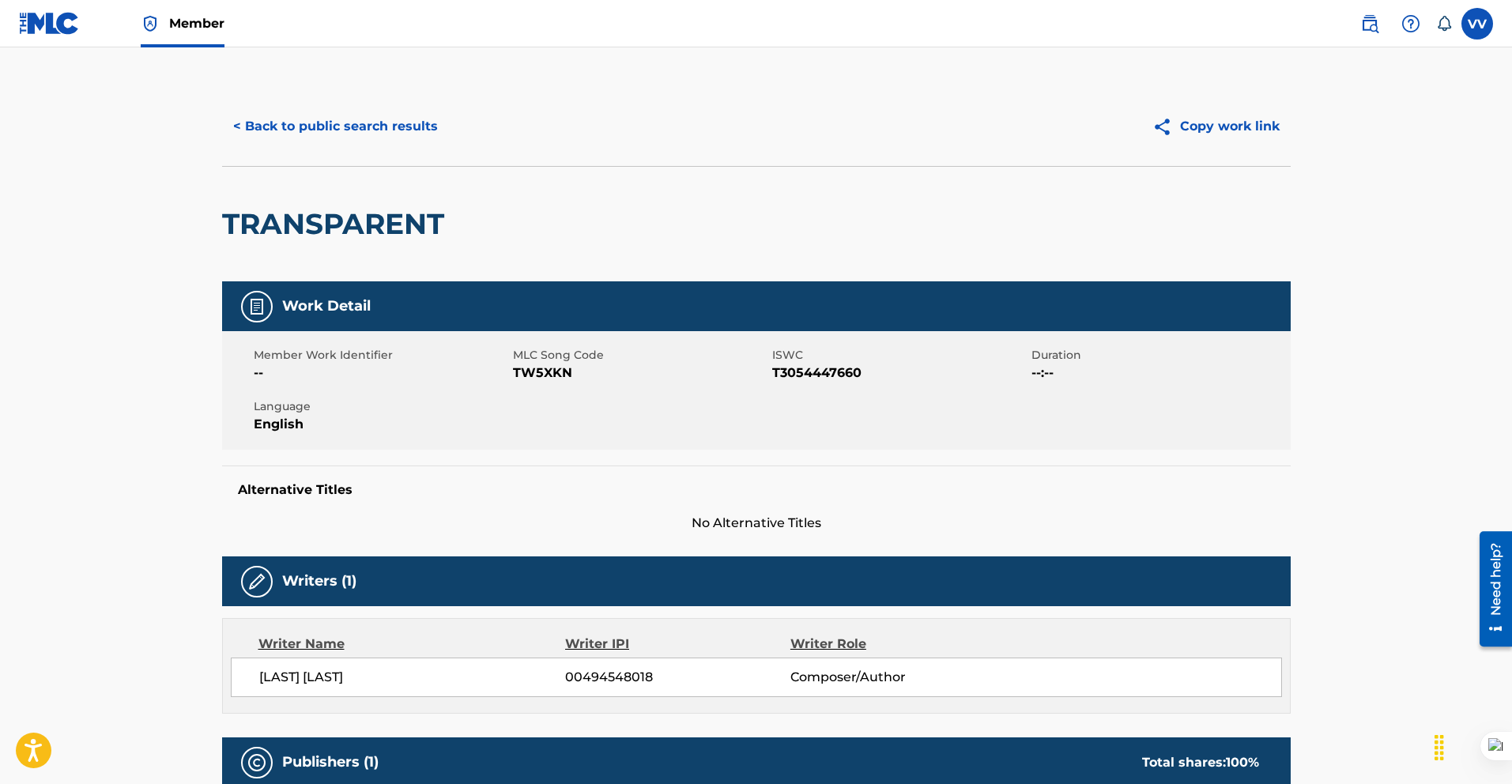 click on "Member" at bounding box center [197, 23] 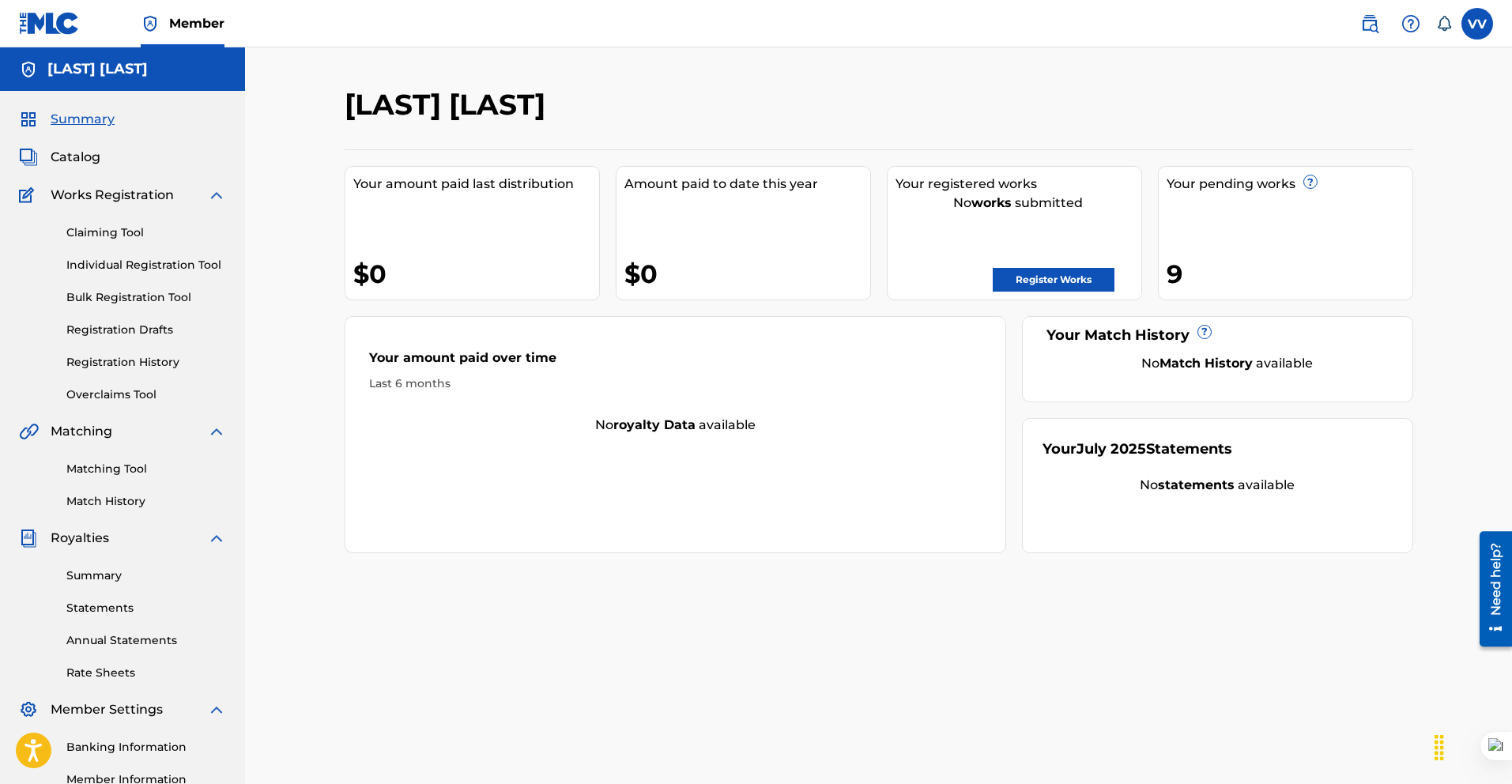 click on "Registration History" at bounding box center [146, 362] 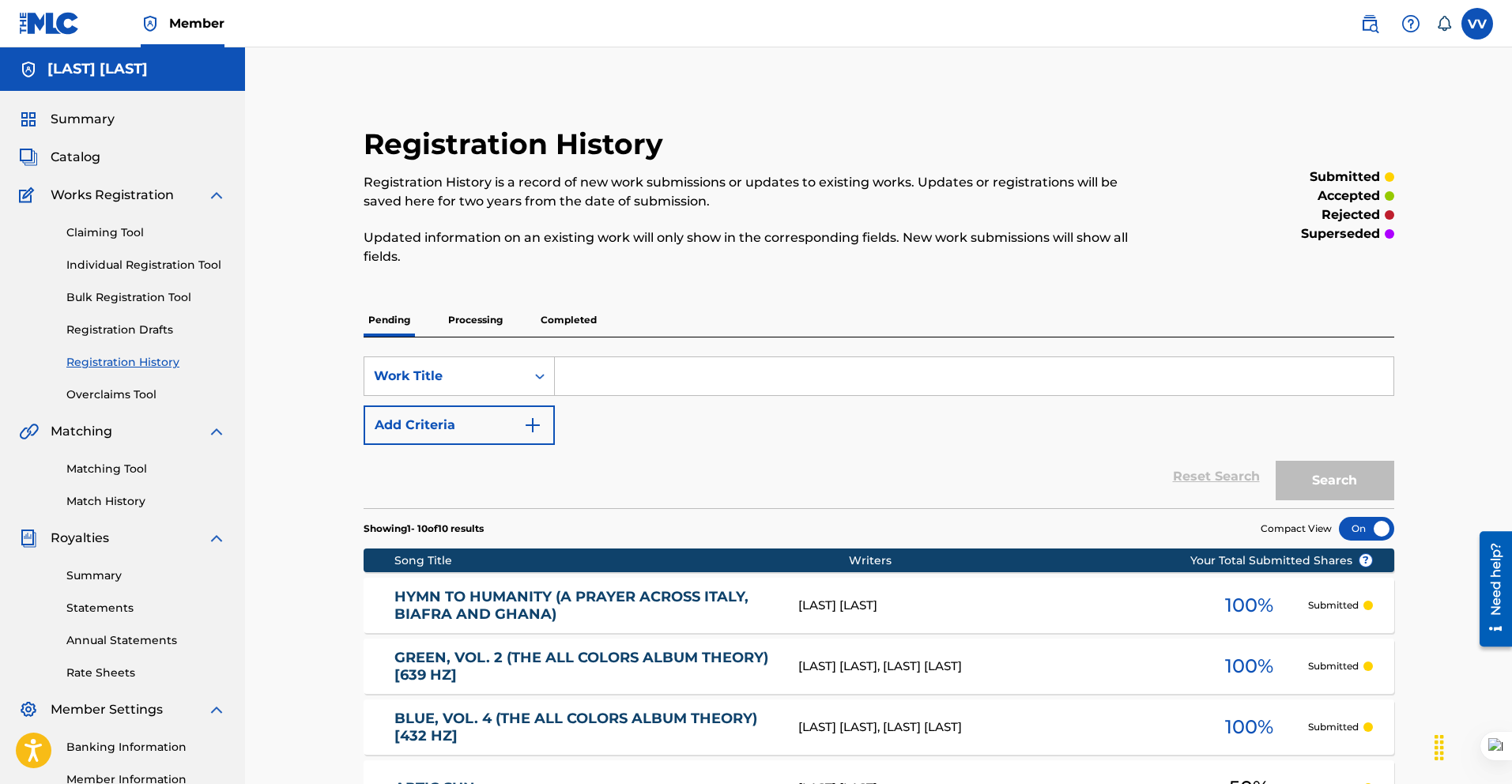 scroll, scrollTop: 572, scrollLeft: 0, axis: vertical 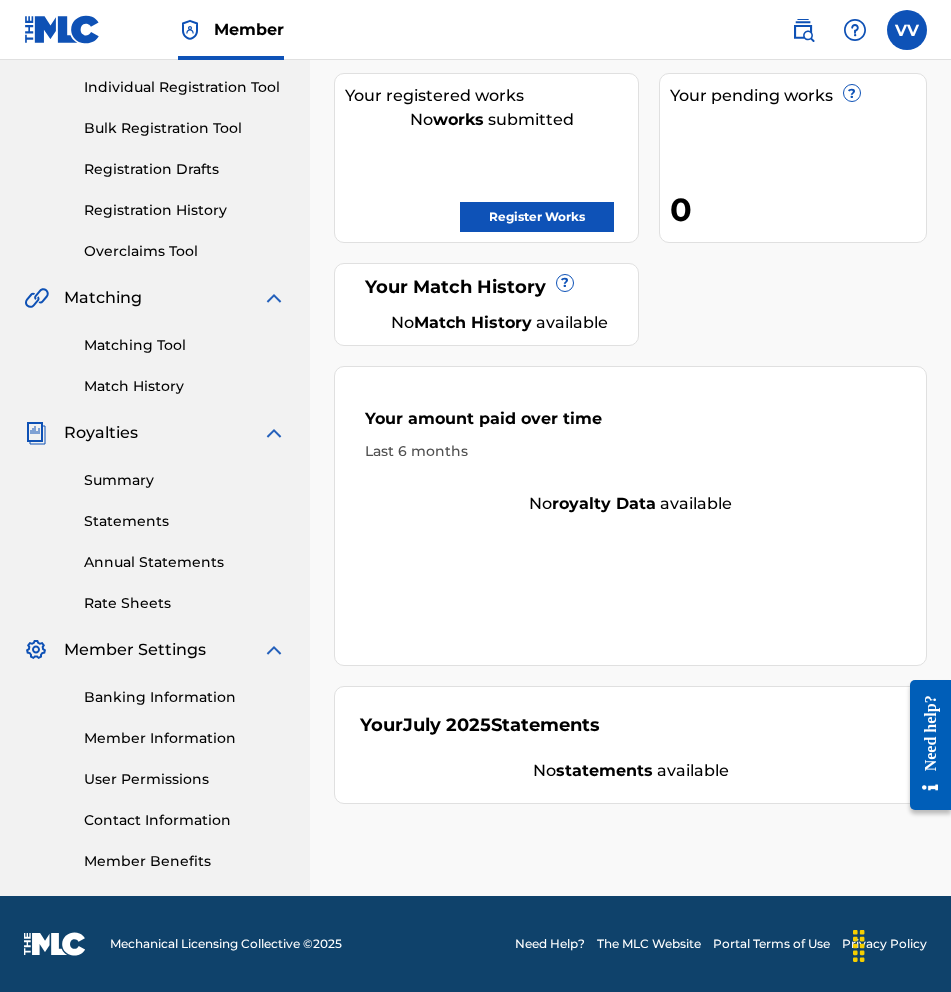 click on "Bulk Registration Tool" at bounding box center [185, 128] 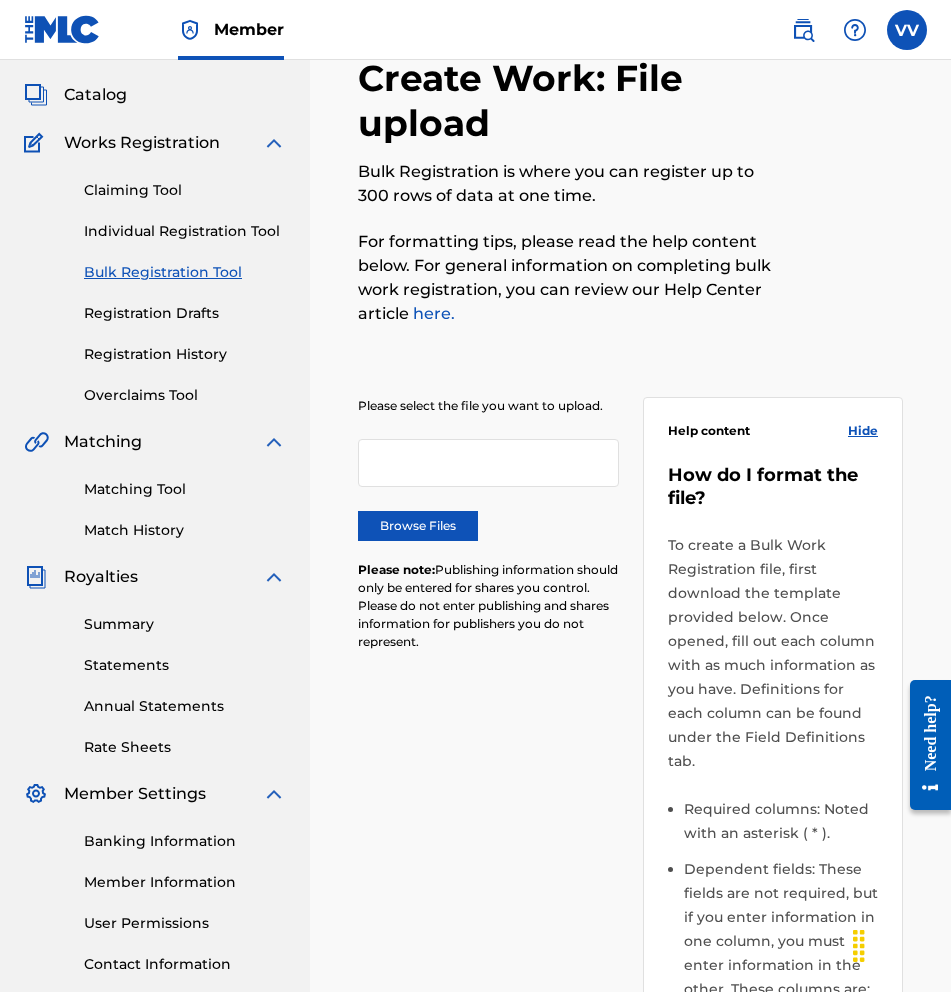 scroll, scrollTop: 103, scrollLeft: 0, axis: vertical 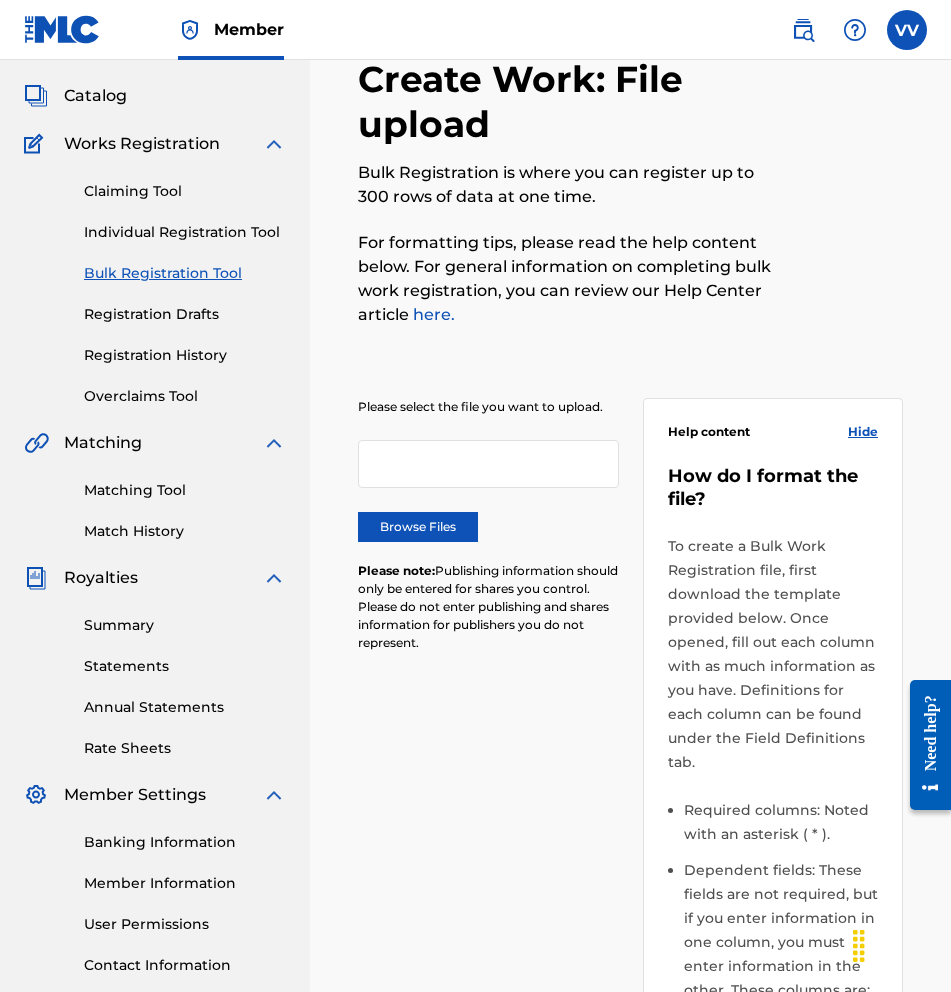 click on "Create Work: File upload Bulk Registration is where you can register up to 300 rows of data at one time. For formatting tips, please read the help content below. For general information on completing bulk work registration, you can review our Help Center article   here." at bounding box center (568, 203) 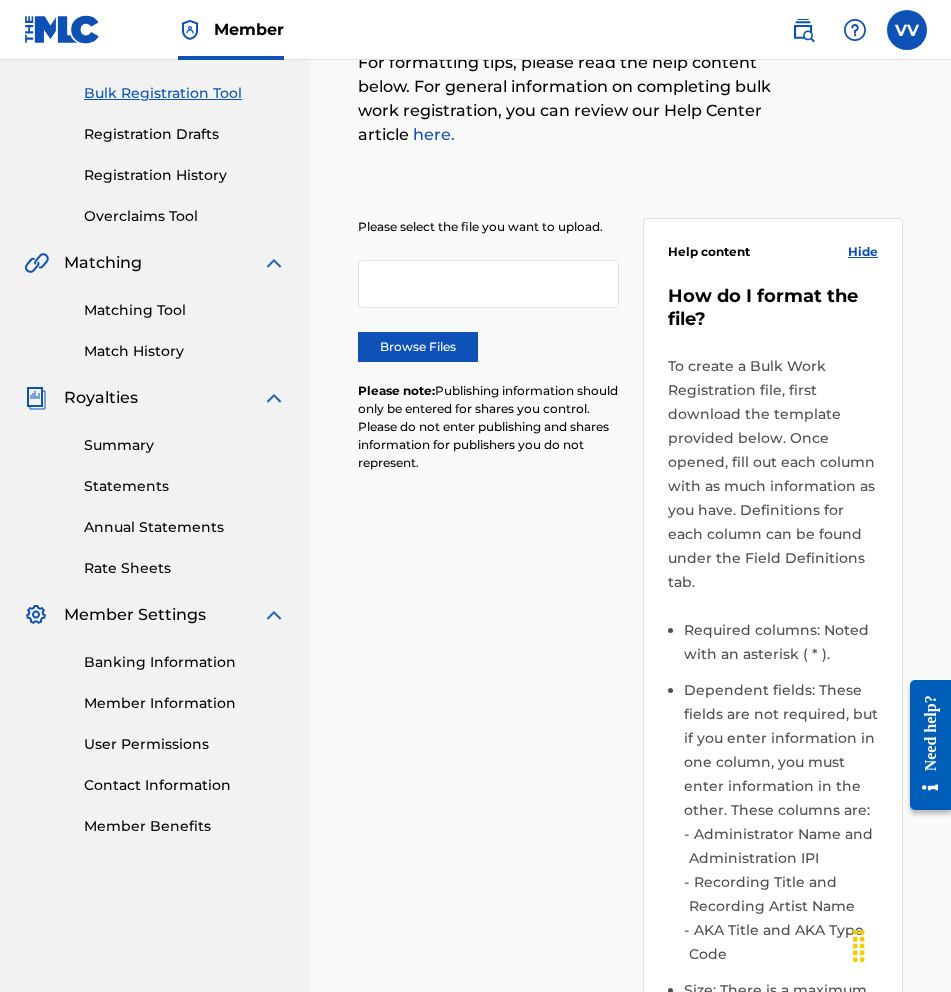 scroll, scrollTop: 269, scrollLeft: 0, axis: vertical 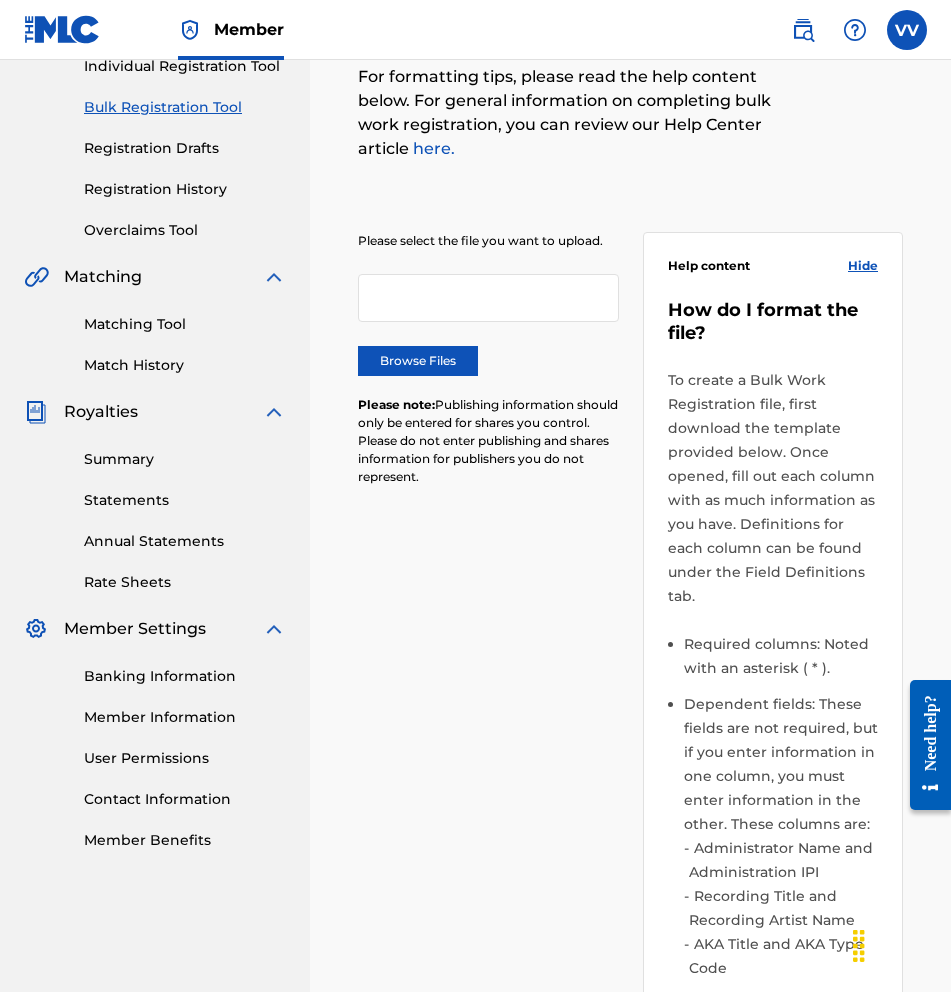 click on "Browse Files" at bounding box center [418, 361] 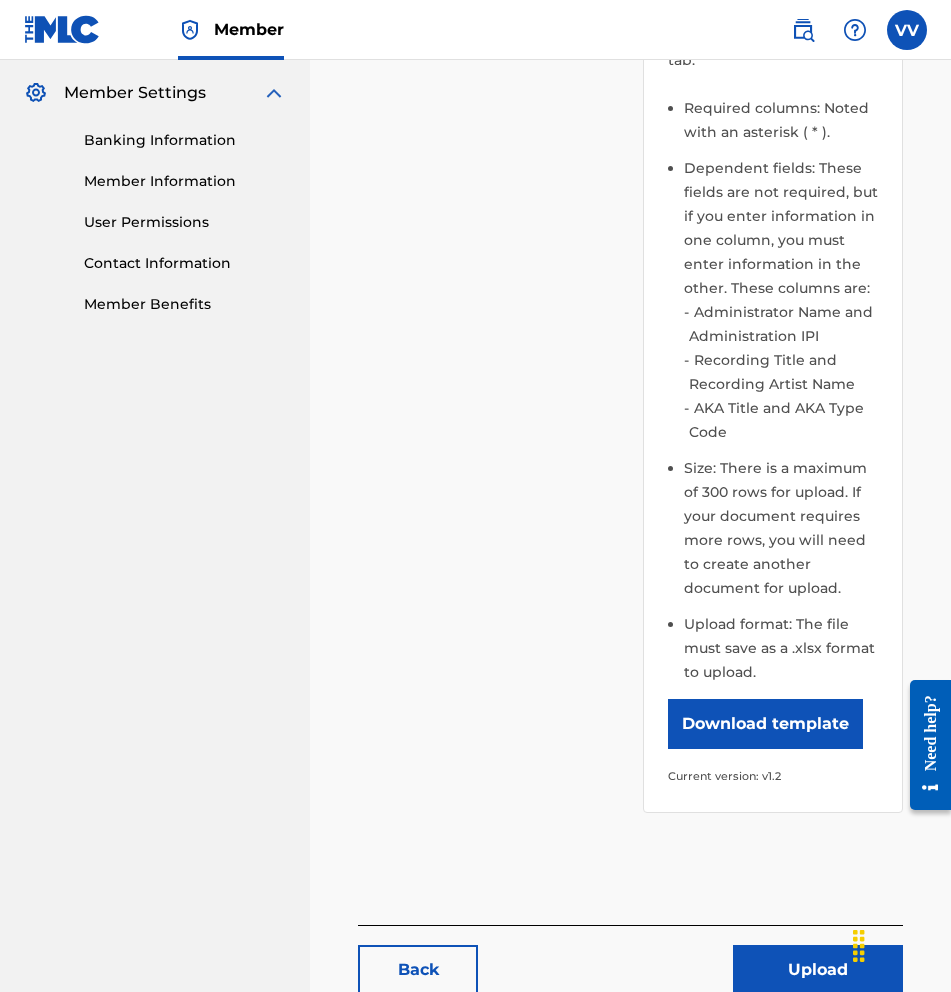 scroll, scrollTop: 900, scrollLeft: 0, axis: vertical 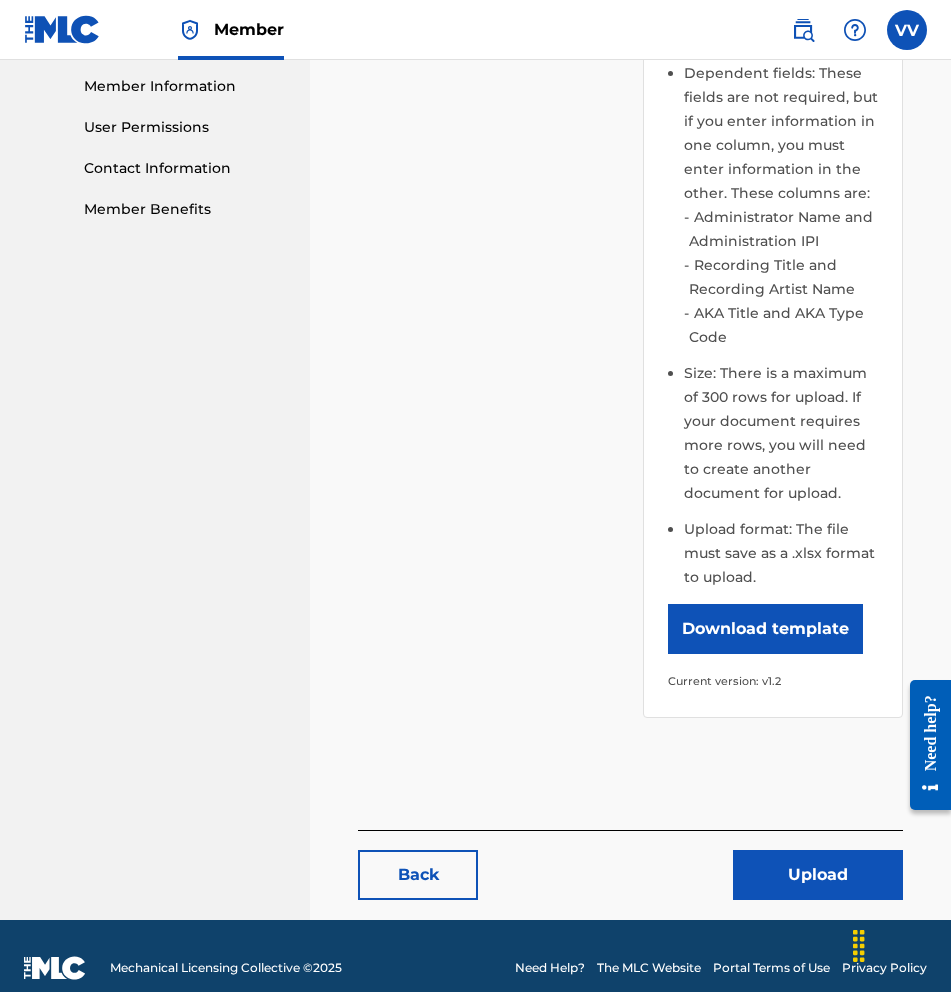 click on "Upload" at bounding box center (818, 875) 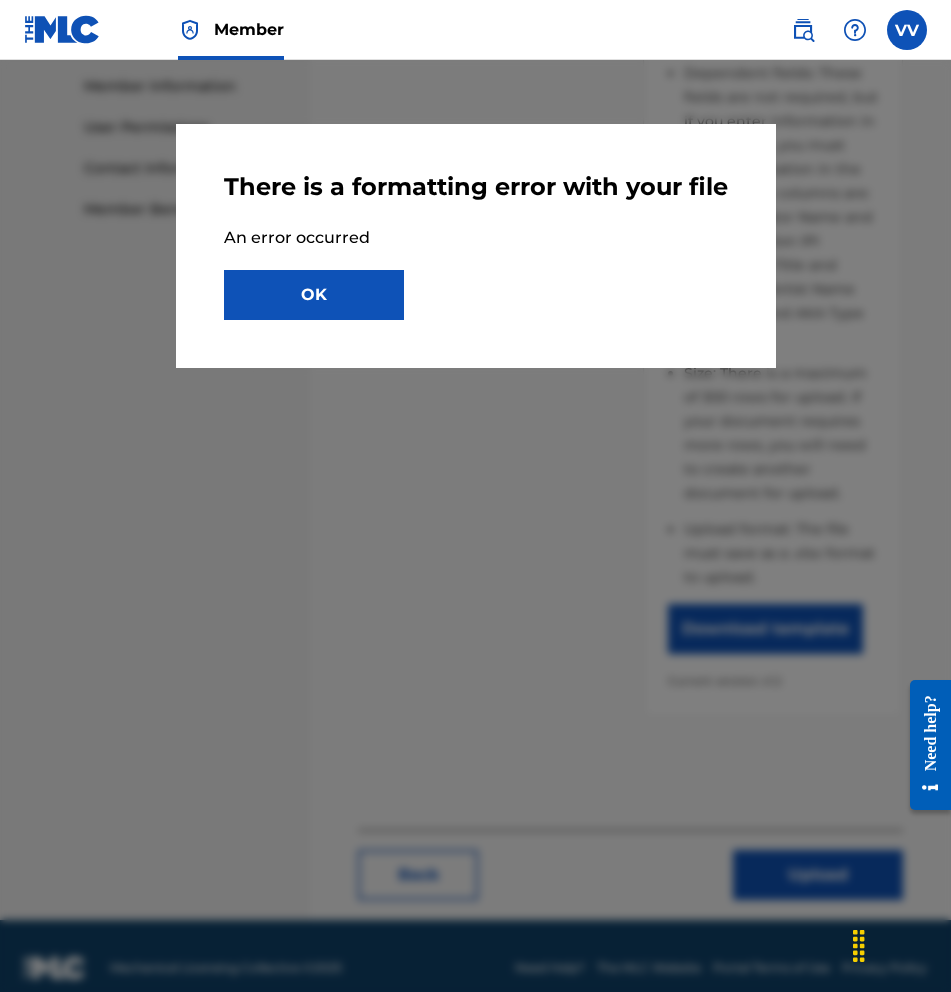 click on "OK" at bounding box center [314, 295] 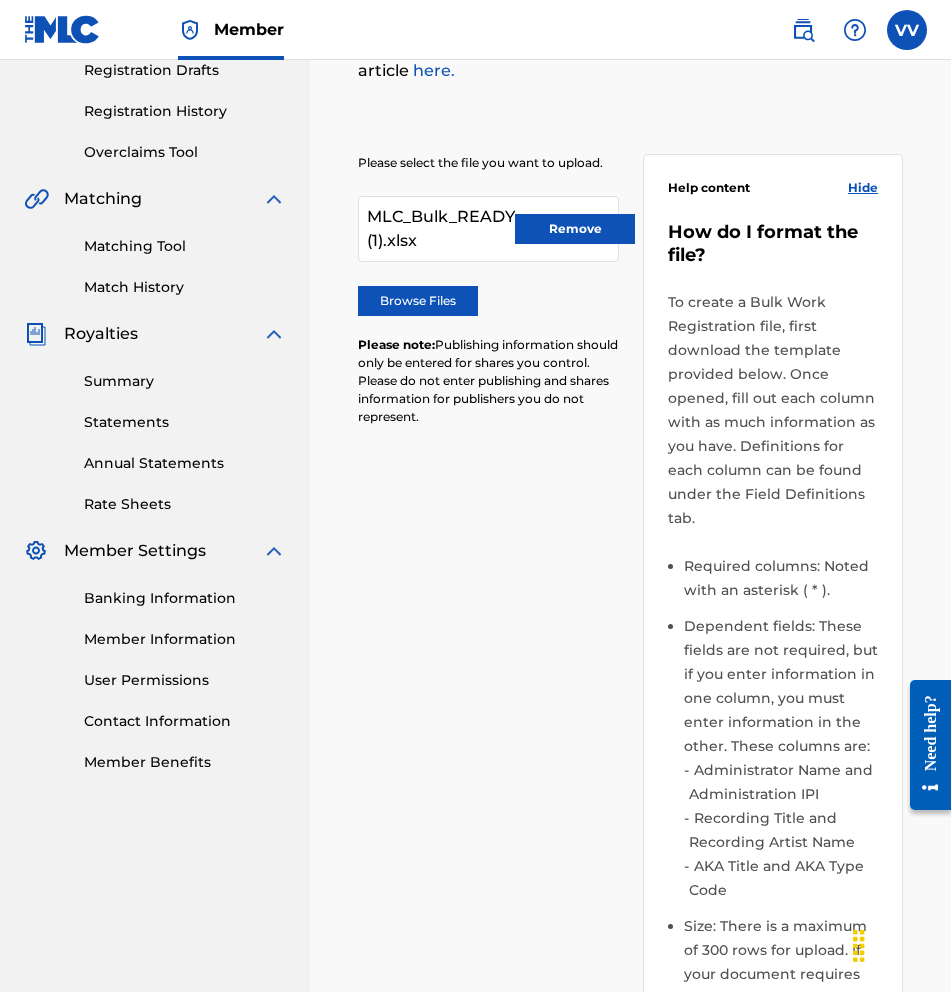scroll, scrollTop: 0, scrollLeft: 0, axis: both 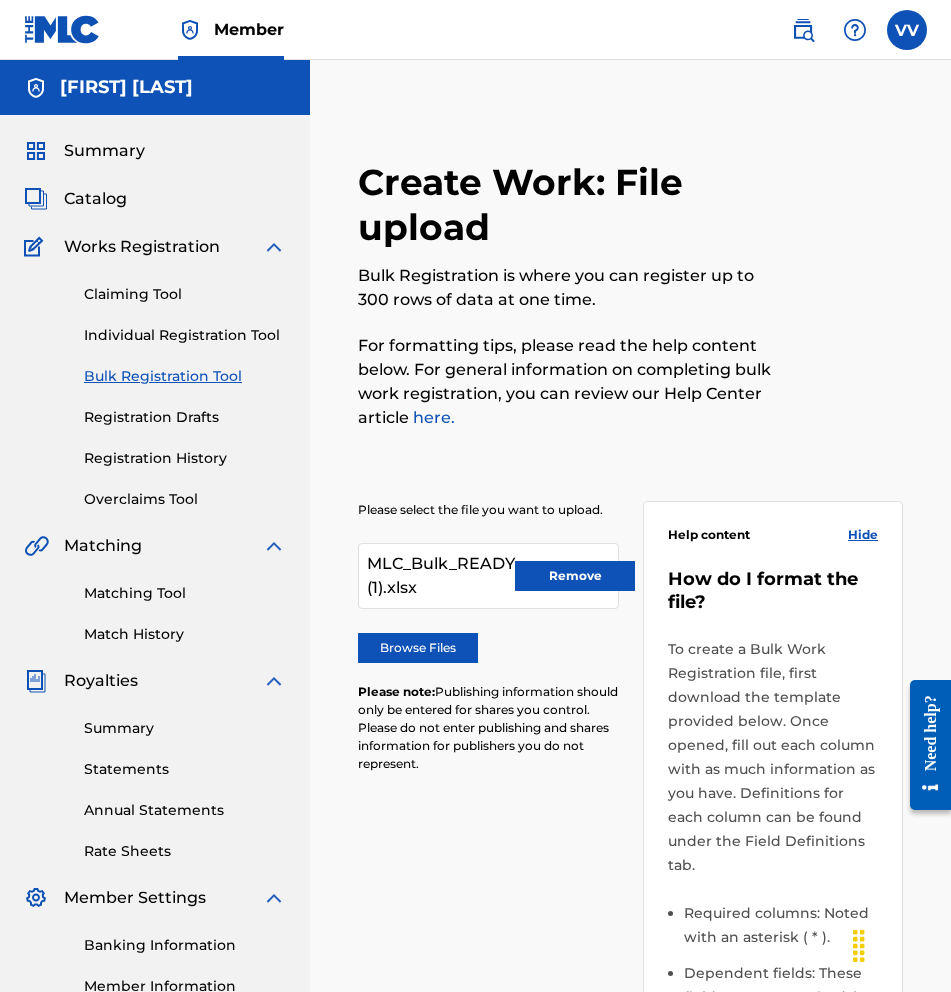 click on "Remove" at bounding box center [575, 576] 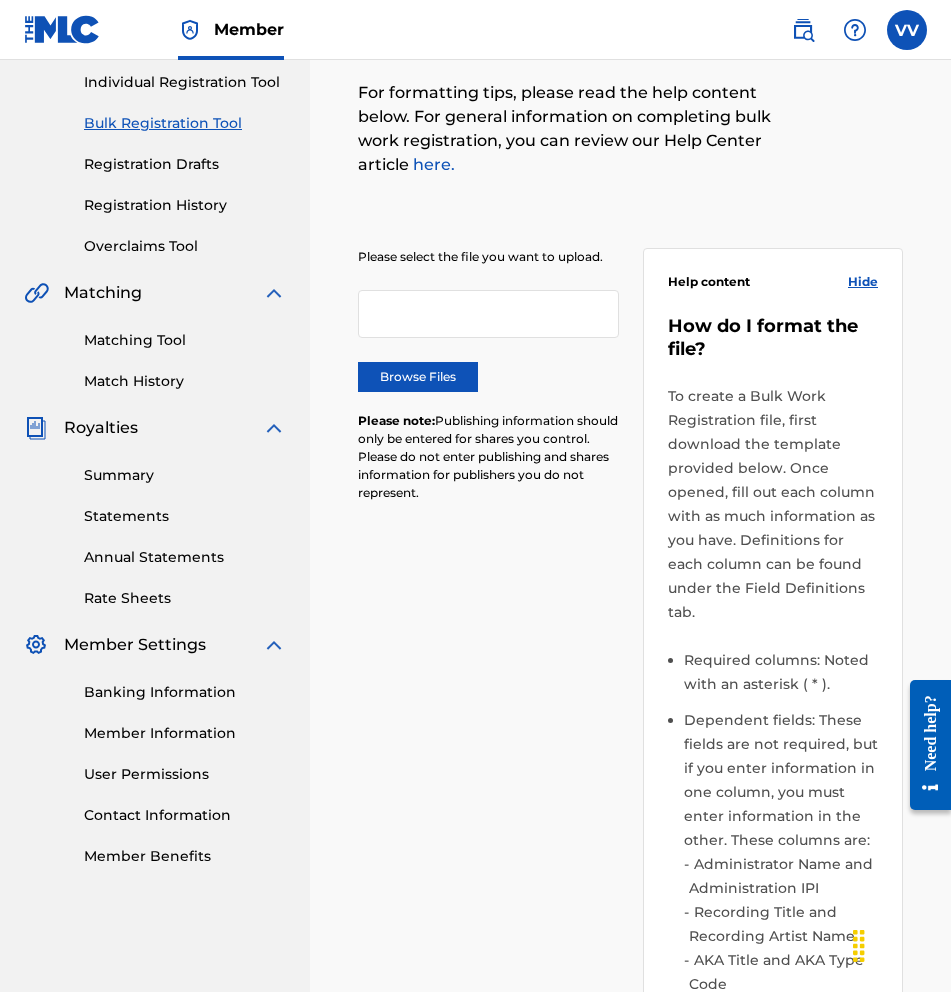 scroll, scrollTop: 254, scrollLeft: 0, axis: vertical 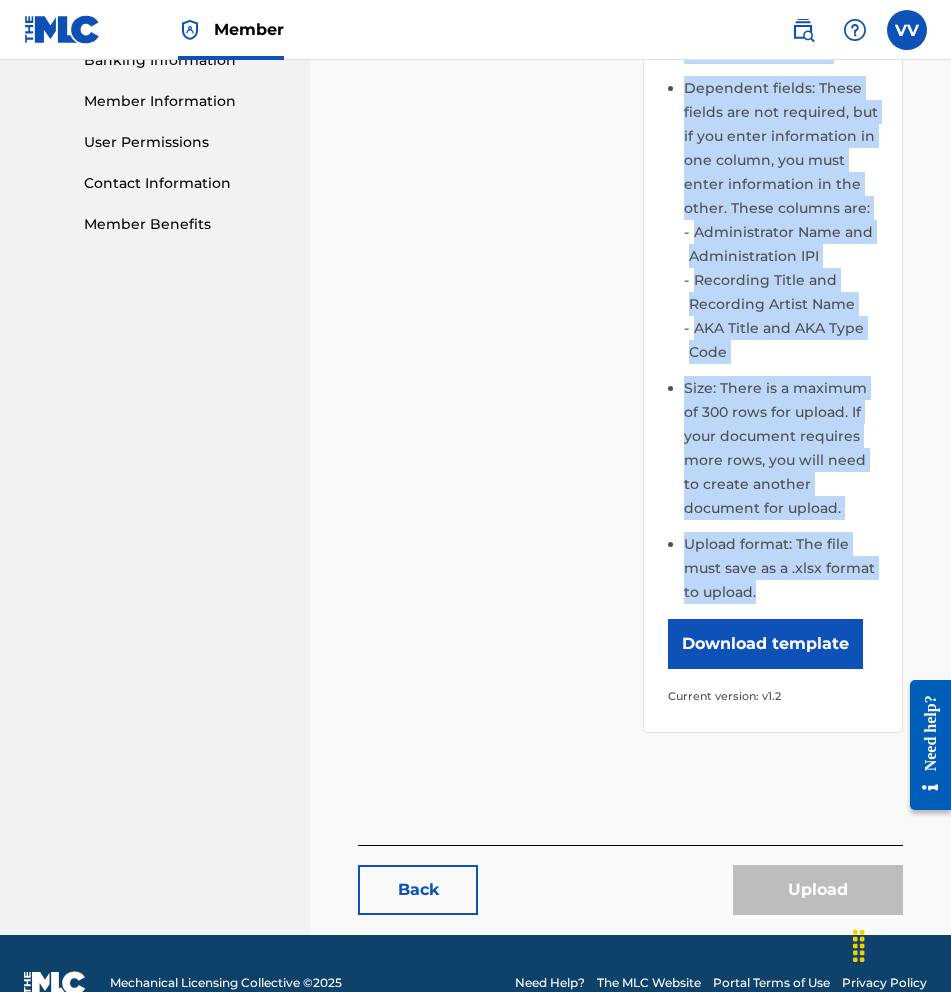 drag, startPoint x: 669, startPoint y: 325, endPoint x: 820, endPoint y: 571, distance: 288.64685 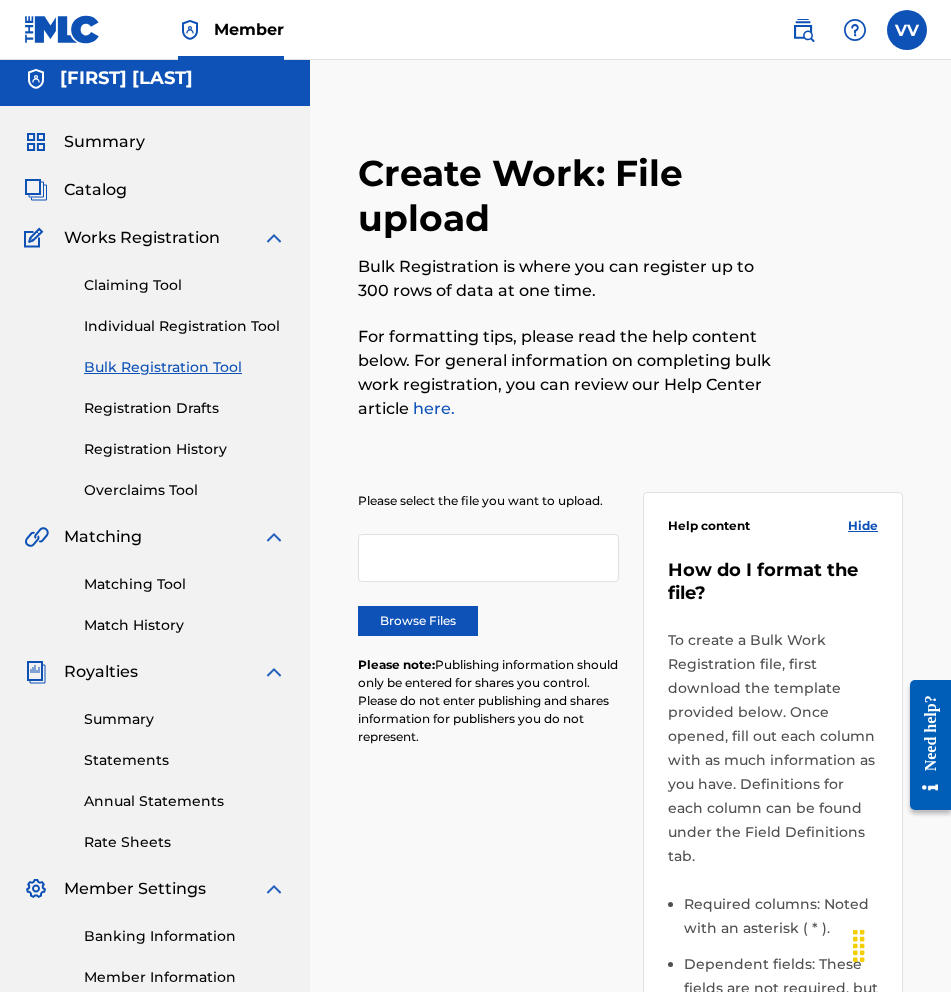 scroll, scrollTop: 0, scrollLeft: 0, axis: both 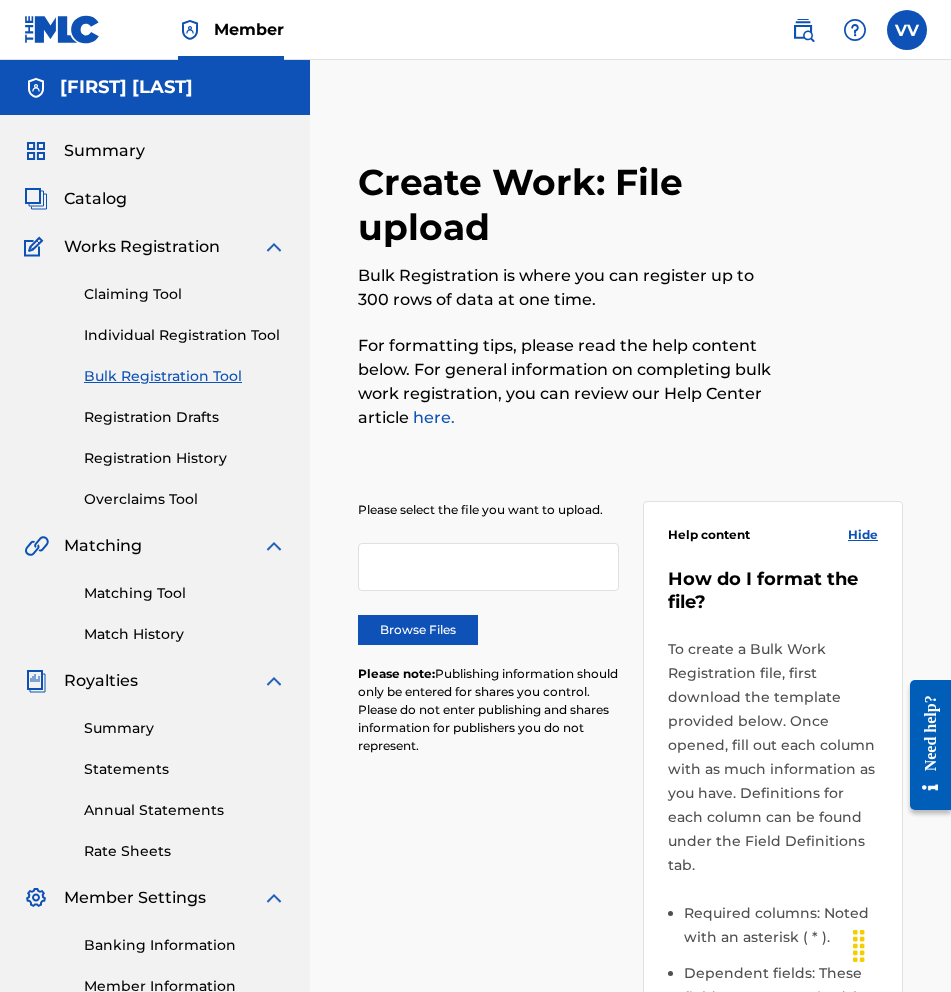 click on "Browse Files" at bounding box center (418, 630) 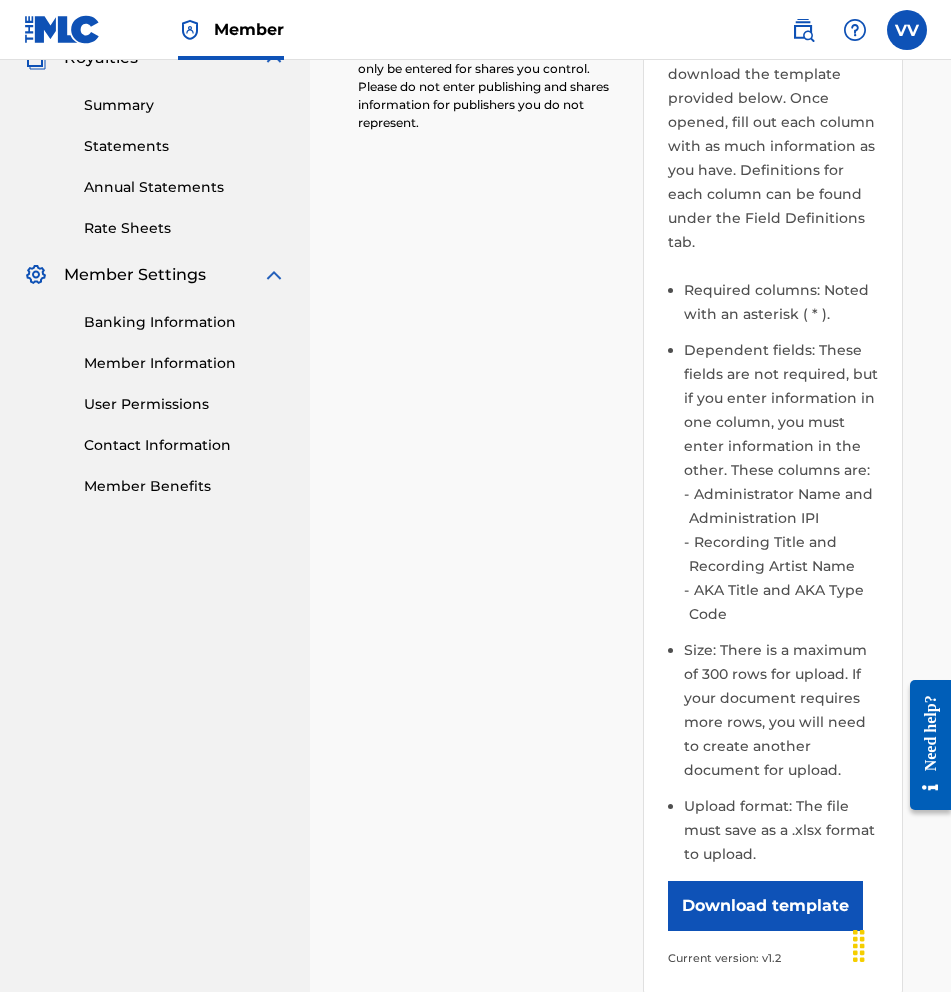 scroll, scrollTop: 900, scrollLeft: 0, axis: vertical 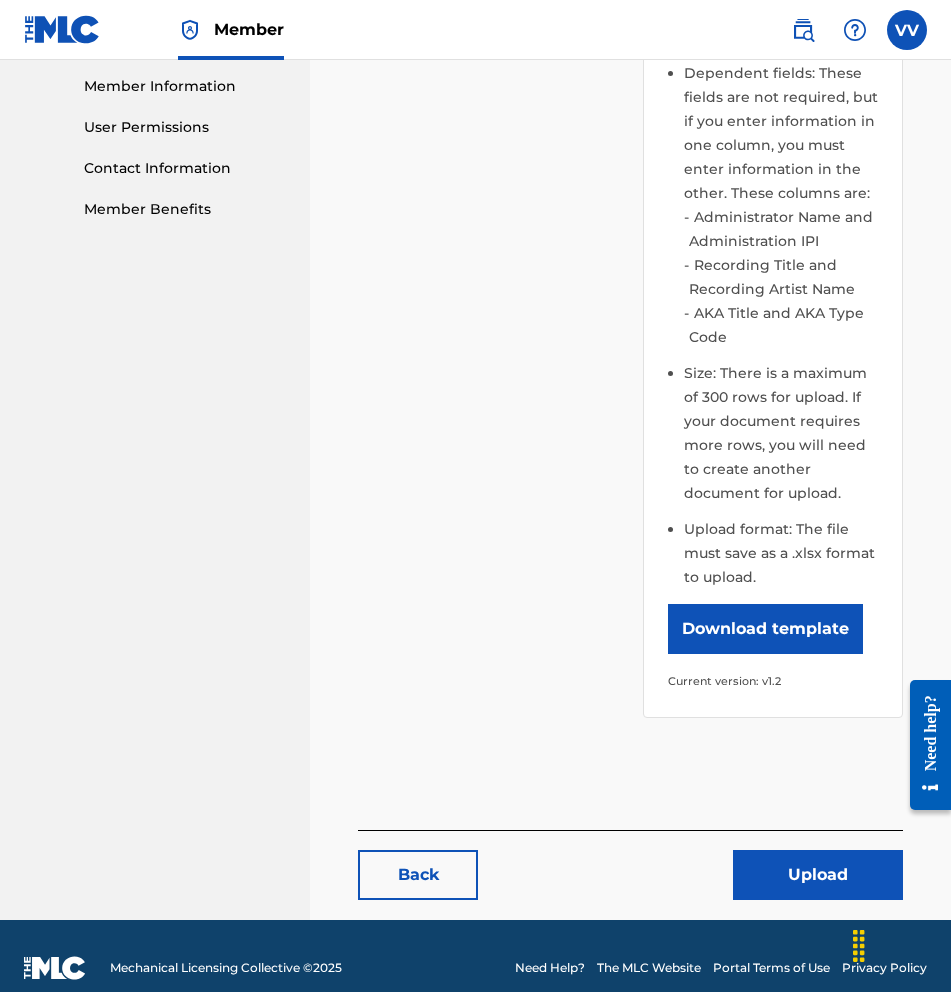 click on "Upload" at bounding box center [818, 875] 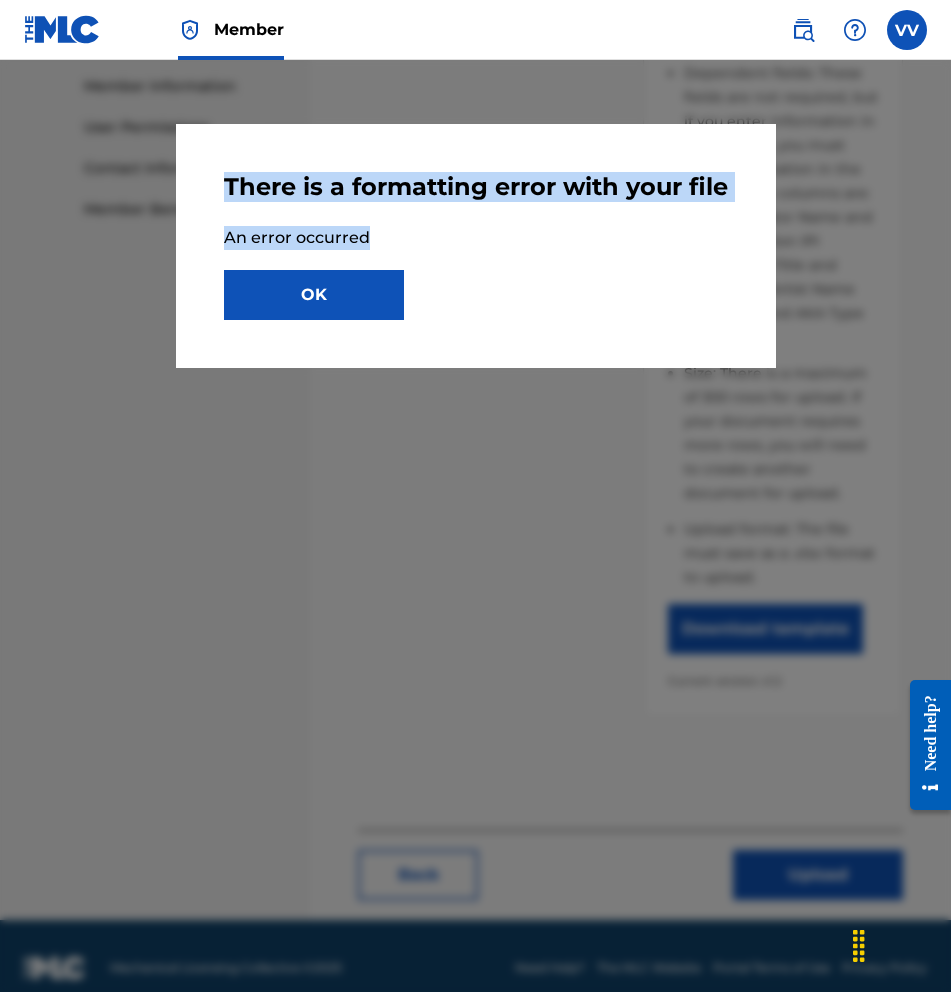 drag, startPoint x: 242, startPoint y: 183, endPoint x: 474, endPoint y: 266, distance: 246.40009 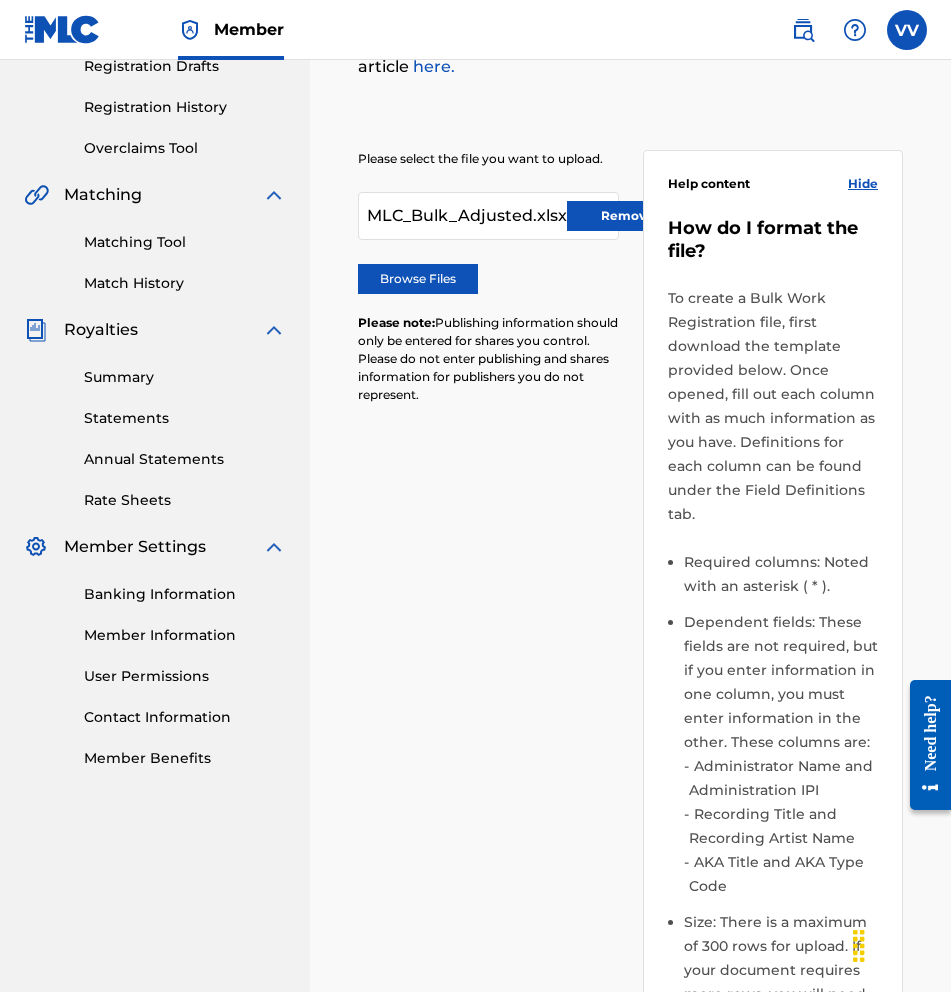 scroll, scrollTop: 349, scrollLeft: 0, axis: vertical 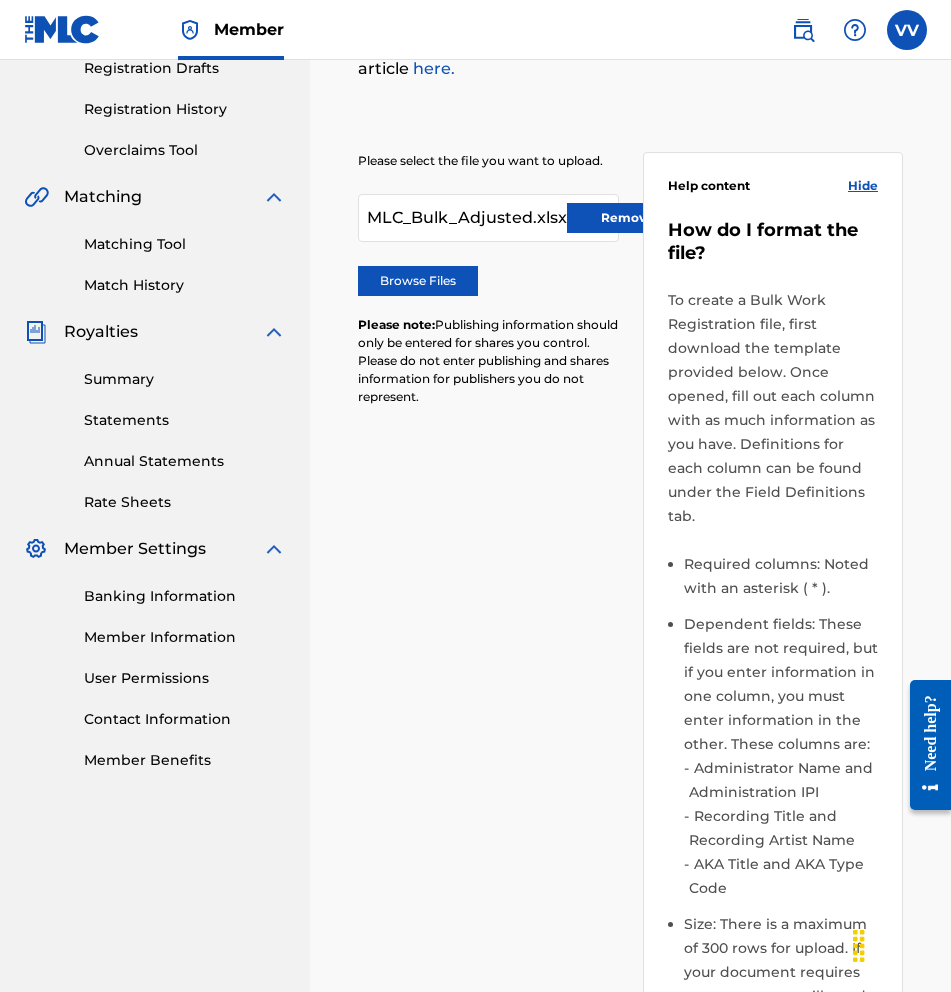 click on "Remove" at bounding box center [627, 218] 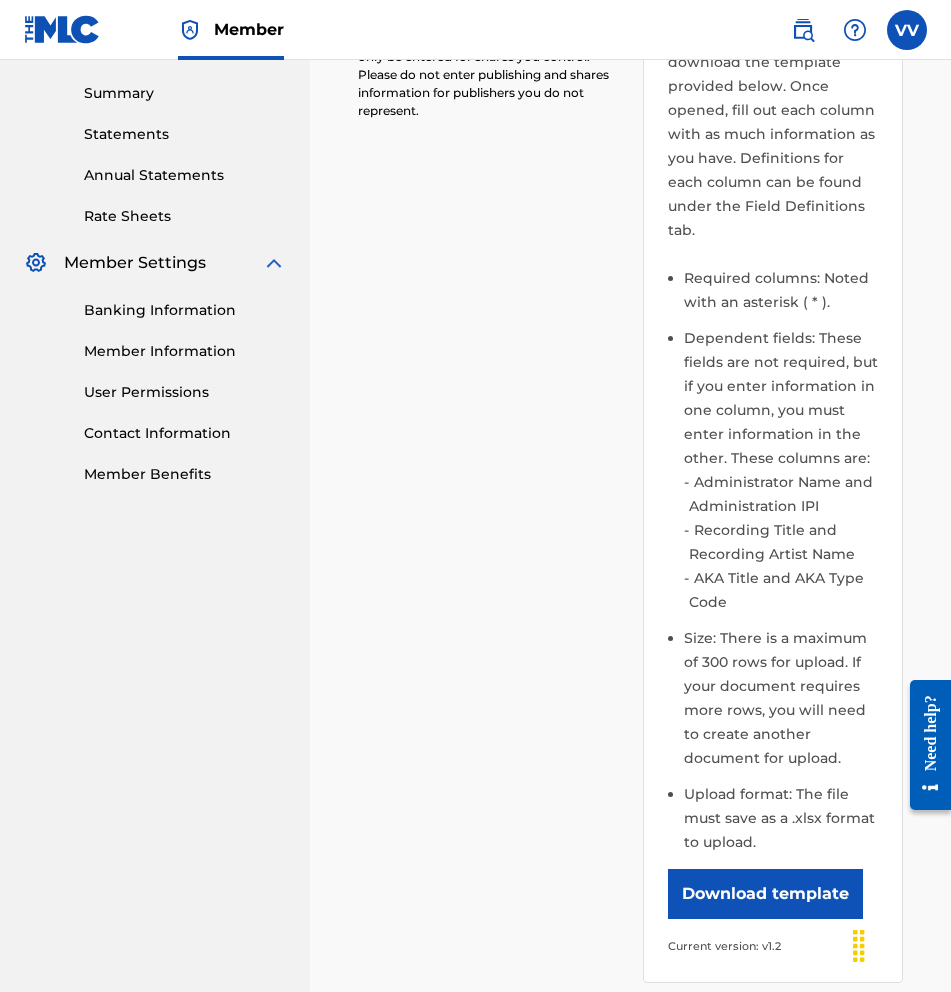 scroll, scrollTop: 646, scrollLeft: 0, axis: vertical 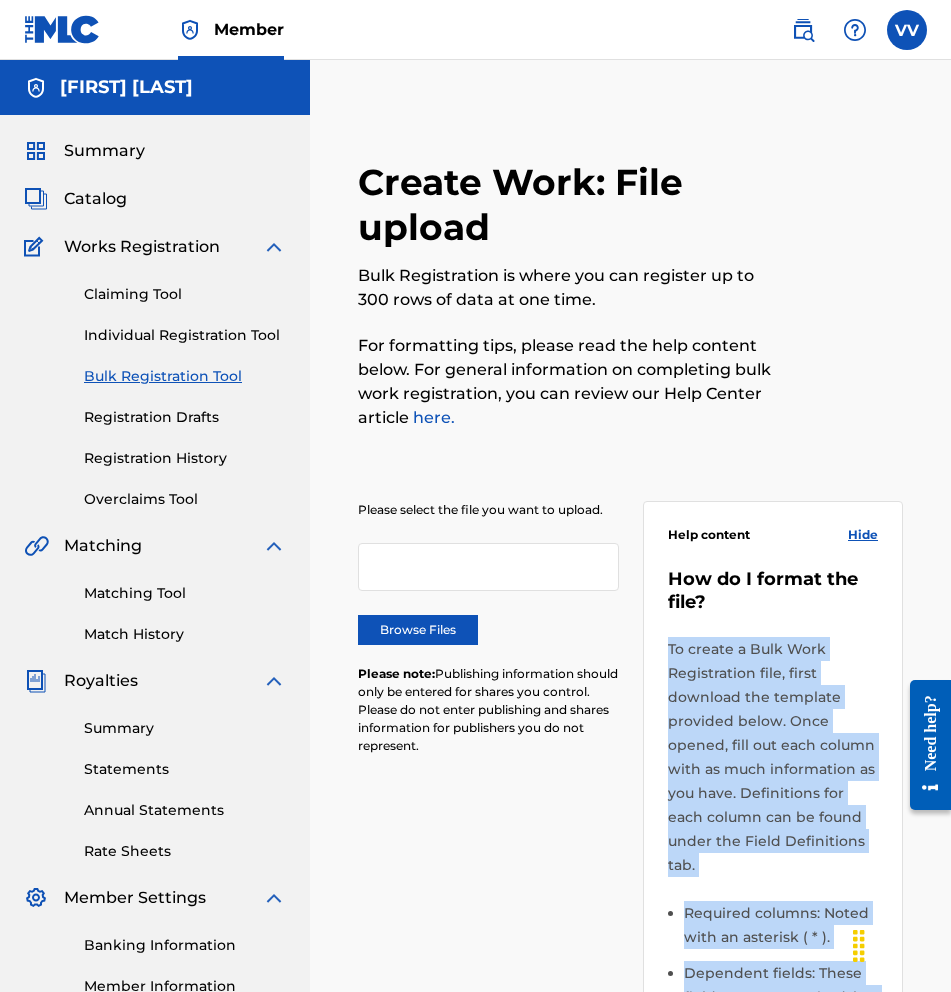 drag, startPoint x: 772, startPoint y: 810, endPoint x: 663, endPoint y: 645, distance: 197.75237 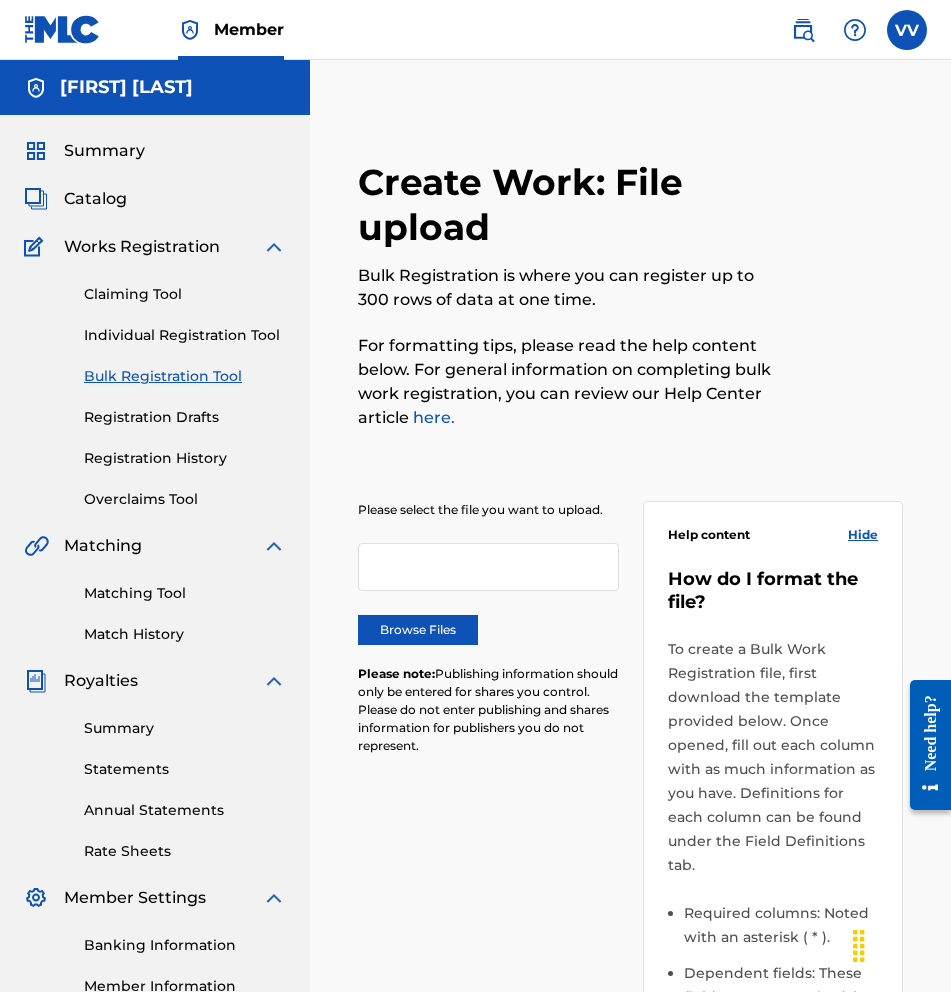 click on "Browse Files" at bounding box center [418, 630] 